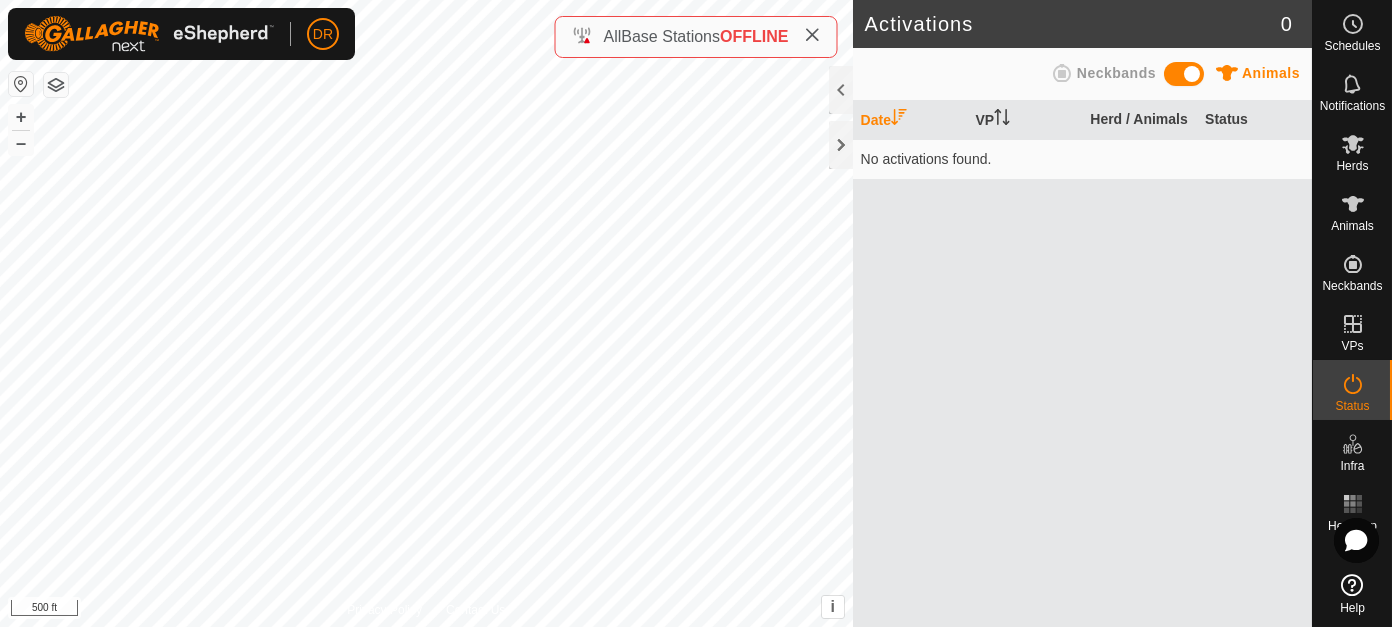scroll, scrollTop: 0, scrollLeft: 0, axis: both 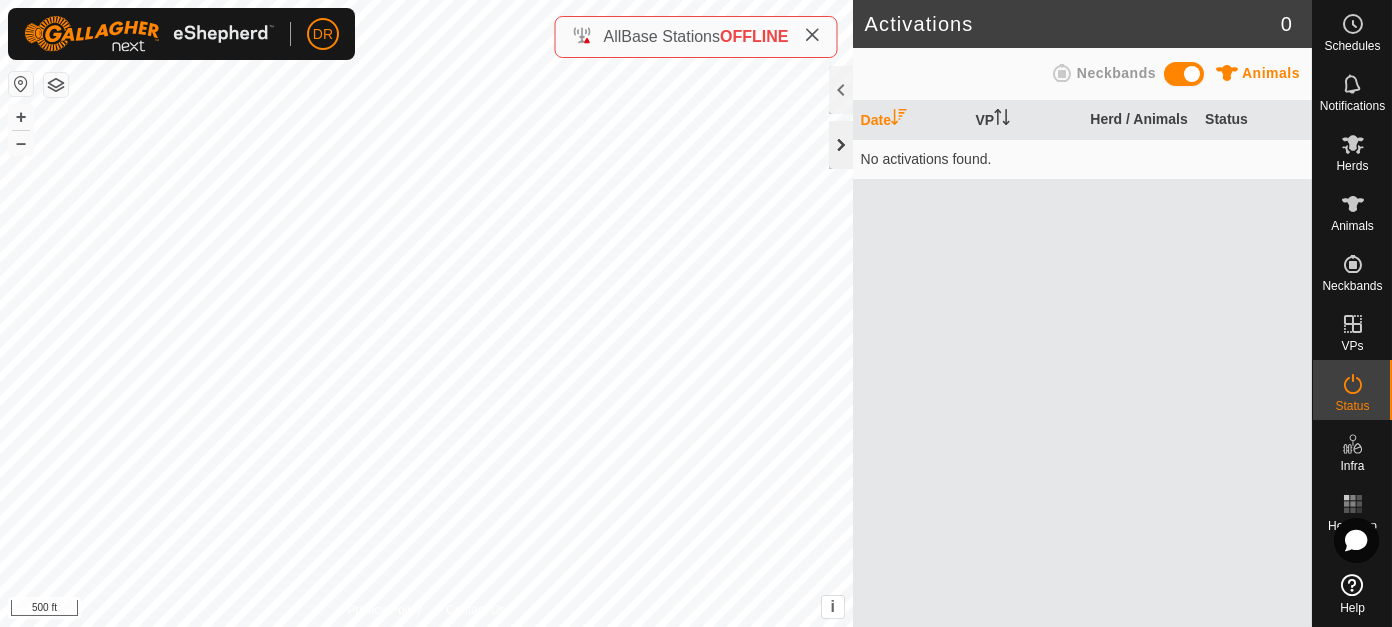 click 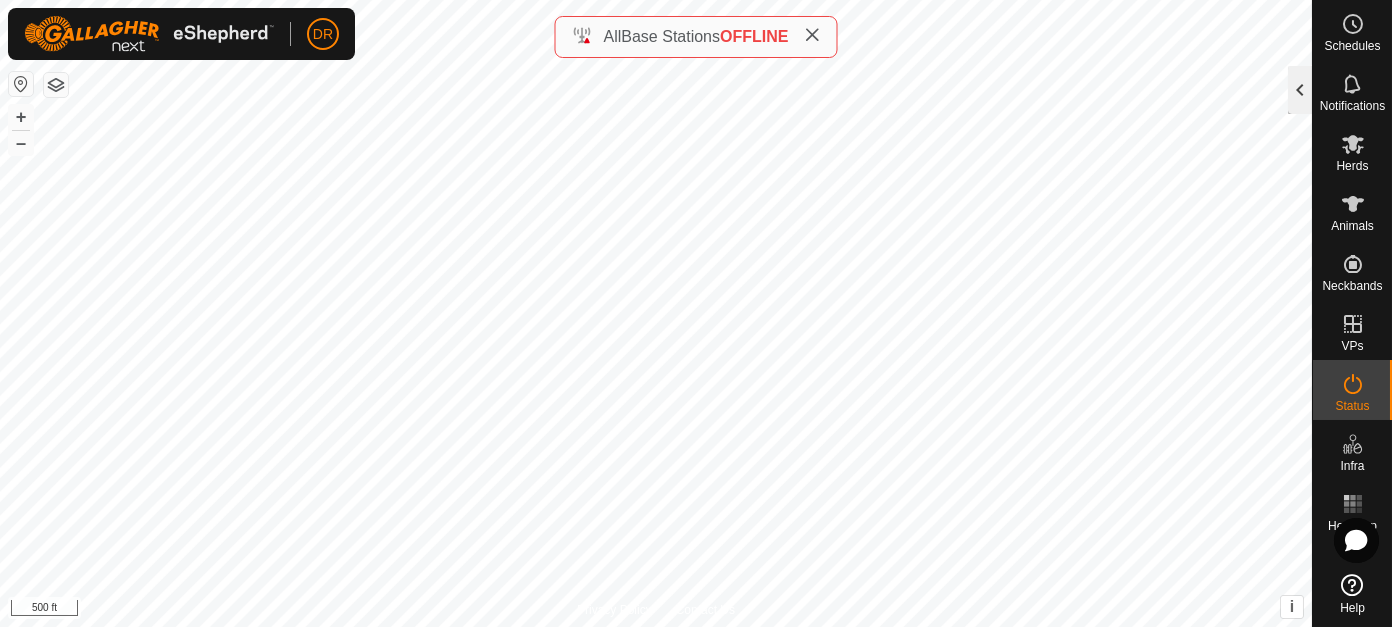 click 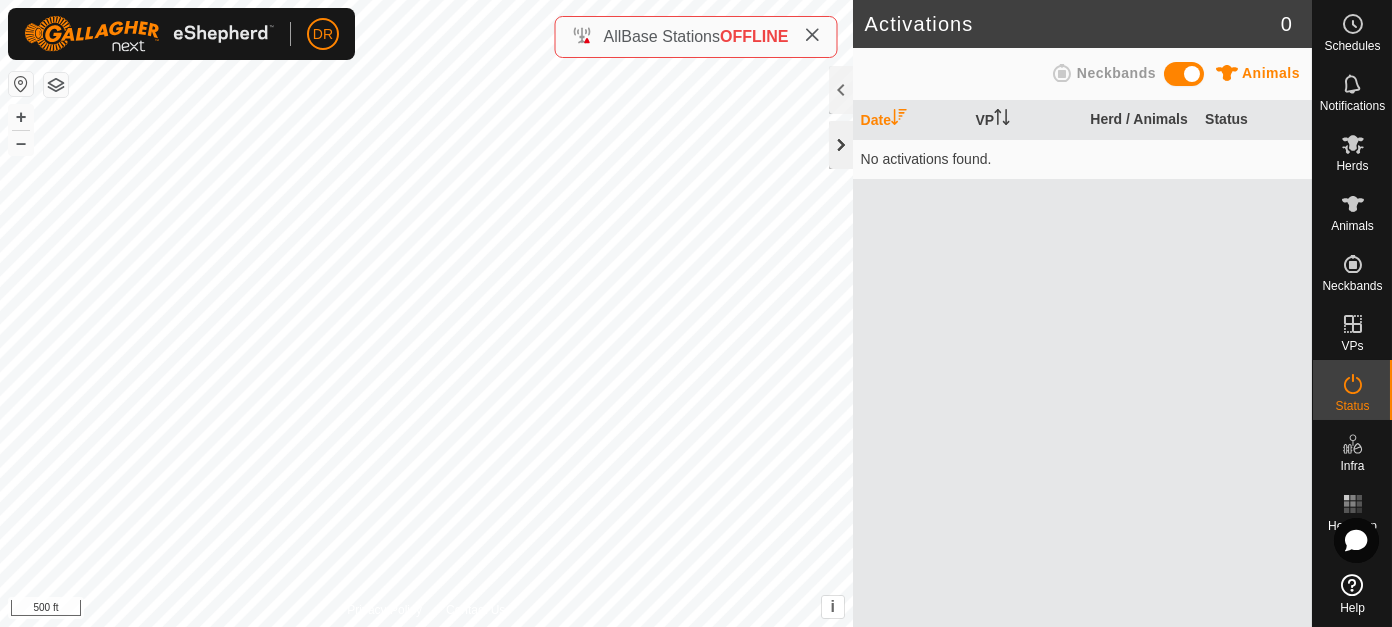 click 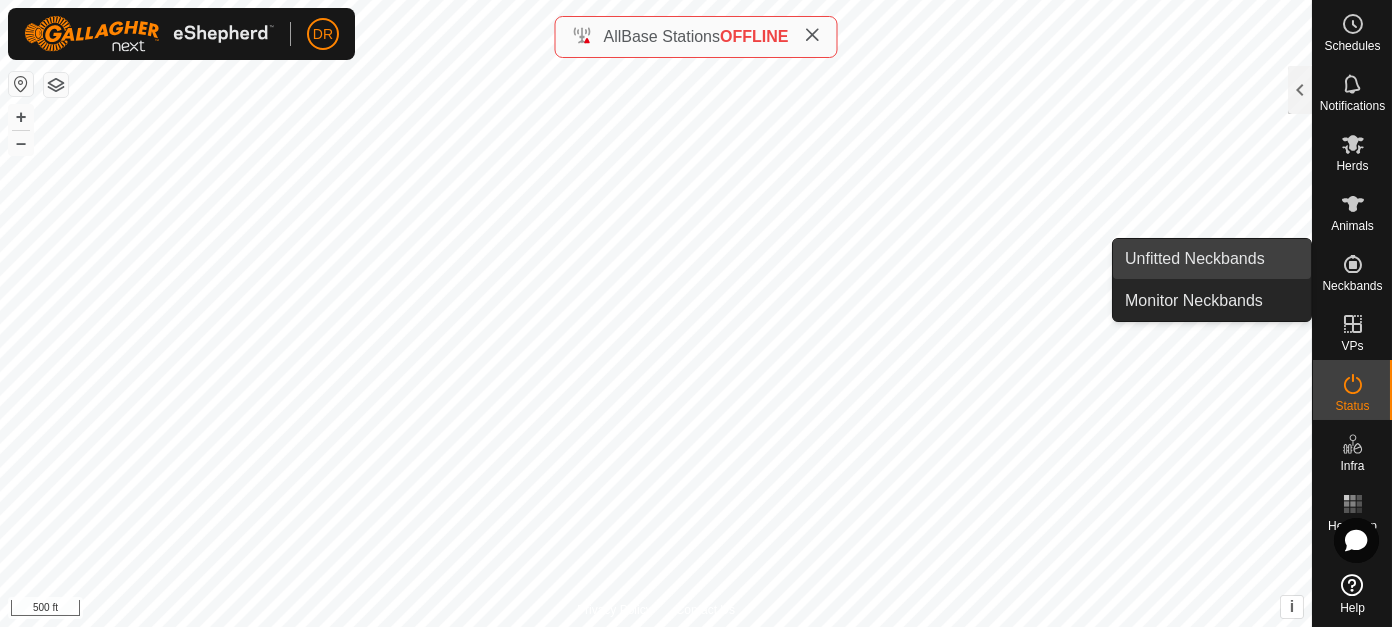 click on "Unfitted Neckbands" at bounding box center [1212, 259] 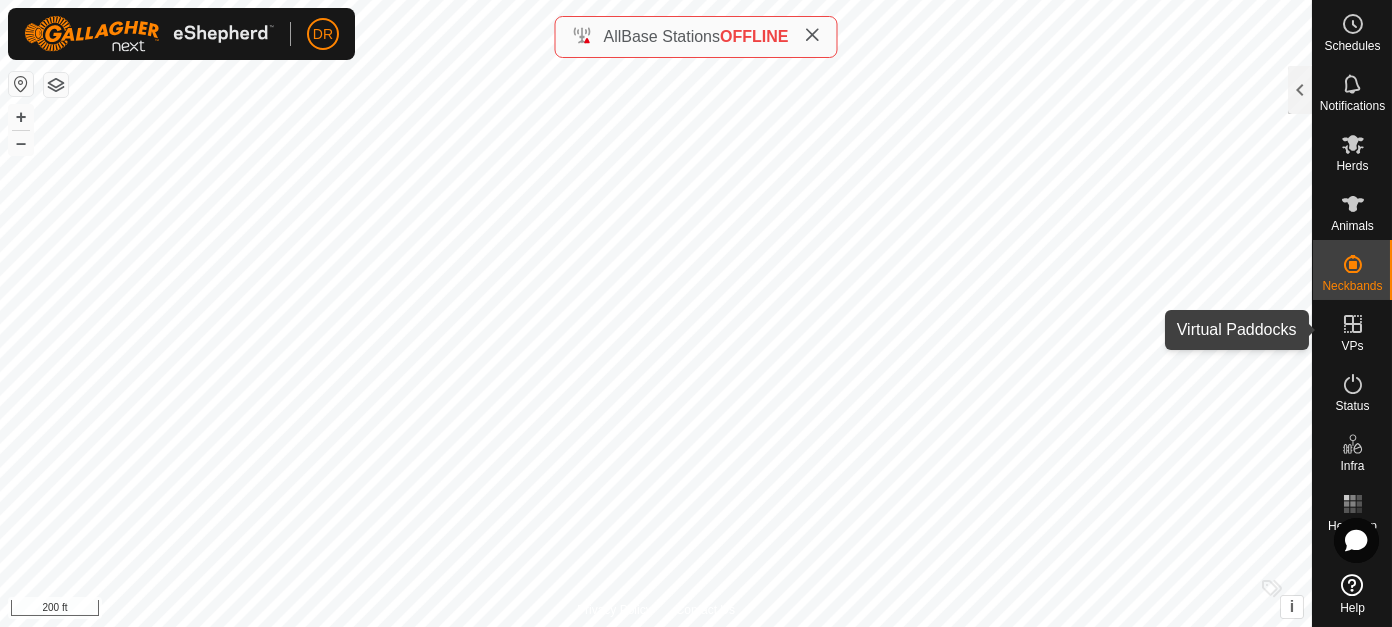 click 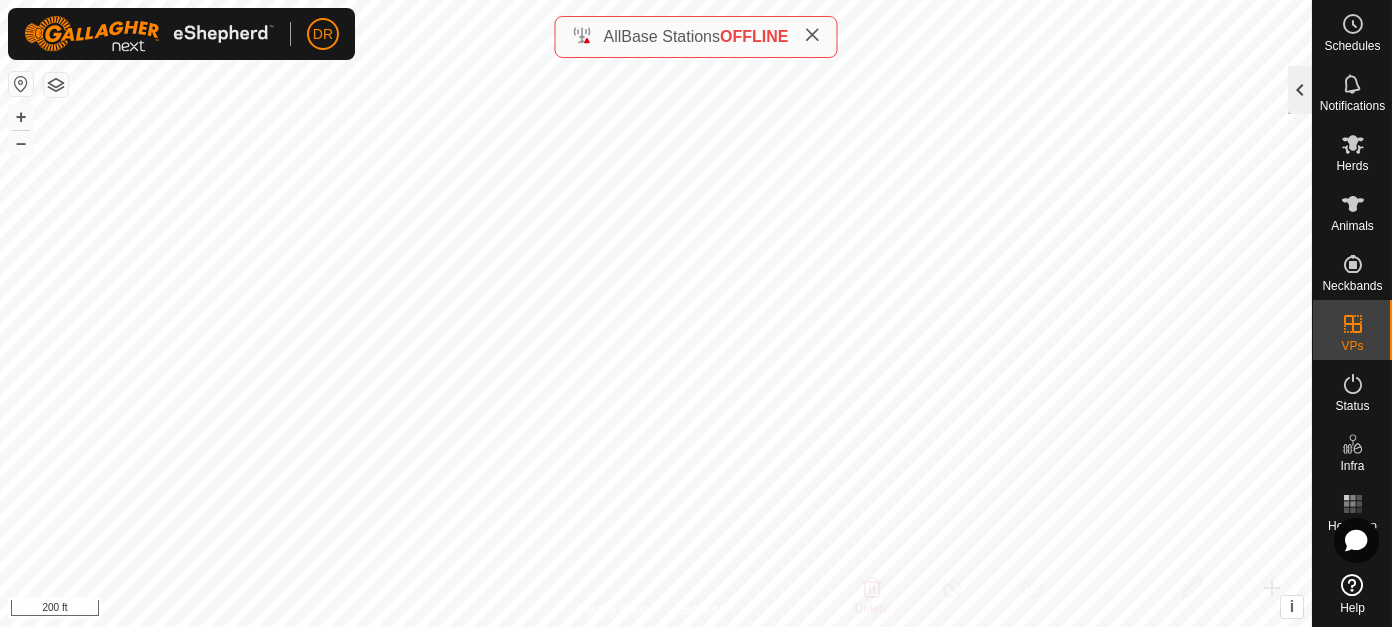 click 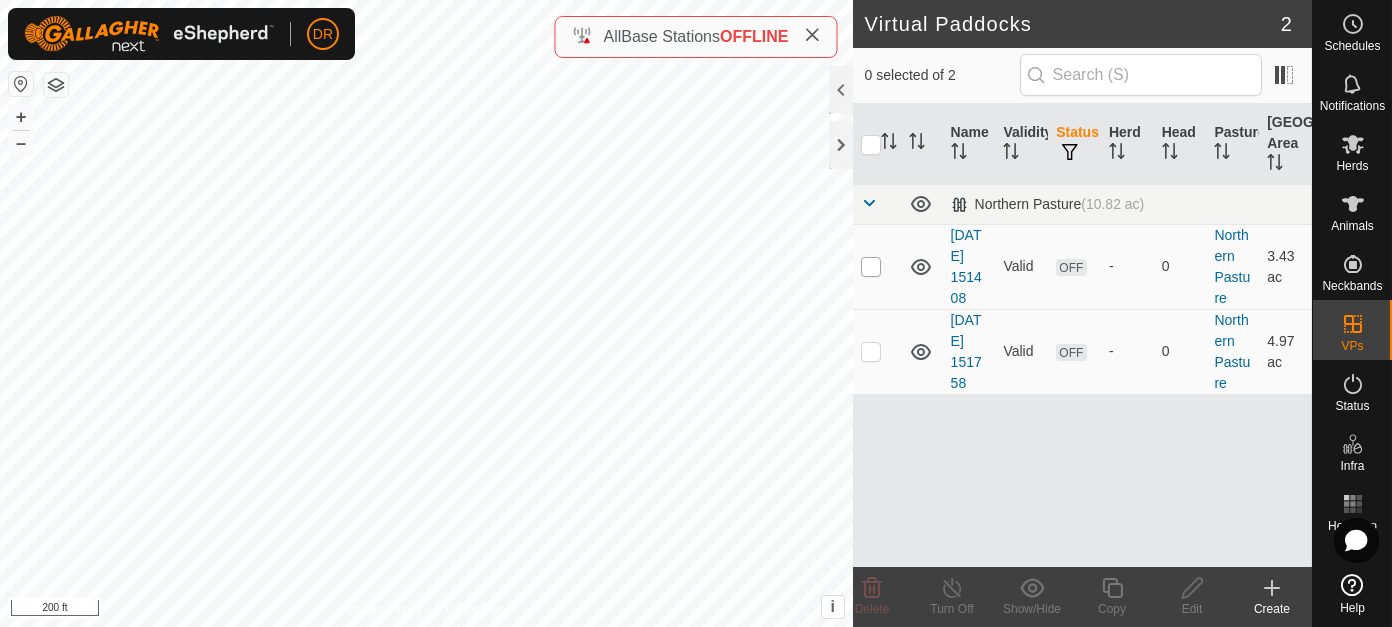 click at bounding box center [871, 267] 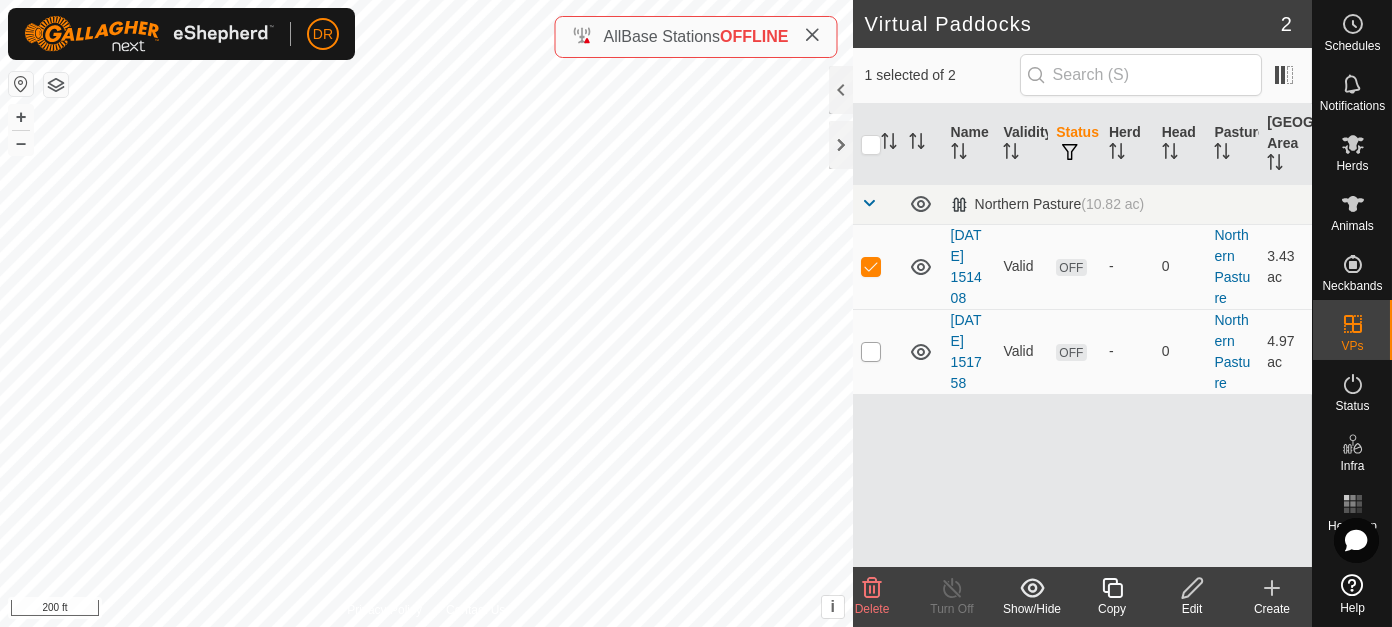 click at bounding box center [871, 352] 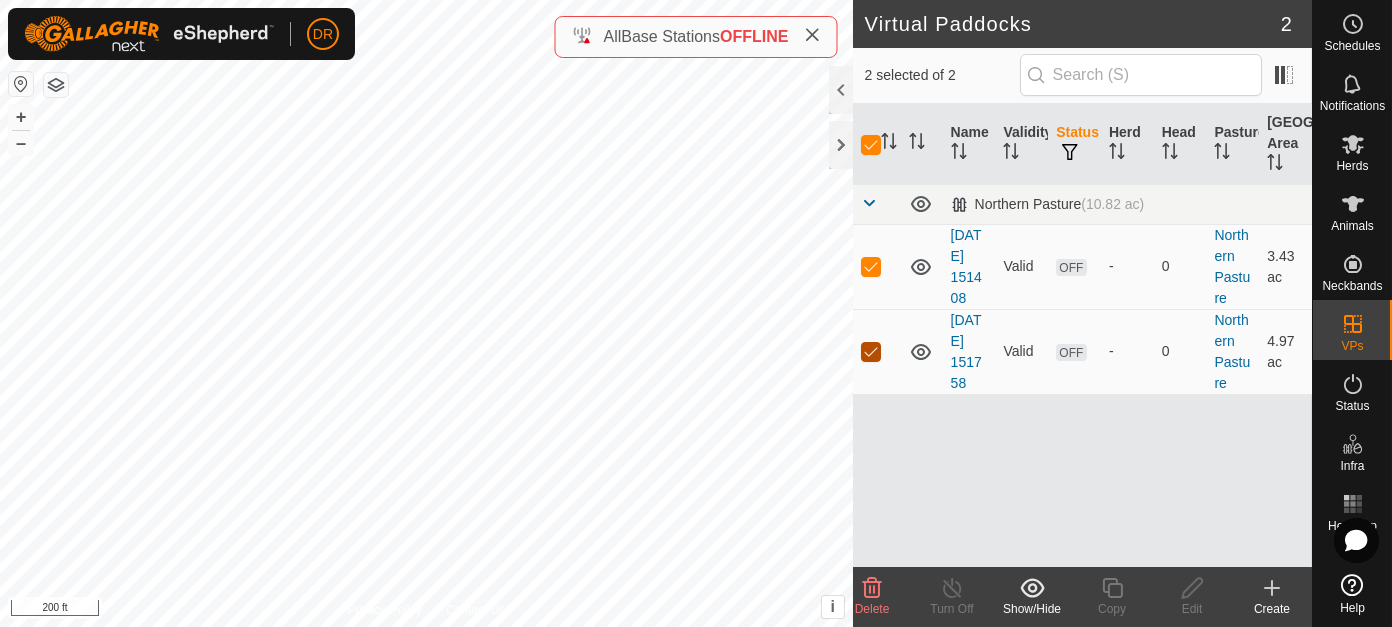 checkbox on "true" 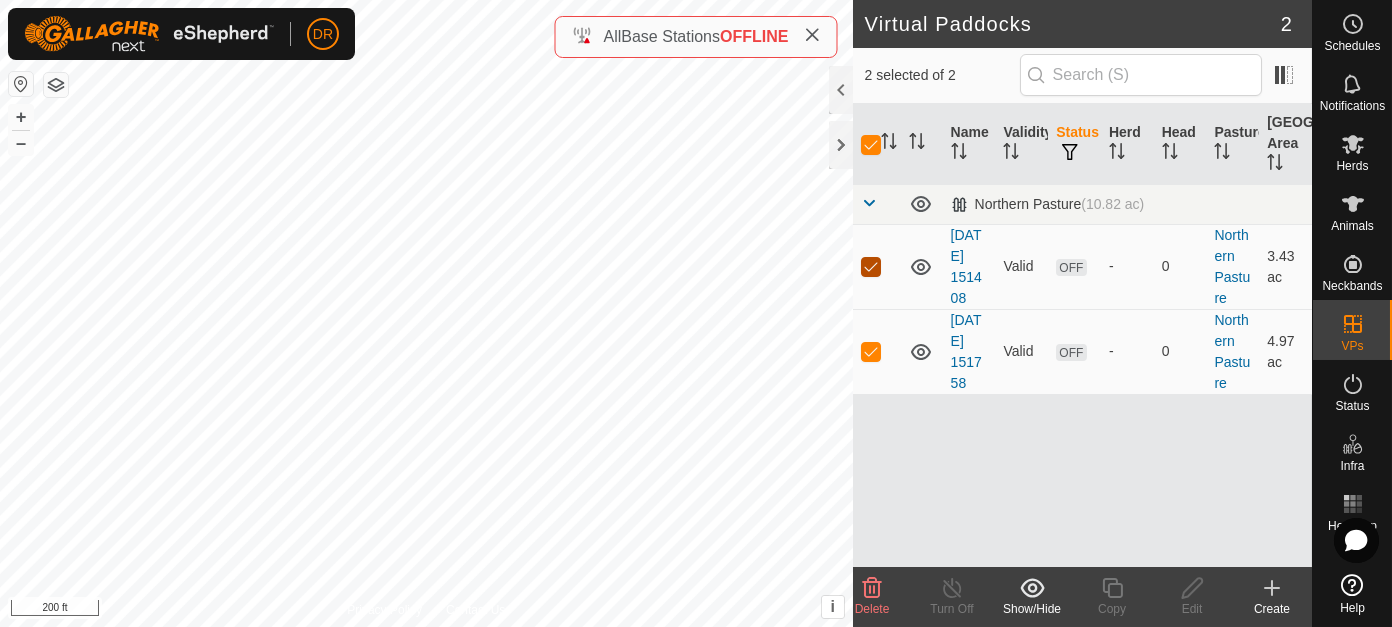click at bounding box center [871, 267] 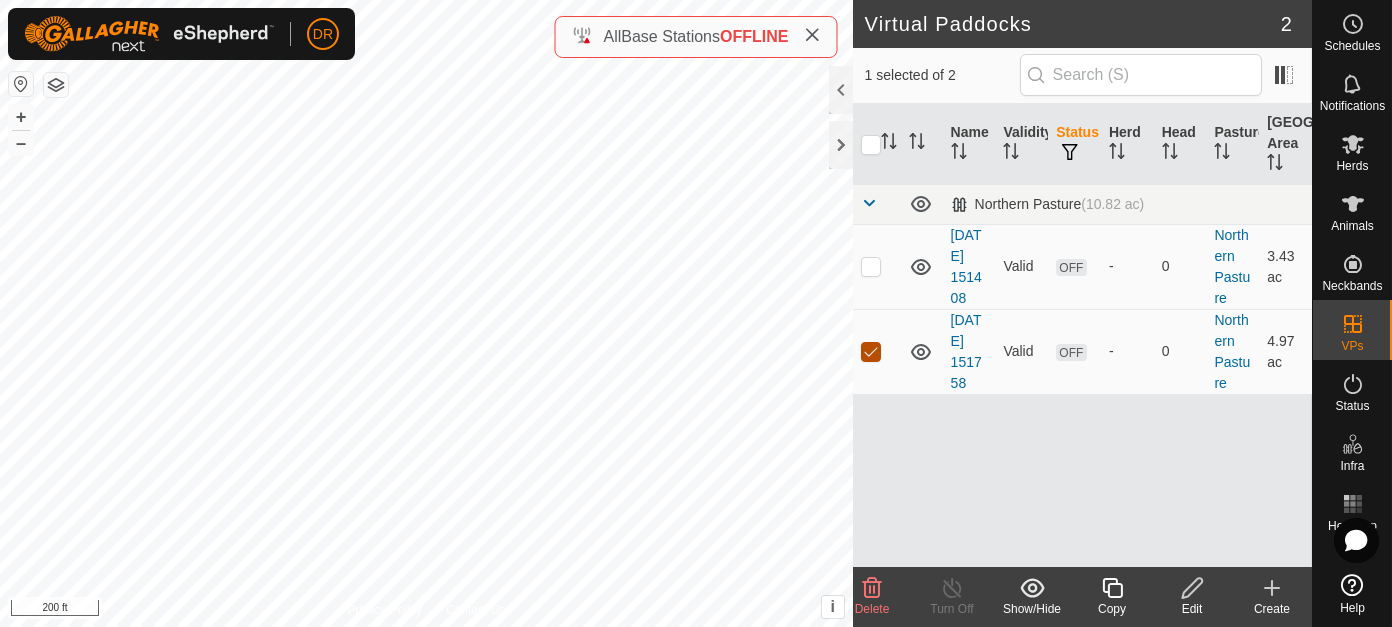 click at bounding box center (871, 352) 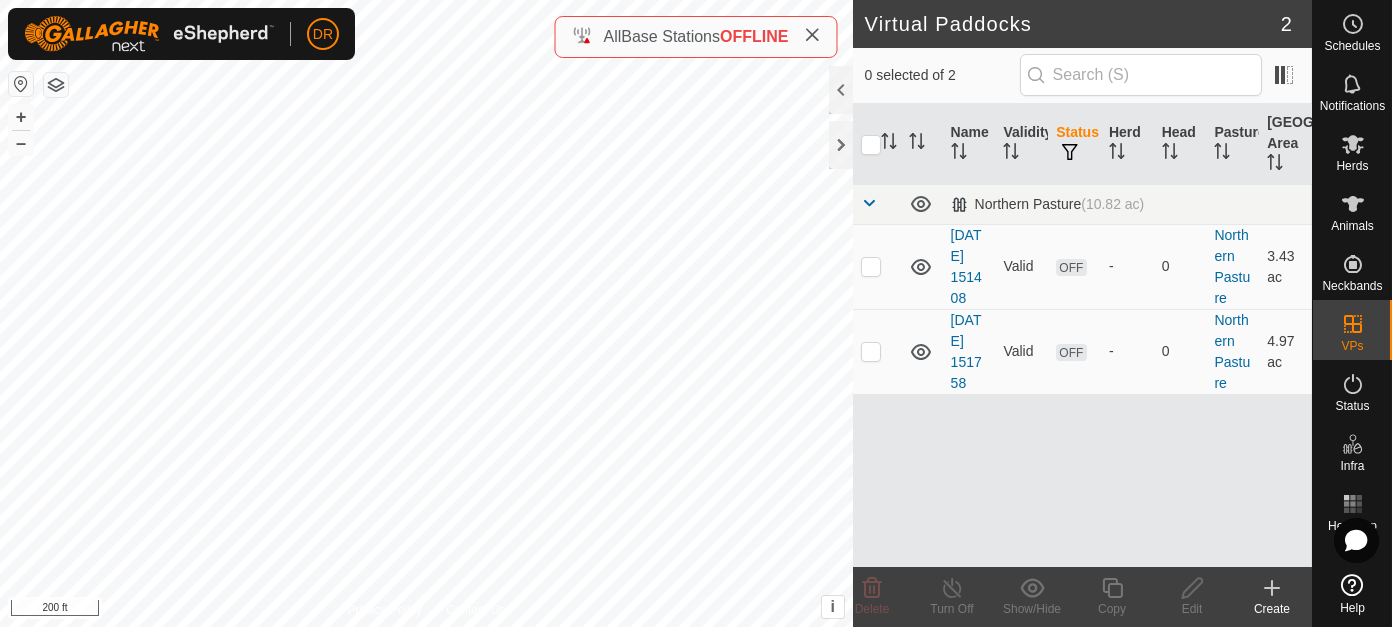 click 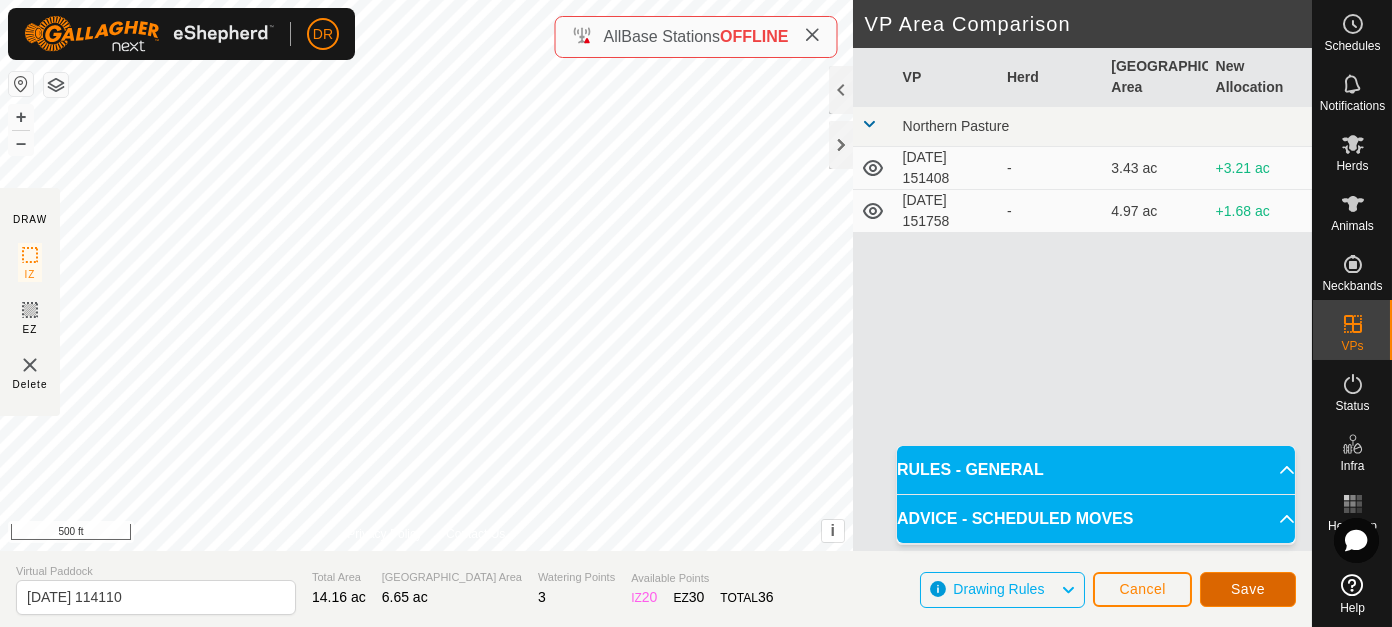 click on "Save" 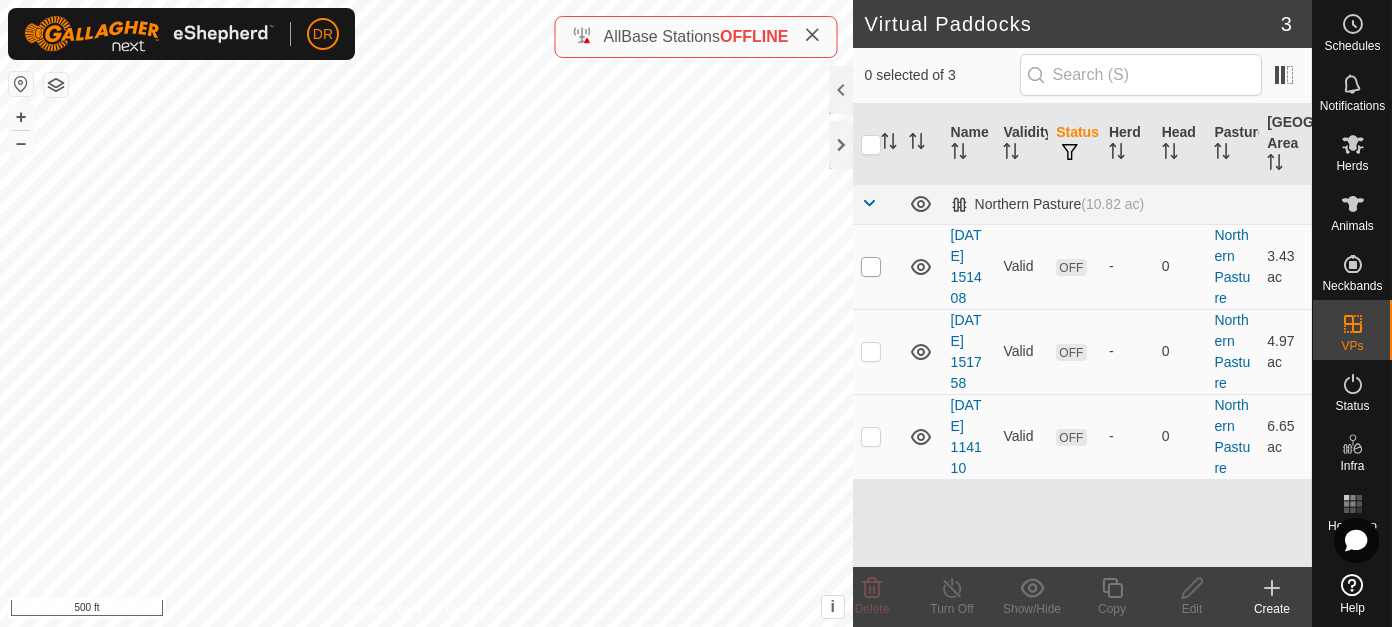 click at bounding box center [871, 267] 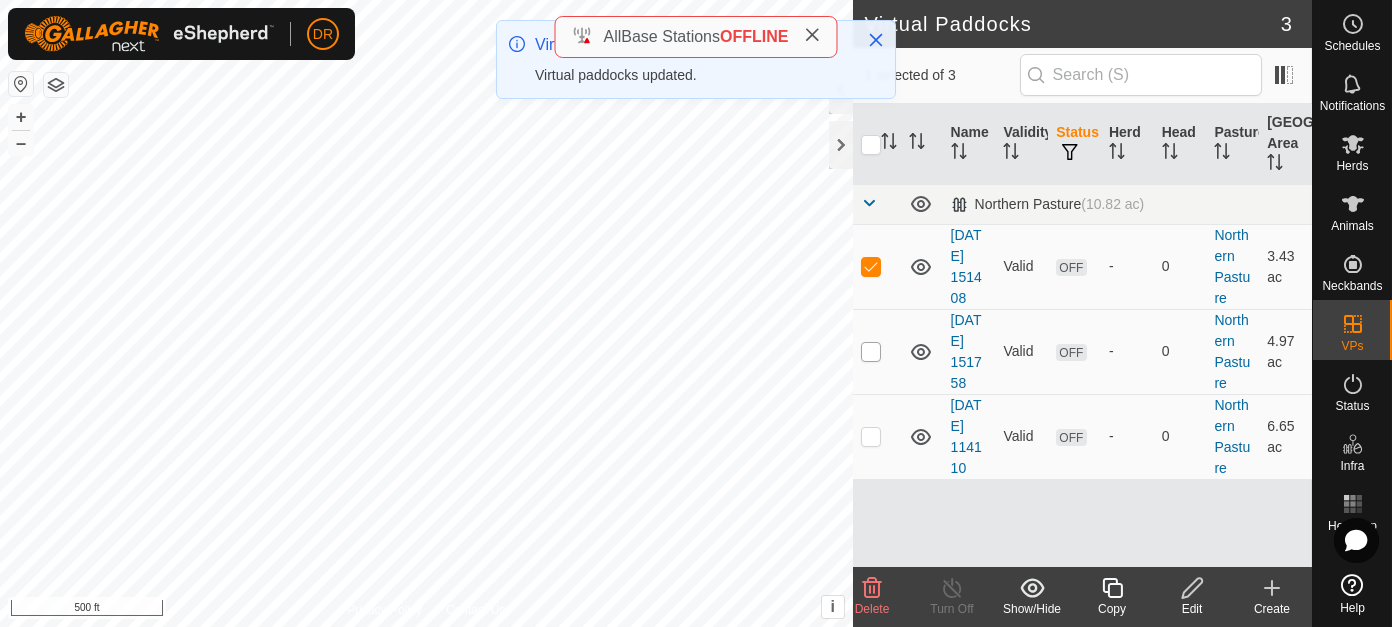 click at bounding box center [871, 352] 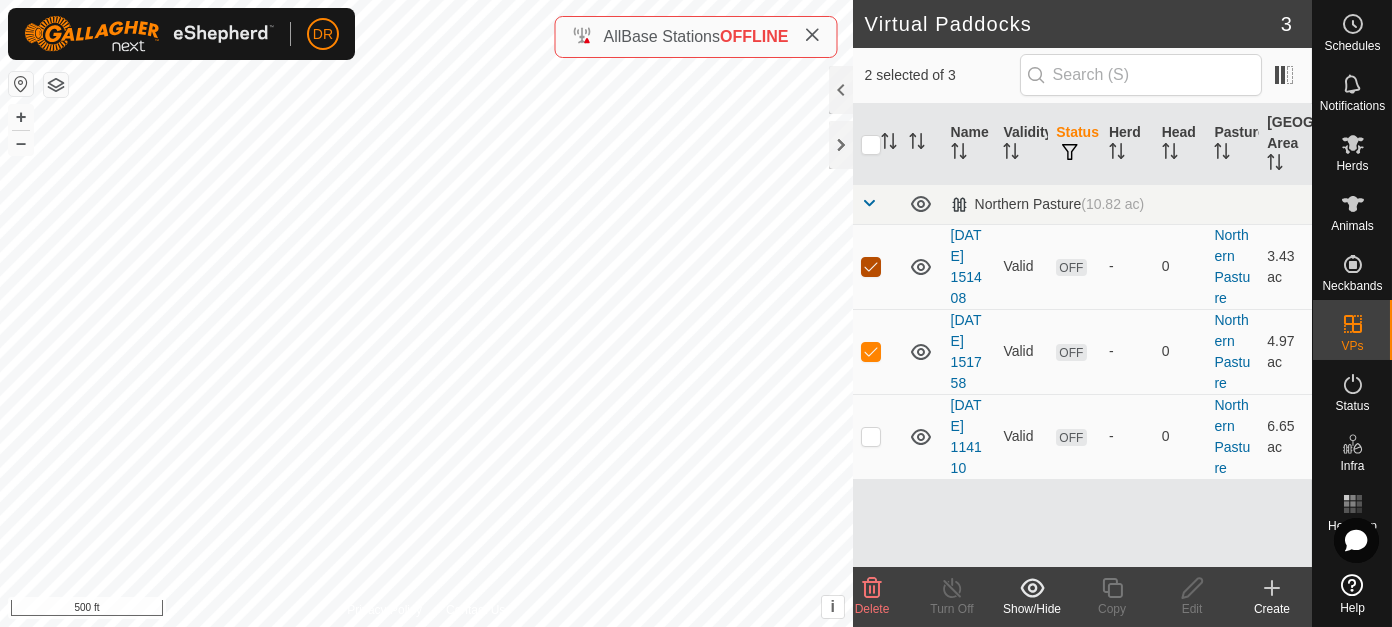 click at bounding box center [871, 267] 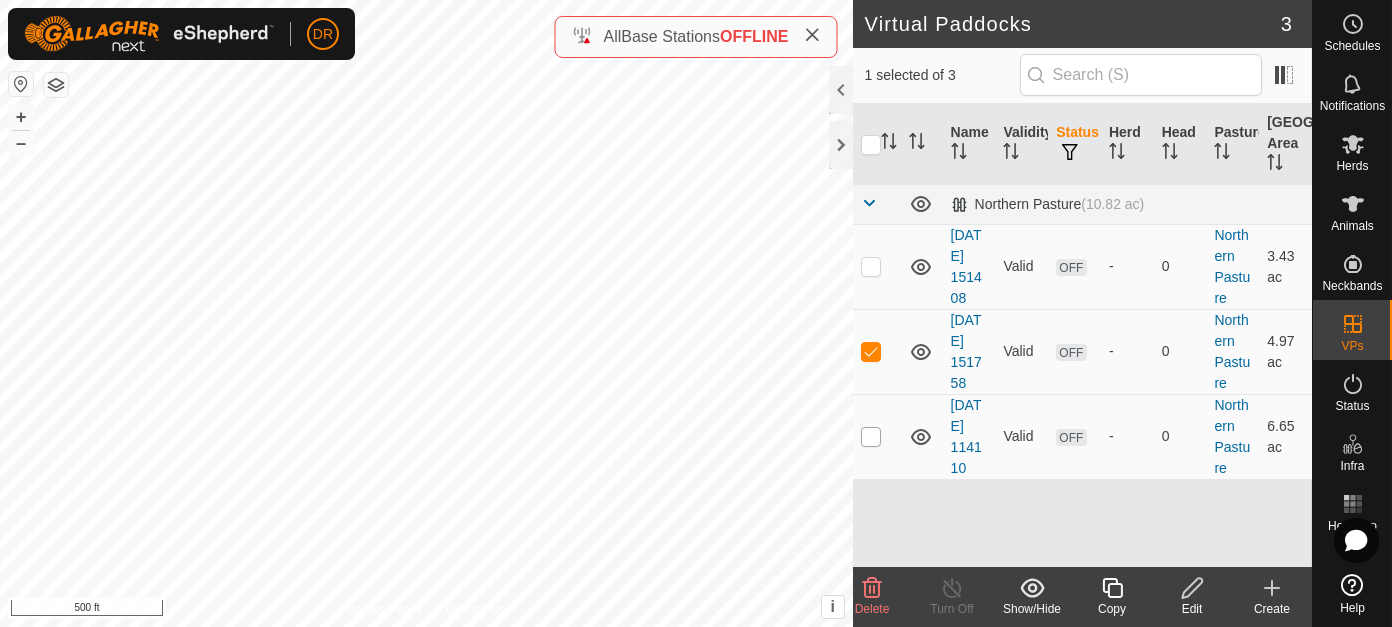 click at bounding box center (871, 437) 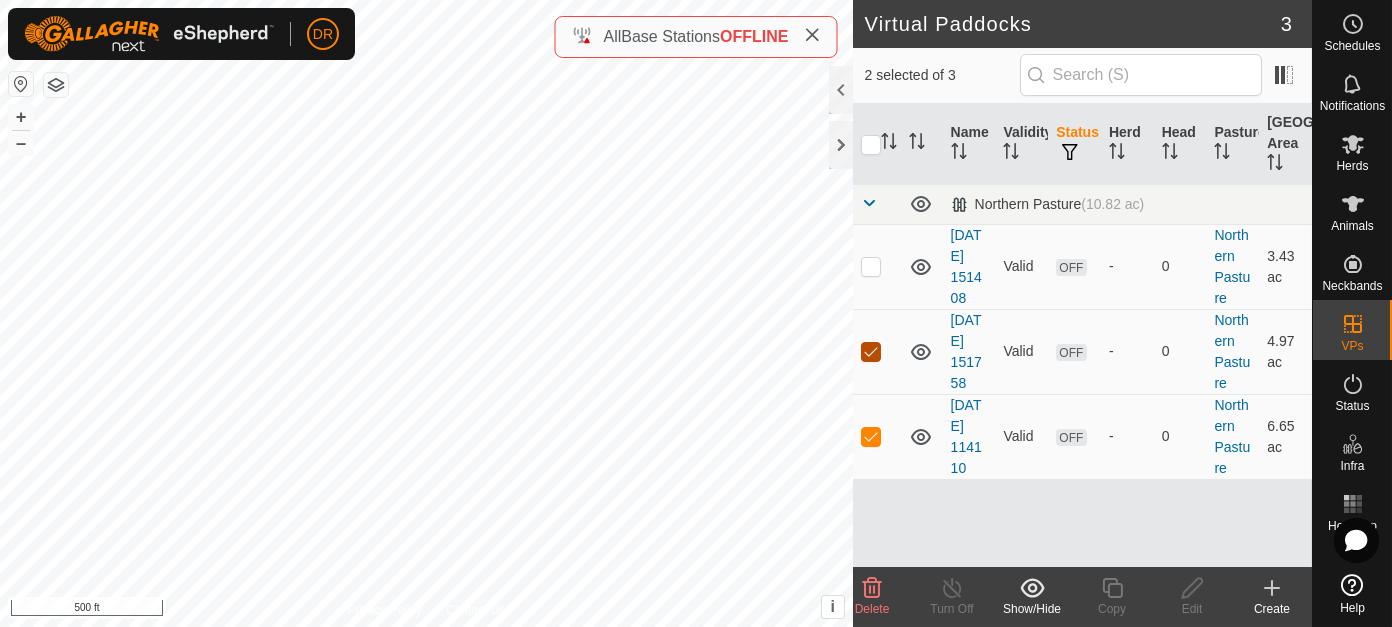 click at bounding box center [871, 352] 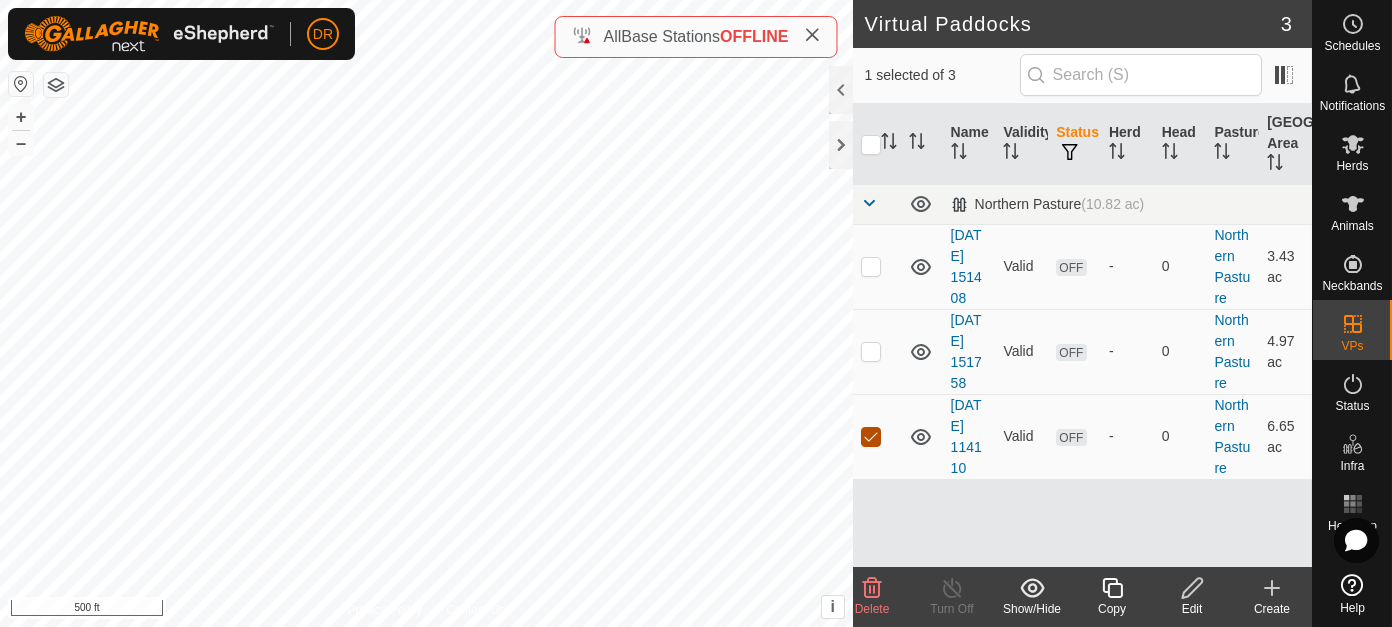 click at bounding box center [871, 437] 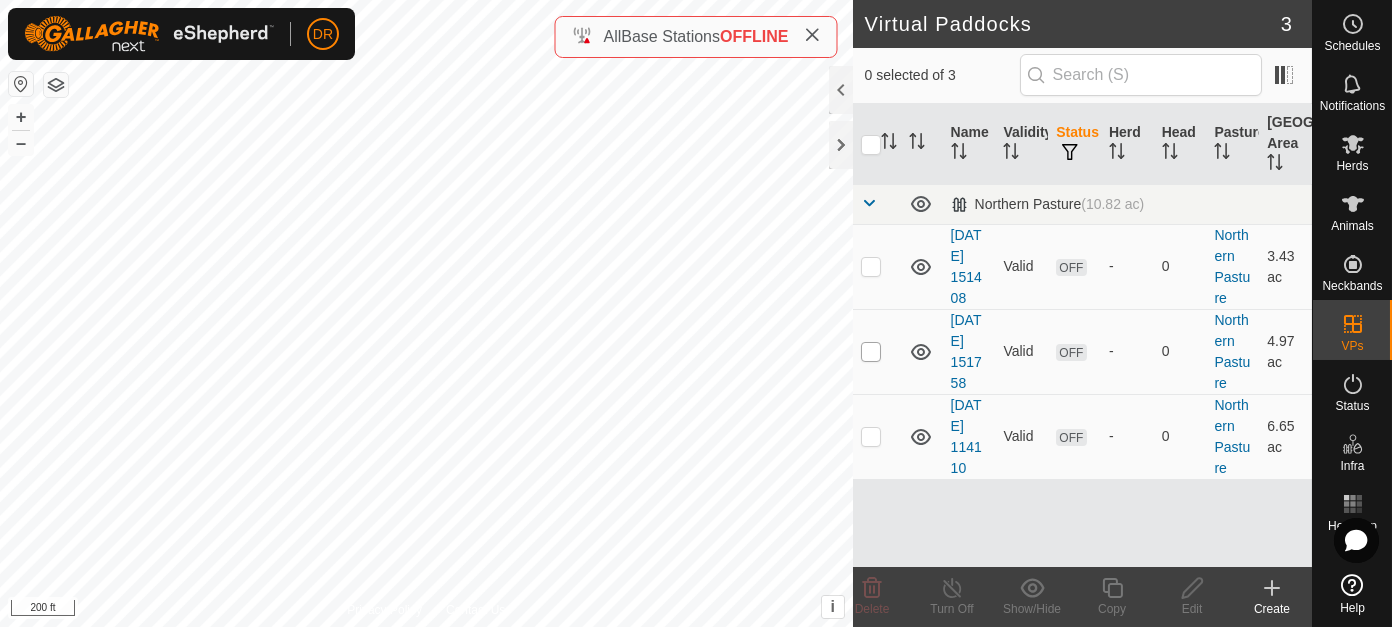 click at bounding box center [871, 352] 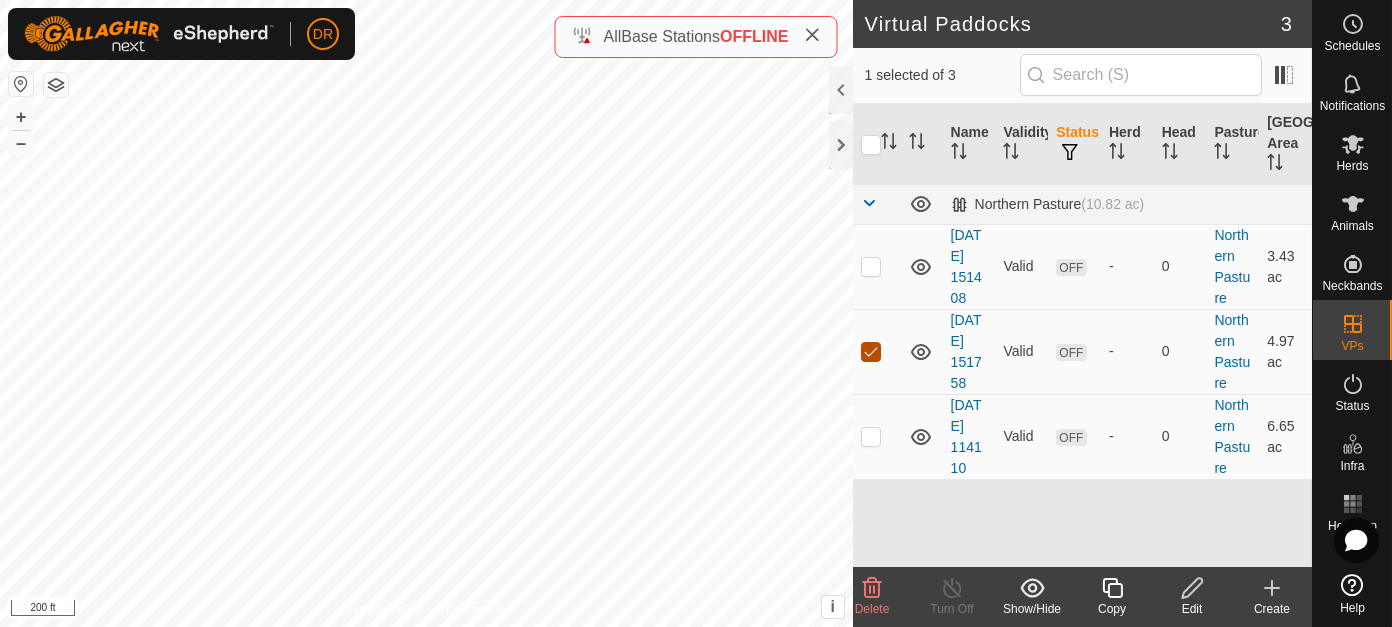 click at bounding box center (871, 352) 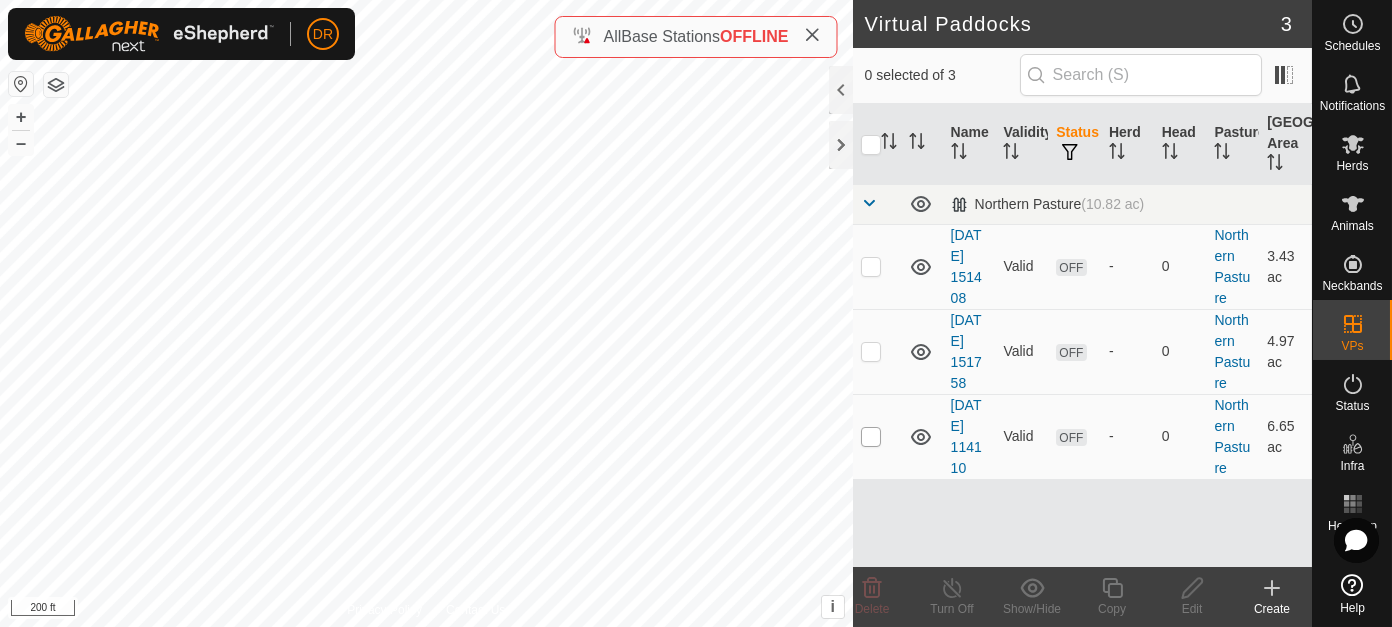 click at bounding box center [871, 437] 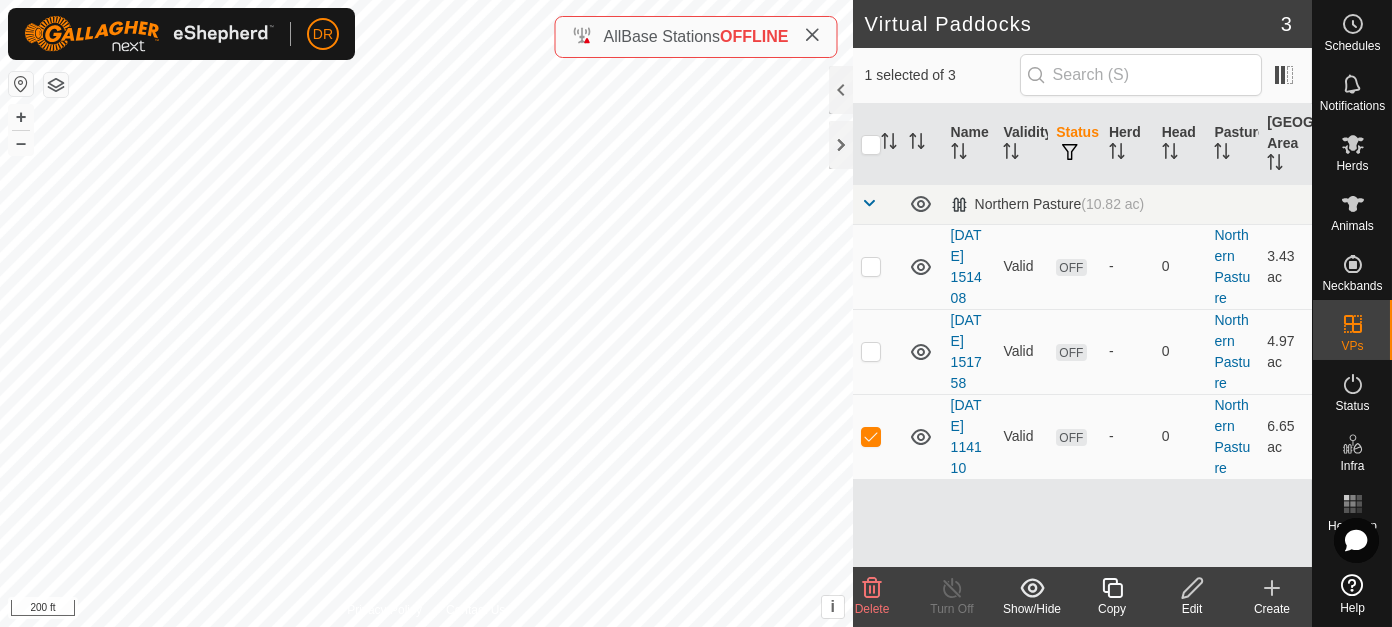 click 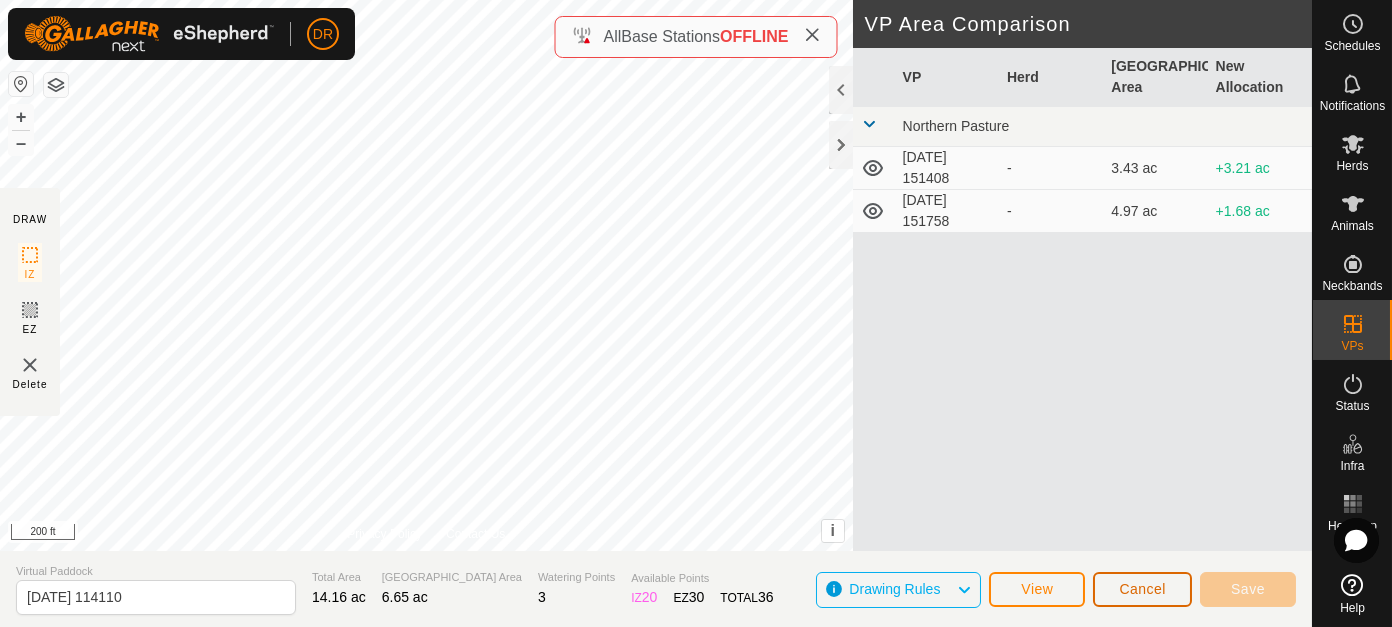click on "Cancel" 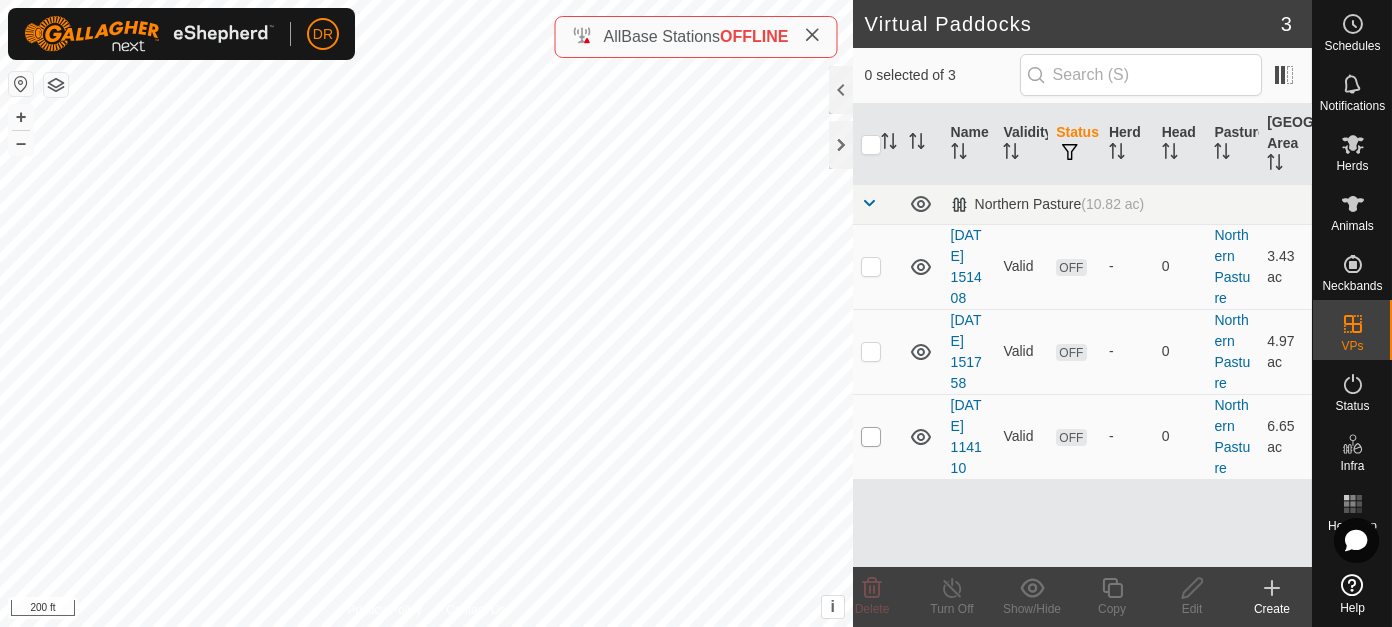 click at bounding box center (871, 437) 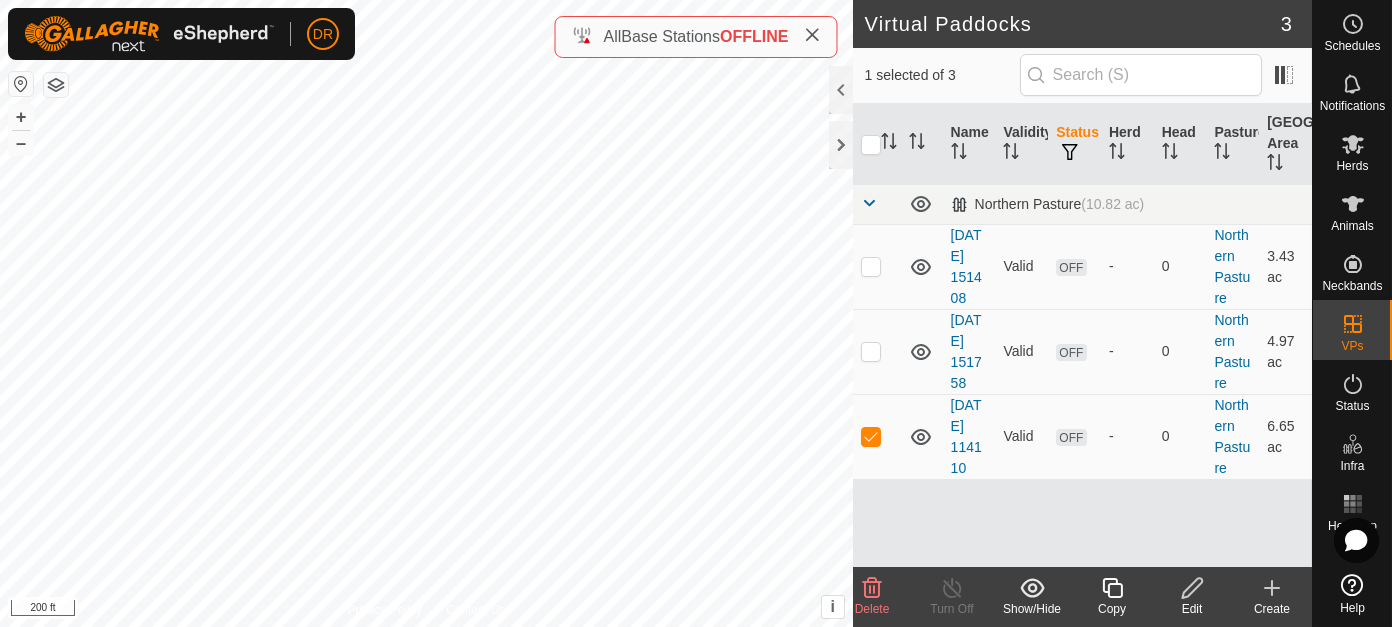 click 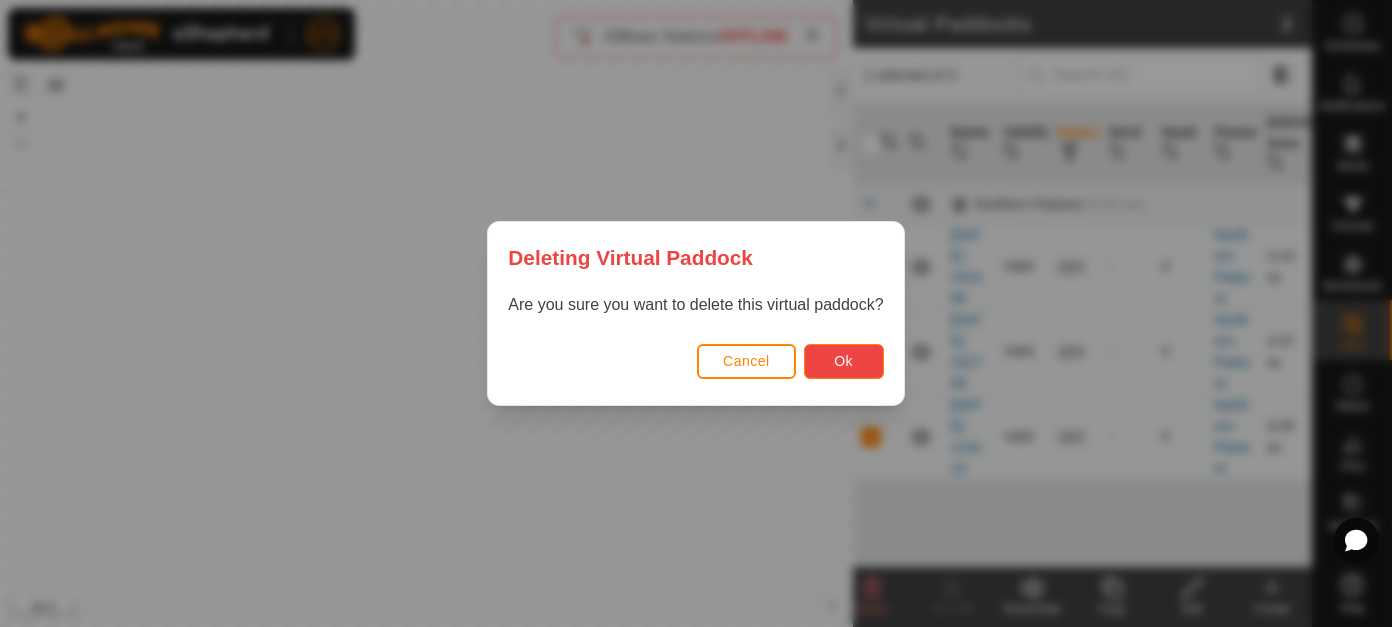 click on "Ok" at bounding box center (844, 361) 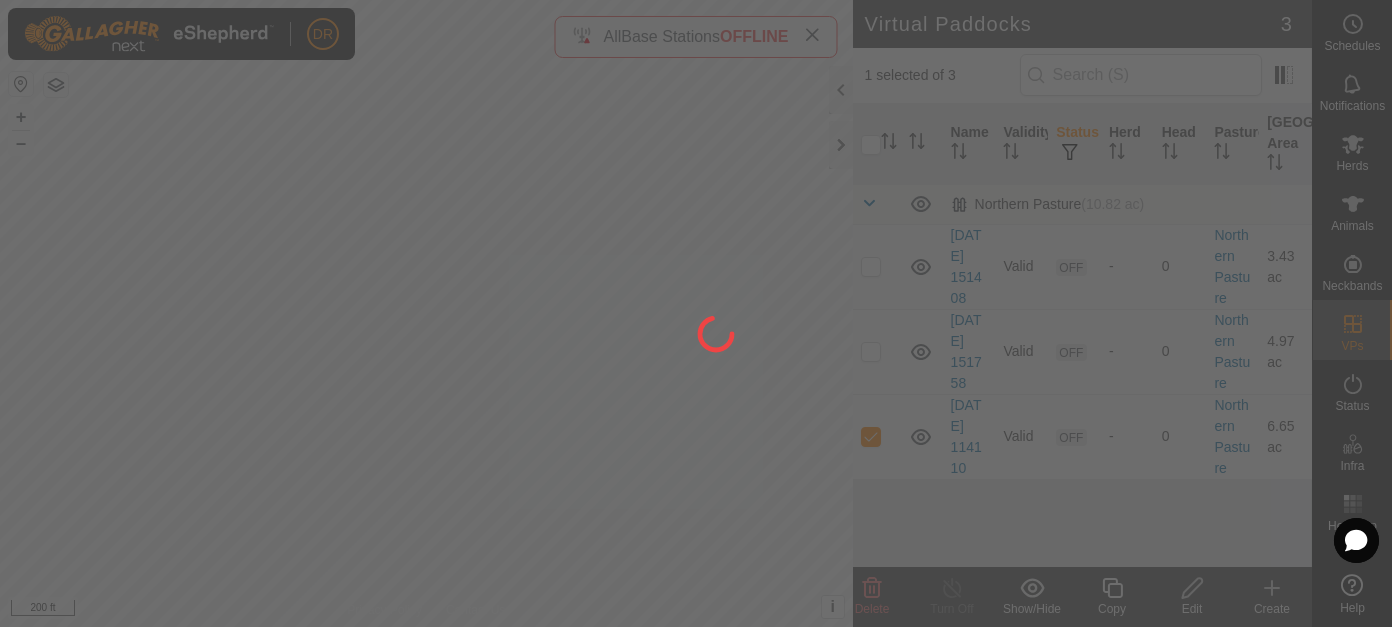 checkbox on "false" 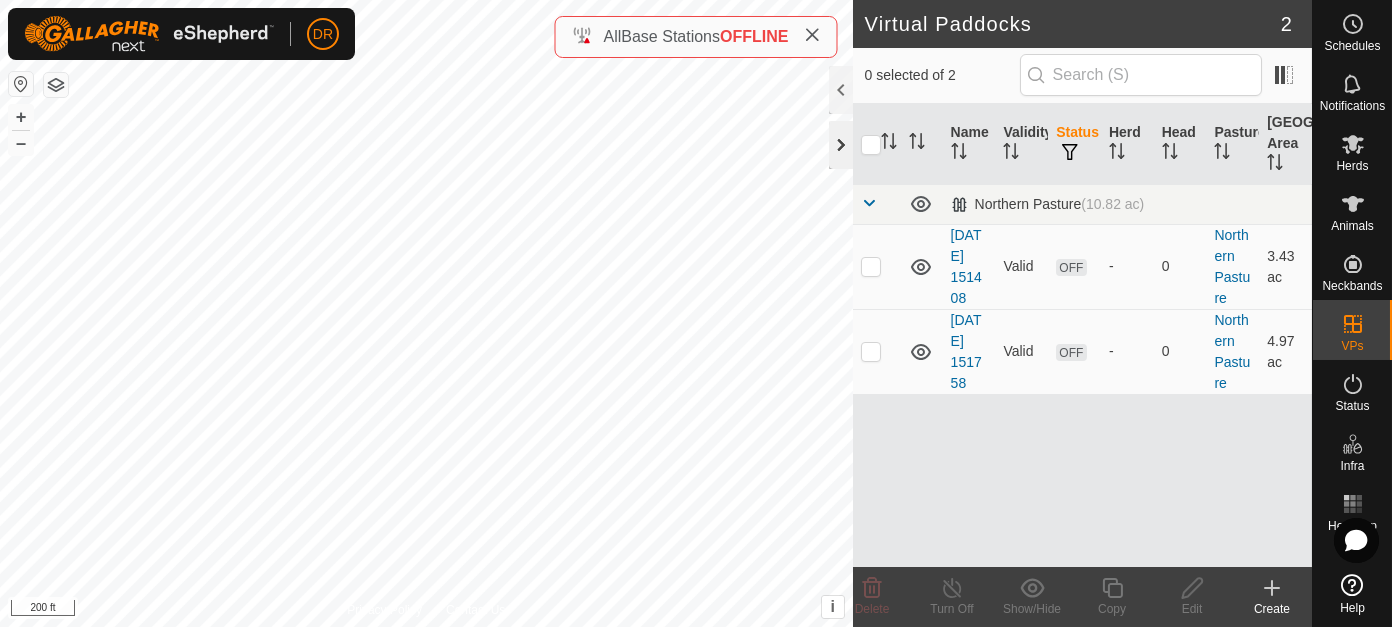 click 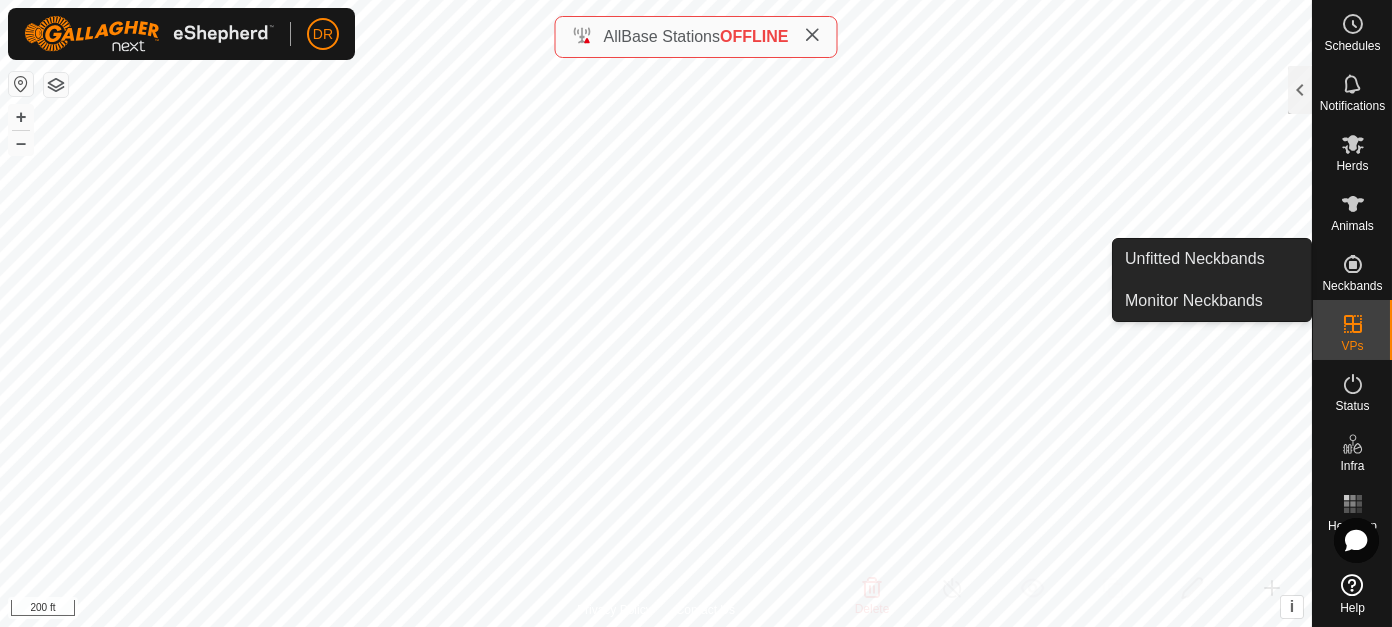 click 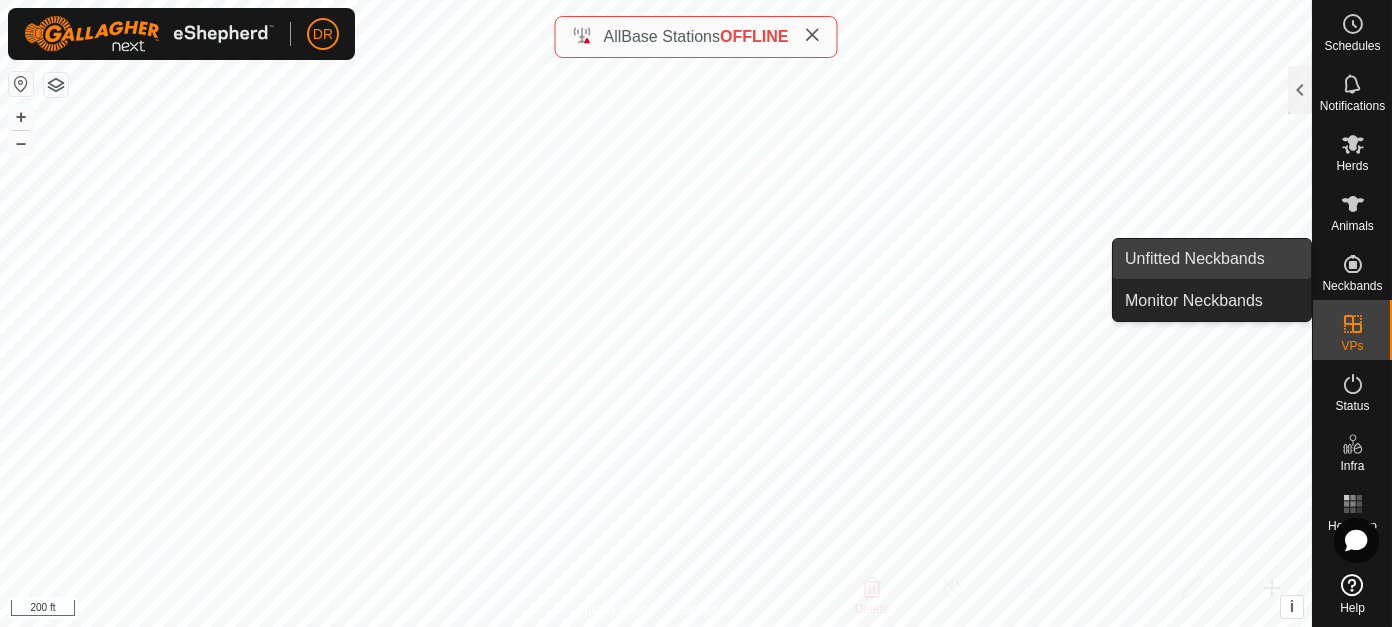 click on "Unfitted Neckbands" at bounding box center (1212, 259) 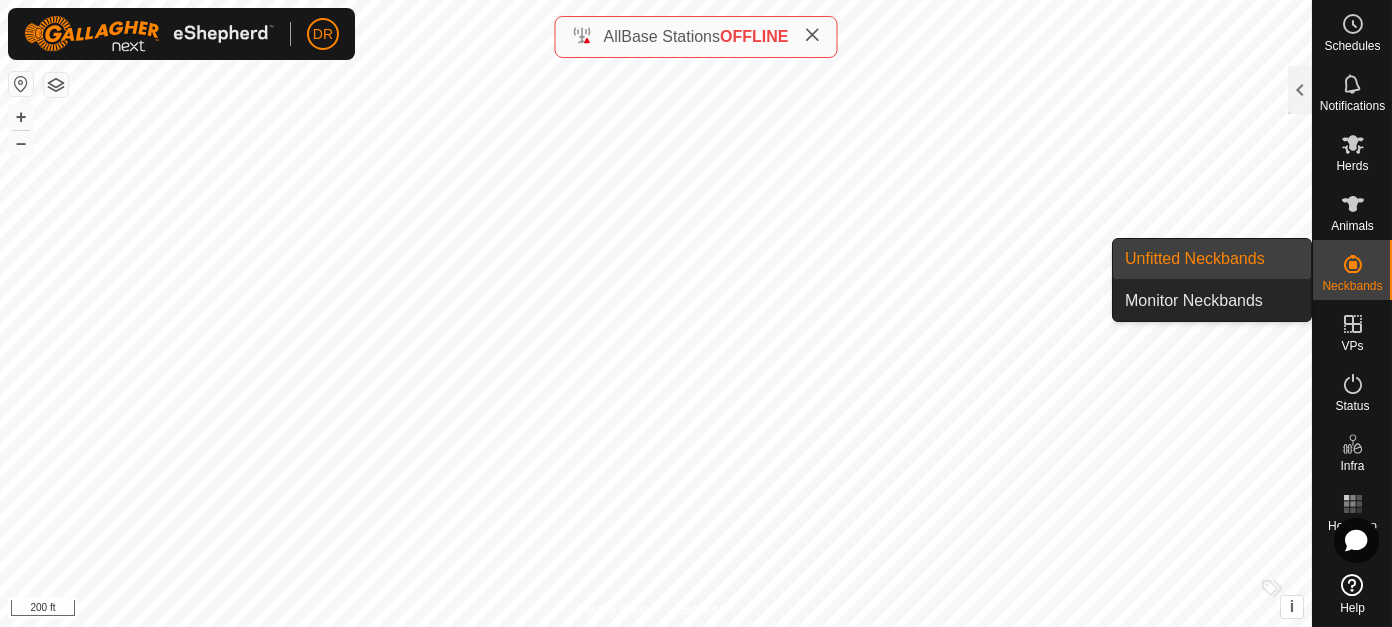 click on "Unfitted Neckbands" at bounding box center [1212, 259] 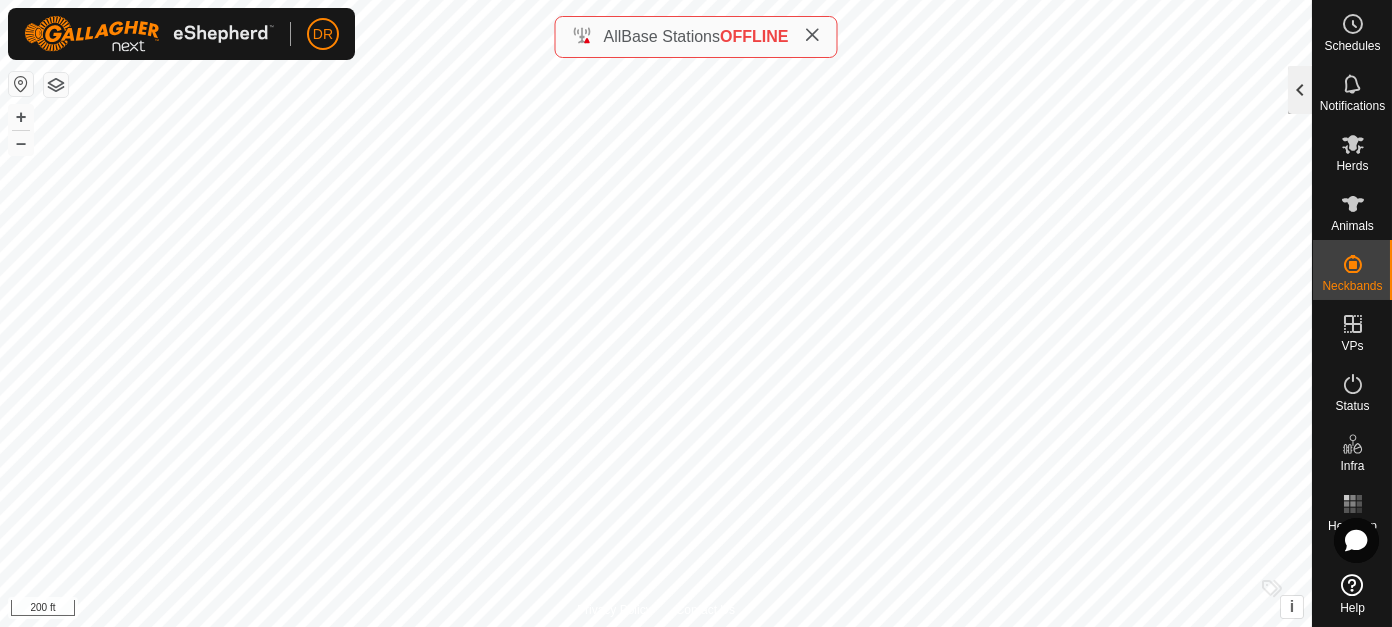 click 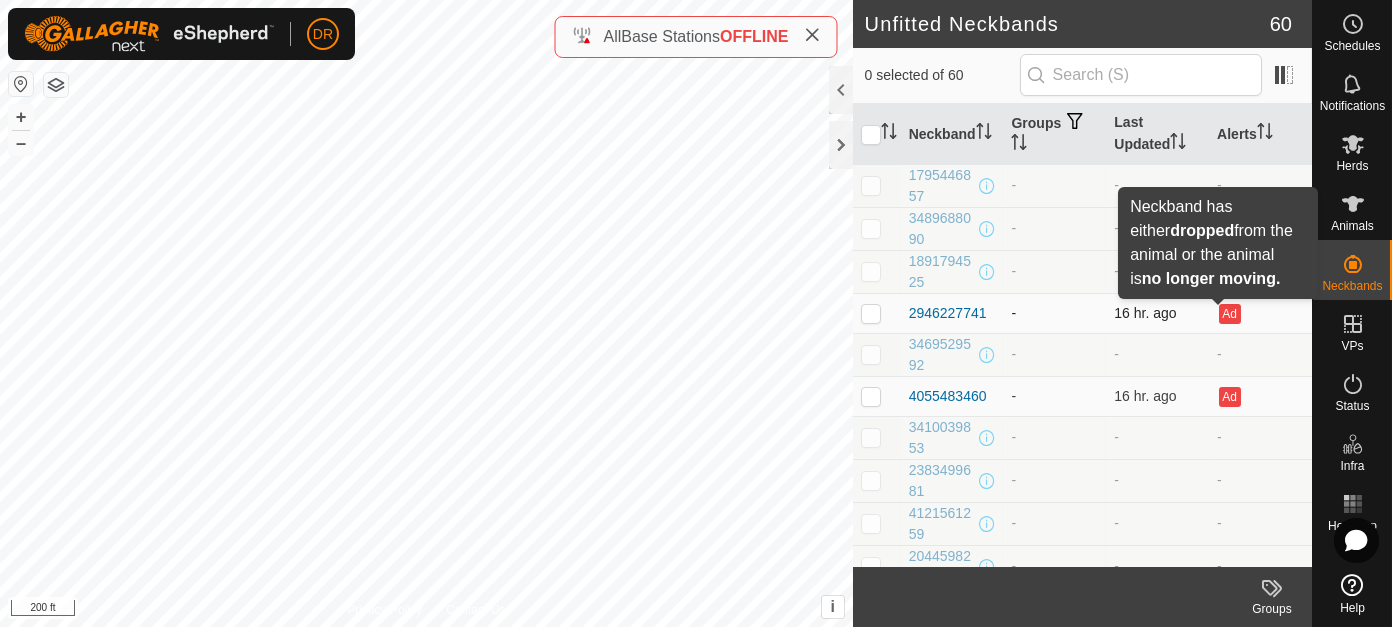 click on "Ad" at bounding box center [1230, 314] 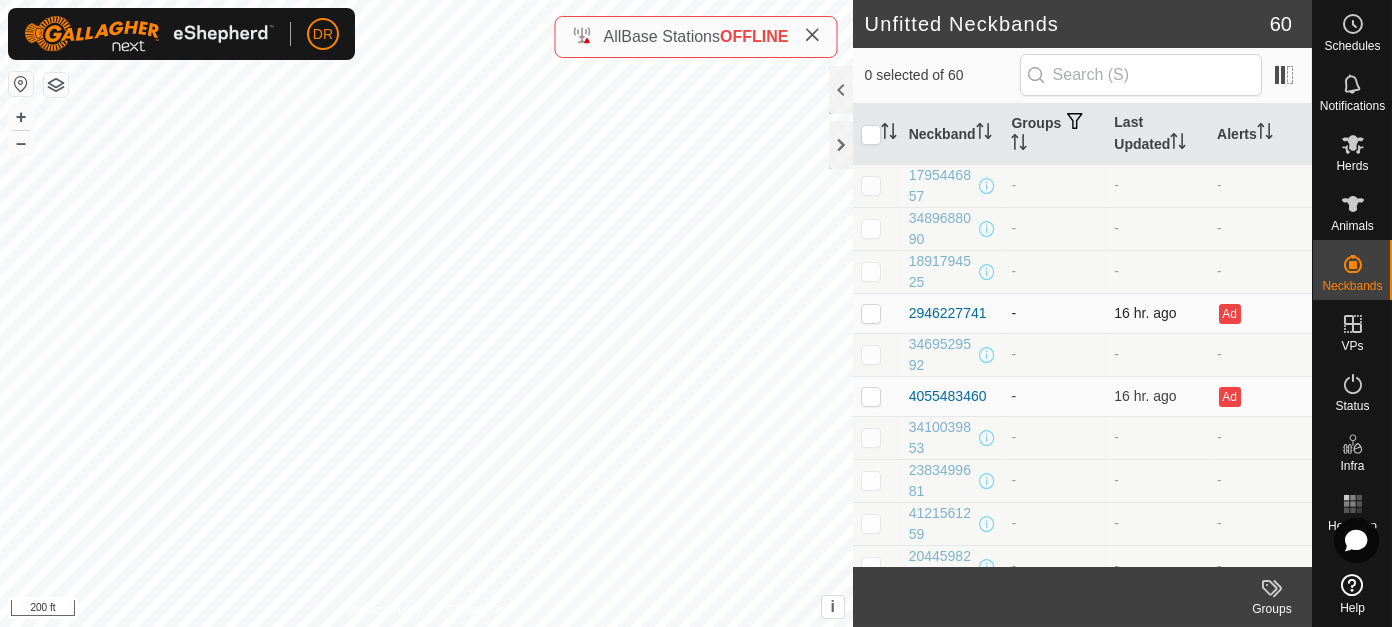 click on "Ad" at bounding box center [1230, 314] 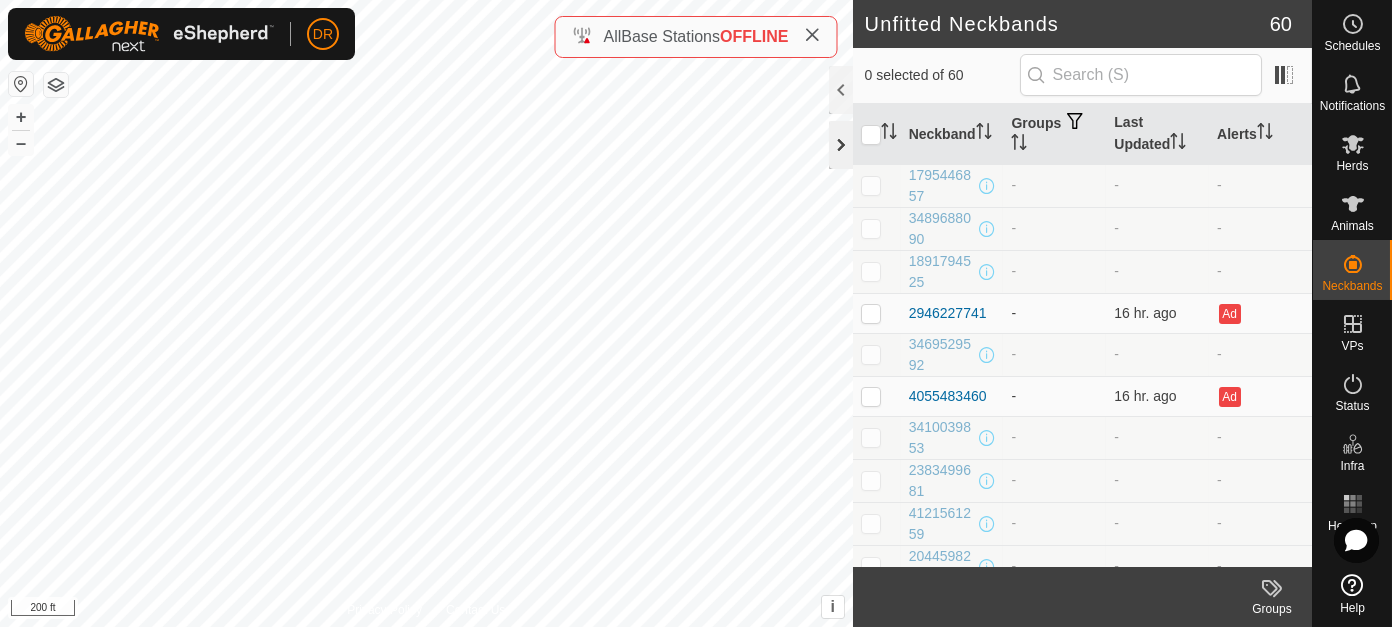 click 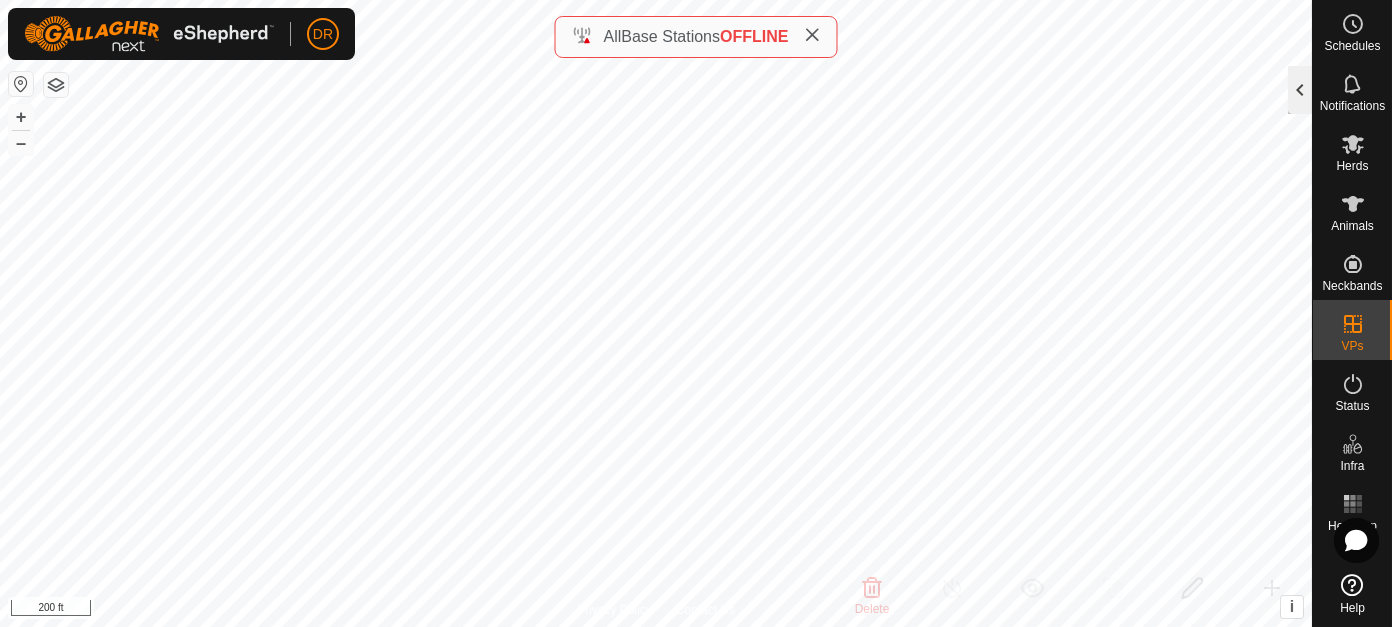 click 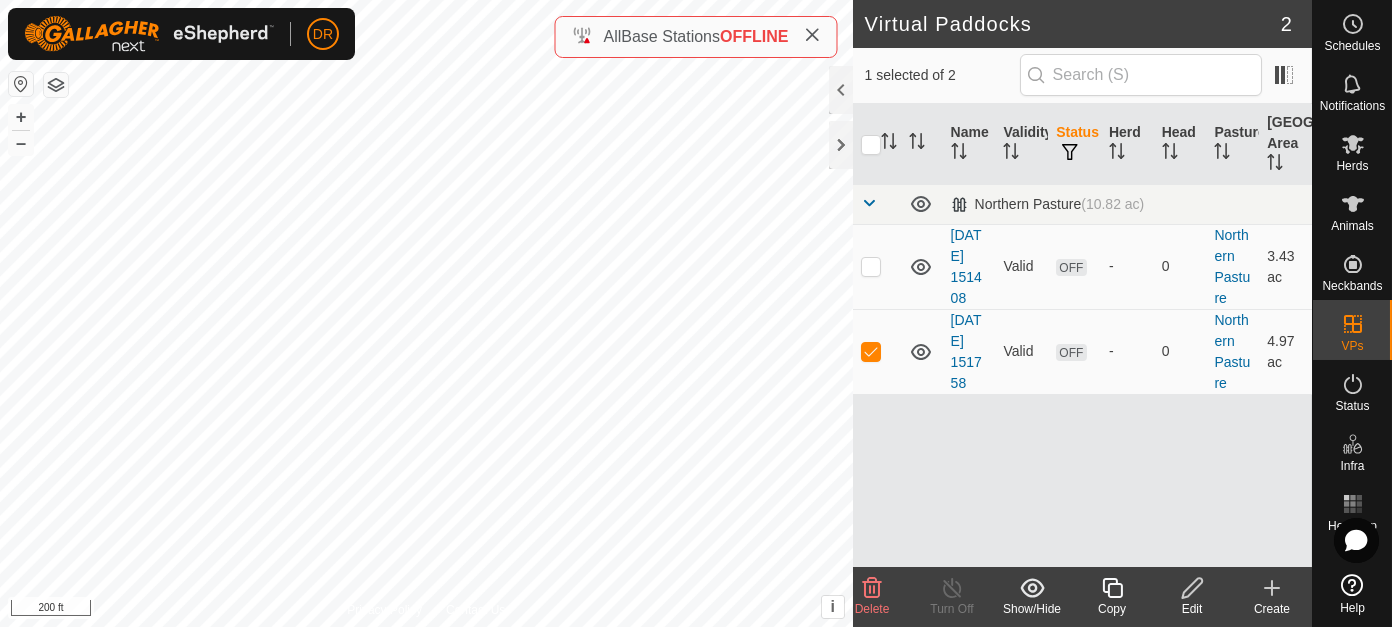 click 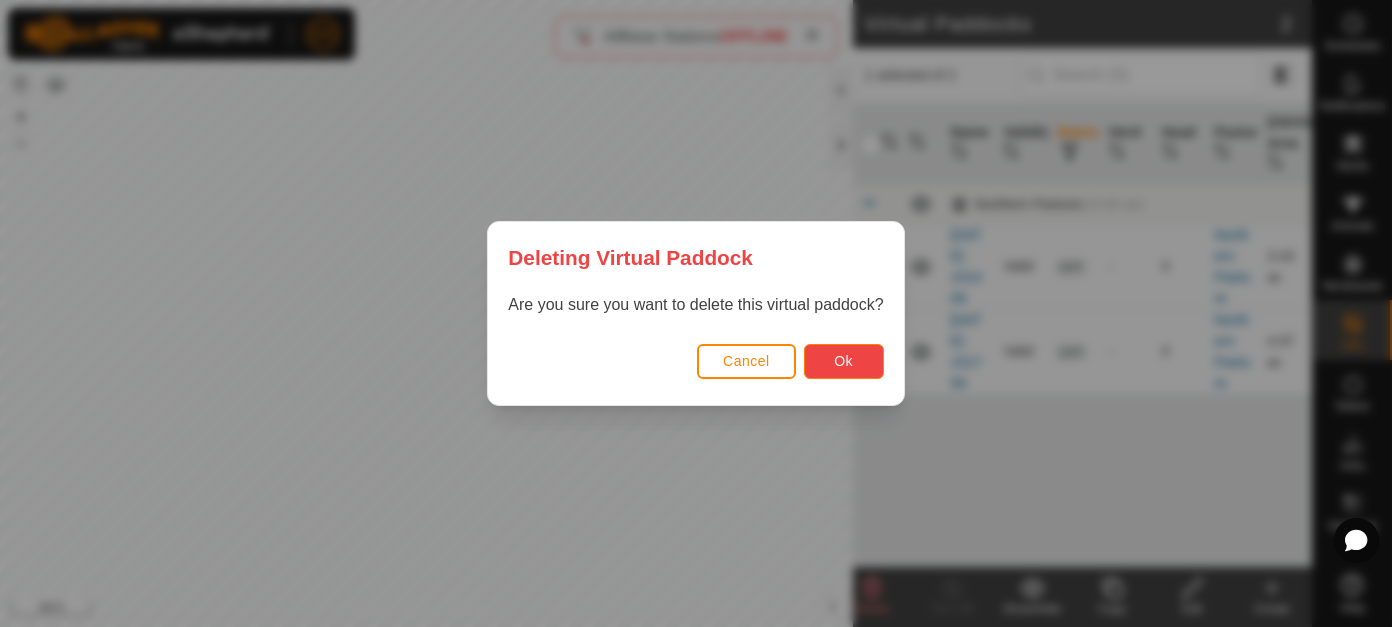 click on "Ok" at bounding box center (844, 361) 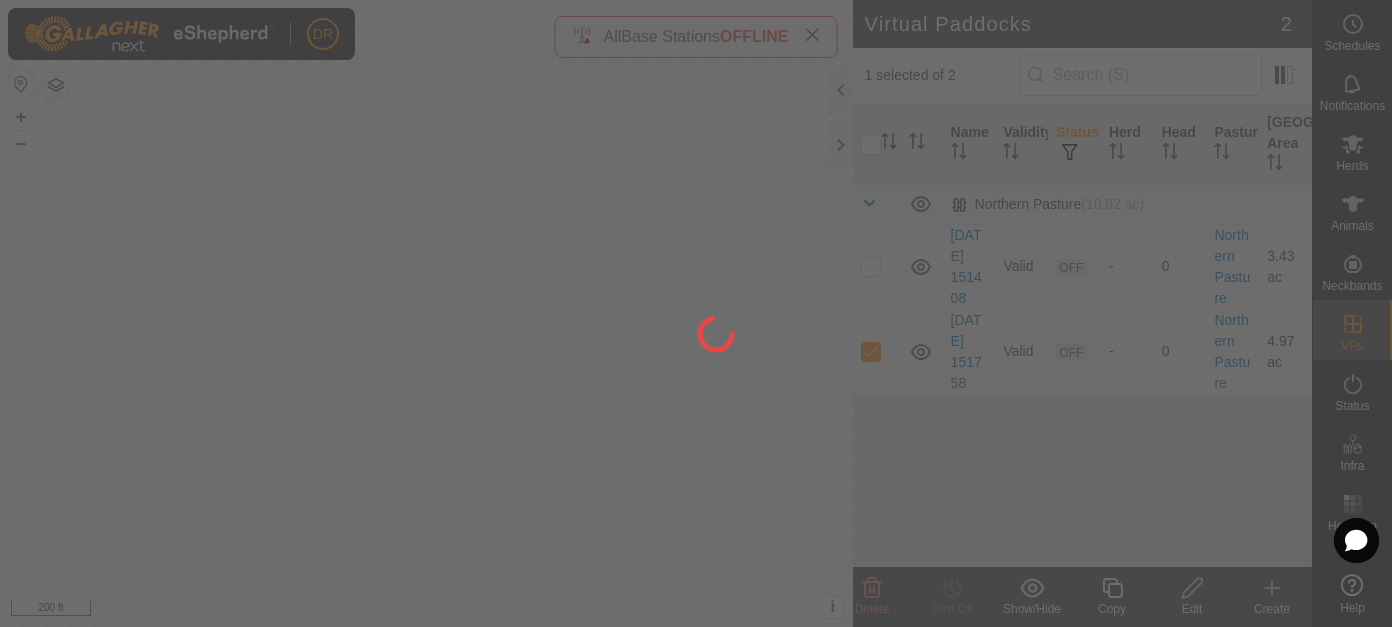 checkbox on "false" 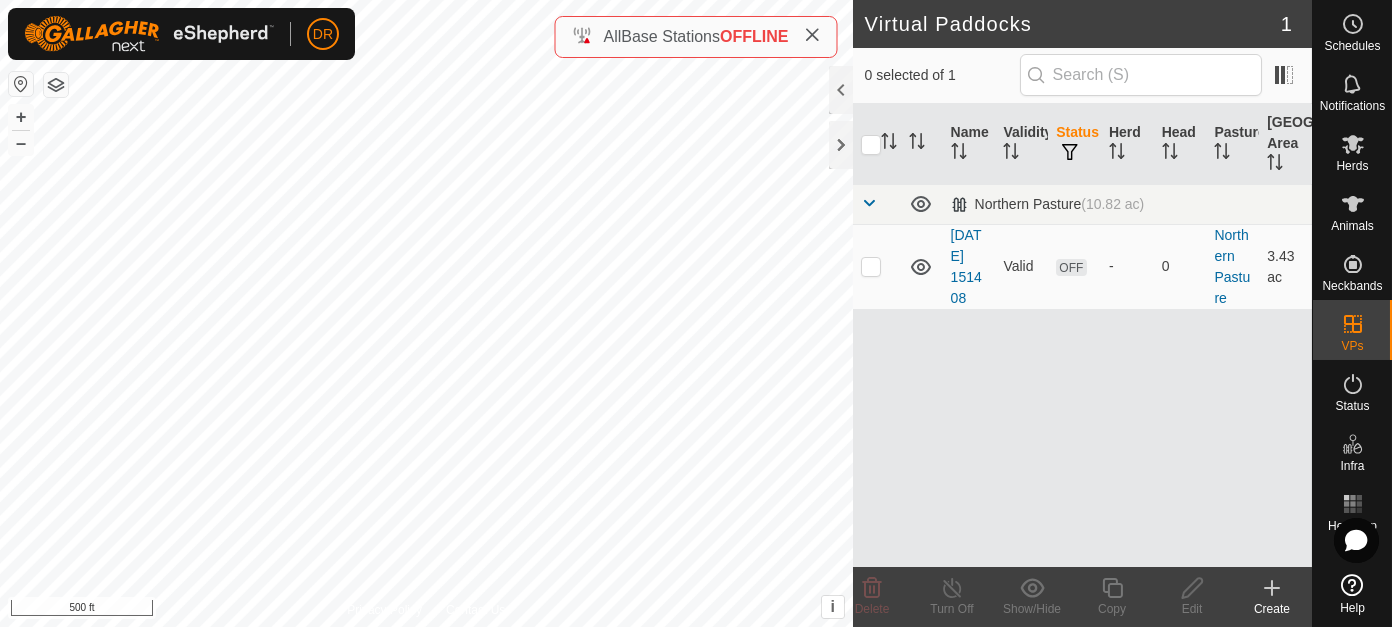 click at bounding box center [869, 203] 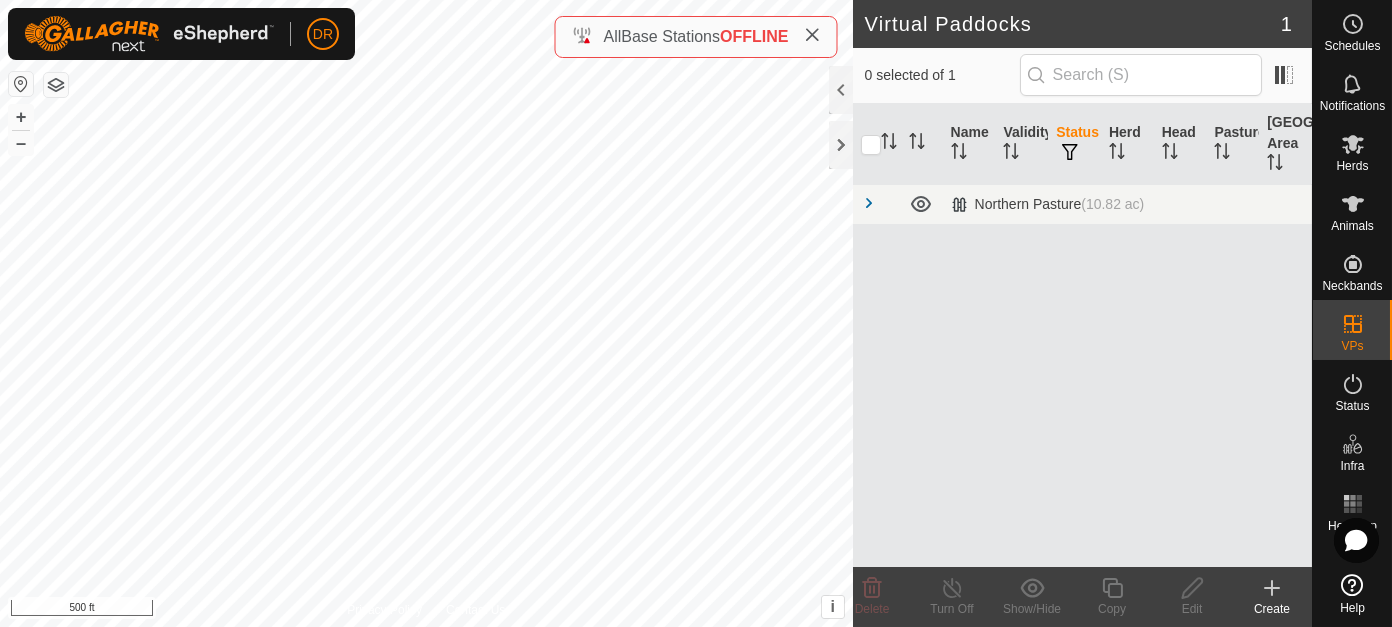 click at bounding box center [869, 203] 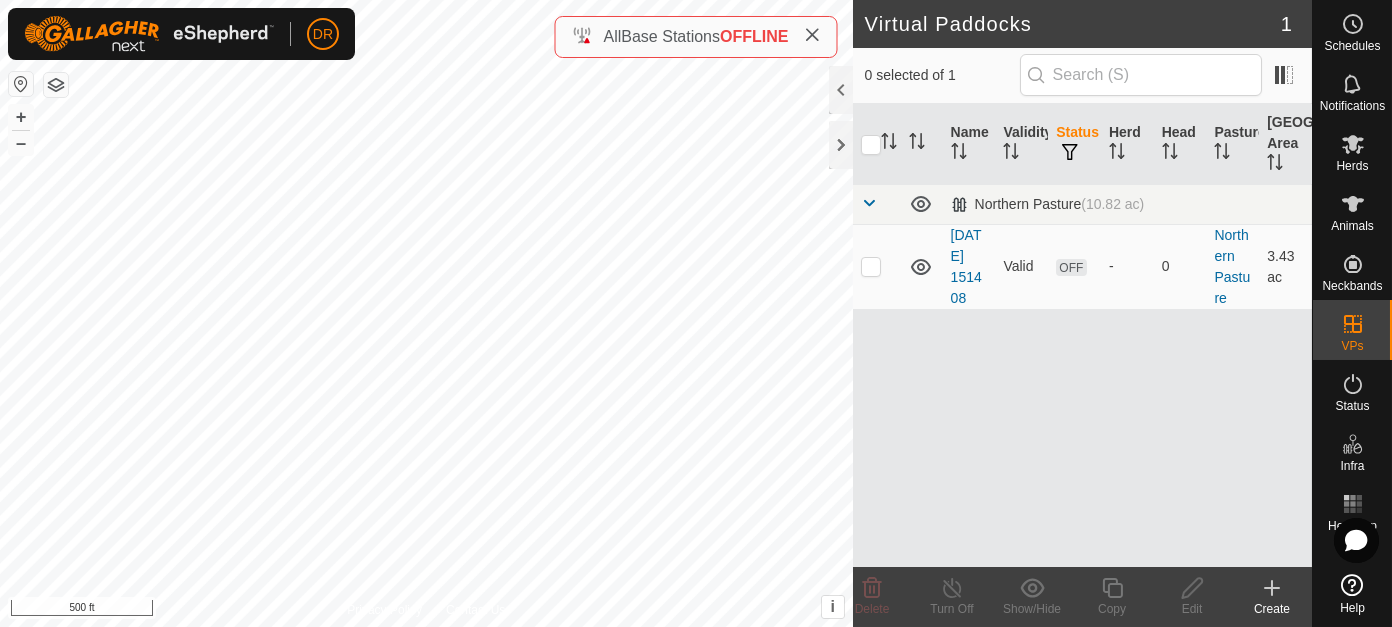 click on "OFF" at bounding box center [1071, 267] 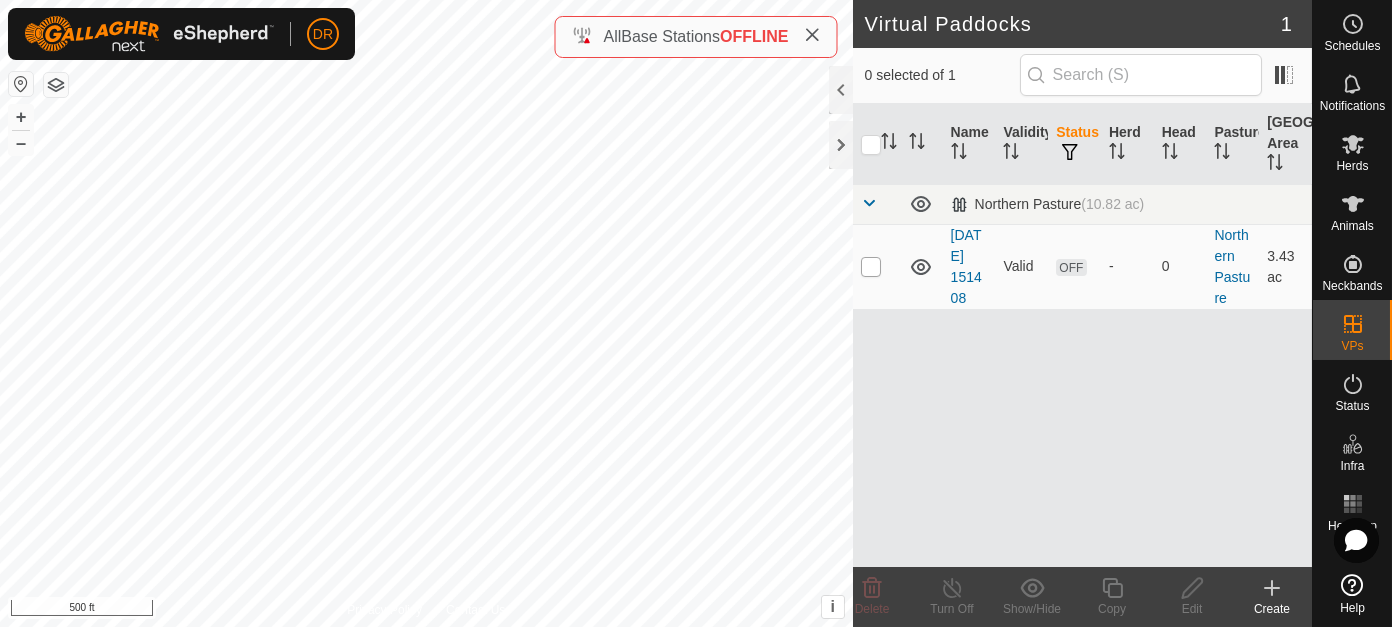 click at bounding box center (871, 267) 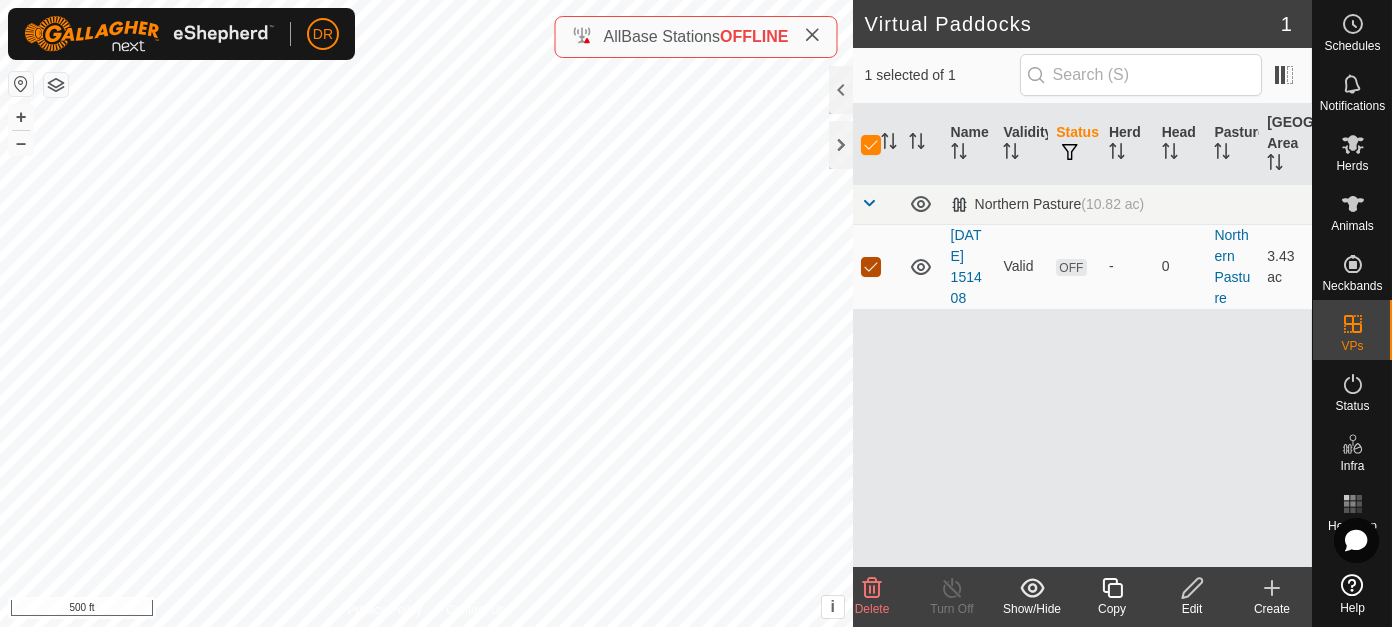 click at bounding box center [871, 267] 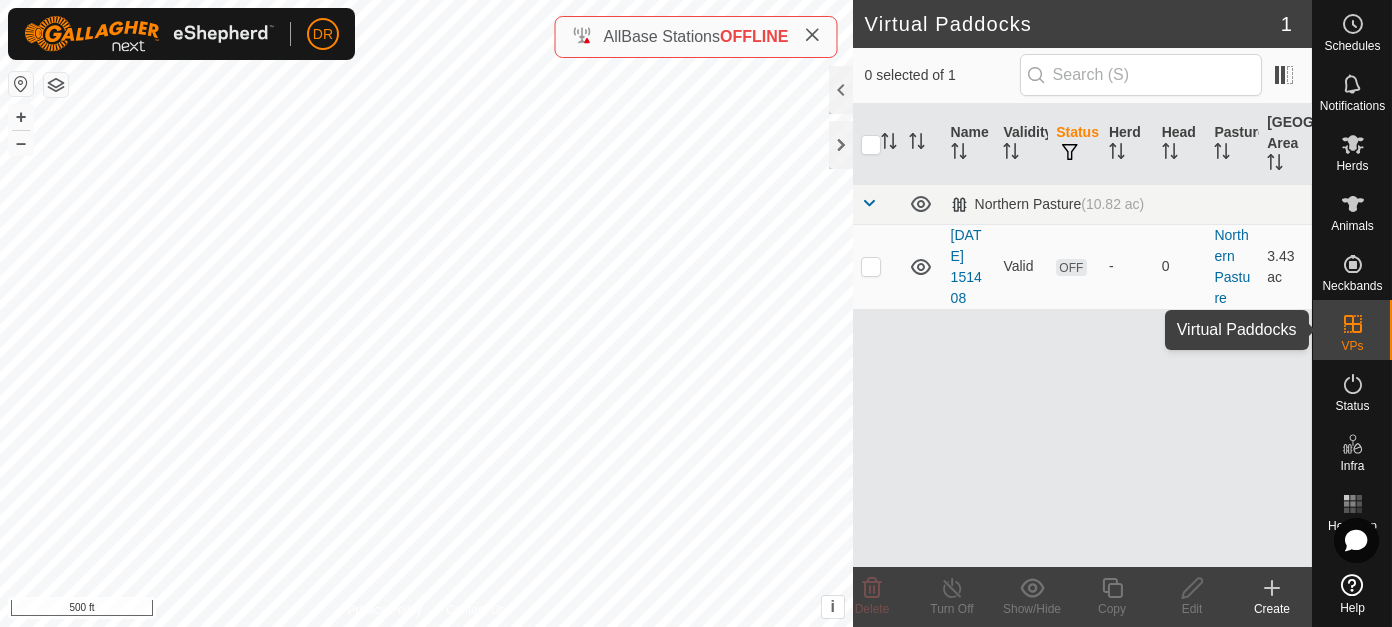 click 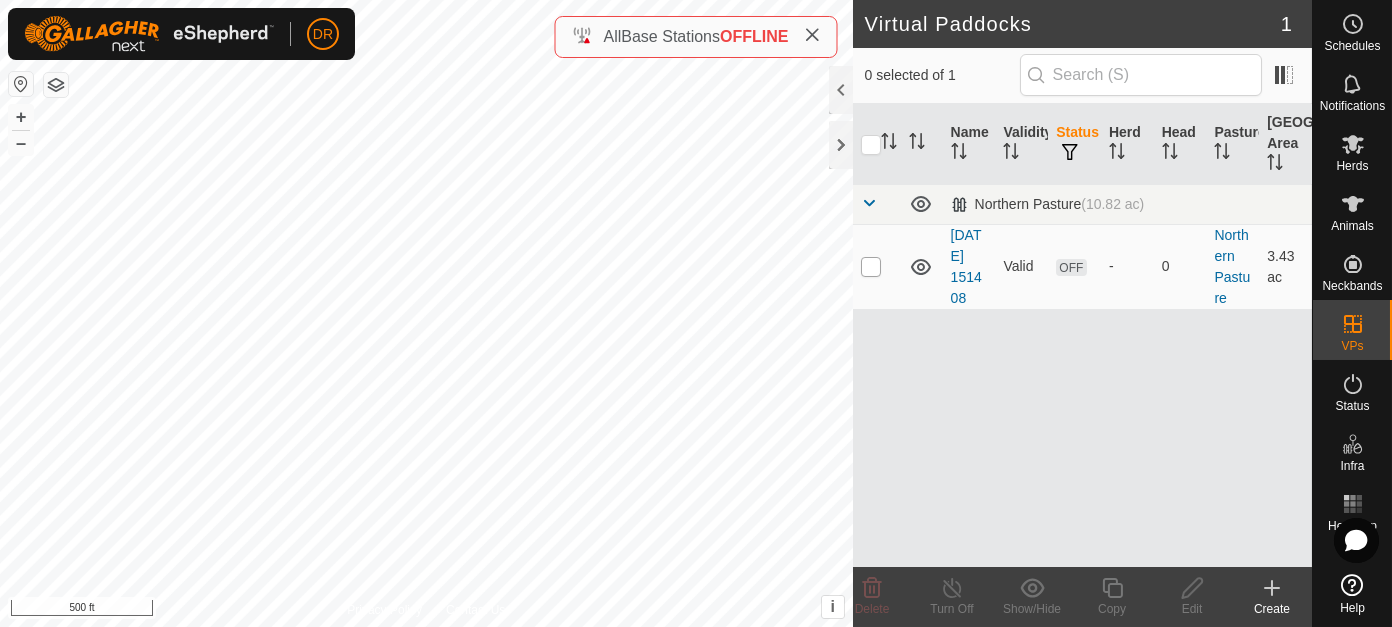 click at bounding box center [871, 267] 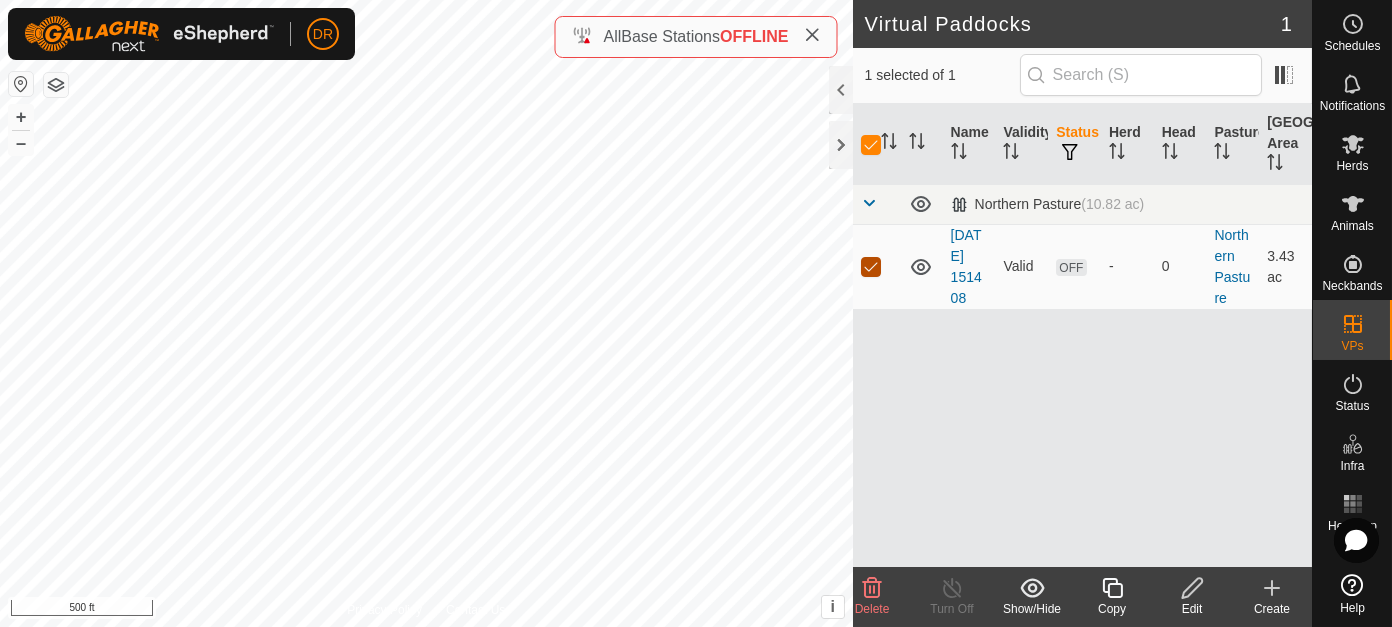 click at bounding box center [871, 267] 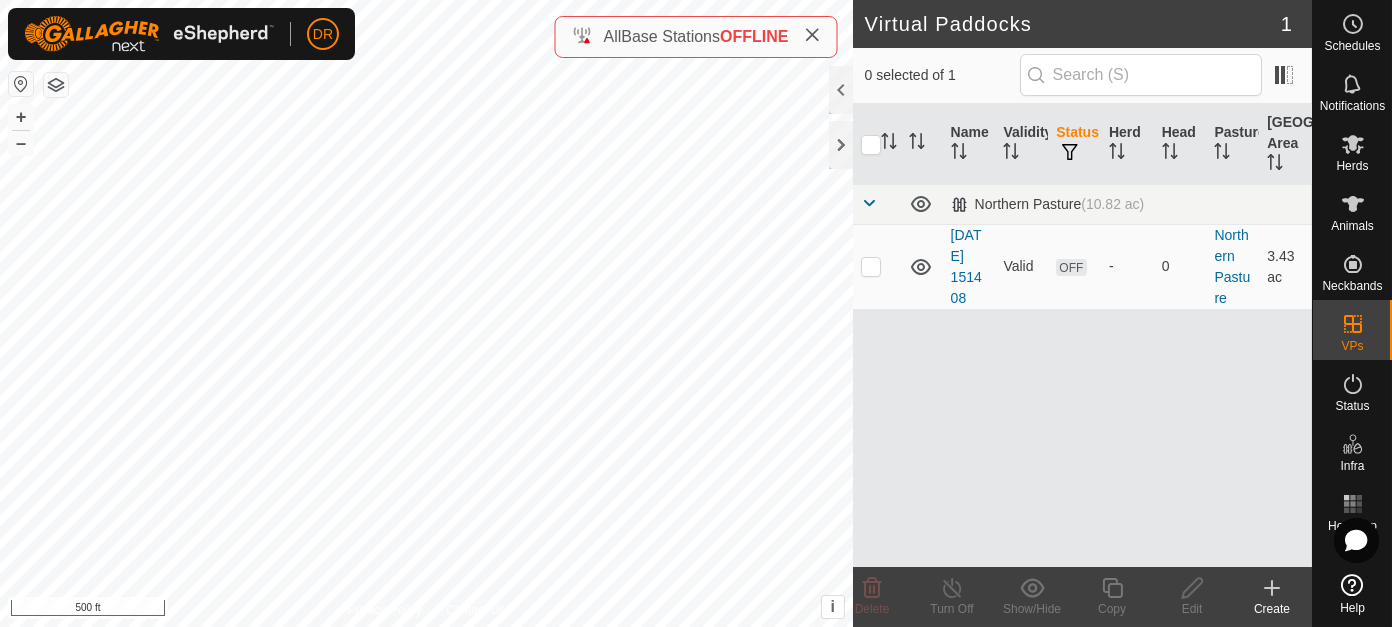 click 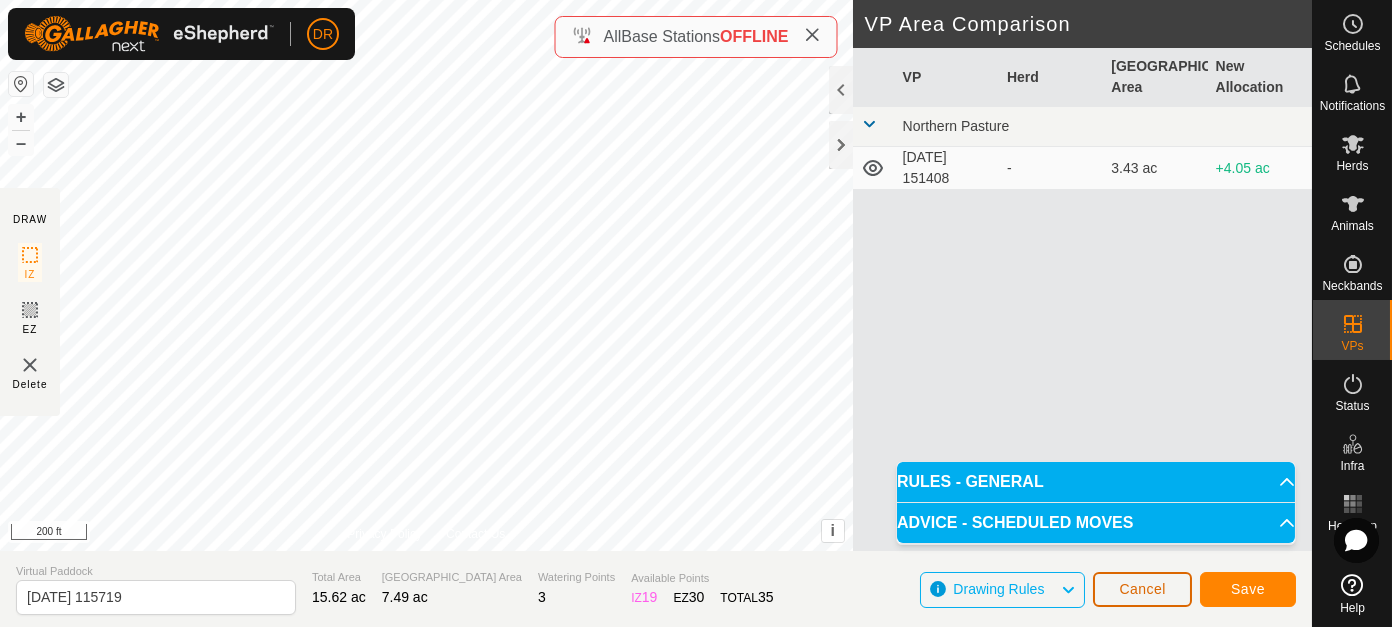 click on "Cancel" 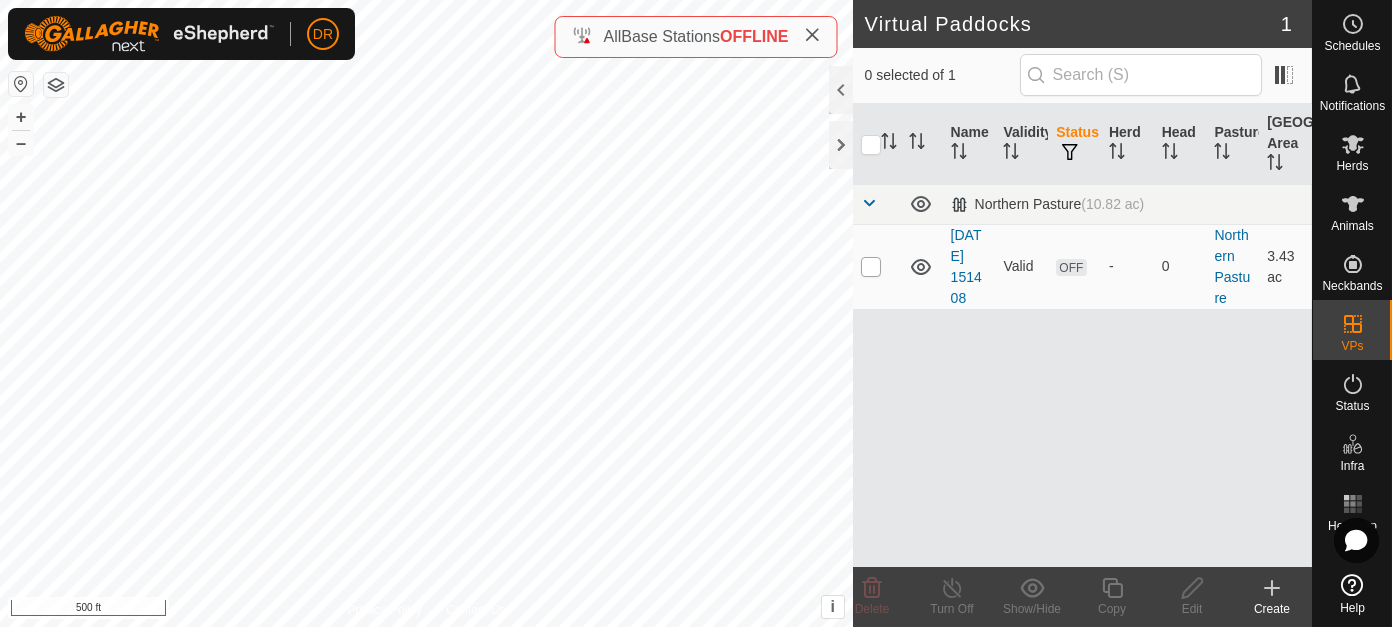 click at bounding box center [871, 267] 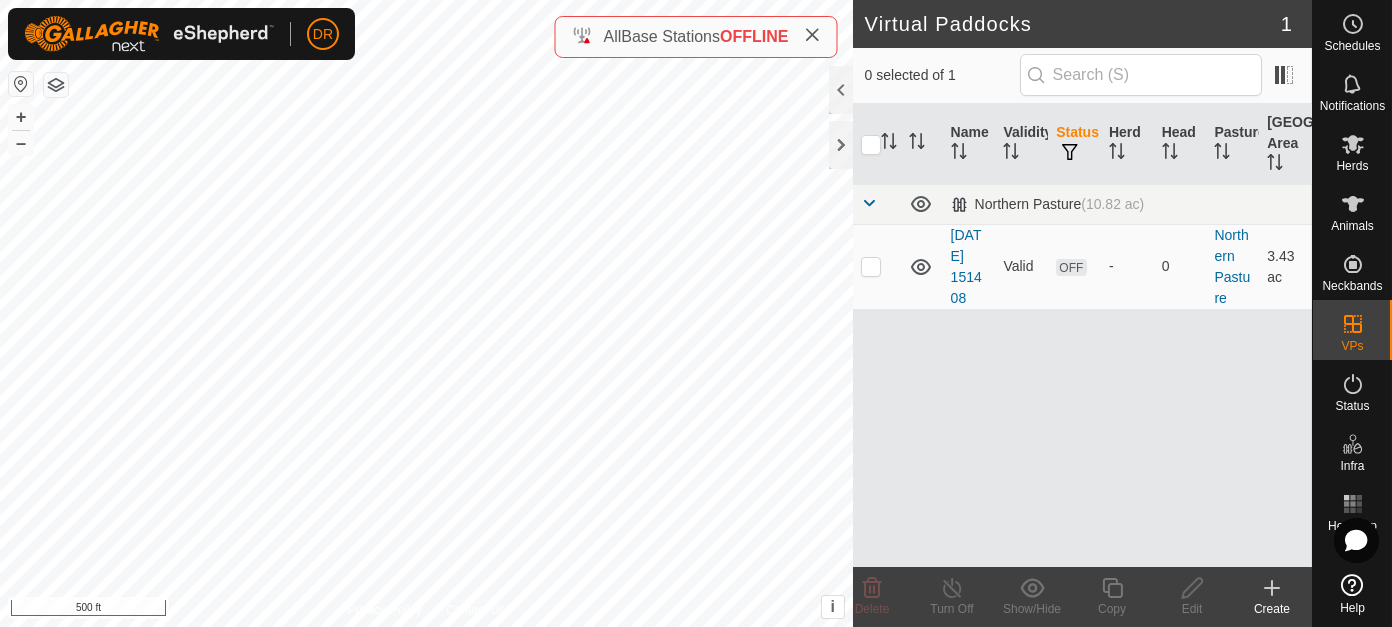 checkbox on "true" 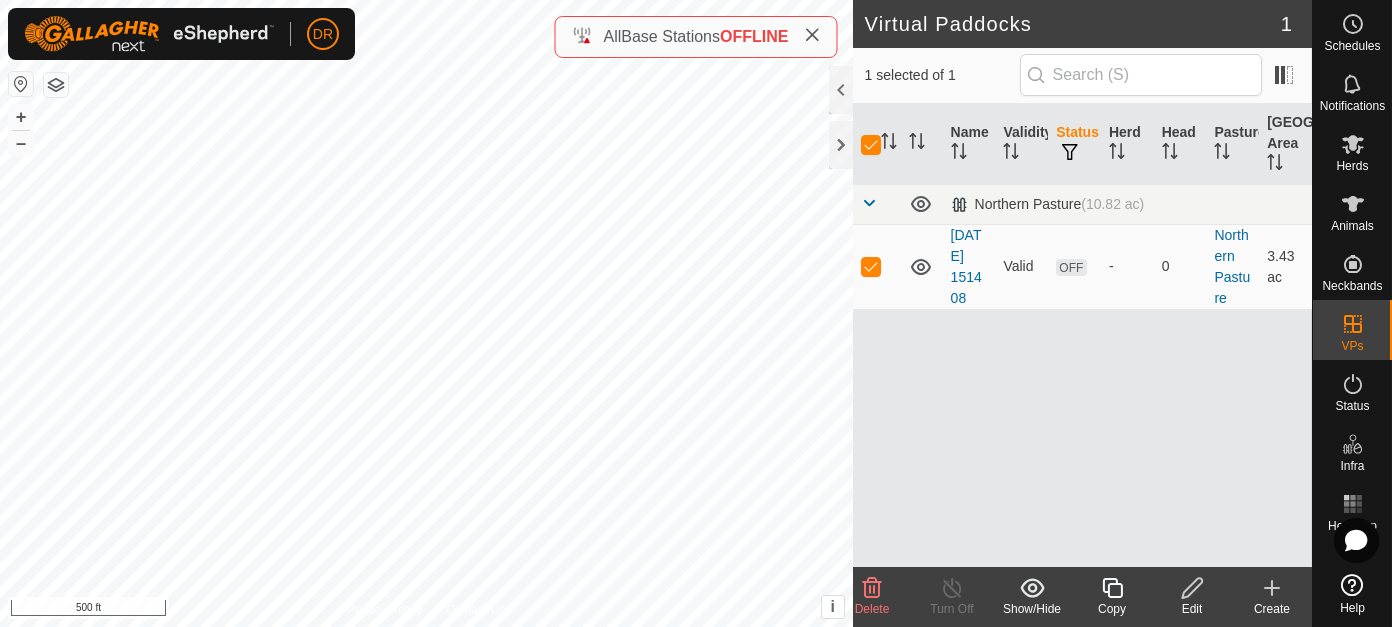 click 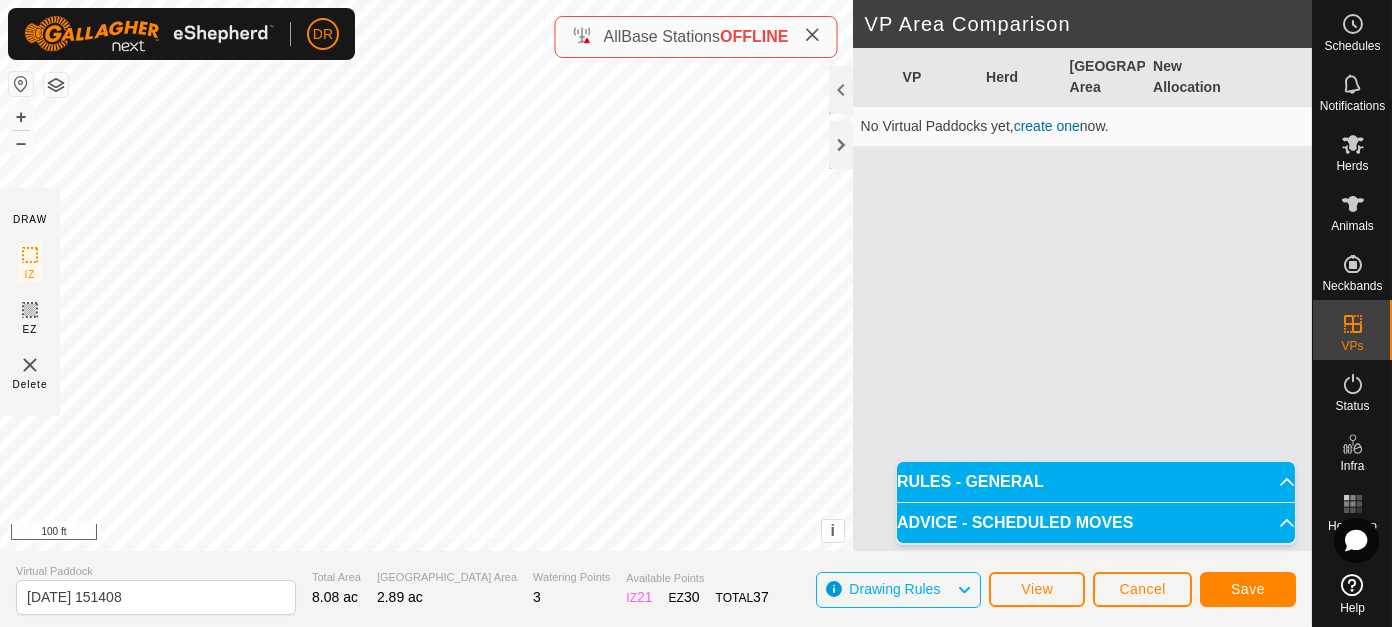 click on "DRAW IZ EZ Delete Privacy Policy Contact Us IZ interior angle must be larger than 80°  (Current: 48.0°) . + – ⇧ i This application includes HERE Maps. © 2024 HERE. All rights reserved. 100 ft VP Area Comparison     VP   Herd   Grazing Area   New Allocation   No Virtual Paddocks yet,  create one  now.  Virtual Paddock 2025-07-15 151408 Total Area 8.08 ac Grazing Area 2.89 ac Watering Points 3 Available Points  IZ   21  EZ  30  TOTAL   37 Drawing Rules View Cancel Save" 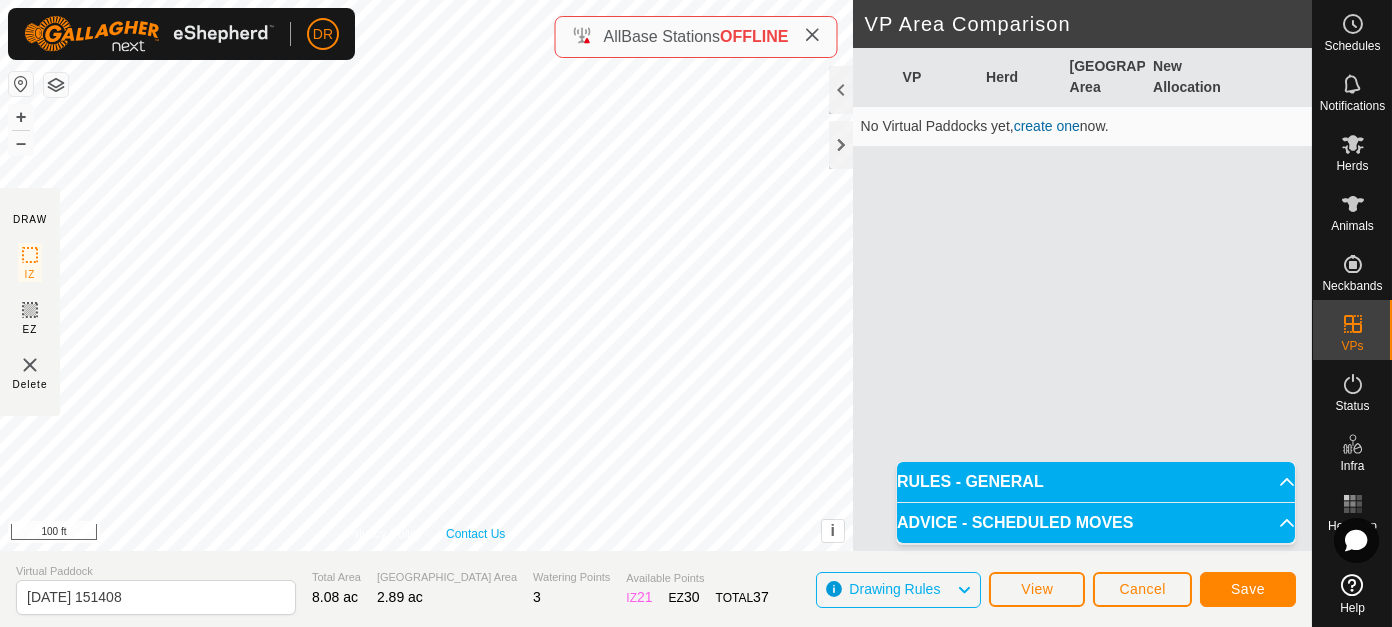 click on "Privacy Policy Contact Us IZ interior angle must be larger than 80°  (Current: 48.0°) . + – ⇧ i This application includes HERE Maps. © 2024 HERE. All rights reserved. 100 ft" at bounding box center (426, 275) 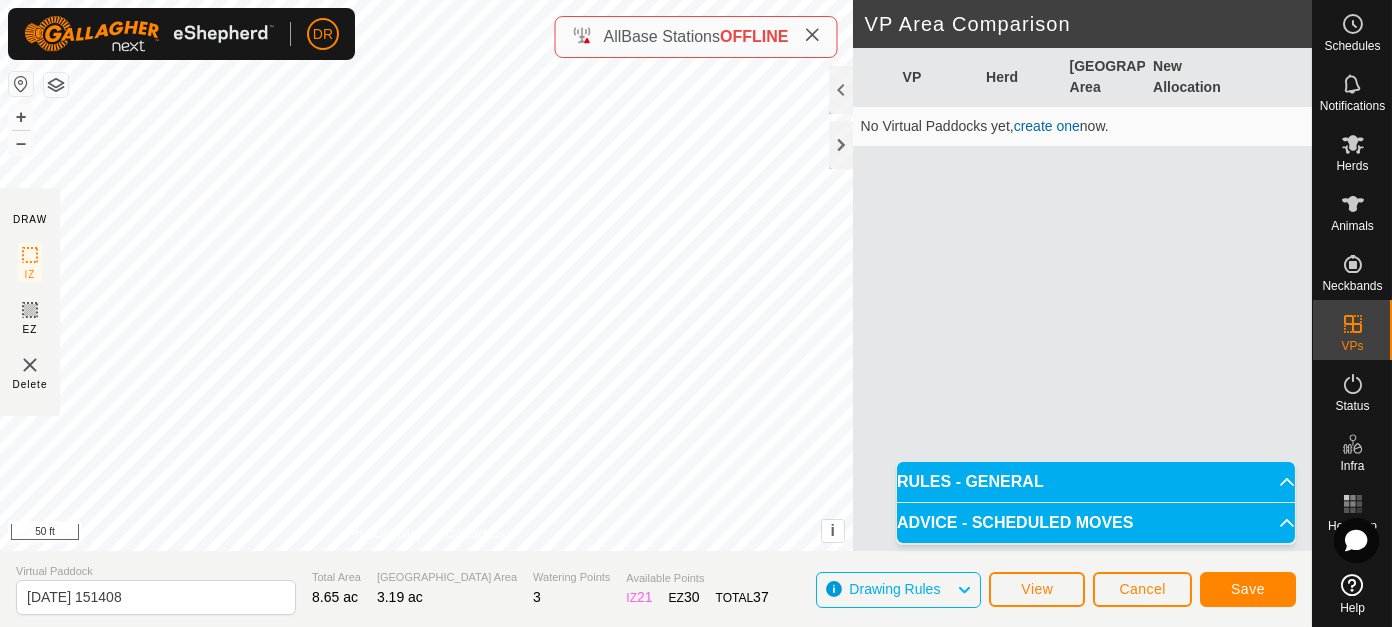 click on "DRAW IZ EZ Delete Privacy Policy Contact Us IZ interior angle must be larger than 80°  (Current: 48.0°) . + – ⇧ i This application includes HERE Maps. © 2024 HERE. All rights reserved. 50 ft VP Area Comparison     VP   Herd   Grazing Area   New Allocation   No Virtual Paddocks yet,  create one  now.  Virtual Paddock 2025-07-15 151408 Total Area 8.65 ac Grazing Area 3.19 ac Watering Points 3 Available Points  IZ   21  EZ  30  TOTAL   37 Drawing Rules View Cancel Save" 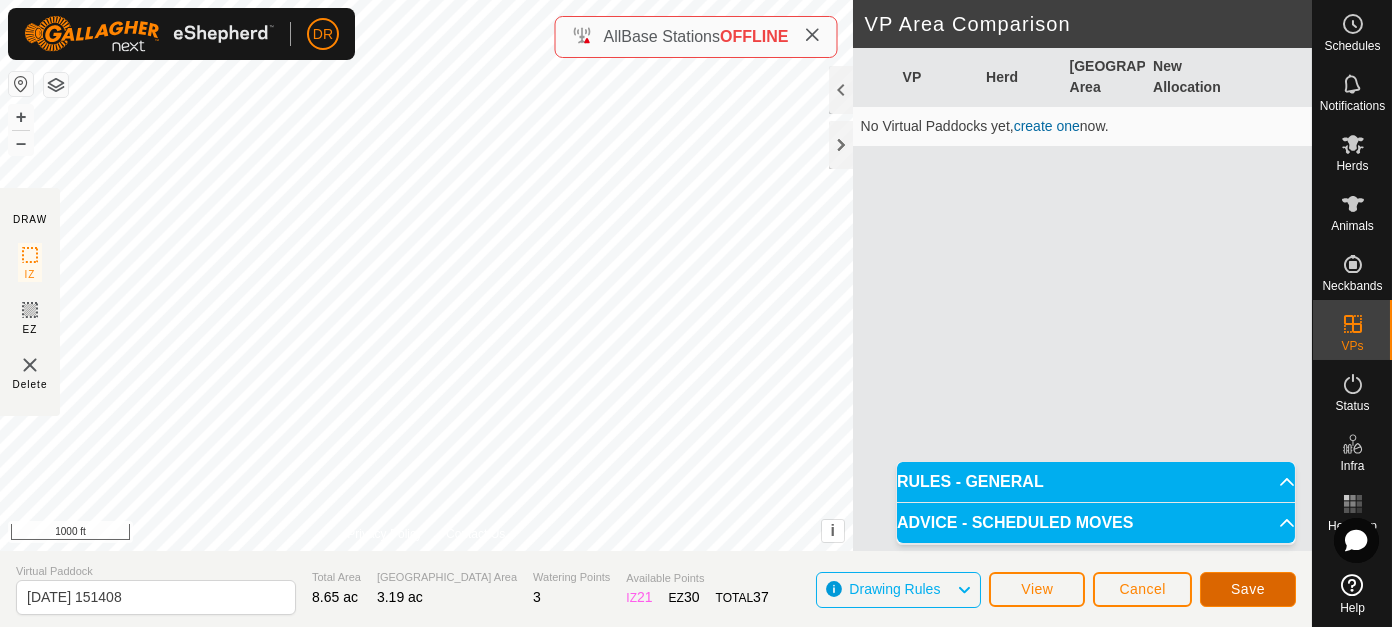 click on "Save" 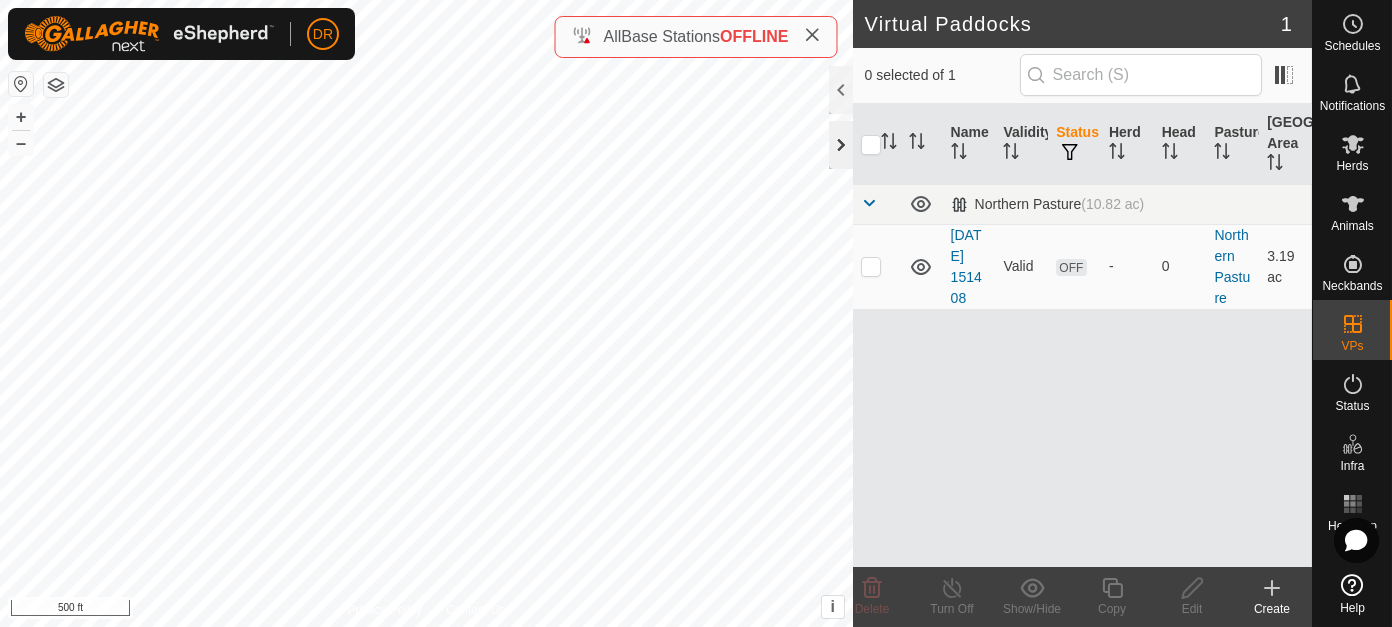 click 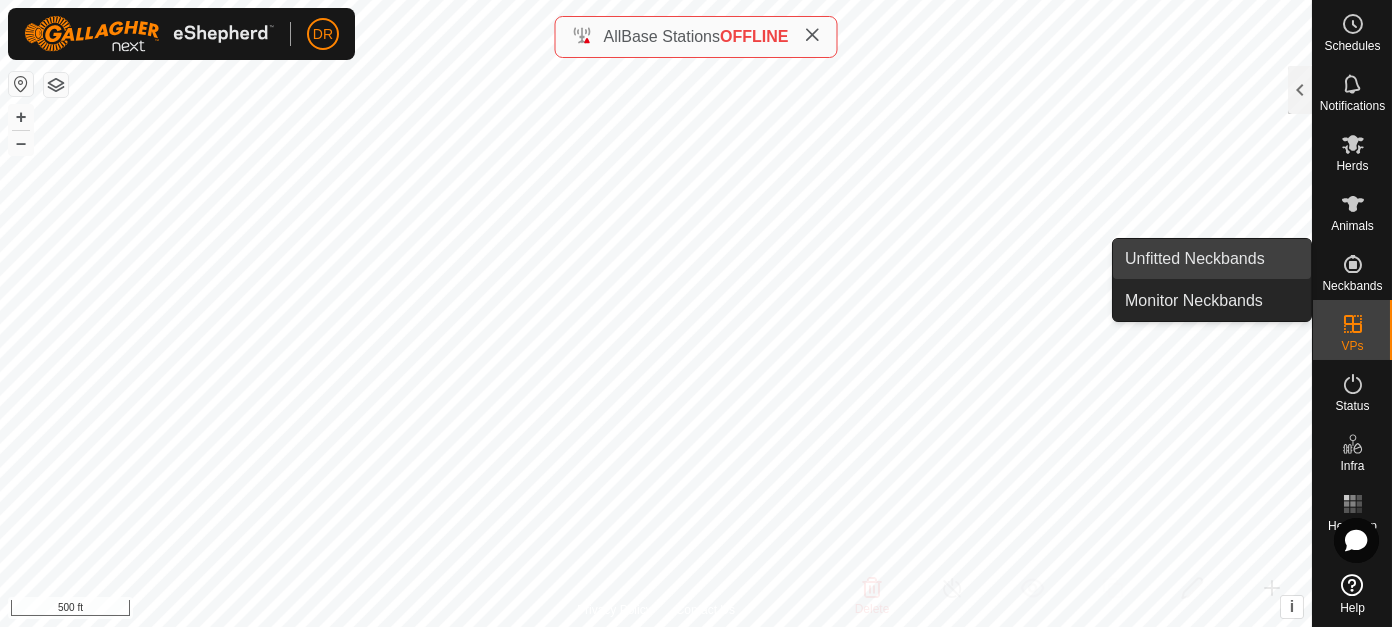 click on "Unfitted Neckbands" at bounding box center [1212, 259] 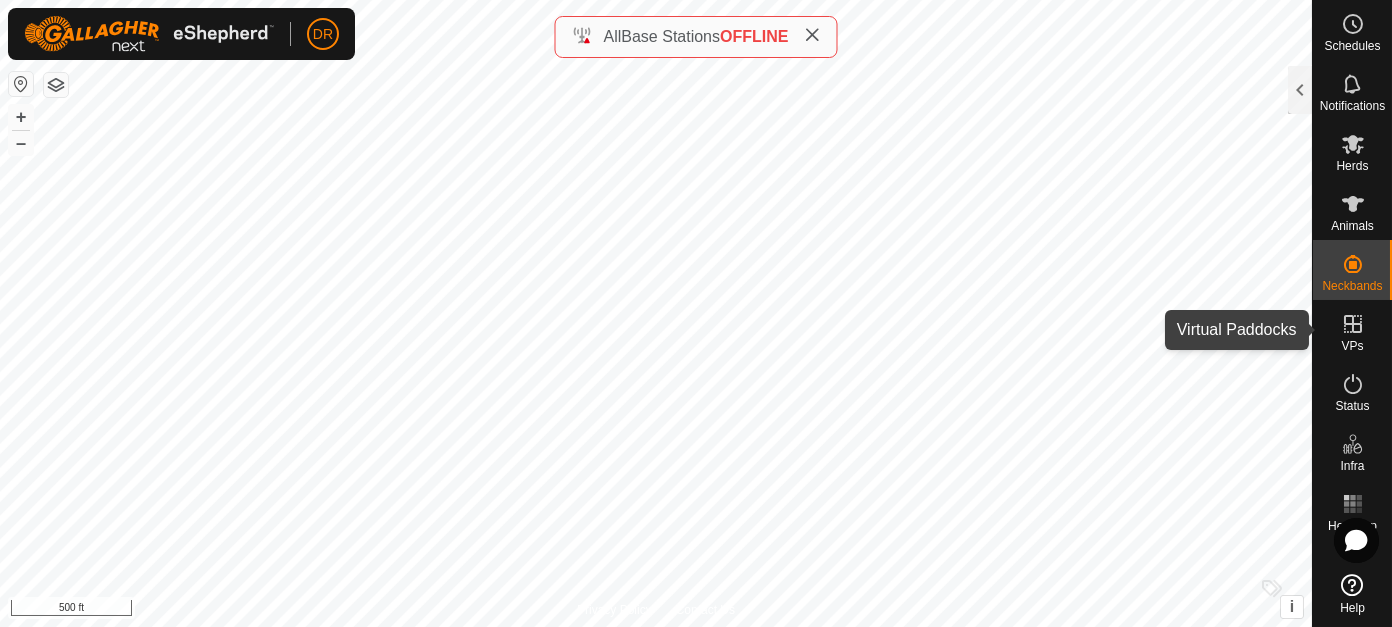 click 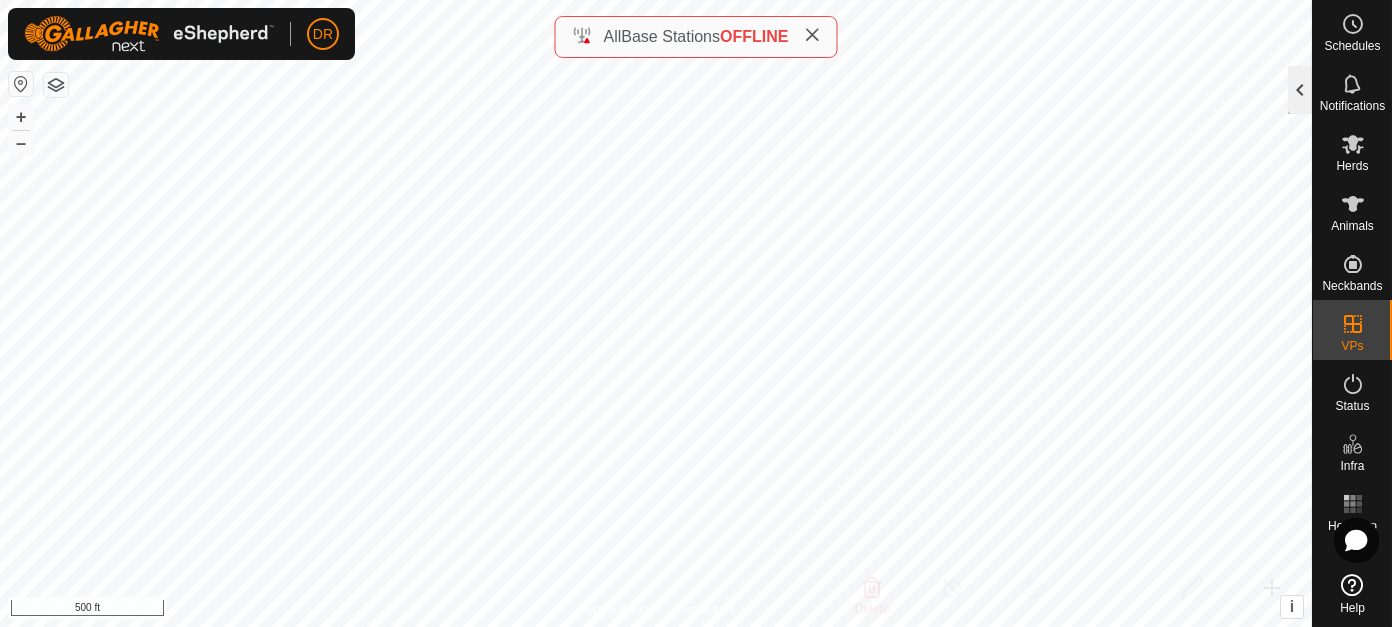 click 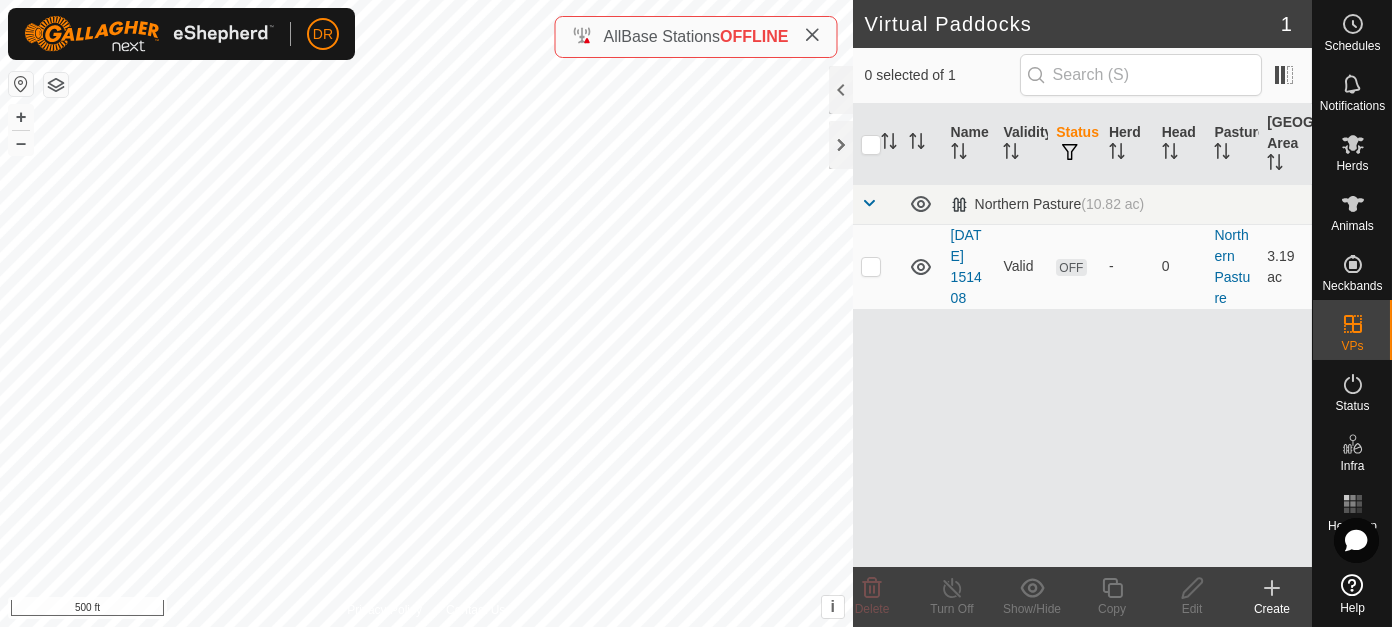 click 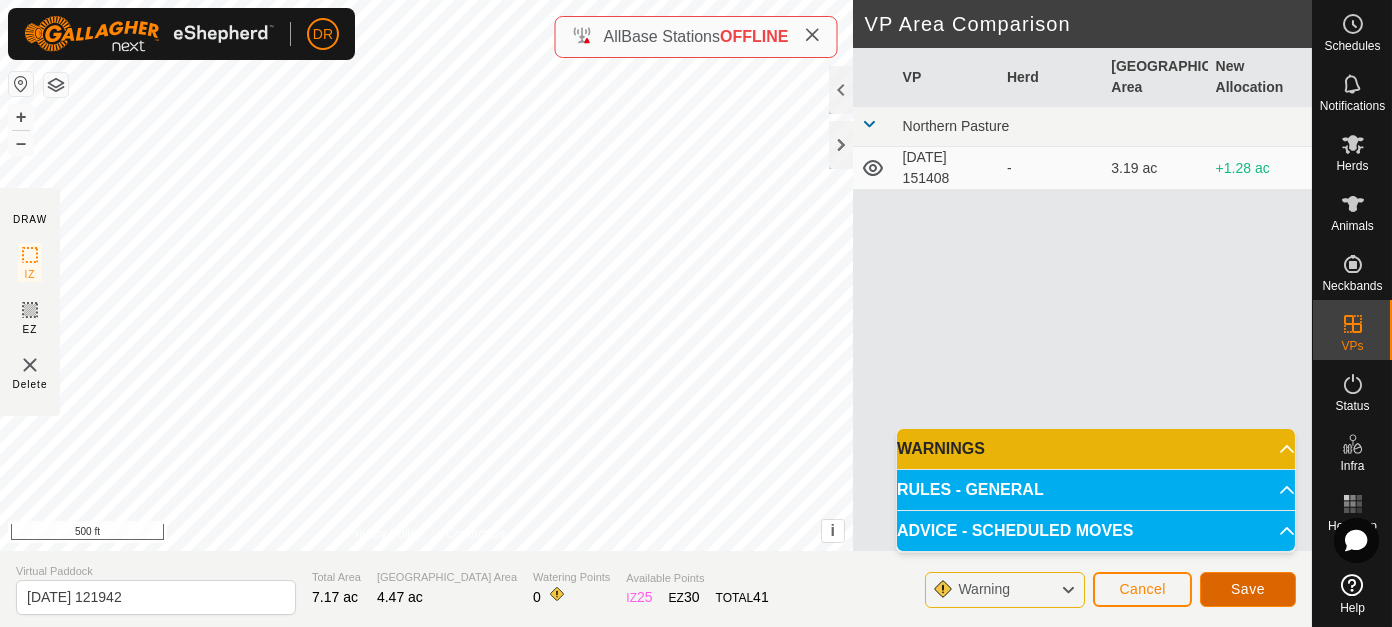 click on "Save" 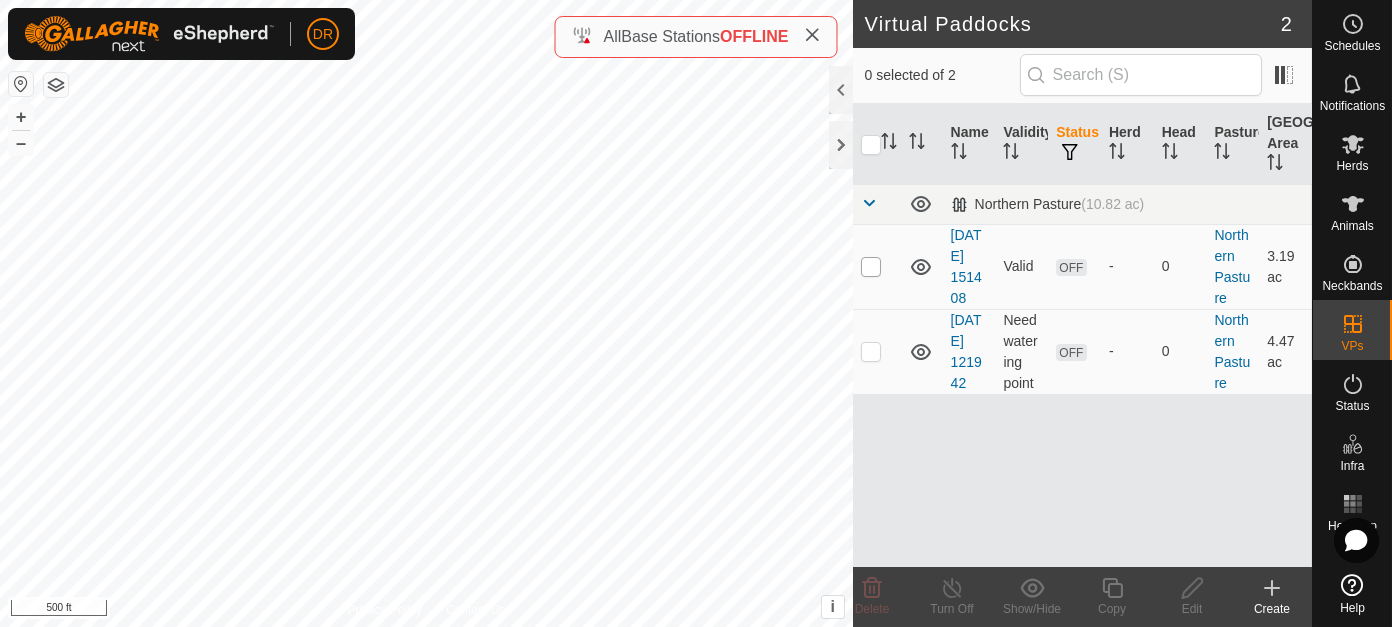 drag, startPoint x: 868, startPoint y: 263, endPoint x: 885, endPoint y: 284, distance: 27.018513 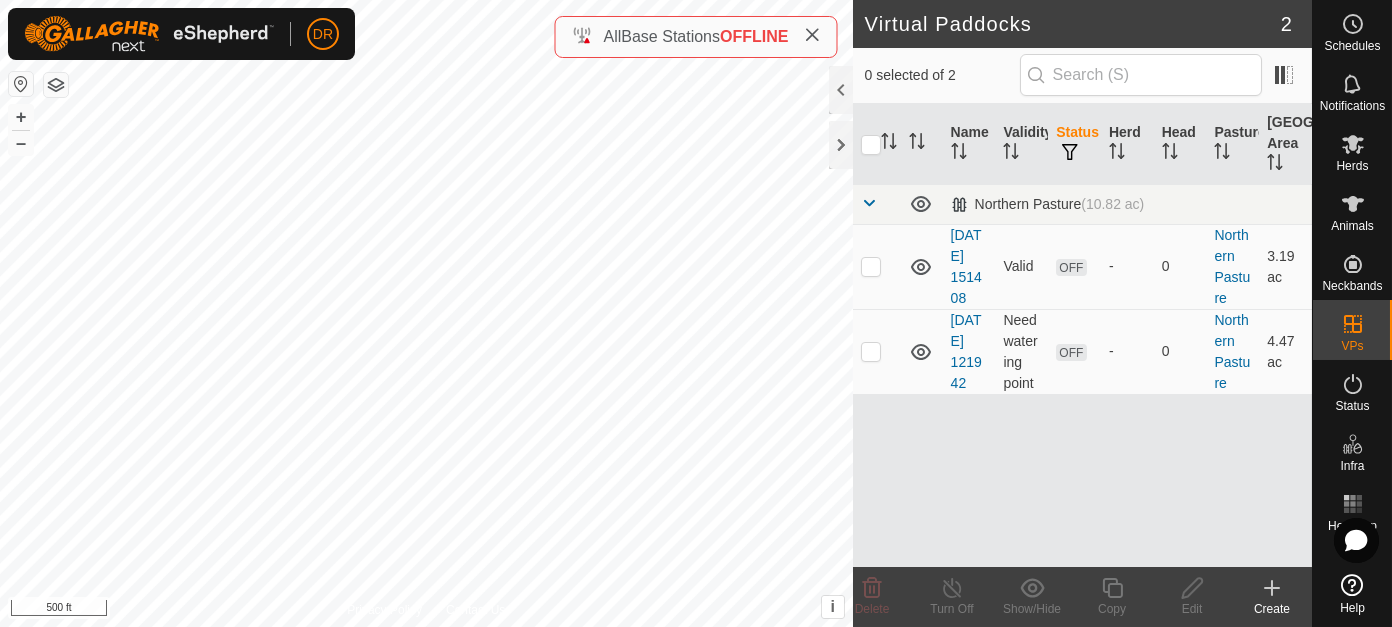checkbox on "true" 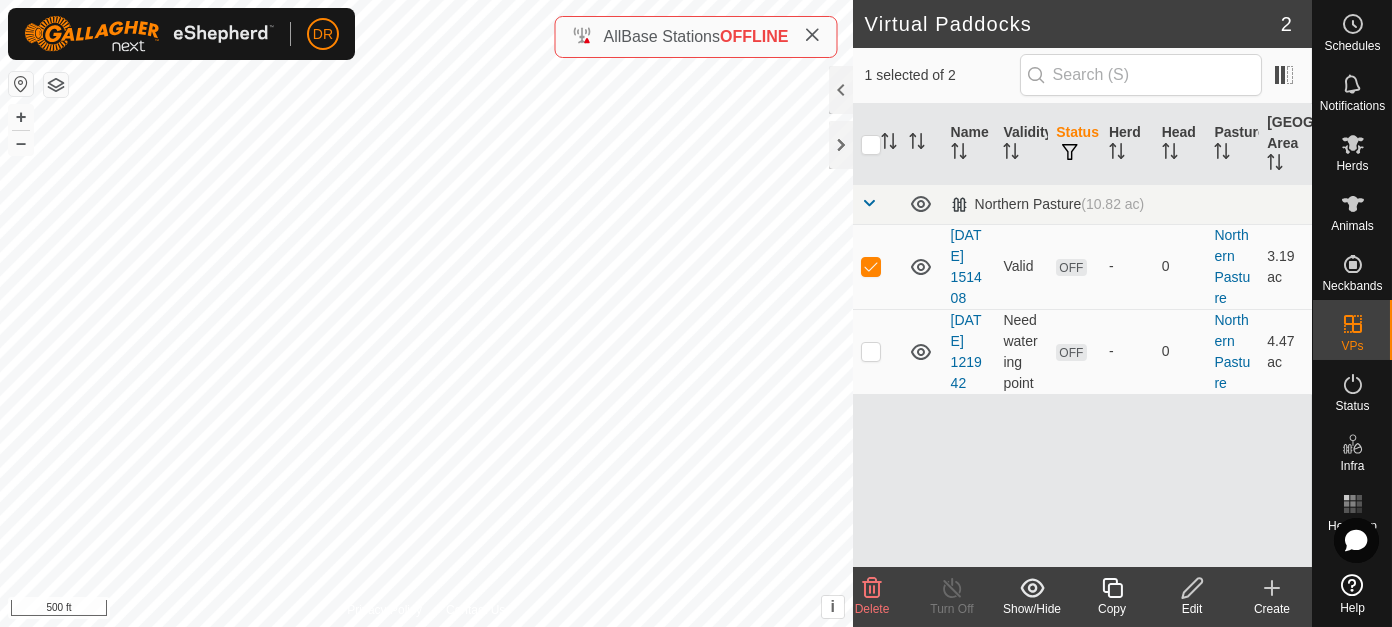 click 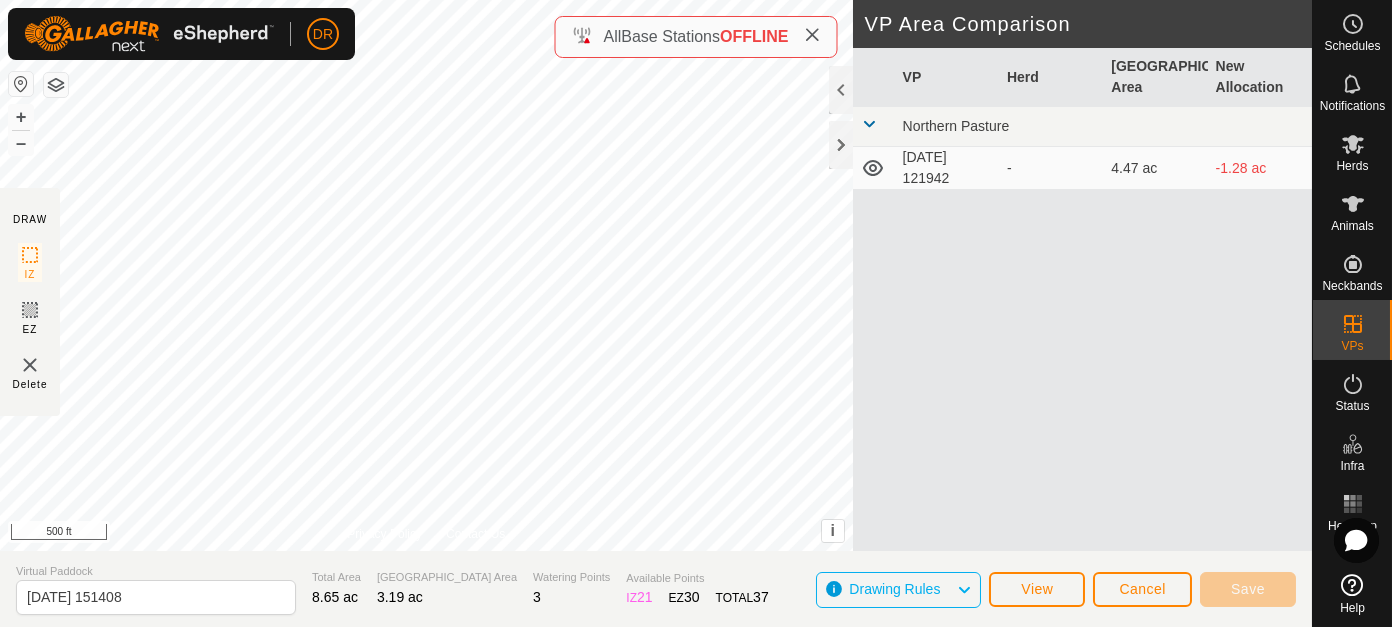 click on "2025-07-16 121942" at bounding box center (947, 168) 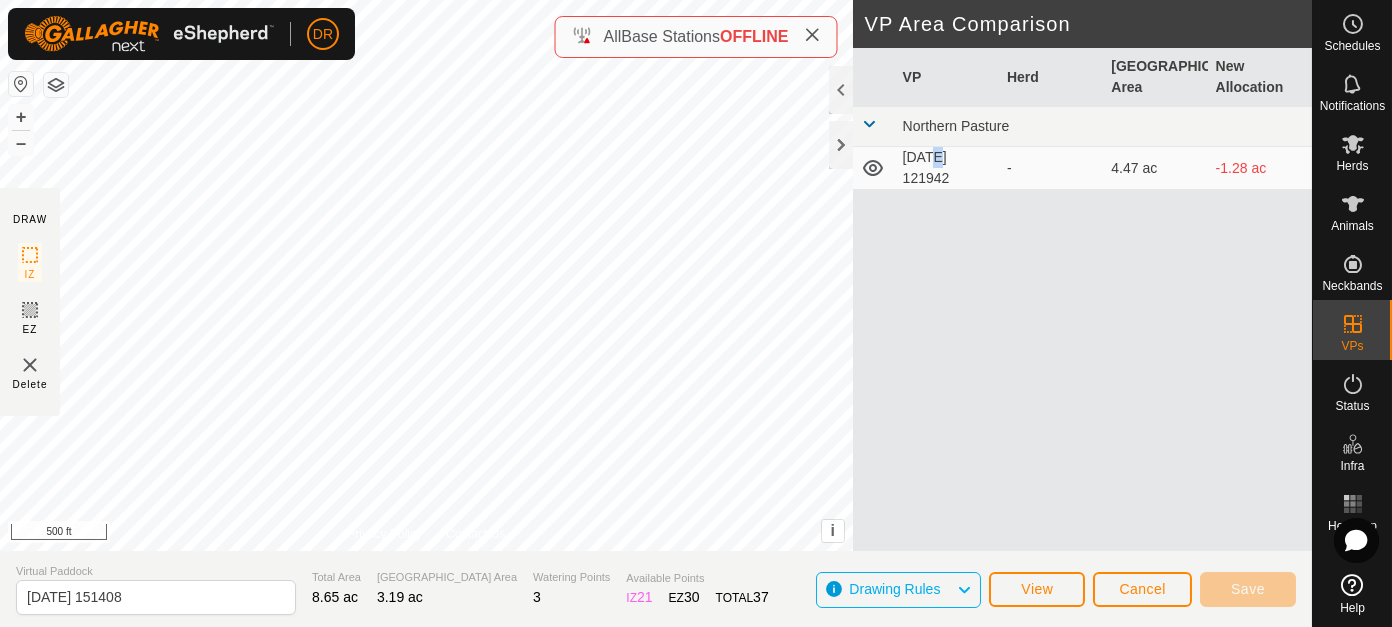 click on "2025-07-16 121942" at bounding box center (947, 168) 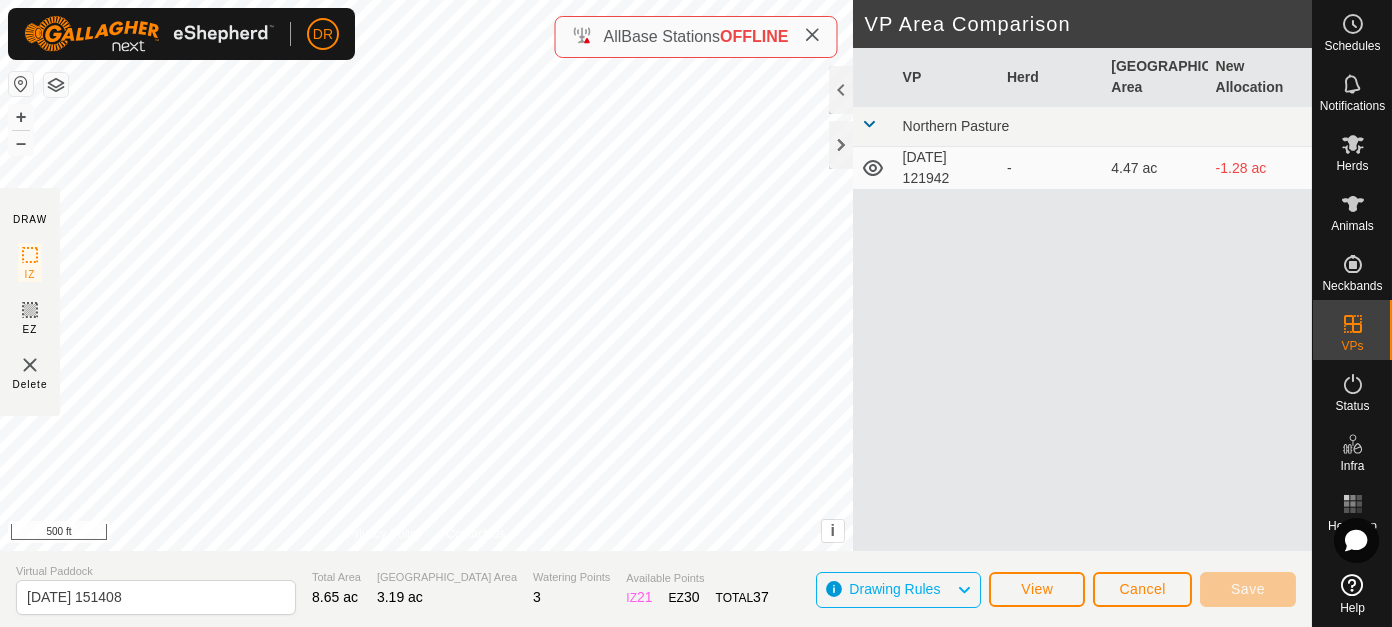 click on "2025-07-16 121942" at bounding box center [947, 168] 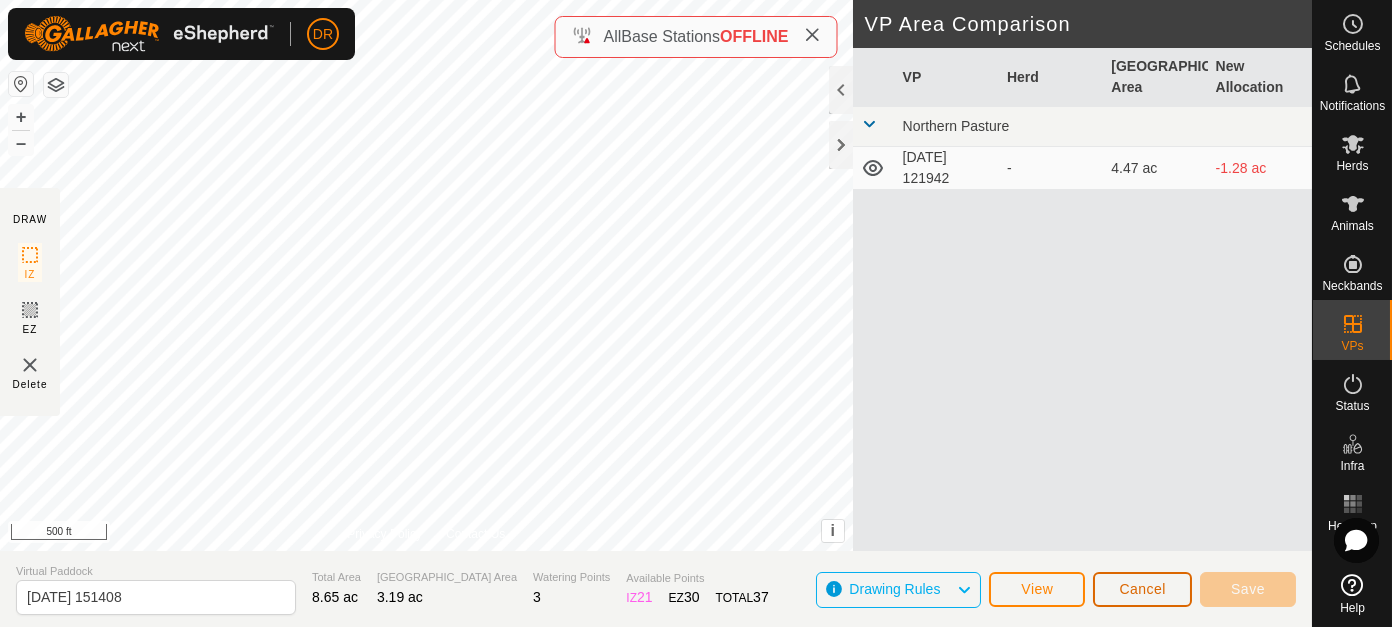 click on "Cancel" 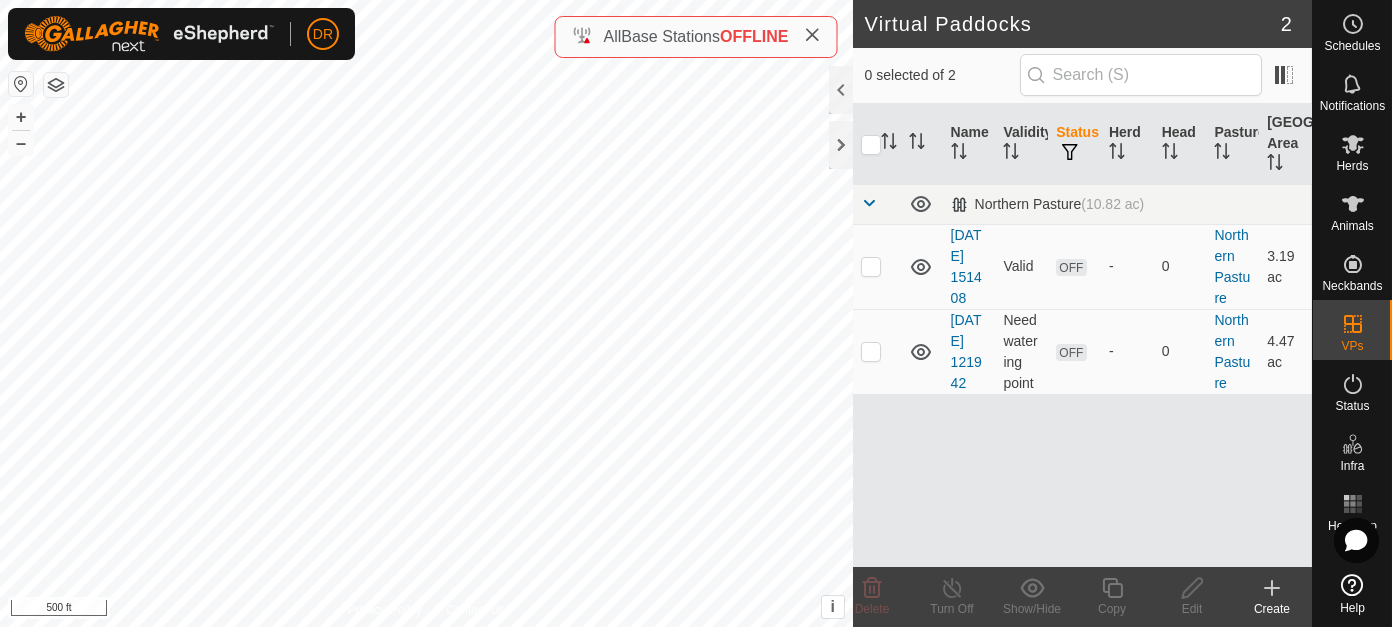 click on "2025-07-15 151408" at bounding box center (969, 266) 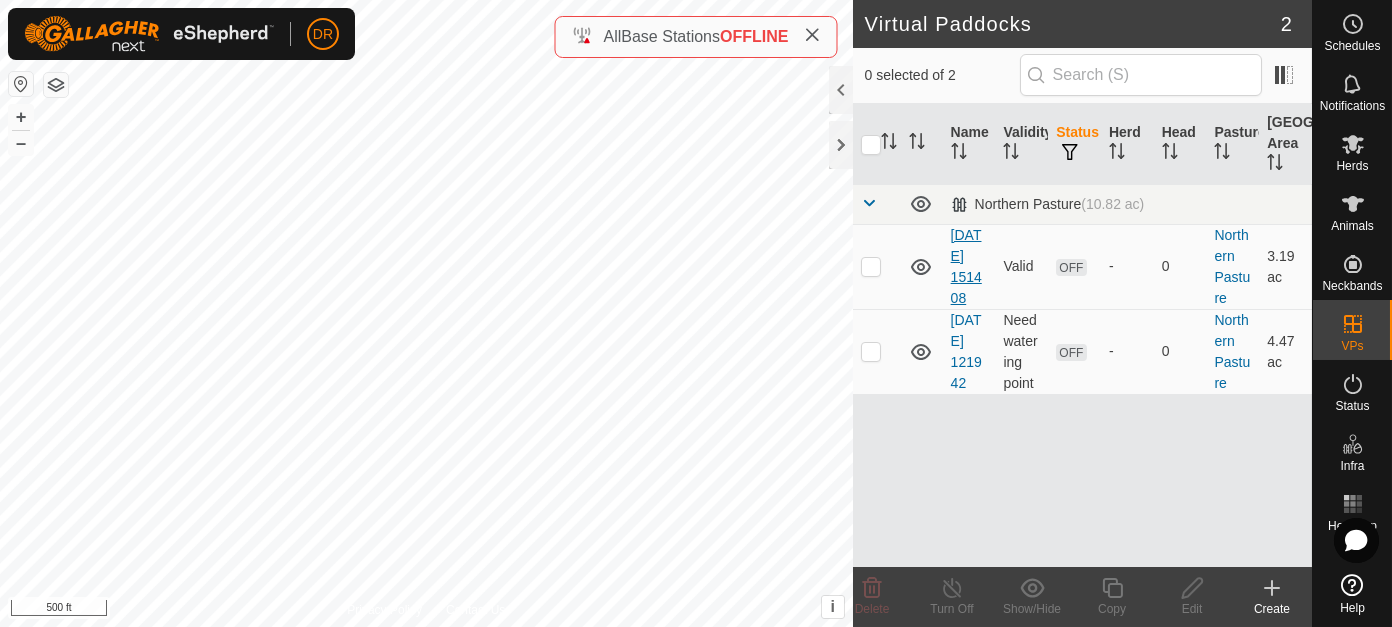 click on "2025-07-15 151408" at bounding box center (966, 266) 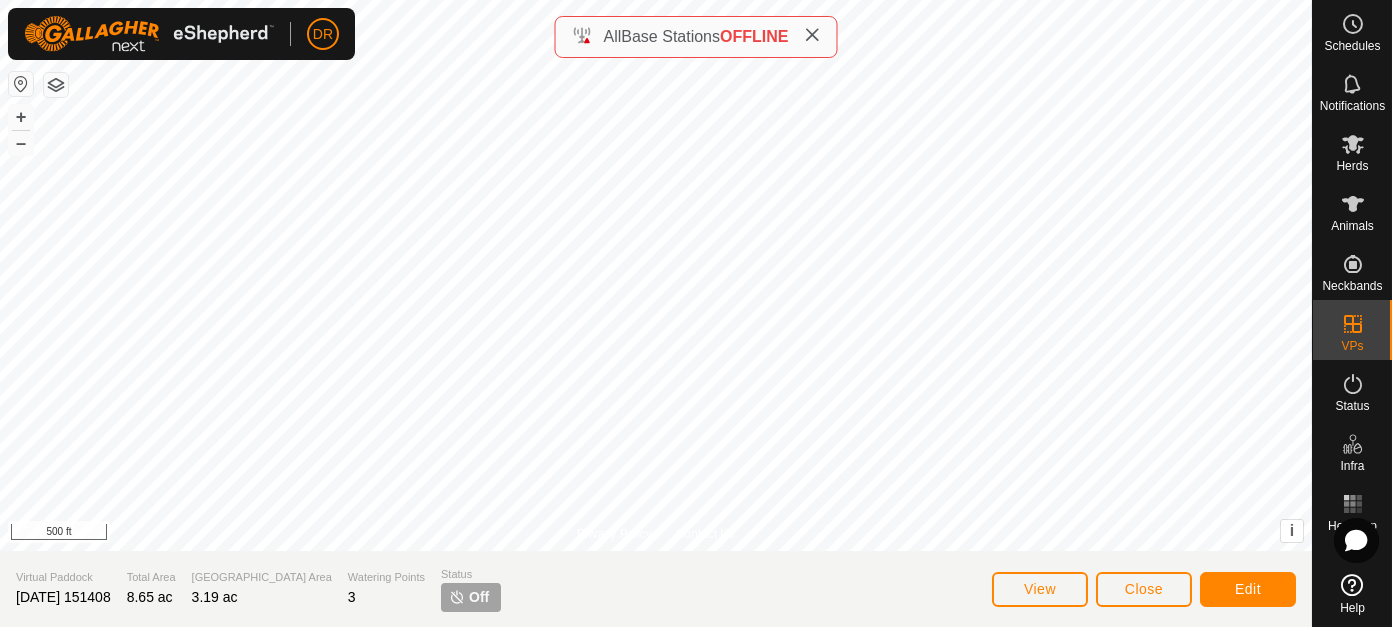 click on "2025-07-15 151408" 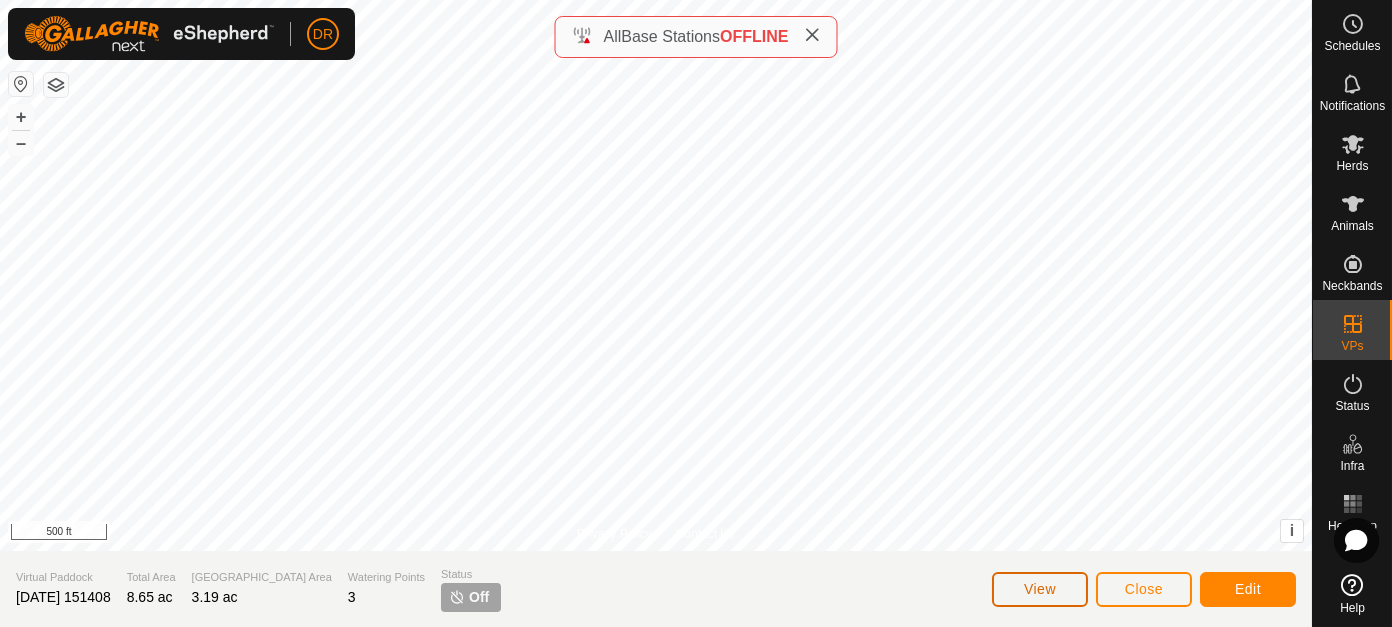 click on "View" 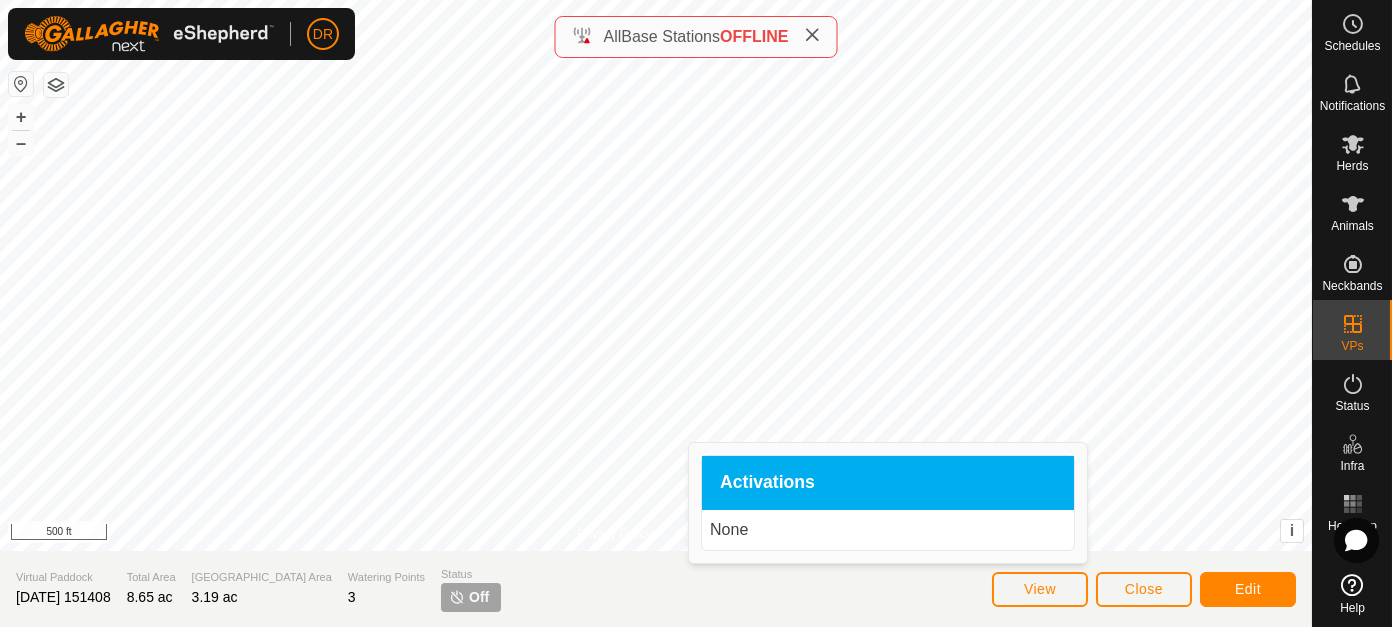 drag, startPoint x: 852, startPoint y: 594, endPoint x: 981, endPoint y: 599, distance: 129.09686 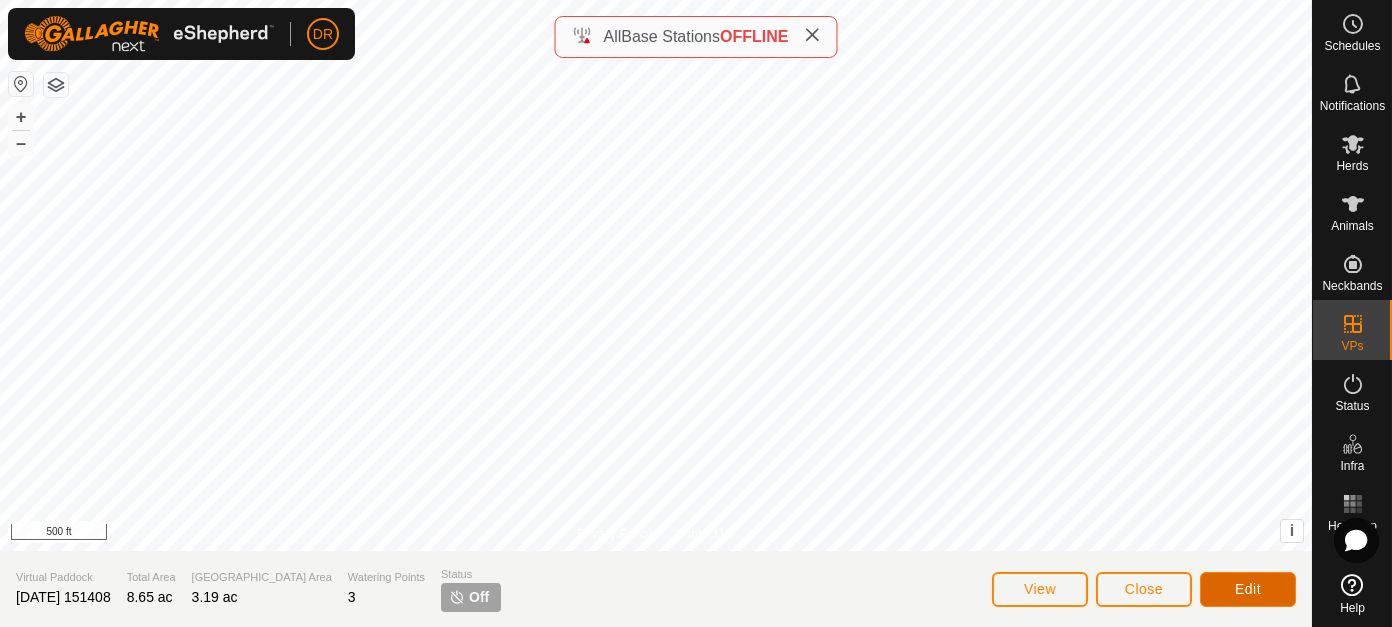 click on "Edit" 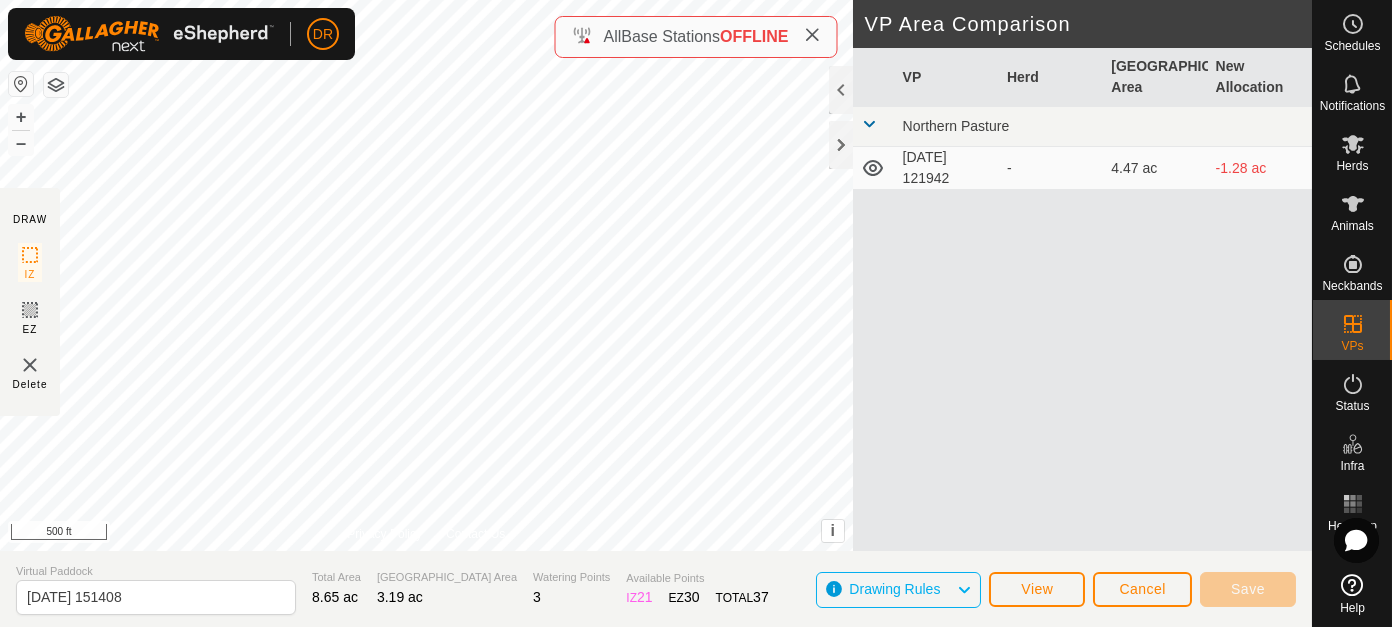 click 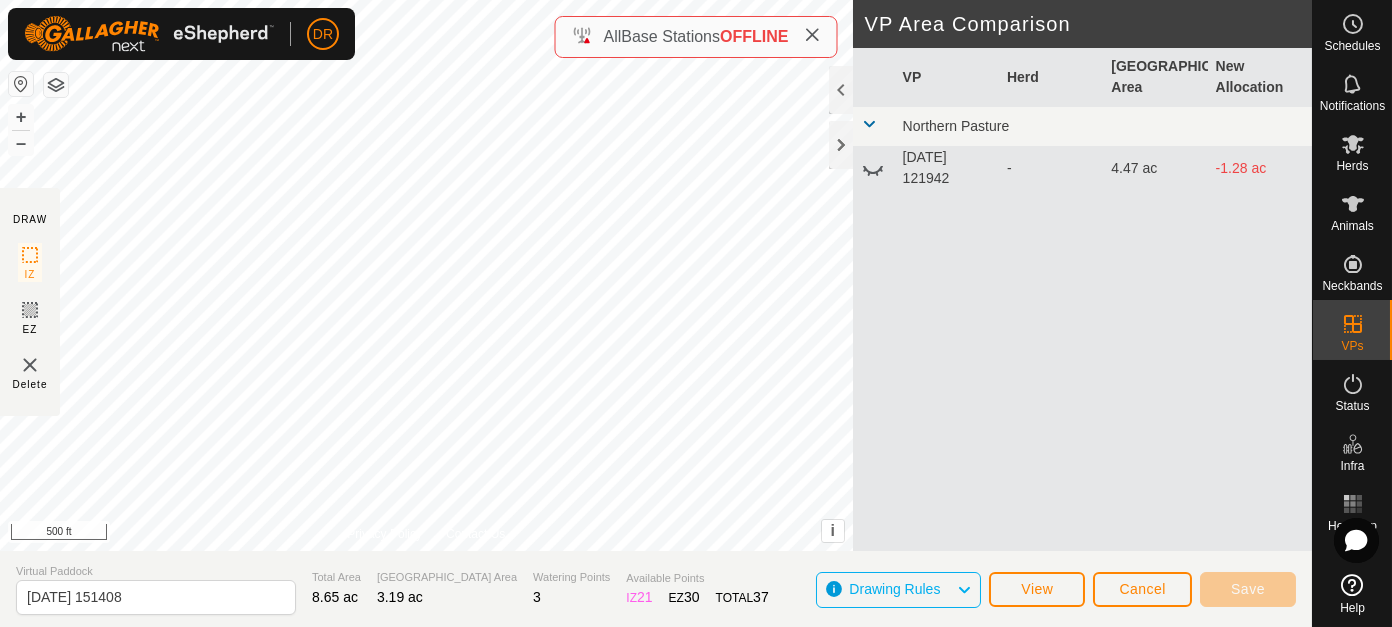 click 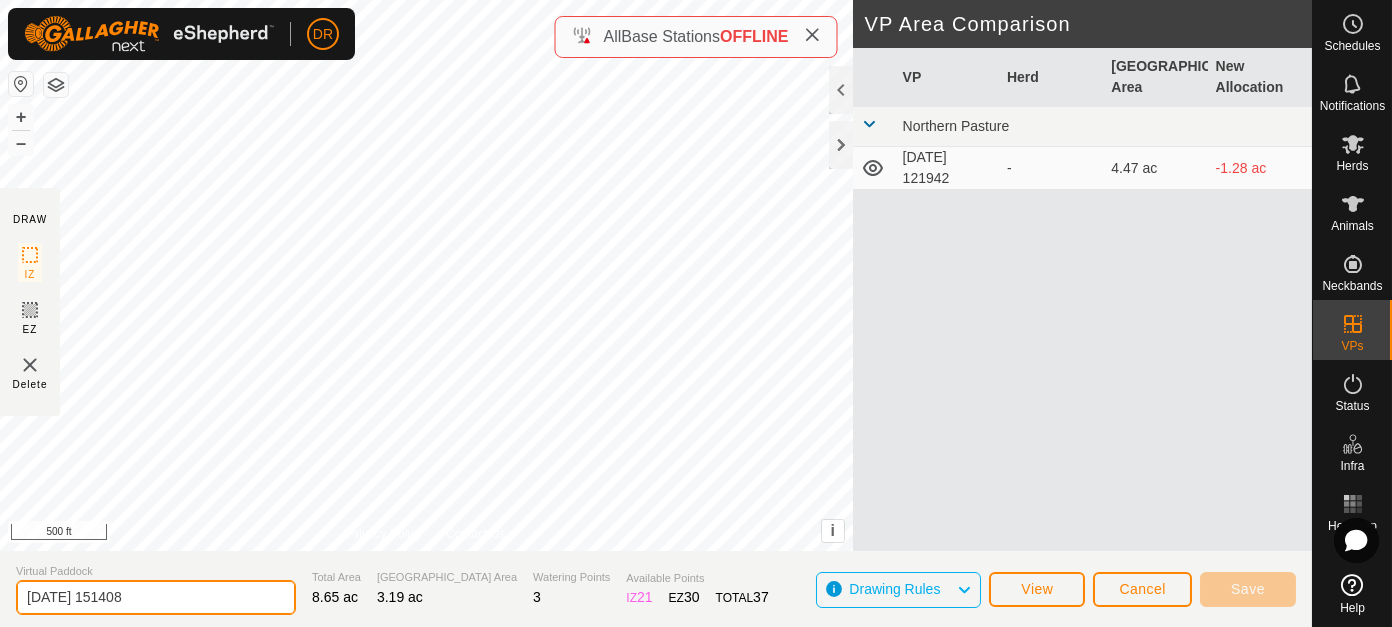 drag, startPoint x: 168, startPoint y: 596, endPoint x: 0, endPoint y: 642, distance: 174.1838 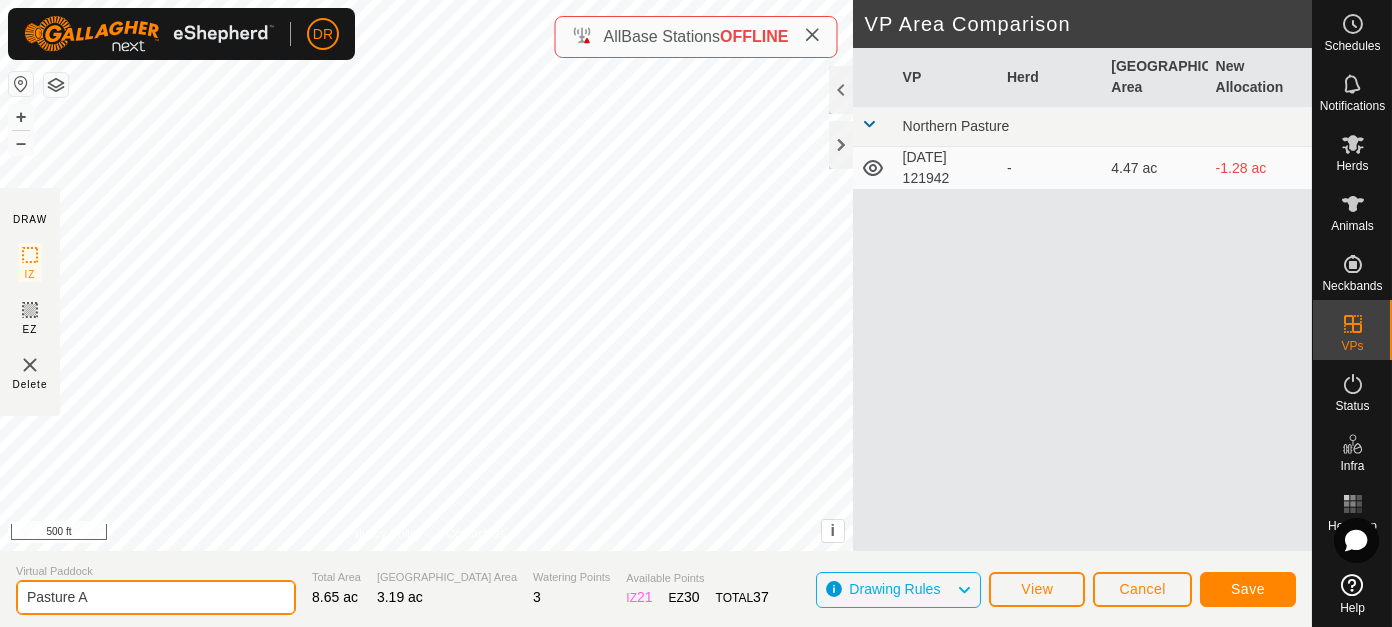 type on "Pasture A" 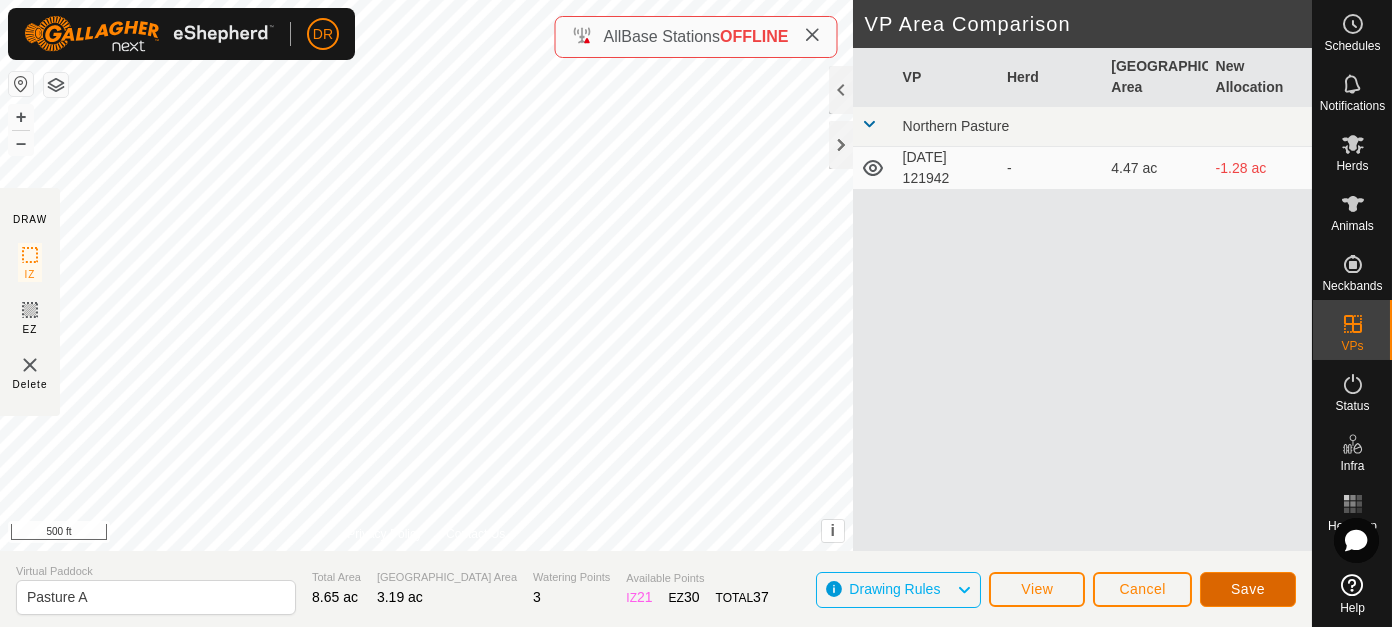 click on "Save" 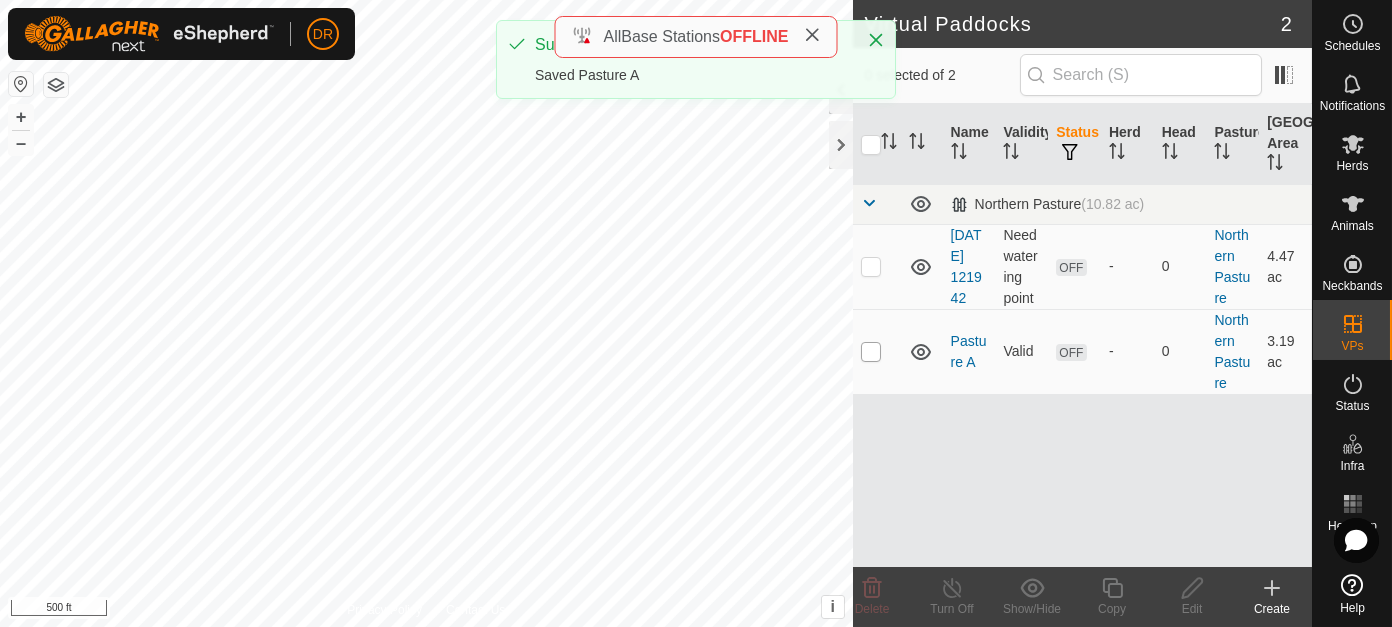 click at bounding box center (871, 352) 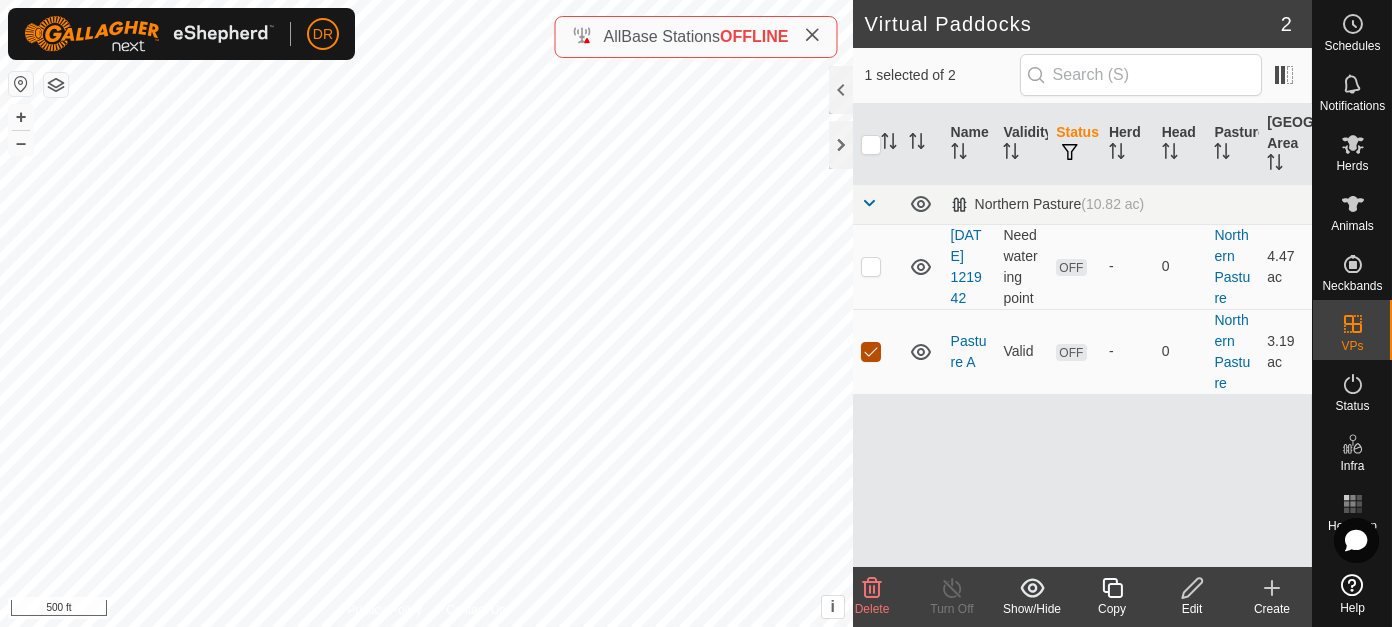 click at bounding box center (871, 352) 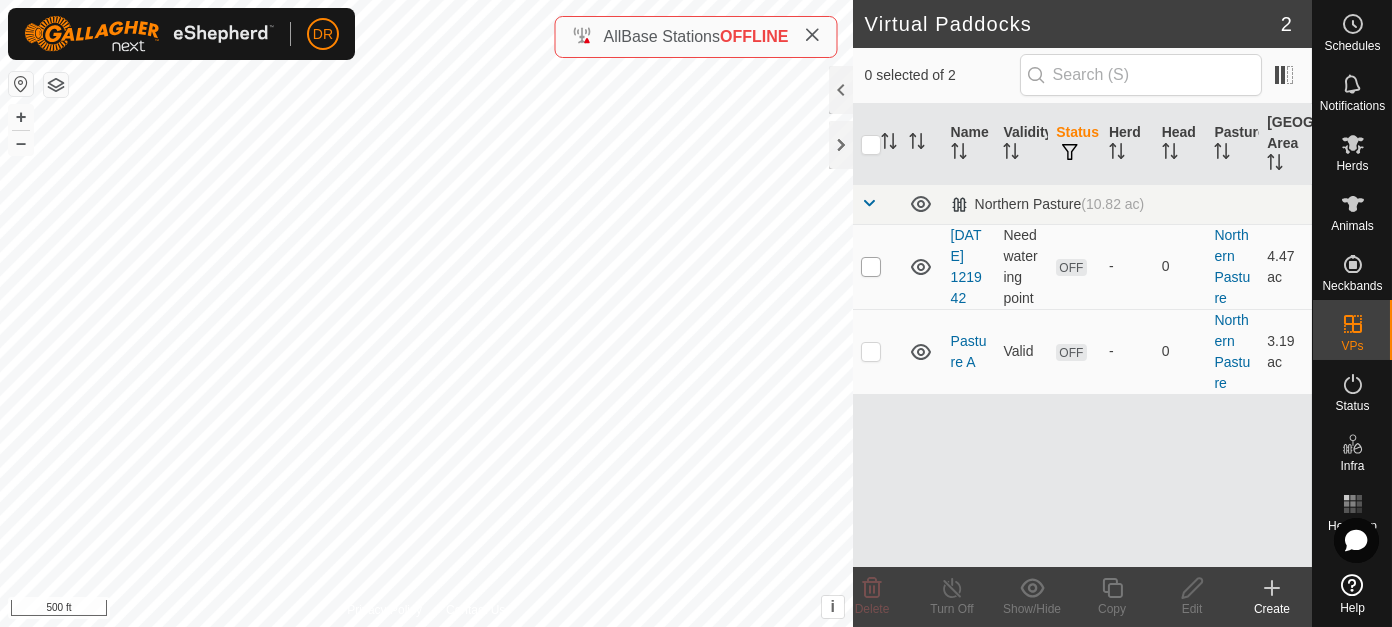 click at bounding box center (871, 267) 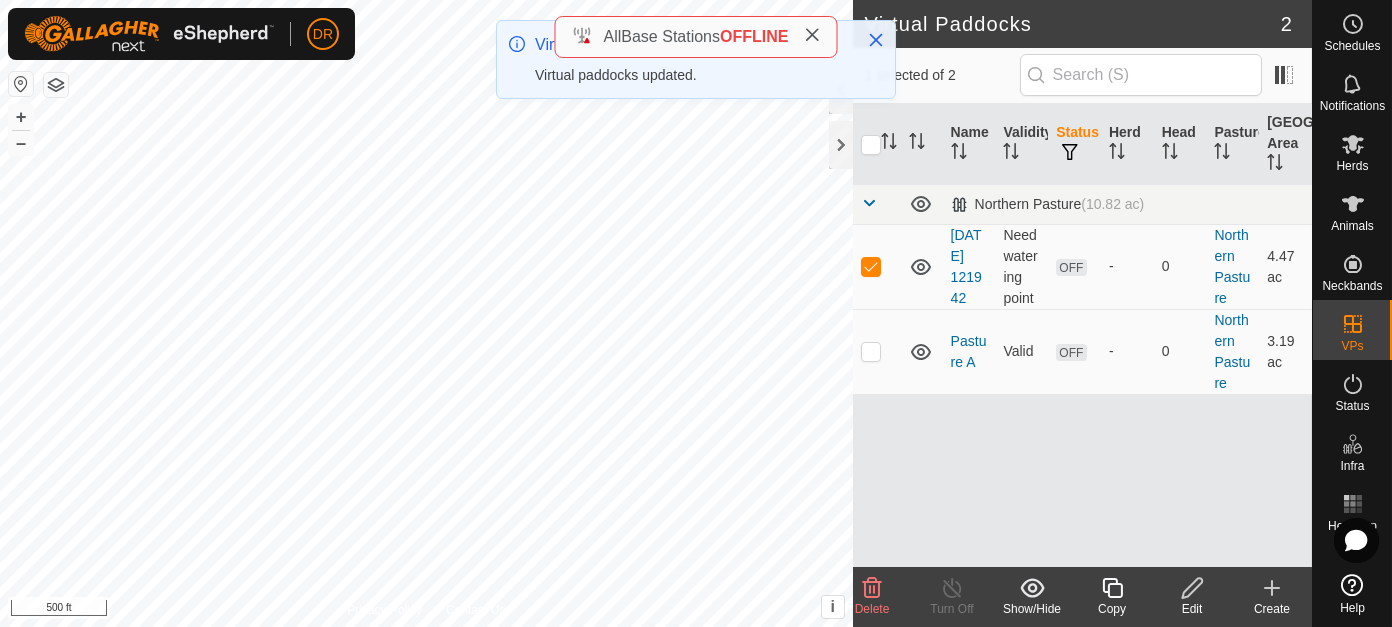 click 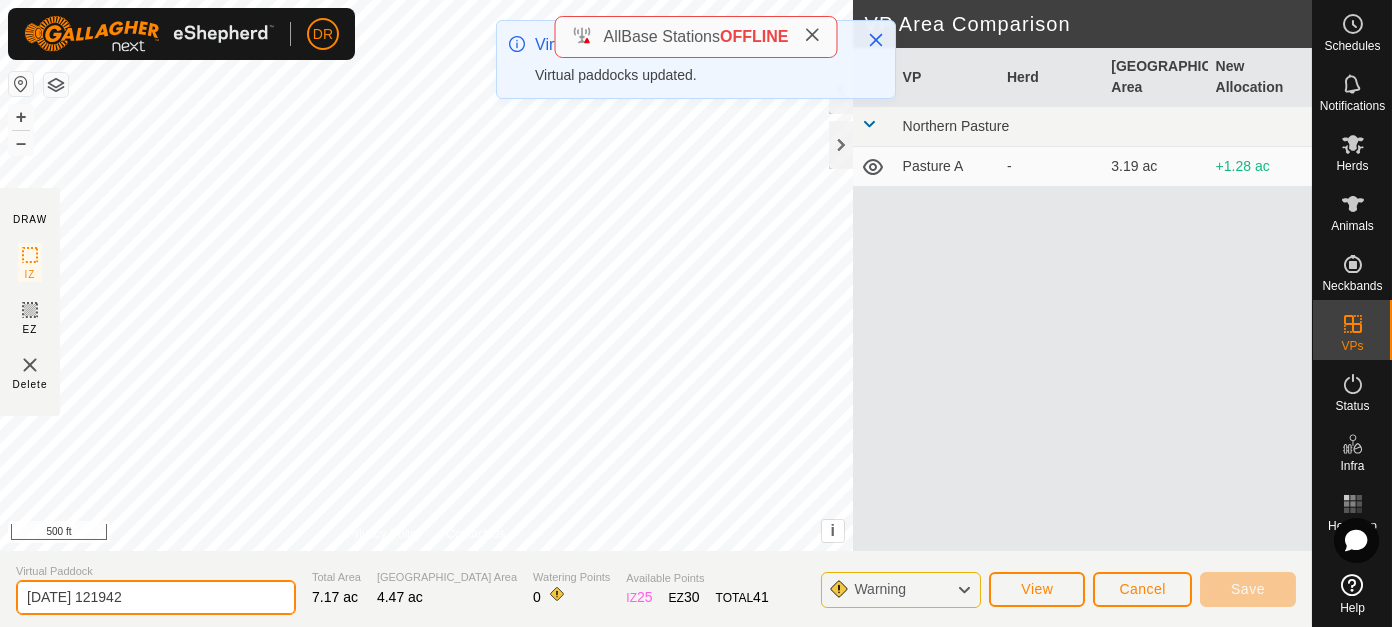drag, startPoint x: 168, startPoint y: 599, endPoint x: 7, endPoint y: 589, distance: 161.31026 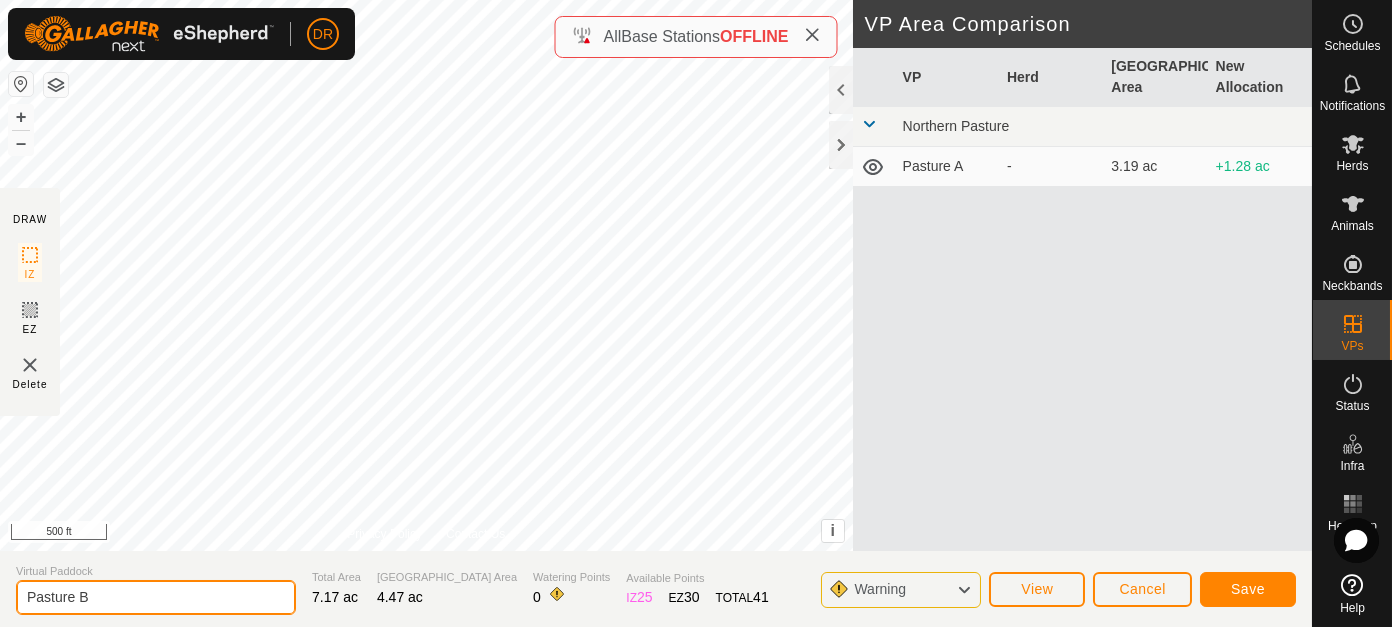 type on "Pasture B" 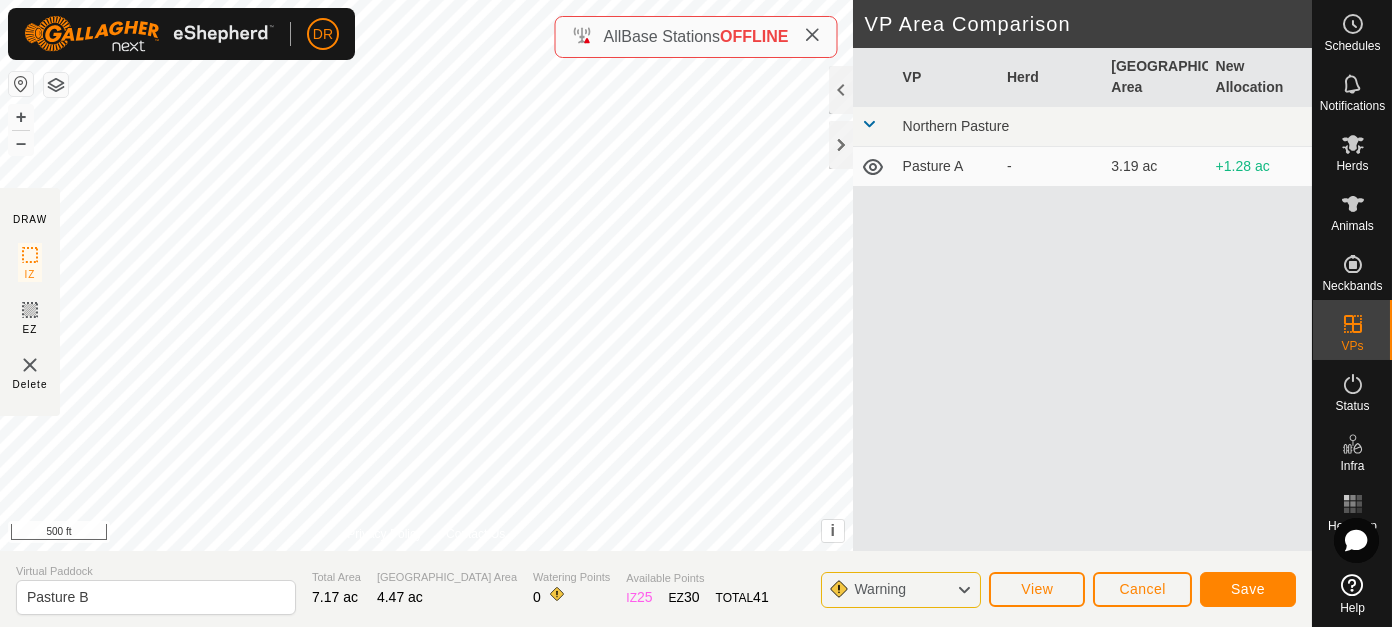 click 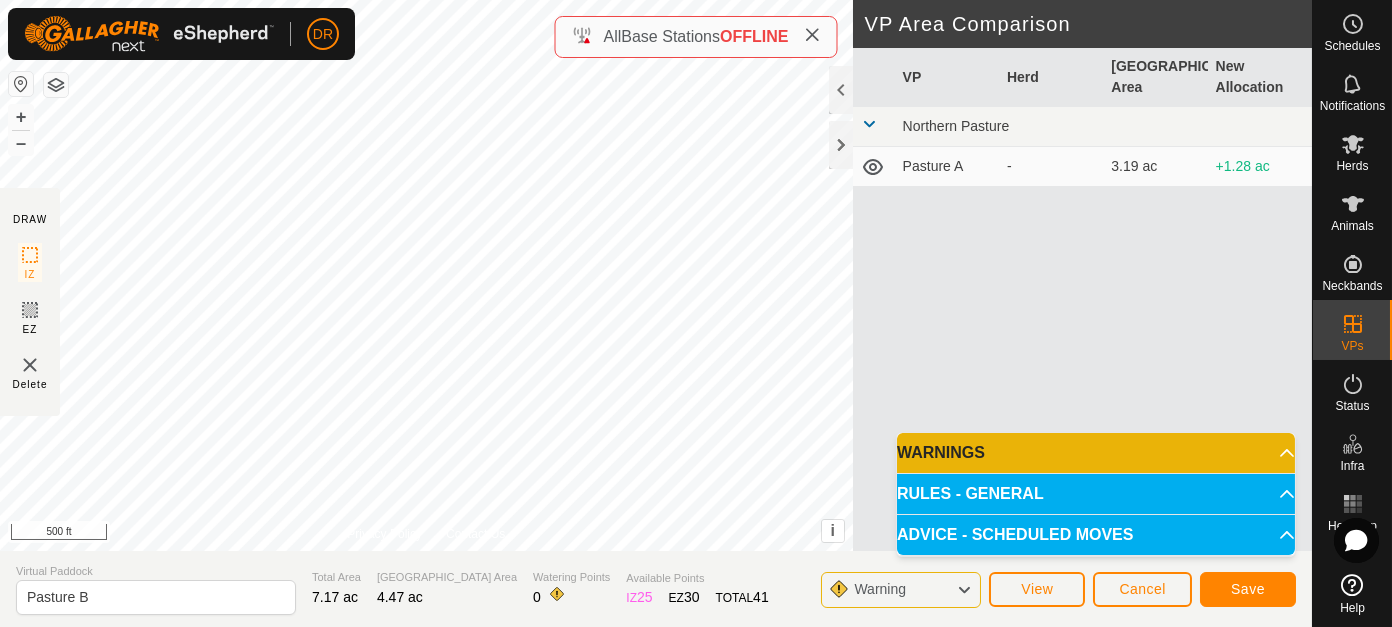 click 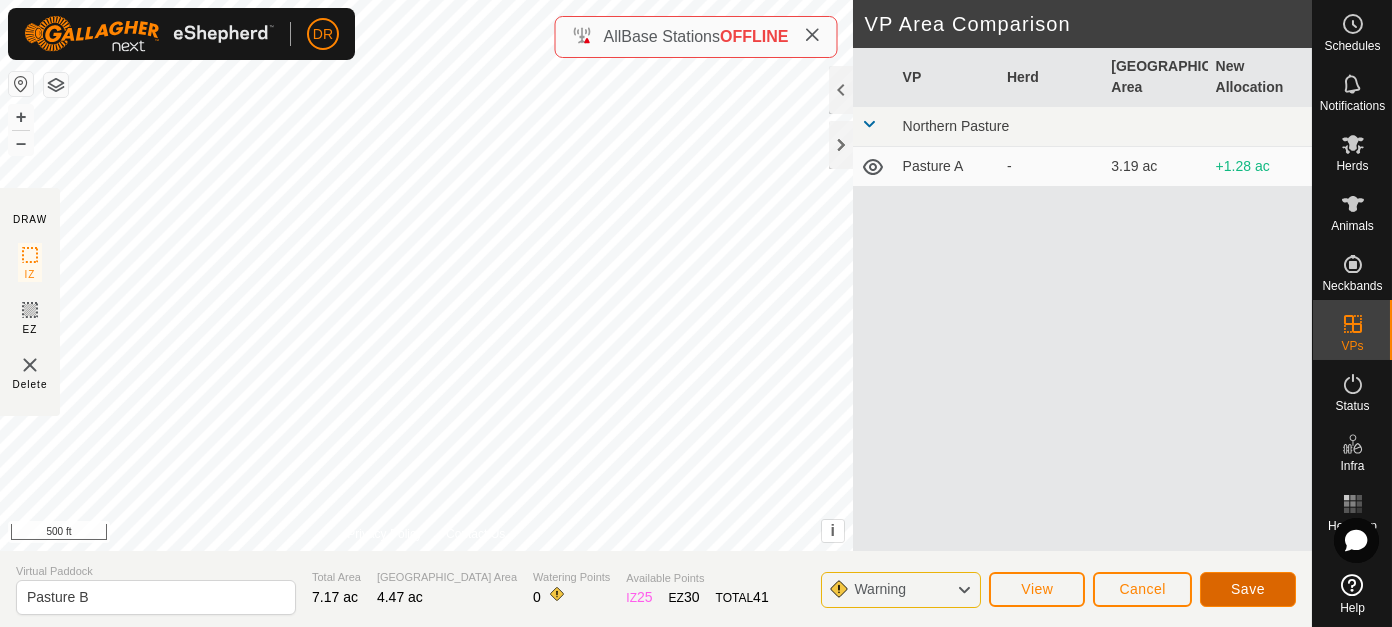 click on "Save" 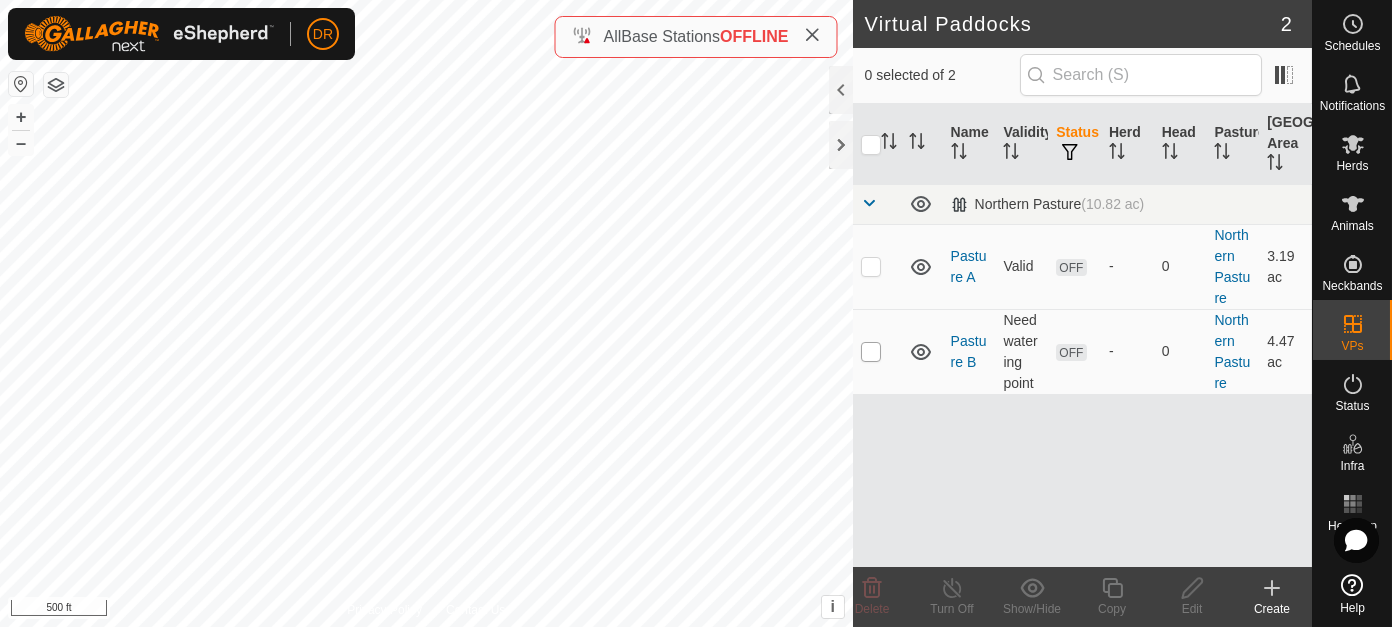 click at bounding box center [871, 352] 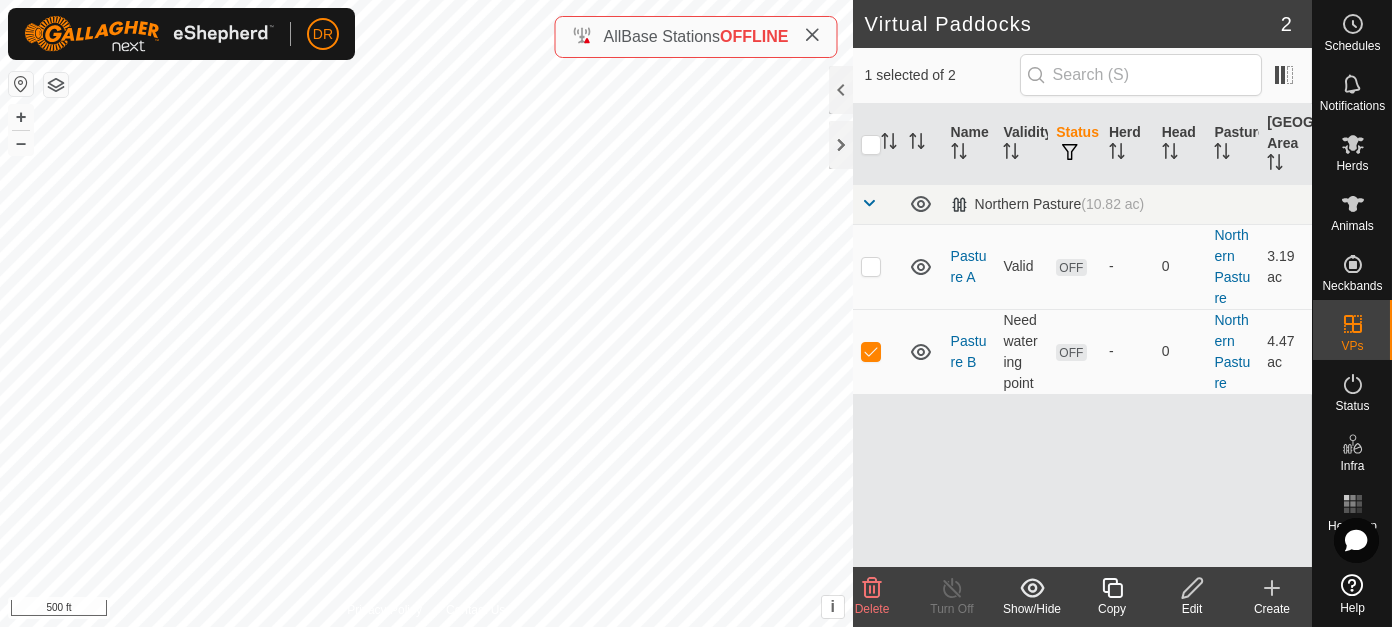click 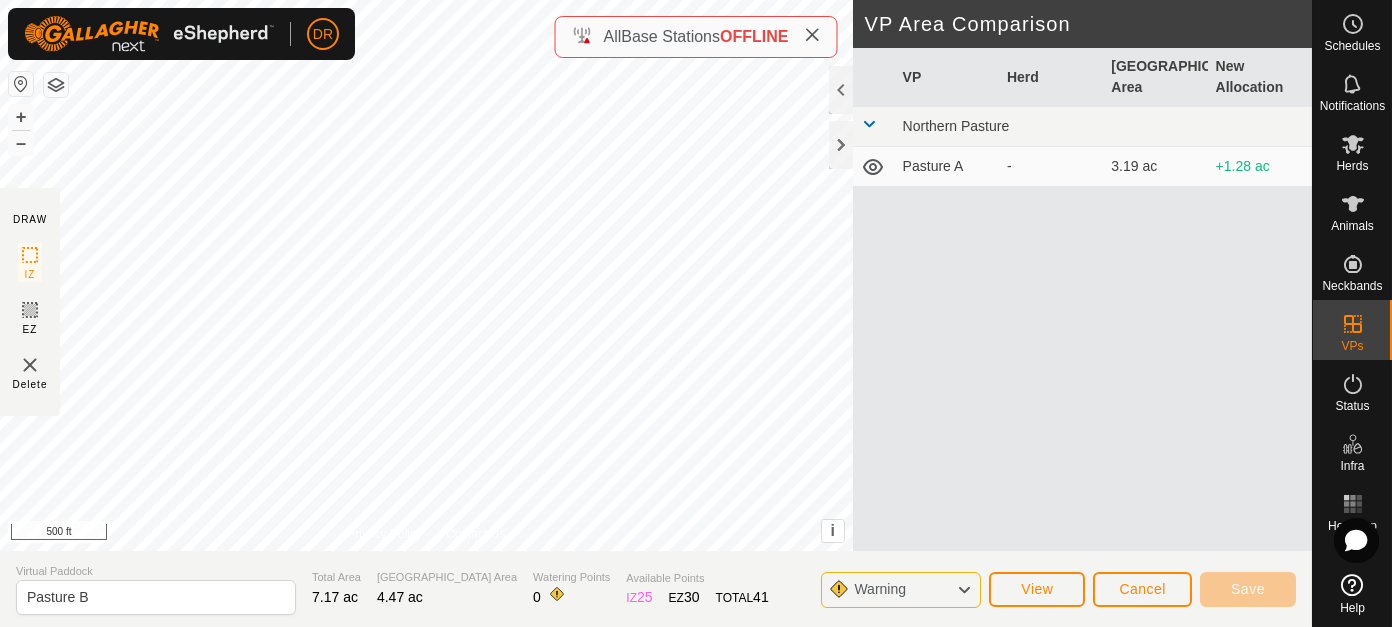 click on "Warning" 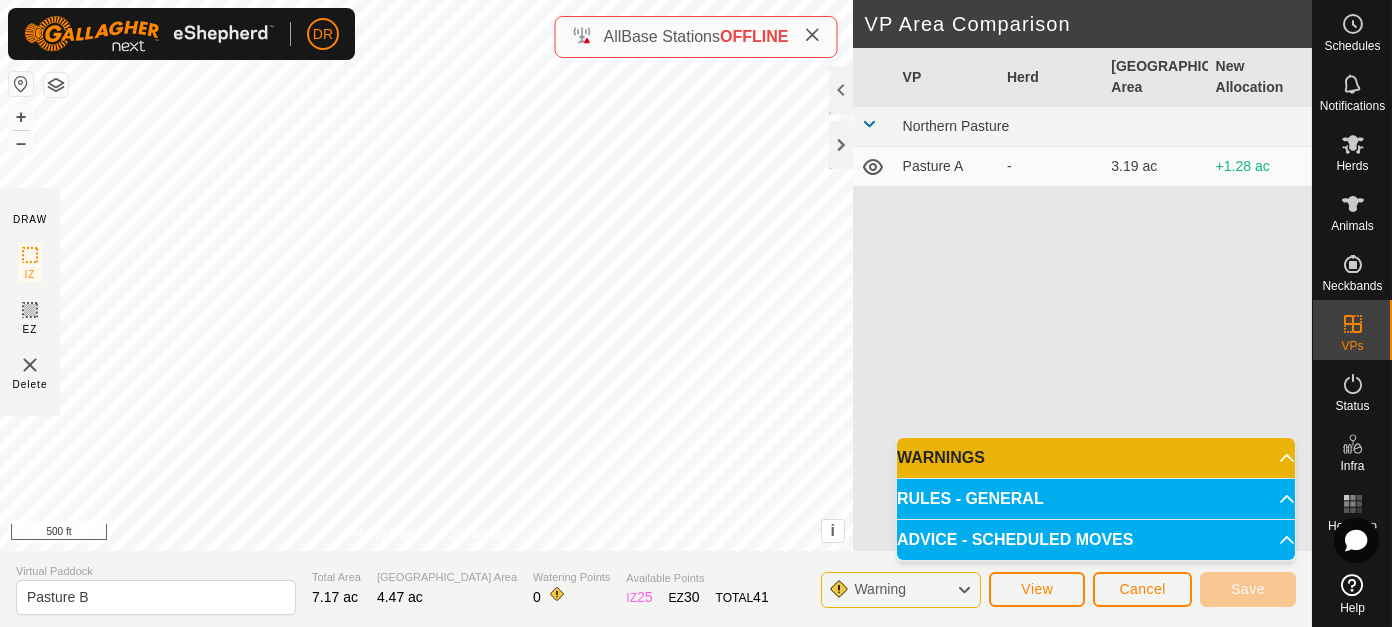 click on "WARNINGS" at bounding box center (1096, 458) 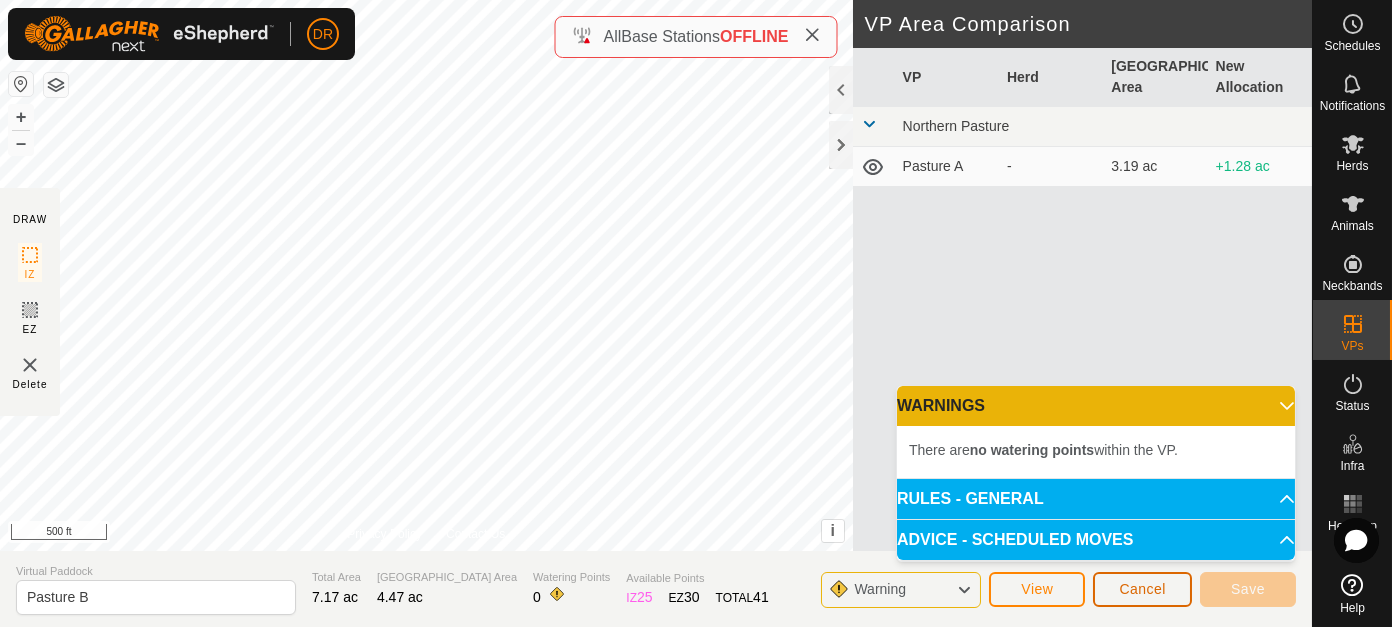 click on "Cancel" 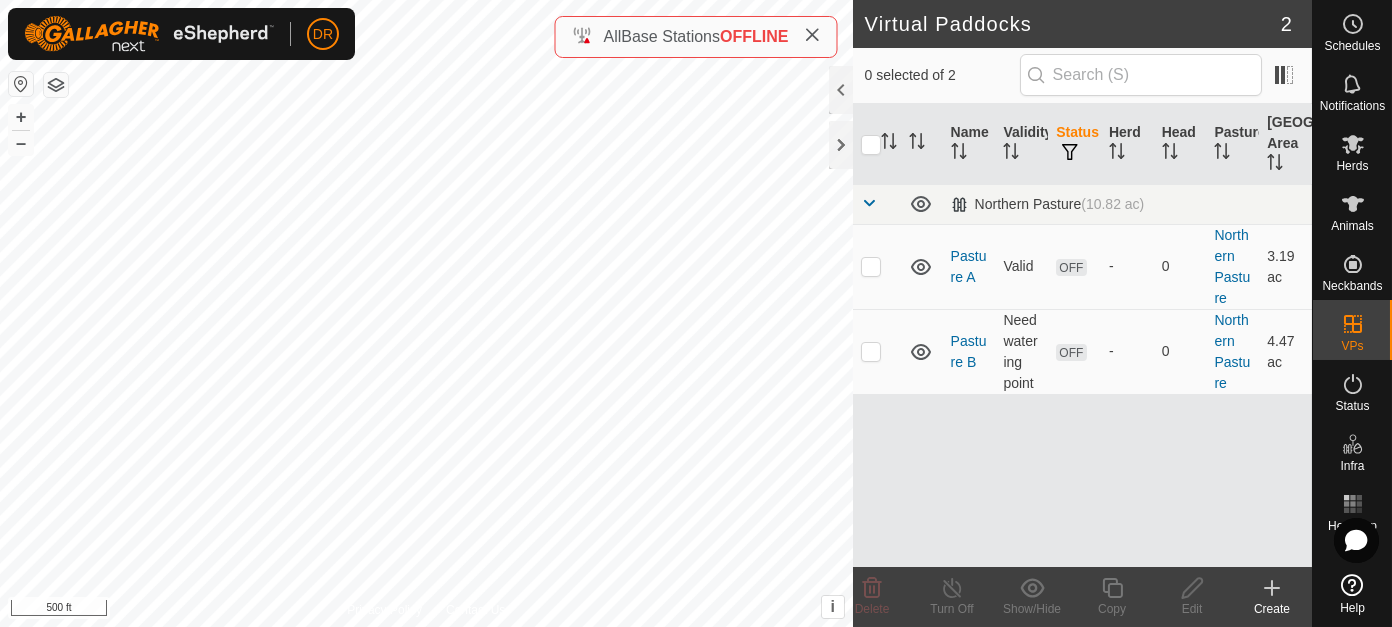 click 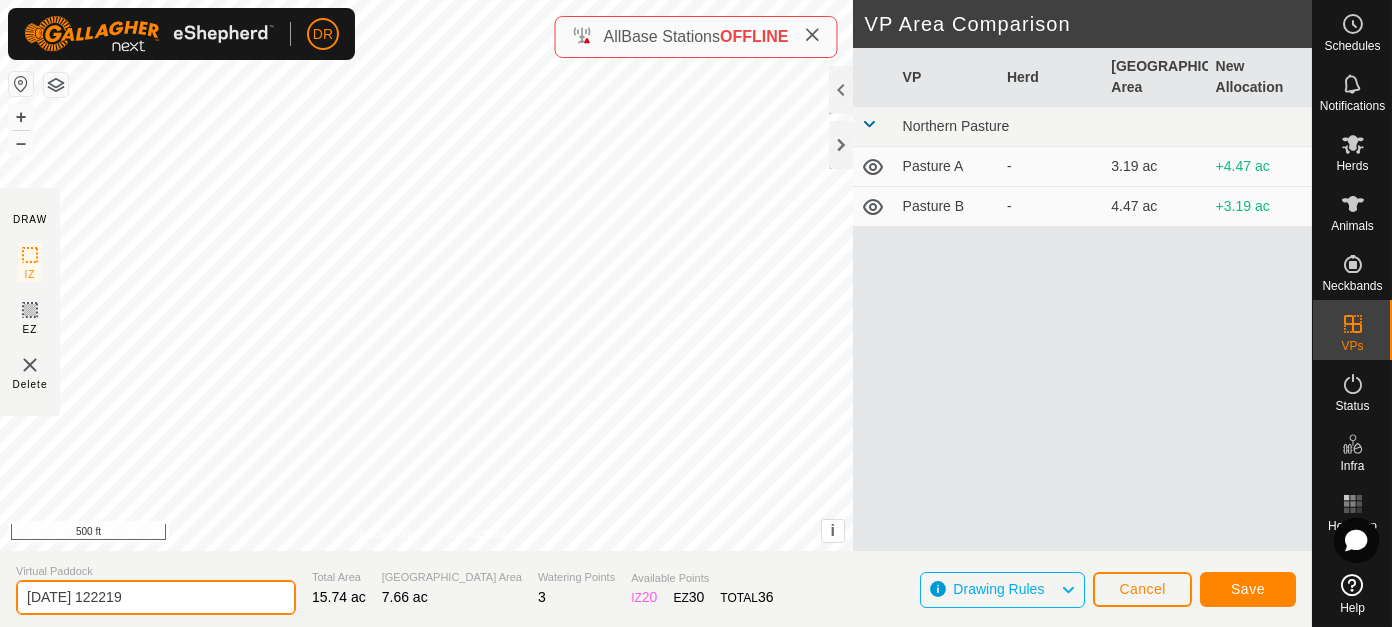 drag, startPoint x: 171, startPoint y: 595, endPoint x: 0, endPoint y: 592, distance: 171.0263 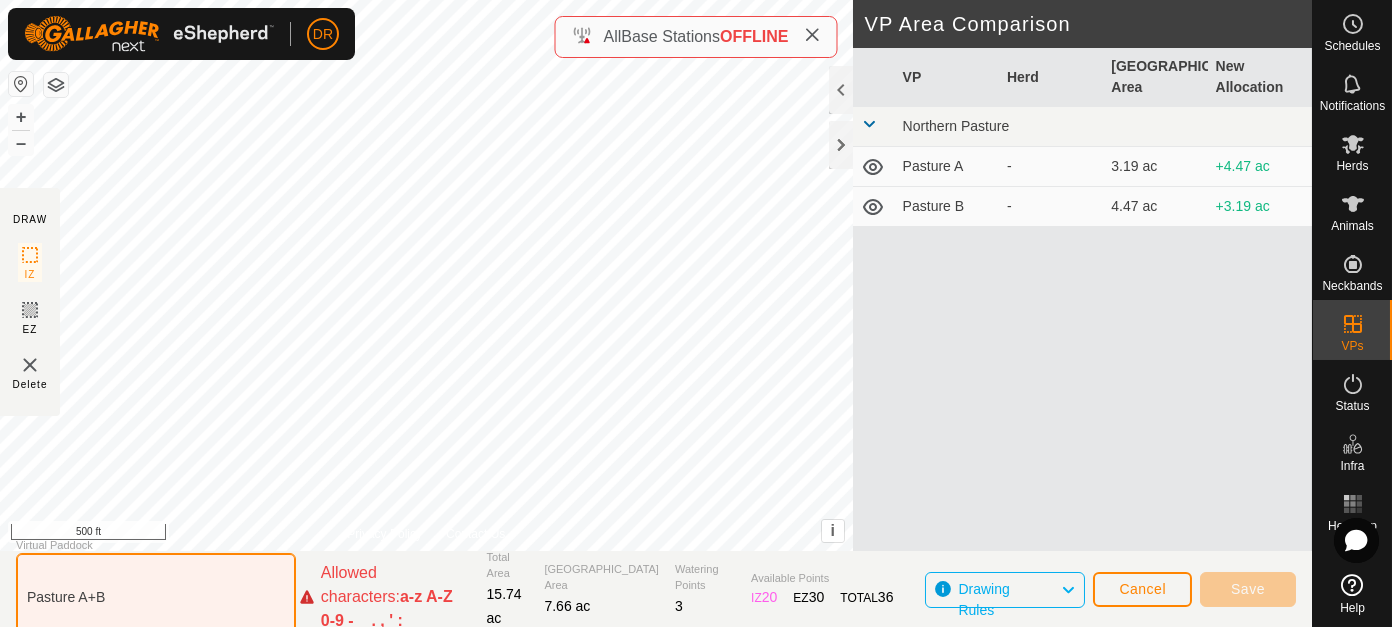 click on "Pasture A+B" 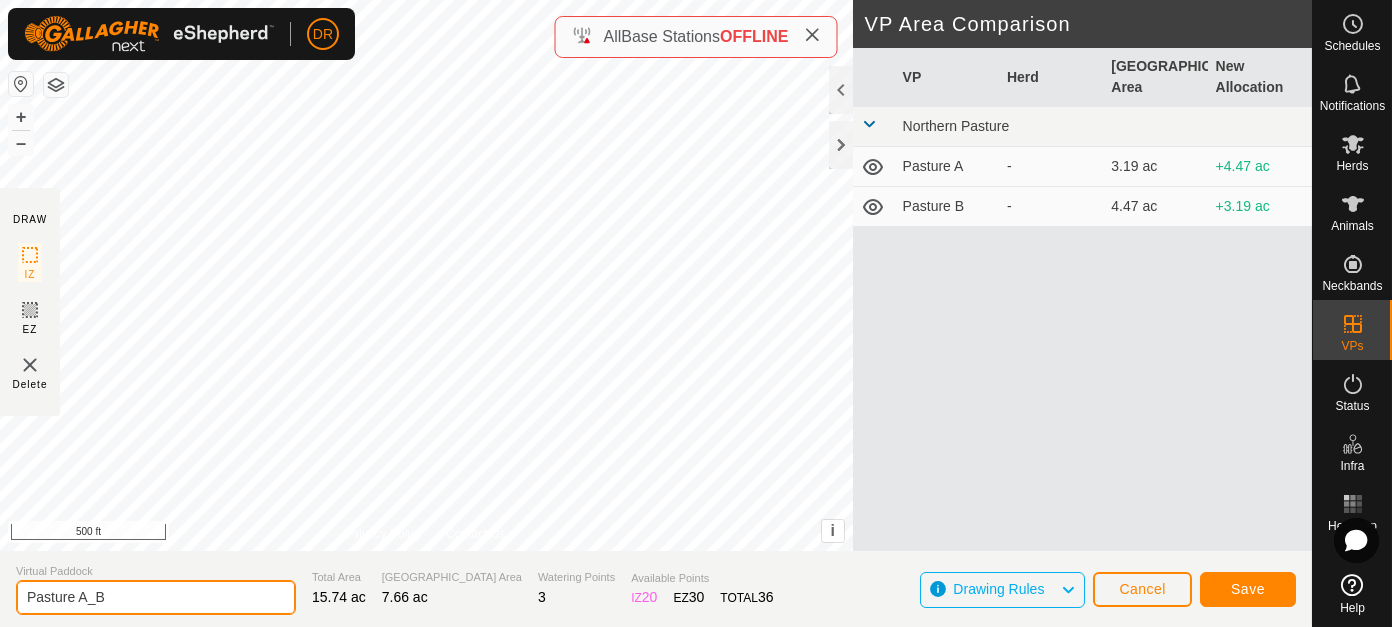 type on "Pasture A_B" 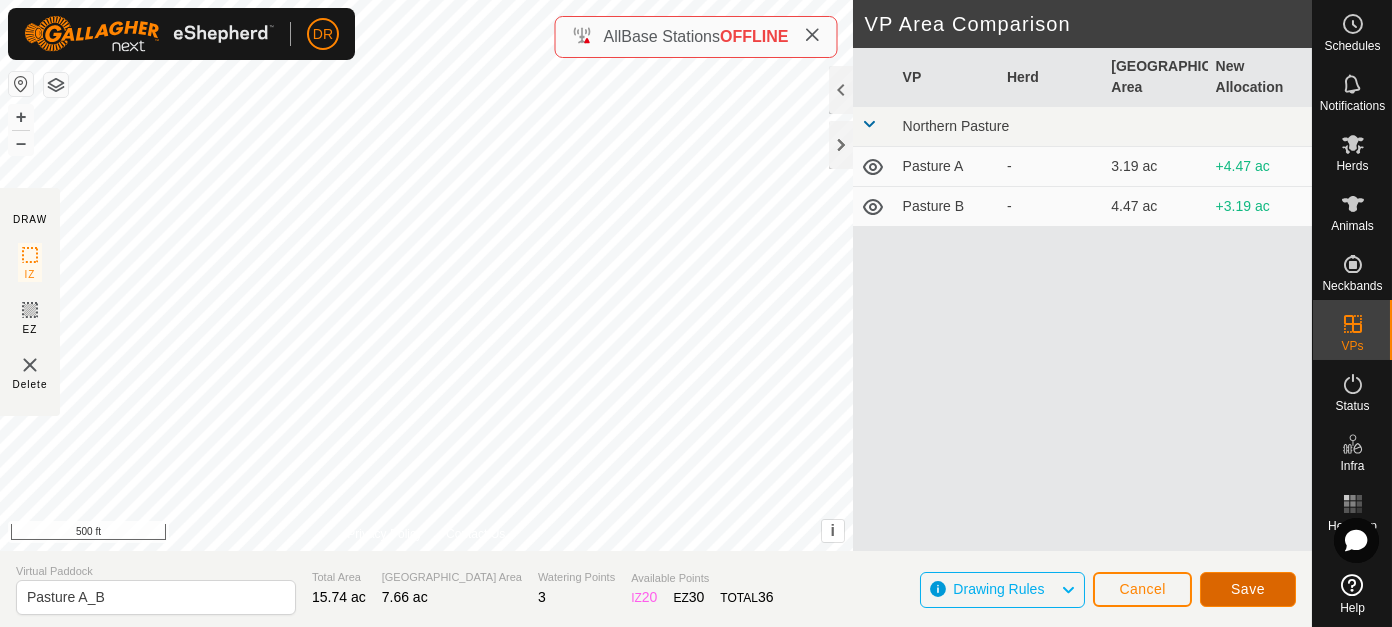 click on "Save" 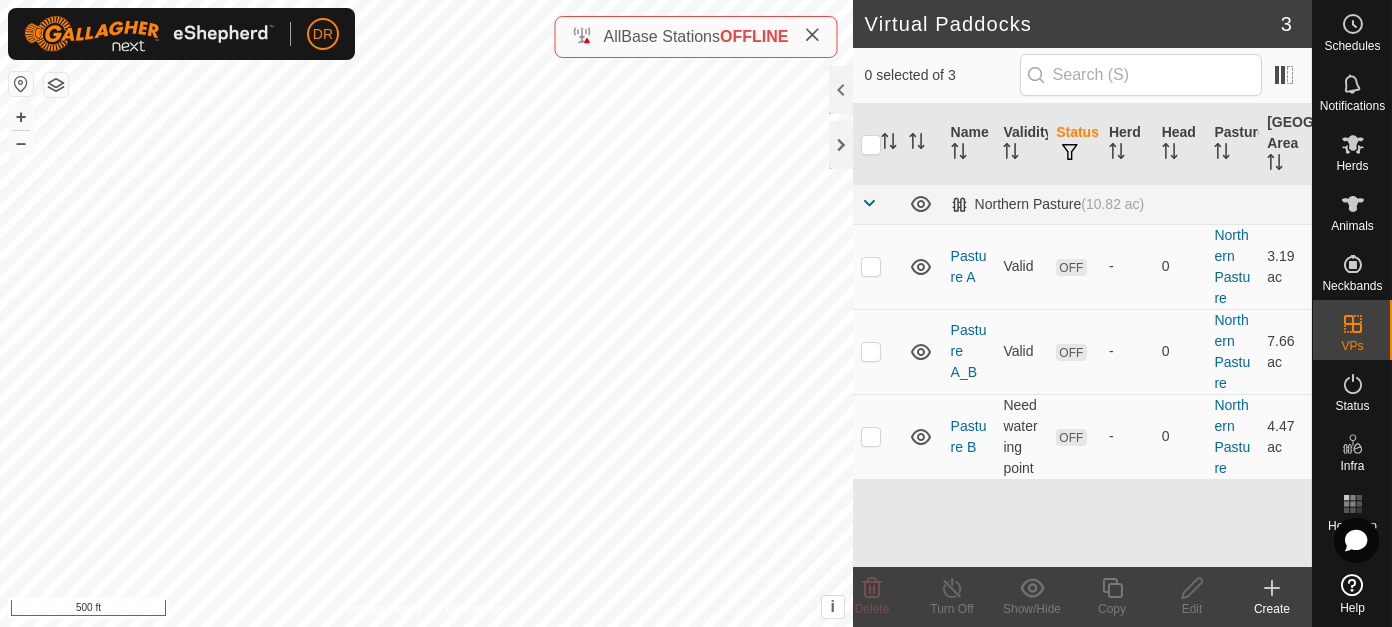 click 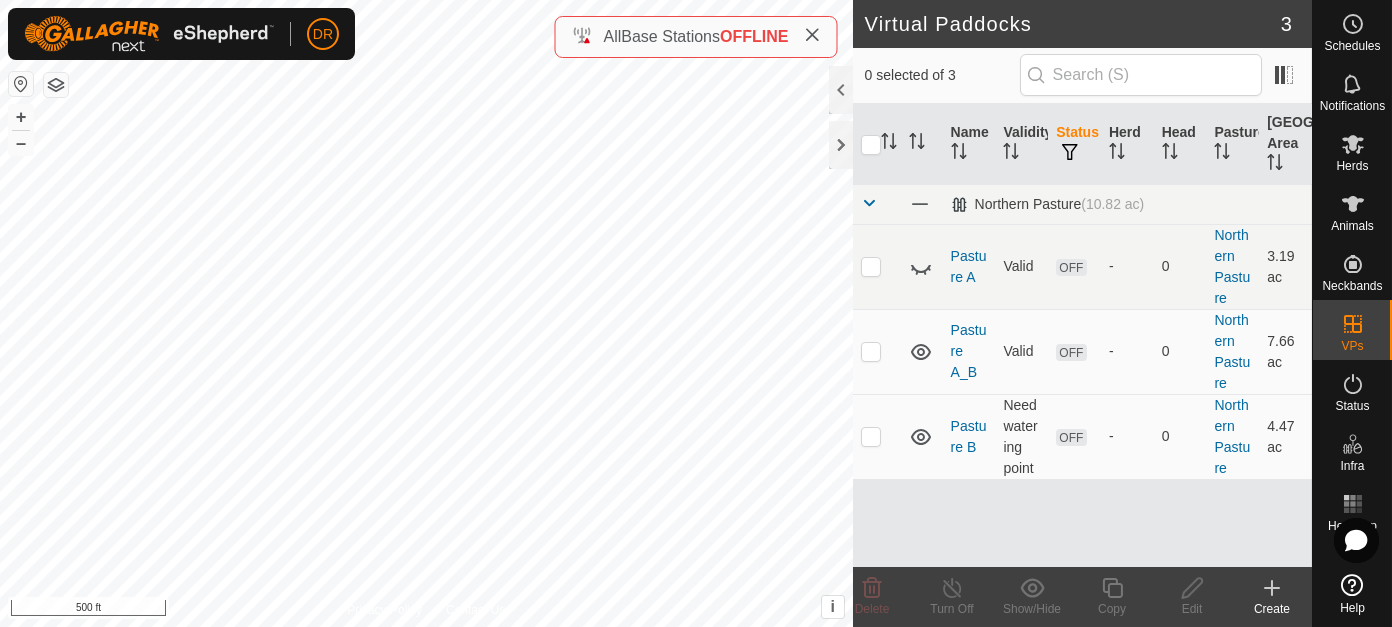 click 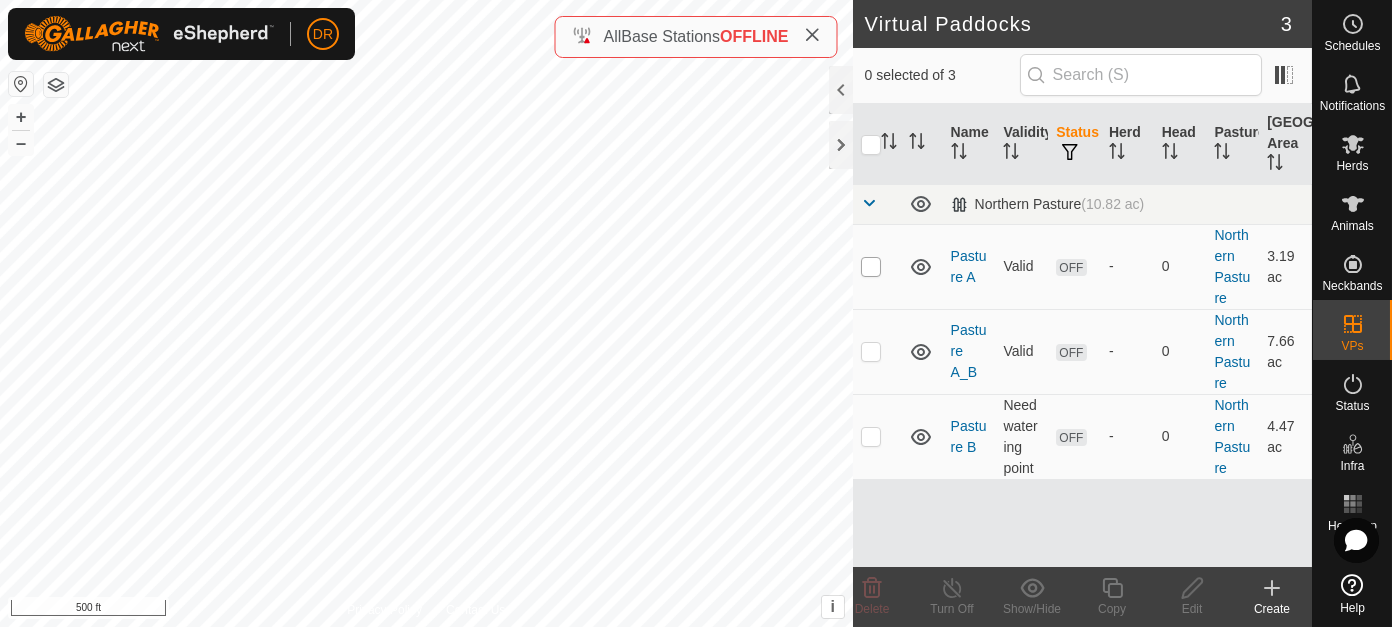 click at bounding box center (871, 267) 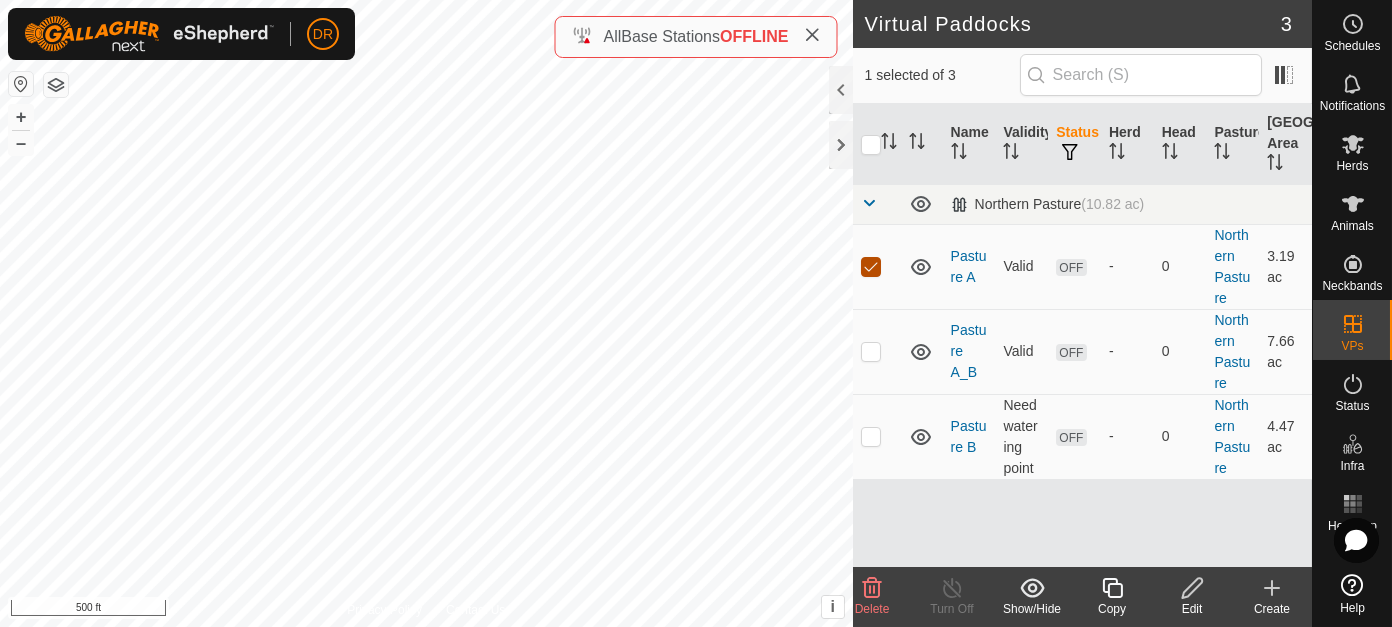 drag, startPoint x: 873, startPoint y: 266, endPoint x: 871, endPoint y: 285, distance: 19.104973 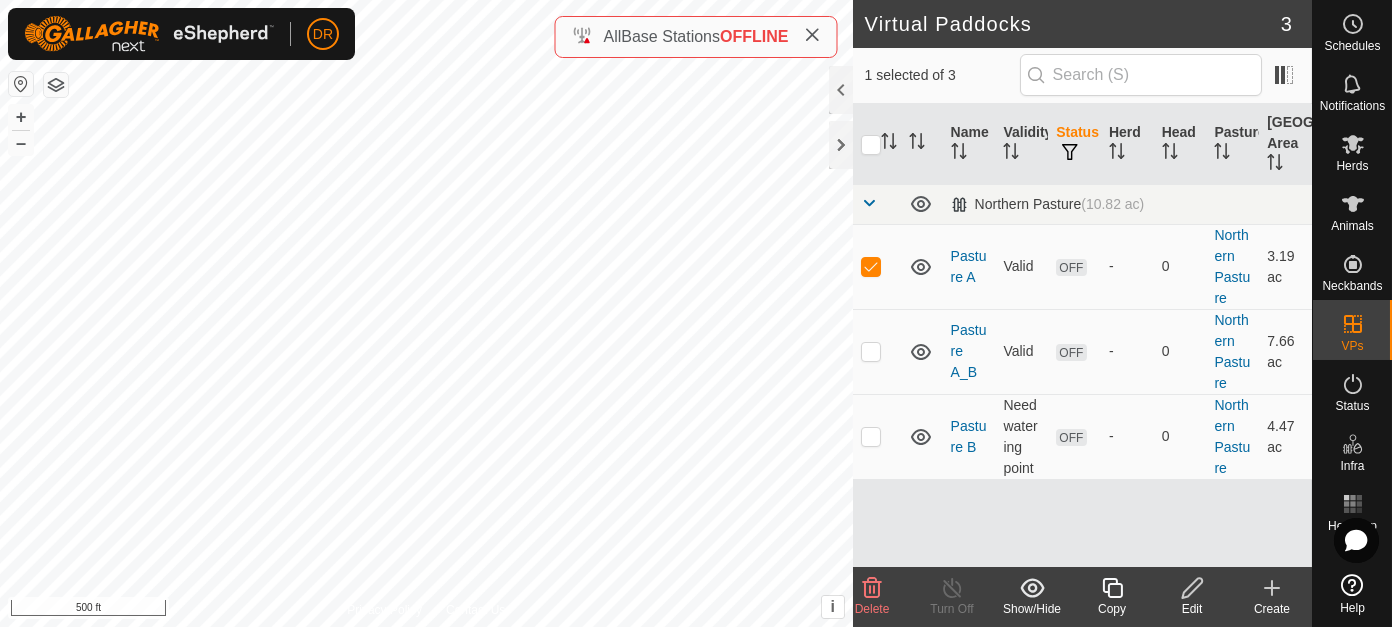 checkbox on "false" 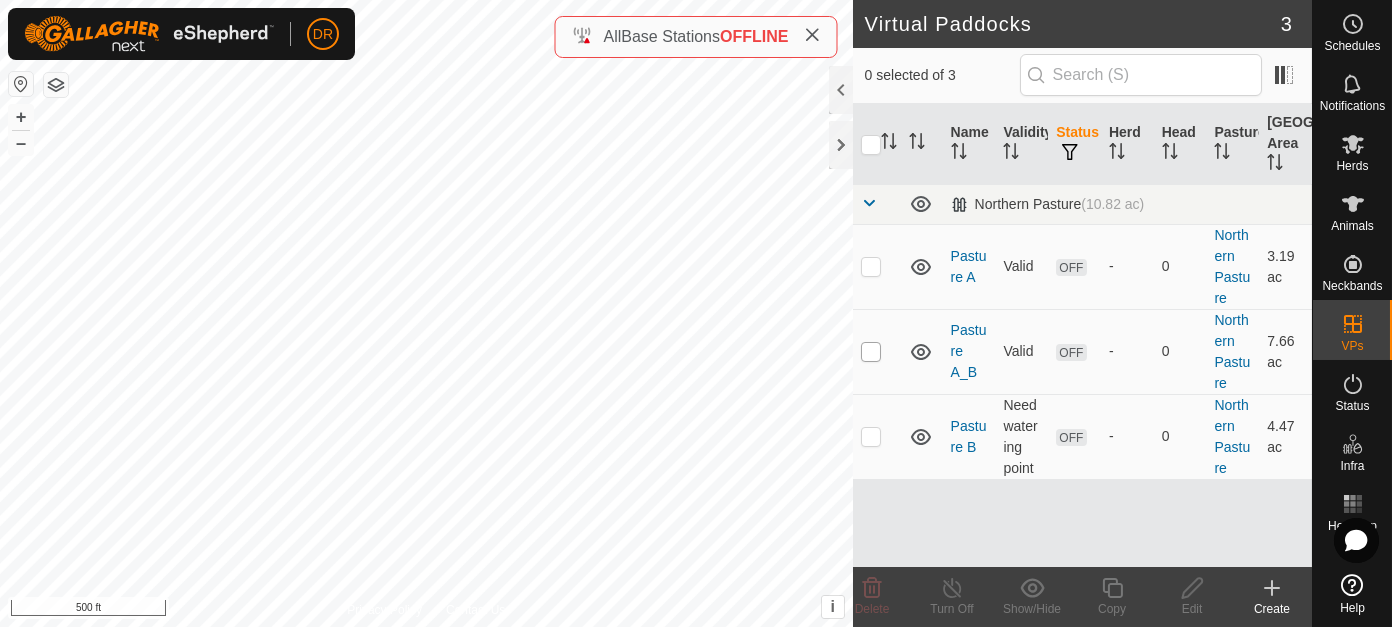 click at bounding box center (871, 352) 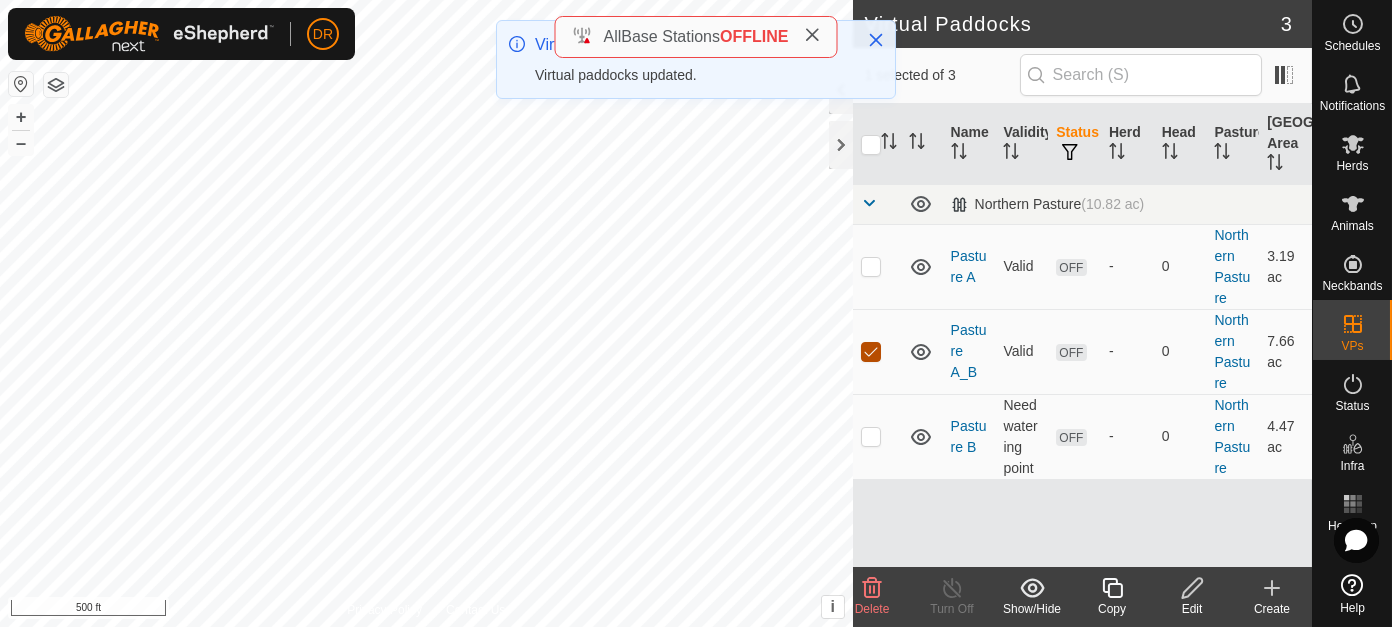 click at bounding box center (871, 352) 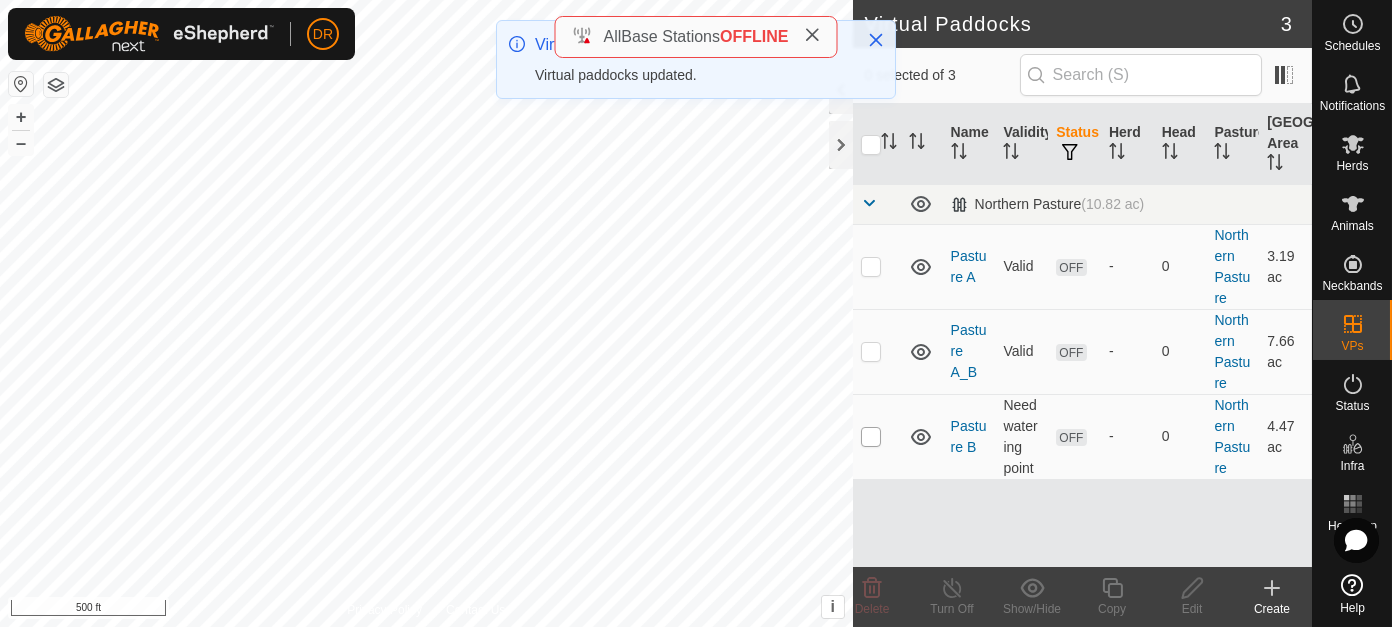 click at bounding box center (871, 437) 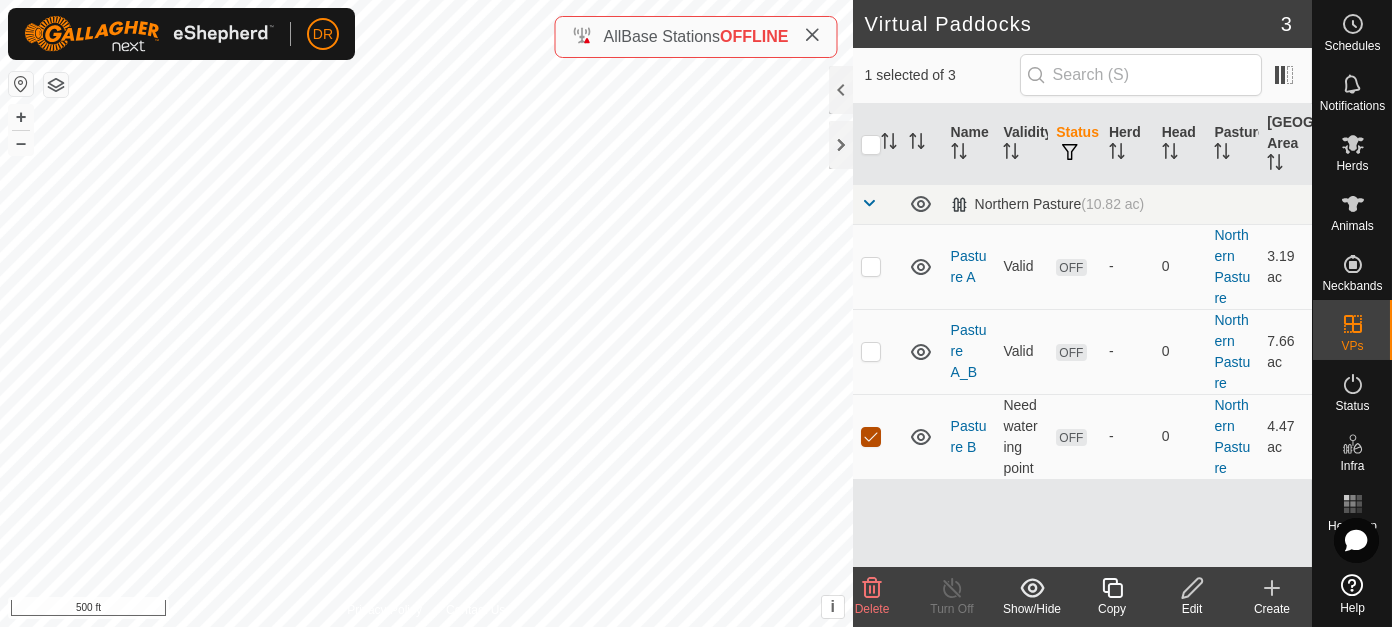 click at bounding box center (871, 437) 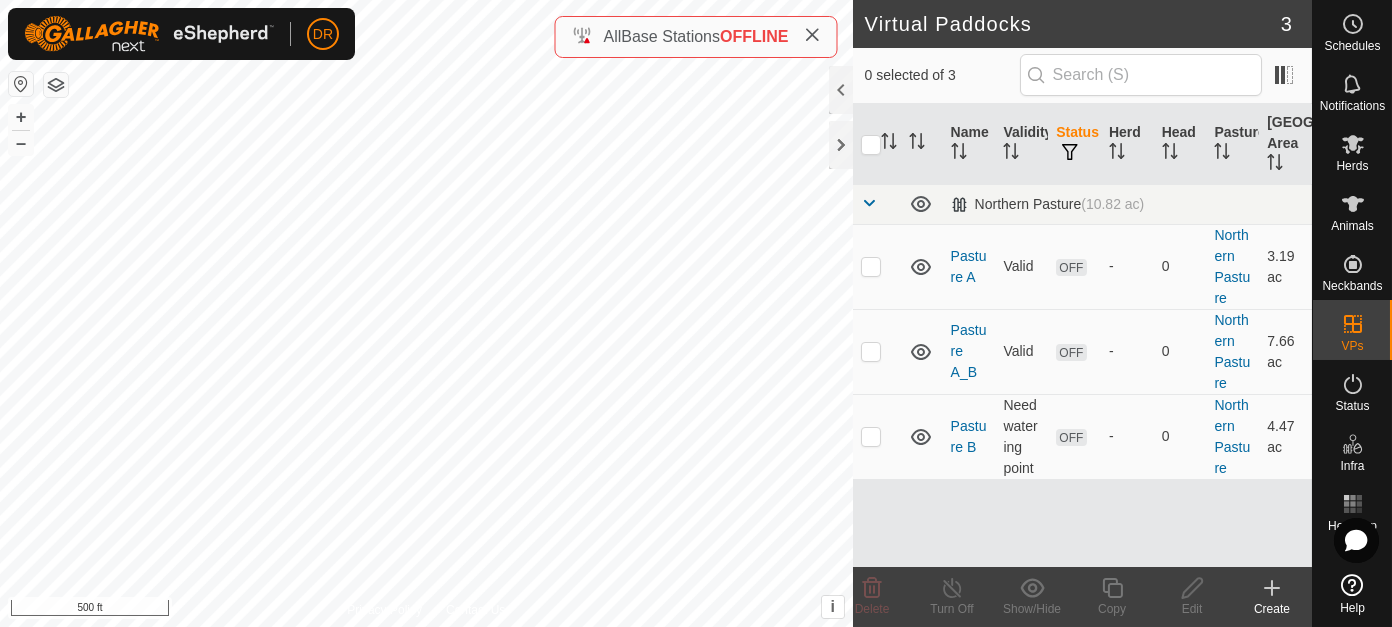 click on "DR Schedules Notifications Herds Animals Neckbands VPs Status Infra Heatmap Help Virtual Paddocks 3 0 selected of 3     Name   Validity   Status   Herd   Head   Pasture   Grazing Area   Northern Pasture   (10.82 ac) Pasture A  Valid  OFF  -   0   Northern Pasture   3.19 ac  Pasture A_B  Valid  OFF  -   0   Northern Pasture   7.66 ac  Pasture B  Need watering point  OFF  -   0   Northern Pasture   4.47 ac  Delete  Turn Off   Show/Hide   Copy   Edit   Create  Privacy Policy Contact Us
UID
AC1F09FFFE18C9A0
Router IP
-
OFFLINE
+ – ⇧ i This application includes HERE Maps. © 2024 HERE. All rights reserved. 500 ft All  Base Stations  OFFLINE" at bounding box center [696, 313] 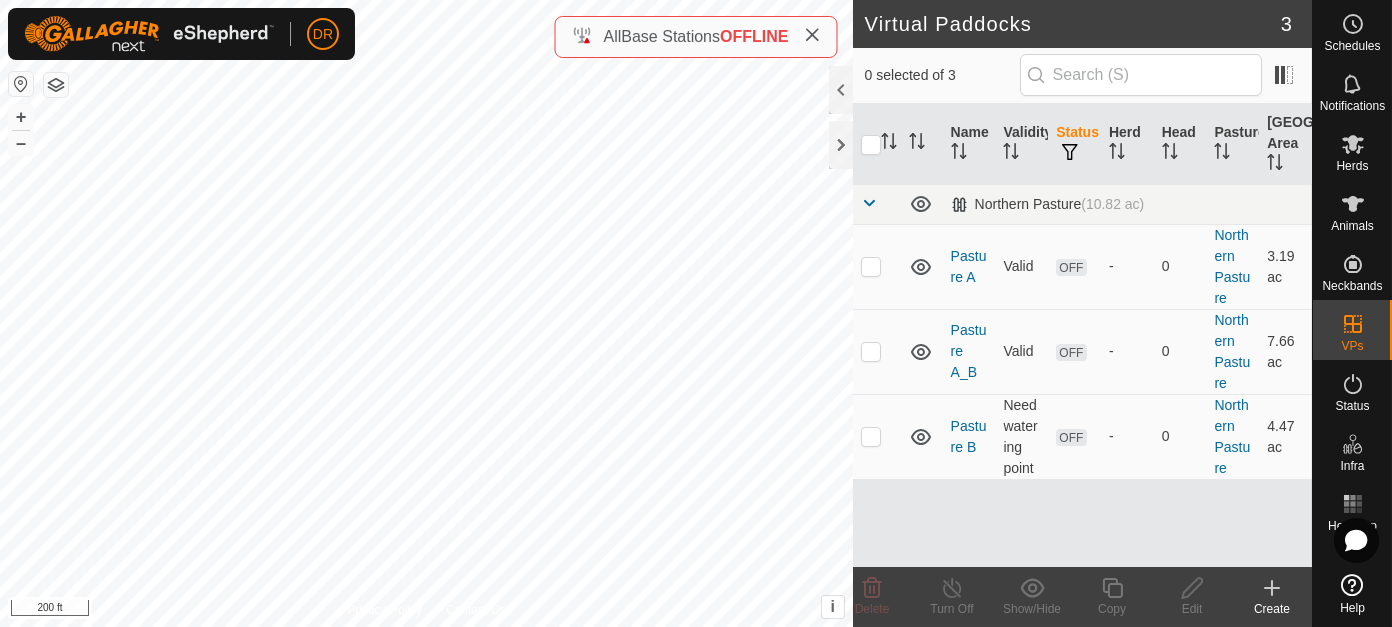 click 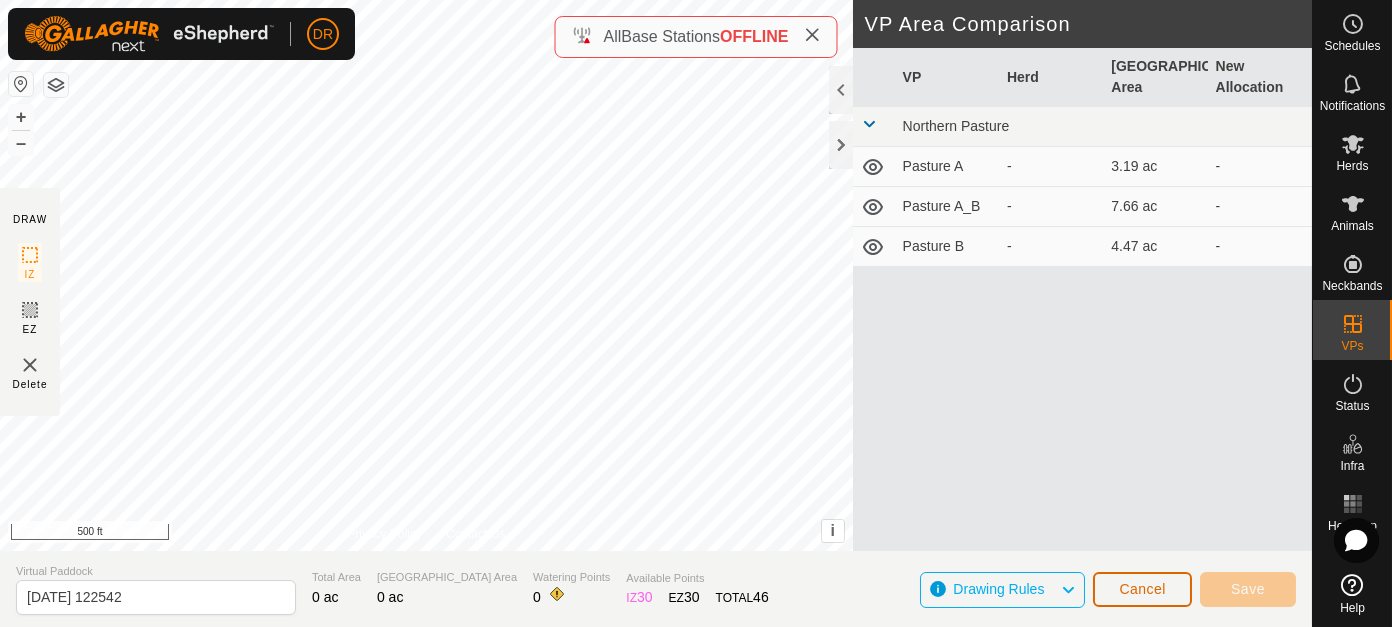 click on "Cancel" 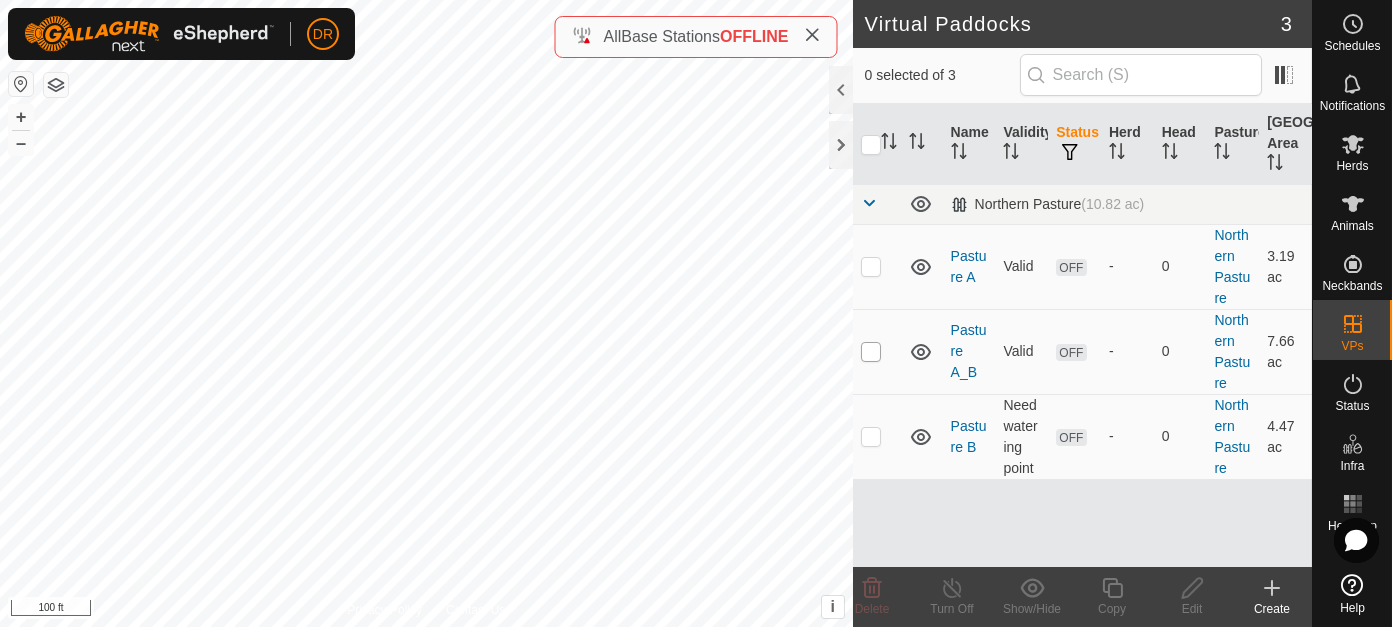 click at bounding box center (871, 352) 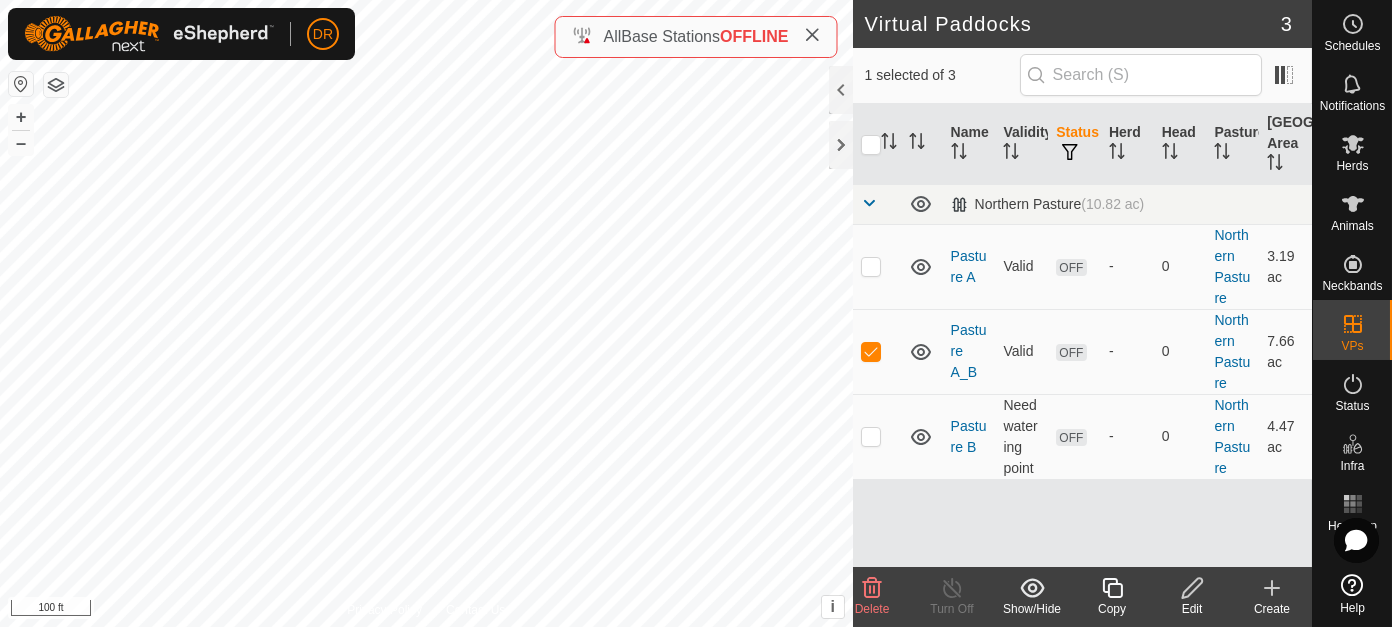 click on "Edit" 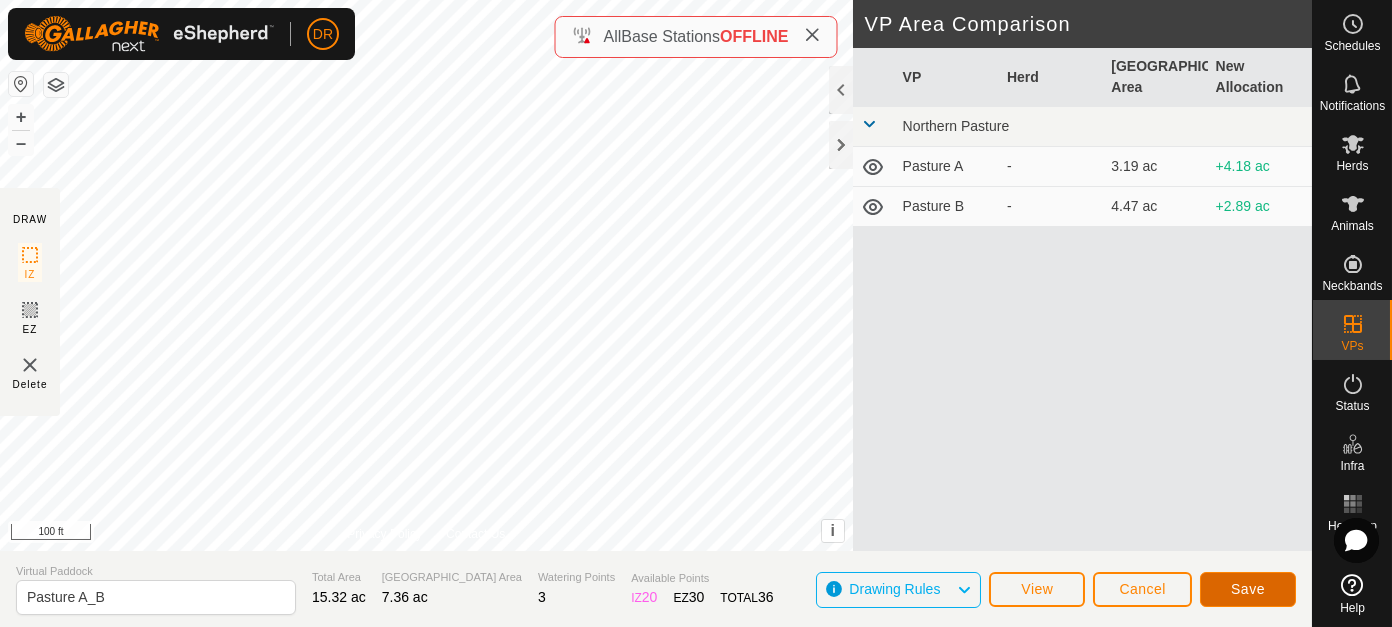 click on "Save" 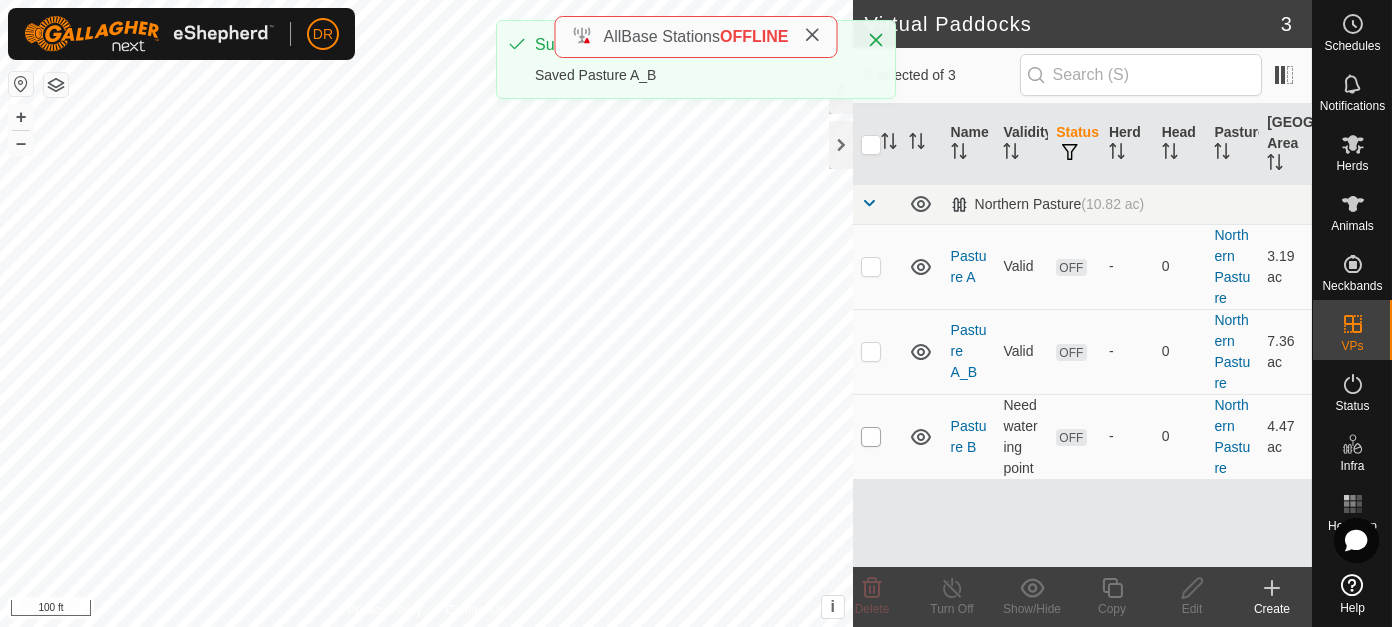 click at bounding box center [871, 437] 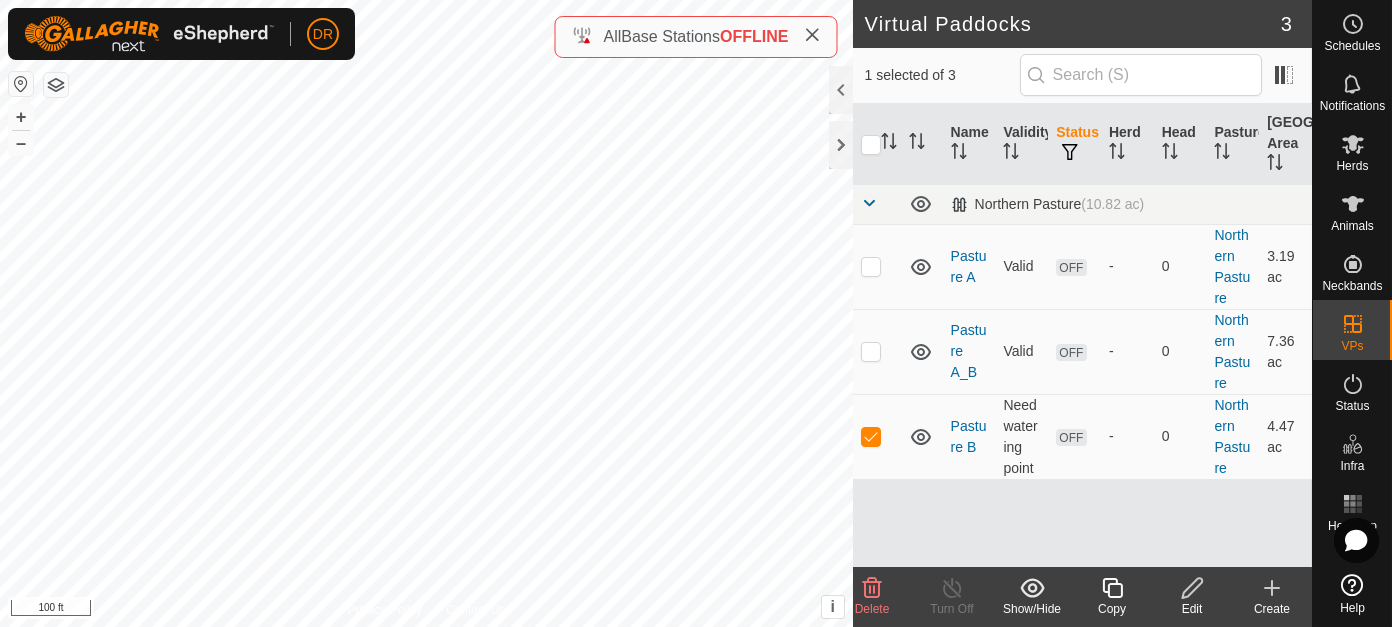 click 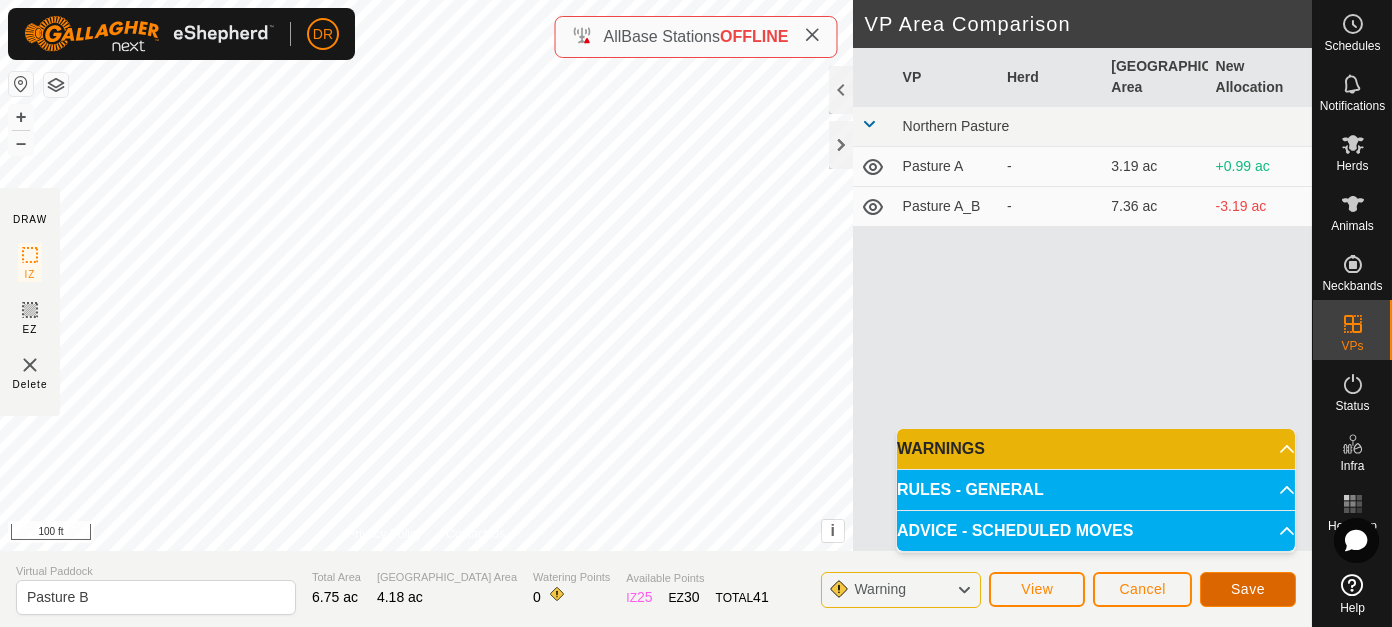 click on "Save" 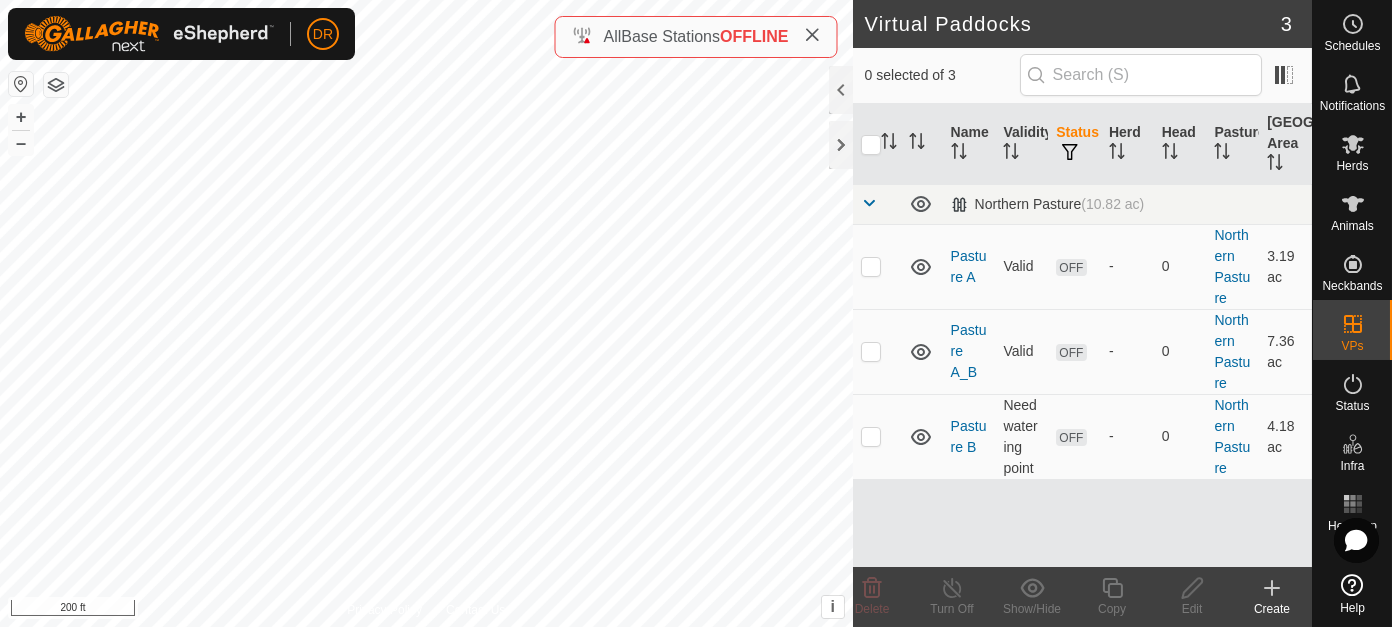click 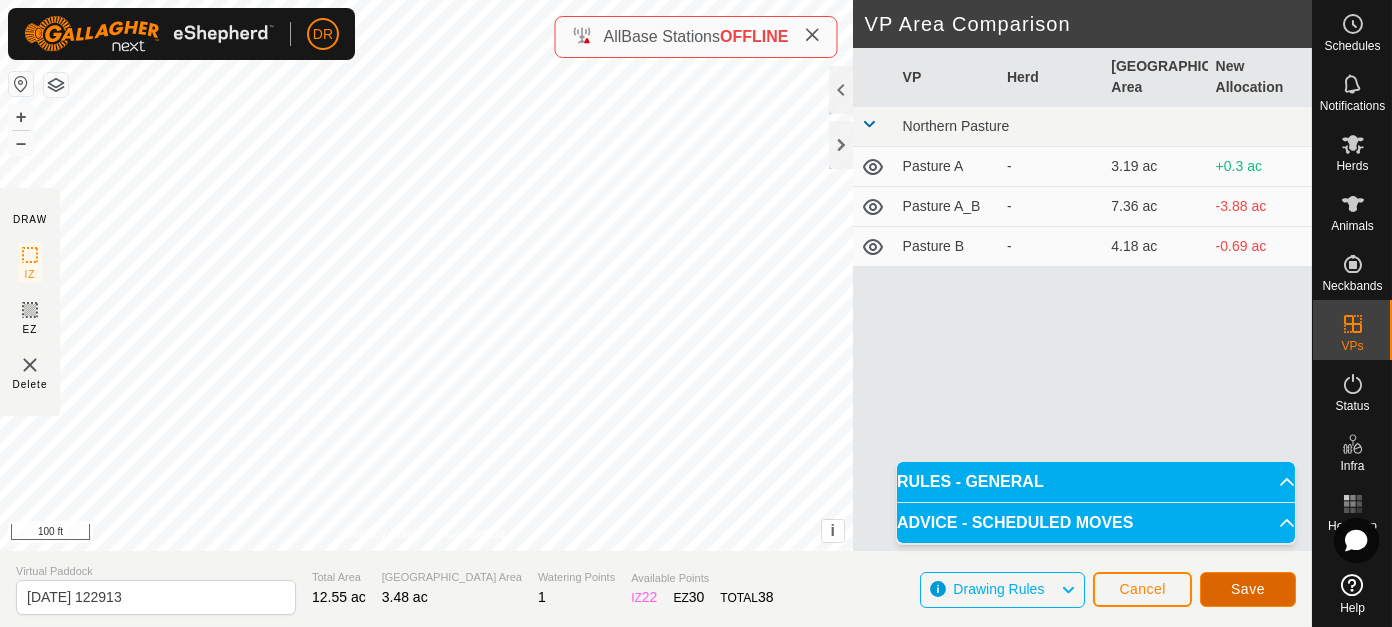 click on "Save" 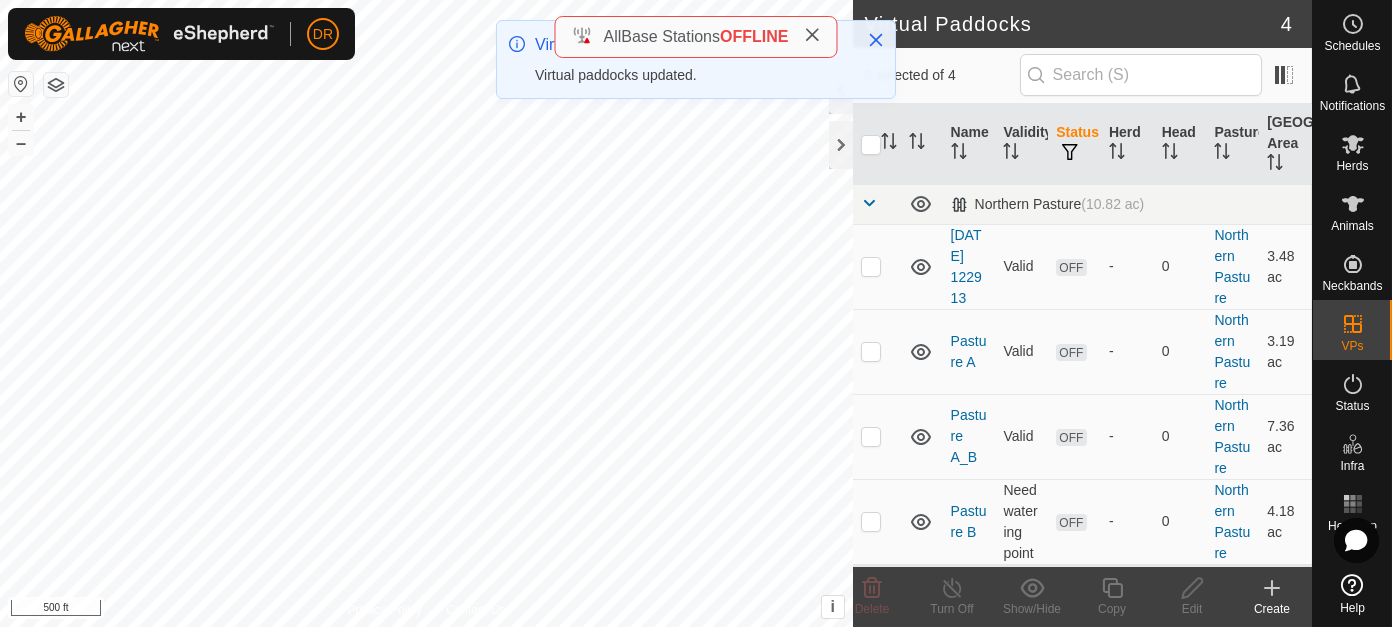scroll, scrollTop: 16, scrollLeft: 0, axis: vertical 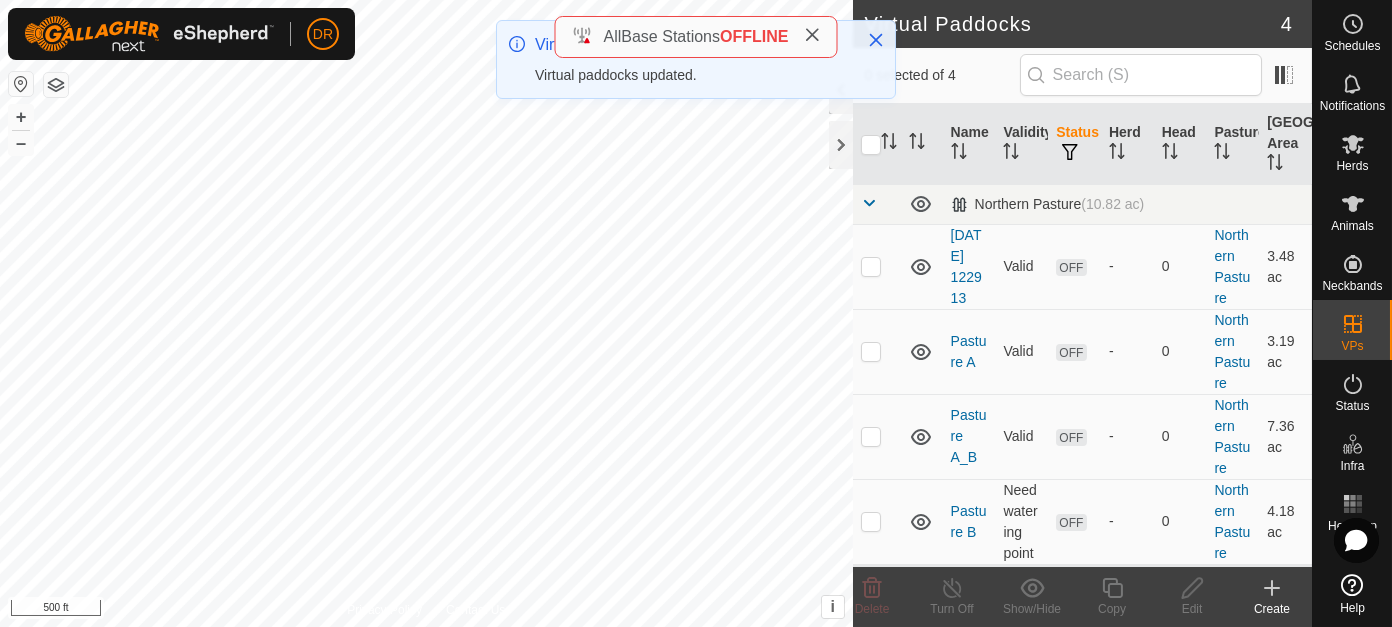 click 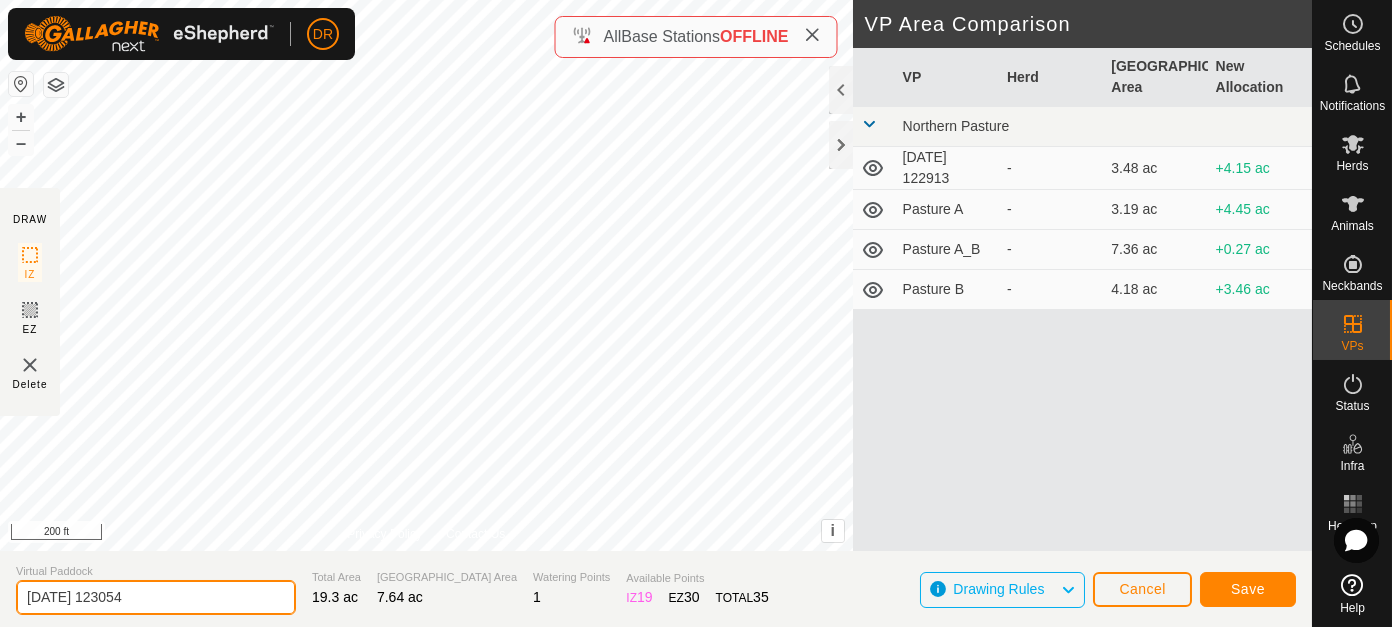 click on "2025-07-16 123054" 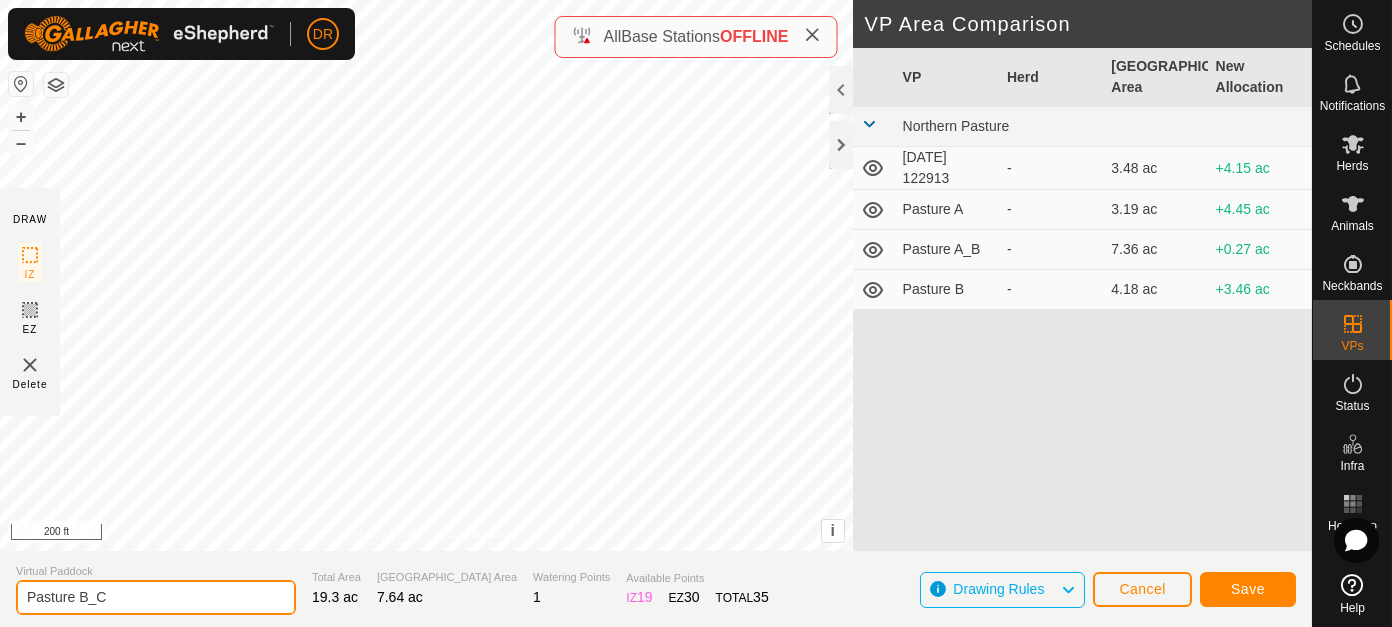type on "Pasture B_C" 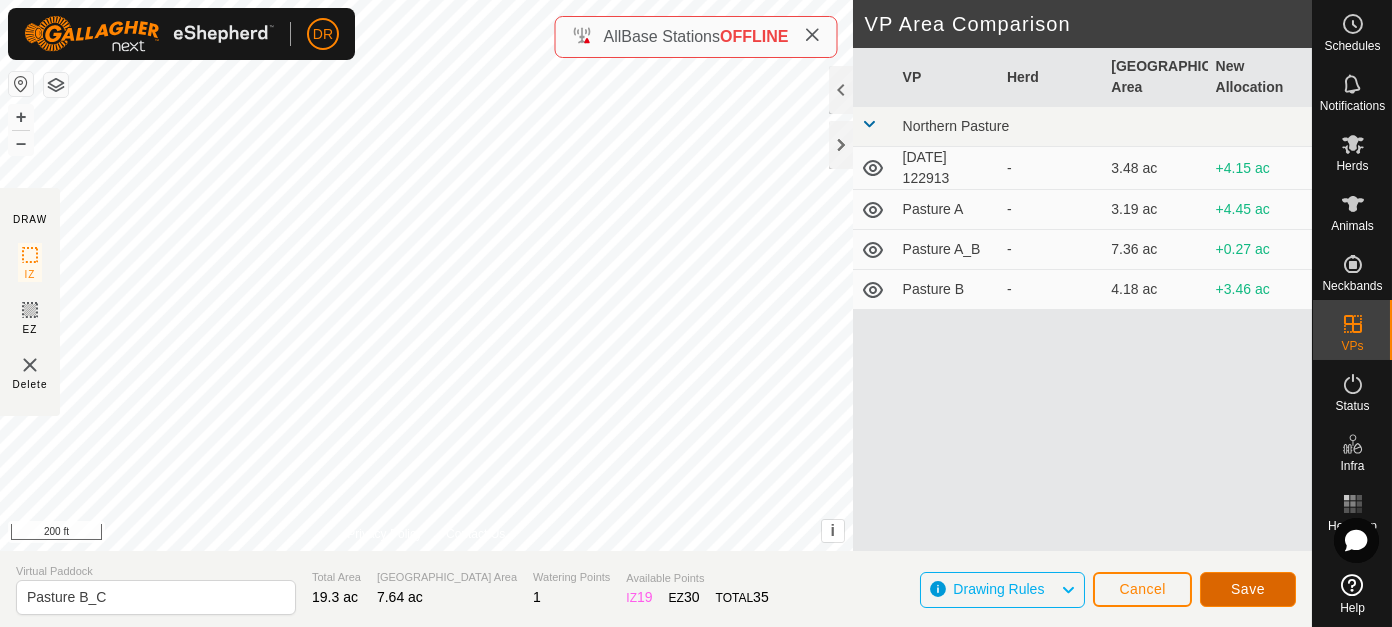 click on "Save" 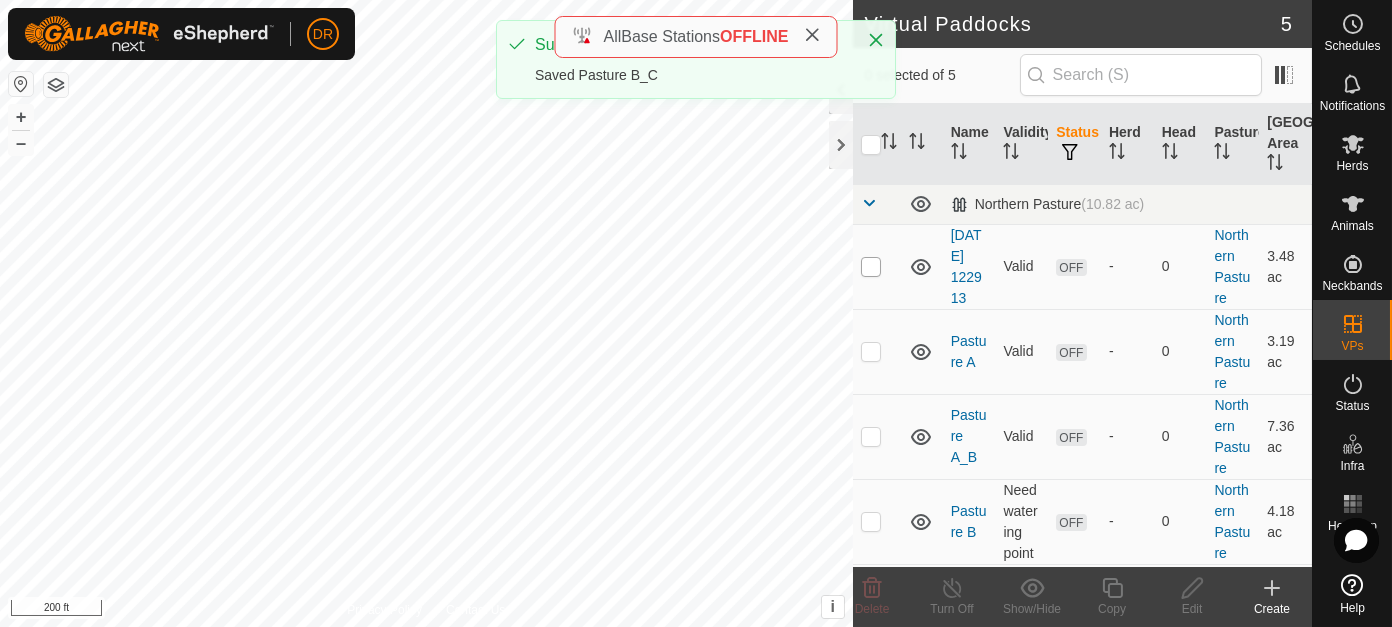 drag, startPoint x: 872, startPoint y: 278, endPoint x: 955, endPoint y: 371, distance: 124.65151 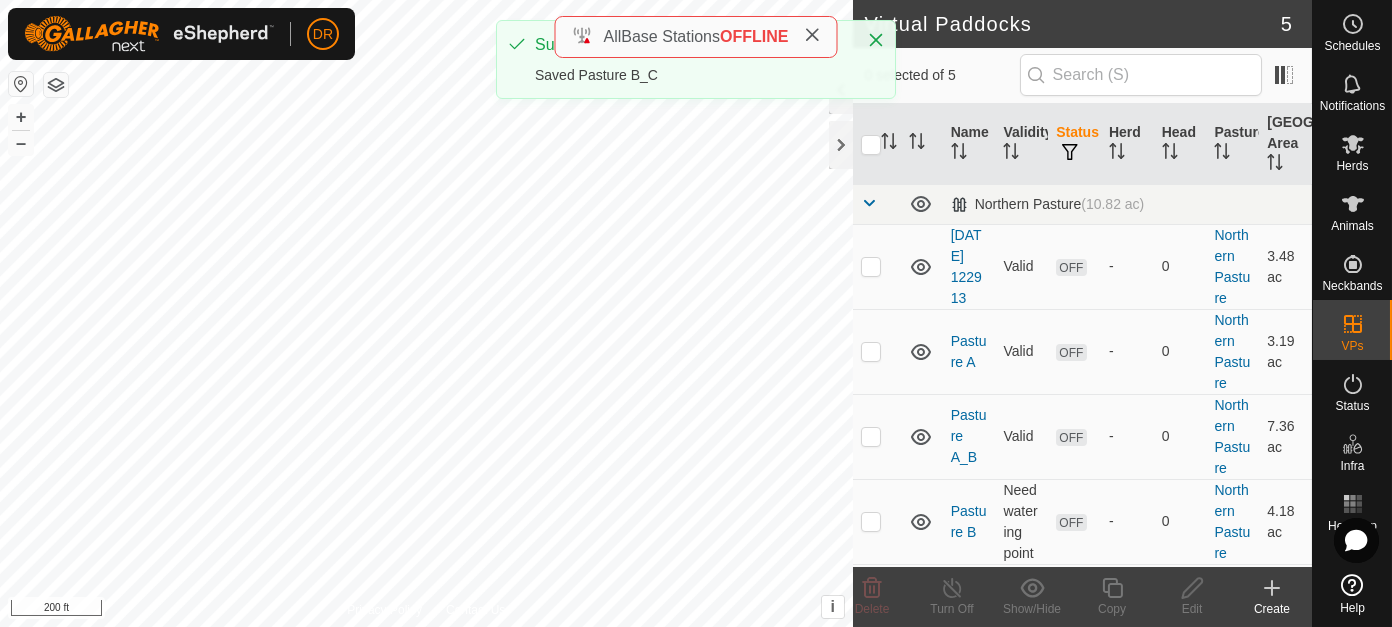 checkbox on "true" 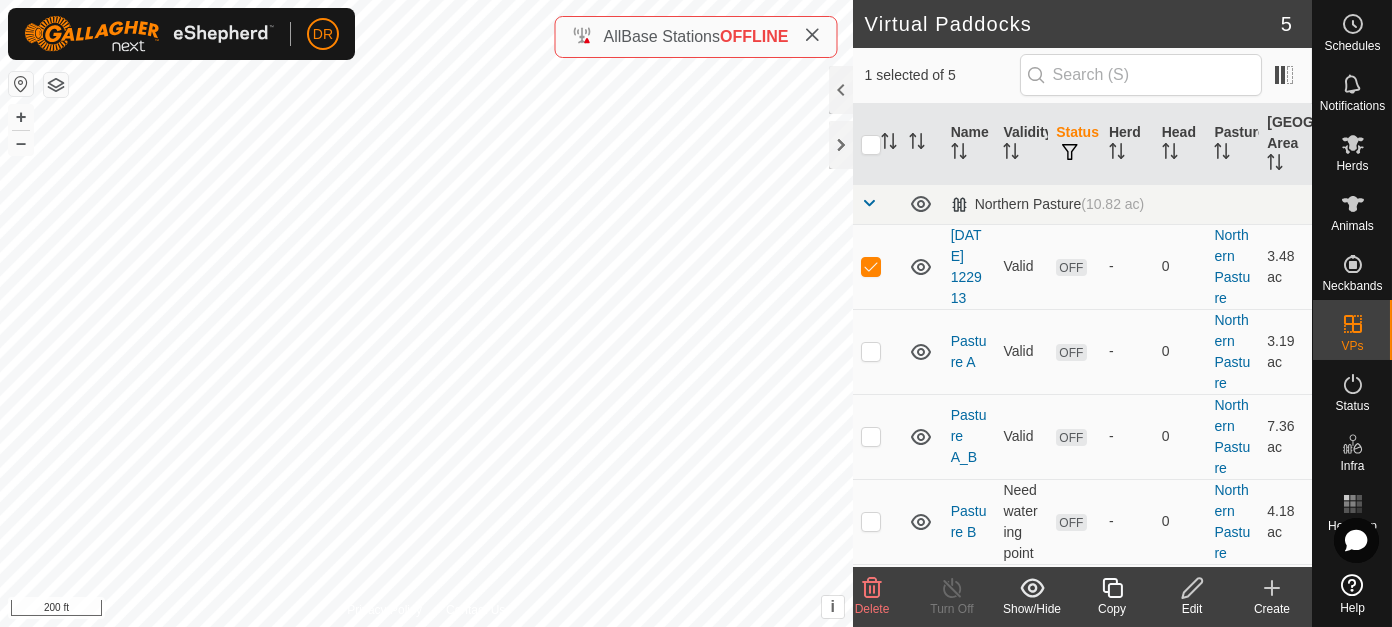 click on "Edit" 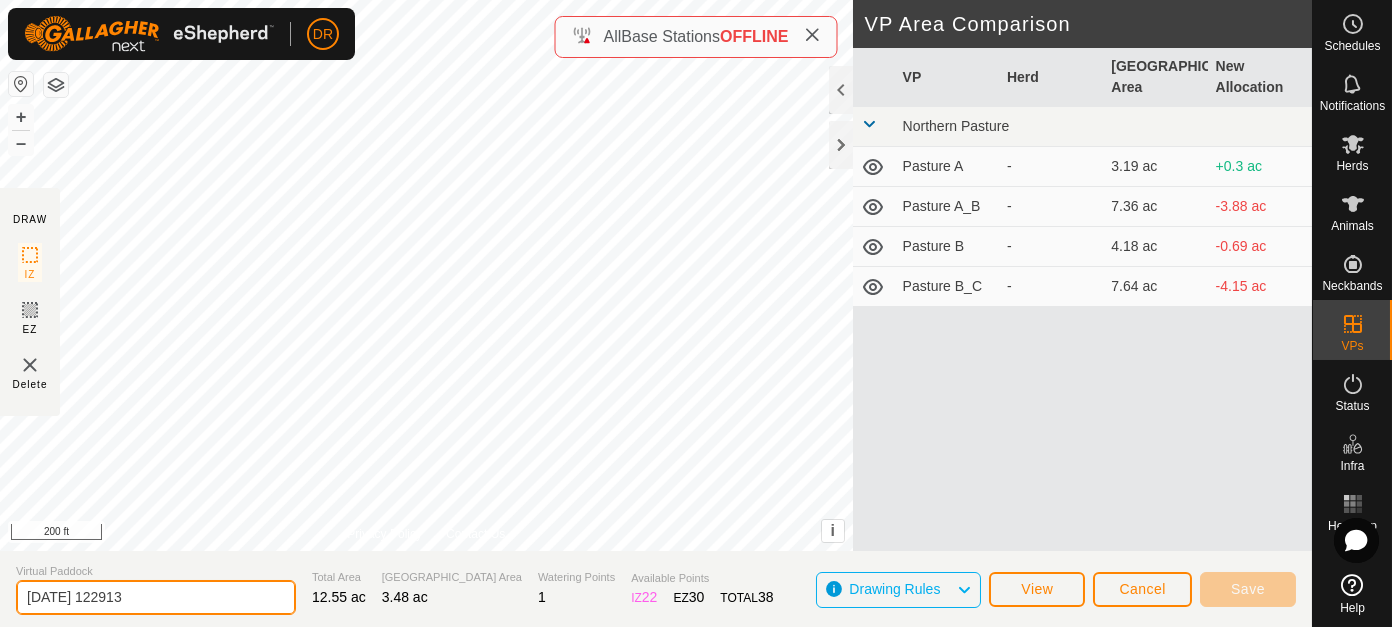 click on "2025-07-16 122913" 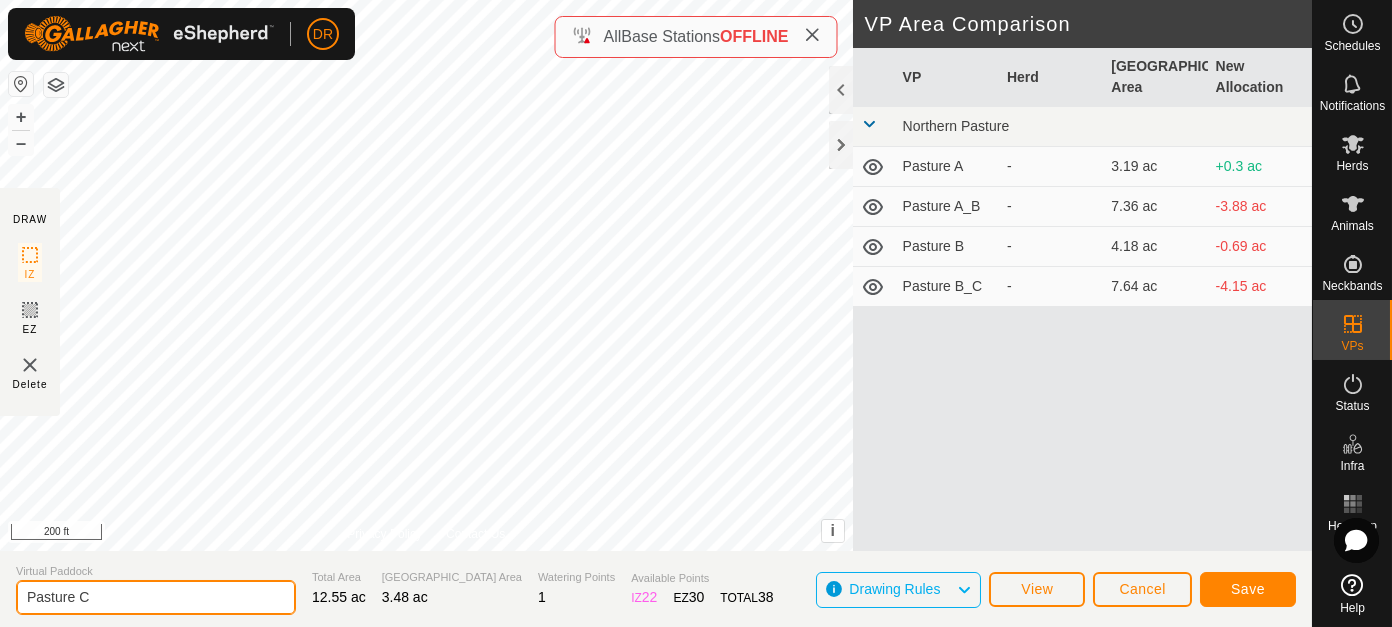 type on "Pasture C" 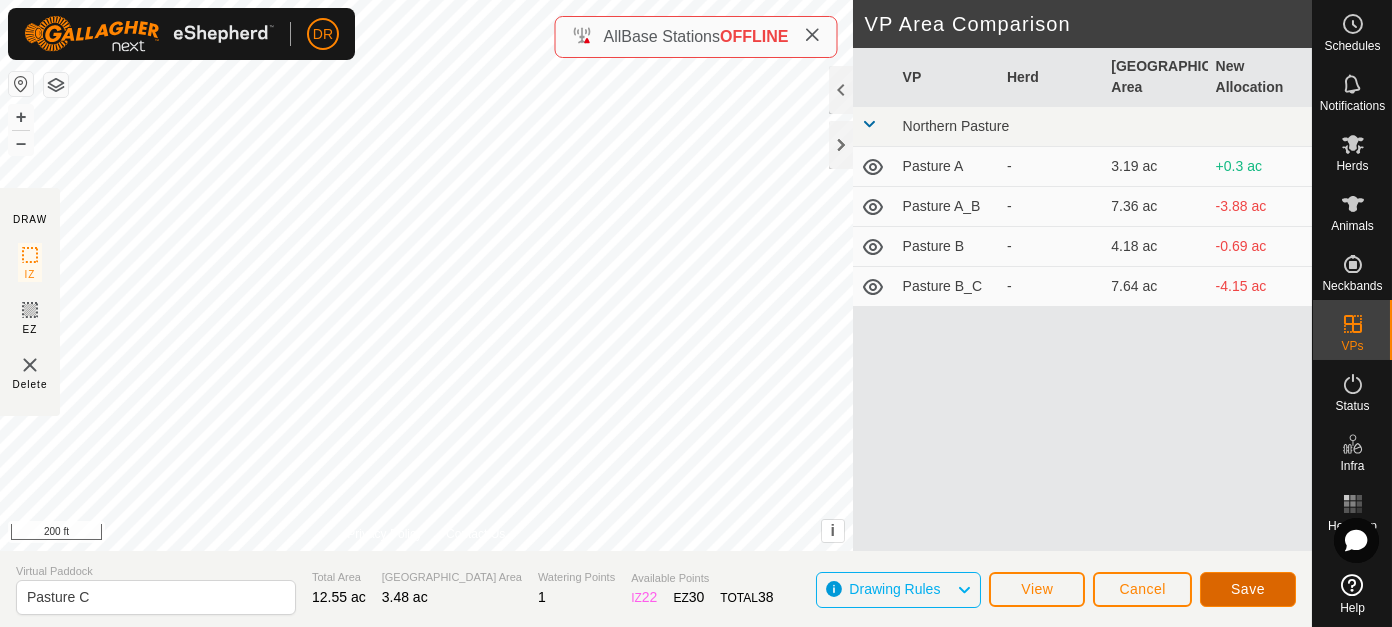 click on "Save" 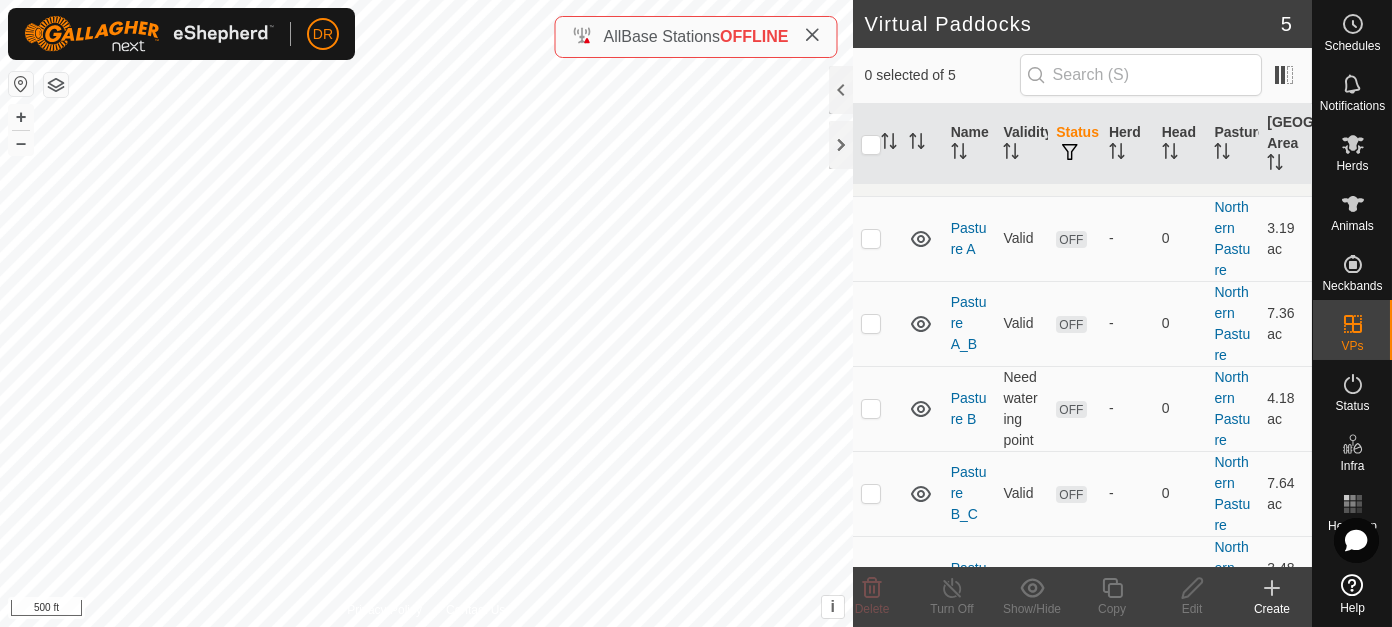 scroll, scrollTop: 80, scrollLeft: 0, axis: vertical 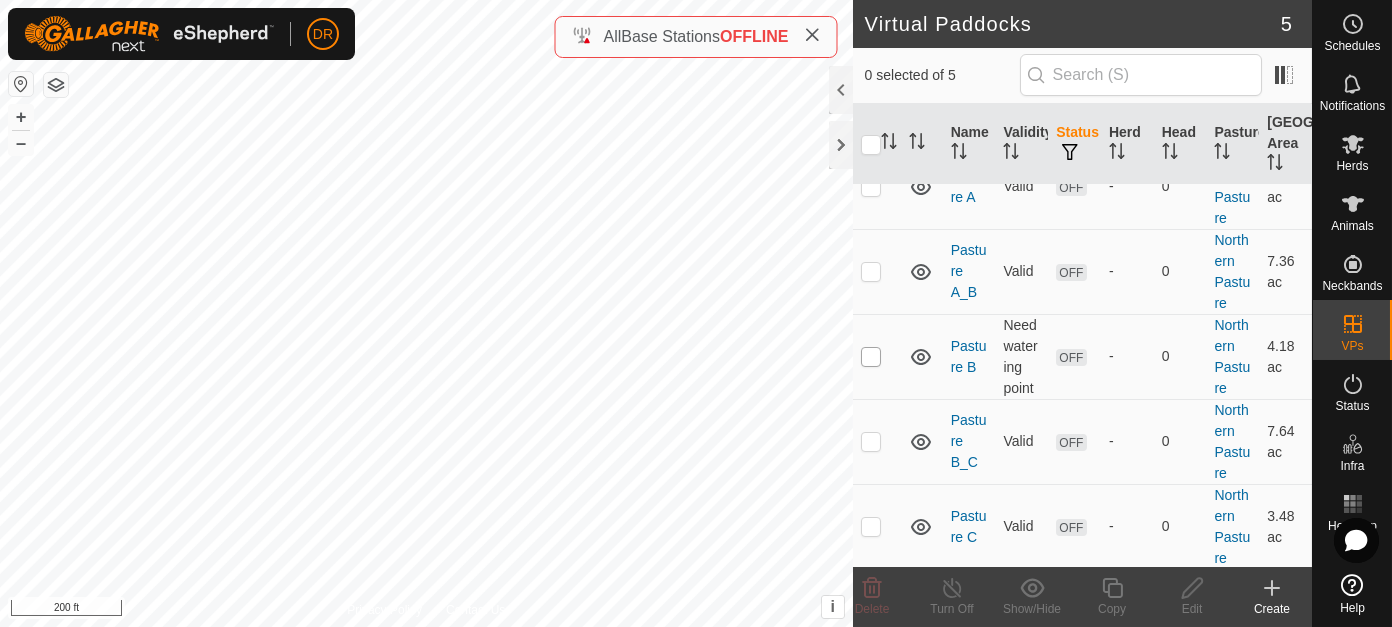 click at bounding box center [871, 357] 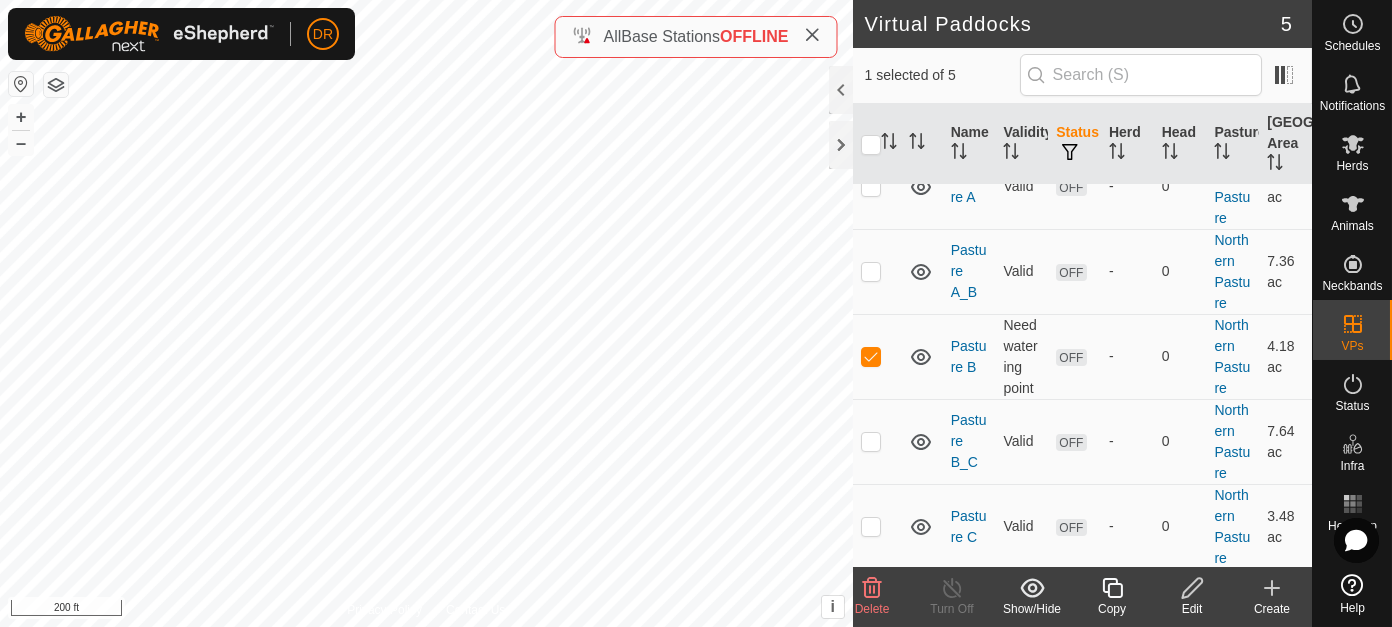 click 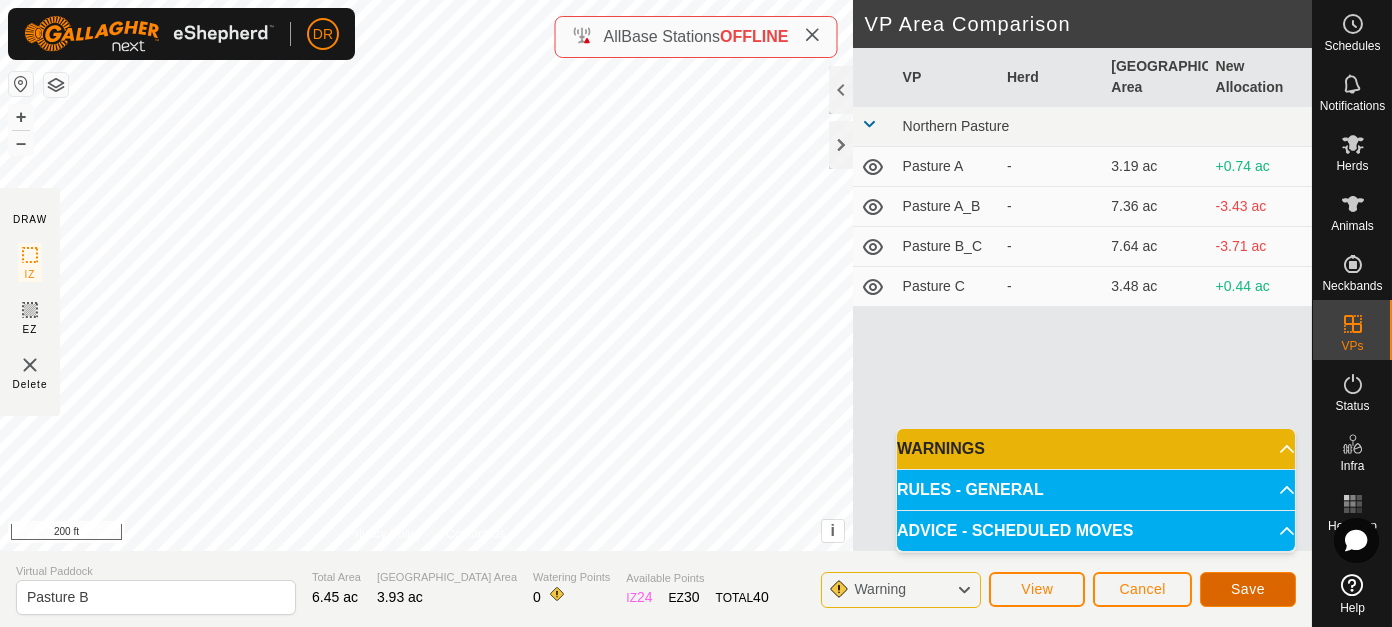 click on "Save" 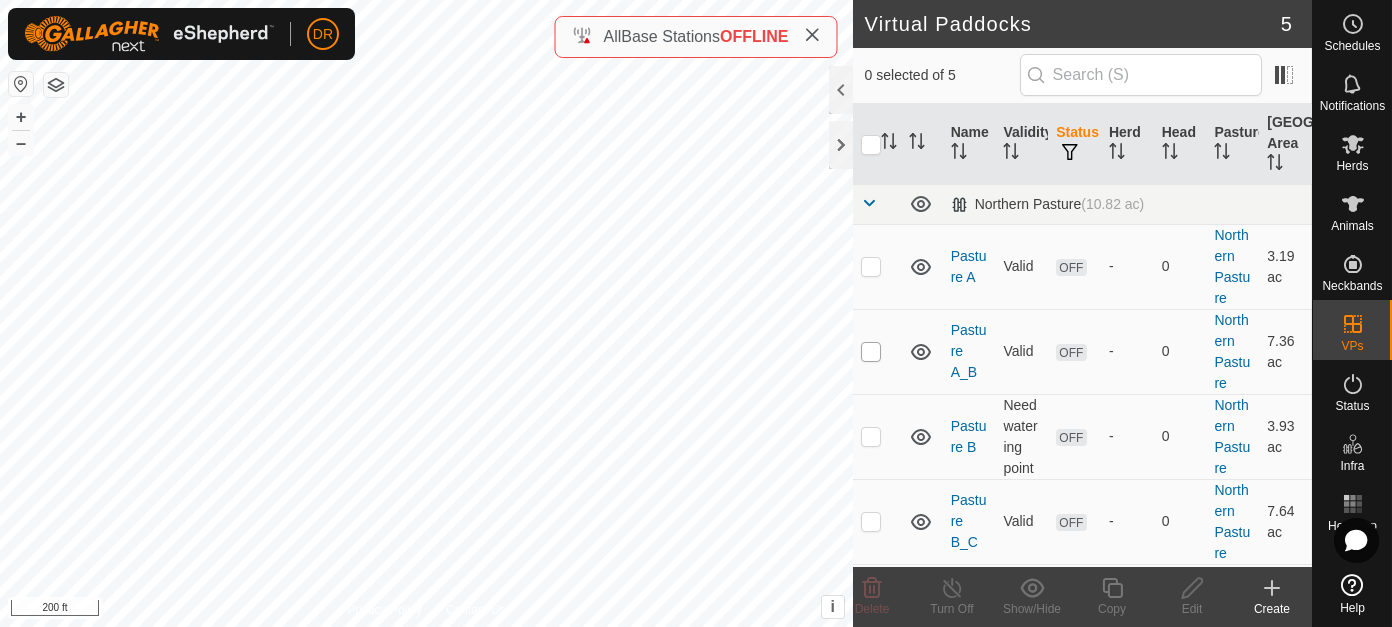 click at bounding box center (871, 352) 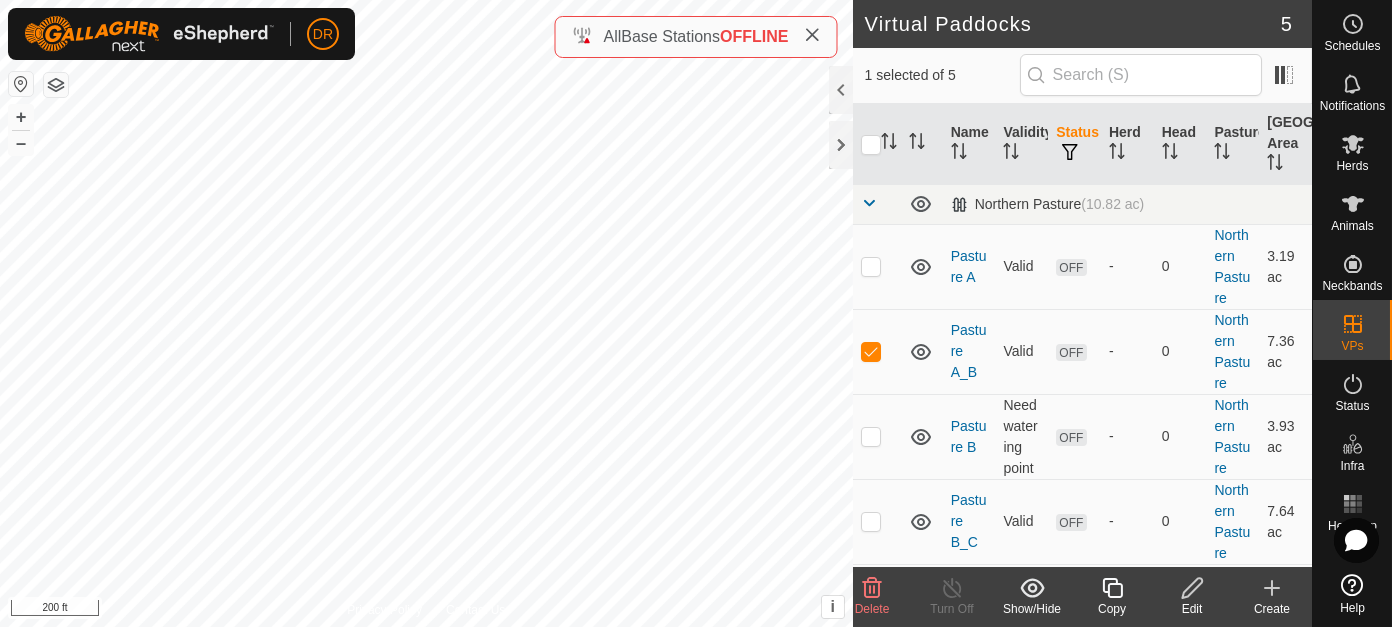click 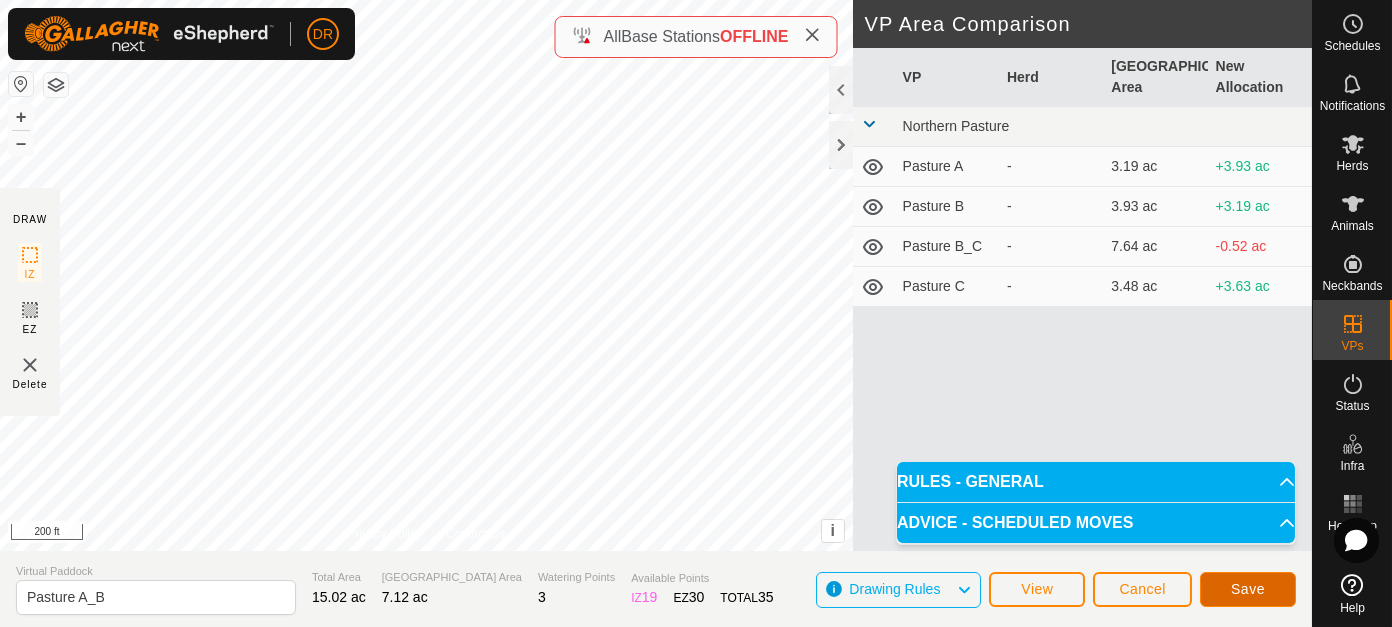 click on "Save" 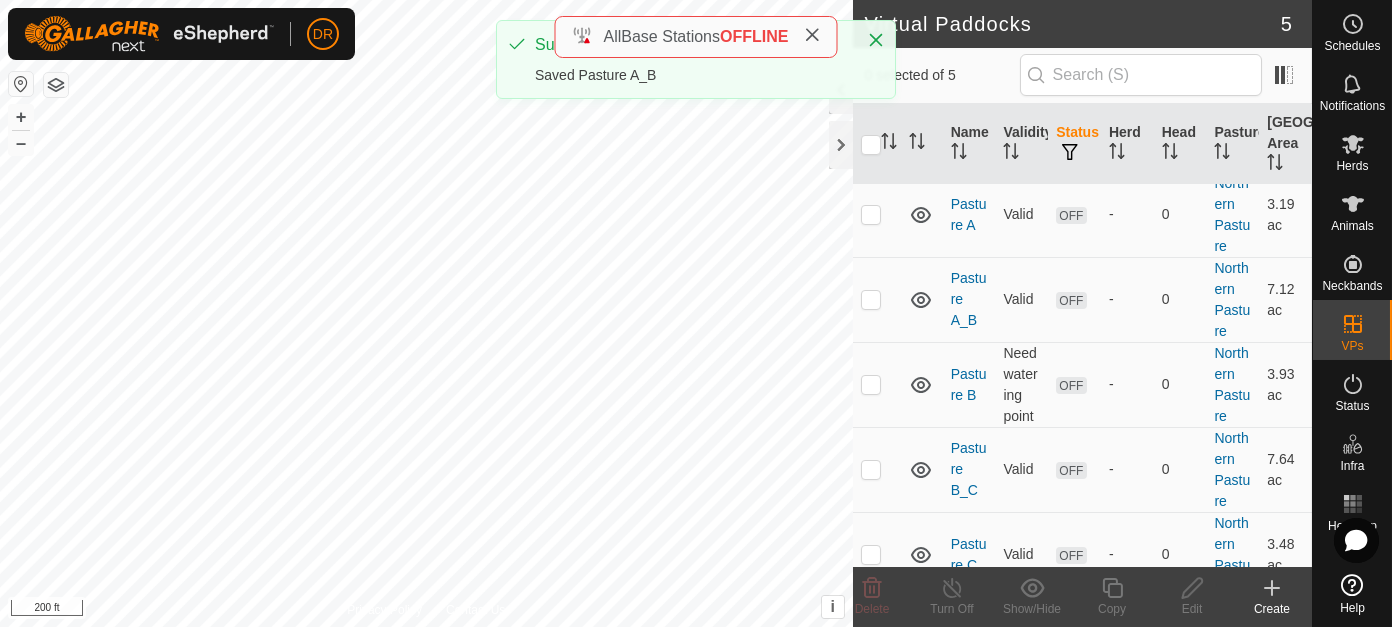 scroll, scrollTop: 80, scrollLeft: 0, axis: vertical 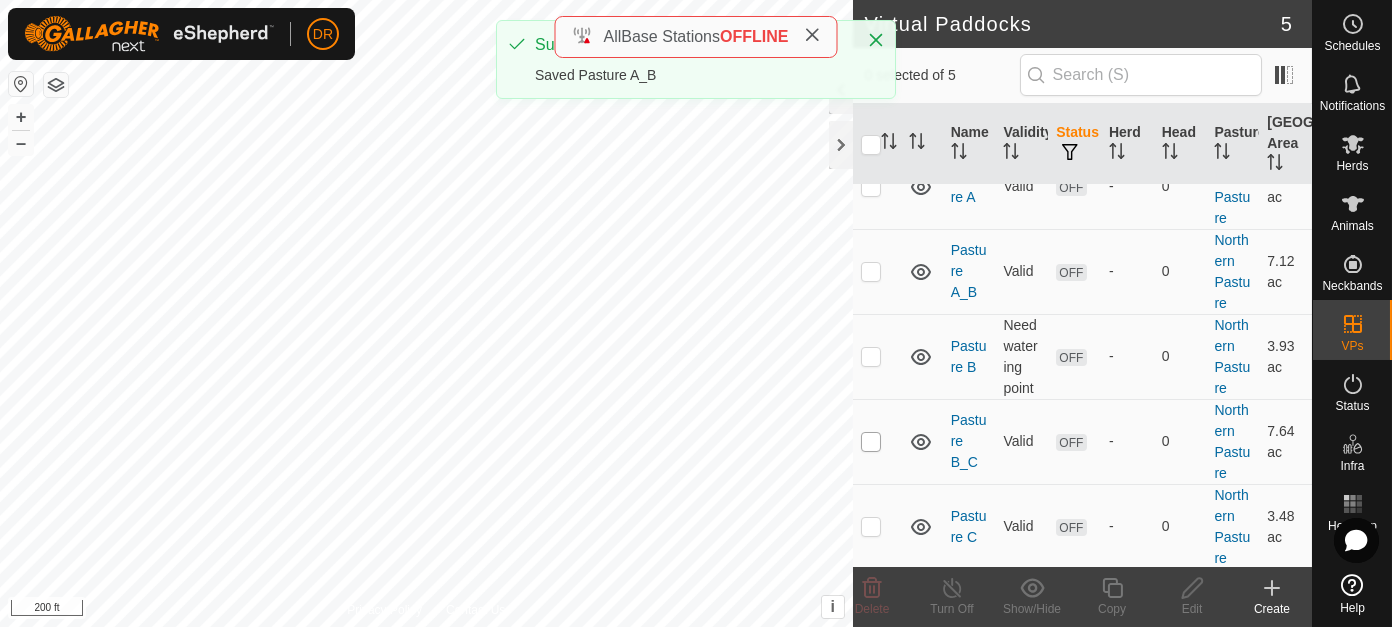 click at bounding box center (871, 442) 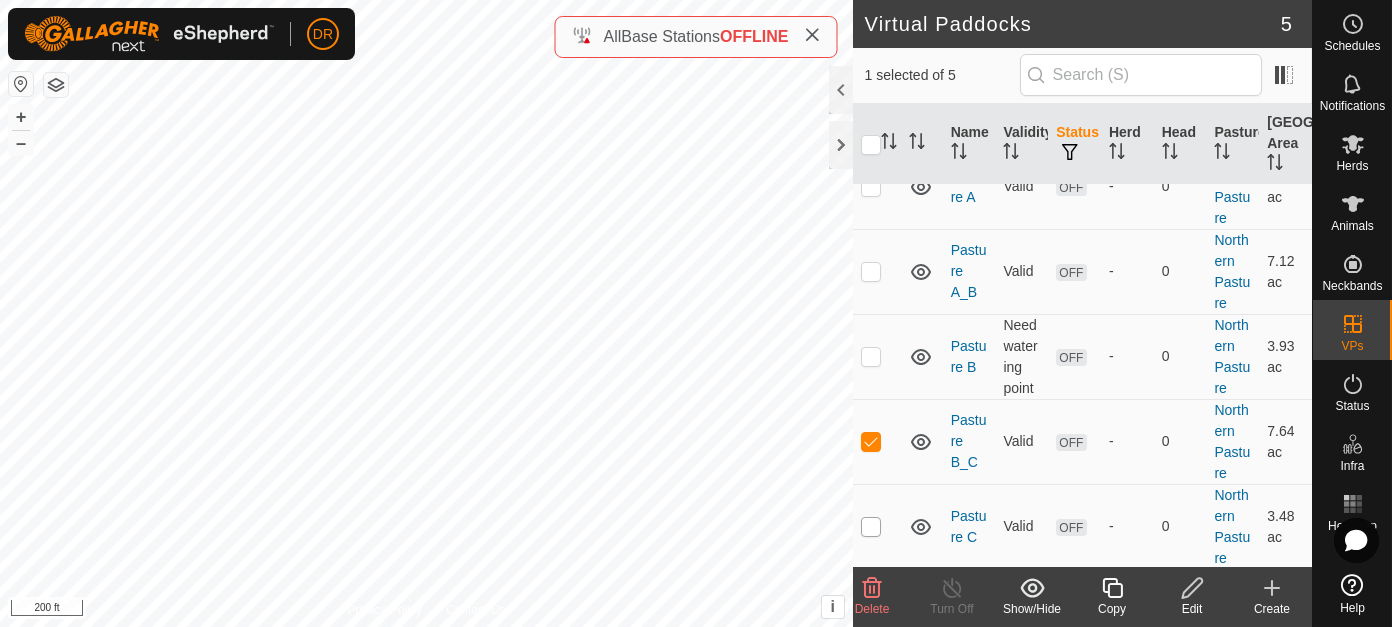 click at bounding box center [871, 527] 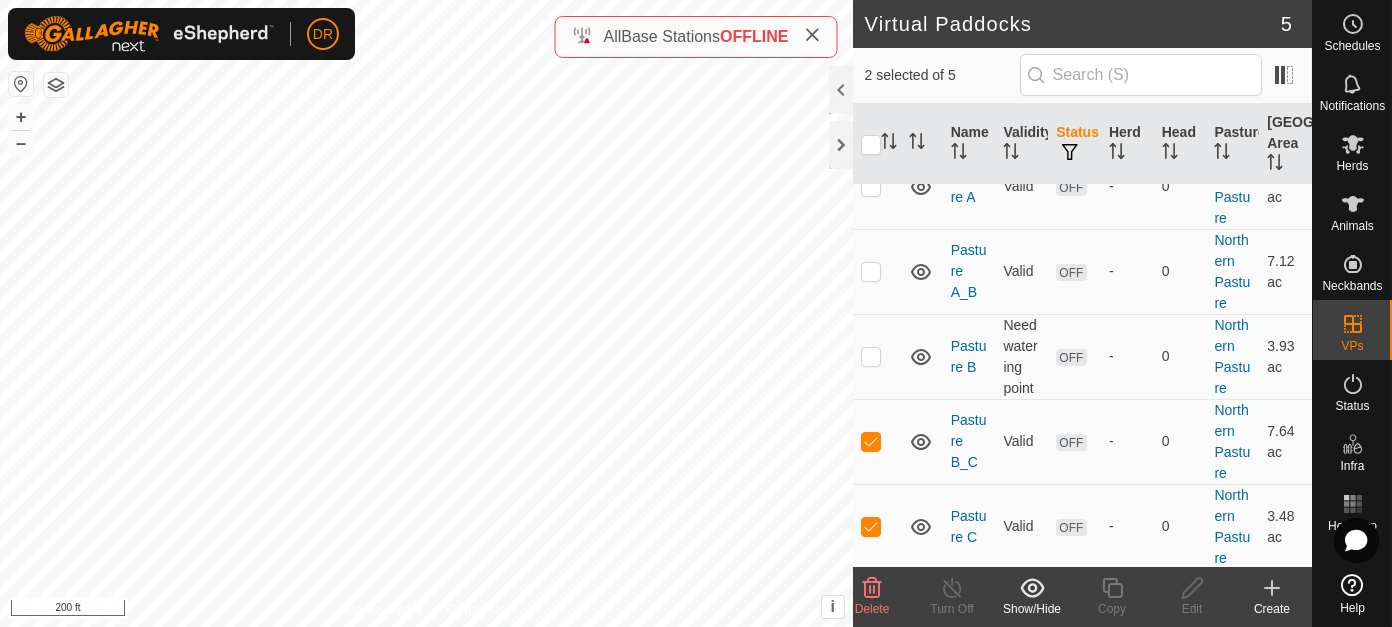 drag, startPoint x: 870, startPoint y: 439, endPoint x: 855, endPoint y: 467, distance: 31.764761 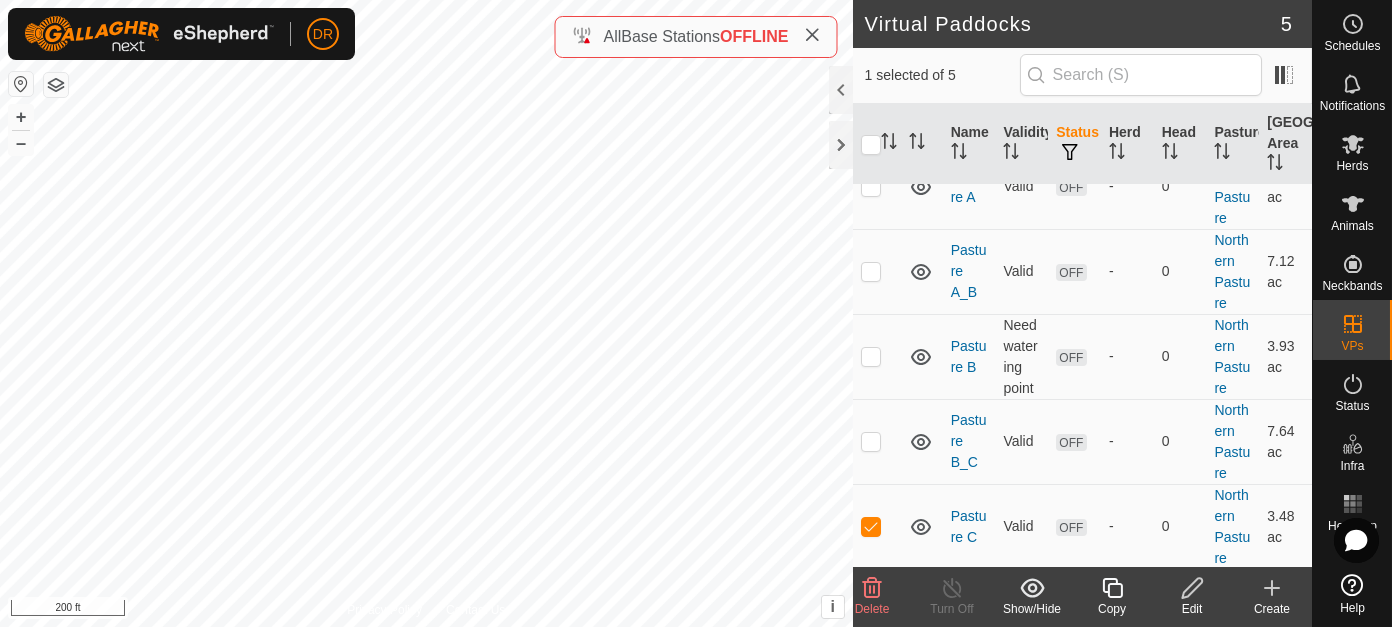 scroll, scrollTop: 0, scrollLeft: 0, axis: both 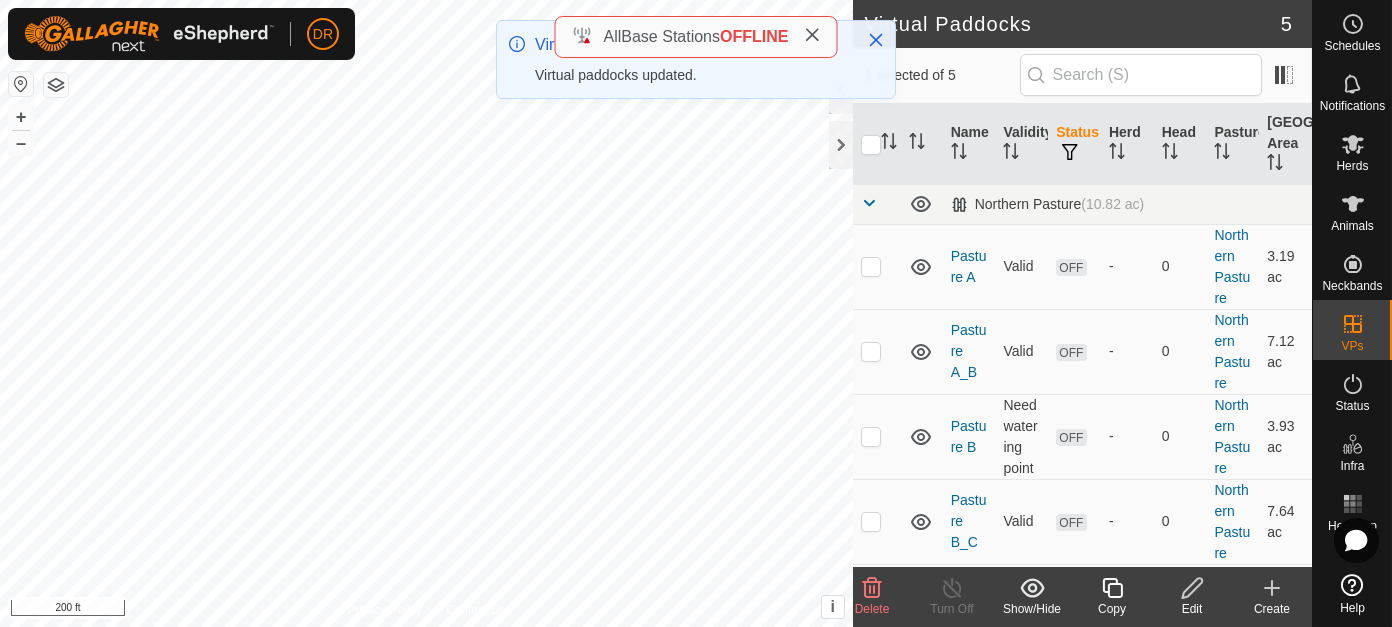 click 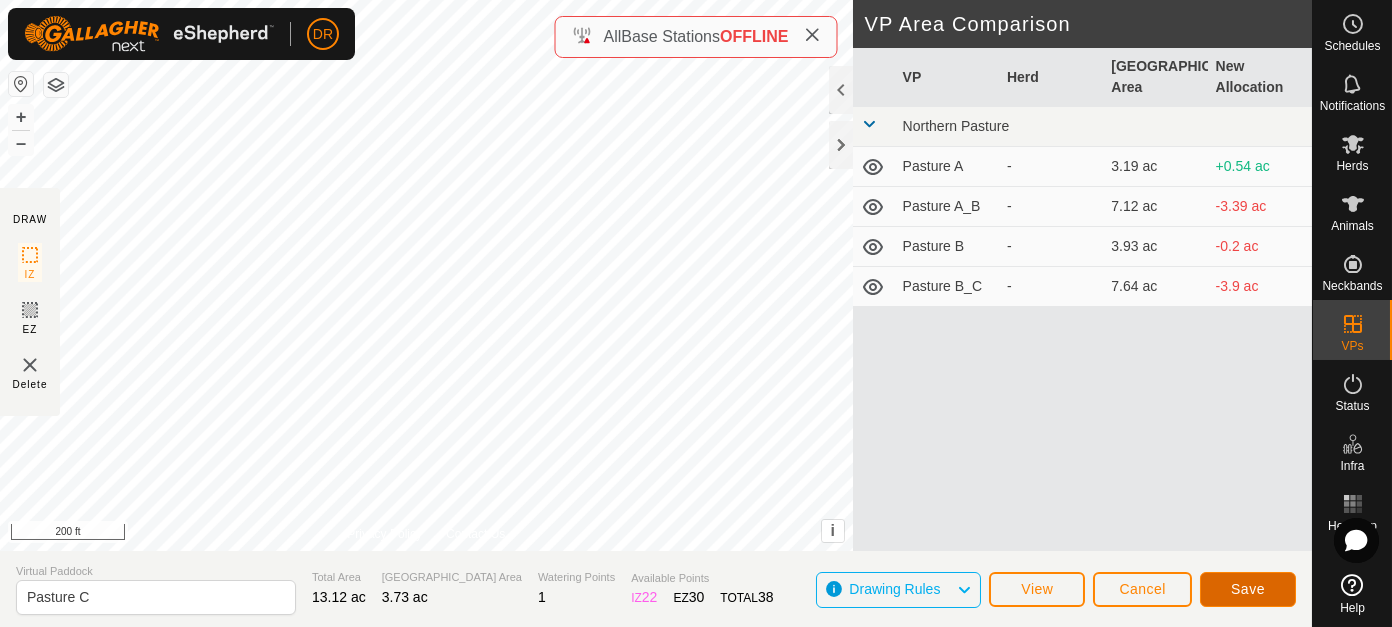 click on "Save" 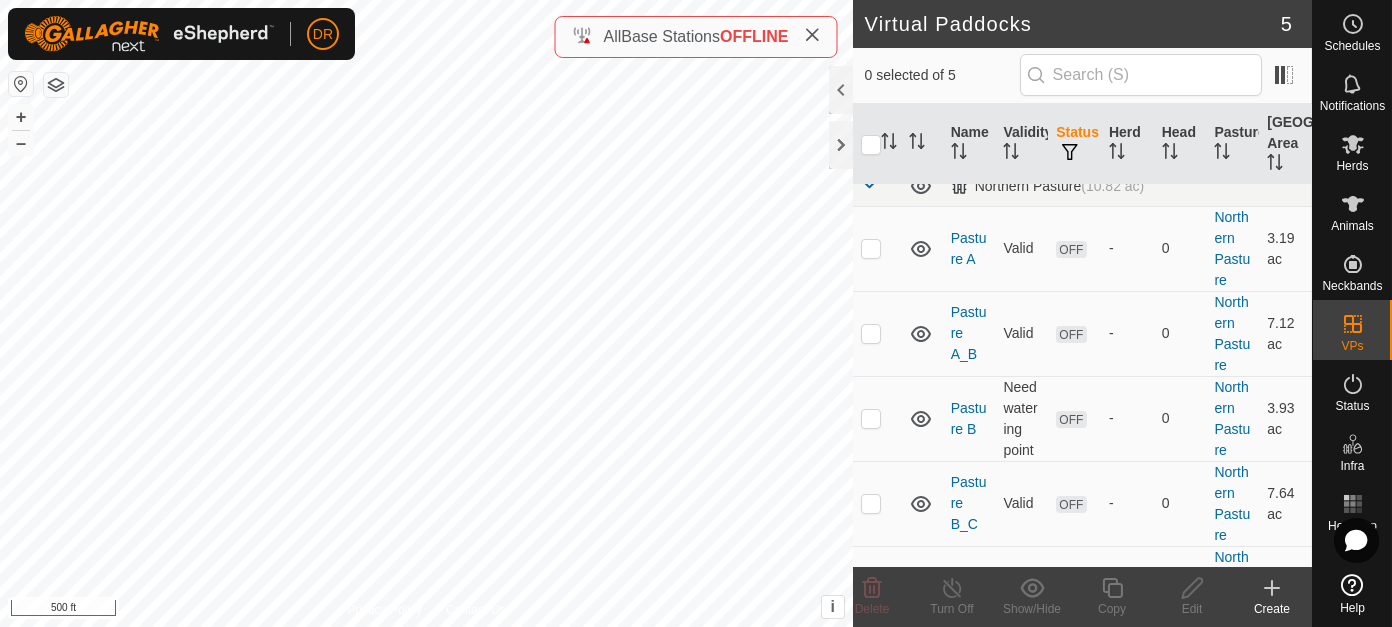 scroll, scrollTop: 0, scrollLeft: 0, axis: both 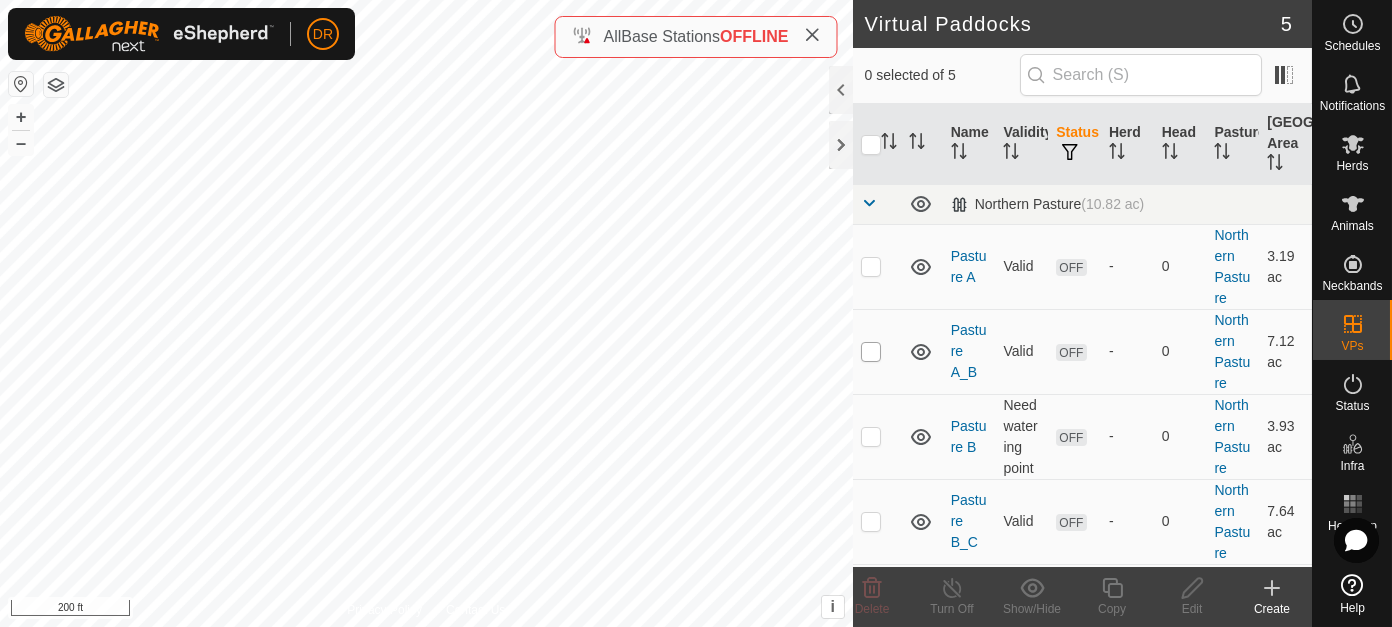 click at bounding box center [871, 352] 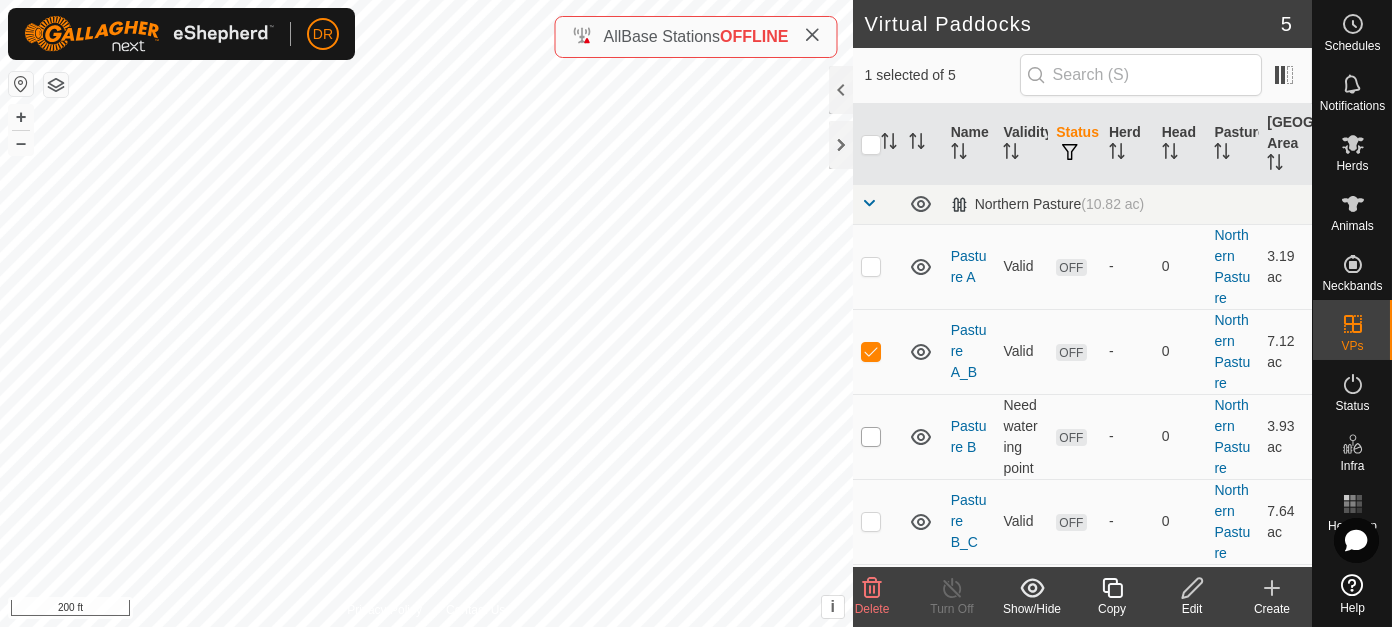 click at bounding box center [871, 437] 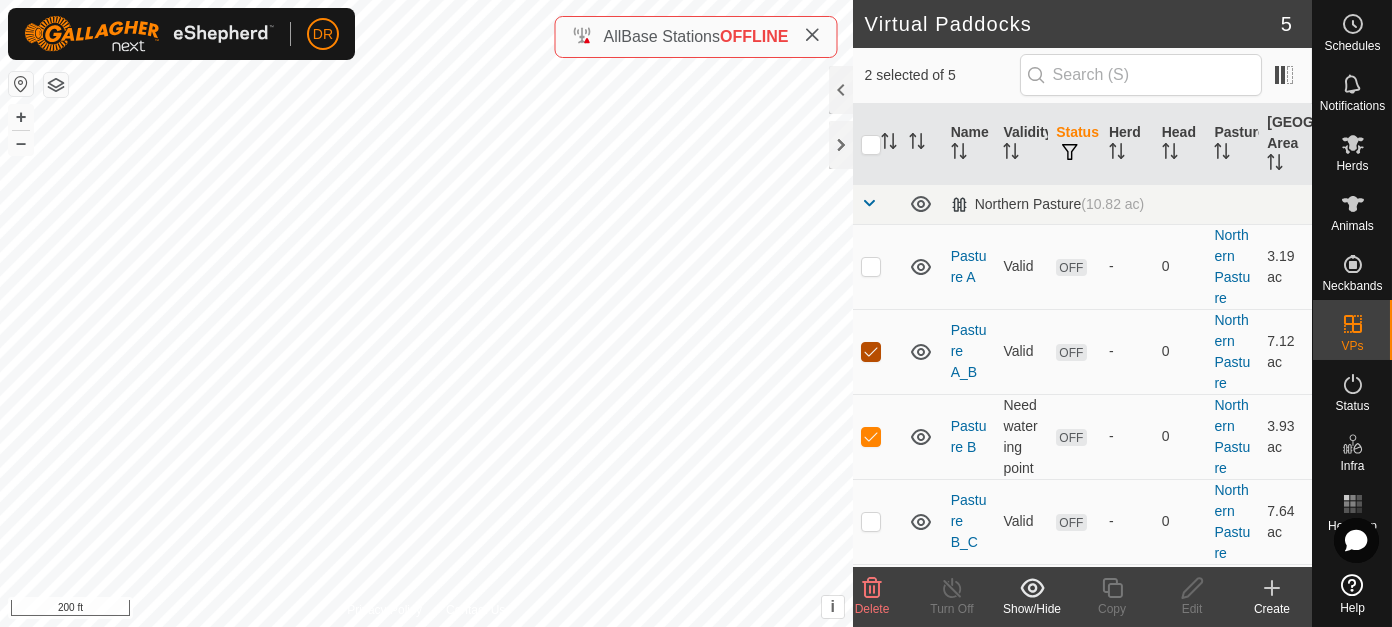 click at bounding box center (871, 352) 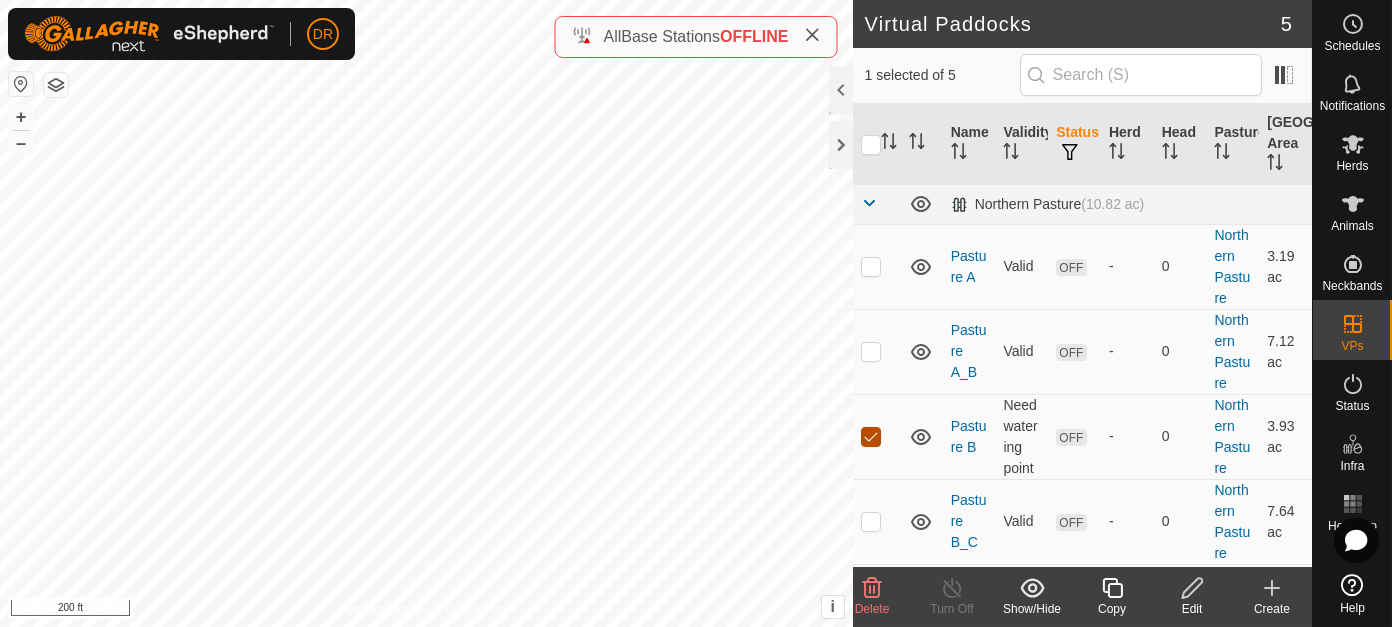 click at bounding box center (871, 437) 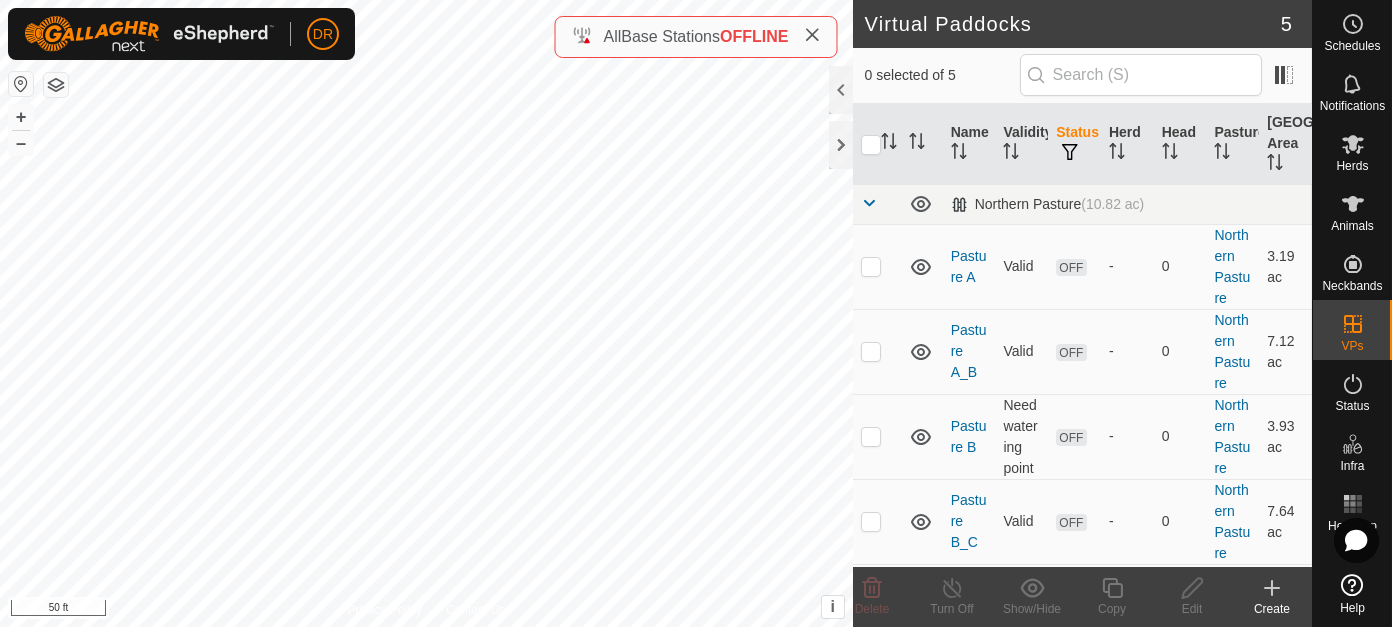 click on "DR Schedules Notifications Herds Animals Neckbands VPs Status Infra Heatmap Help Virtual Paddocks 5 0 selected of 5     Name   Validity   Status   Herd   Head   Pasture   Grazing Area   Northern Pasture   (10.82 ac) Pasture A  Valid  OFF  -   0   Northern Pasture   3.19 ac  Pasture A_B  Valid  OFF  -   0   Northern Pasture   7.12 ac  Pasture B  Need watering point  OFF  -   0   Northern Pasture   3.93 ac  Pasture B_C  Valid  OFF  -   0   Northern Pasture   7.64 ac  Pasture C  Valid  OFF  -   0   Northern Pasture   3.73 ac  Delete  Turn Off   Show/Hide   Copy   Edit   Create  Privacy Policy Contact Us
Gate
+ – ⇧ i This application includes HERE Maps. © 2024 HERE. All rights reserved. 50 ft All  Base Stations  OFFLINE" at bounding box center (696, 313) 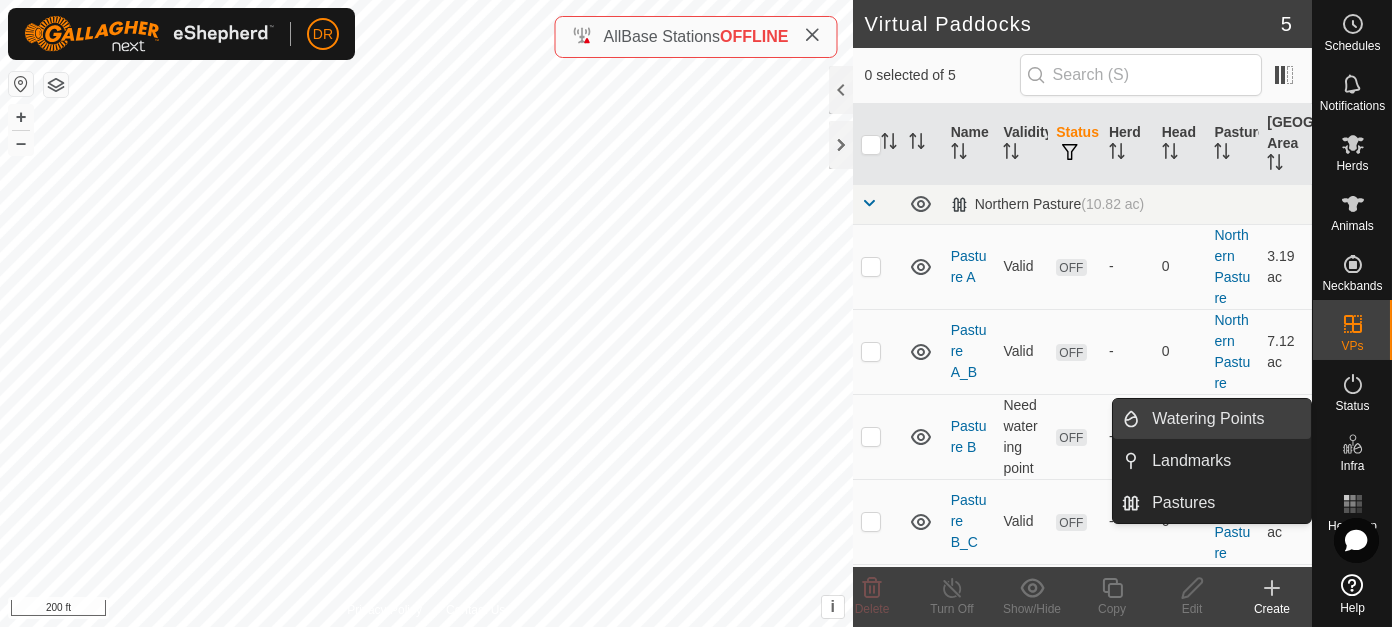click on "Watering Points" at bounding box center [1225, 419] 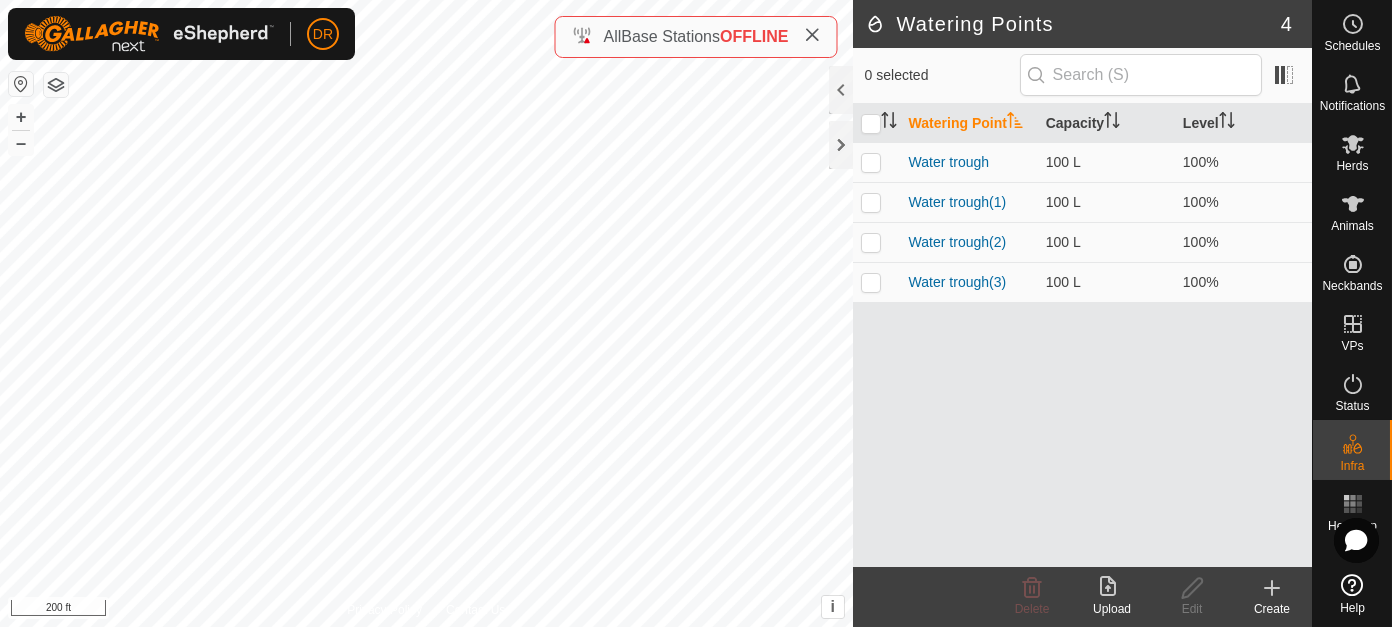 click on "Create" 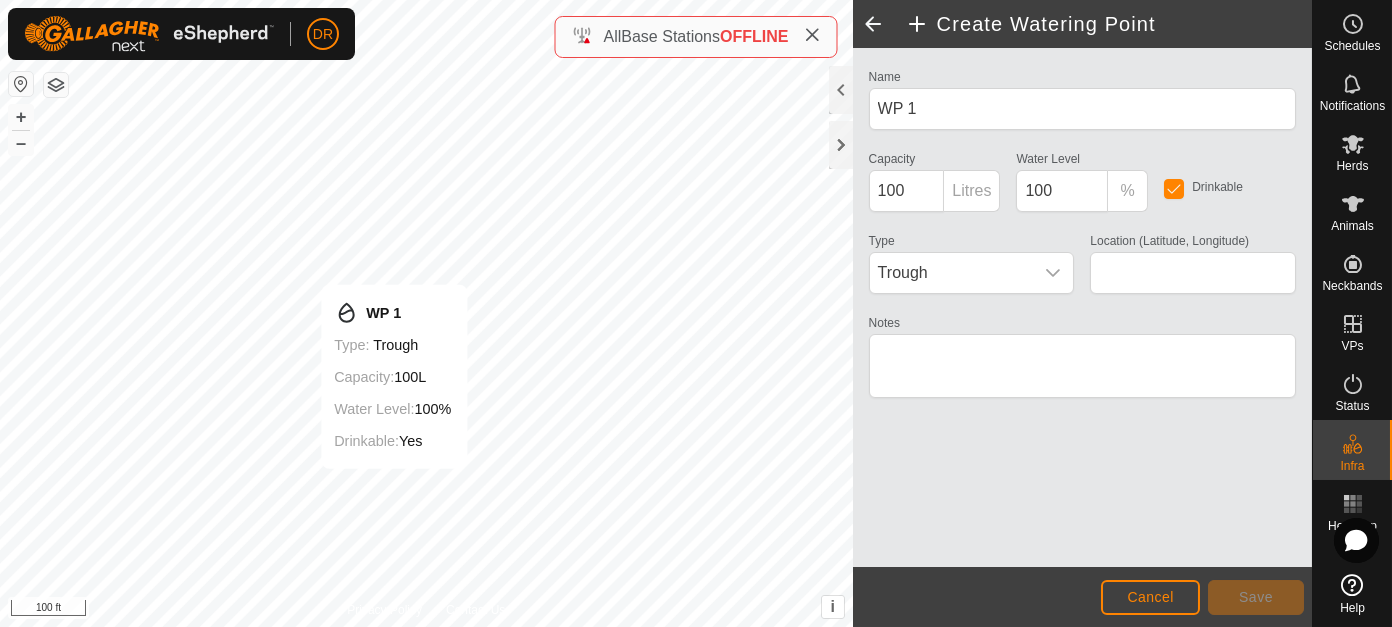 type on "41.399444, -122.869988" 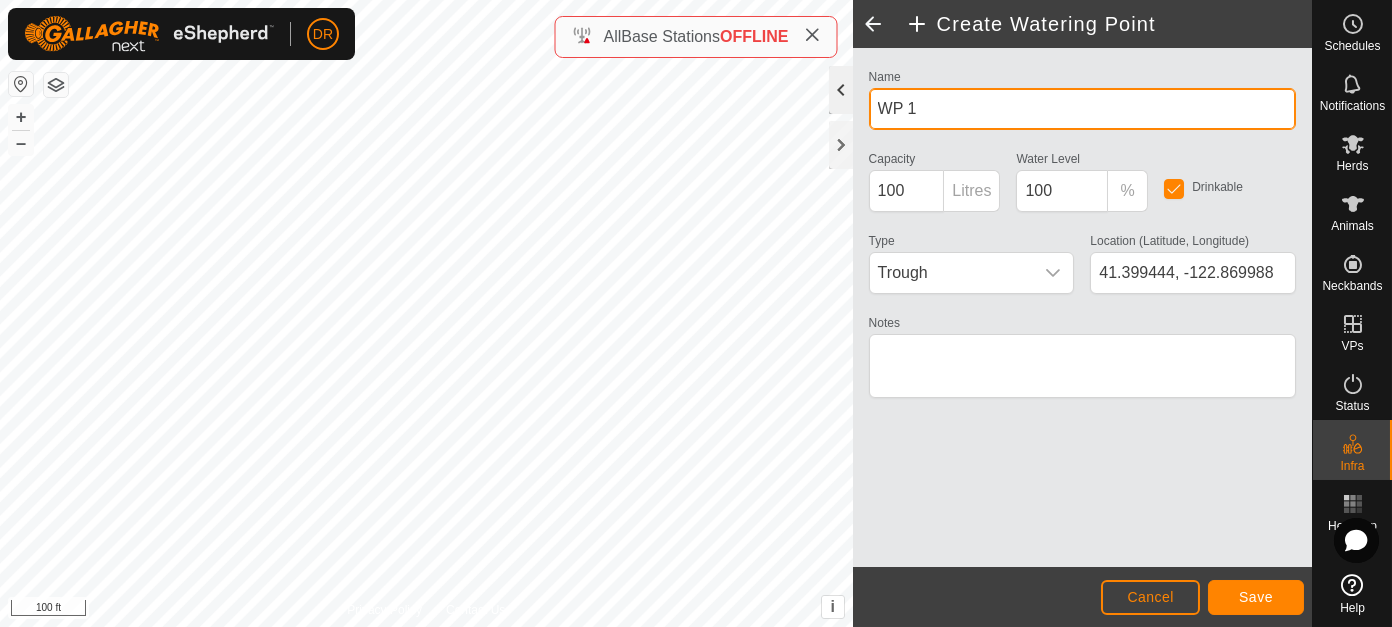 click on "Privacy Policy Contact Us
WP 1
Type:   trough
Capacity:  100L
Water Level:  100%
Drinkable:  Yes
+ – ⇧ i This application includes HERE Maps. © 2024 HERE. All rights reserved. 100 ft  Create Watering Point  Name WP 1 Capacity 100 Litres Water Level  100 % Drinkable Type Trough Location (Latitude, Longitude) 41.399444, -122.869988 Notes                  Cancel Save" 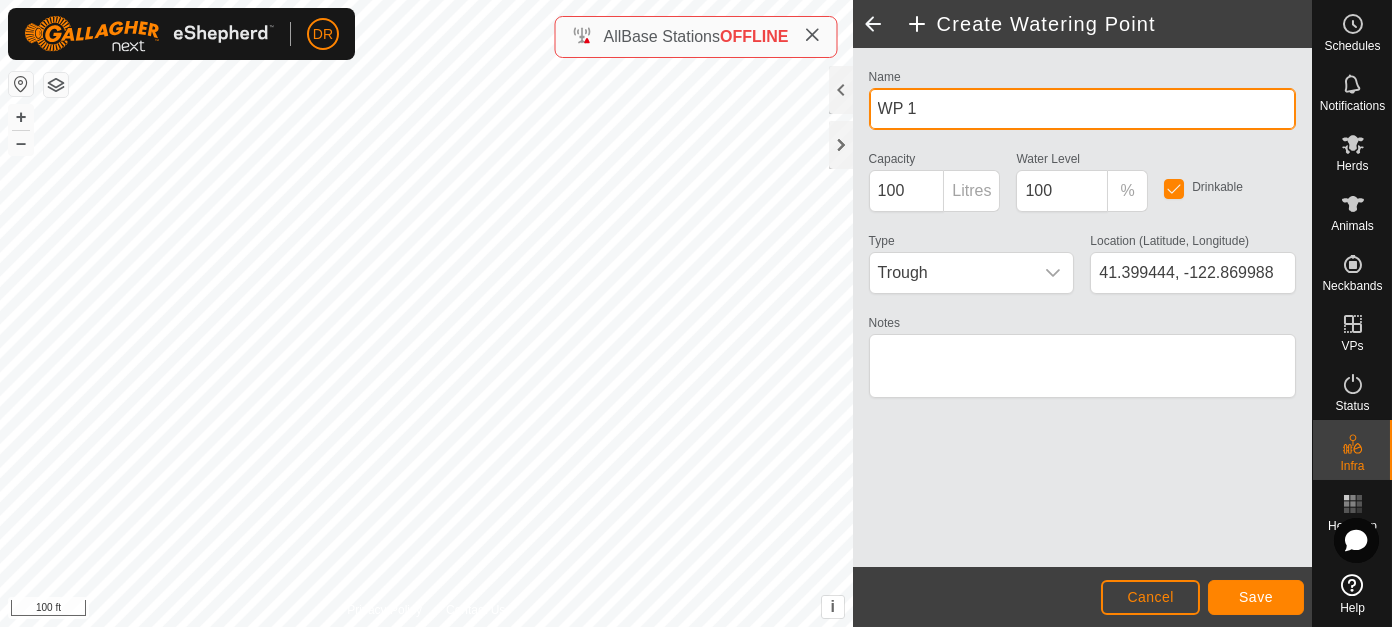 drag, startPoint x: 919, startPoint y: 106, endPoint x: 875, endPoint y: 108, distance: 44.04543 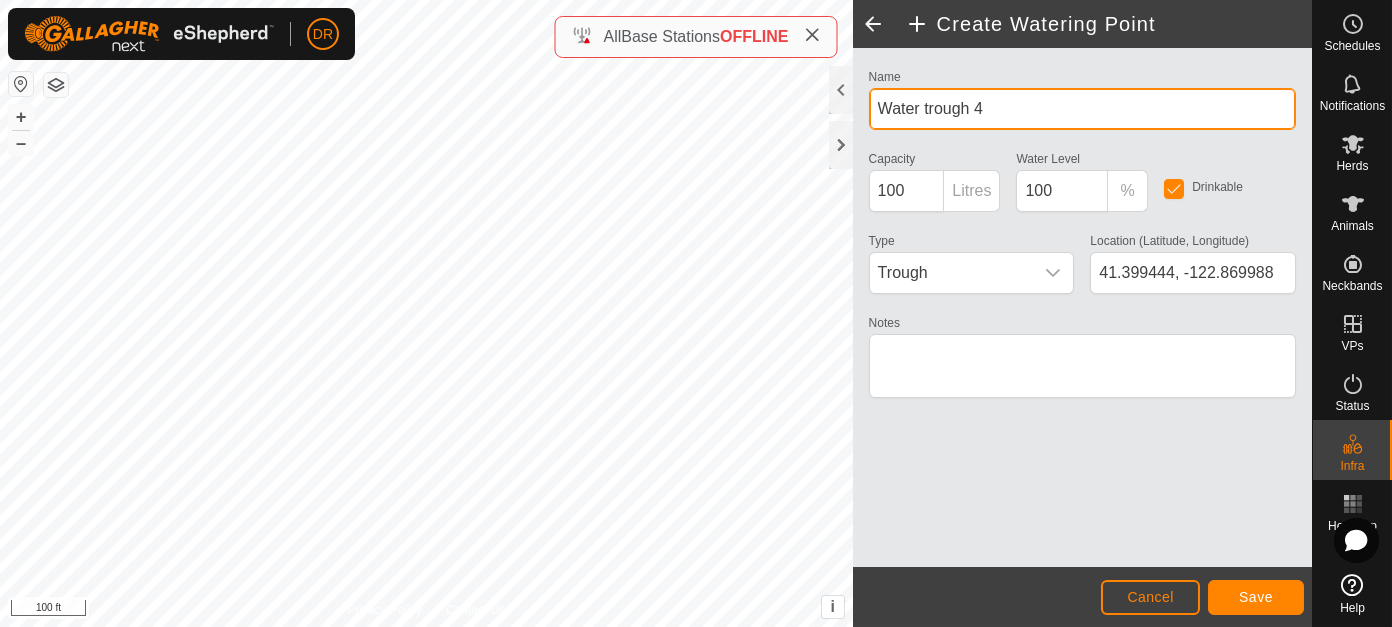 type on "Water trough 4" 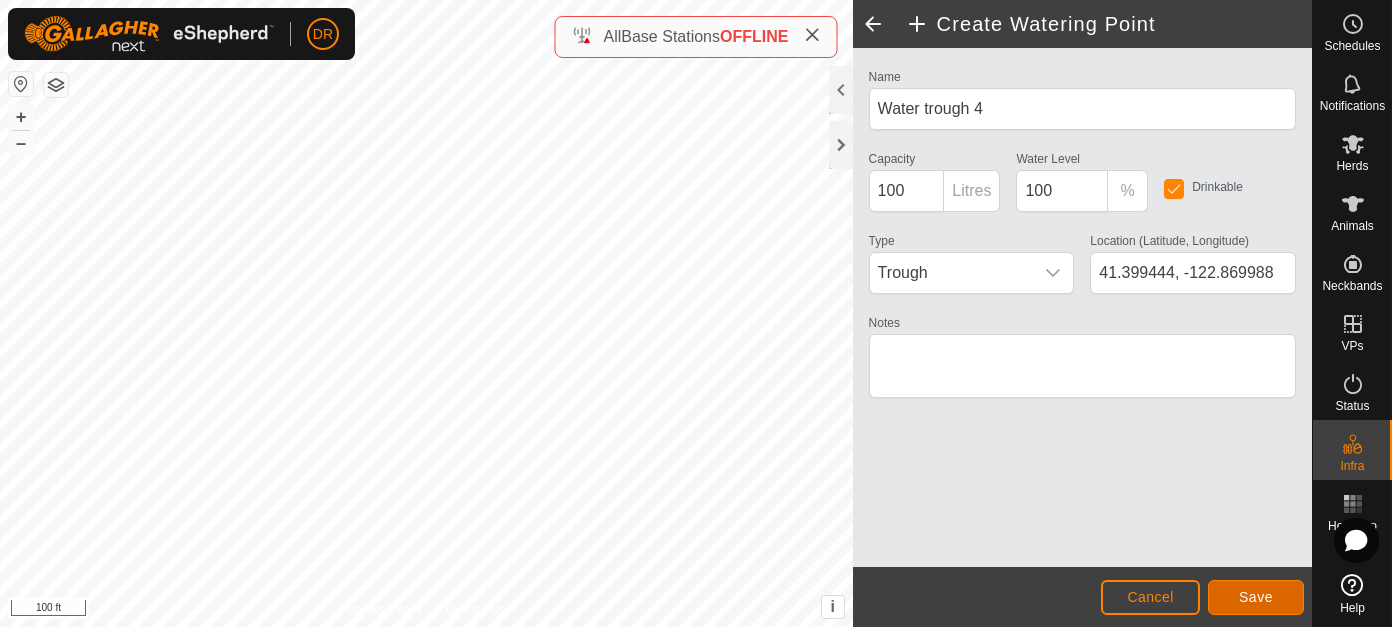 click on "Save" 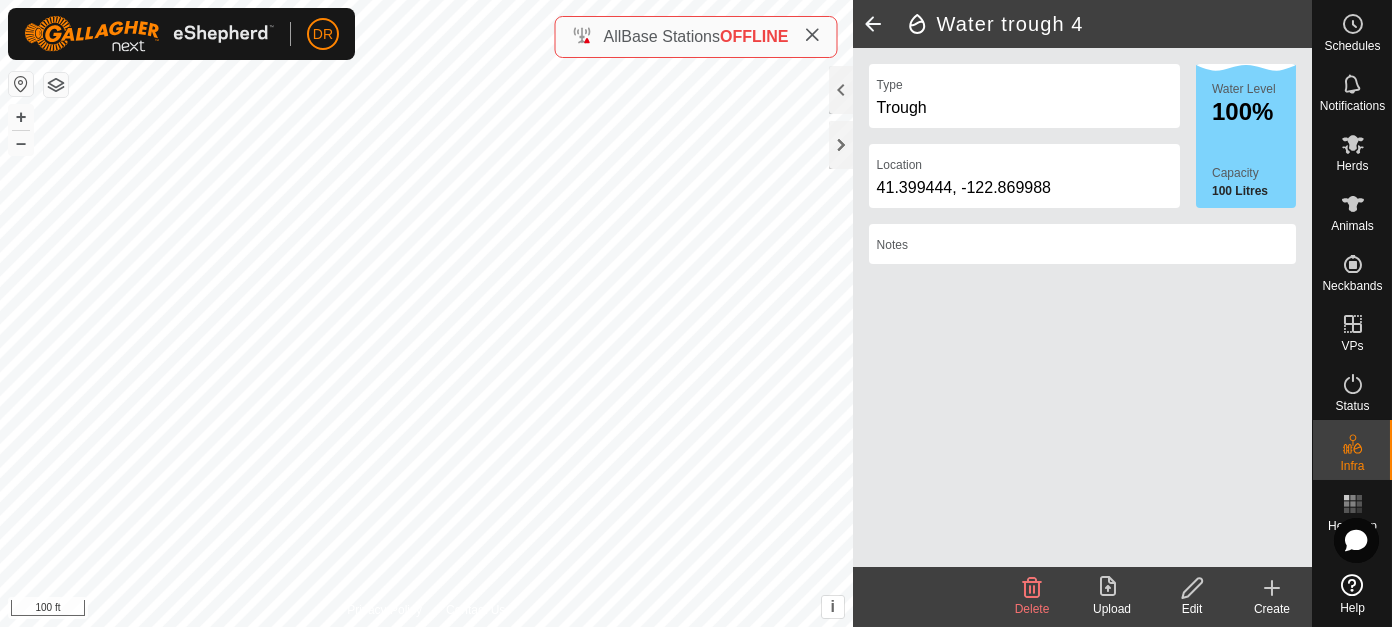 click 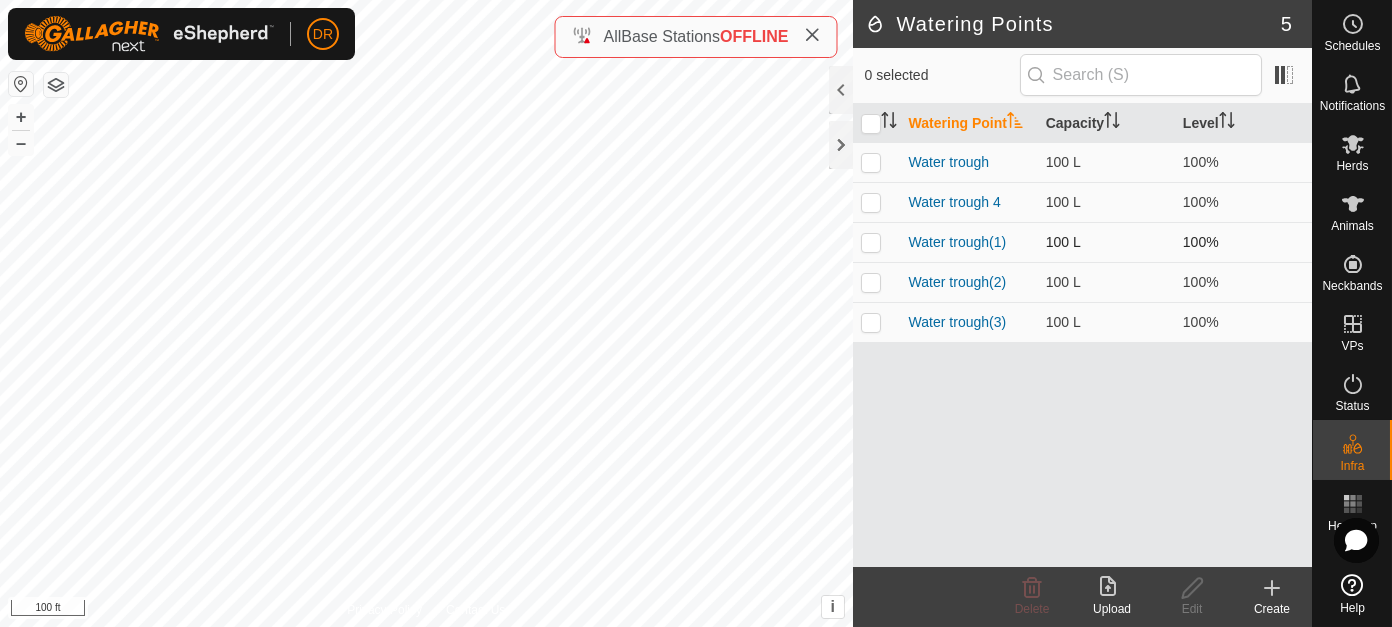 click at bounding box center (871, 242) 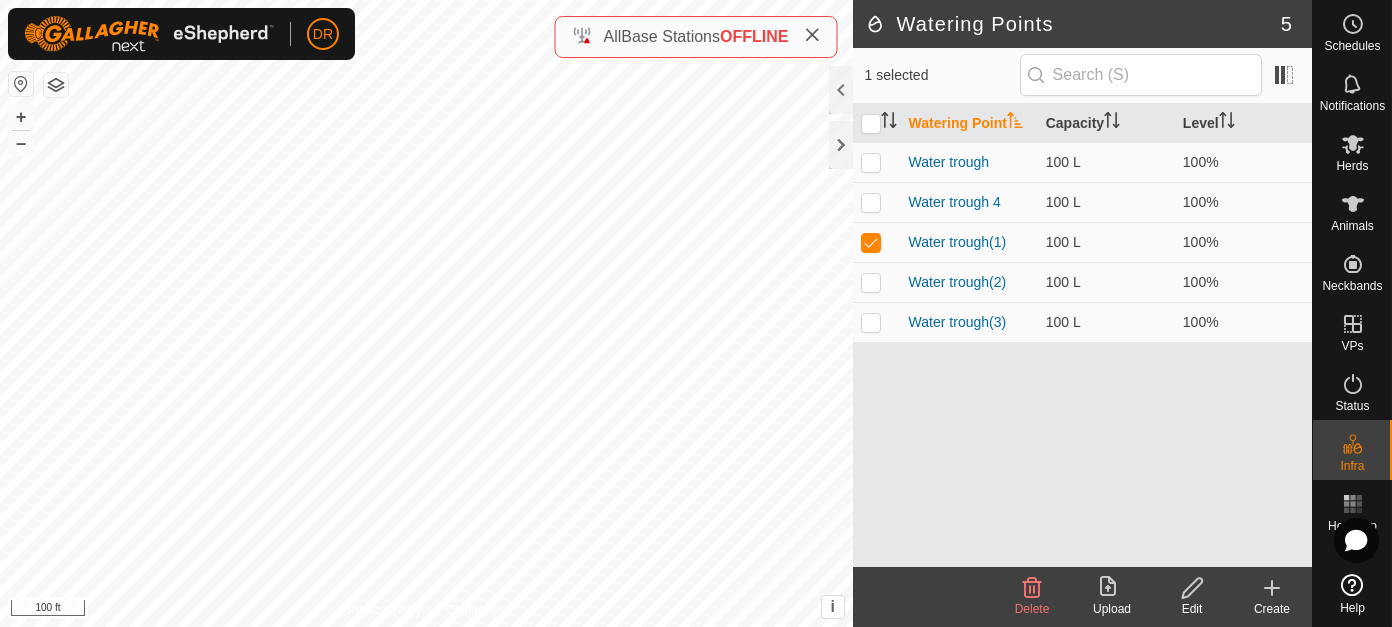 click 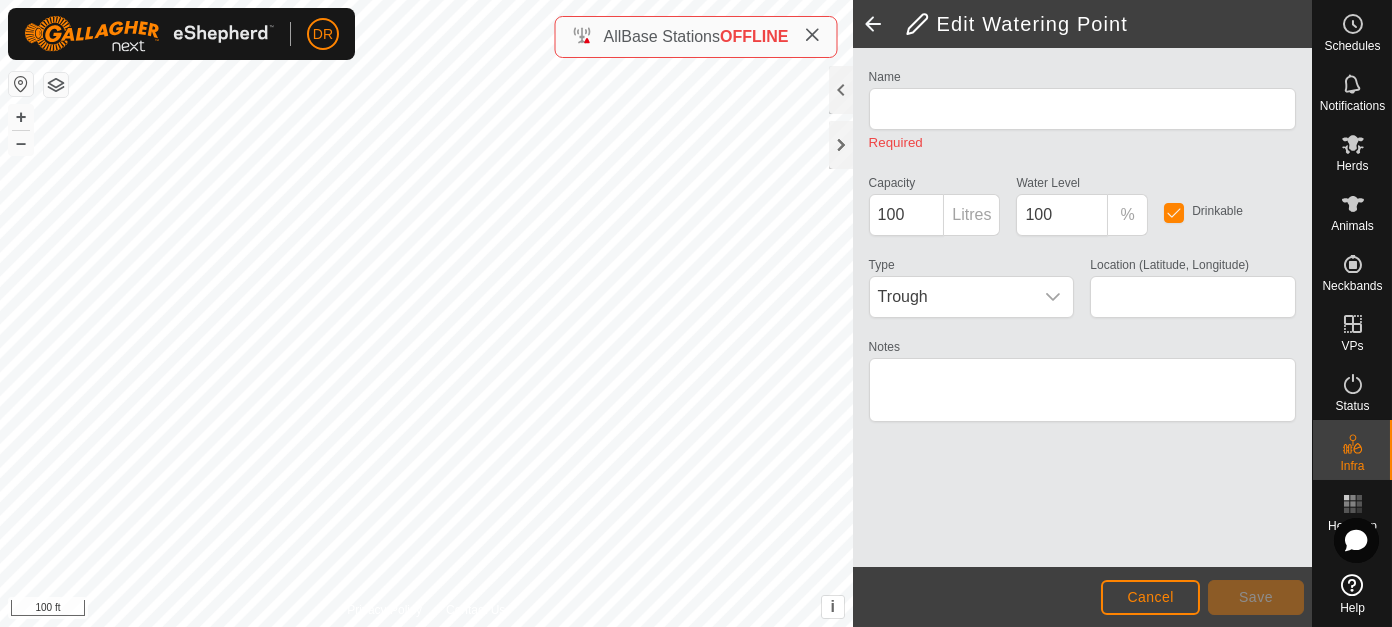 type on "Water trough(1)" 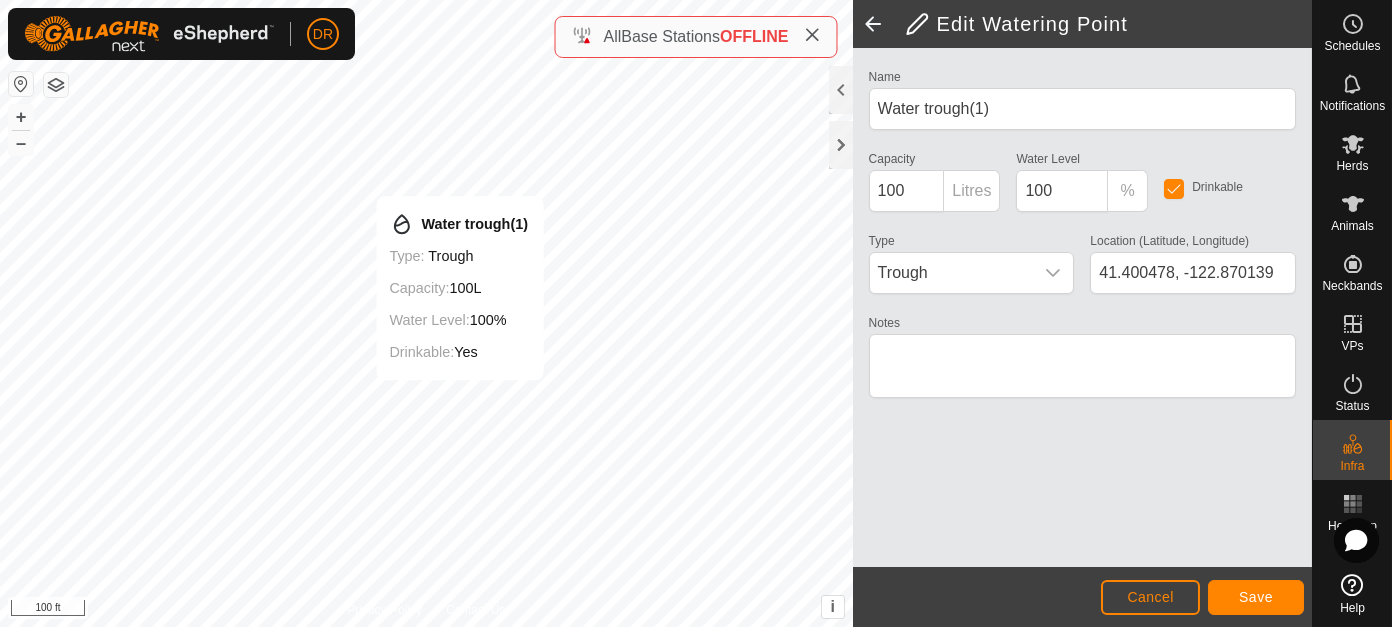 type on "41.400468, -122.870020" 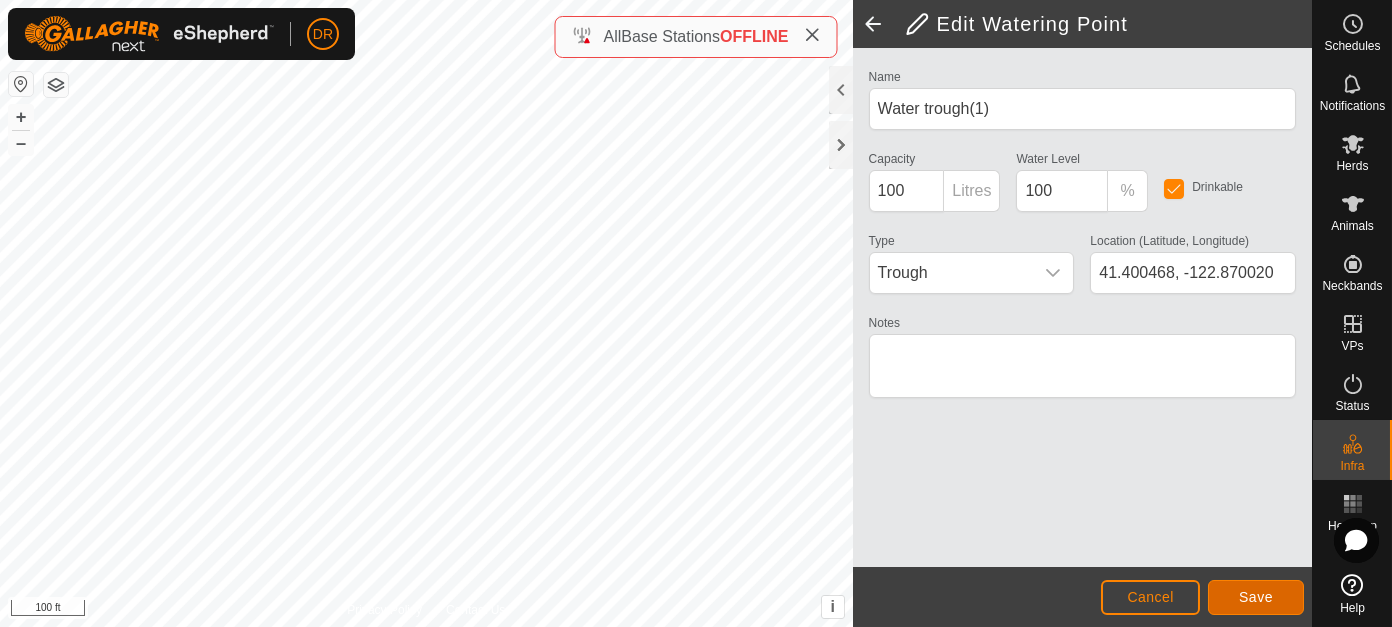 click on "Save" 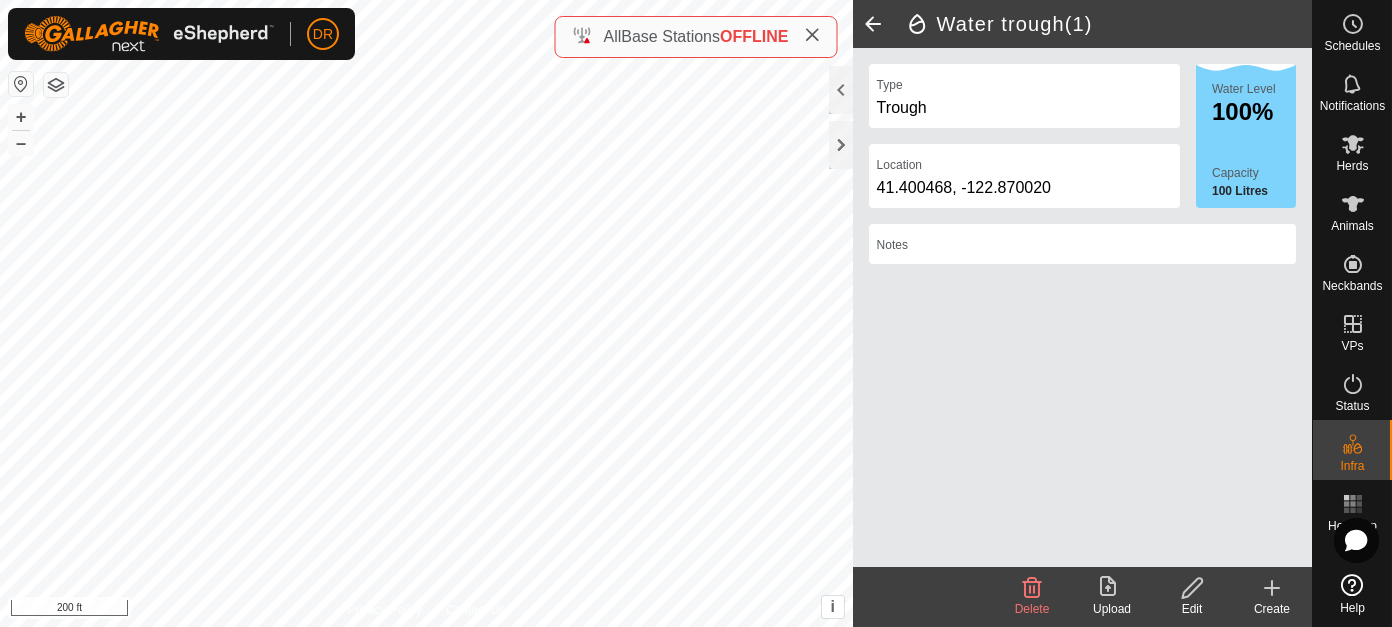 click 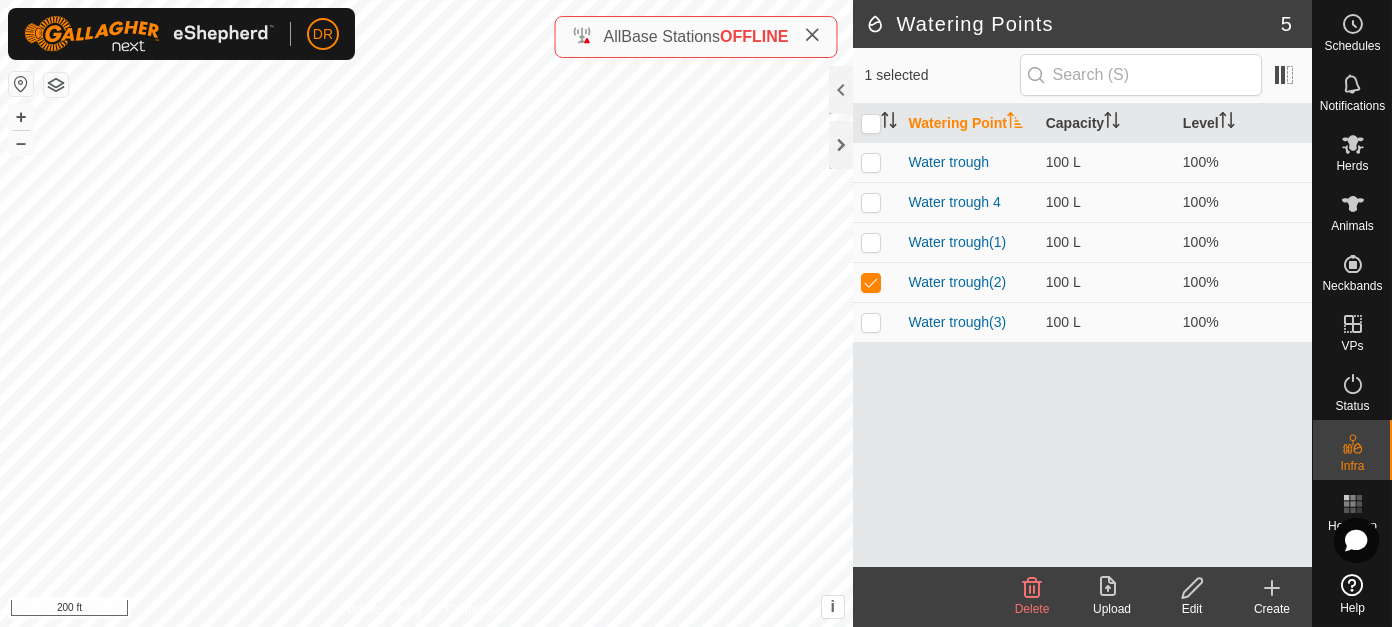 click 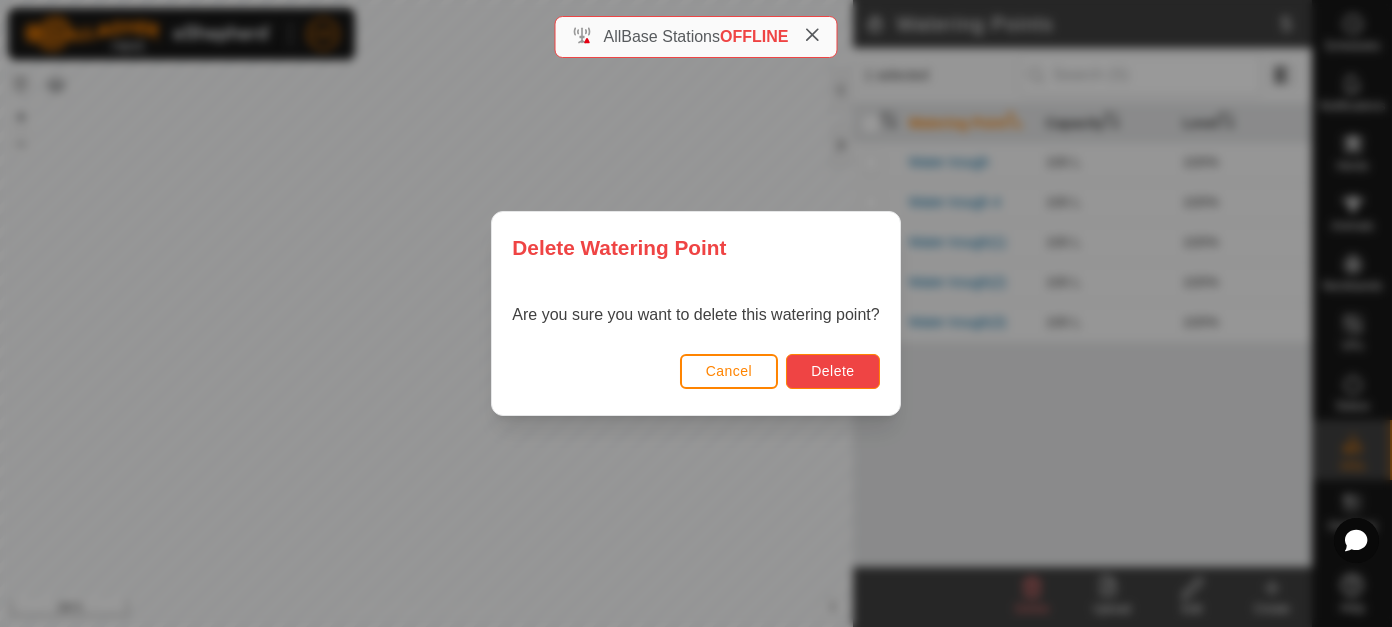 click on "Delete" at bounding box center [832, 371] 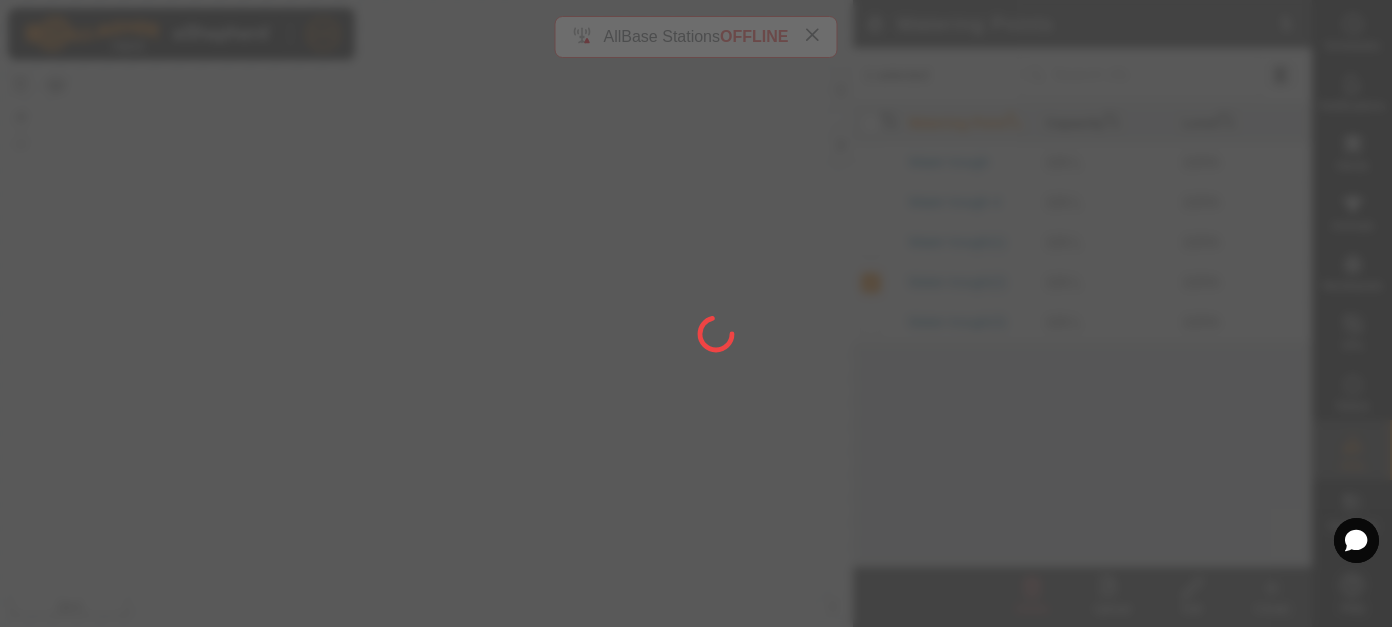 checkbox on "false" 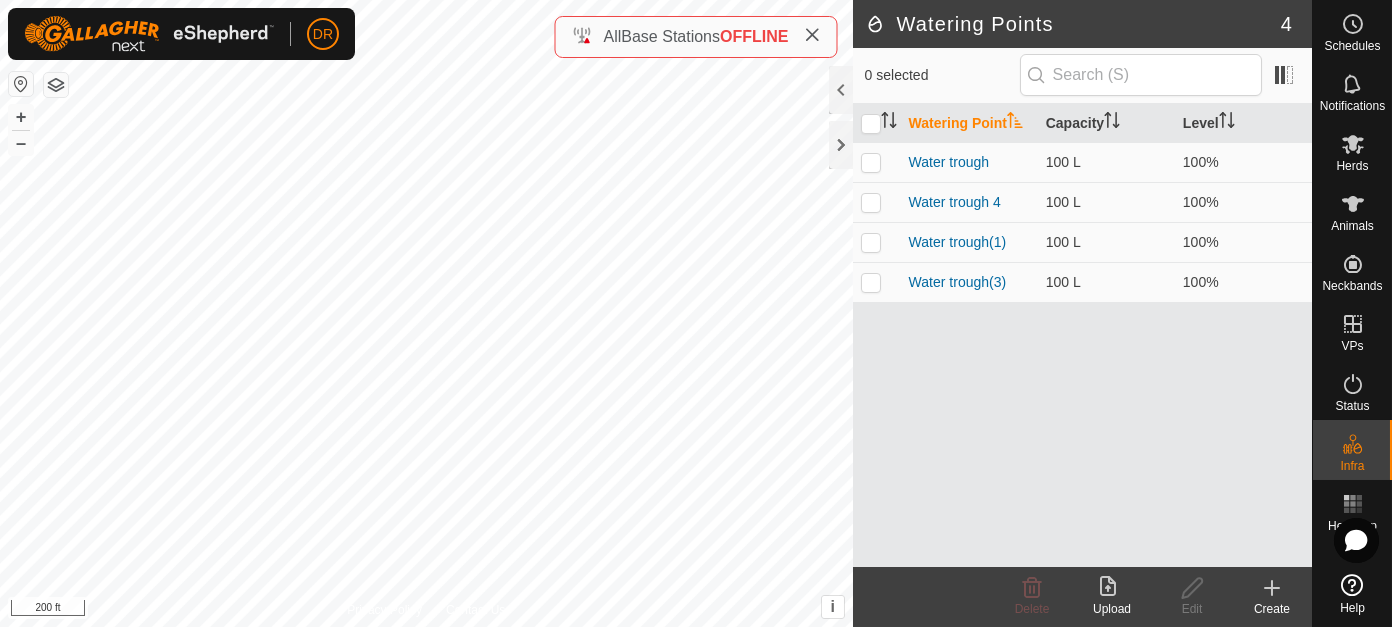 click 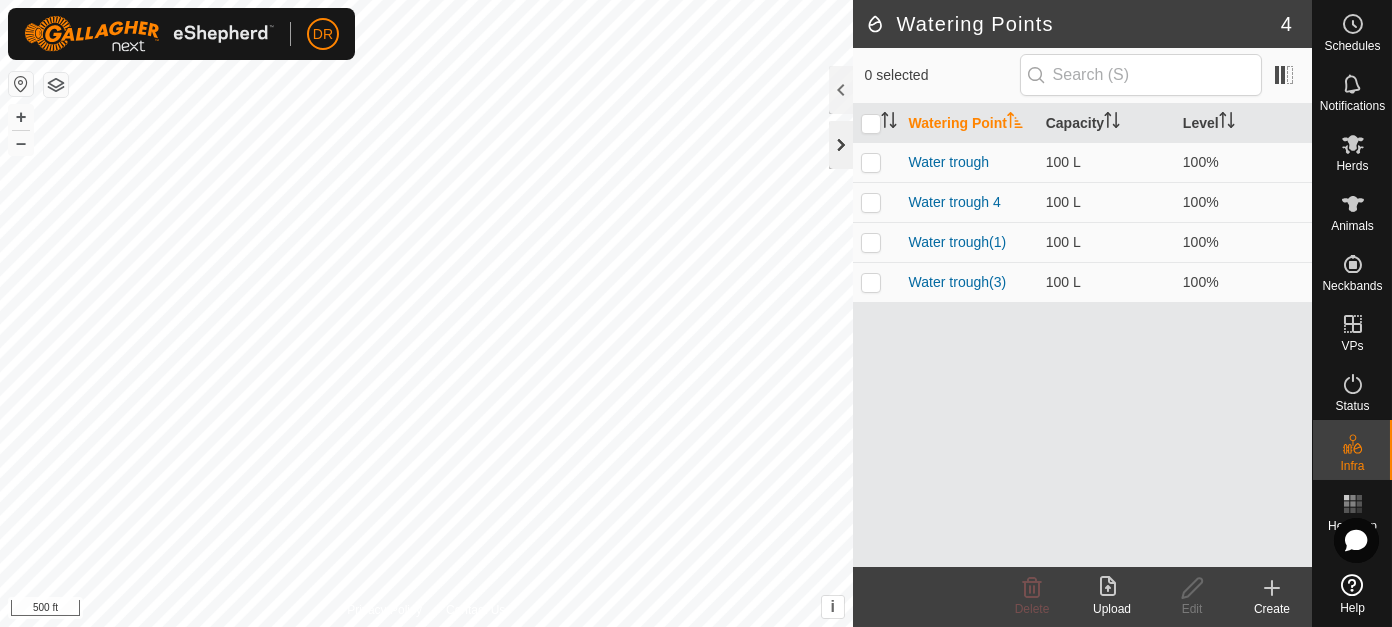 click 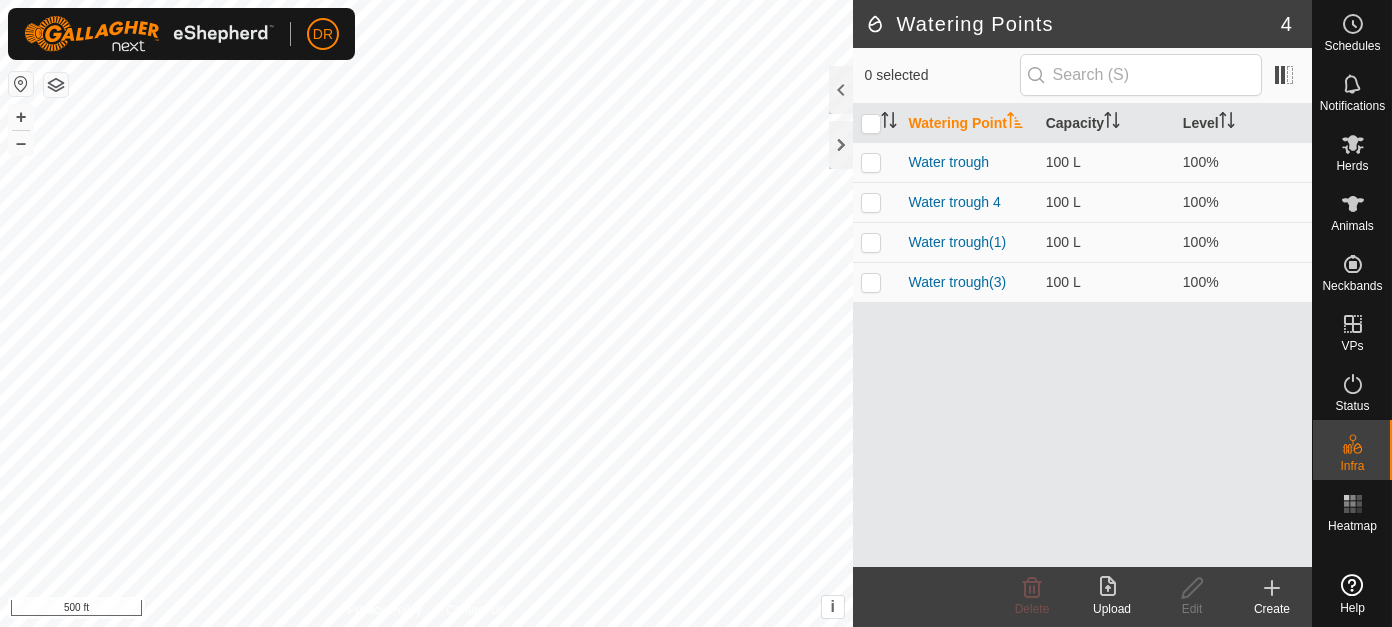 scroll, scrollTop: 0, scrollLeft: 0, axis: both 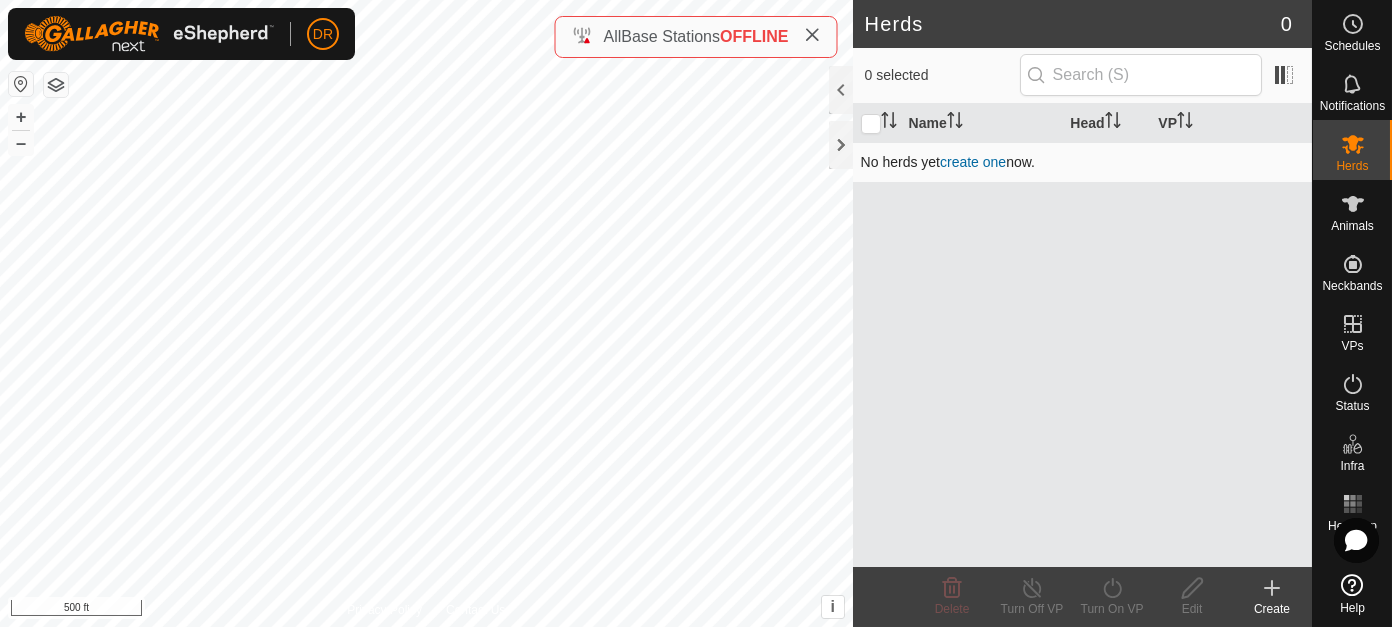 click on "create one" at bounding box center (973, 162) 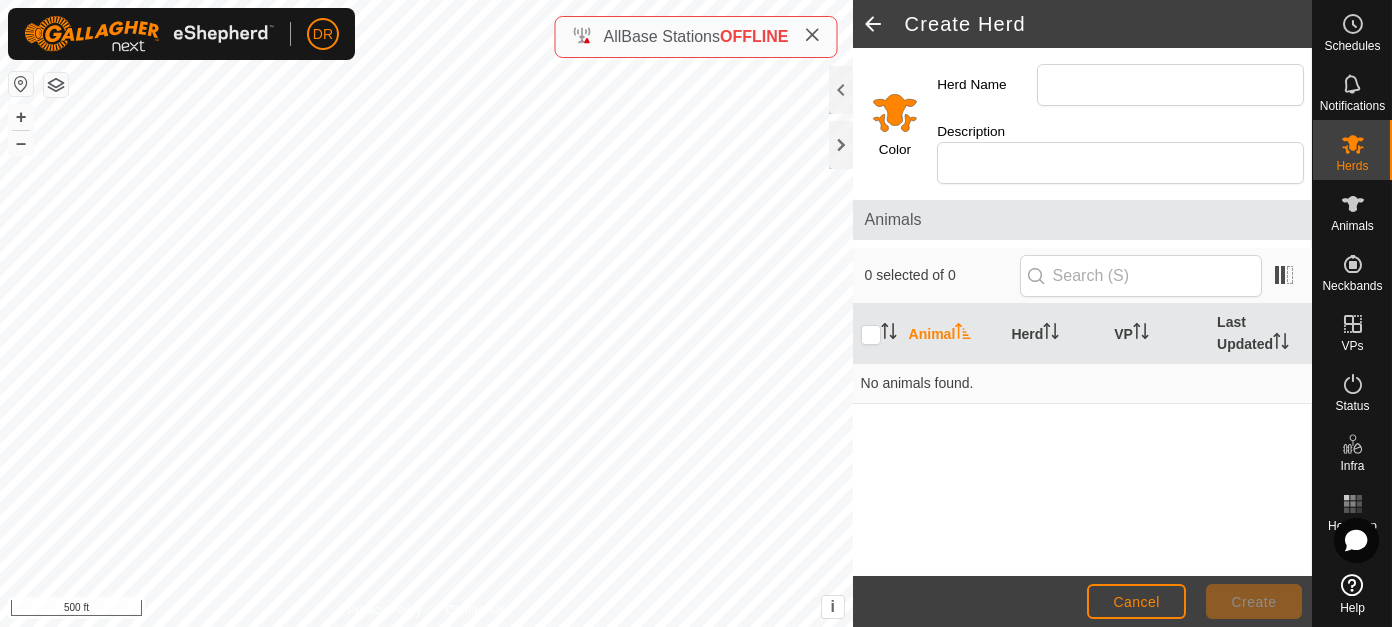 click 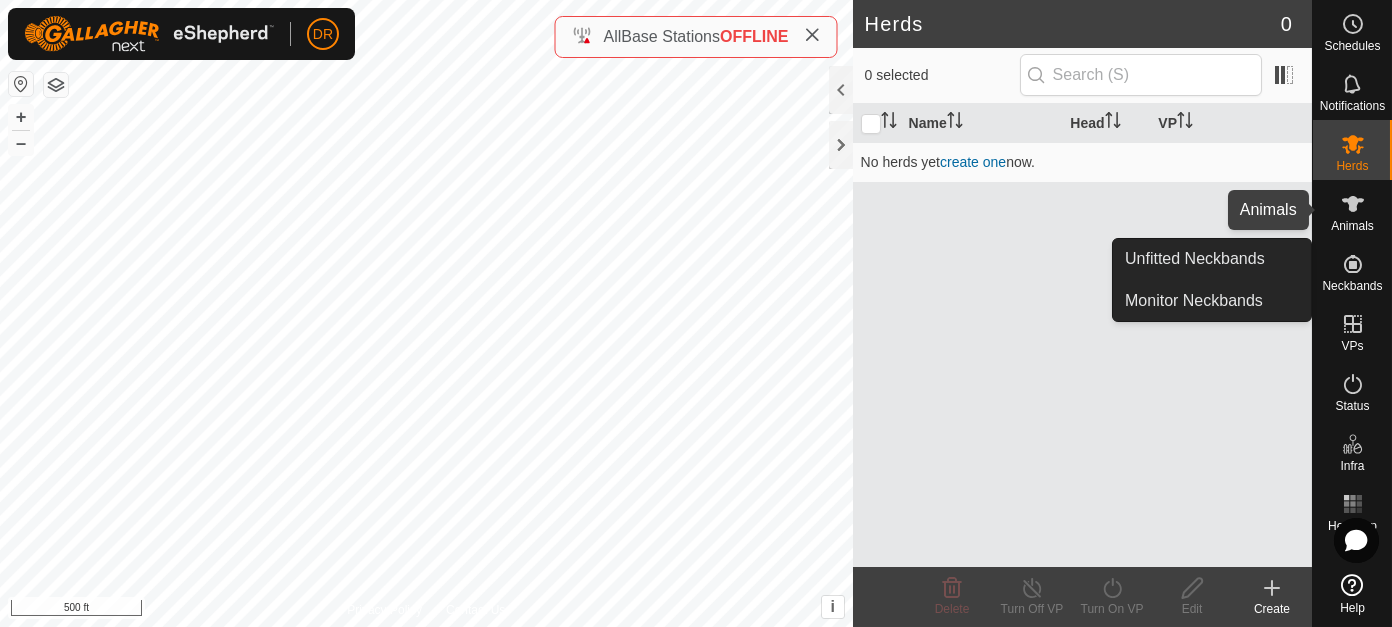 click 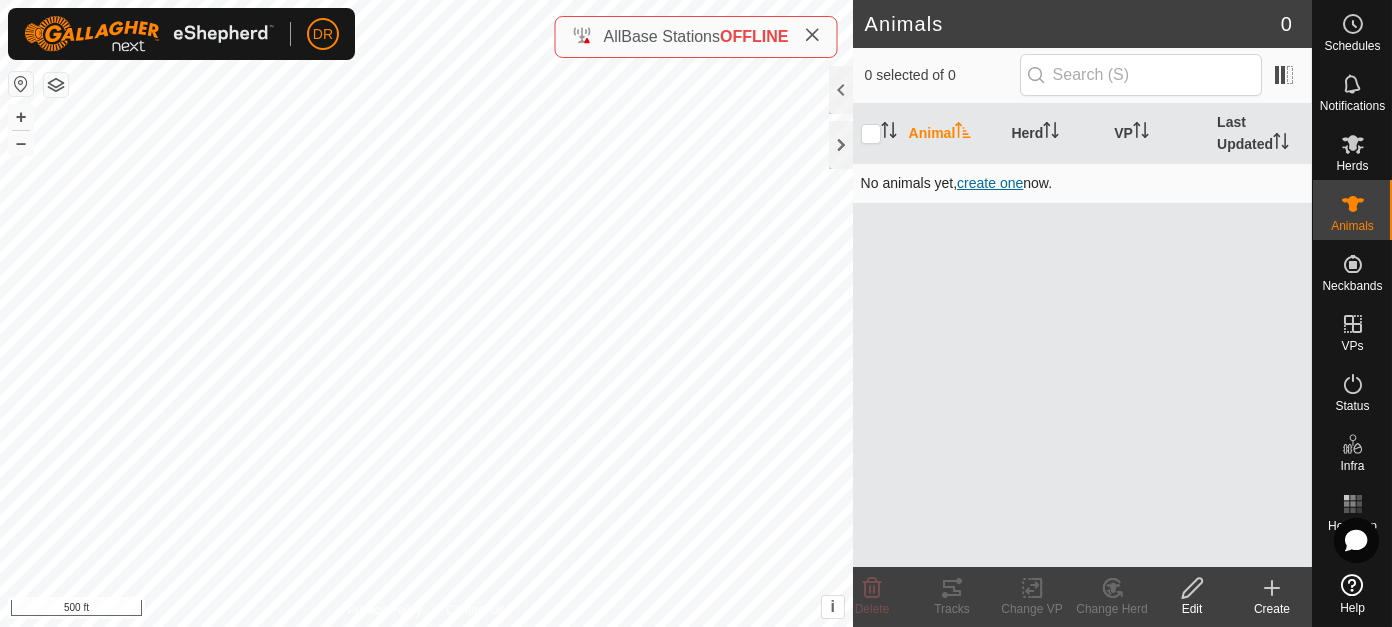 click on "create one" at bounding box center [990, 183] 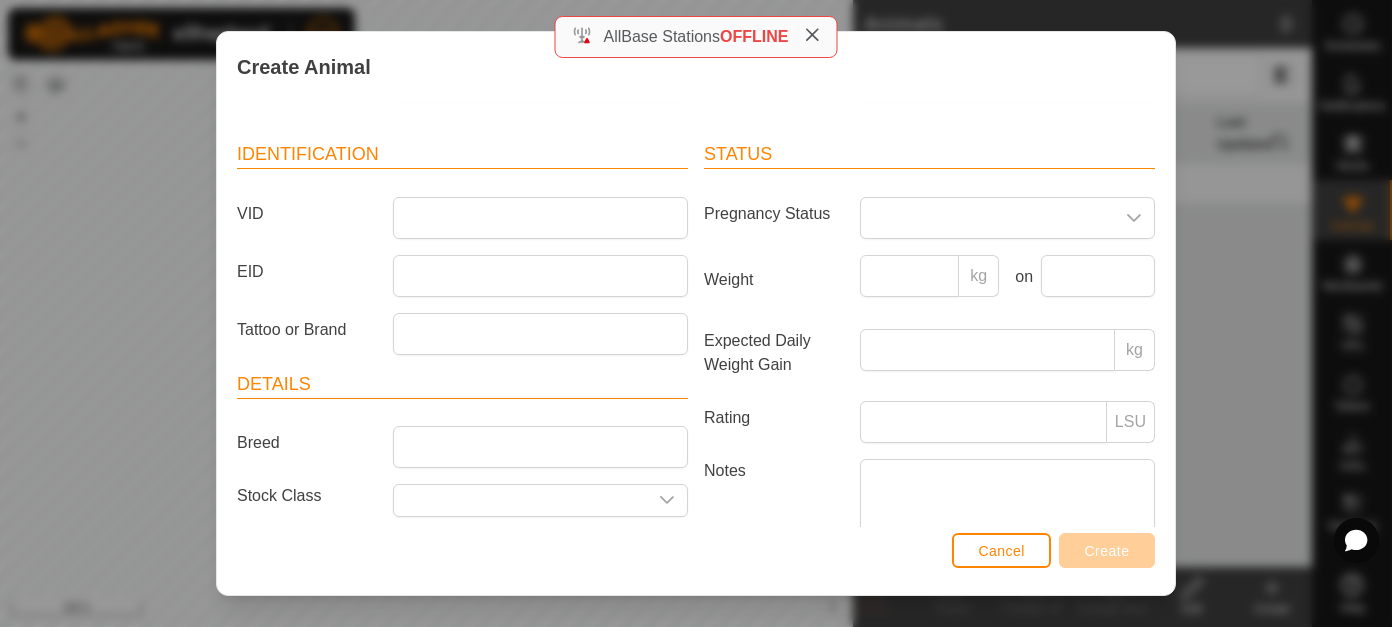 scroll, scrollTop: 0, scrollLeft: 0, axis: both 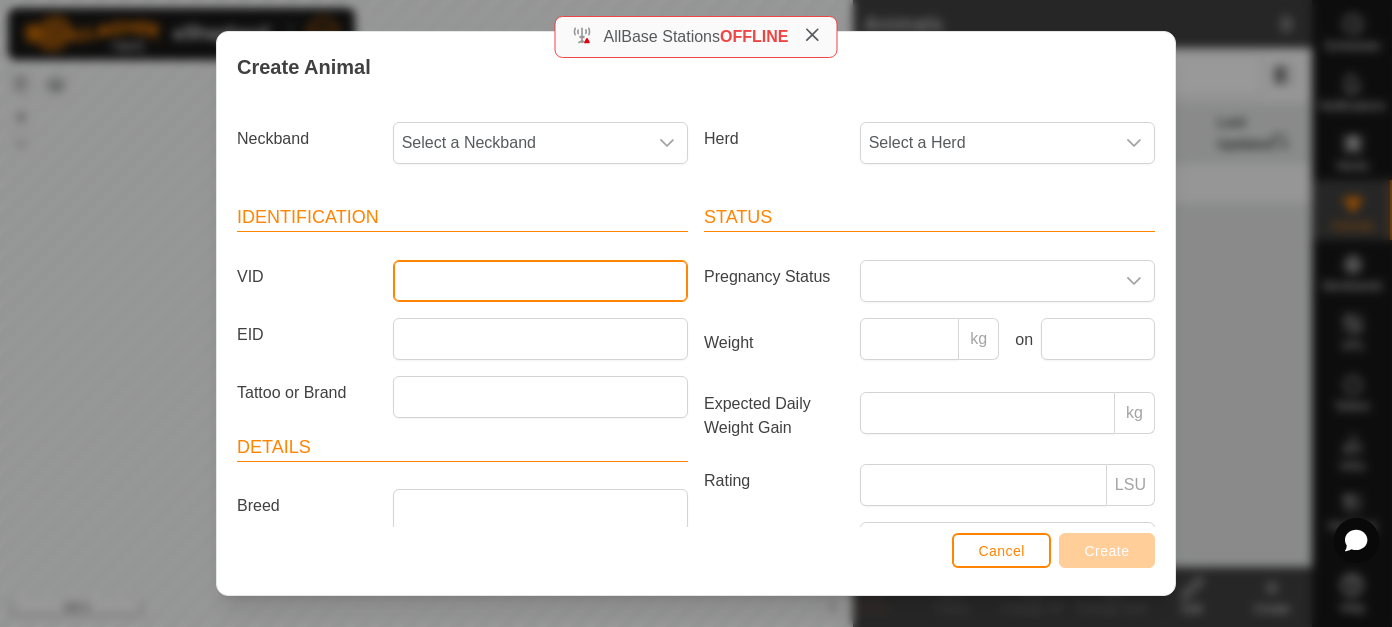 drag, startPoint x: 492, startPoint y: 267, endPoint x: 497, endPoint y: 281, distance: 14.866069 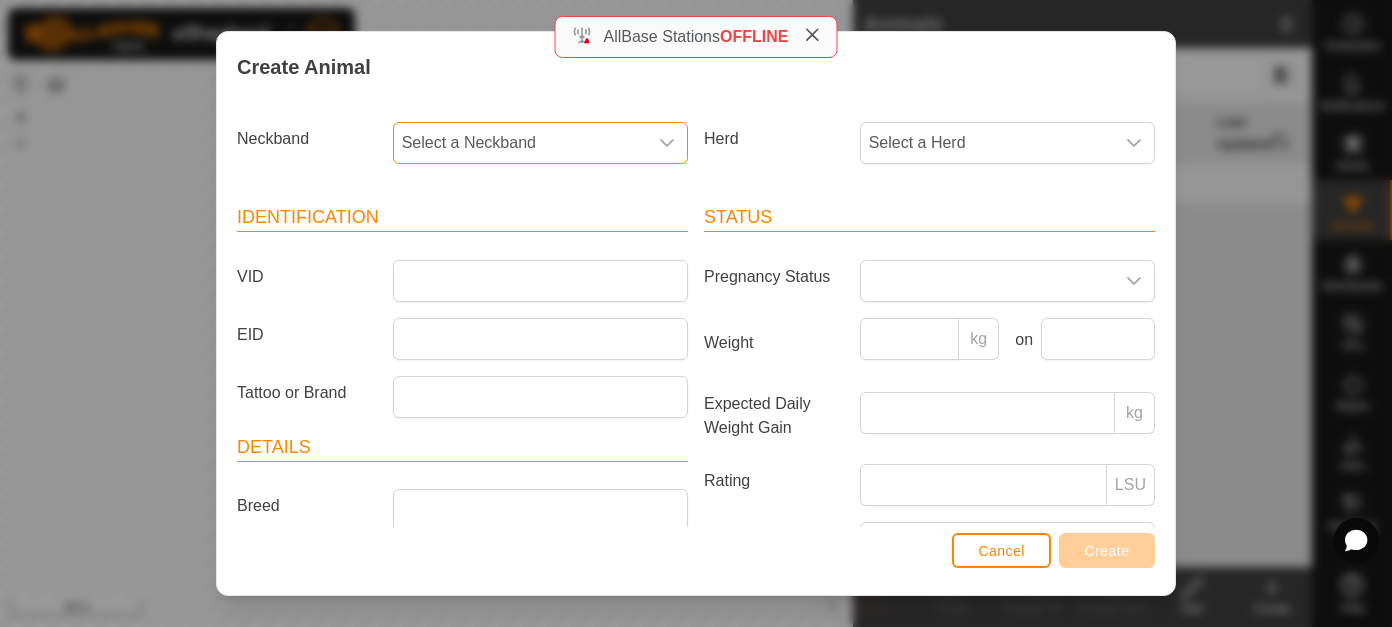 click on "Select a Neckband" at bounding box center [520, 143] 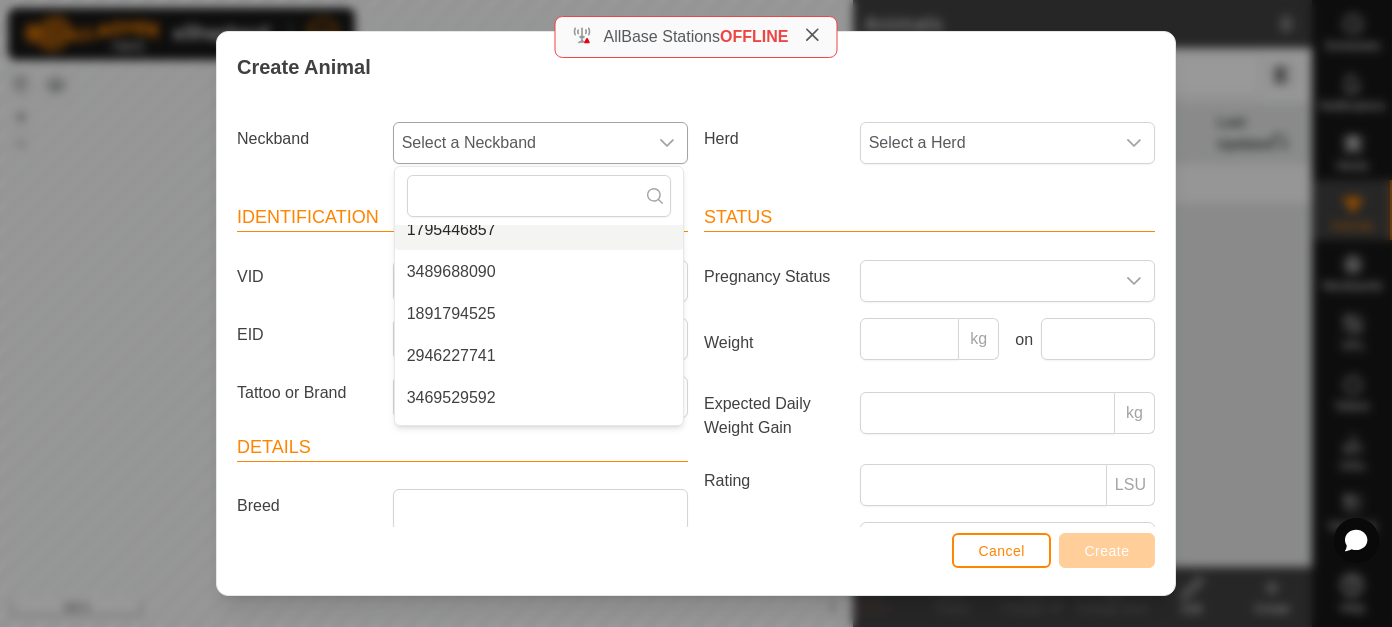 scroll, scrollTop: 0, scrollLeft: 0, axis: both 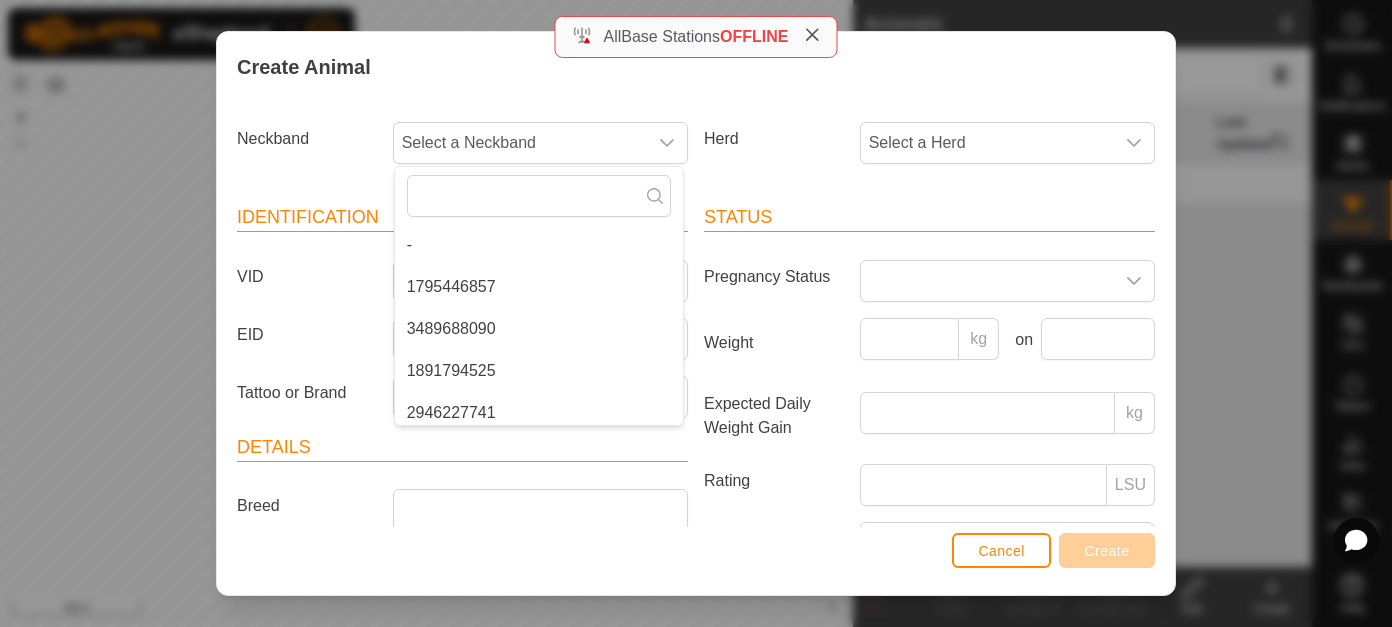 click on "Create Animal" at bounding box center [696, 67] 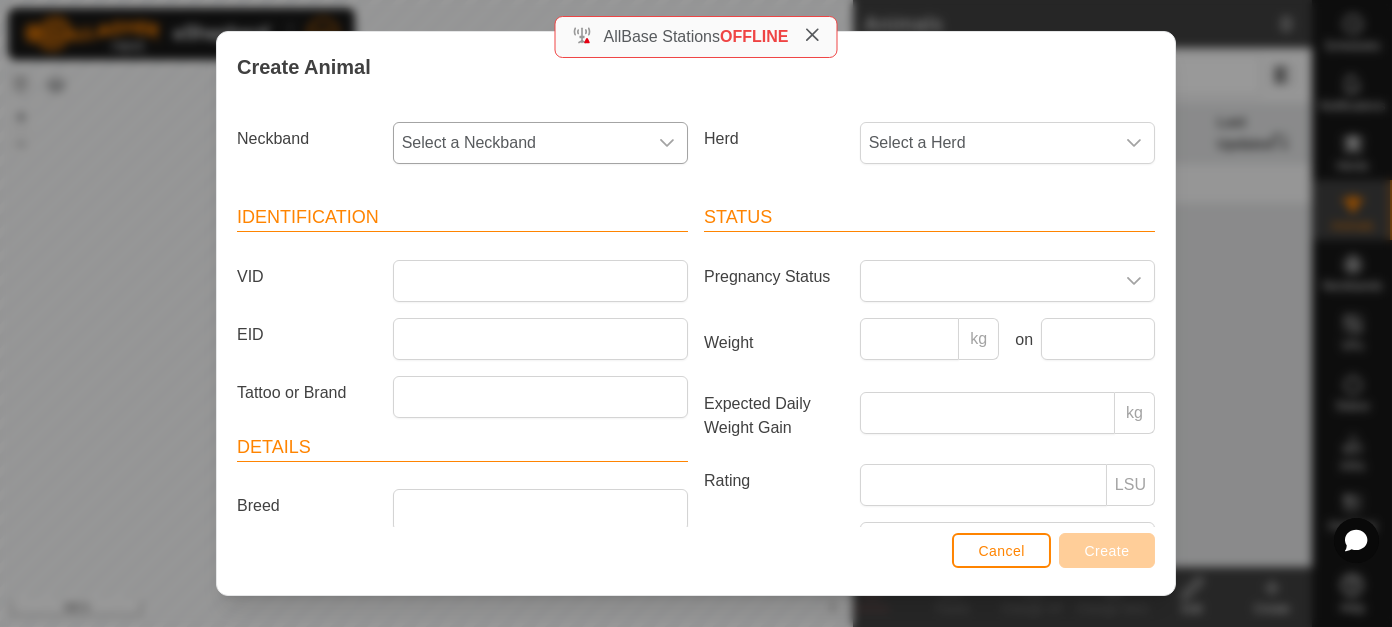 click 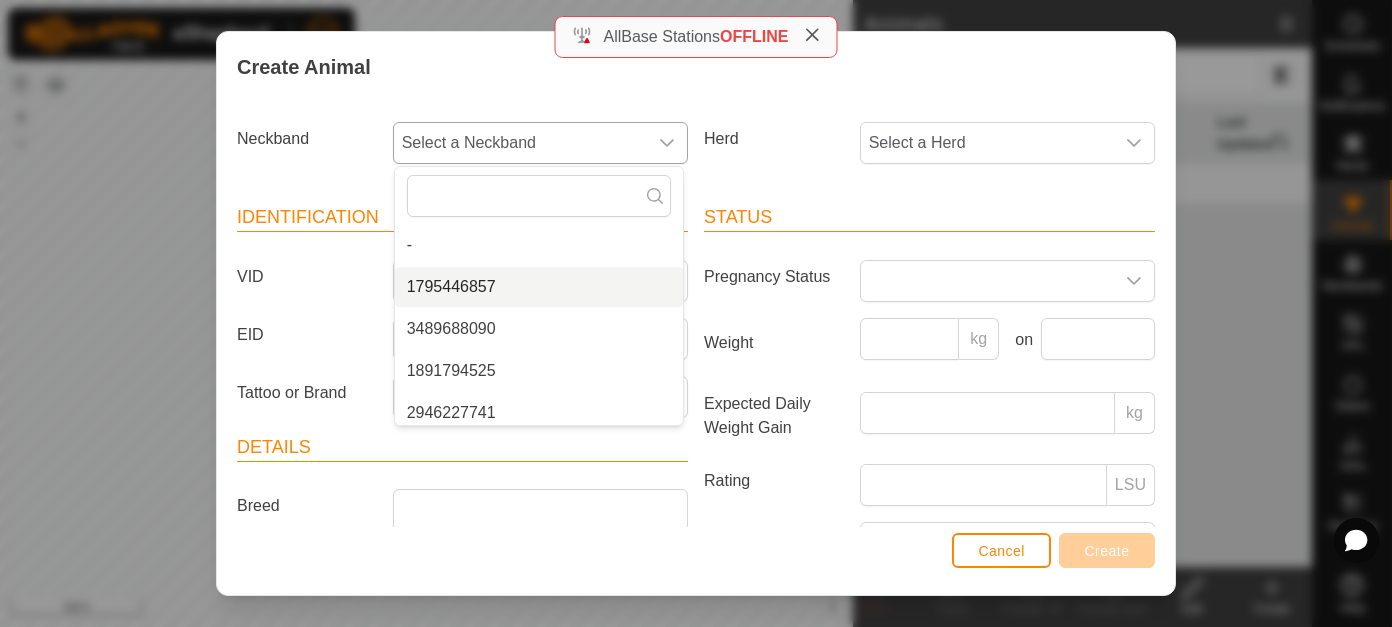 click on "1795446857" at bounding box center [539, 287] 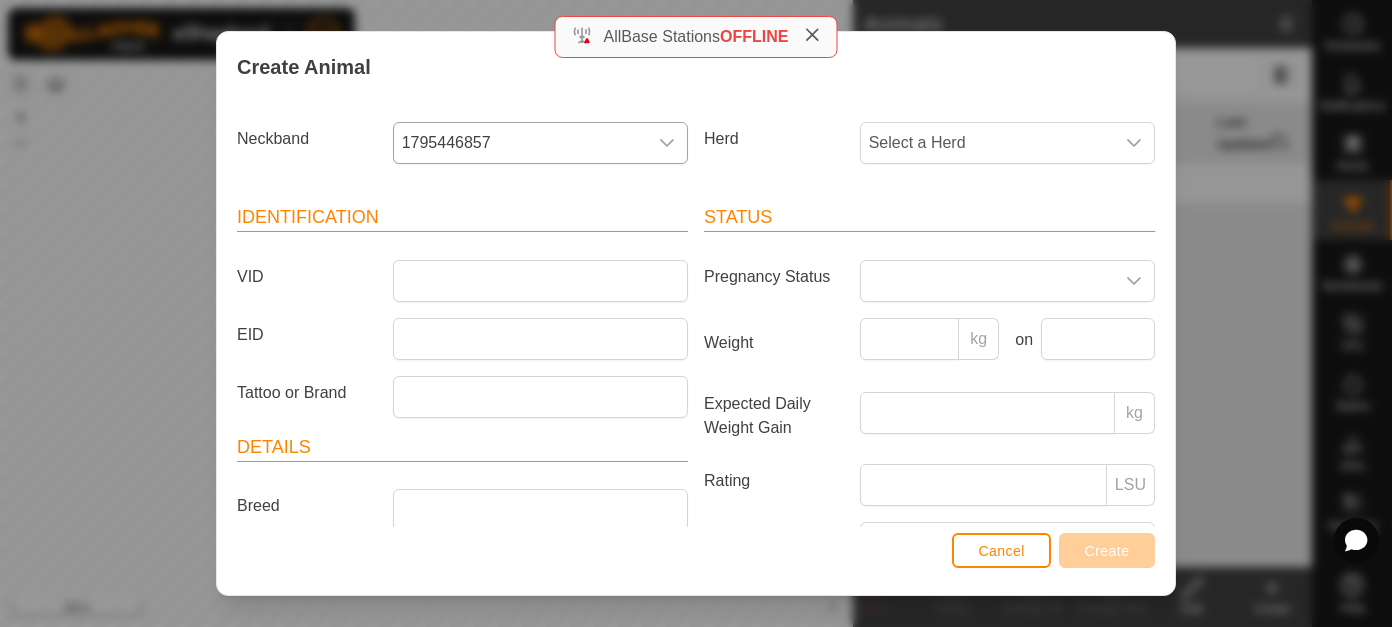 click on "Identification" at bounding box center [462, 218] 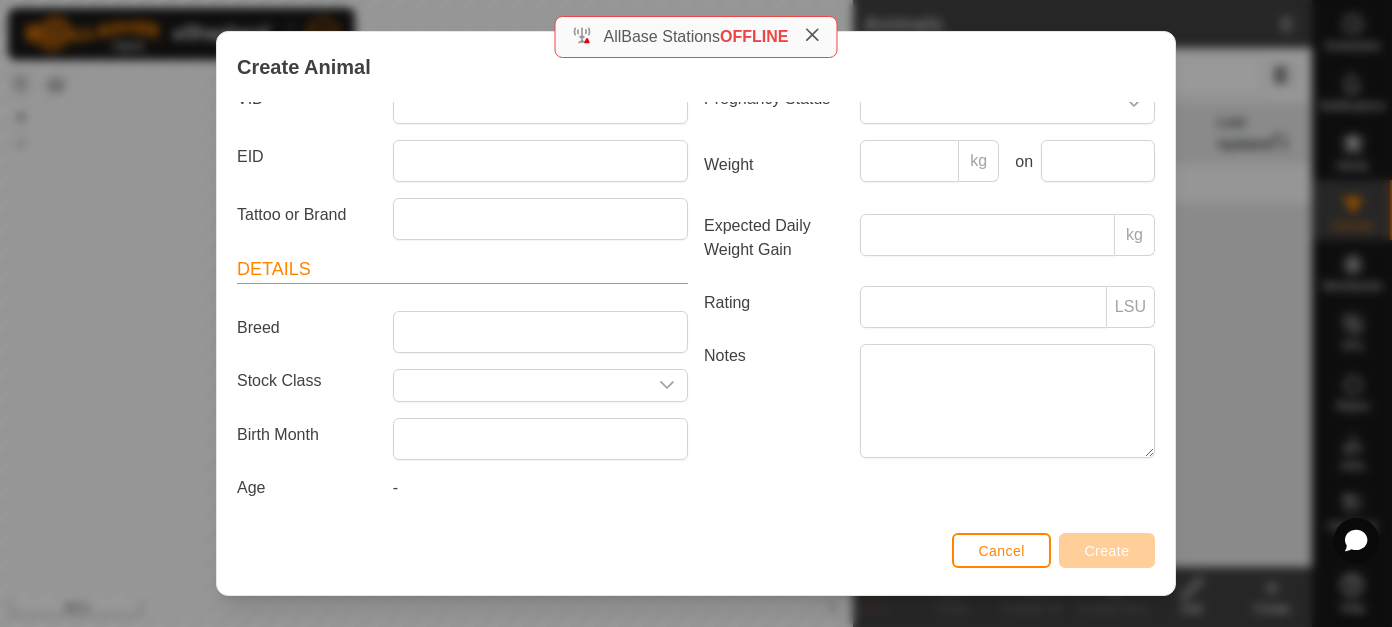 scroll, scrollTop: 0, scrollLeft: 0, axis: both 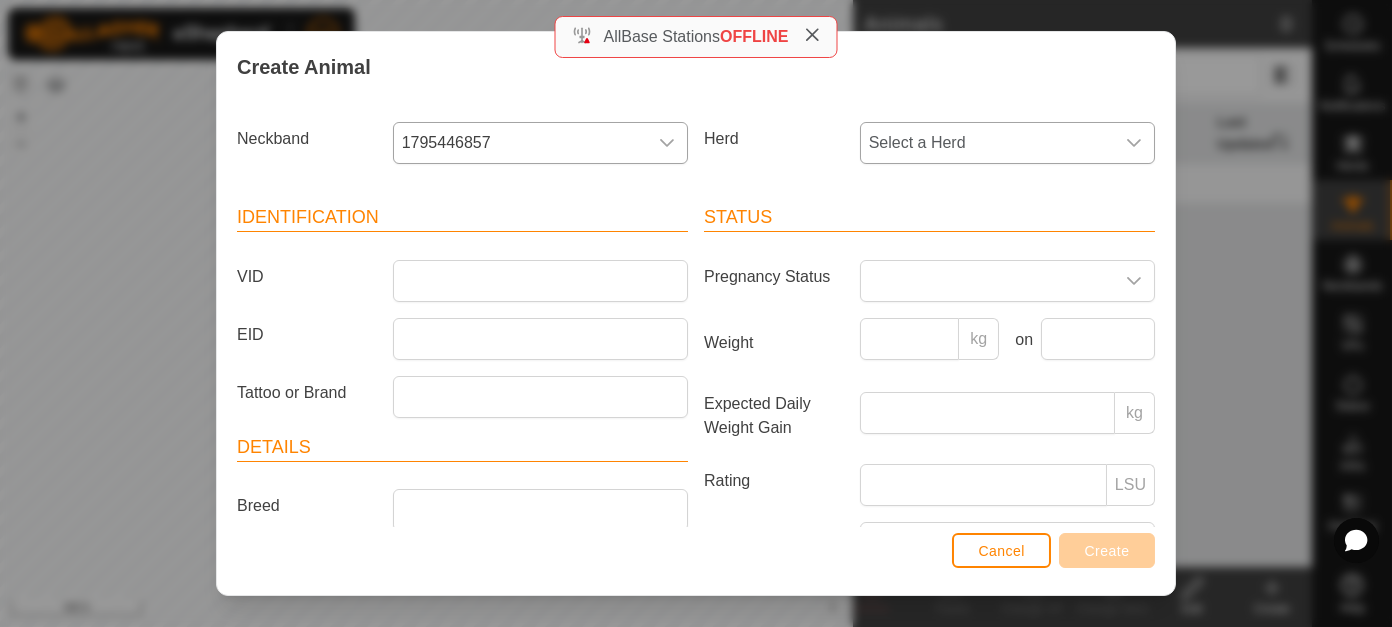 click at bounding box center [1134, 143] 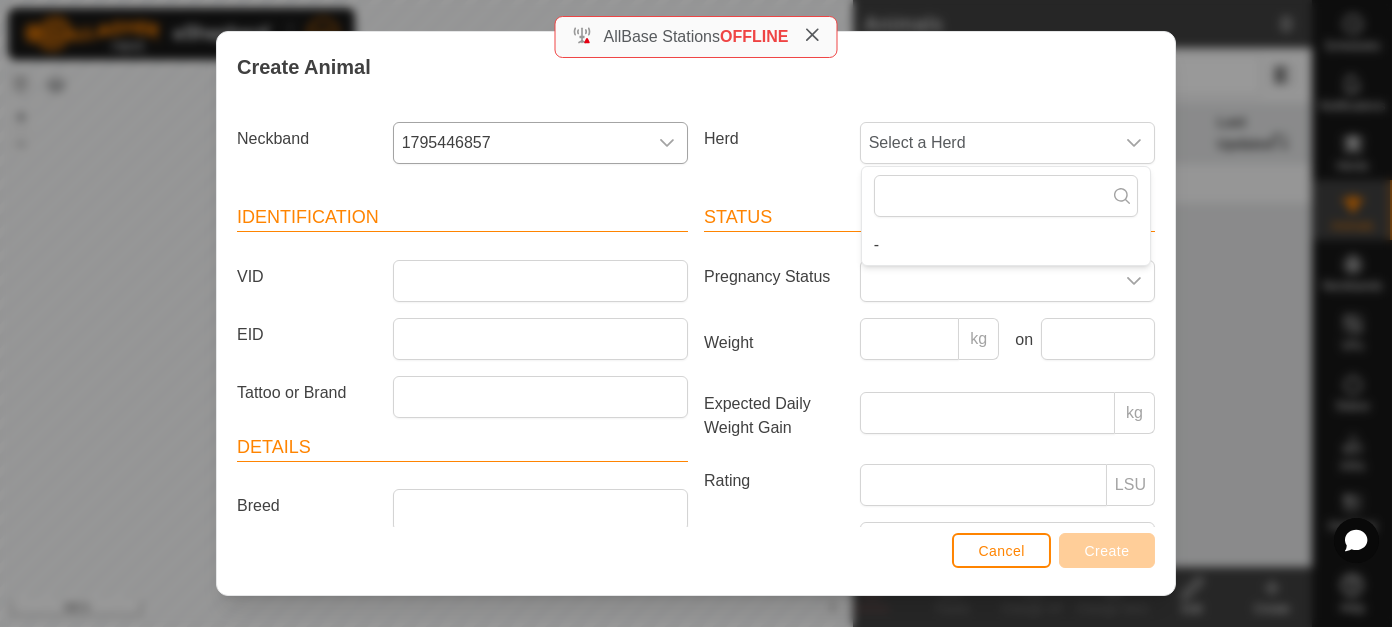 click on "Create Animal" at bounding box center [696, 67] 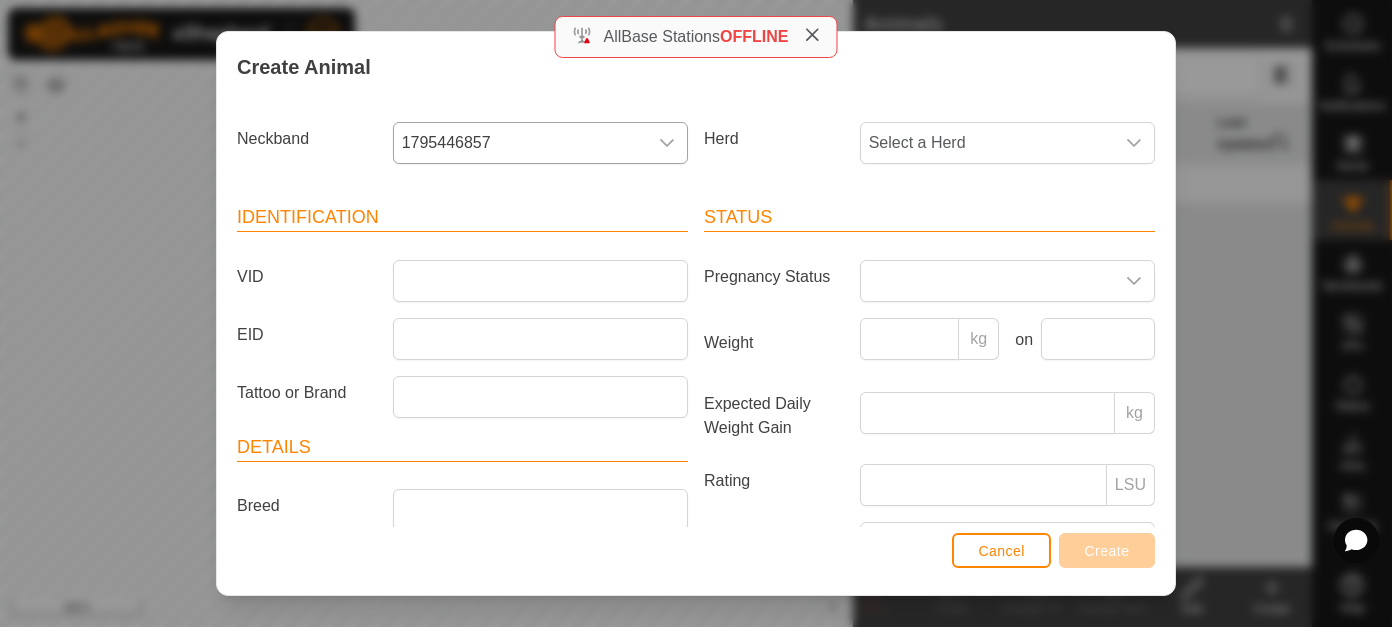 drag, startPoint x: 812, startPoint y: 34, endPoint x: 1021, endPoint y: 346, distance: 375.53296 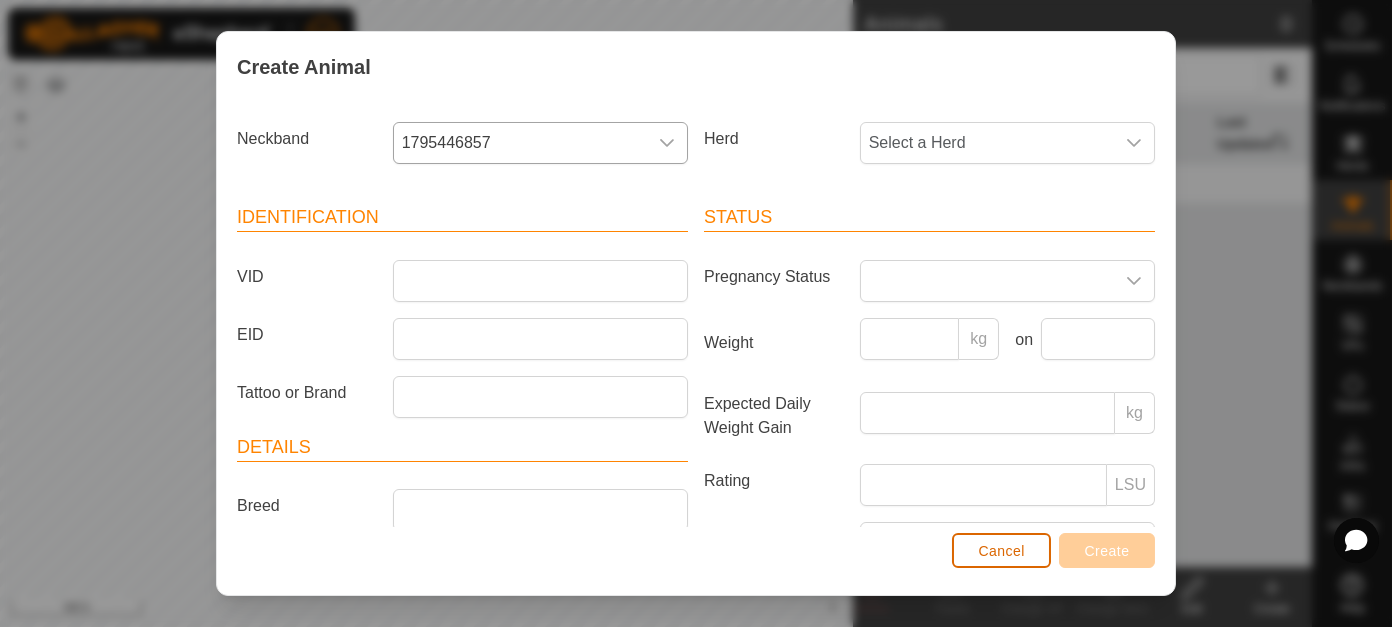 click on "Cancel" at bounding box center [1001, 550] 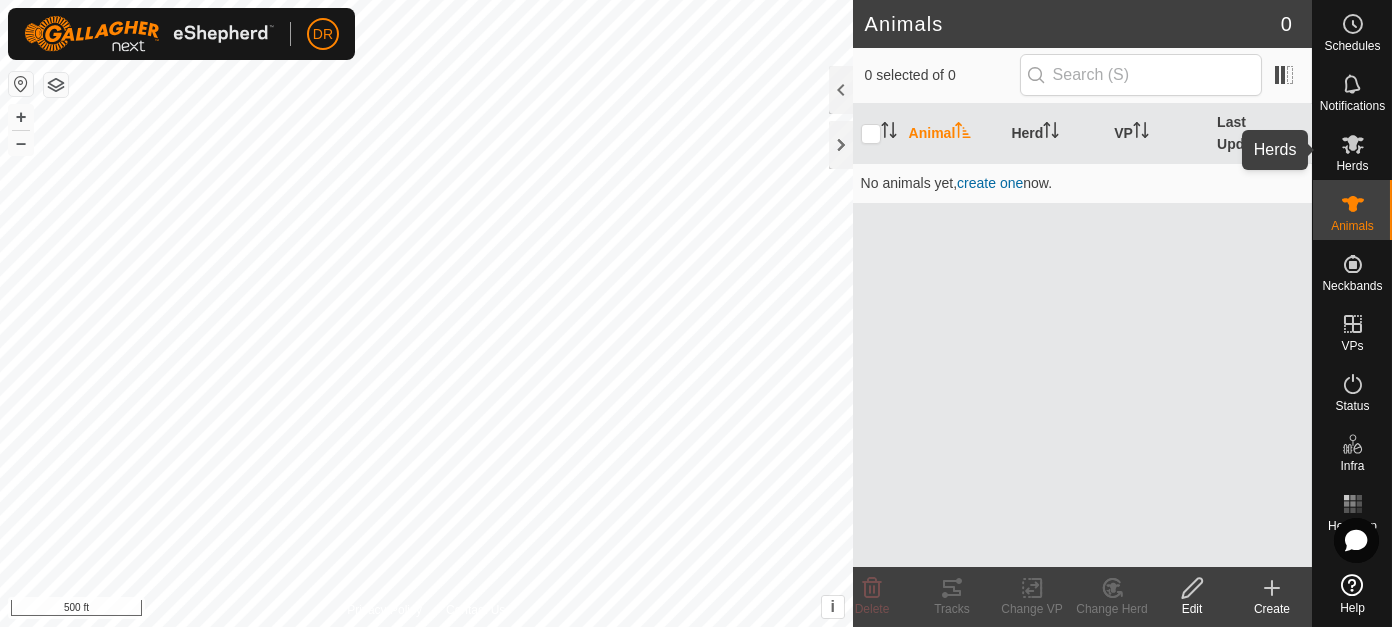 click 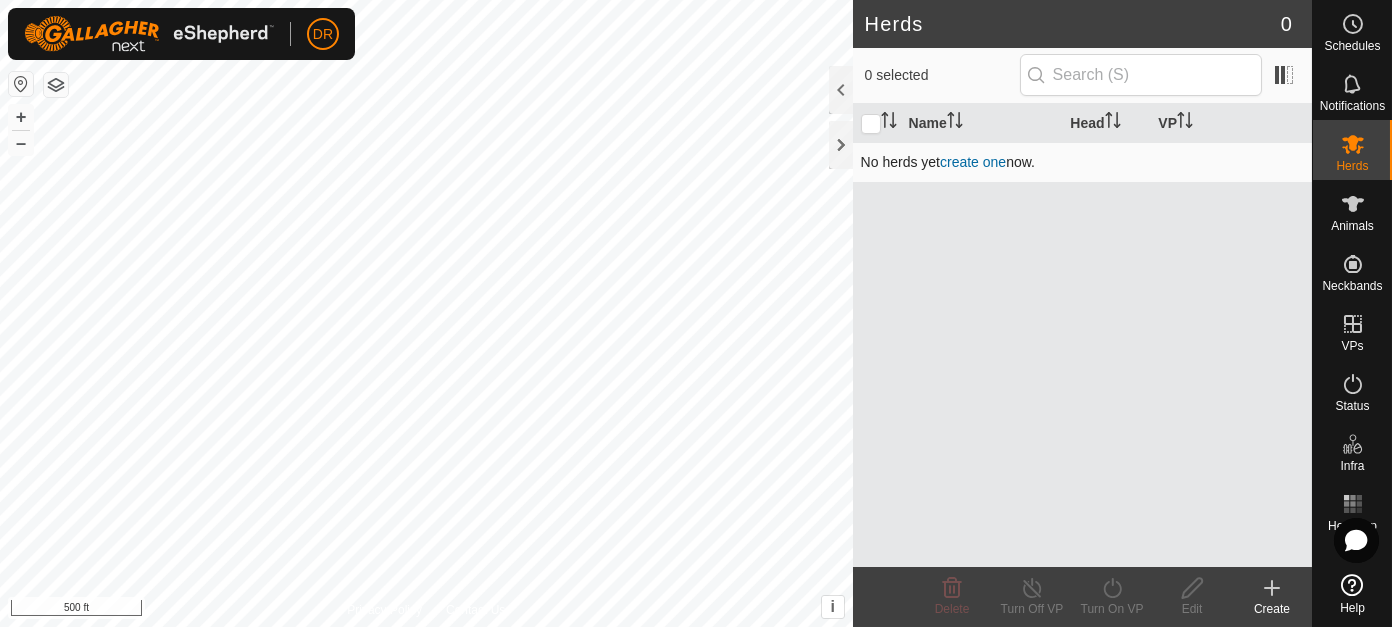 click on "create one" at bounding box center (973, 162) 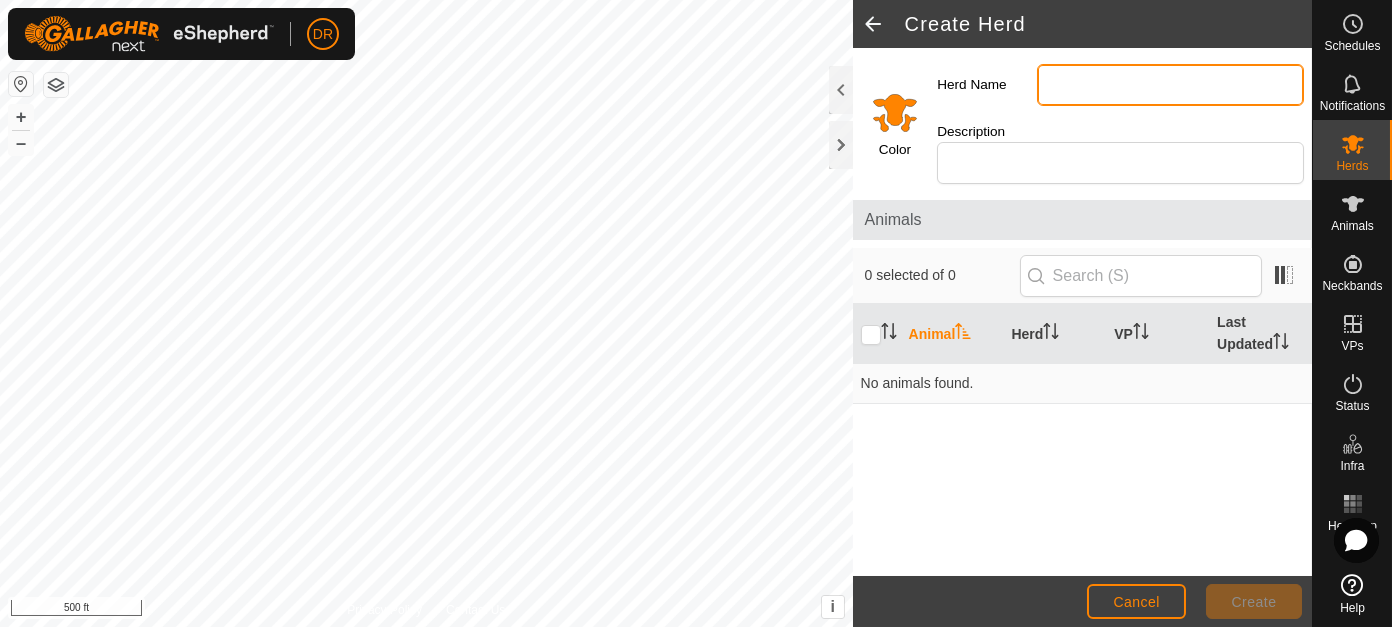 click on "Herd Name" at bounding box center [1170, 85] 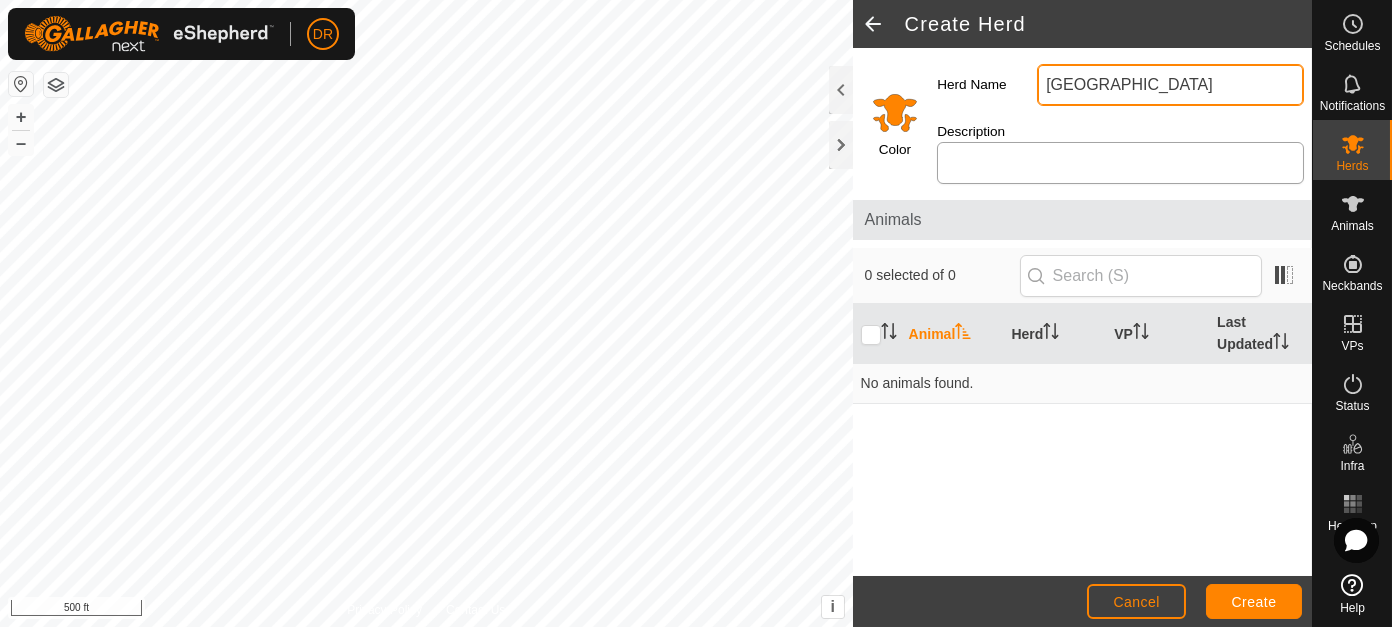 type on "[GEOGRAPHIC_DATA]" 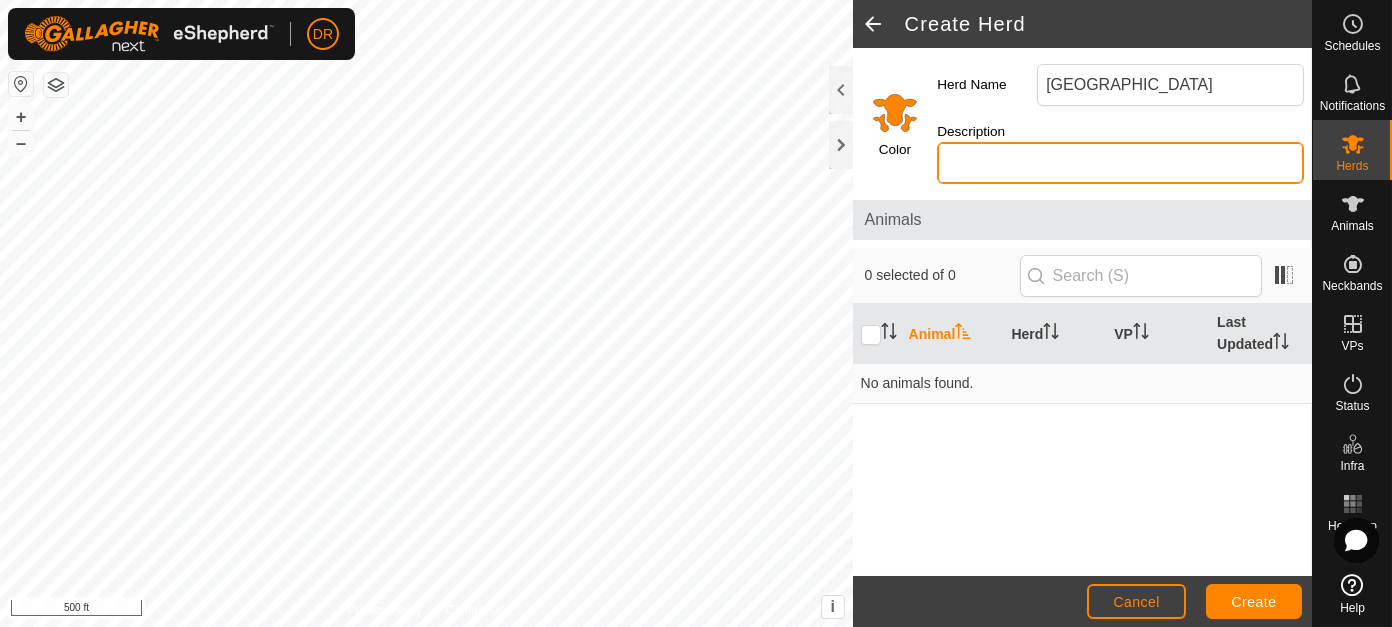 click on "Description" at bounding box center [1120, 163] 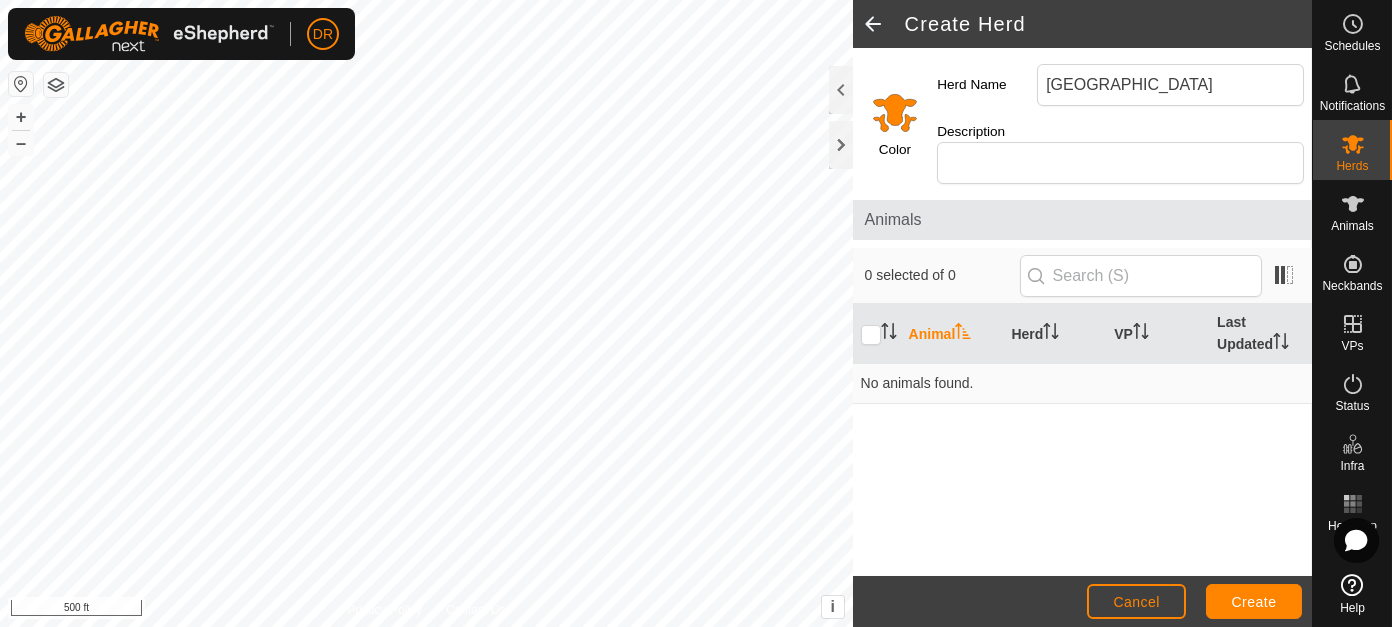click on "Description" 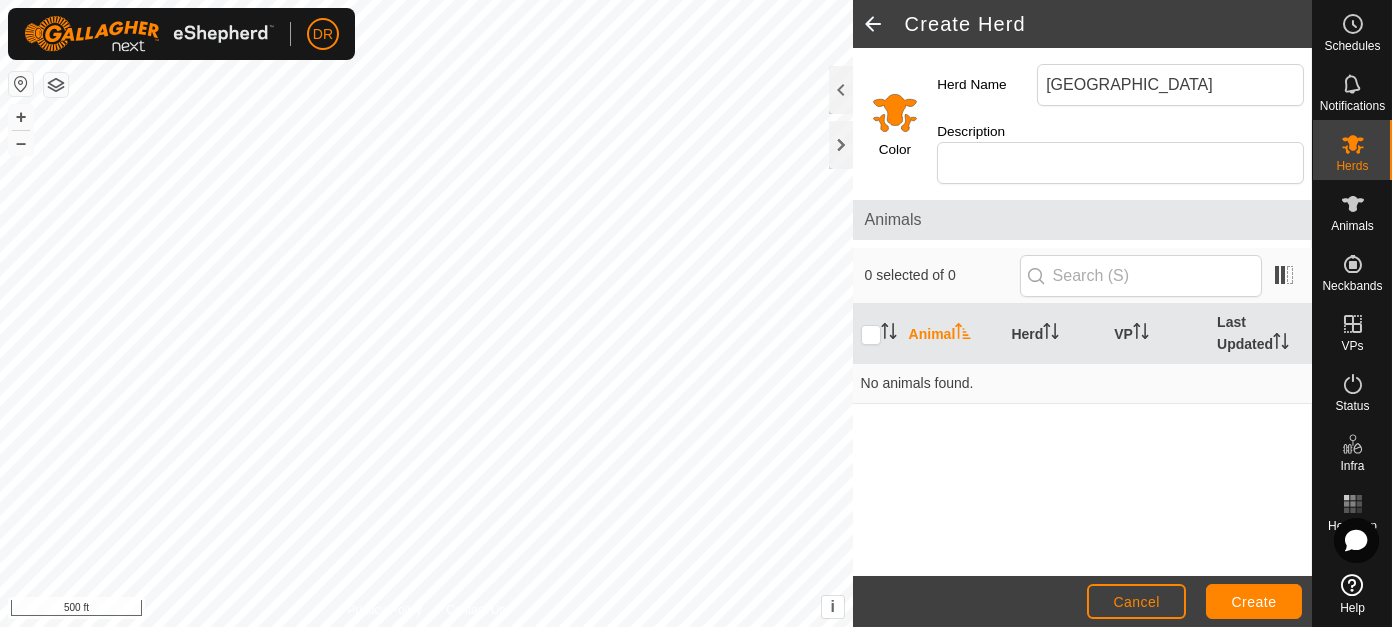 click on "Color" 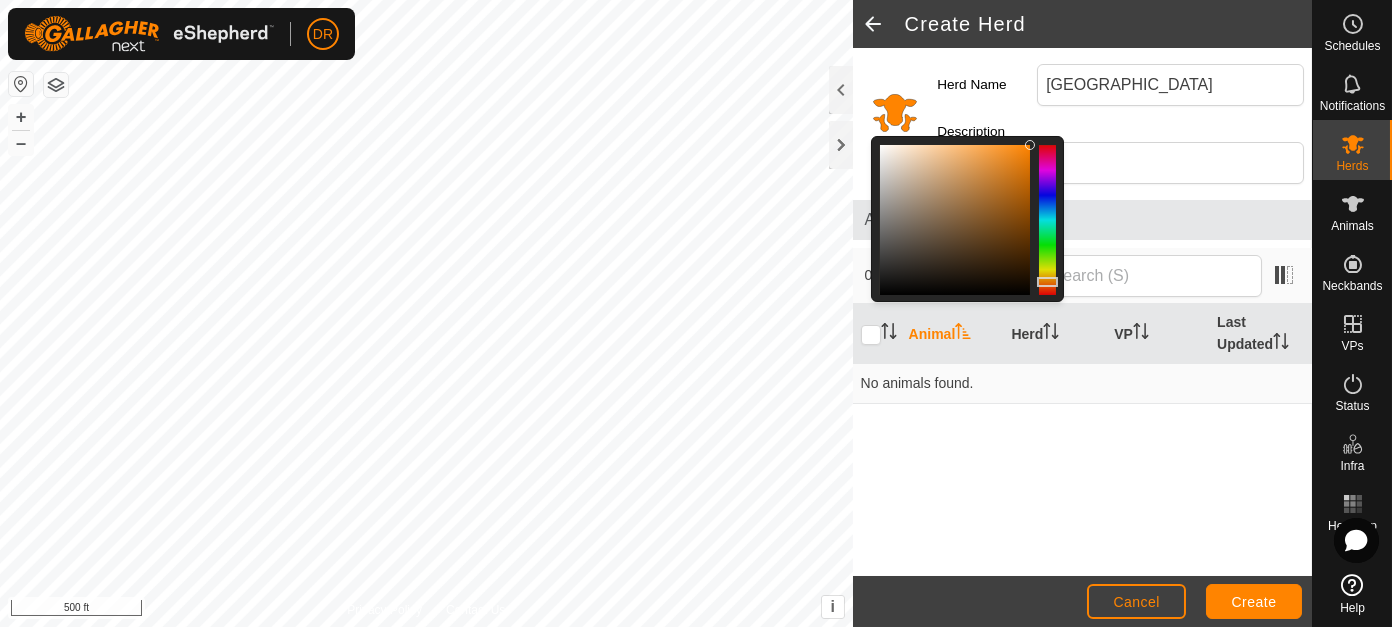 drag, startPoint x: 1163, startPoint y: 512, endPoint x: 1145, endPoint y: 520, distance: 19.697716 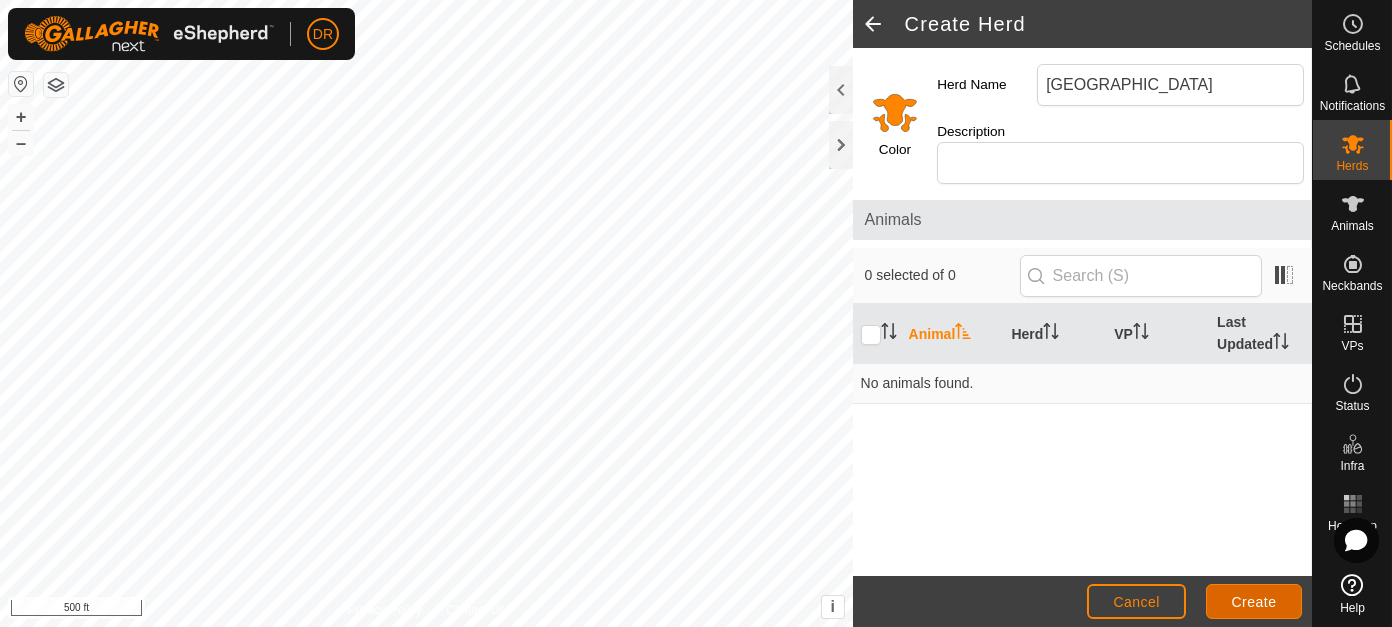 click on "Create" at bounding box center (1254, 602) 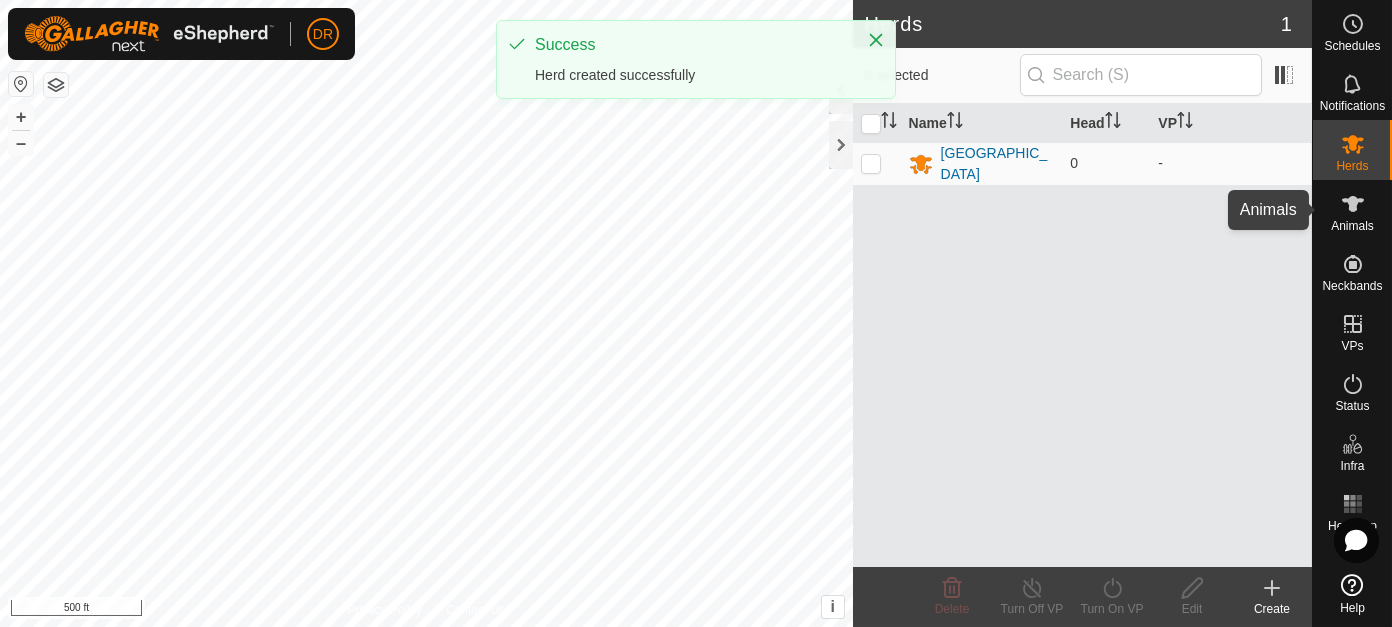 drag, startPoint x: 1357, startPoint y: 220, endPoint x: 1344, endPoint y: 229, distance: 15.811388 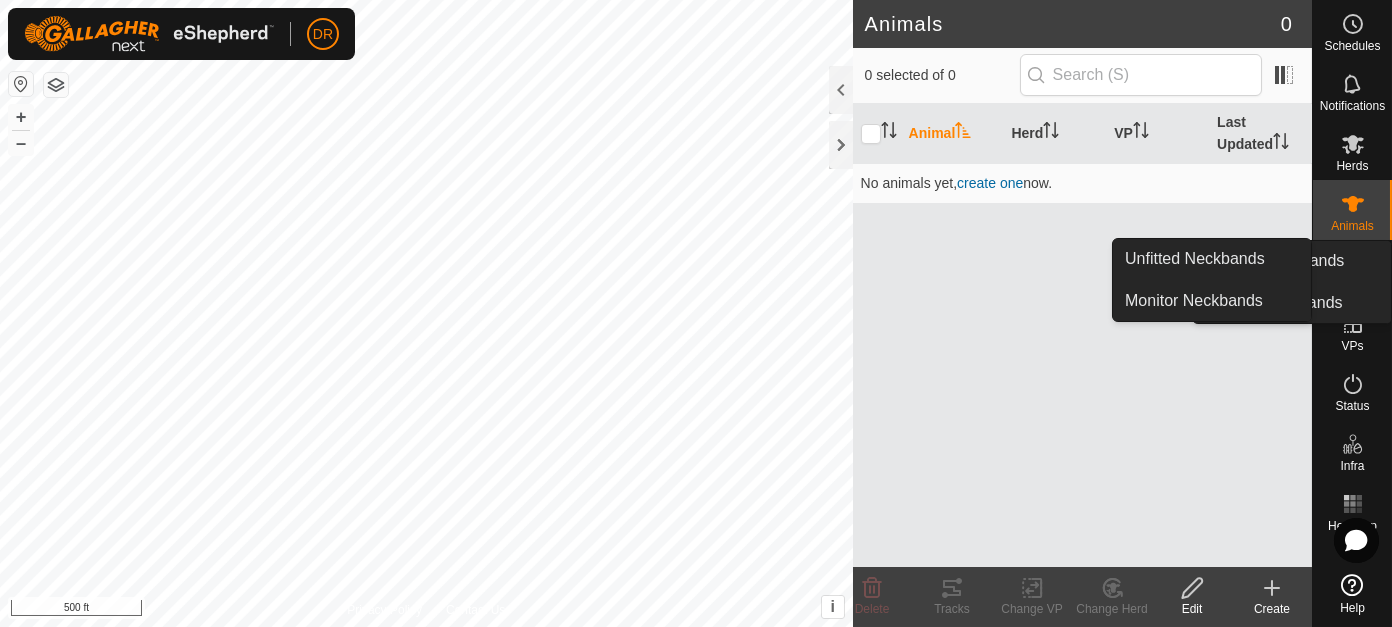 click 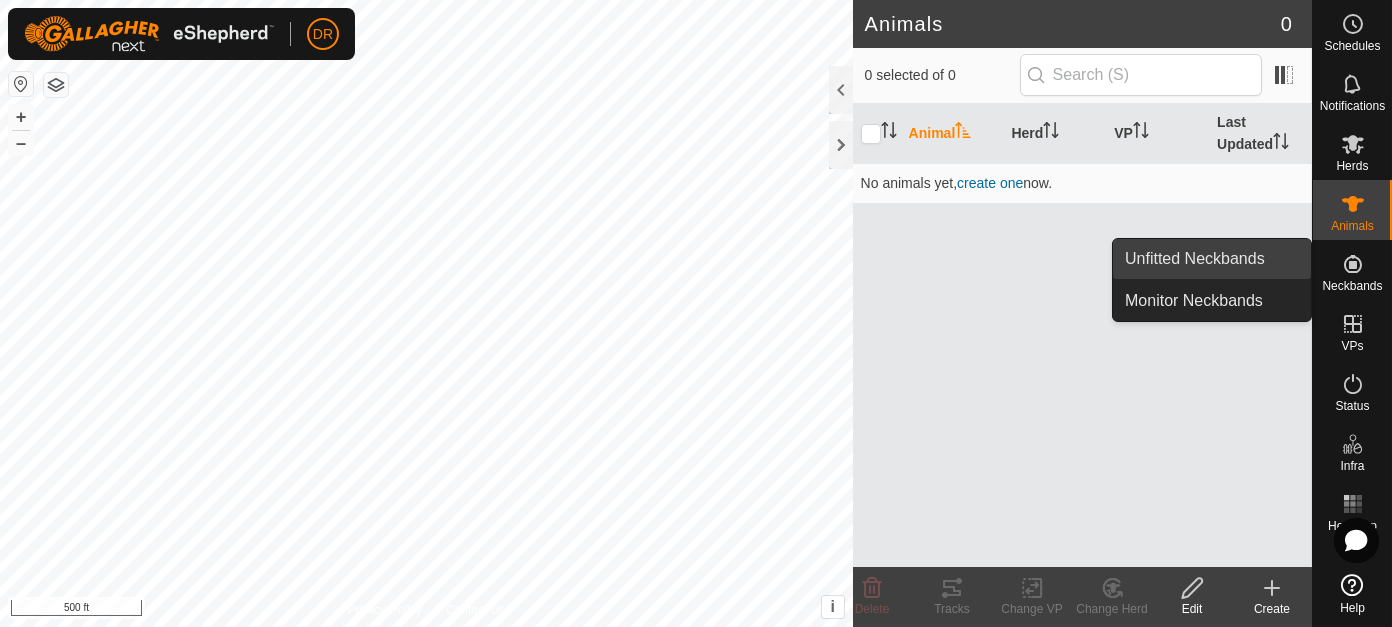 click on "Unfitted Neckbands" at bounding box center (1212, 259) 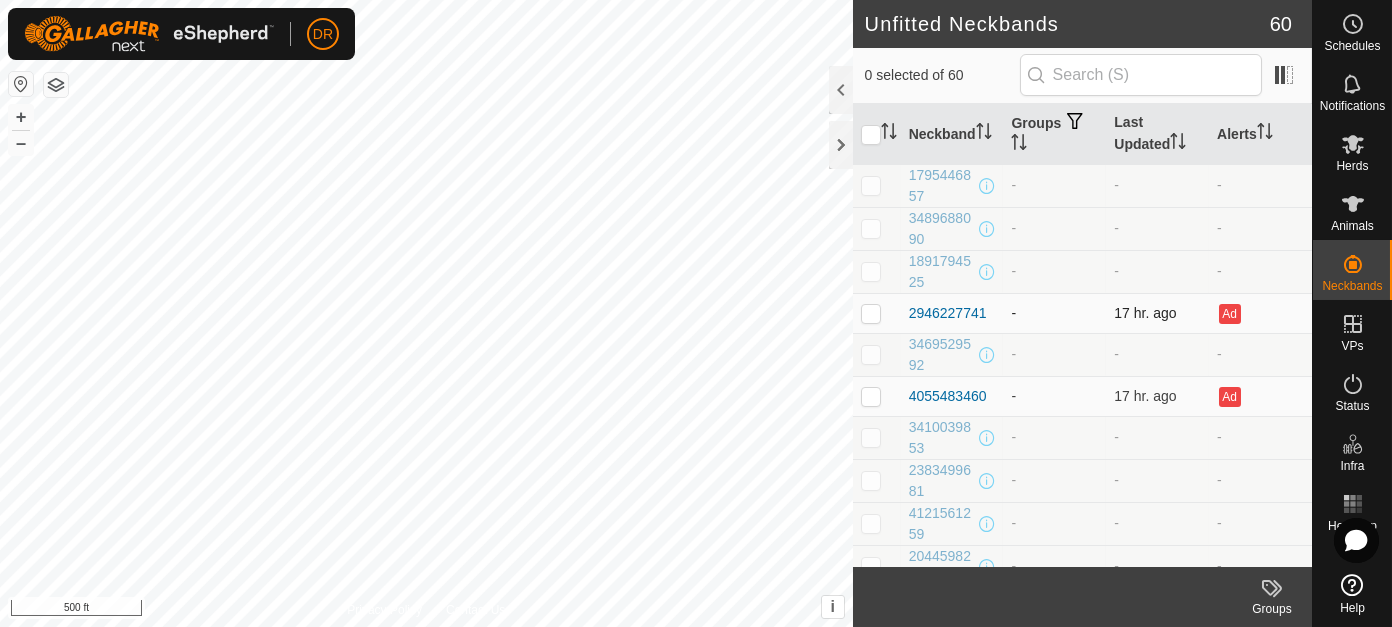 click at bounding box center [871, 313] 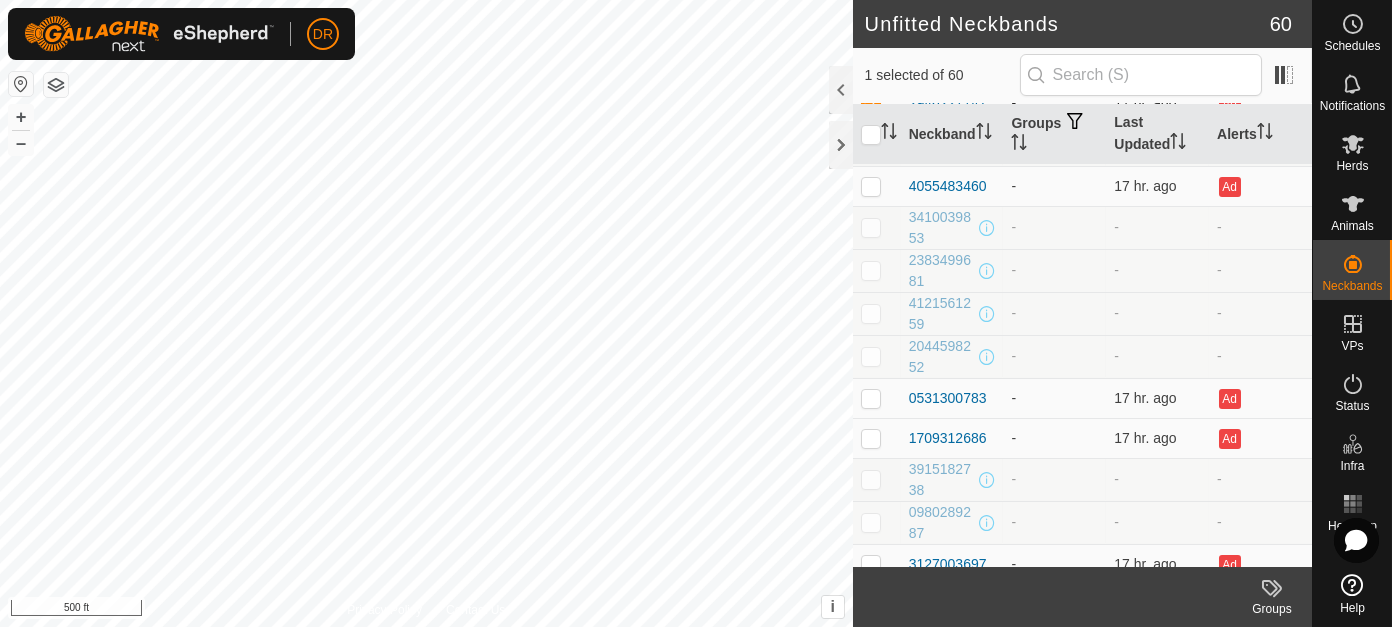 scroll, scrollTop: 0, scrollLeft: 0, axis: both 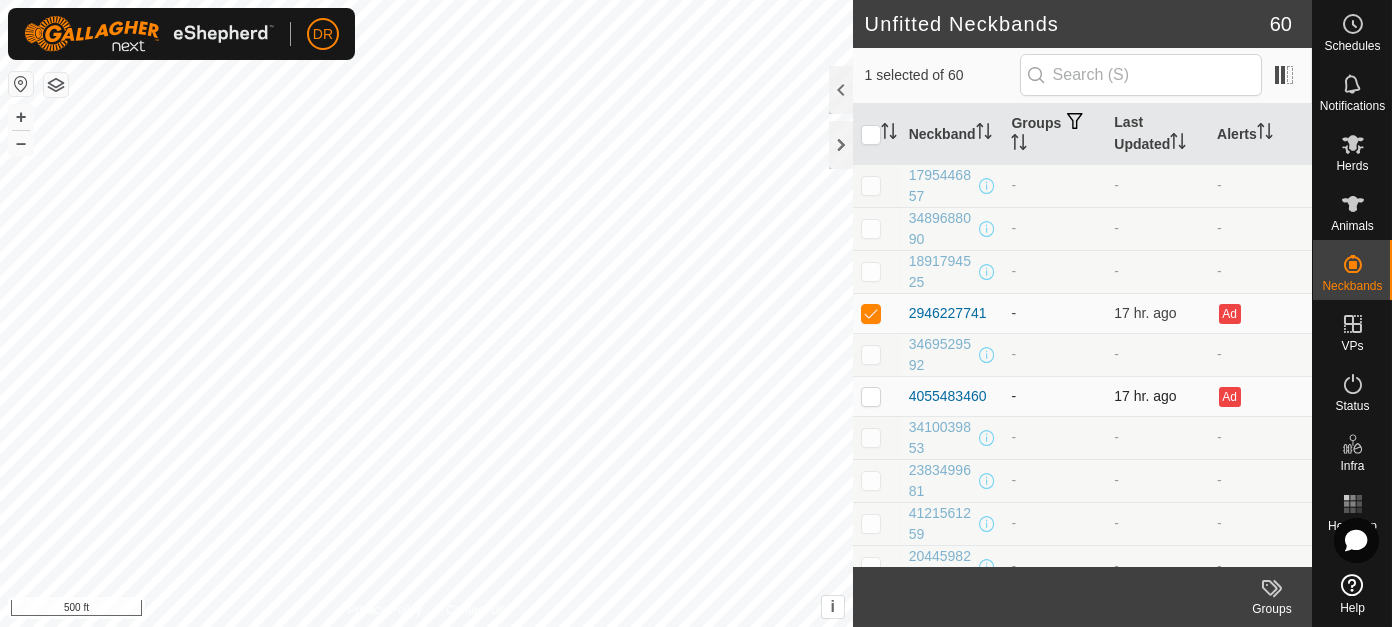 drag, startPoint x: 871, startPoint y: 392, endPoint x: 871, endPoint y: 404, distance: 12 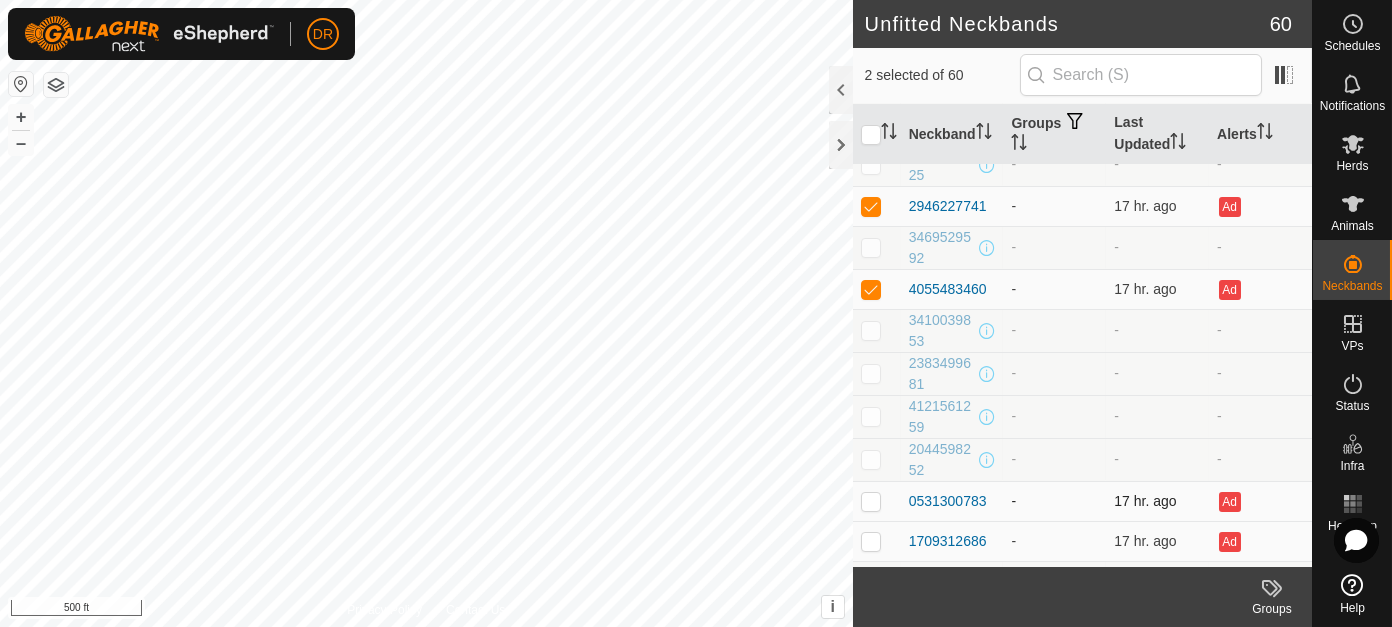scroll, scrollTop: 200, scrollLeft: 0, axis: vertical 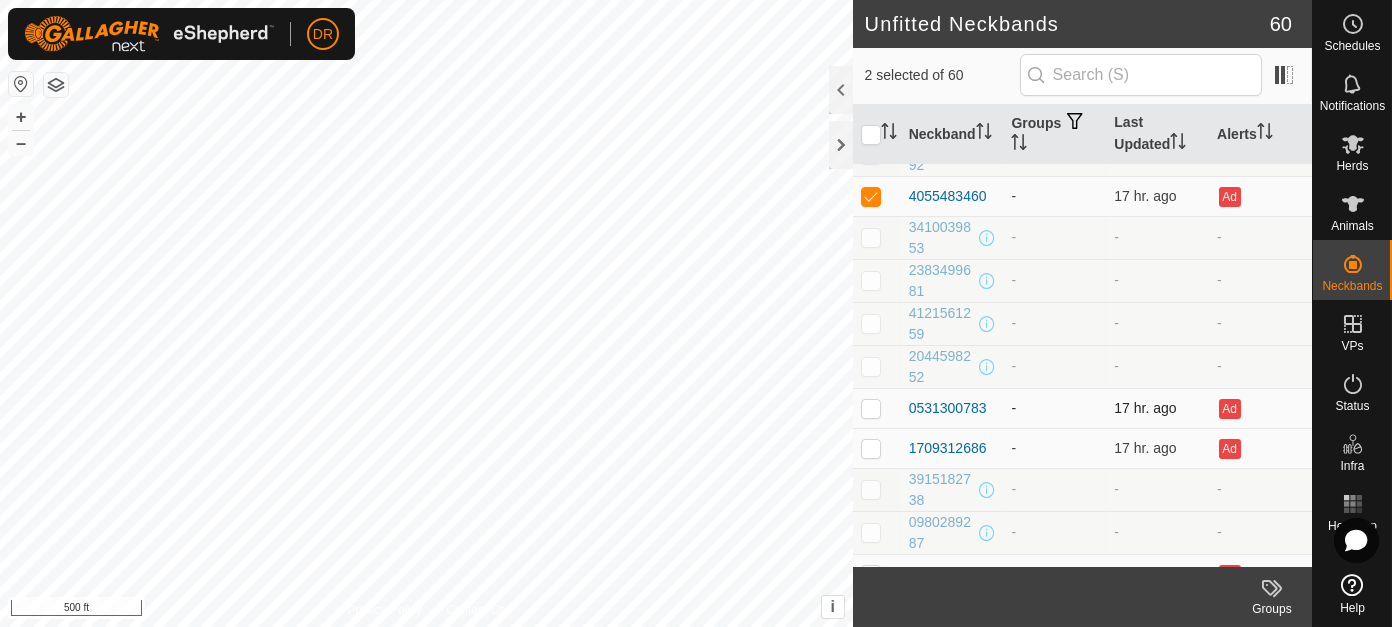 click at bounding box center (871, 408) 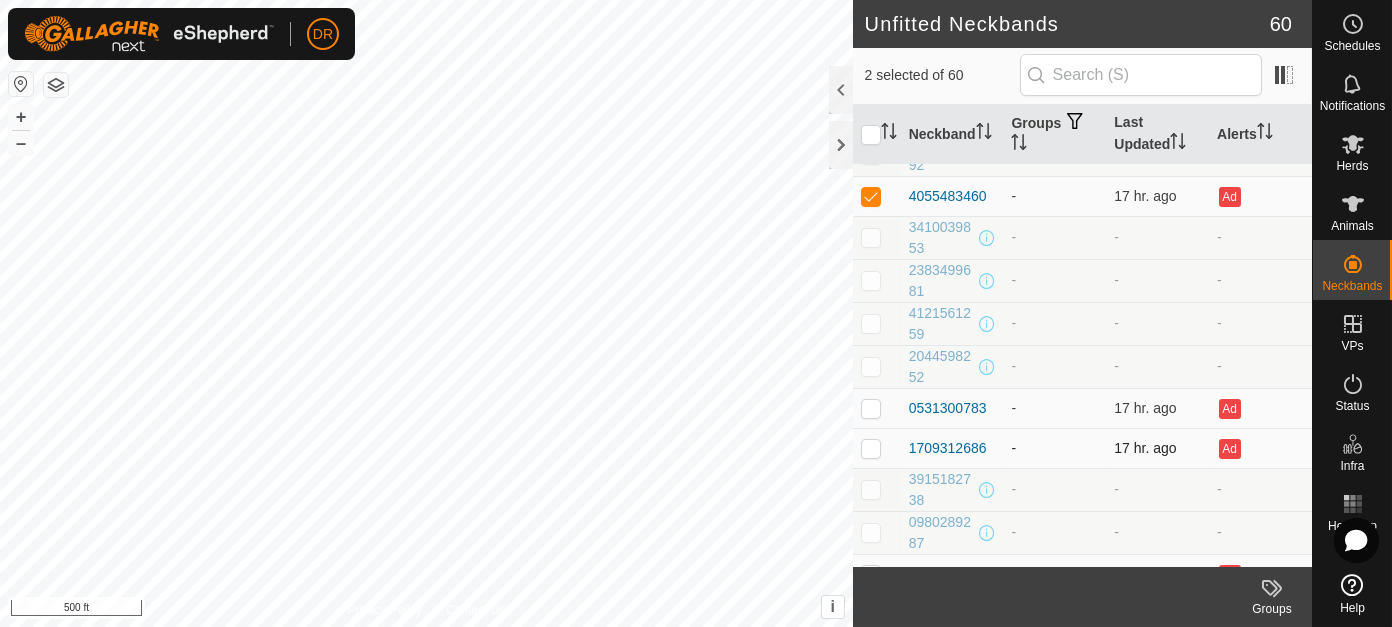 checkbox on "true" 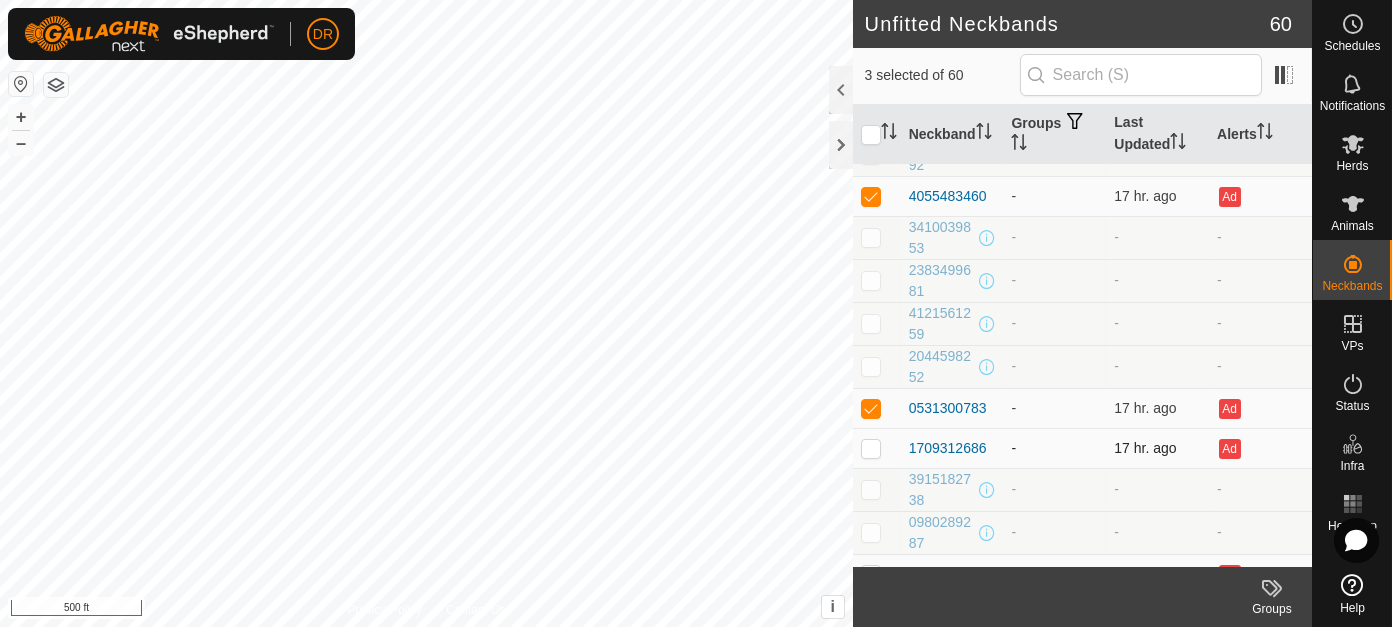 click at bounding box center (871, 448) 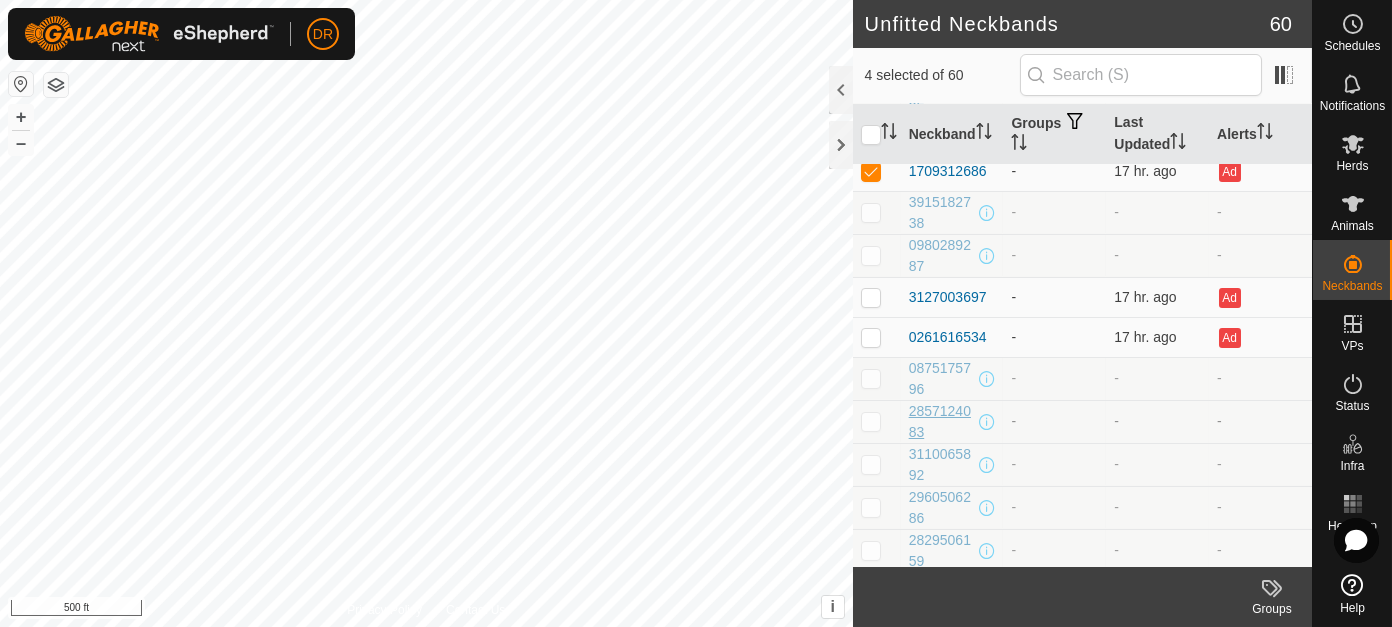 scroll, scrollTop: 500, scrollLeft: 0, axis: vertical 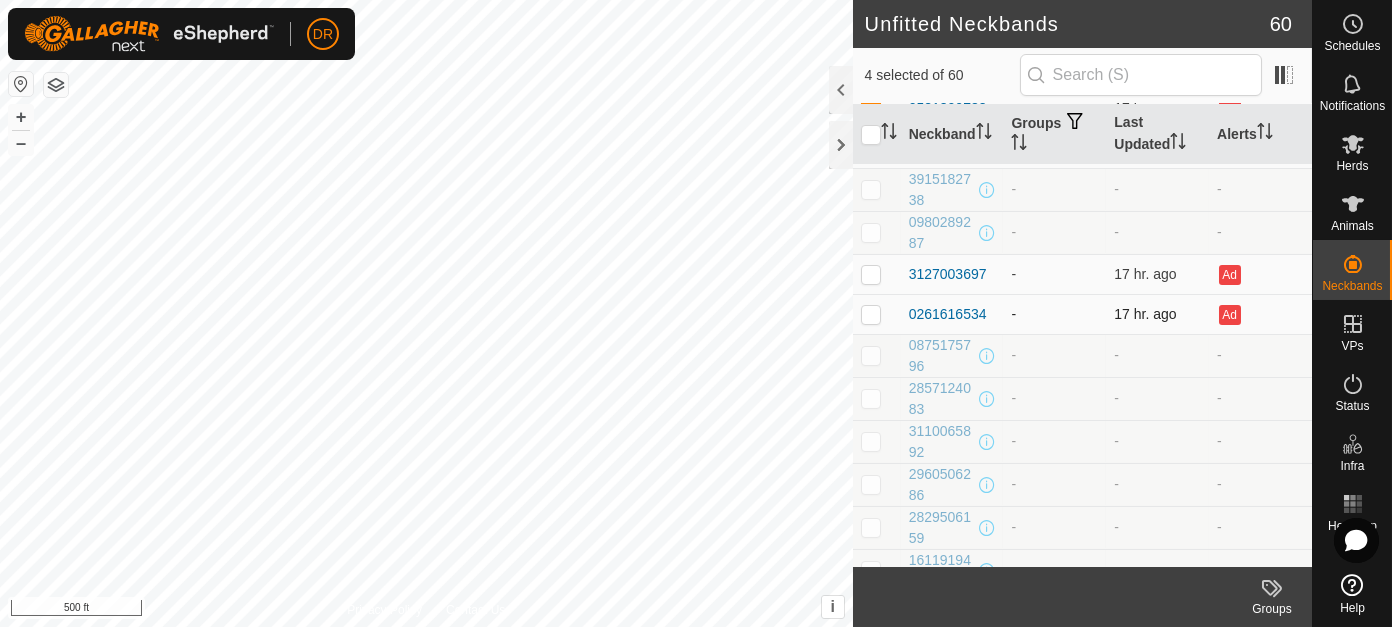 drag, startPoint x: 872, startPoint y: 273, endPoint x: 872, endPoint y: 292, distance: 19 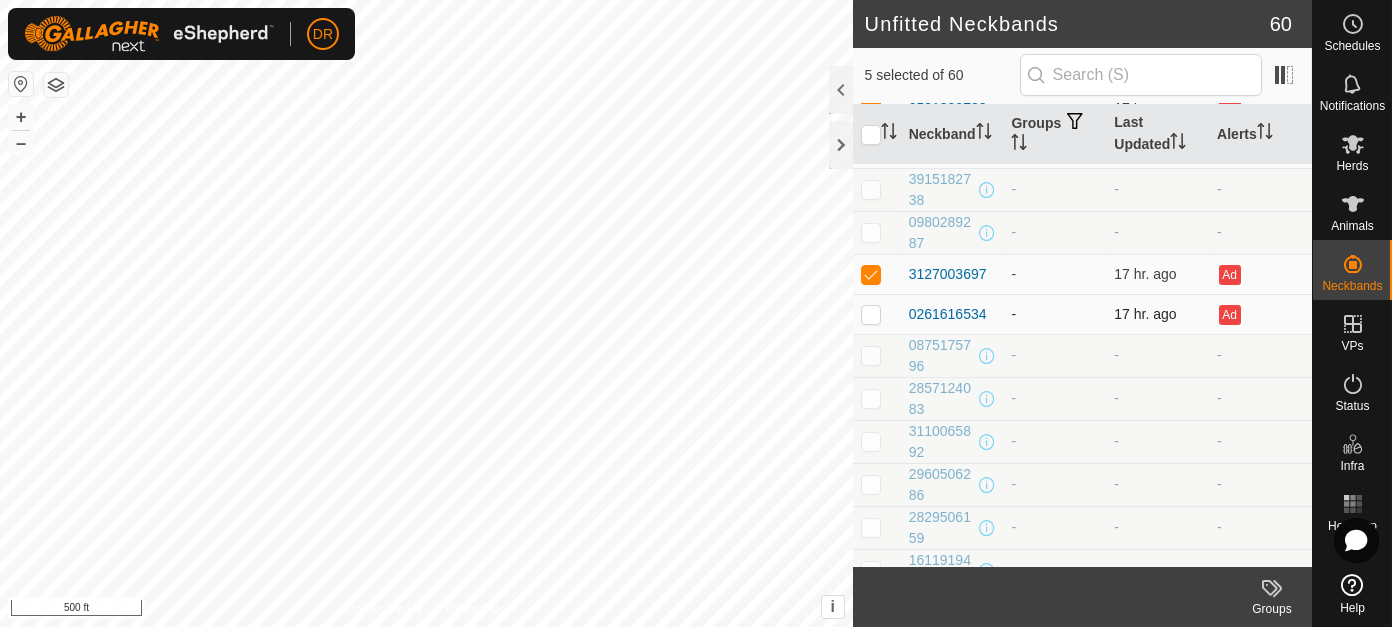 drag, startPoint x: 872, startPoint y: 313, endPoint x: 871, endPoint y: 325, distance: 12.0415945 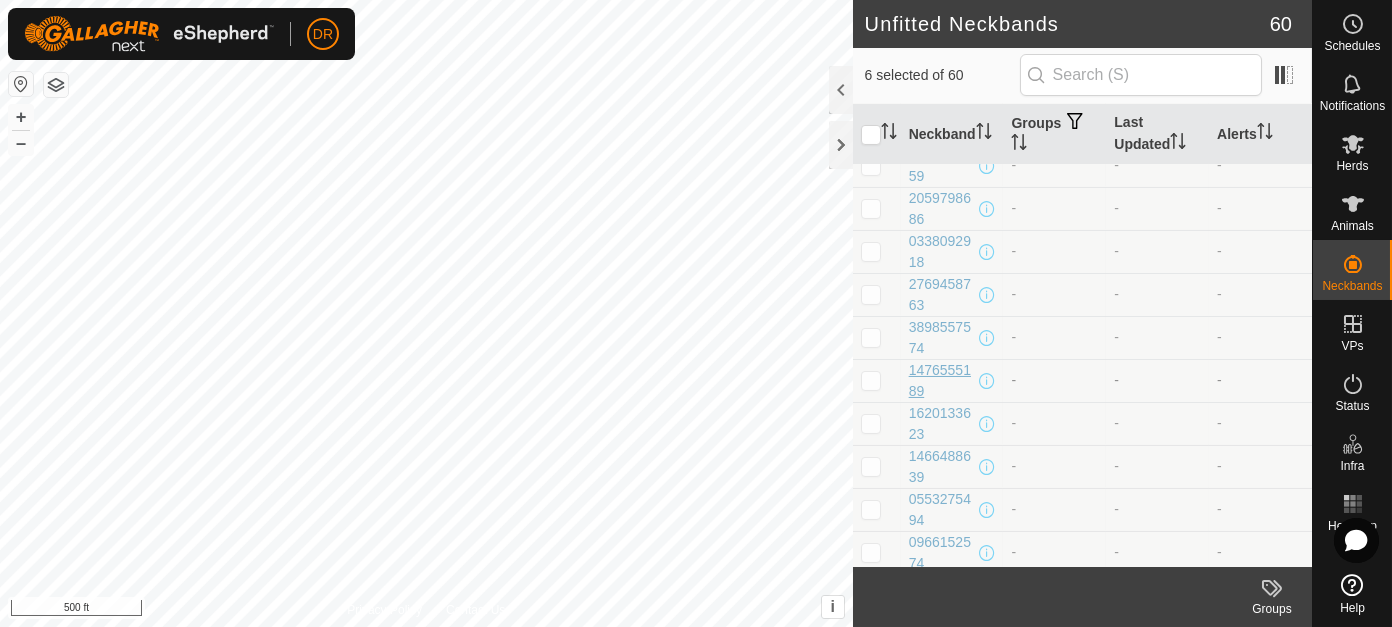 scroll, scrollTop: 1900, scrollLeft: 0, axis: vertical 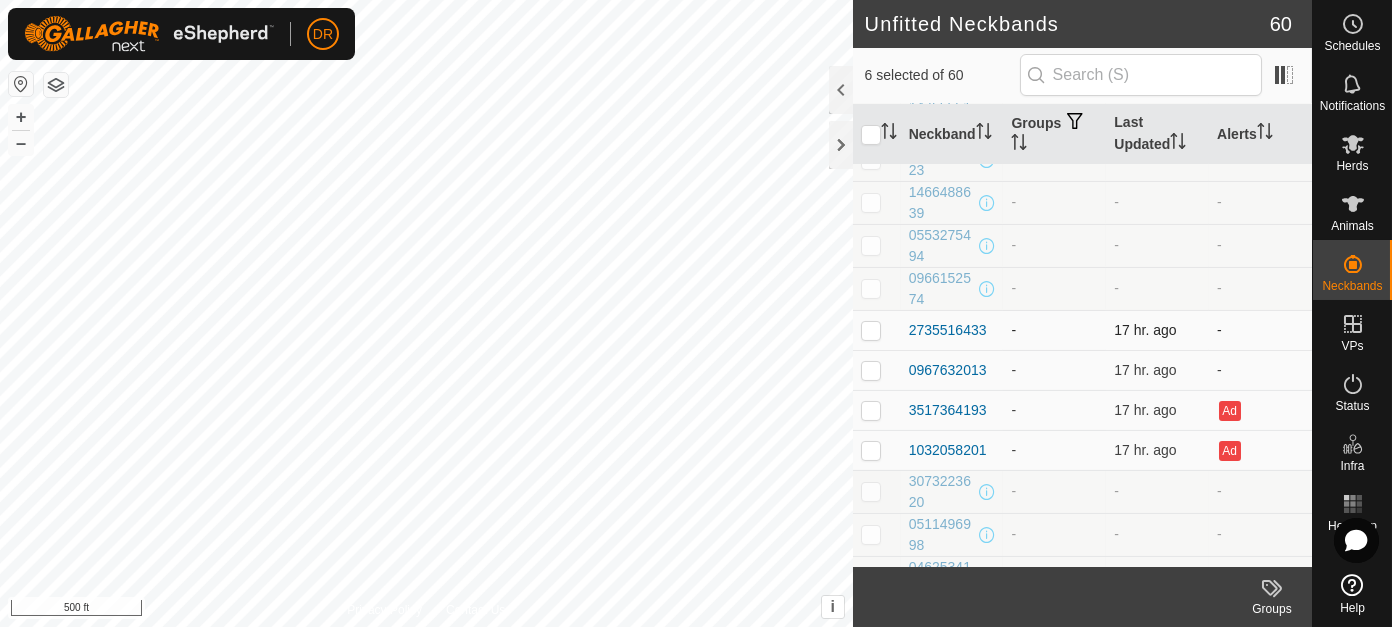 click at bounding box center (877, 330) 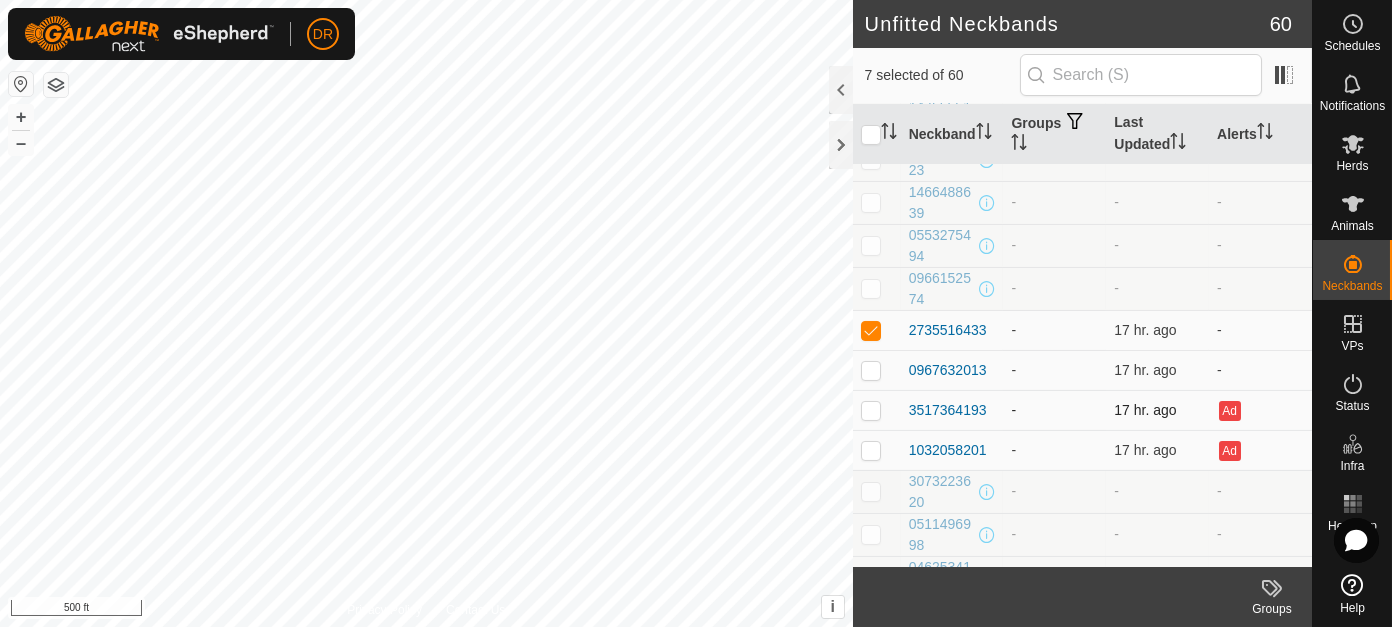 drag, startPoint x: 873, startPoint y: 358, endPoint x: 871, endPoint y: 379, distance: 21.095022 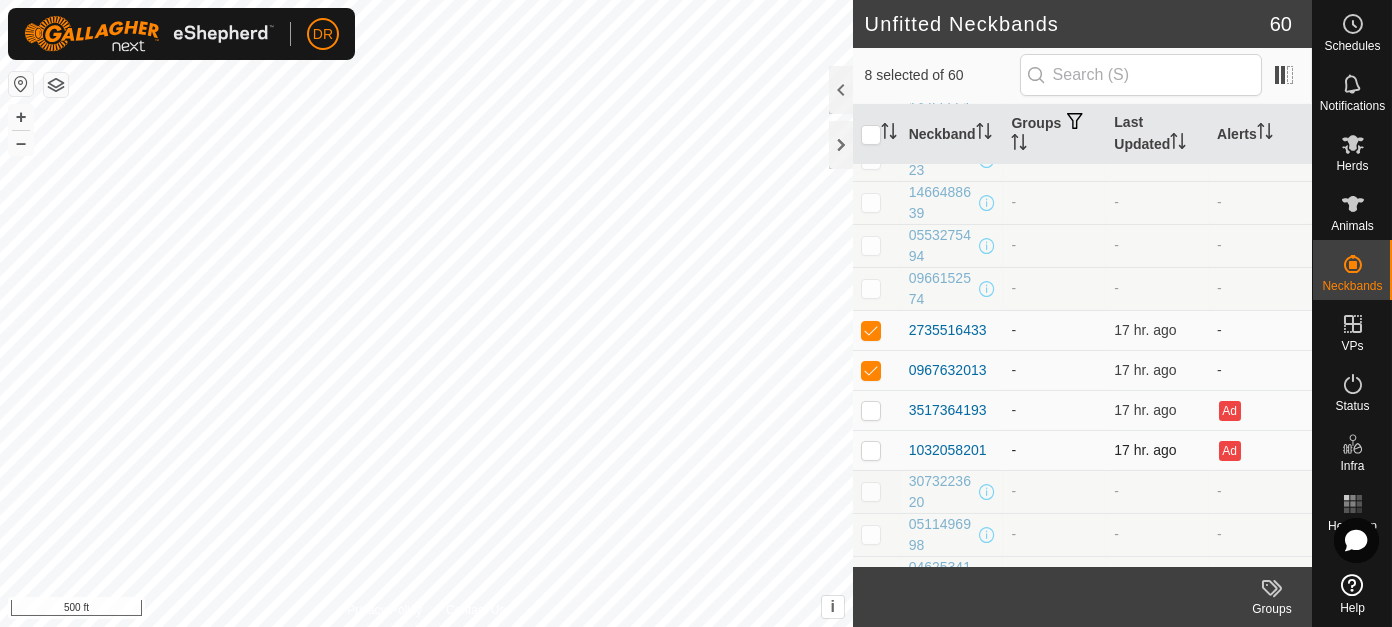 drag, startPoint x: 870, startPoint y: 391, endPoint x: 871, endPoint y: 423, distance: 32.01562 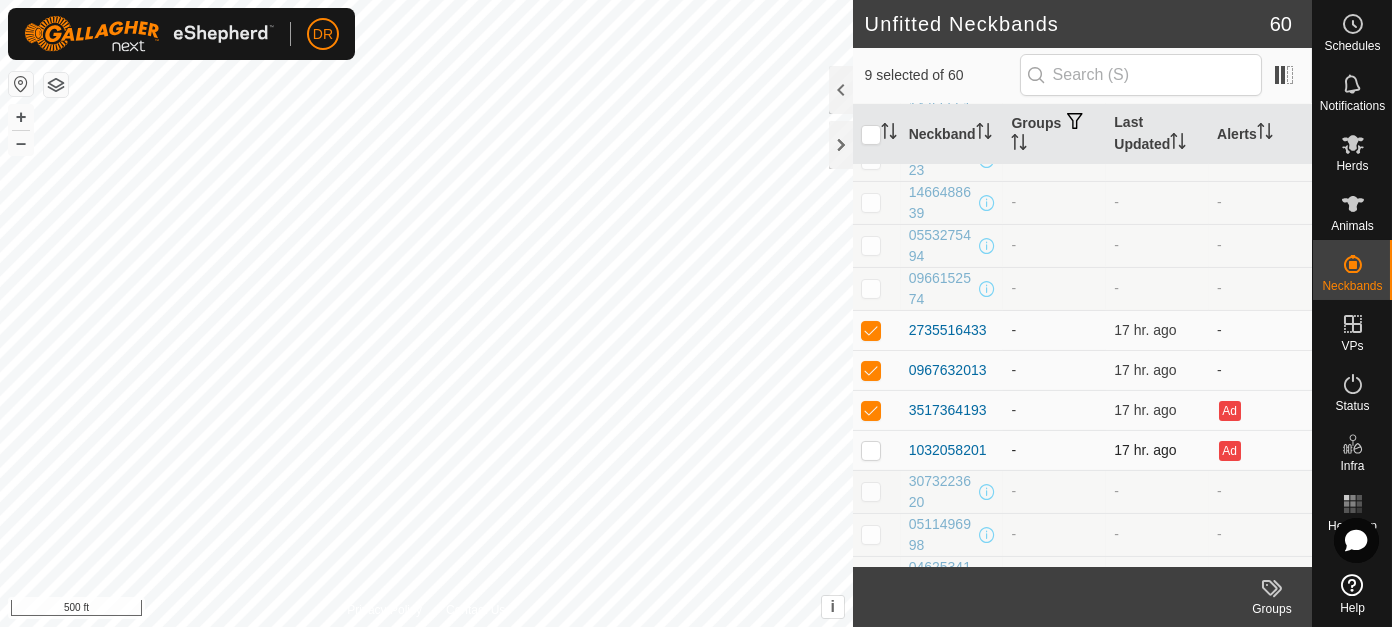 click at bounding box center (871, 450) 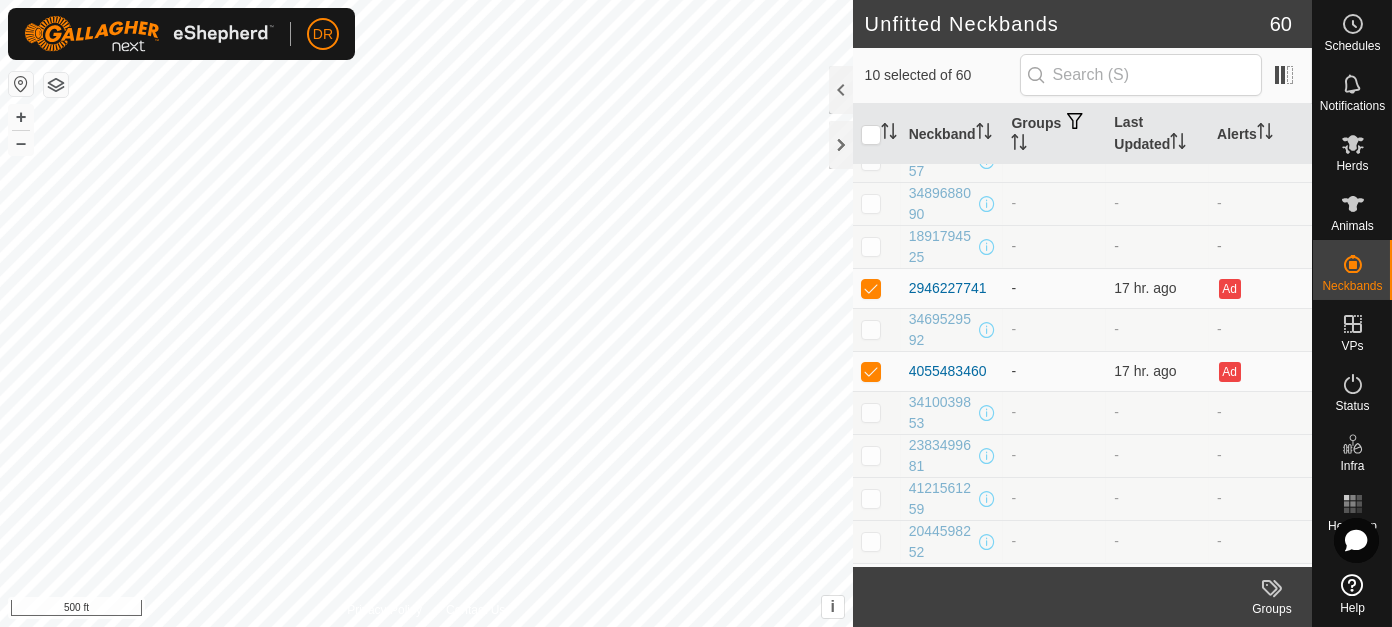 scroll, scrollTop: 0, scrollLeft: 0, axis: both 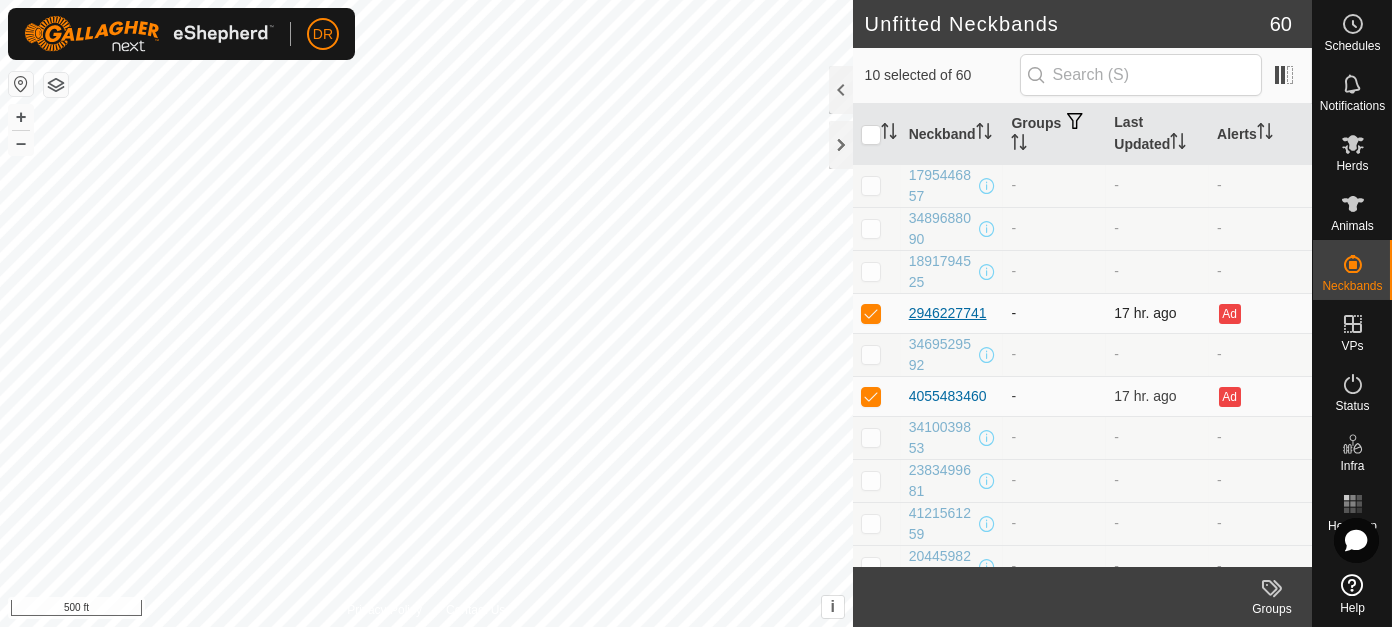 click on "2946227741" at bounding box center (948, 313) 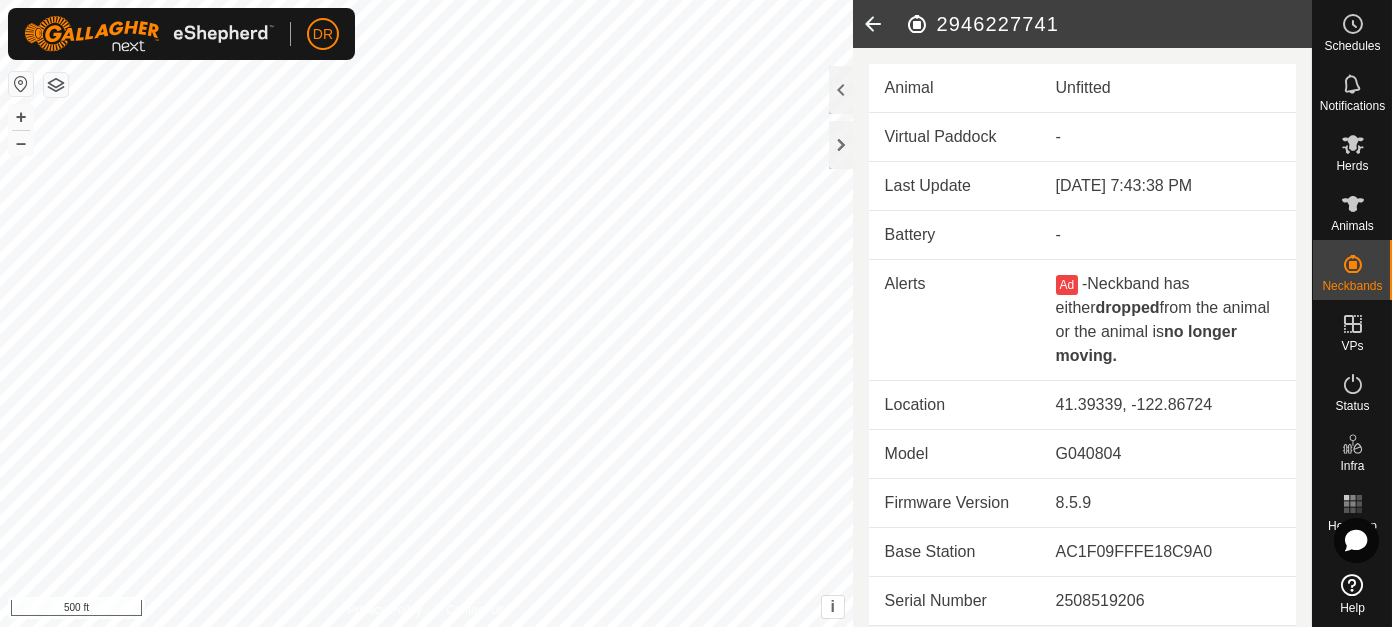 click 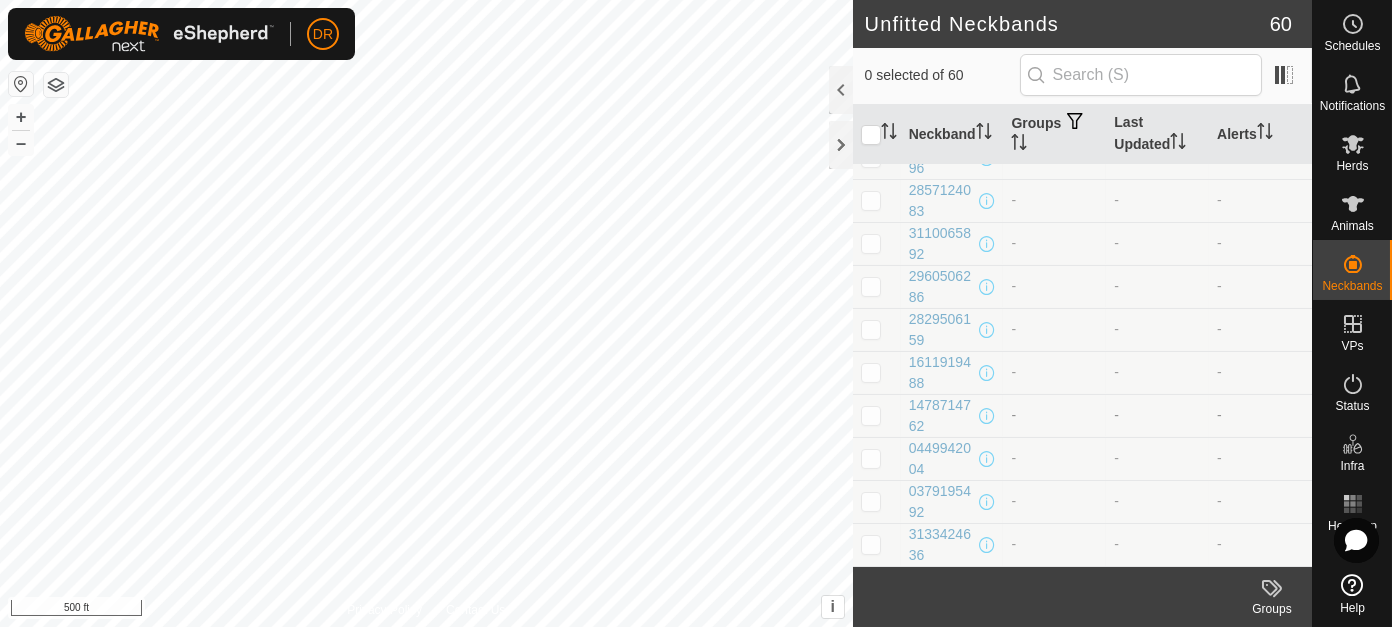 scroll, scrollTop: 0, scrollLeft: 0, axis: both 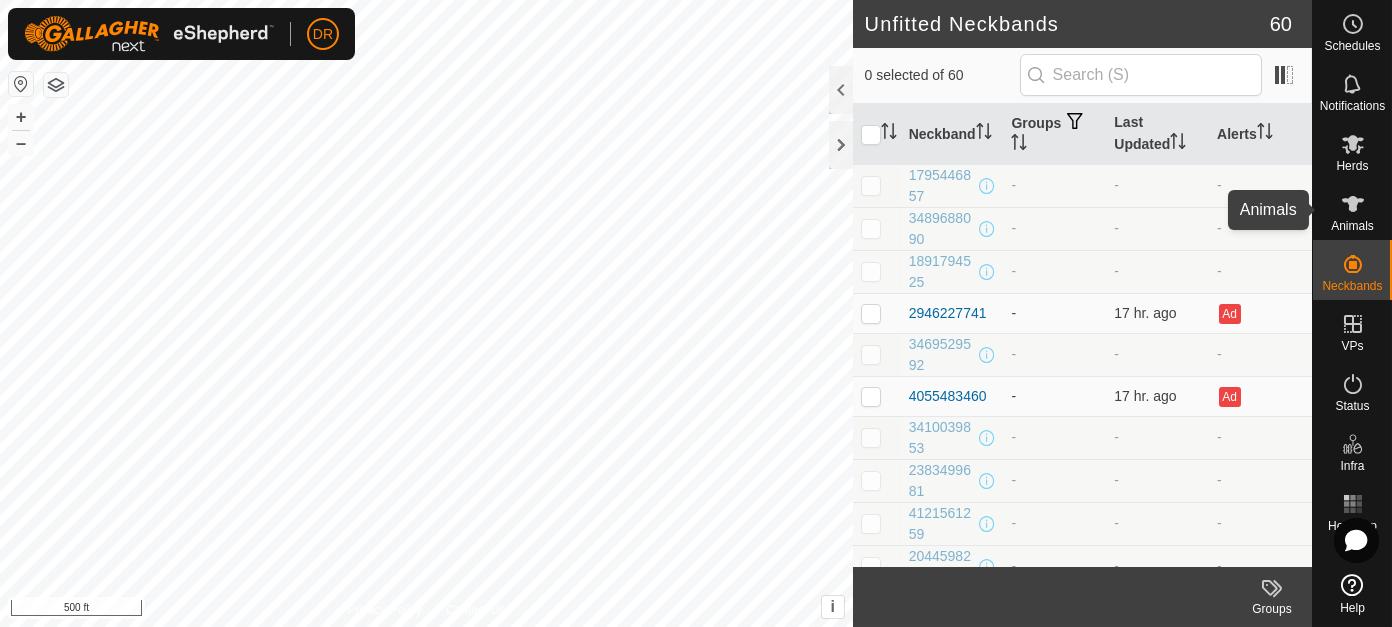 click 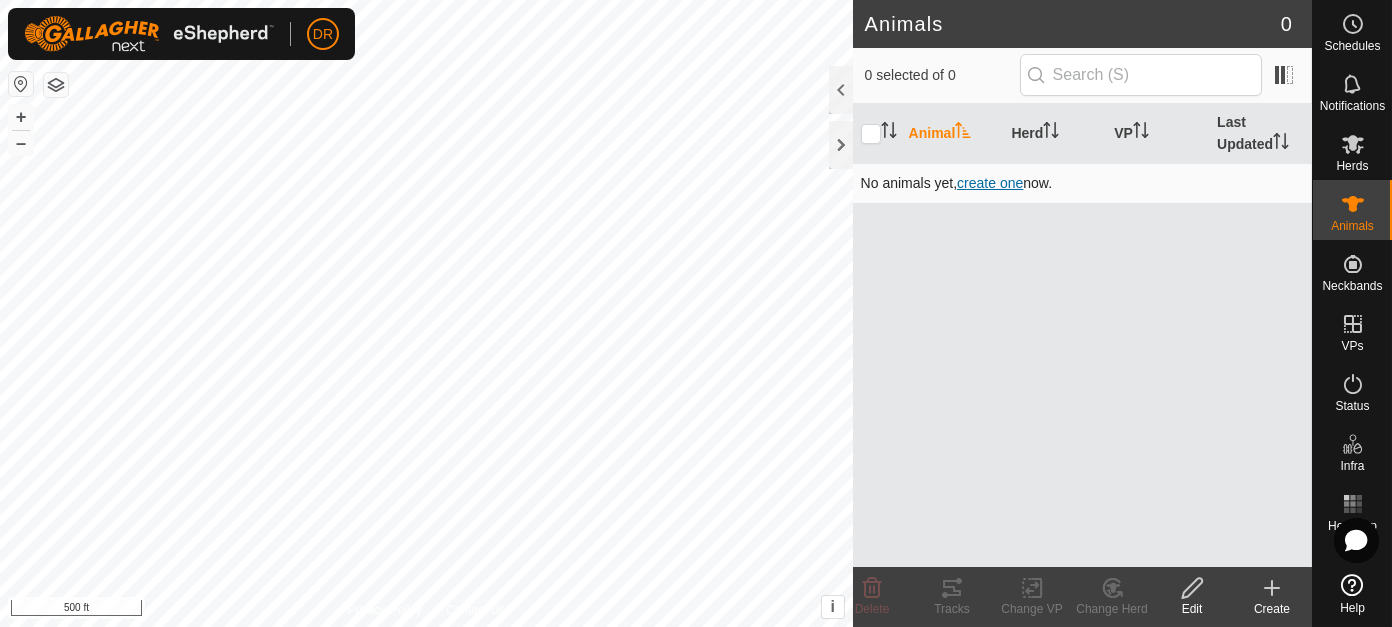 click on "create one" at bounding box center (990, 183) 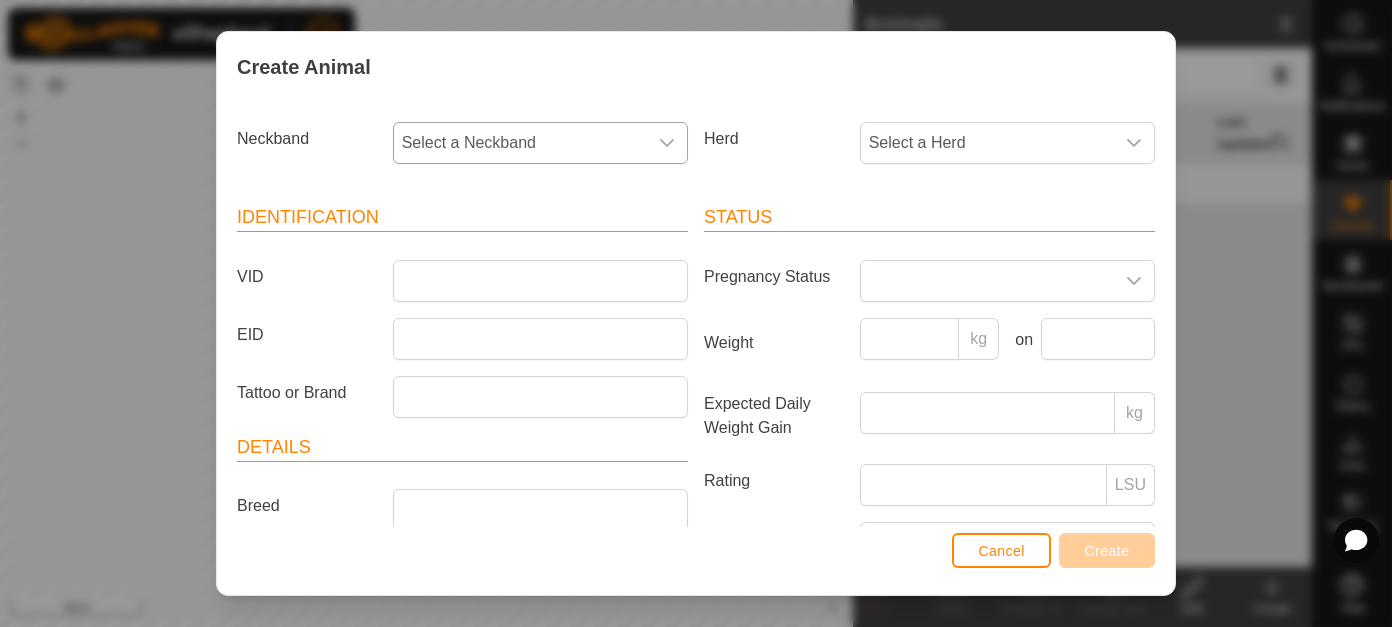 click at bounding box center [667, 143] 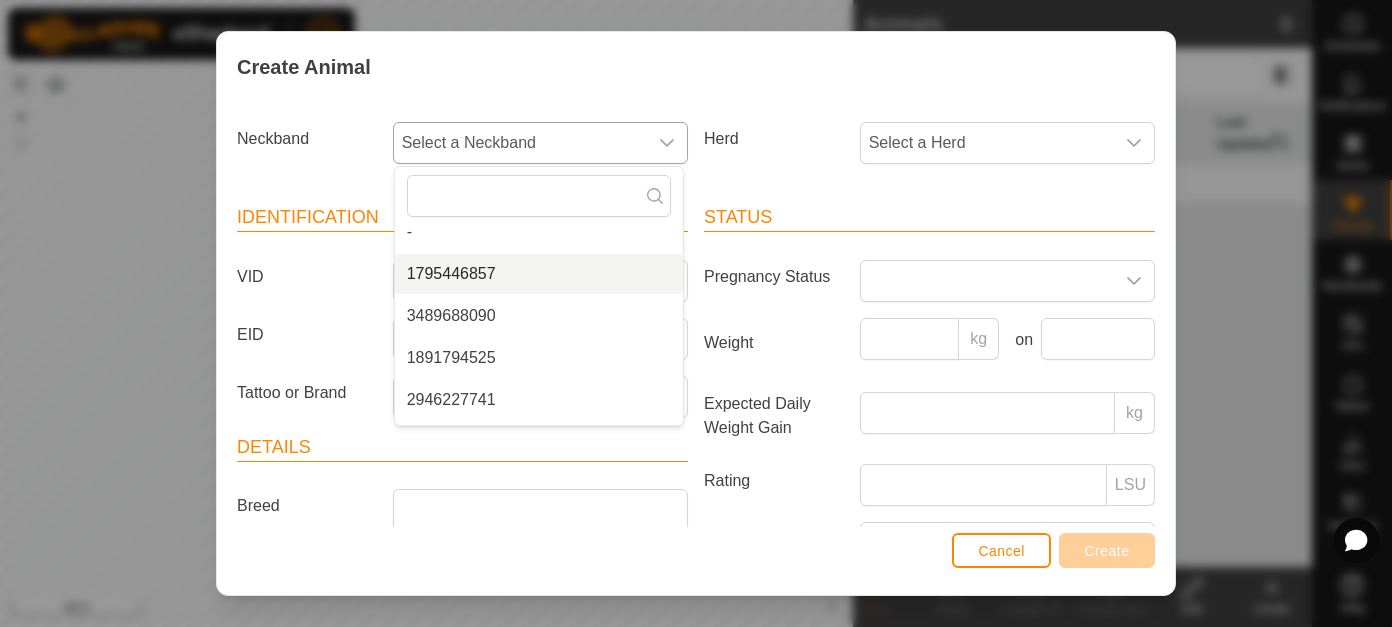 scroll, scrollTop: 0, scrollLeft: 0, axis: both 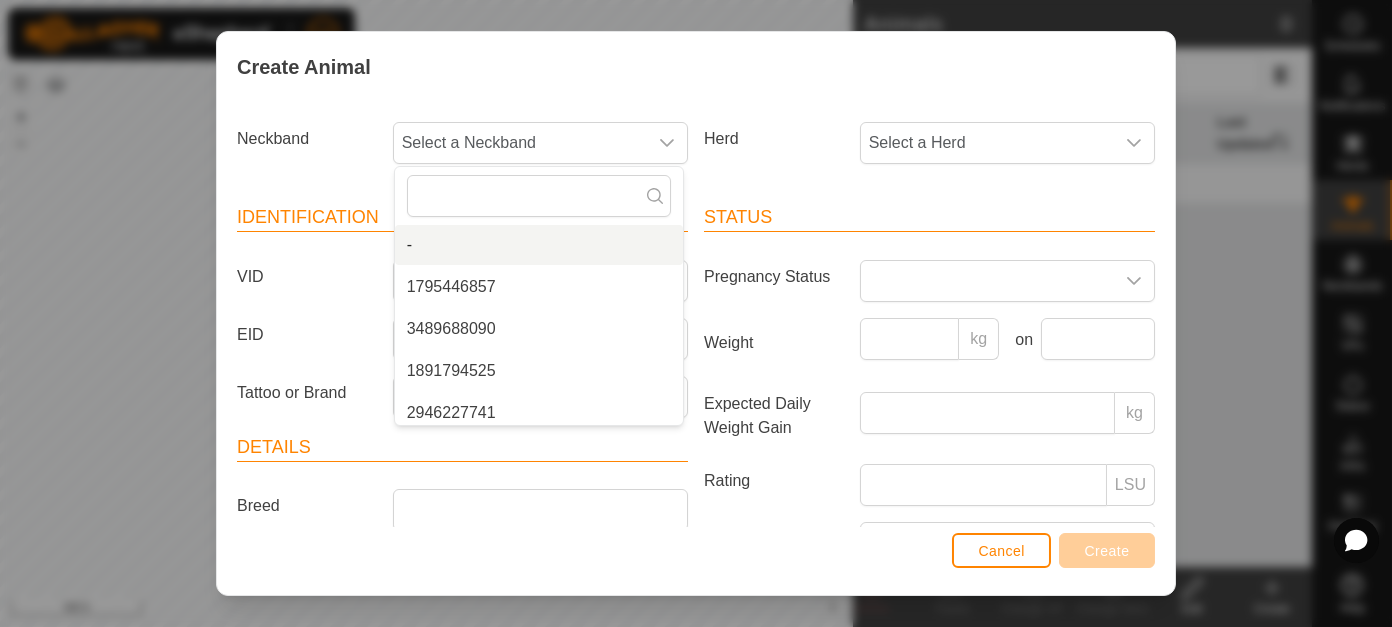 drag, startPoint x: 693, startPoint y: 81, endPoint x: 689, endPoint y: 91, distance: 10.770329 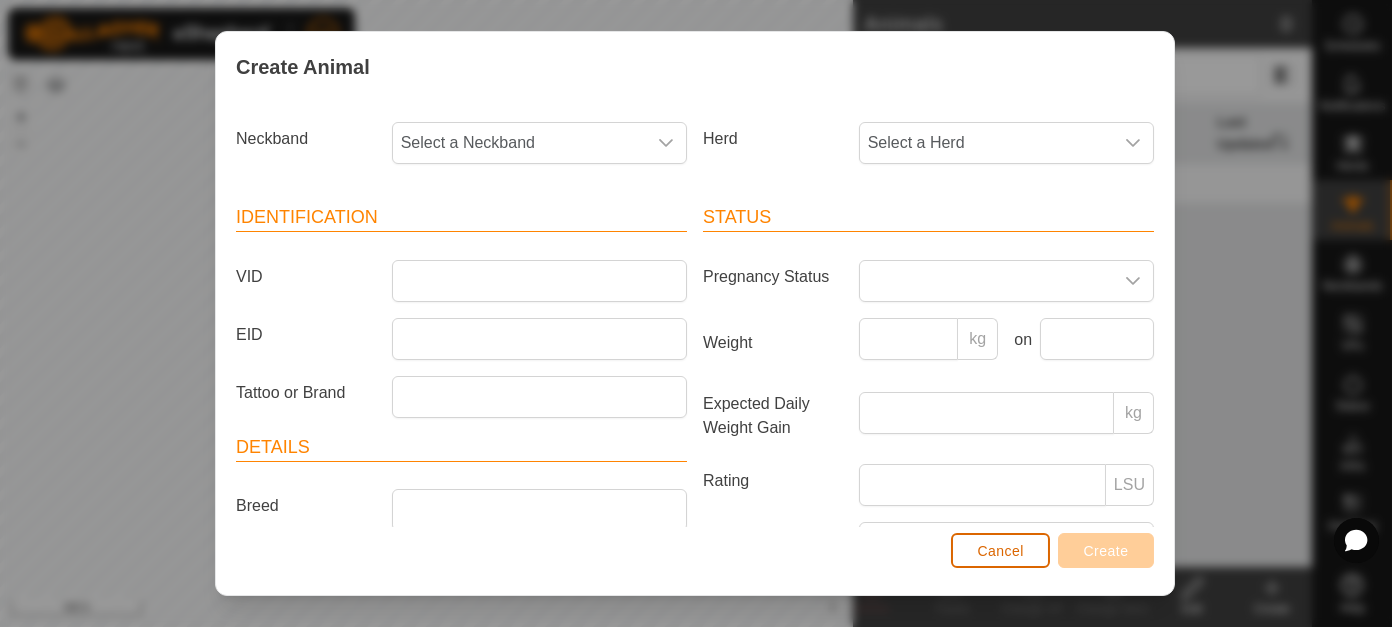 click on "Cancel" at bounding box center (1000, 550) 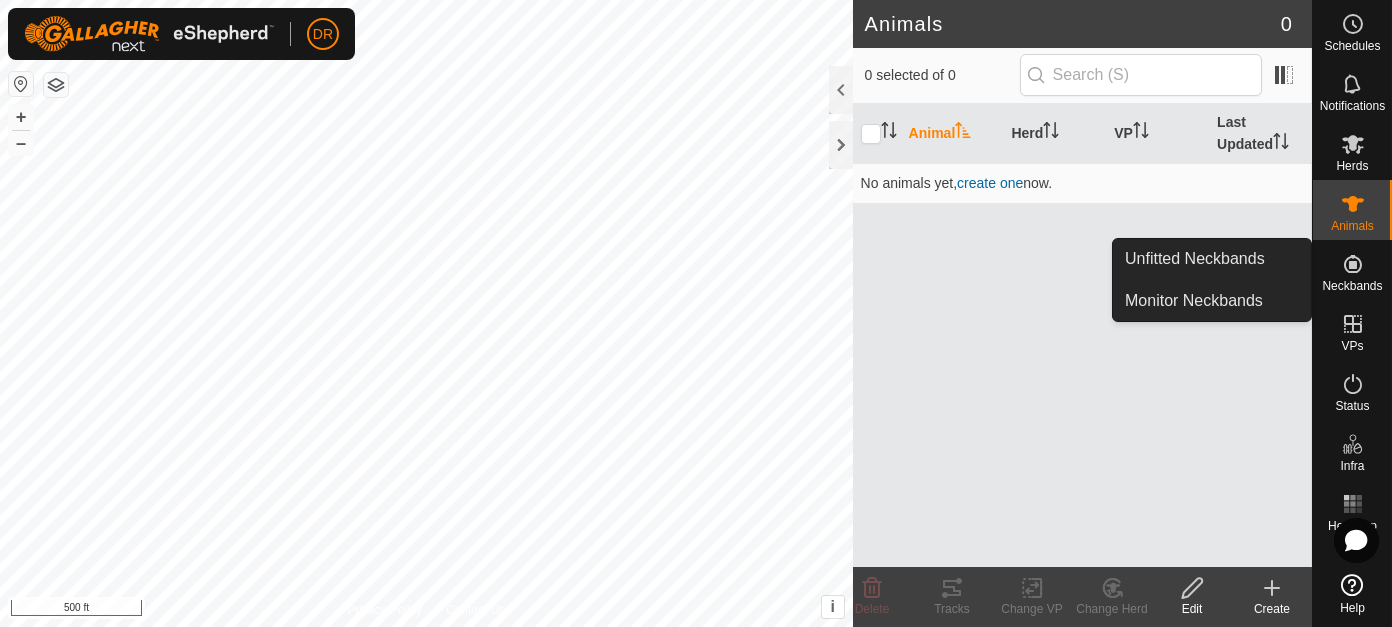click 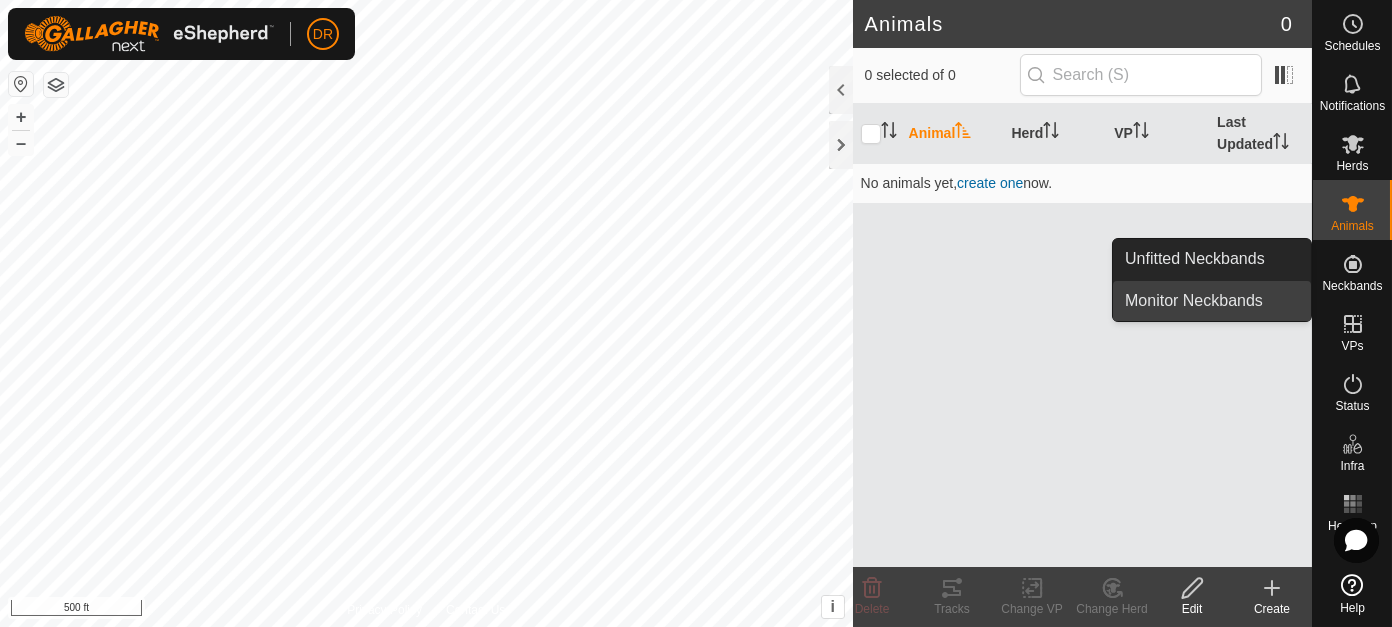 click on "Monitor Neckbands" at bounding box center (1212, 301) 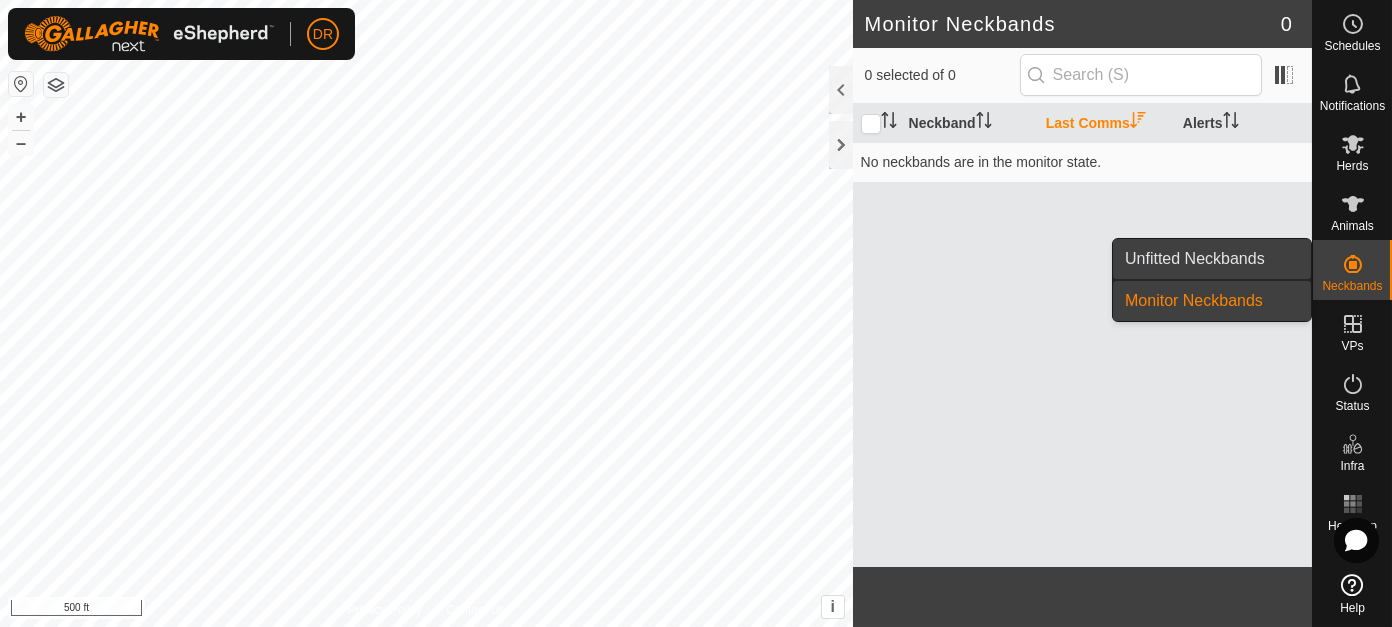click on "Unfitted Neckbands" at bounding box center [1212, 259] 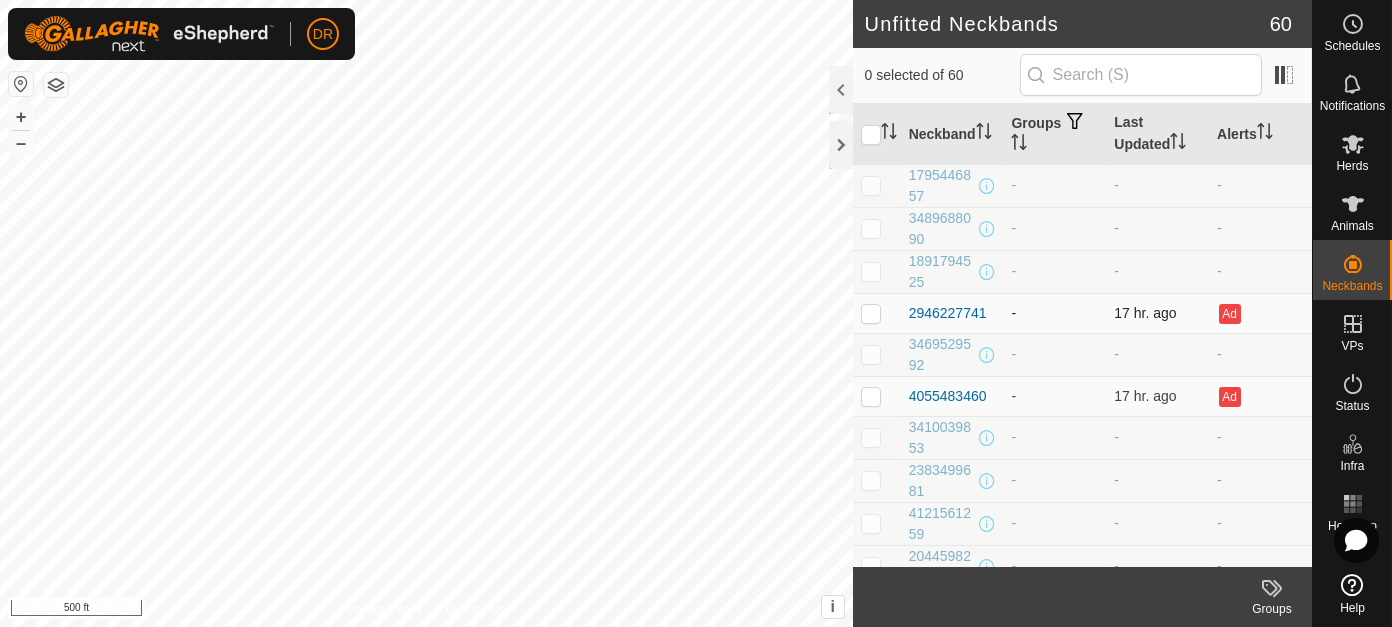 click on "-" at bounding box center (1054, 313) 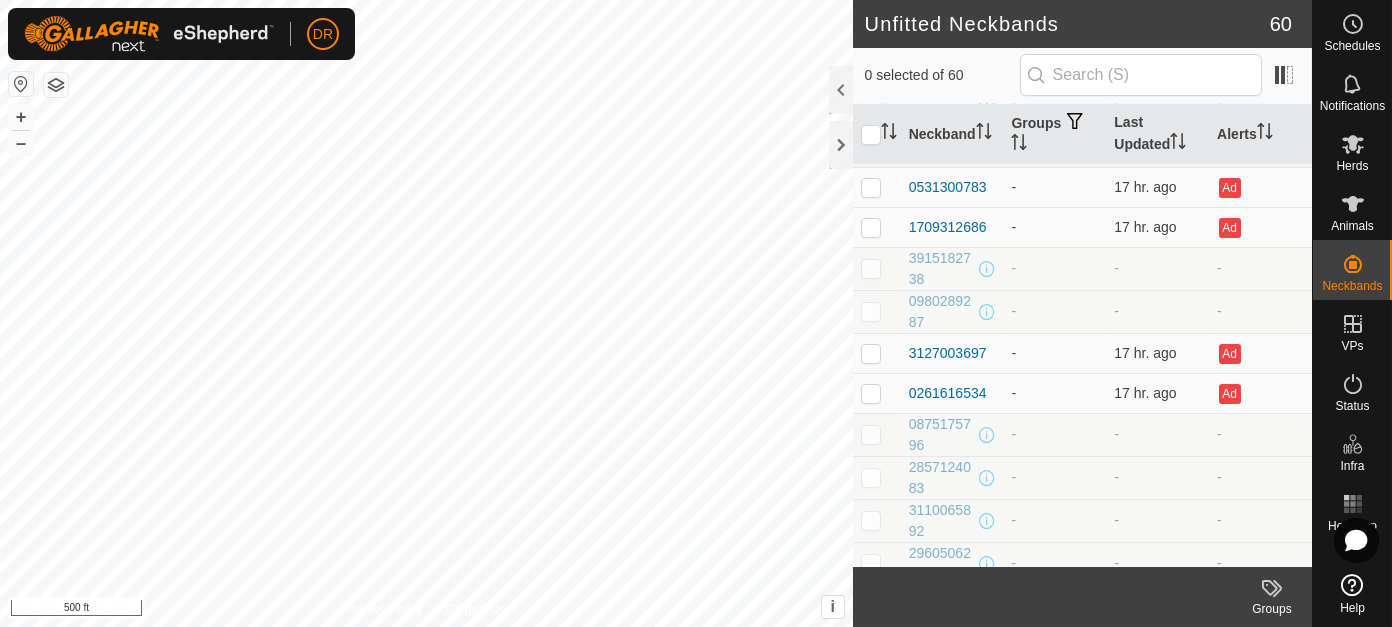 scroll, scrollTop: 0, scrollLeft: 0, axis: both 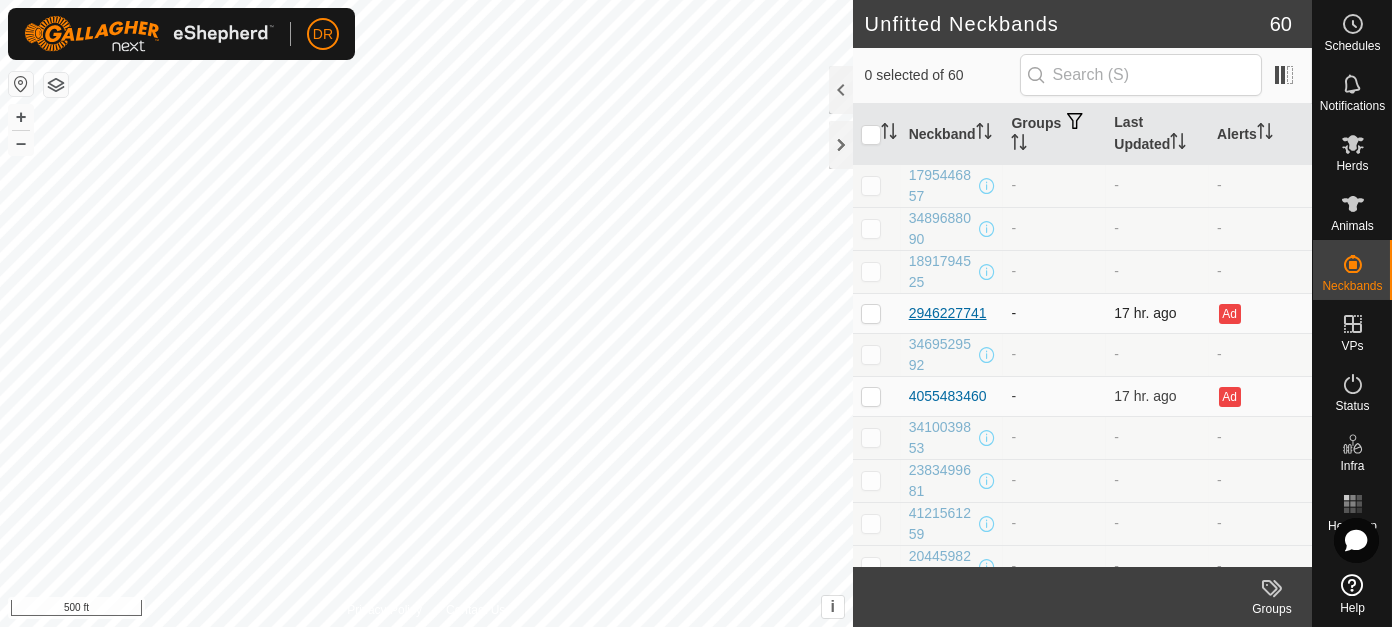 click on "2946227741" at bounding box center (948, 313) 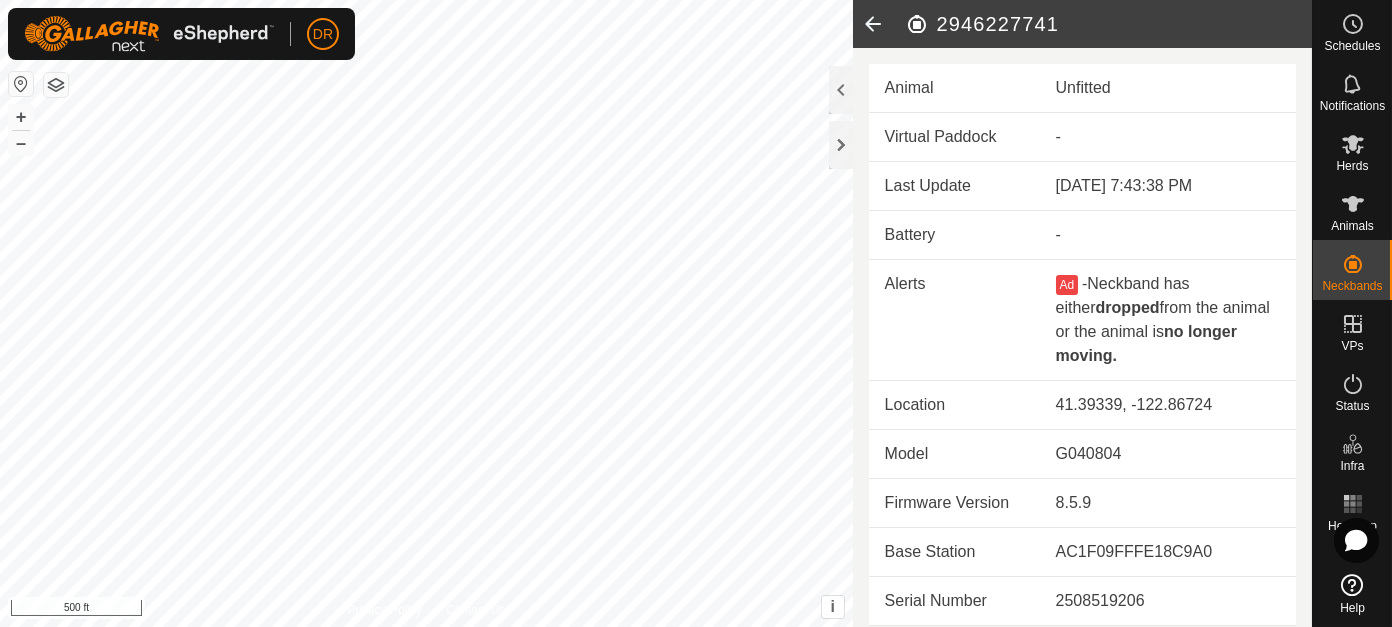 click 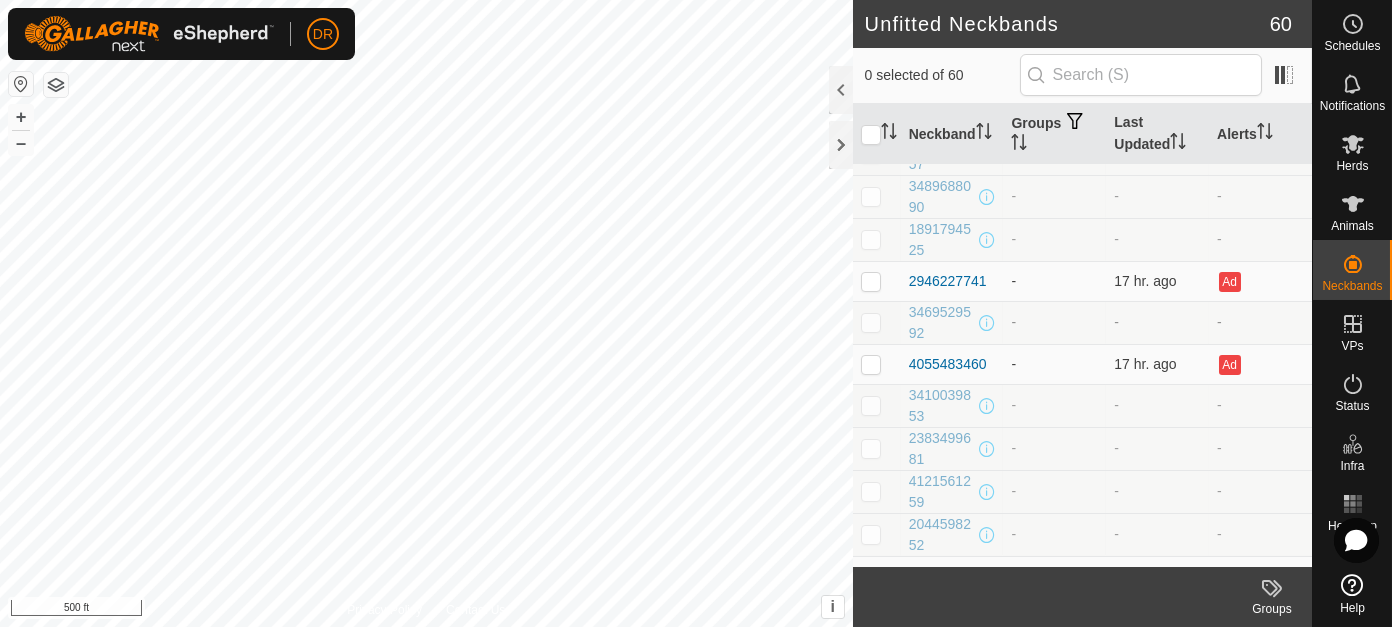scroll, scrollTop: 0, scrollLeft: 0, axis: both 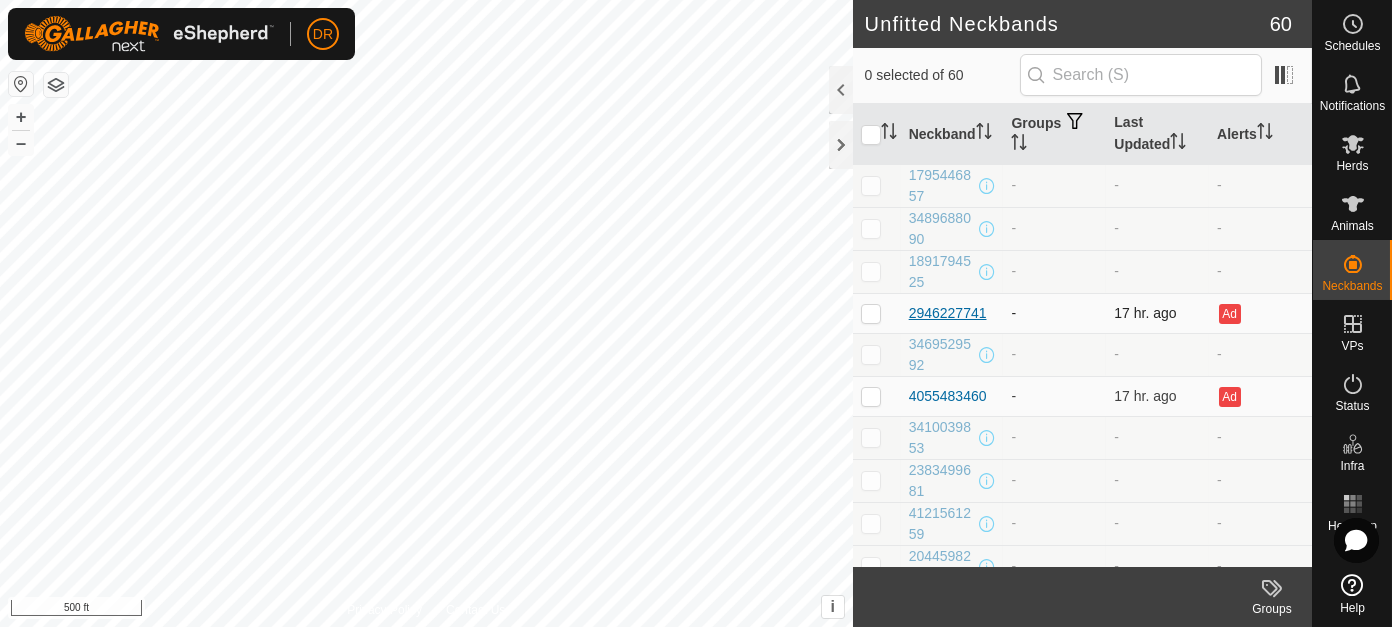click on "2946227741" at bounding box center [948, 313] 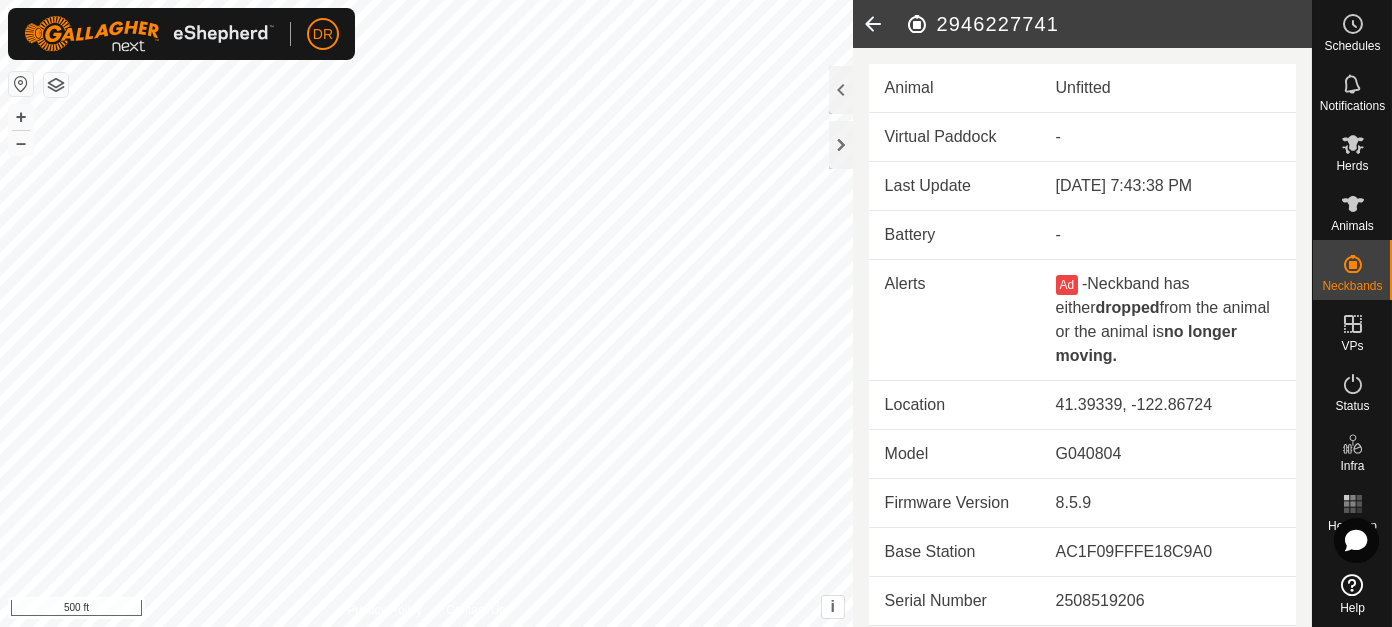 drag, startPoint x: 938, startPoint y: 23, endPoint x: 1055, endPoint y: 22, distance: 117.00427 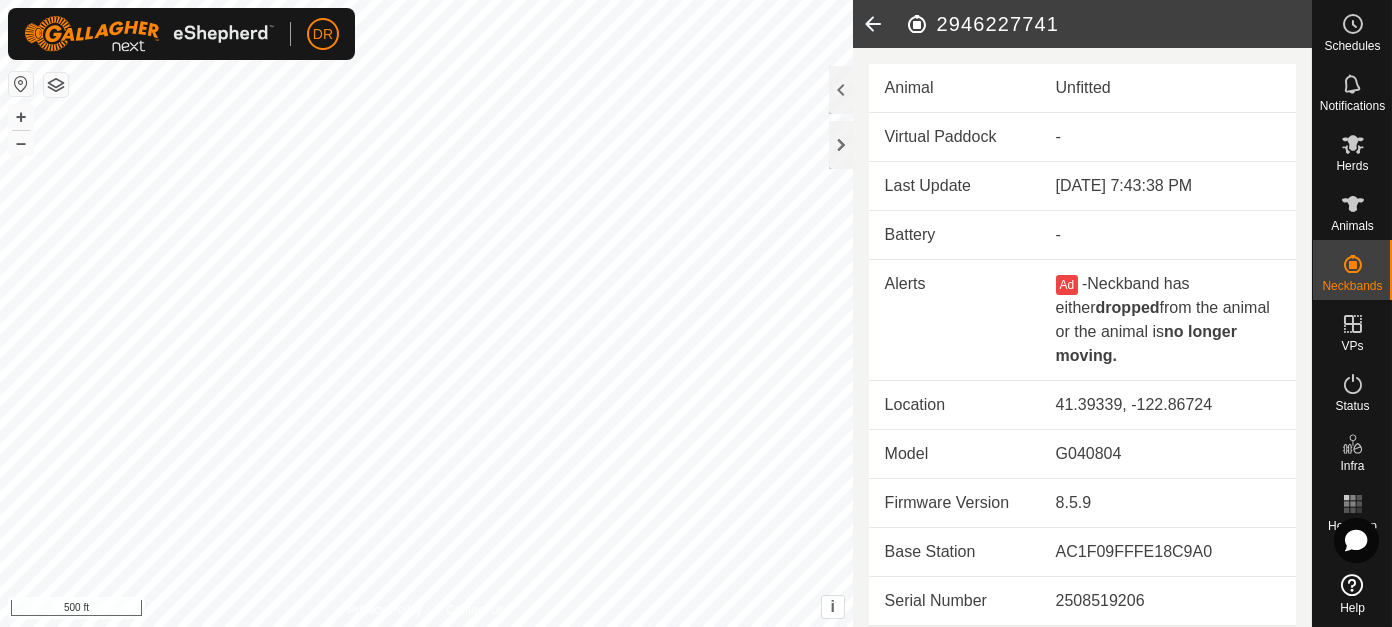 copy on "2946227741" 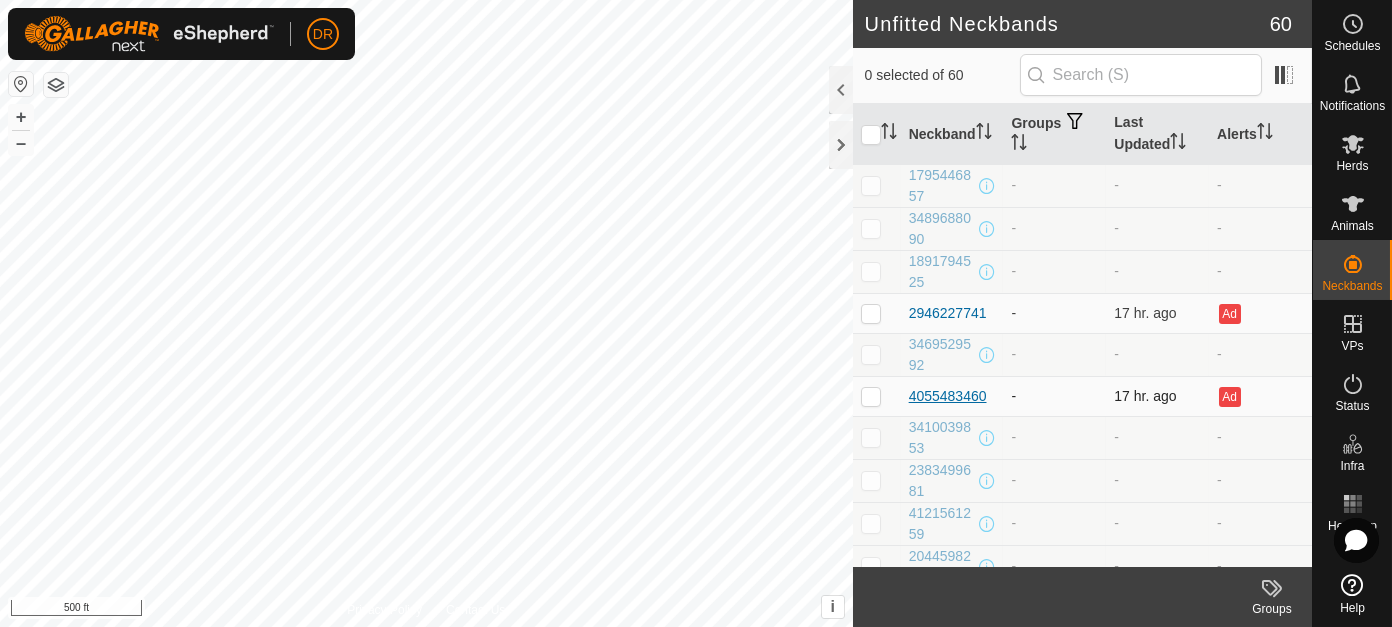 click on "4055483460" at bounding box center [948, 396] 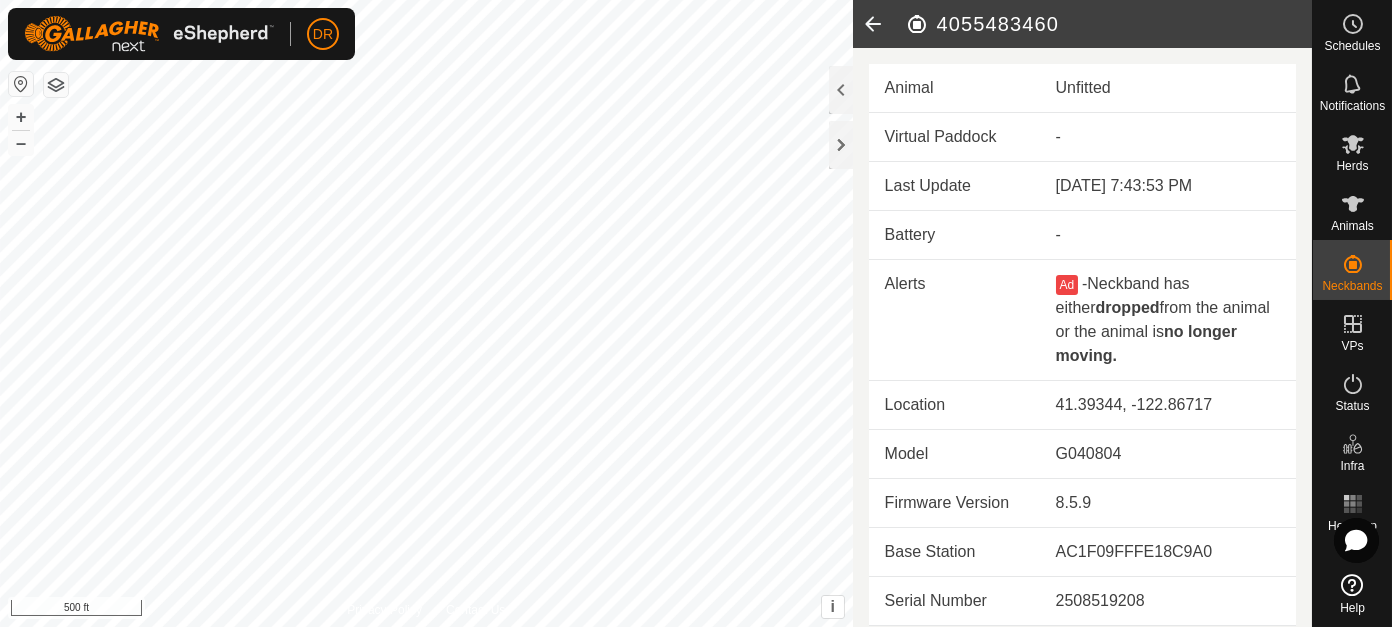 drag, startPoint x: 1057, startPoint y: 24, endPoint x: 937, endPoint y: 24, distance: 120 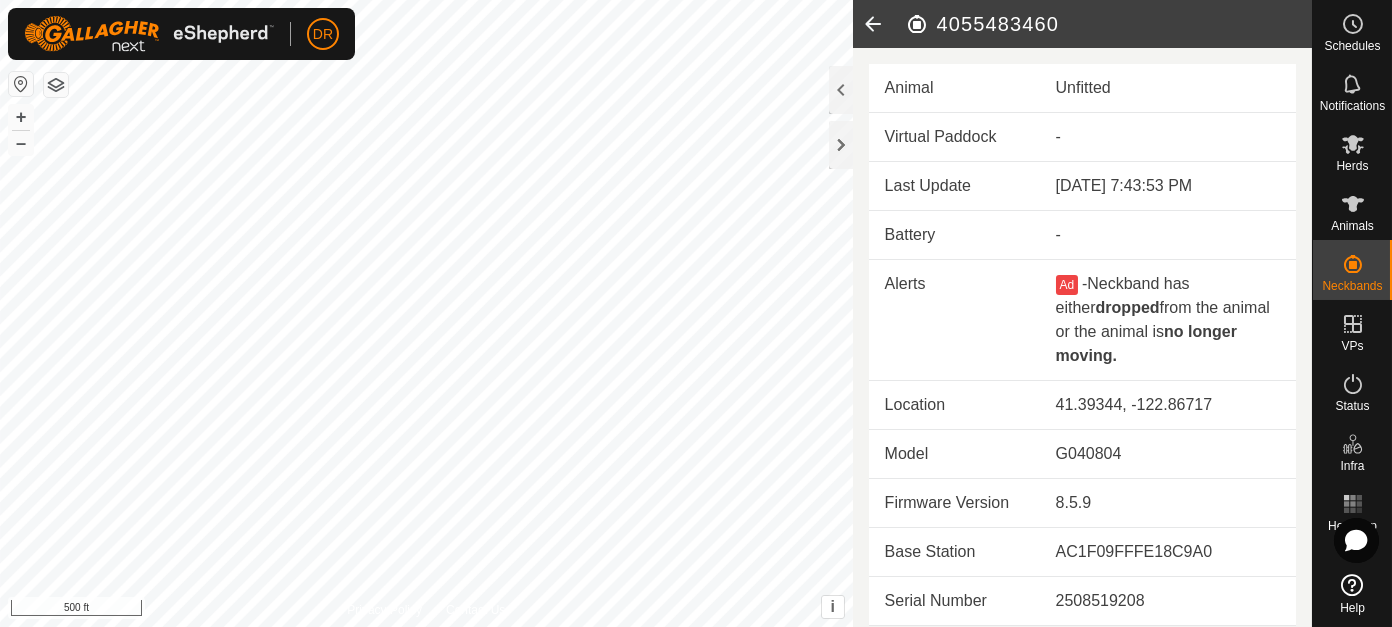 click 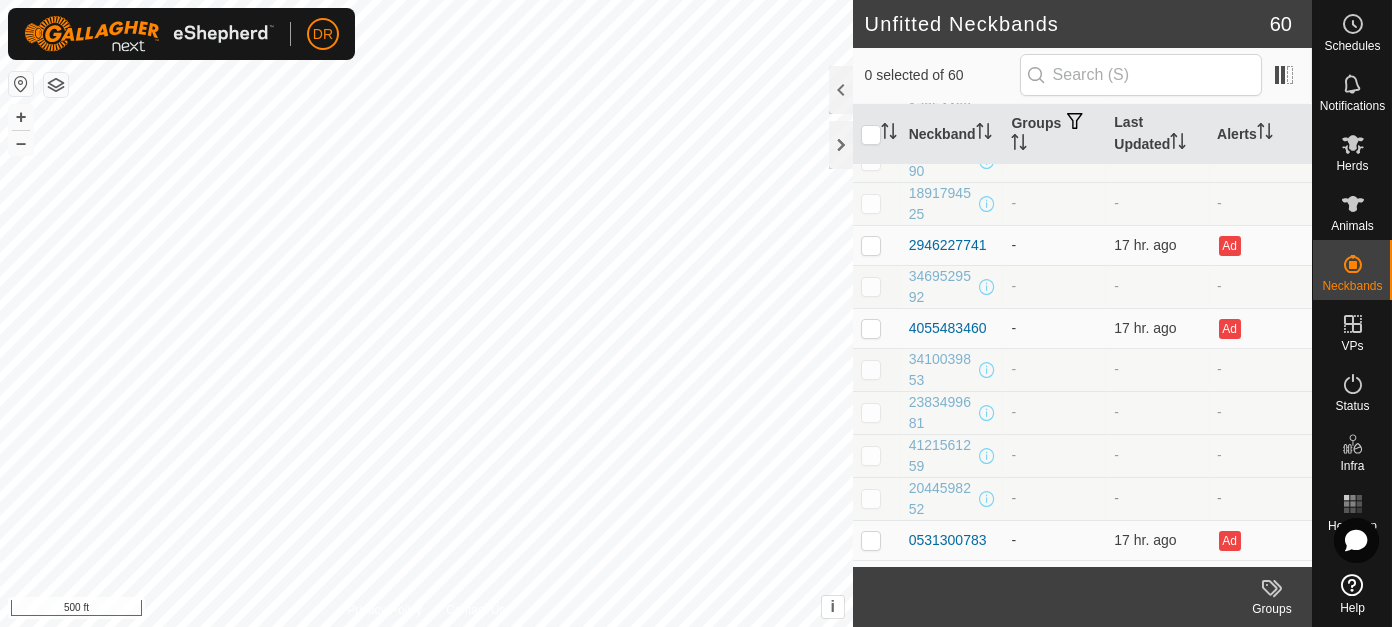 scroll, scrollTop: 200, scrollLeft: 0, axis: vertical 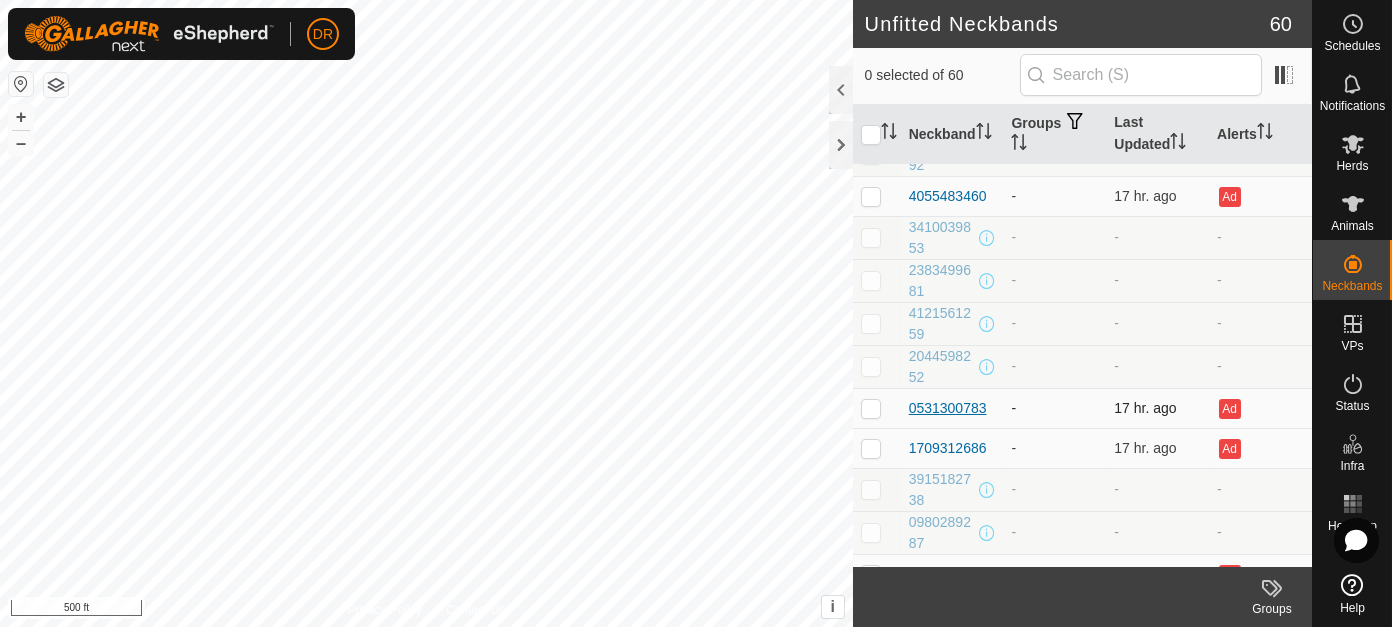 click on "0531300783" at bounding box center (948, 408) 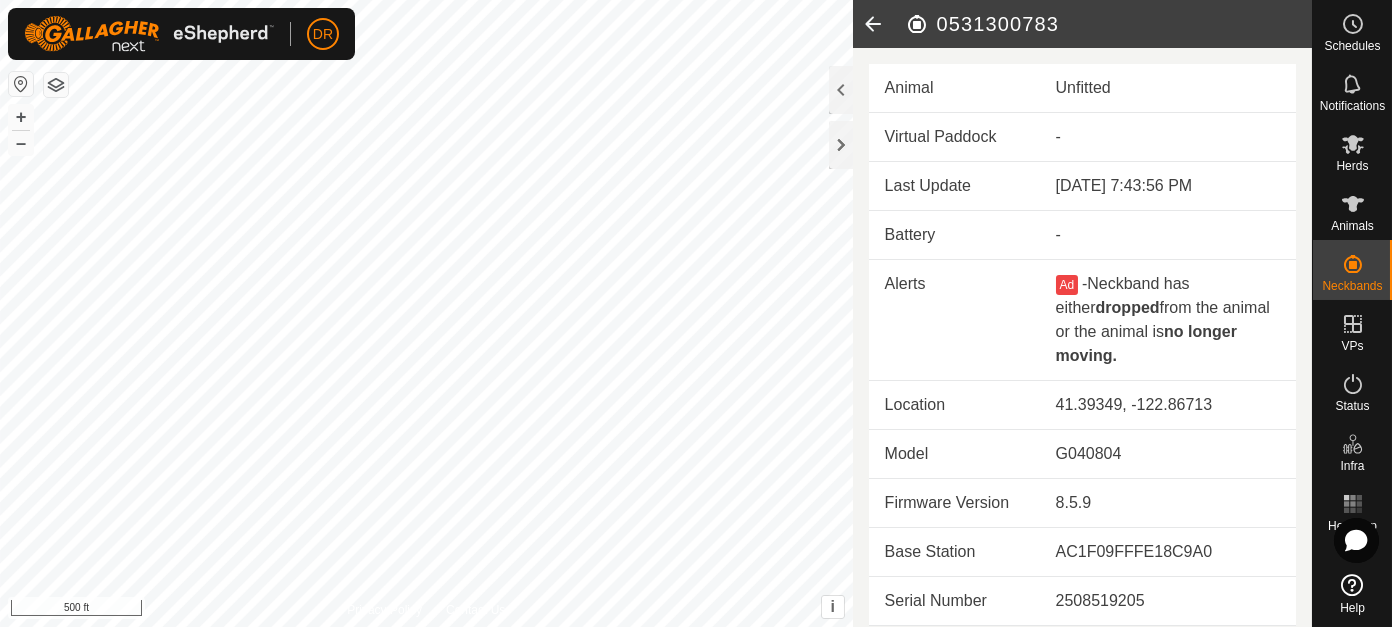 drag, startPoint x: 1057, startPoint y: 20, endPoint x: 936, endPoint y: 19, distance: 121.004135 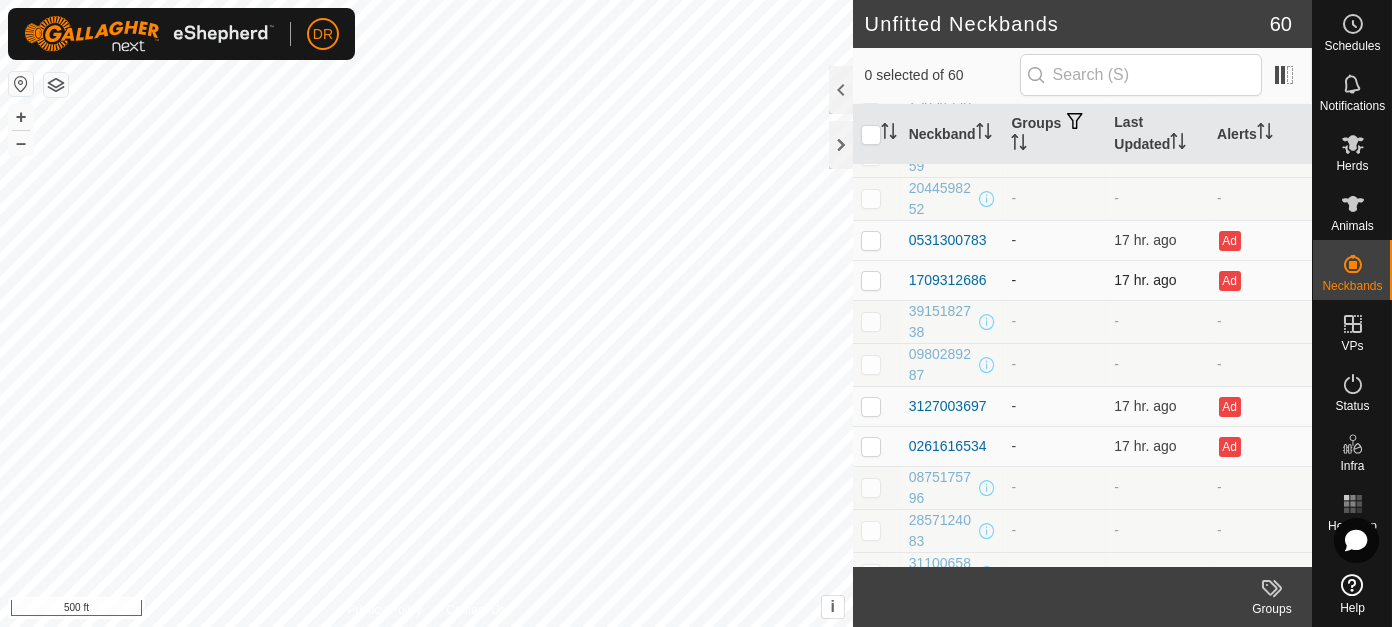 scroll, scrollTop: 400, scrollLeft: 0, axis: vertical 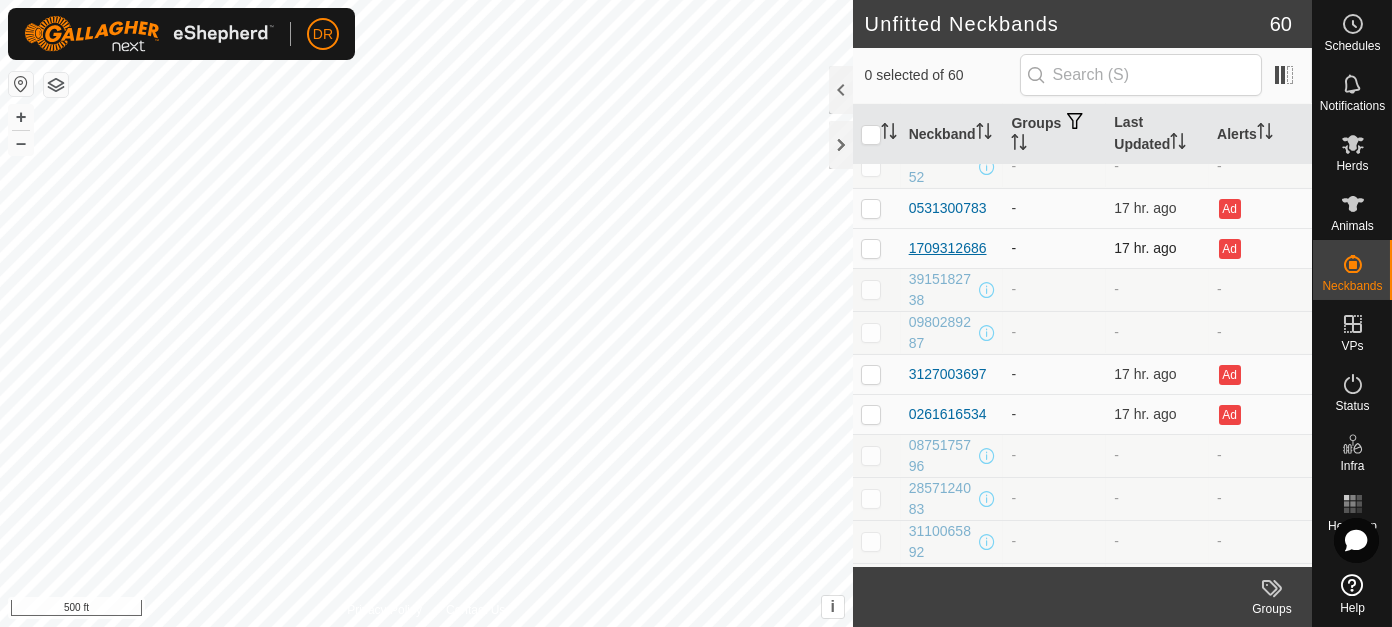click on "1709312686" at bounding box center (948, 248) 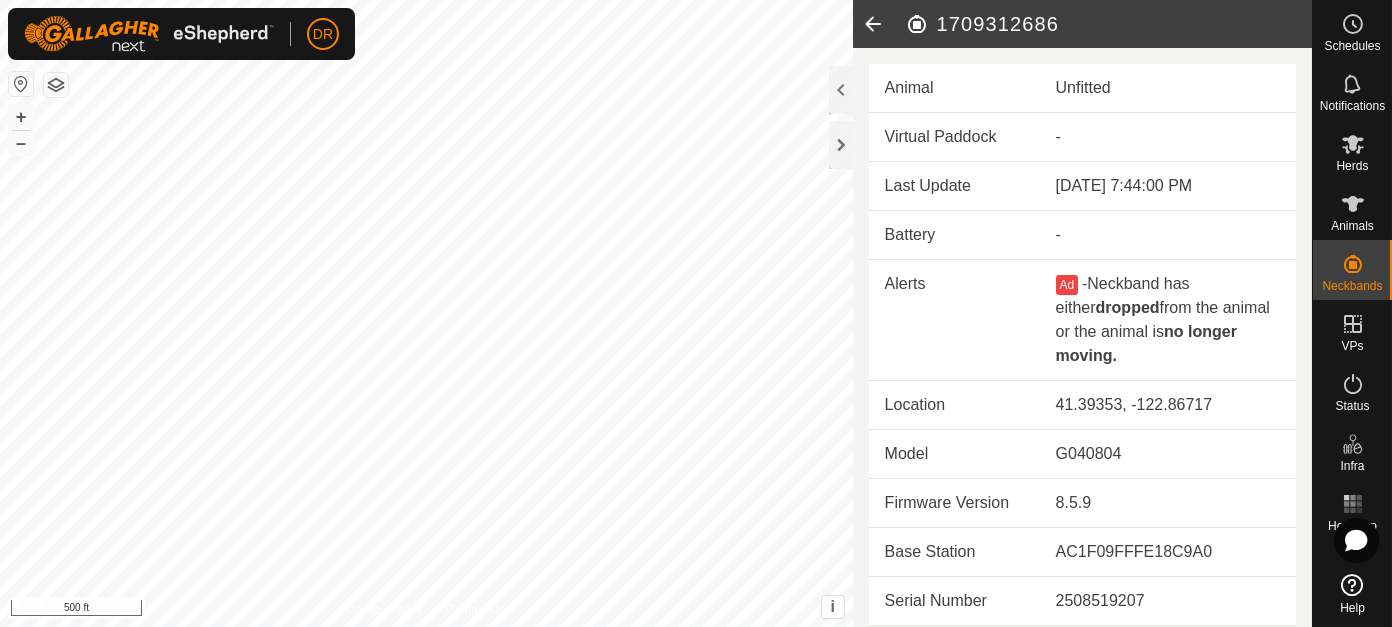 drag, startPoint x: 1059, startPoint y: 26, endPoint x: 938, endPoint y: 34, distance: 121.264175 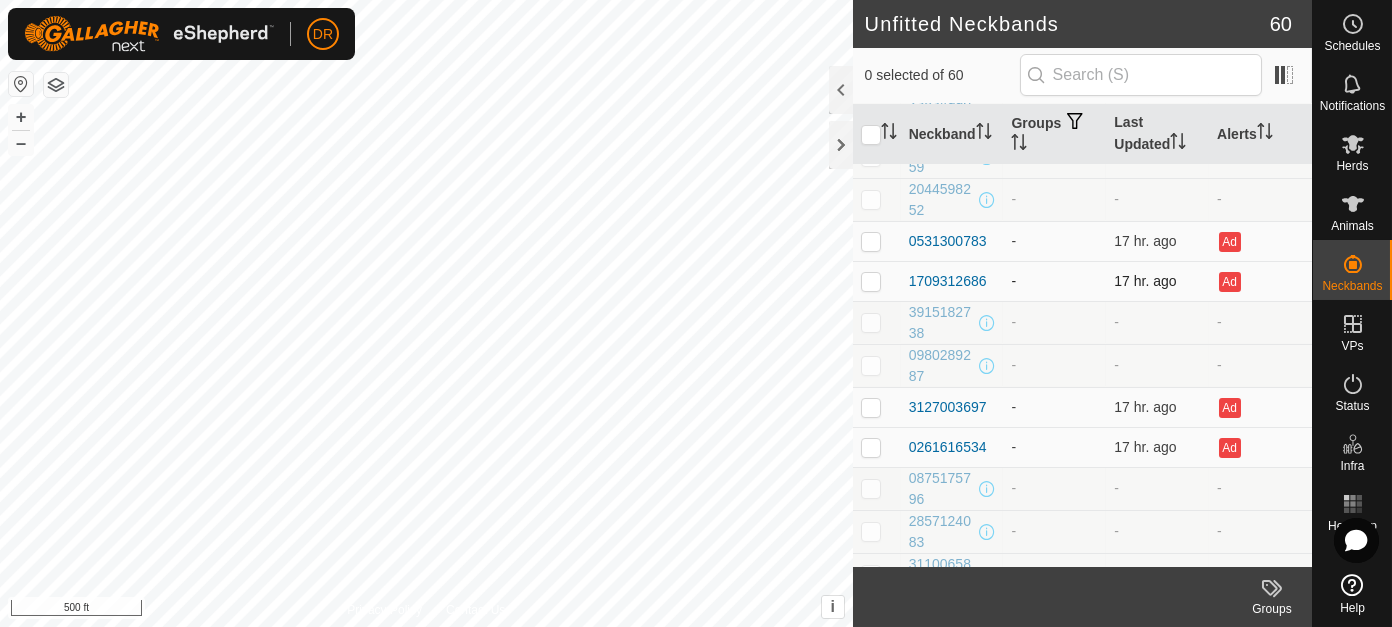 scroll, scrollTop: 400, scrollLeft: 0, axis: vertical 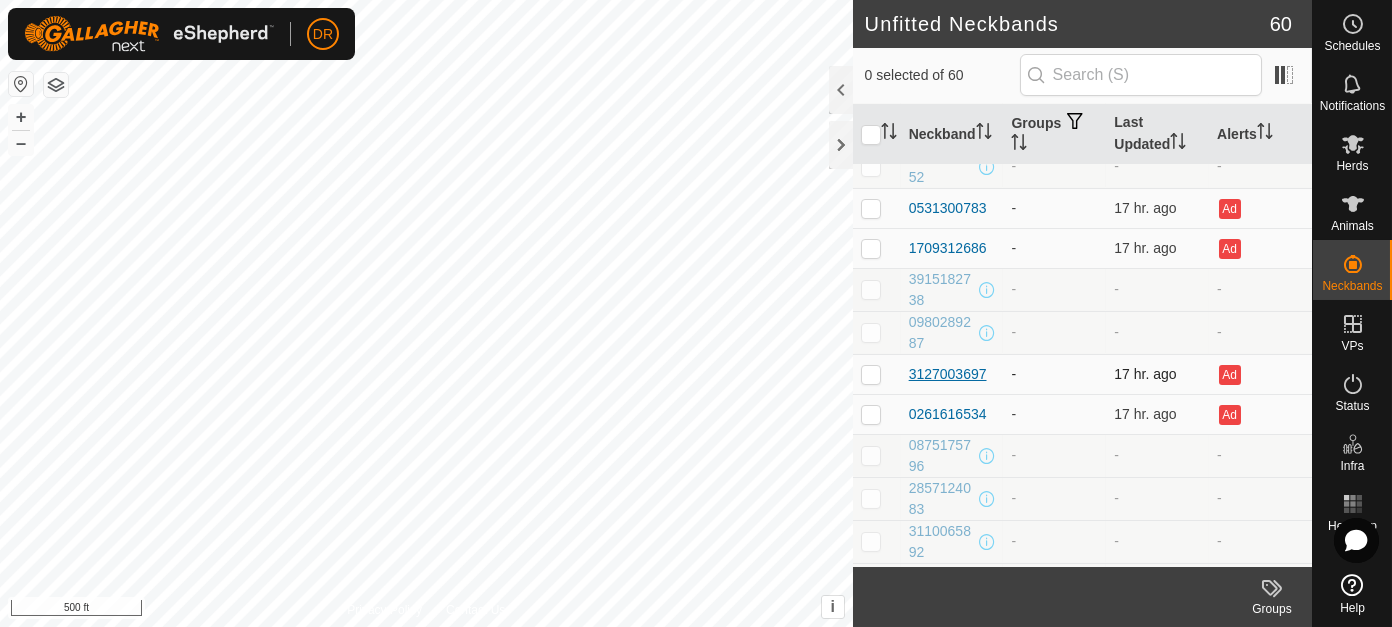 click on "3127003697" at bounding box center (948, 374) 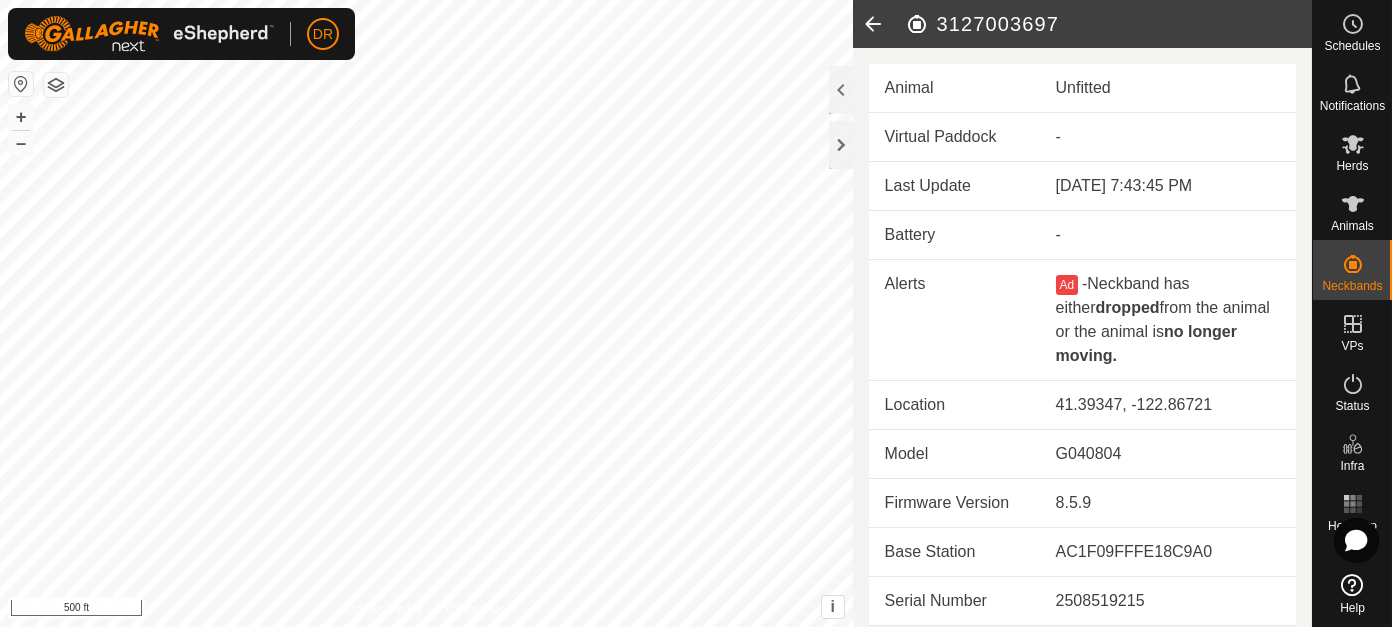 drag, startPoint x: 1057, startPoint y: 18, endPoint x: 932, endPoint y: 27, distance: 125.32358 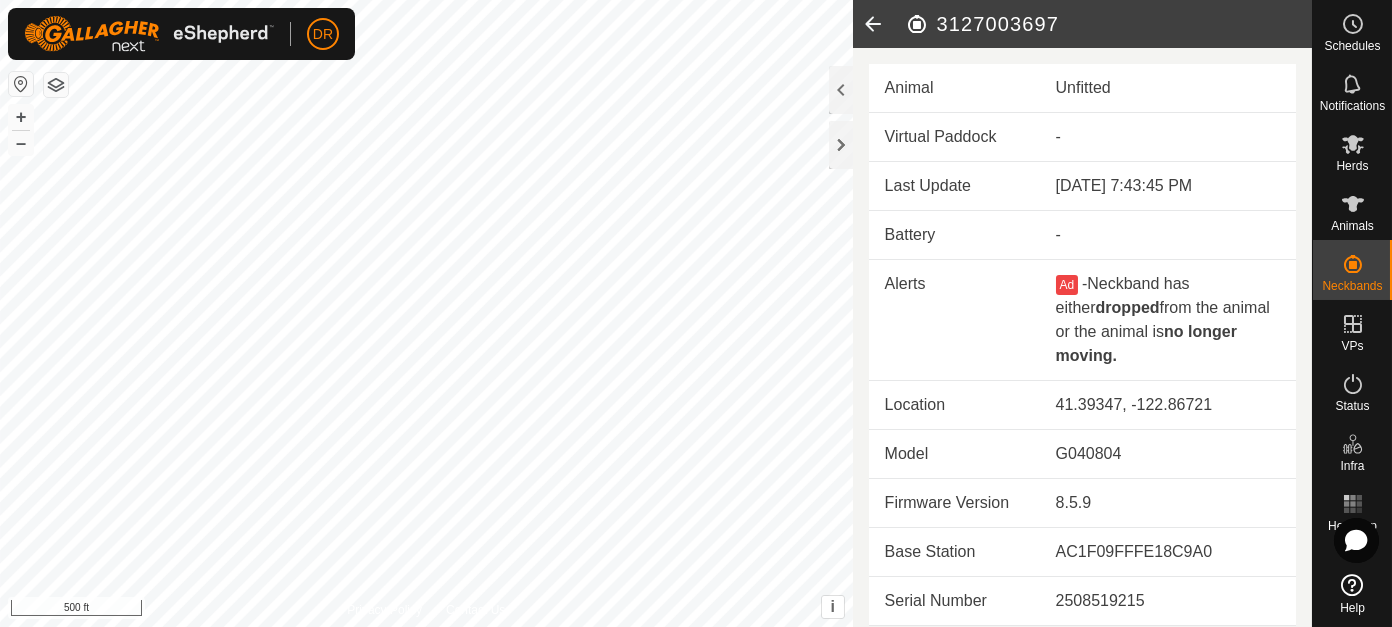 click 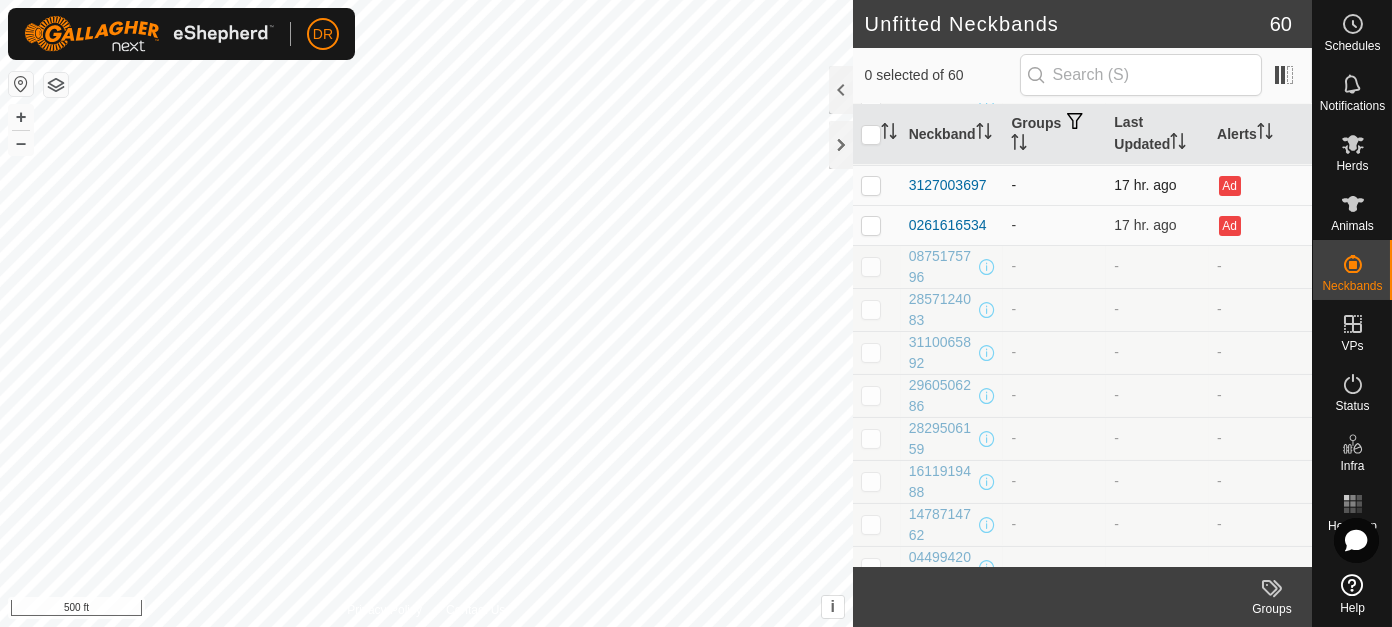 scroll, scrollTop: 400, scrollLeft: 0, axis: vertical 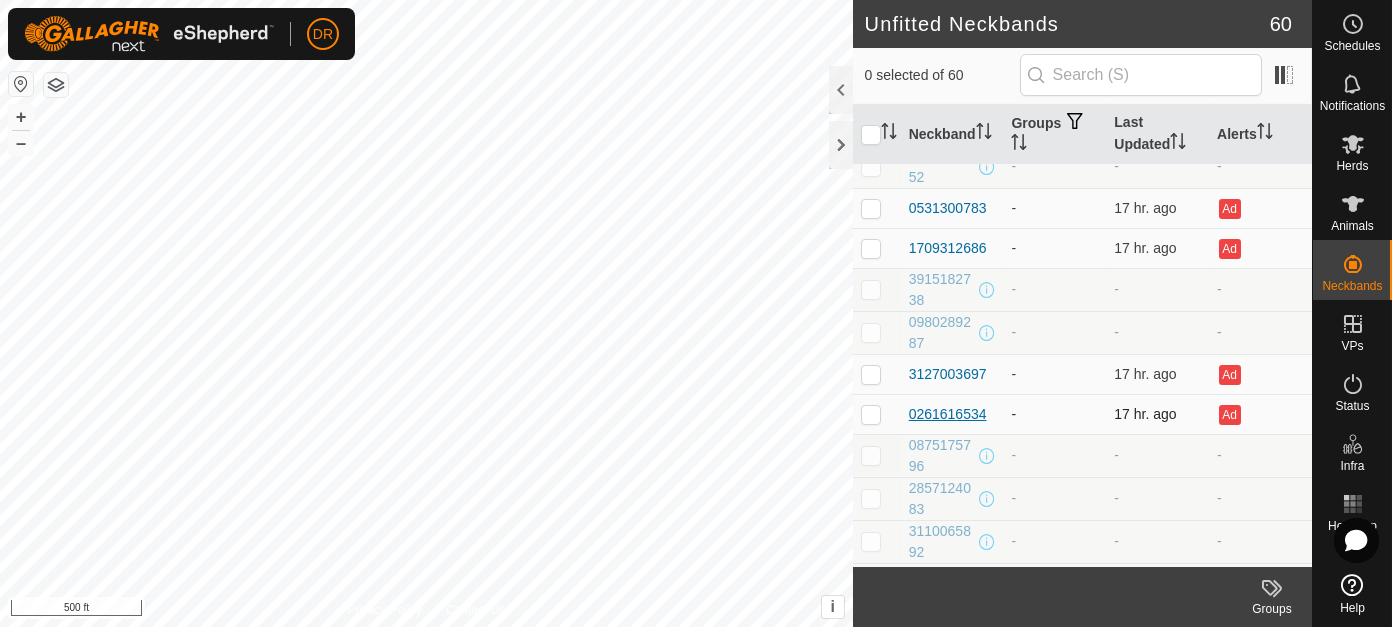 click on "0261616534" at bounding box center [948, 414] 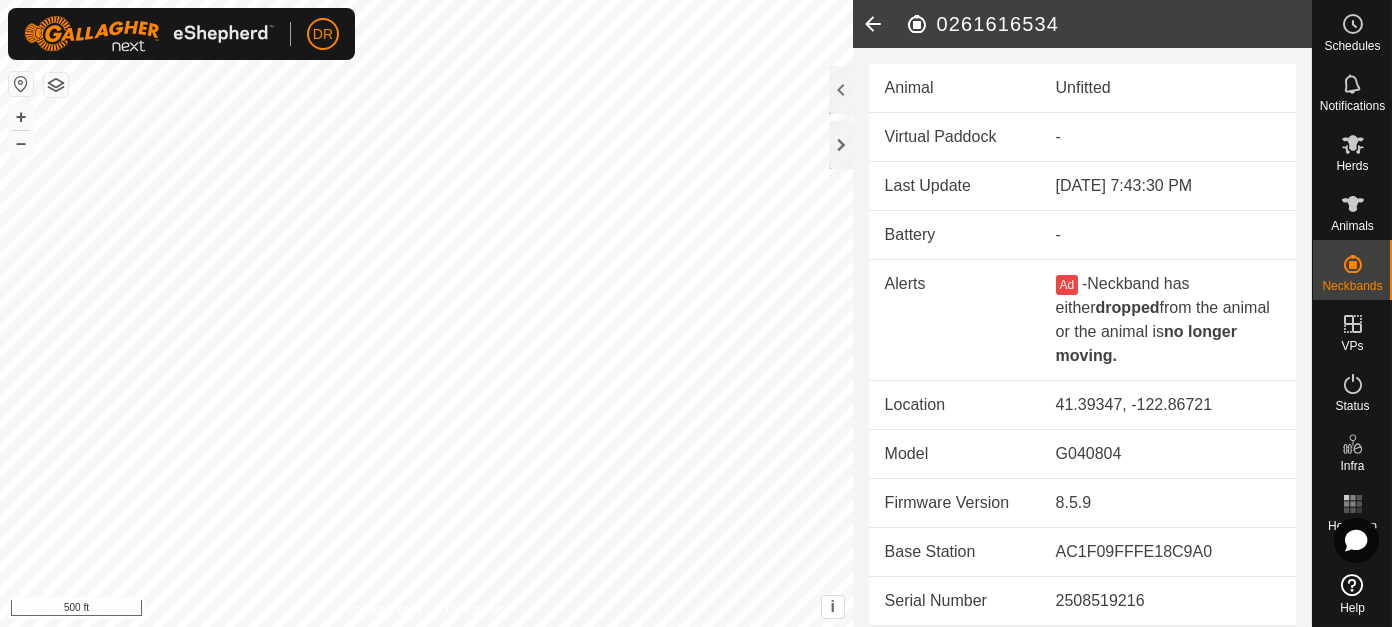 drag, startPoint x: 1055, startPoint y: 23, endPoint x: 927, endPoint y: 31, distance: 128.24976 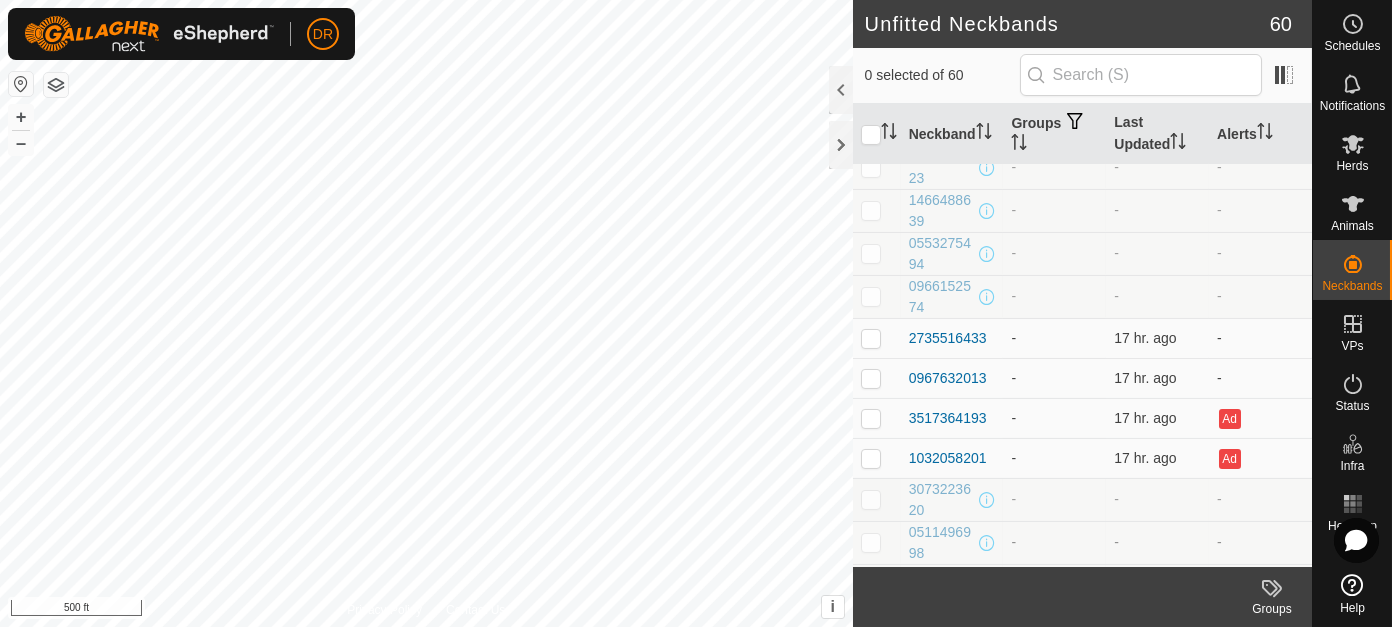 scroll, scrollTop: 2000, scrollLeft: 0, axis: vertical 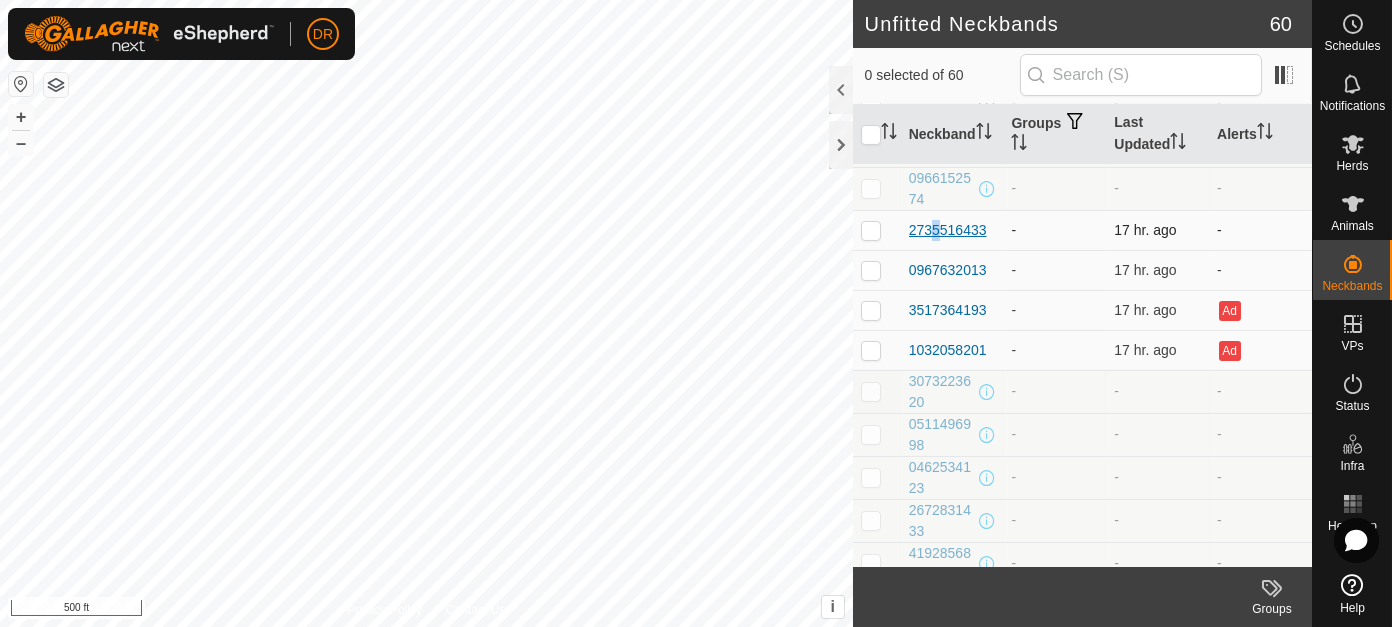 click on "2735516433" at bounding box center [948, 230] 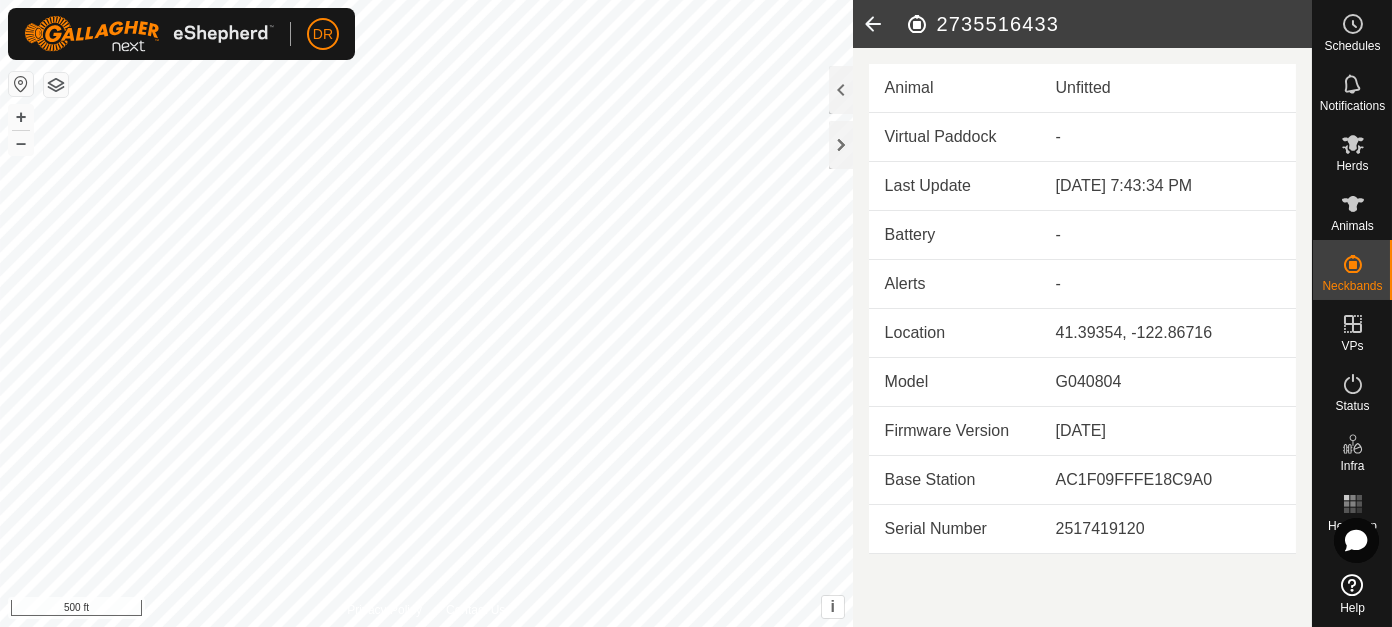 drag, startPoint x: 1059, startPoint y: 20, endPoint x: 926, endPoint y: 25, distance: 133.09395 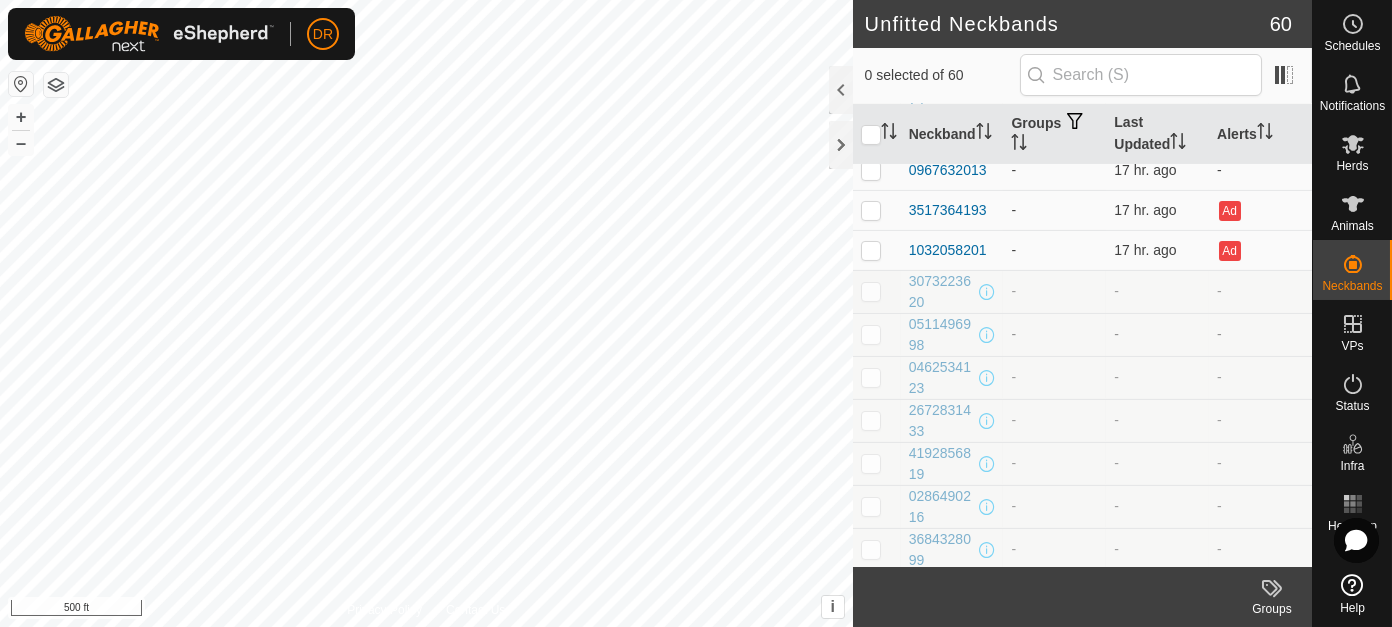 scroll, scrollTop: 2000, scrollLeft: 0, axis: vertical 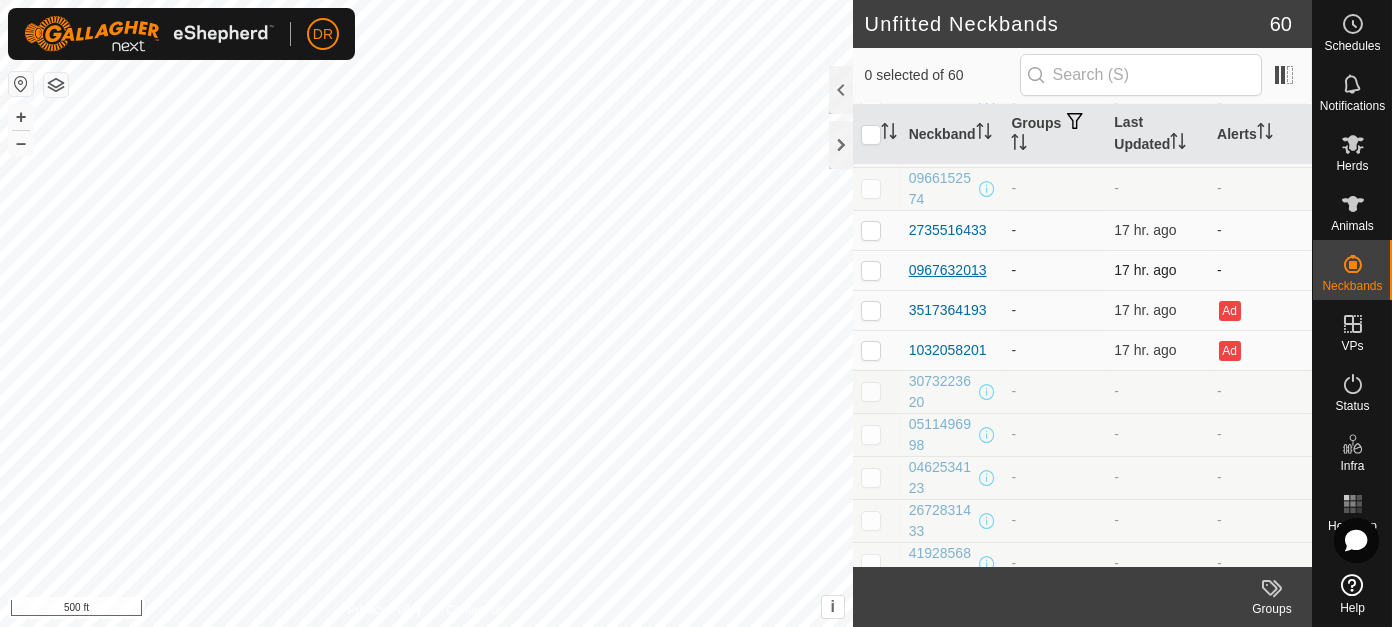 click on "0967632013" at bounding box center [948, 270] 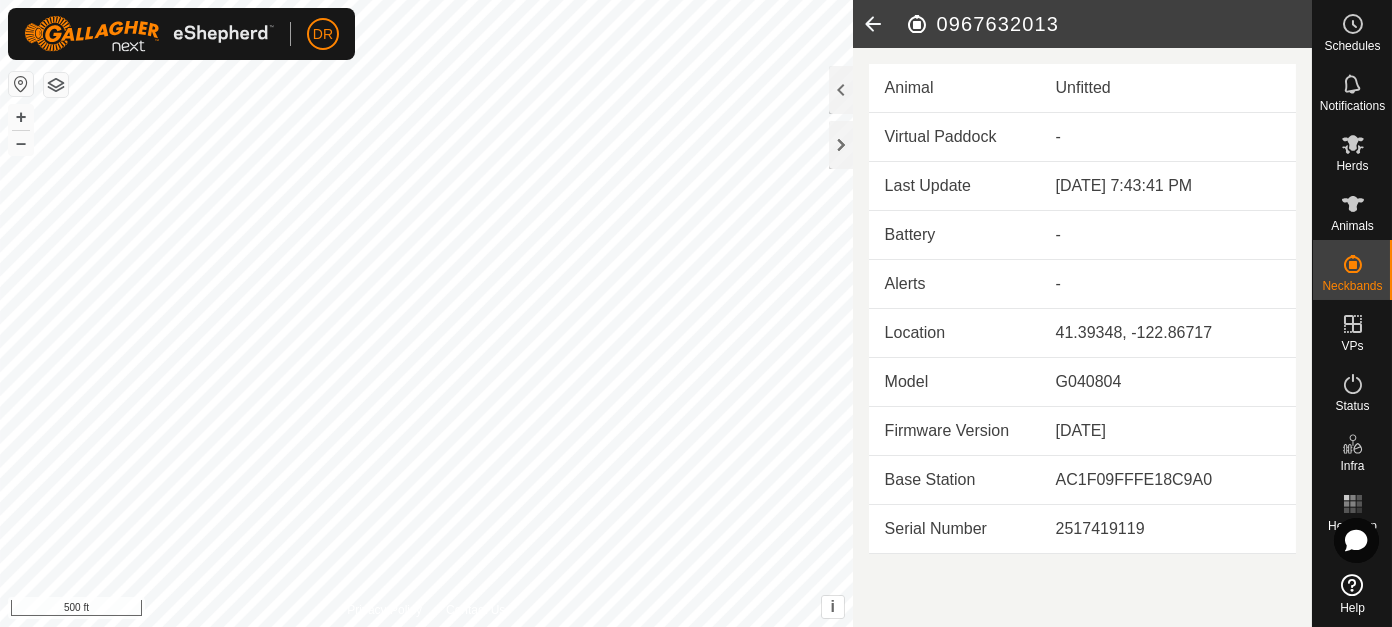click on "0967632013" 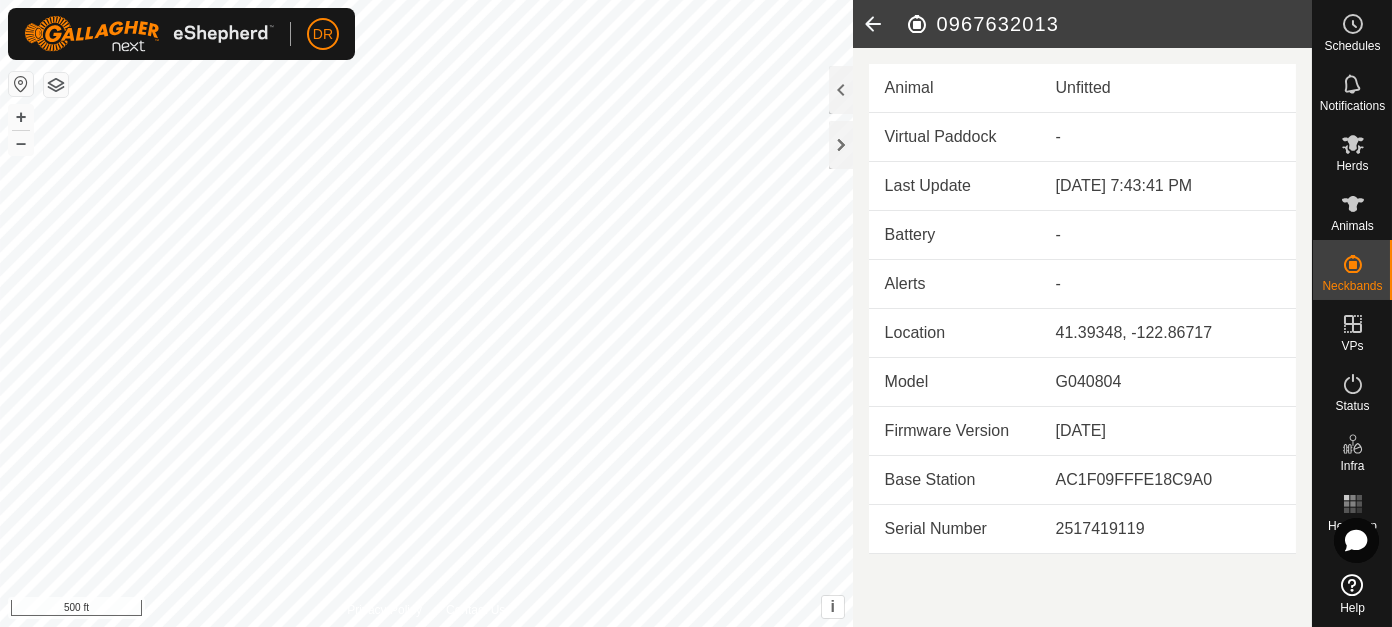 click 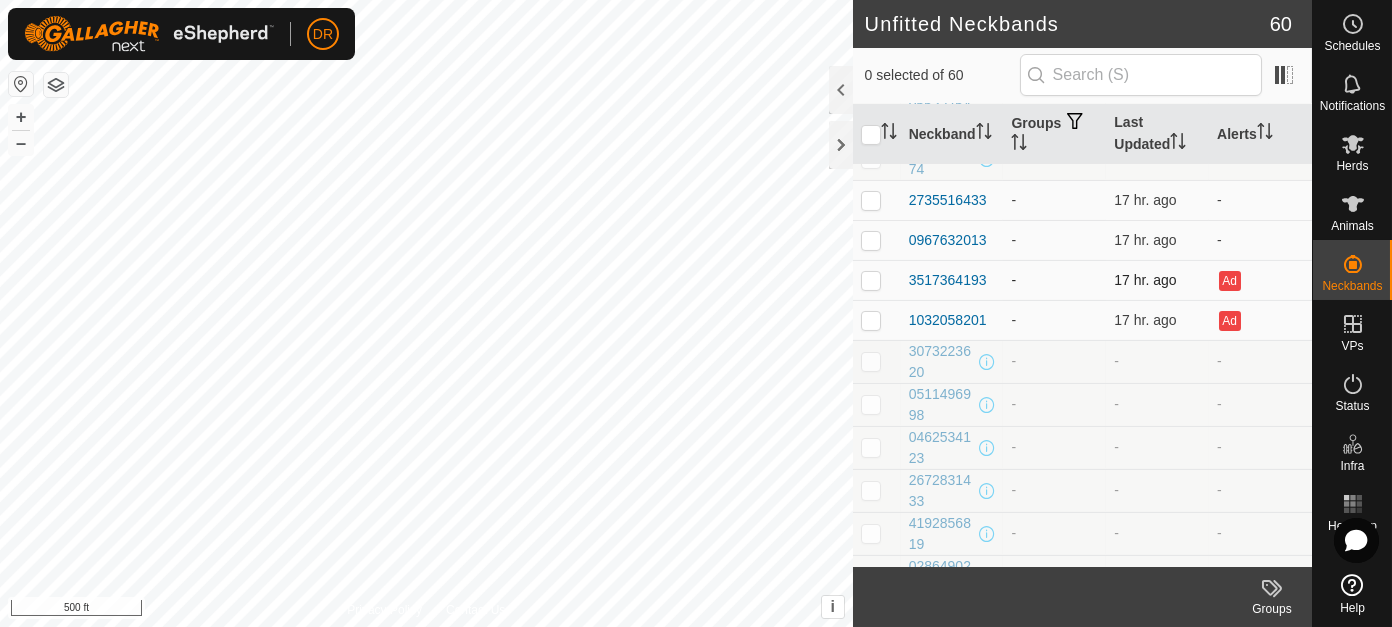 scroll, scrollTop: 1932, scrollLeft: 0, axis: vertical 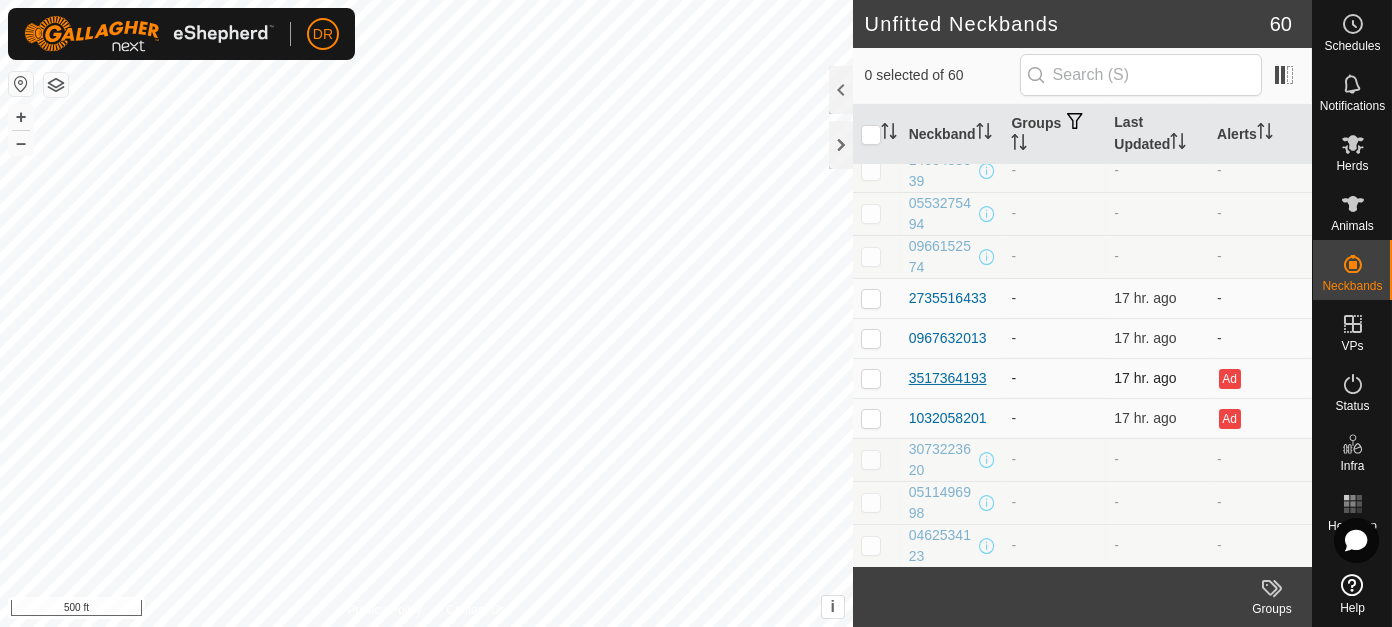 click on "3517364193" at bounding box center (948, 378) 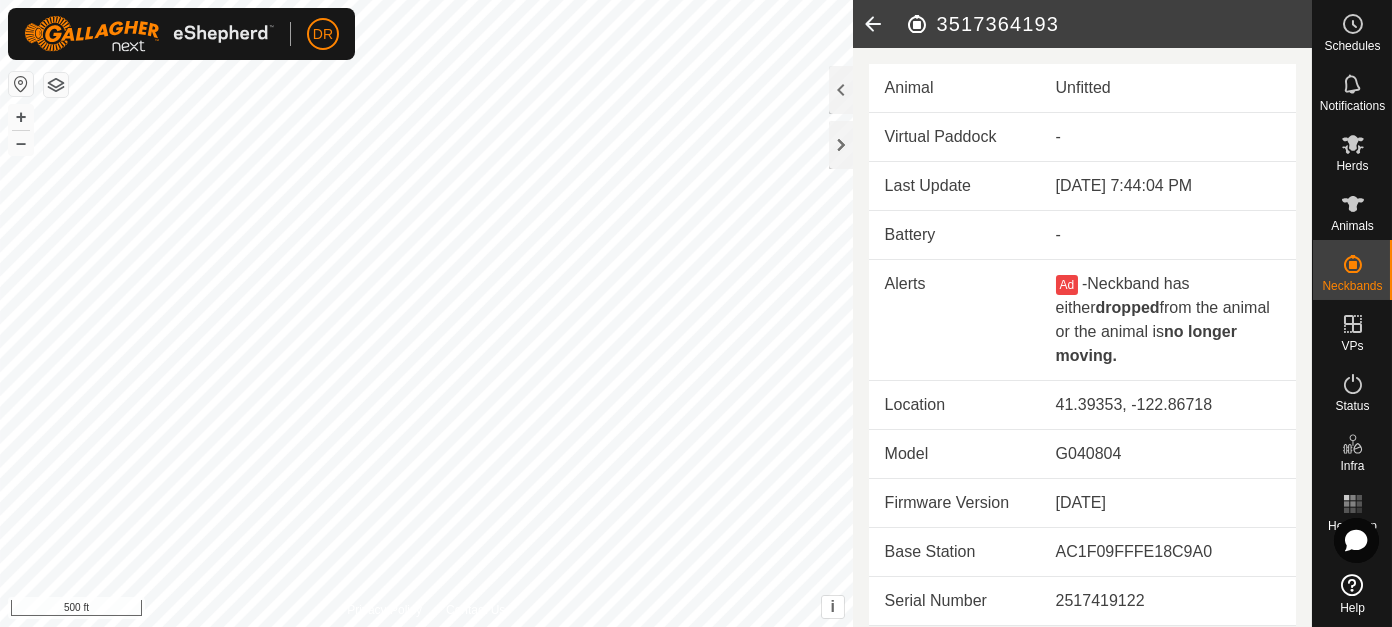 click on "3517364193" 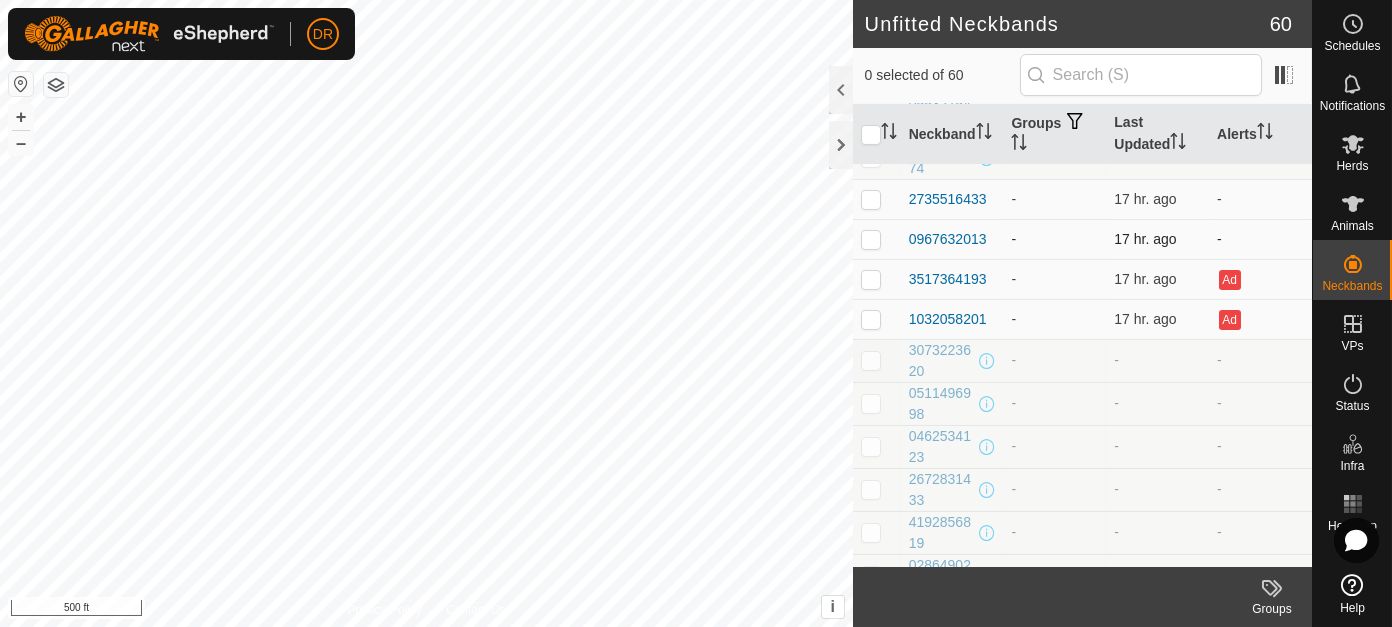 scroll, scrollTop: 1832, scrollLeft: 0, axis: vertical 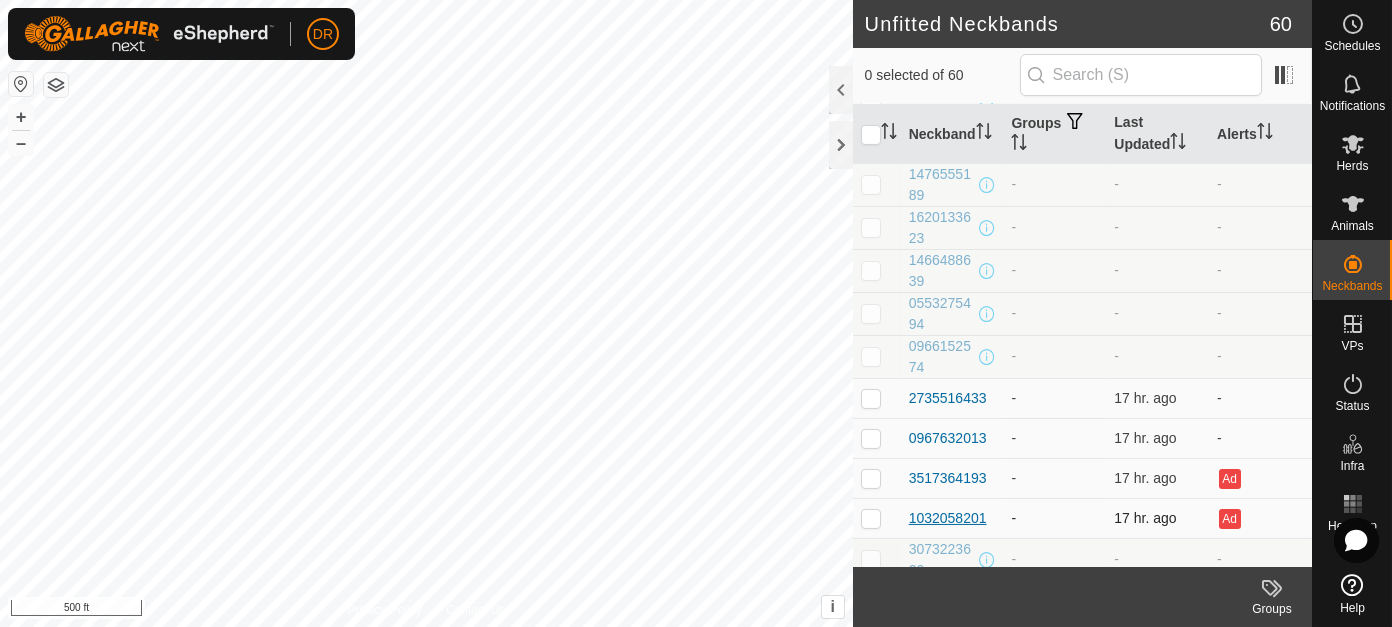 click on "1032058201" at bounding box center (948, 518) 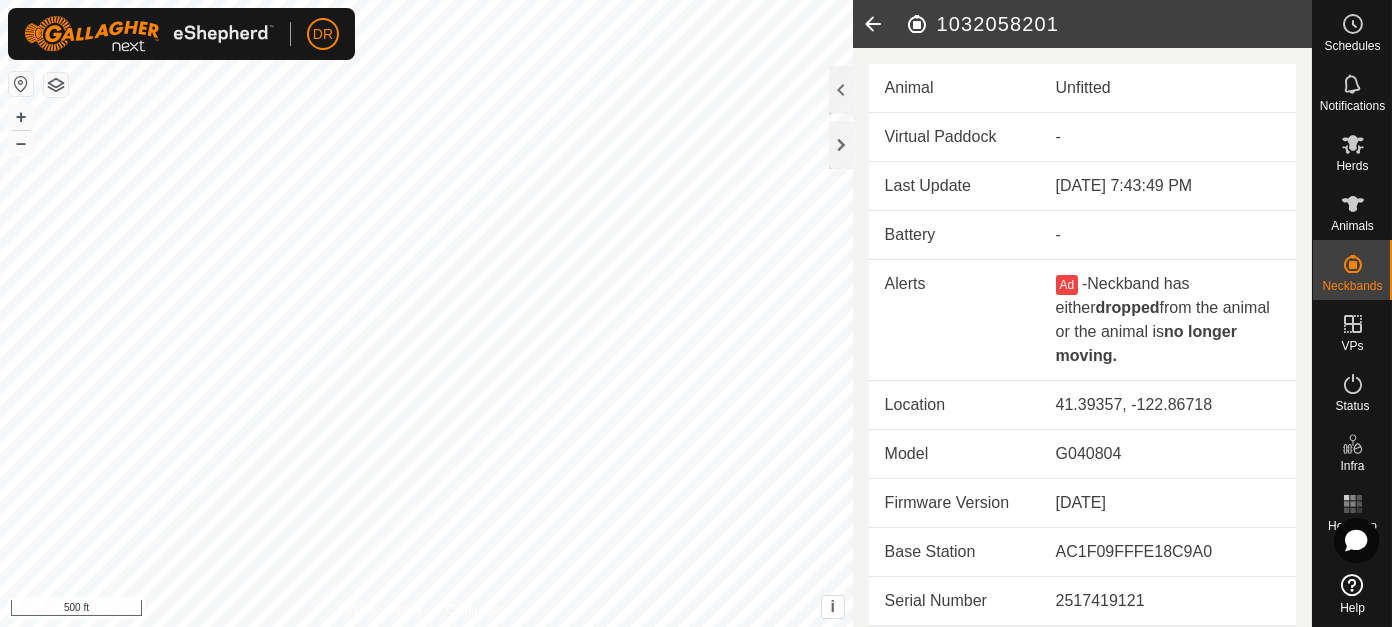 click on "1032058201" 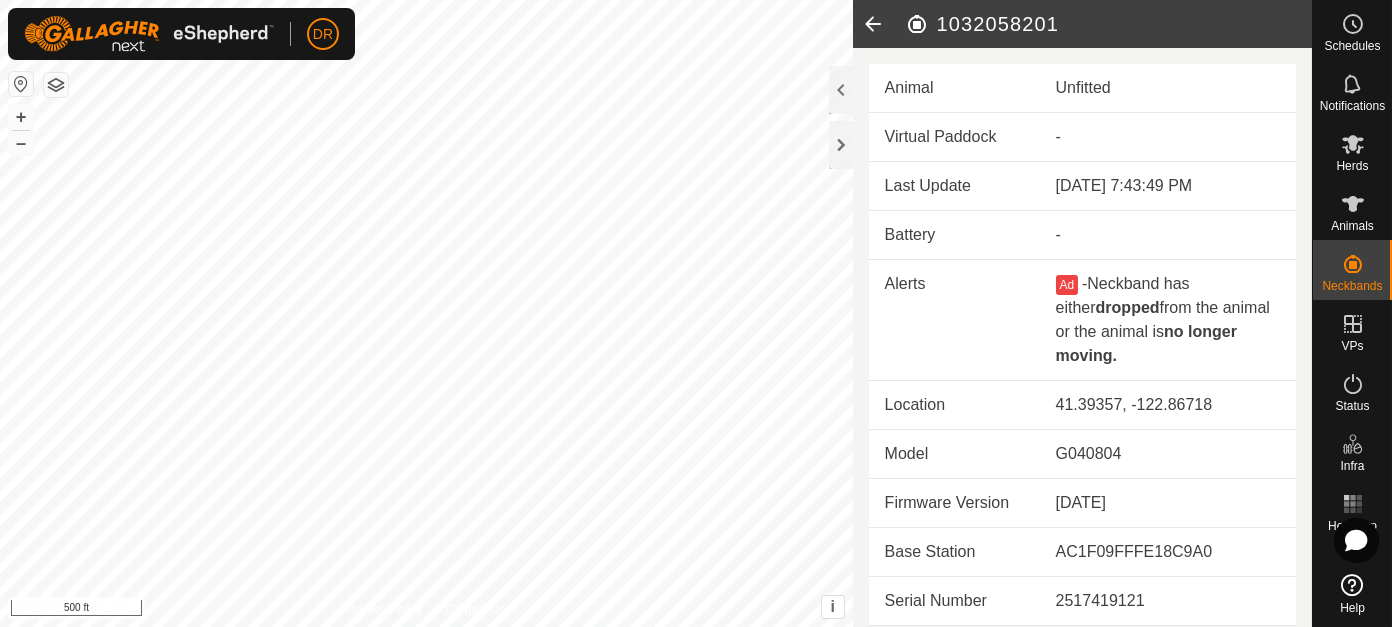 click 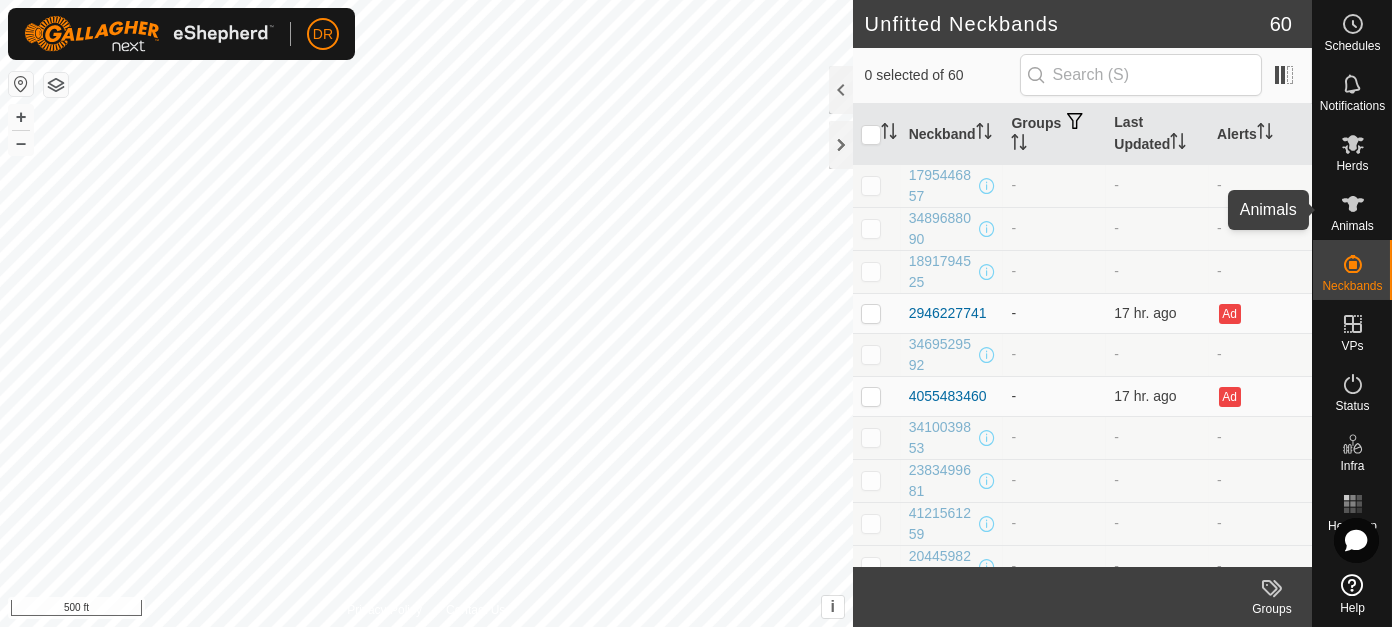click at bounding box center [1353, 204] 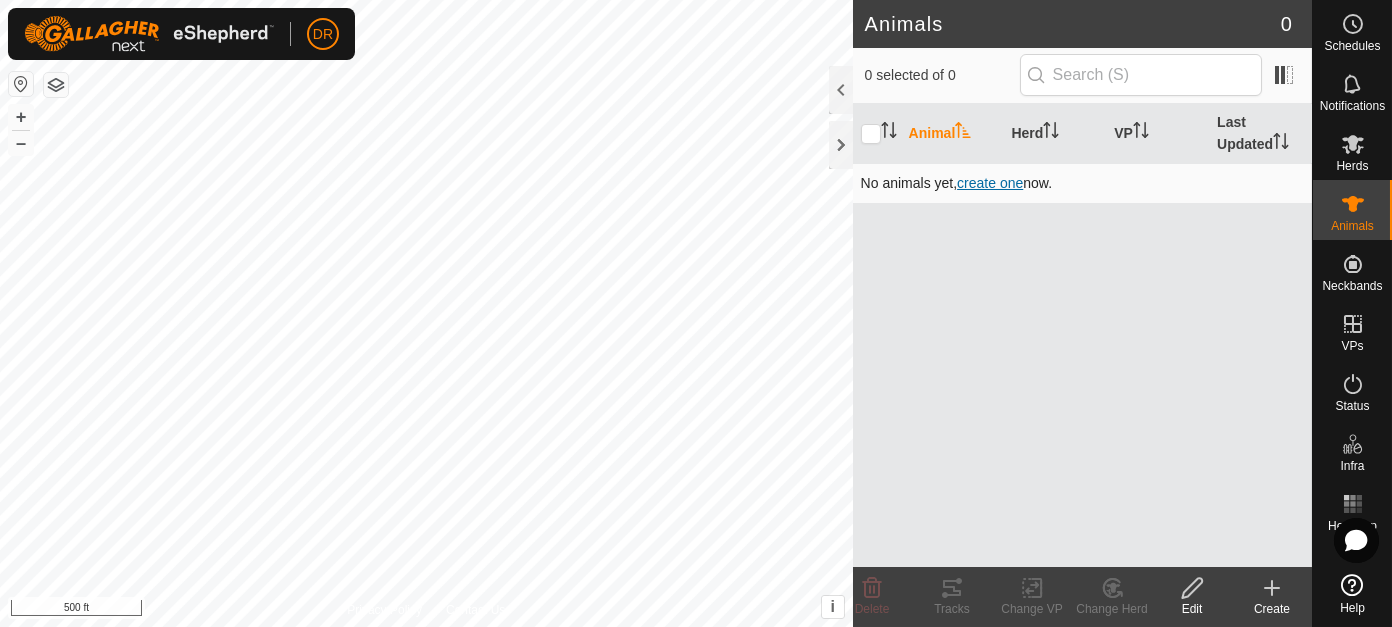 click on "create one" at bounding box center (990, 183) 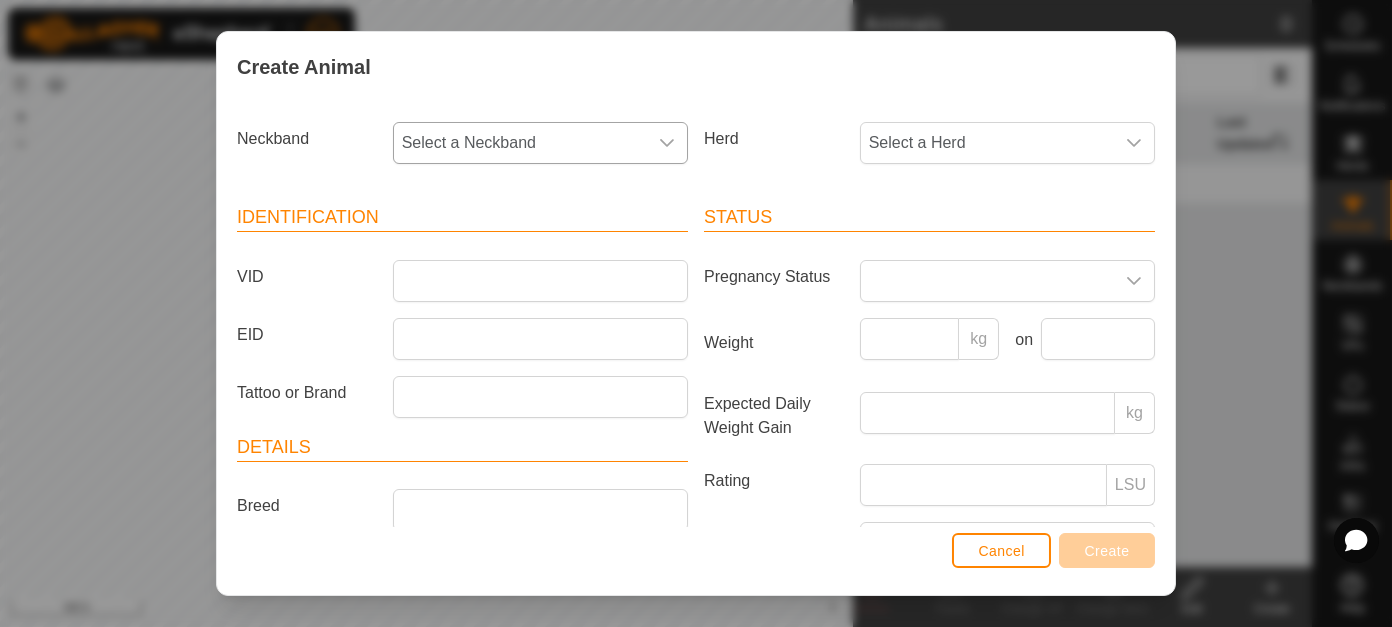 click 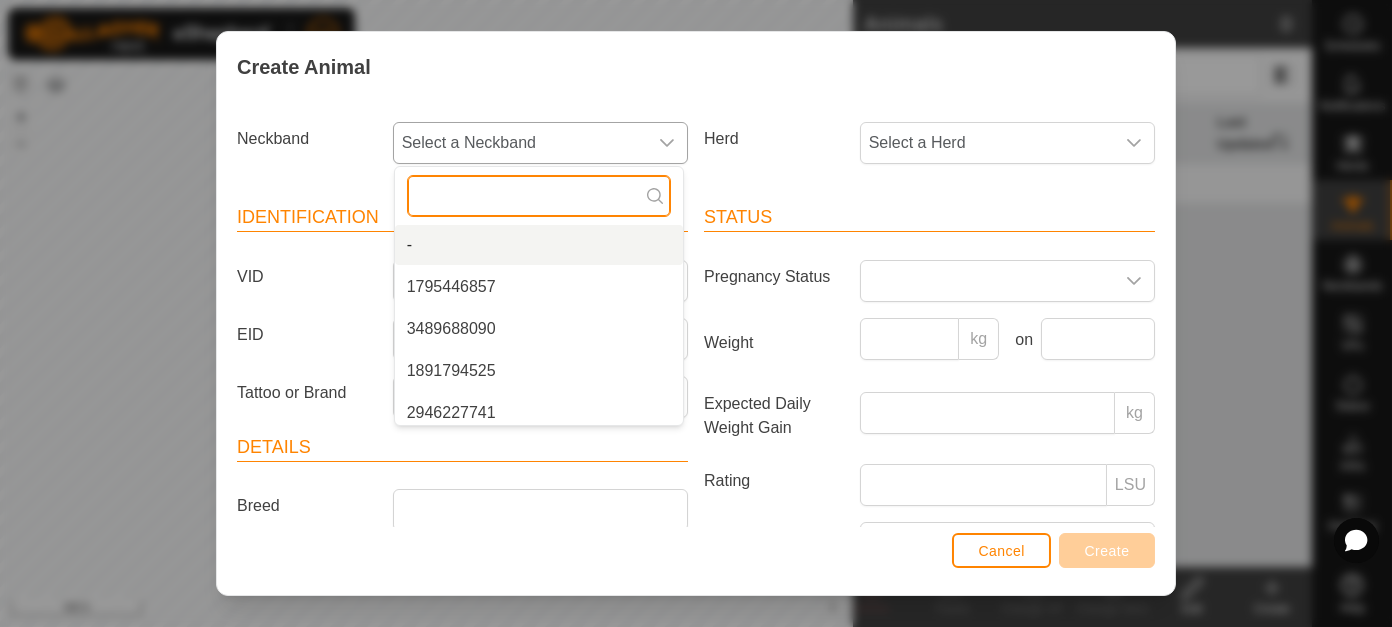 click at bounding box center (539, 196) 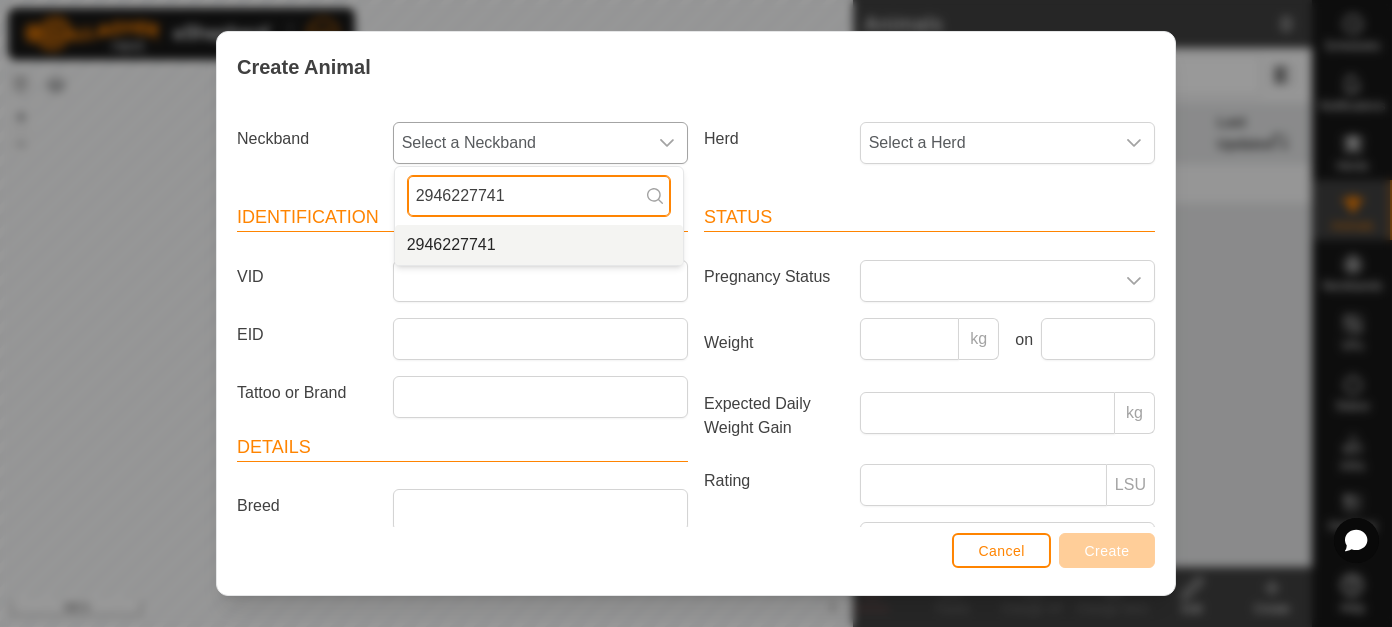 type on "2946227741" 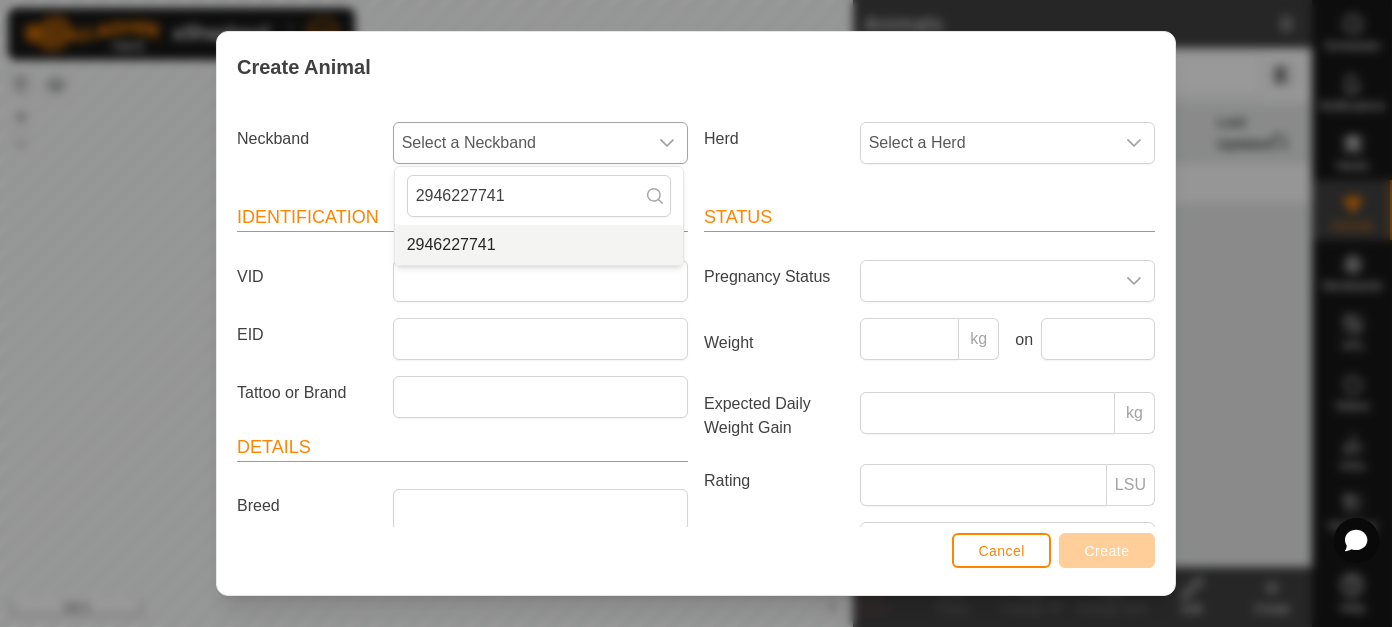 drag, startPoint x: 476, startPoint y: 242, endPoint x: 487, endPoint y: 251, distance: 14.21267 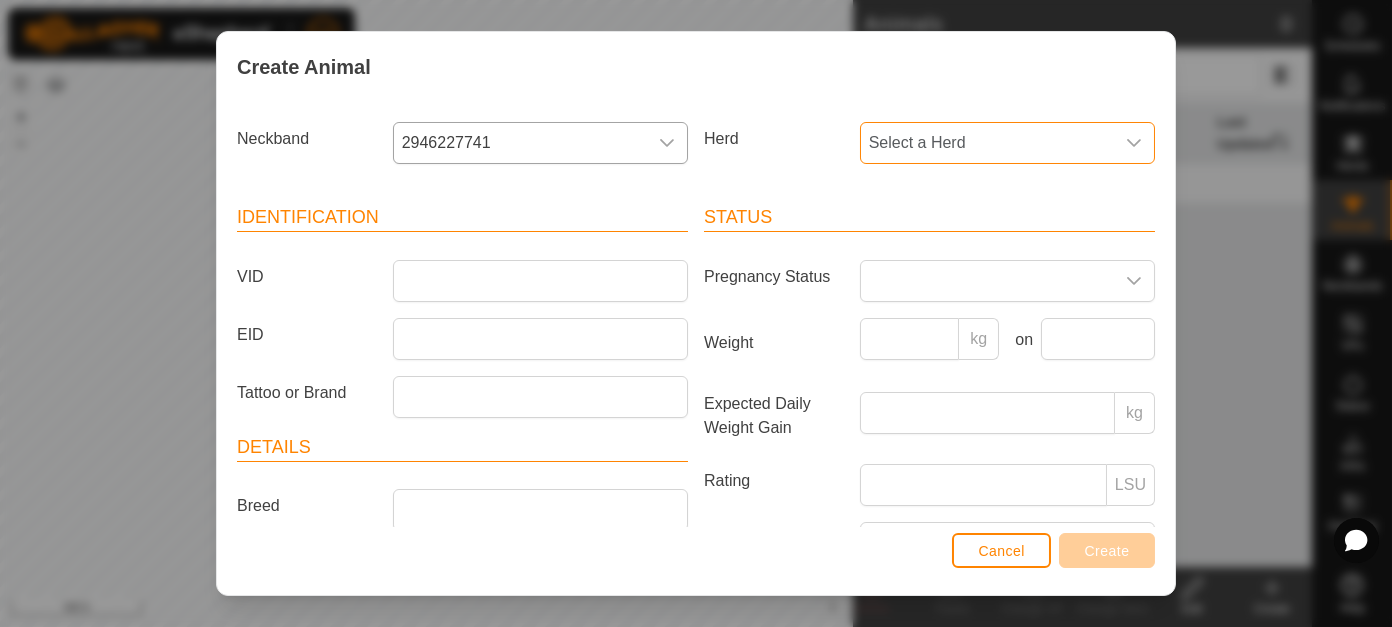 click on "Select a Herd" at bounding box center (987, 143) 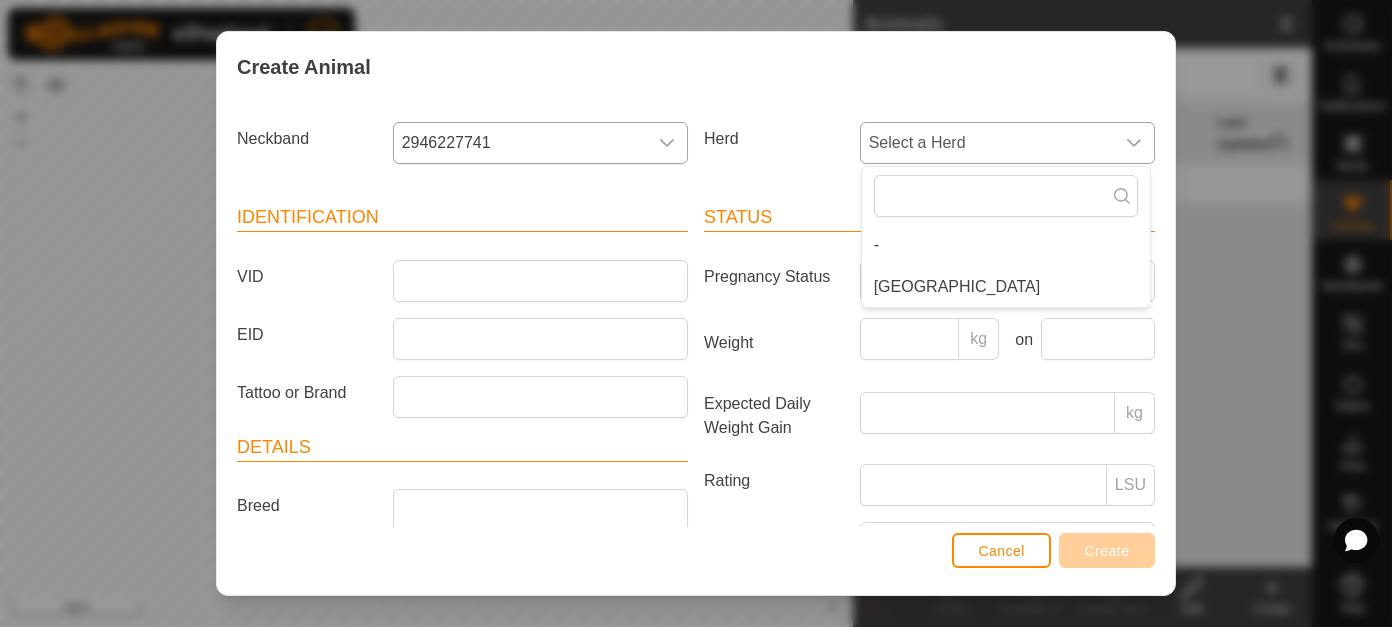 click on "[GEOGRAPHIC_DATA]" at bounding box center [1006, 287] 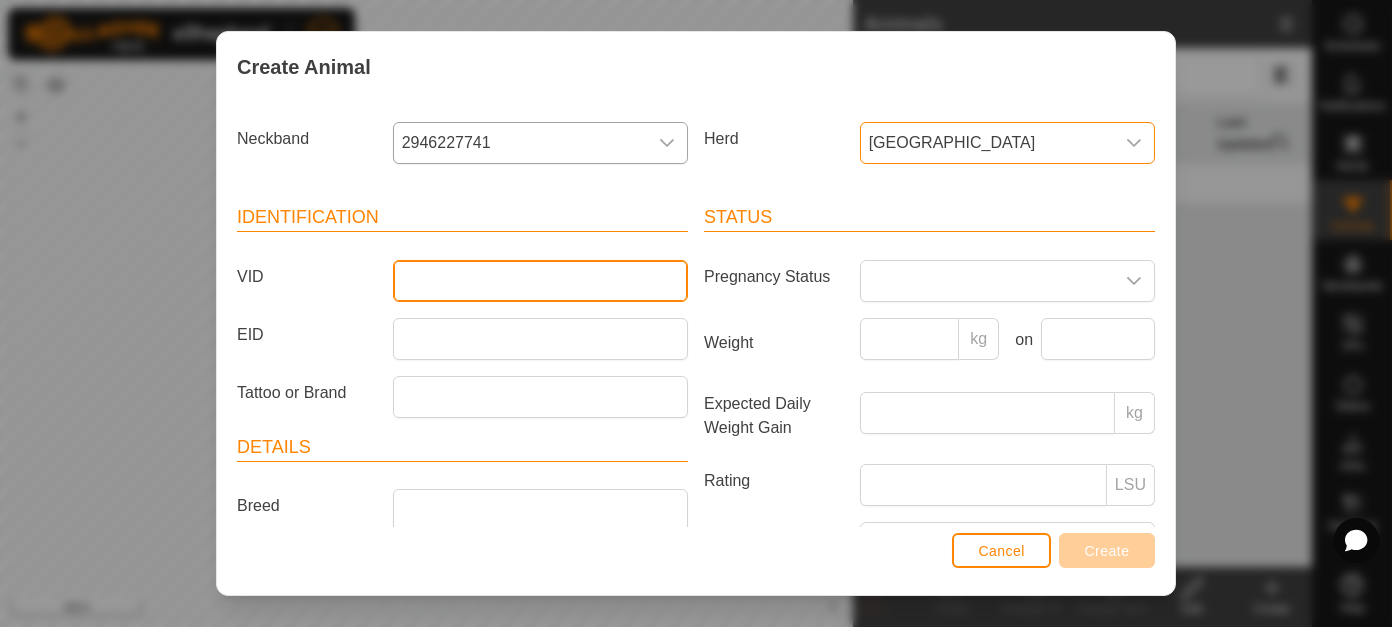 click on "VID" at bounding box center [540, 281] 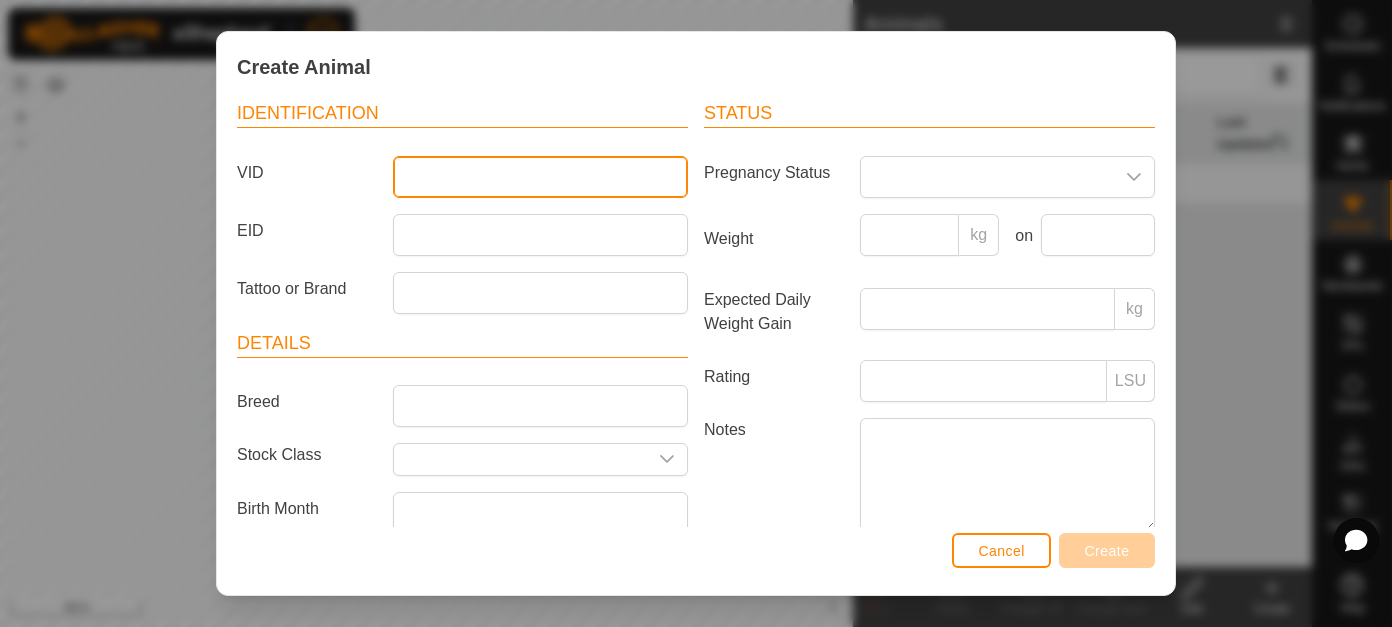 scroll, scrollTop: 78, scrollLeft: 0, axis: vertical 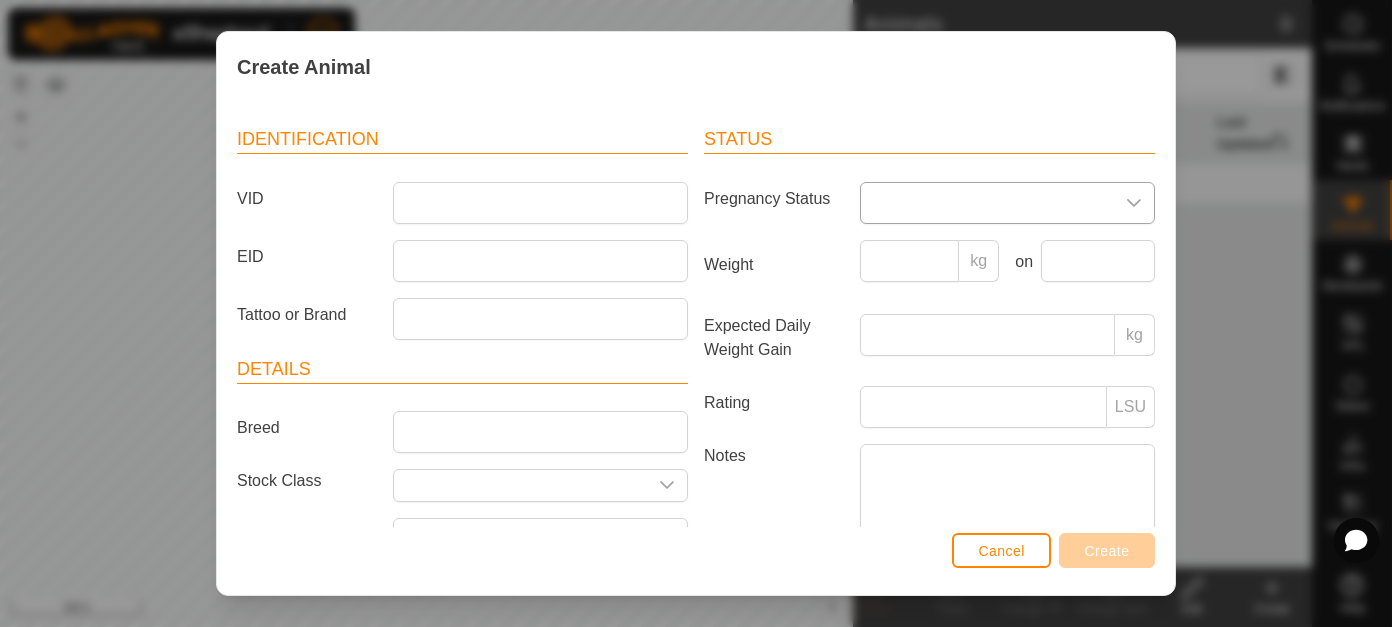 click 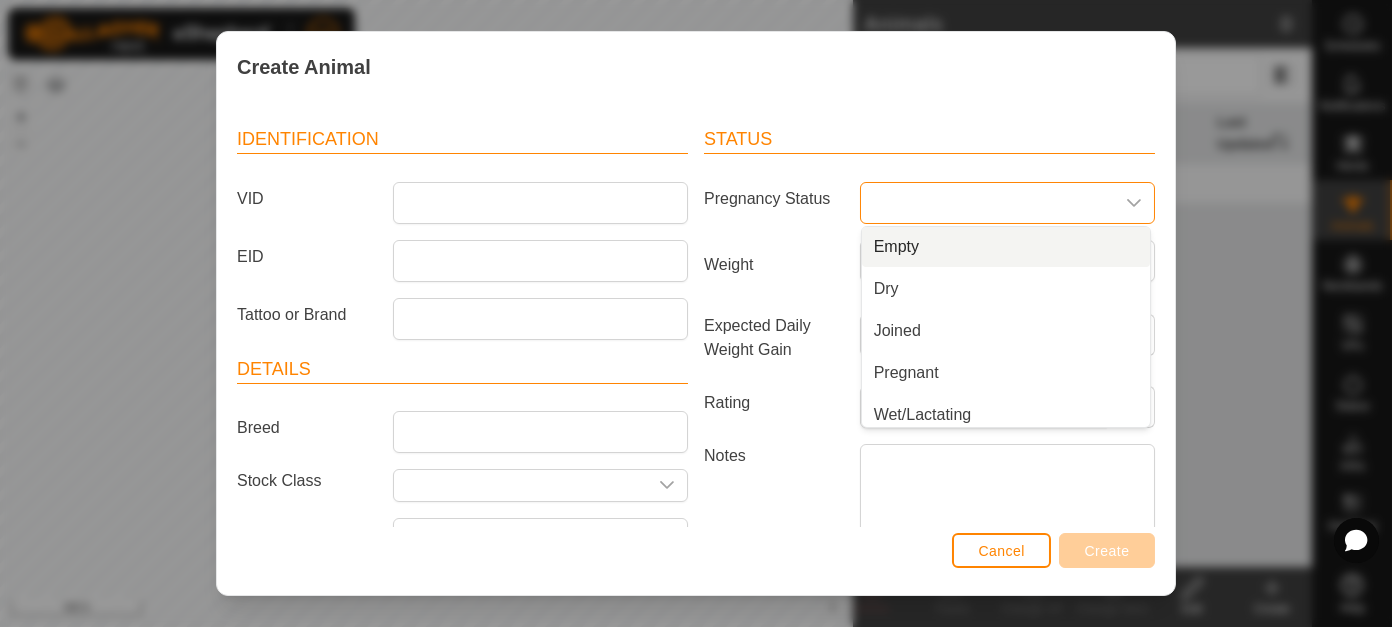 click on "Empty" at bounding box center [1006, 247] 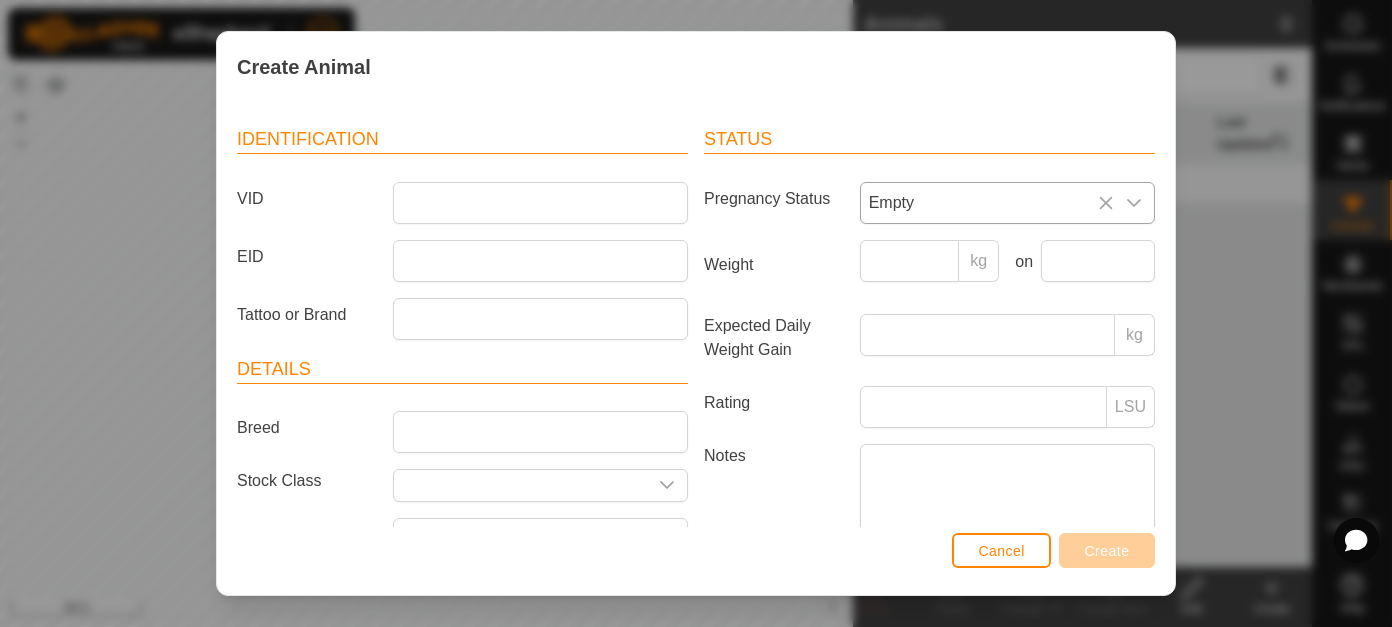 click 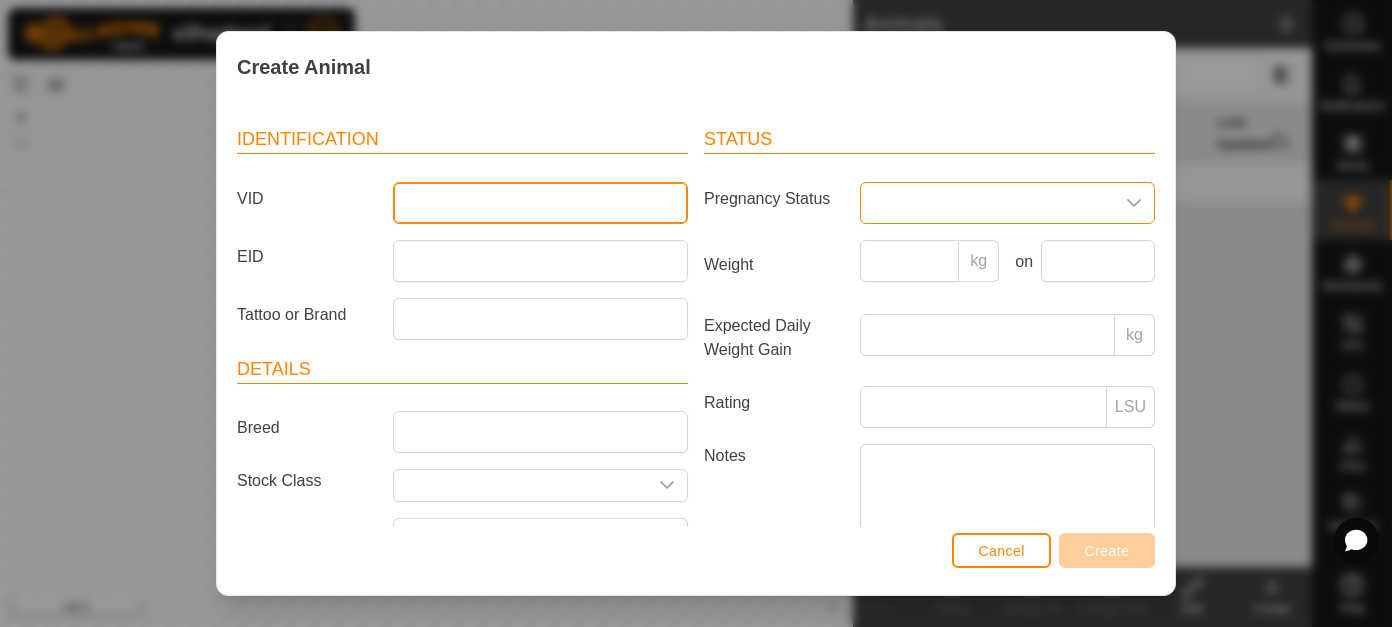 click on "VID" at bounding box center [540, 203] 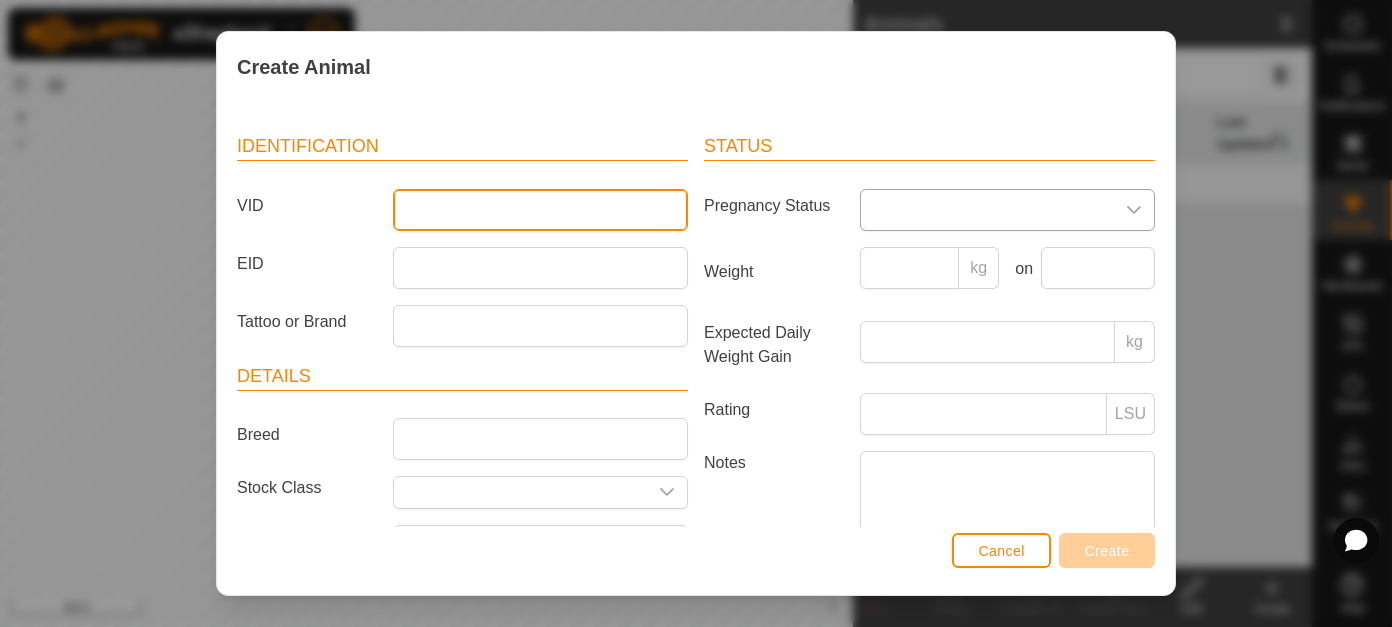 scroll, scrollTop: 0, scrollLeft: 0, axis: both 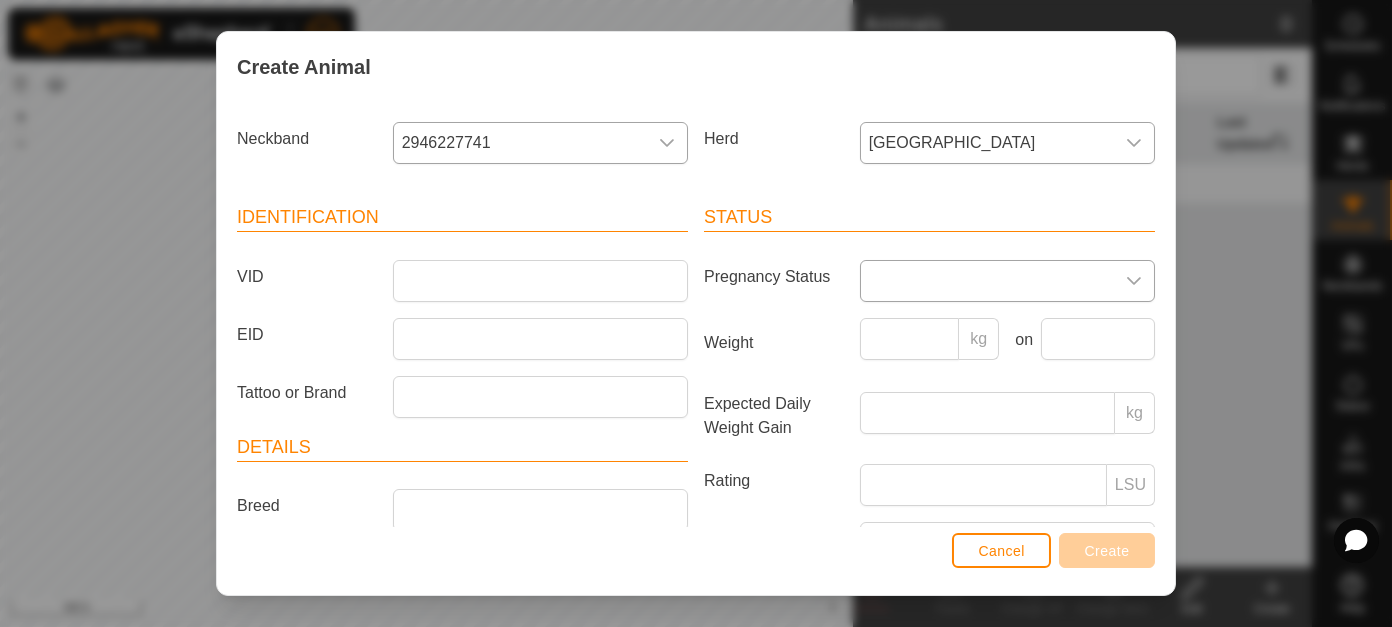 click on "Identification" at bounding box center [462, 218] 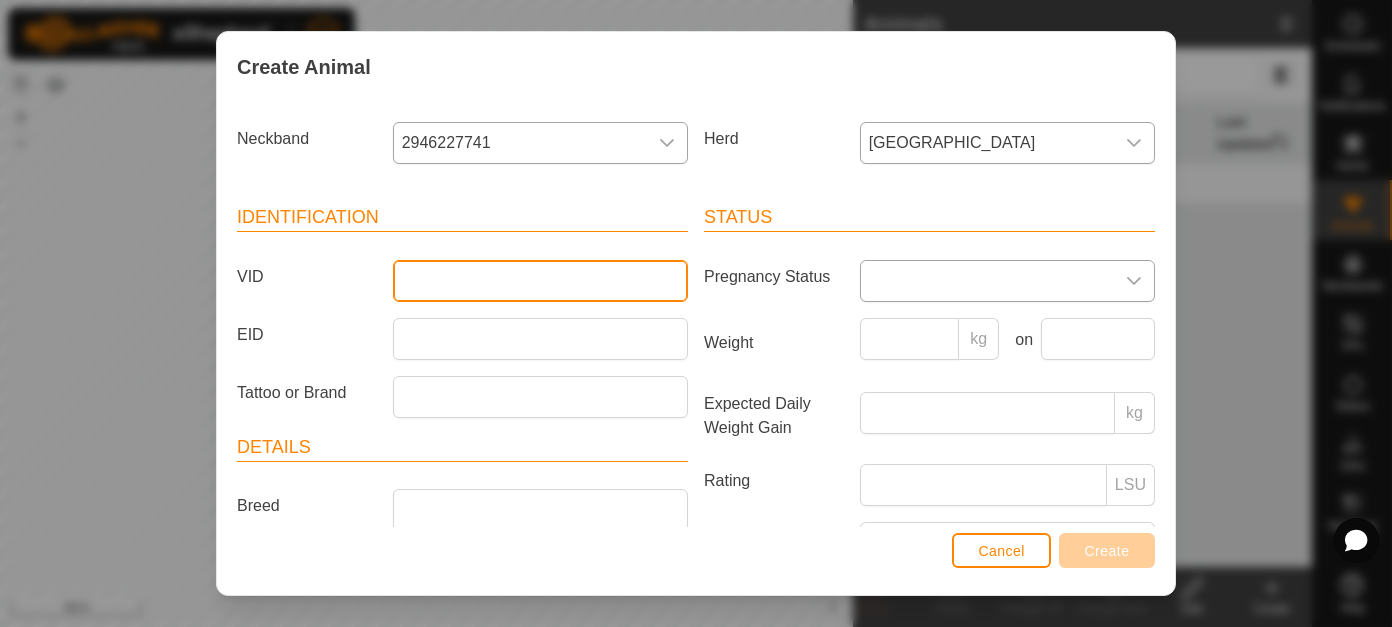 click on "VID" at bounding box center [540, 281] 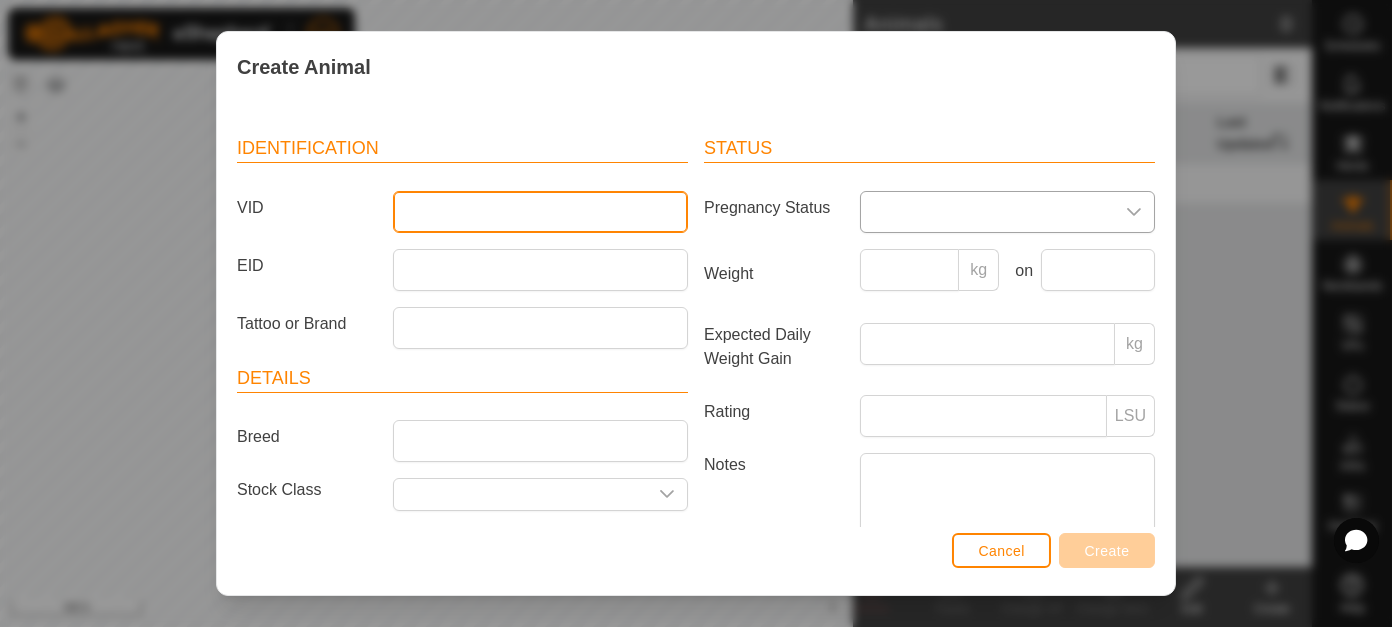 scroll, scrollTop: 0, scrollLeft: 0, axis: both 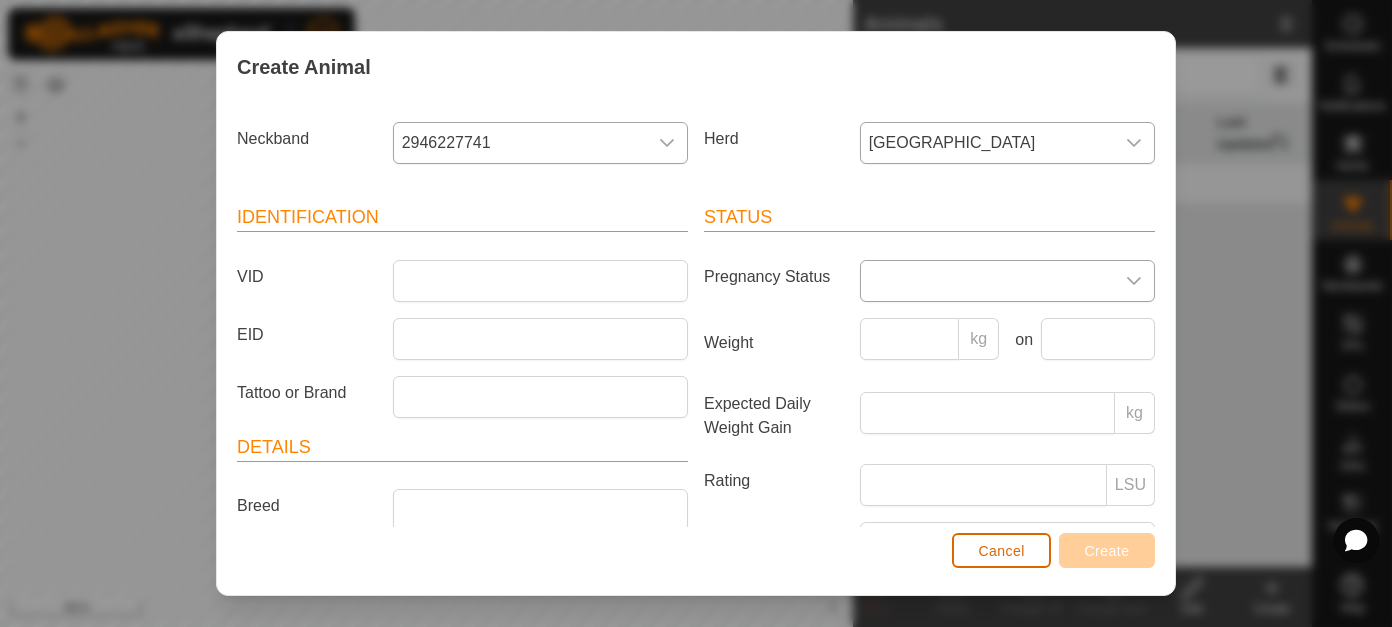 click on "Cancel" at bounding box center [1001, 550] 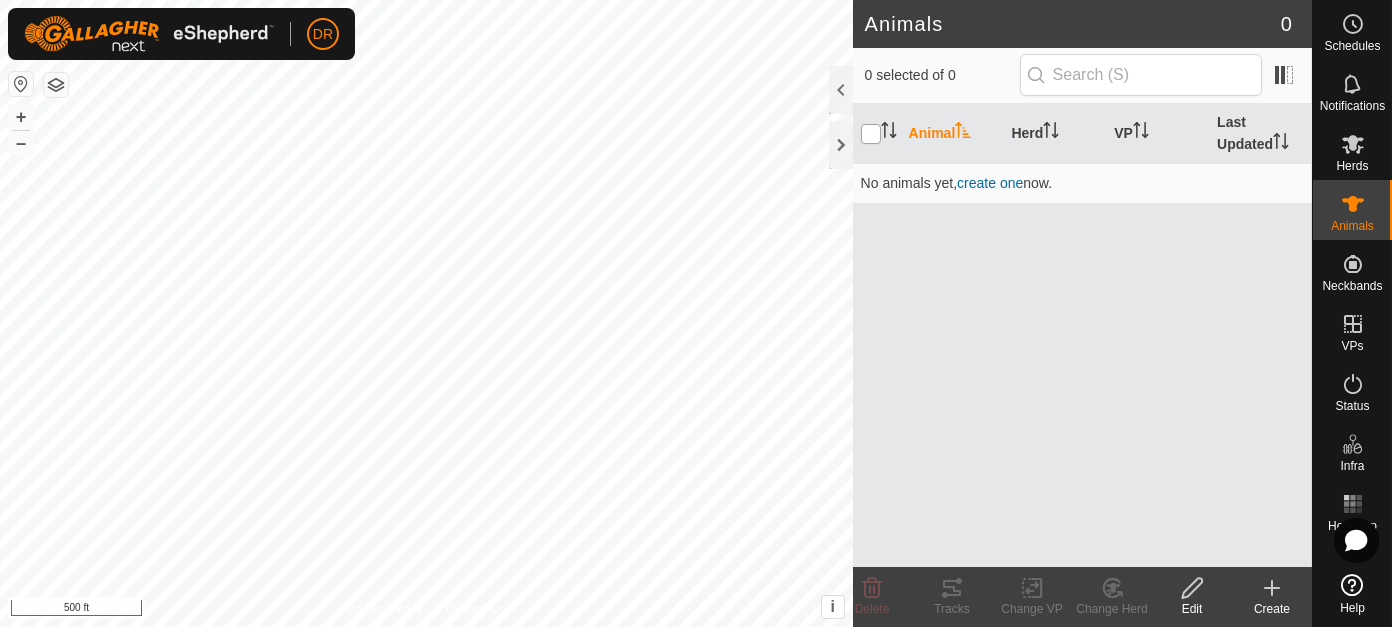 click at bounding box center [871, 134] 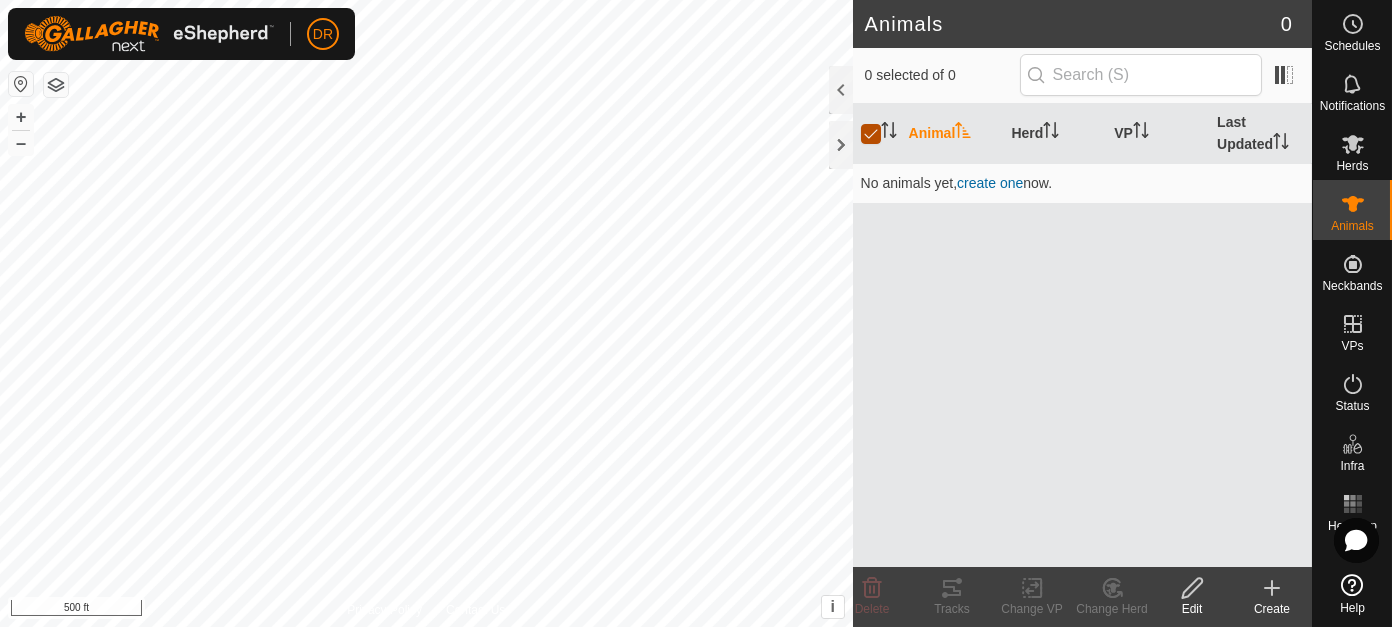 click at bounding box center (871, 134) 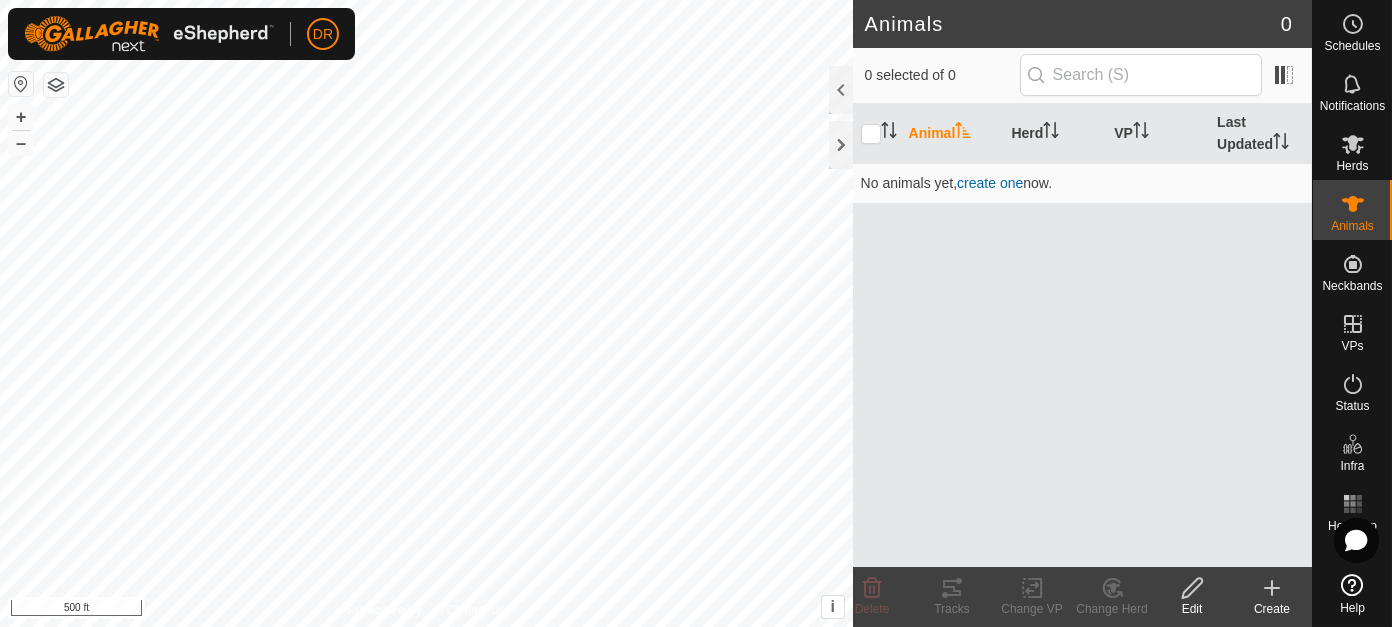 click on "Edit" 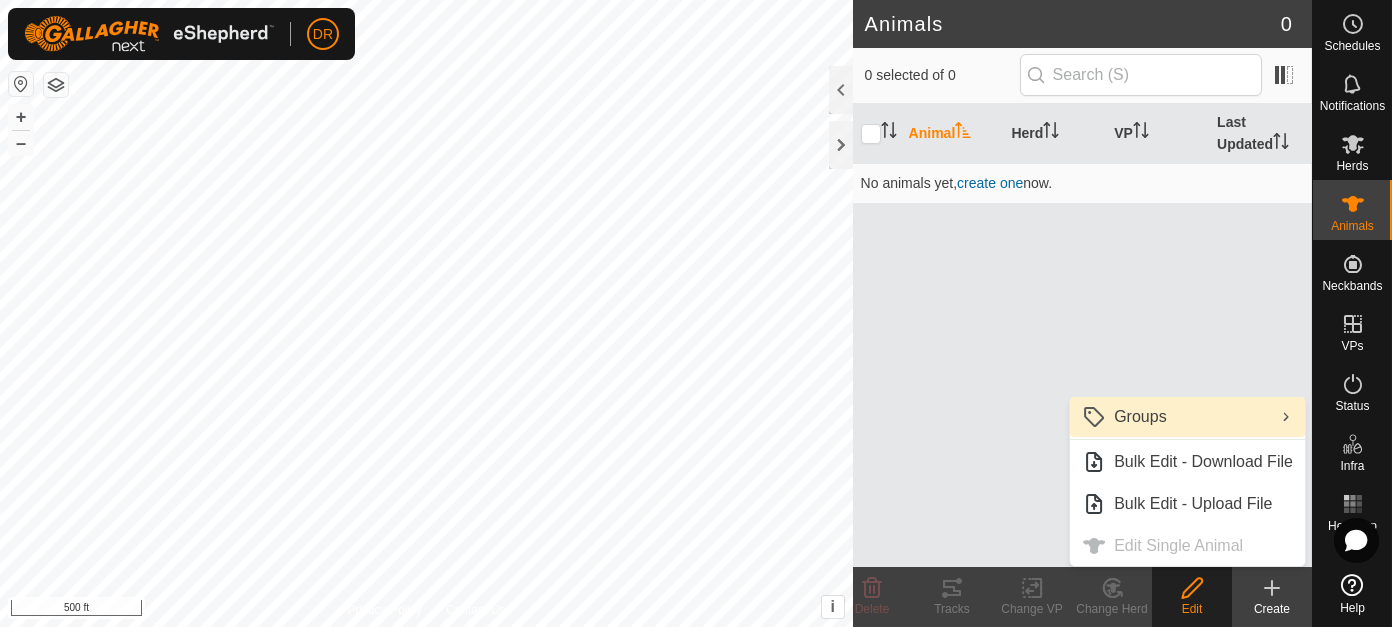 click on "Groups" at bounding box center (1187, 417) 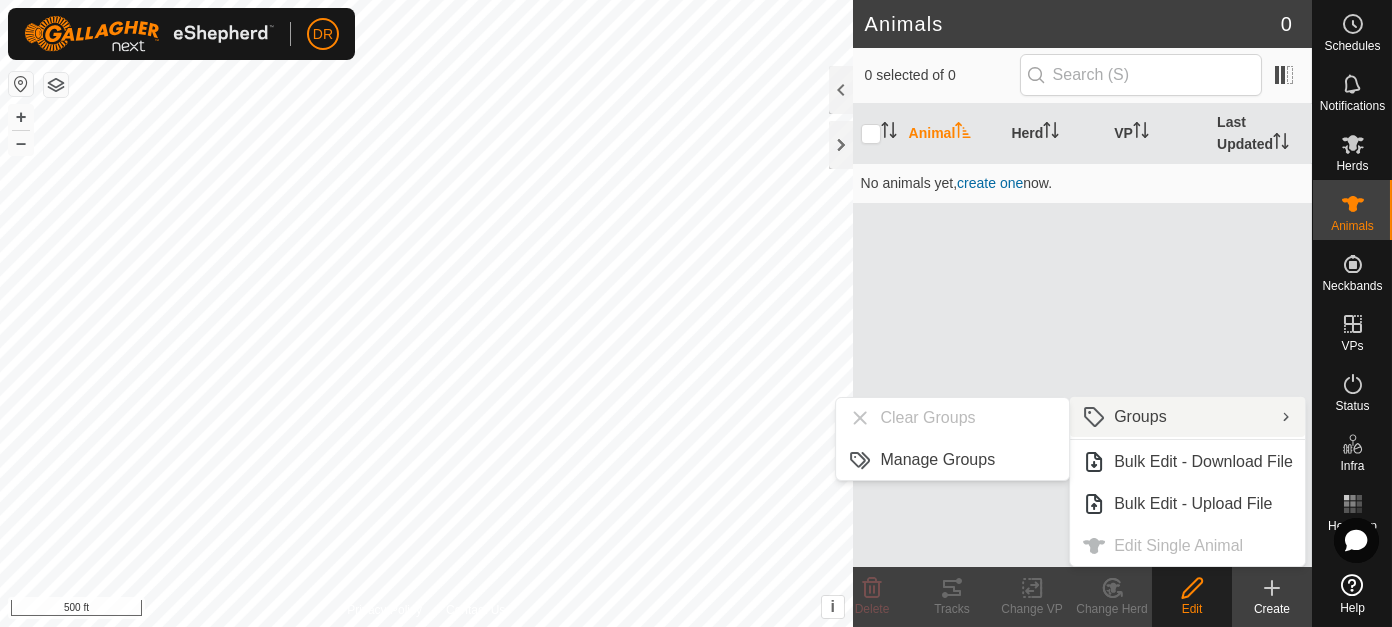 click on "Animal   Herd   VP   Last Updated   No animals yet,    create one   now." at bounding box center (1082, 335) 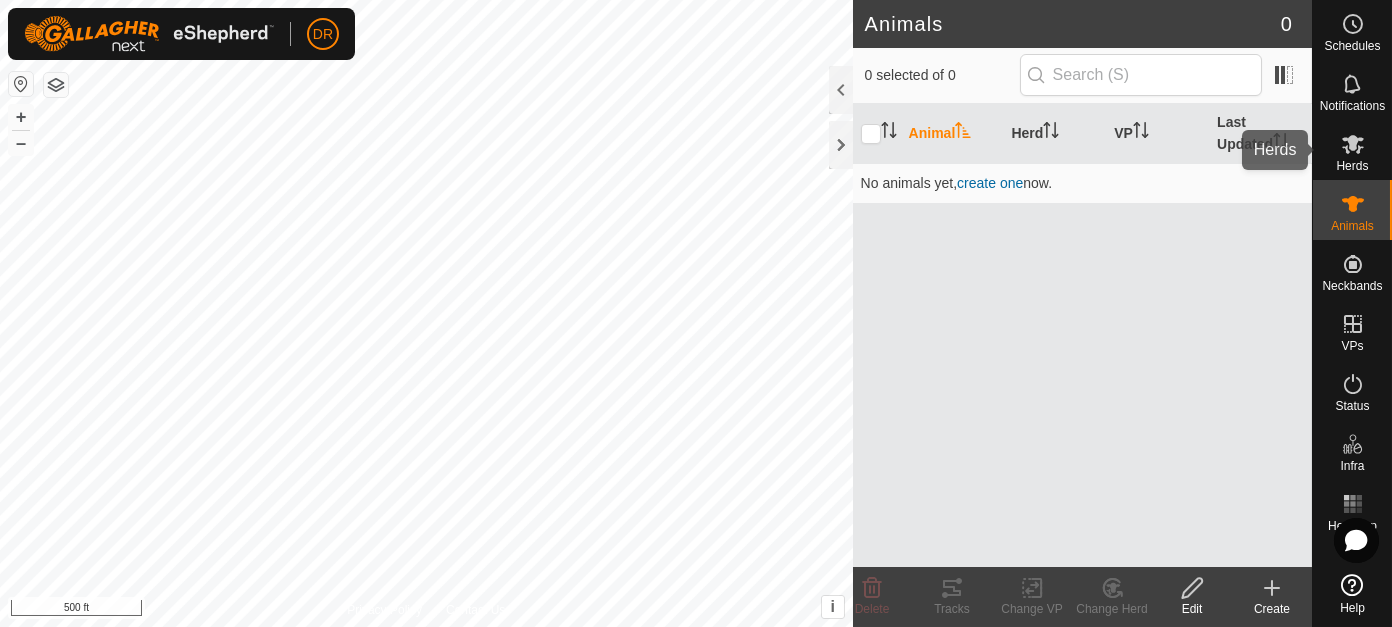 click on "Herds" at bounding box center (1352, 166) 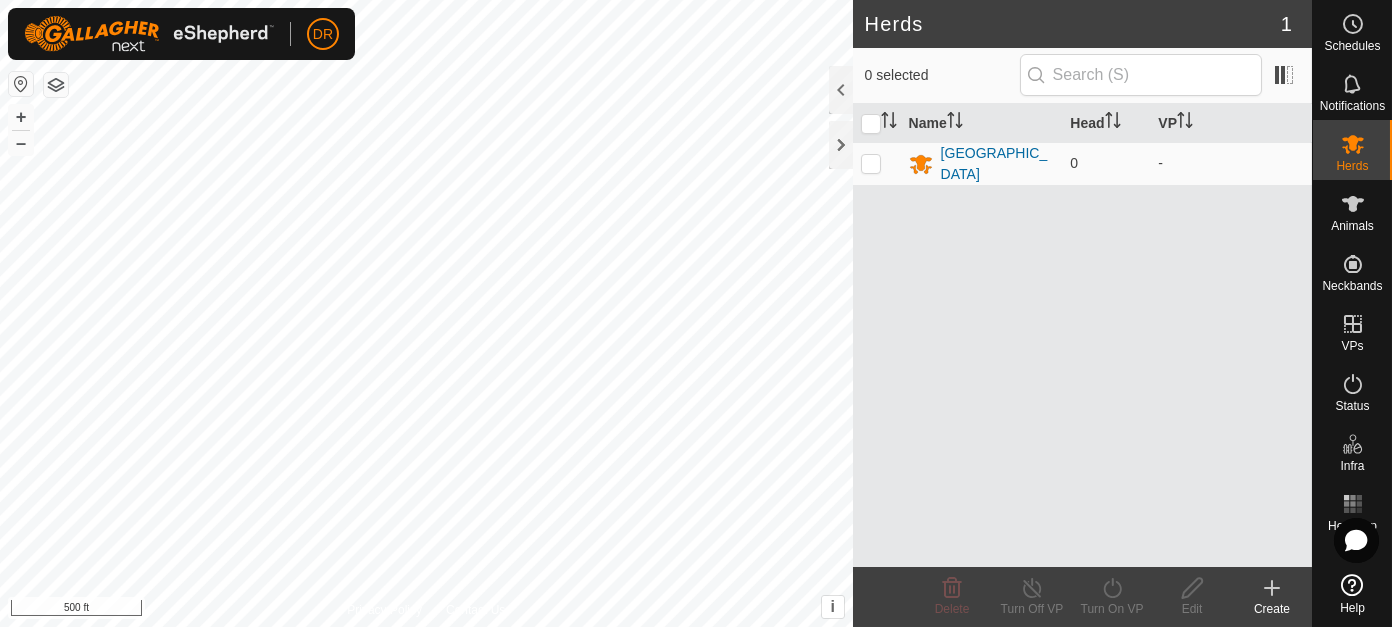 click on "Name   Head   VP  French Creek Ranch 0  -" at bounding box center [1082, 335] 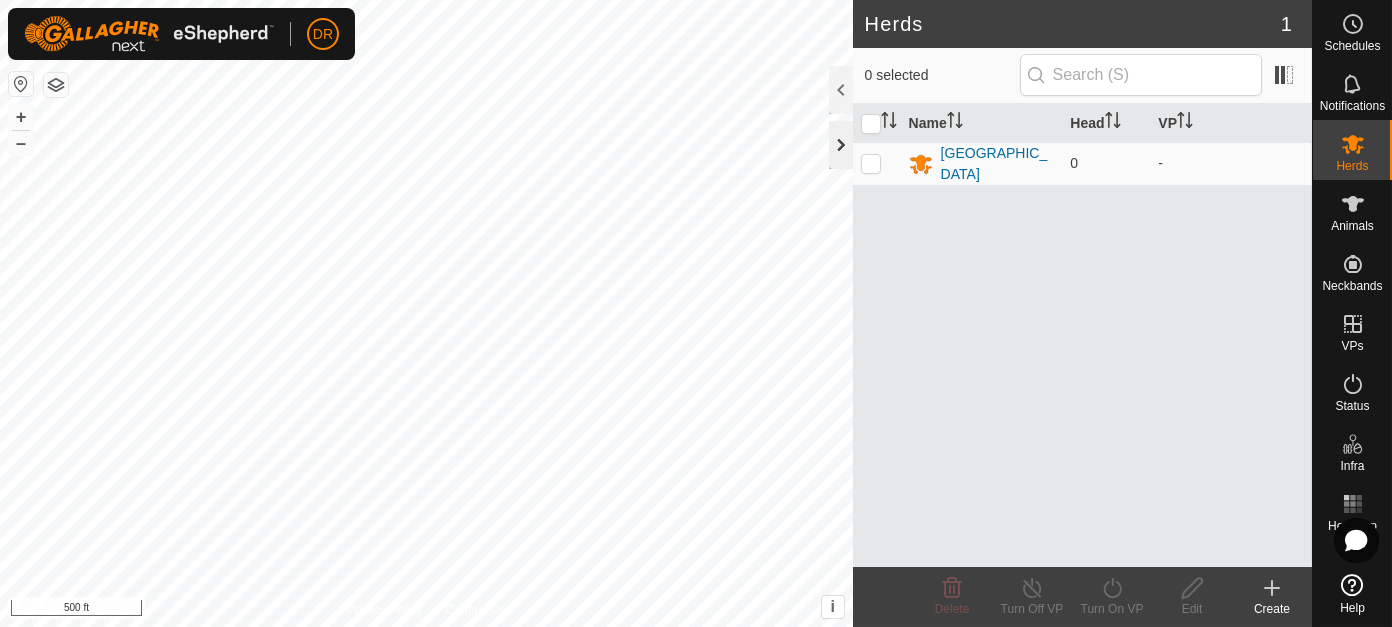 click 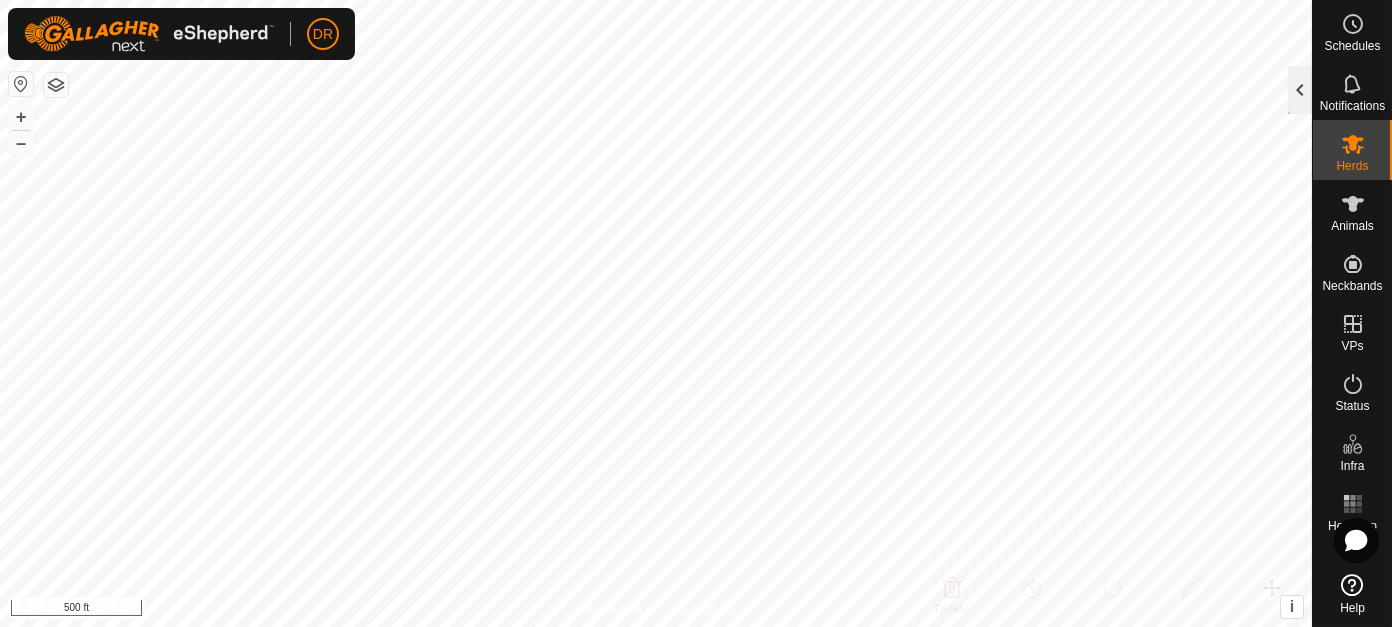 click 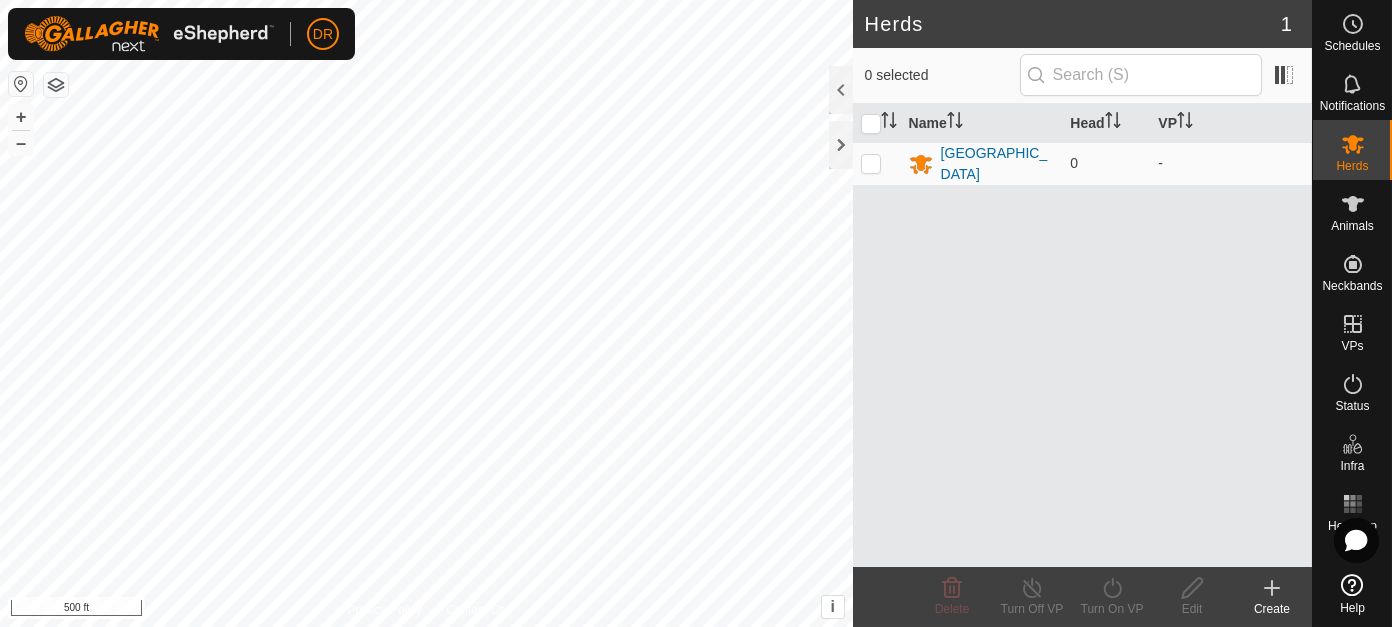 click 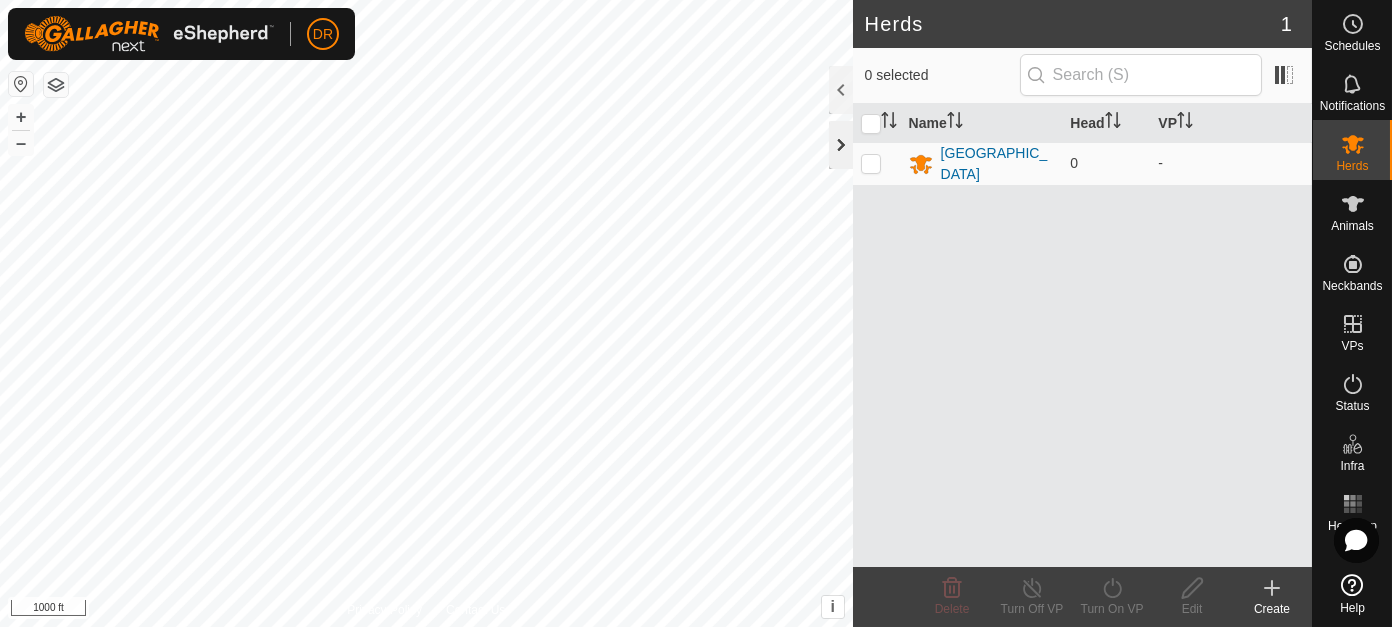 click 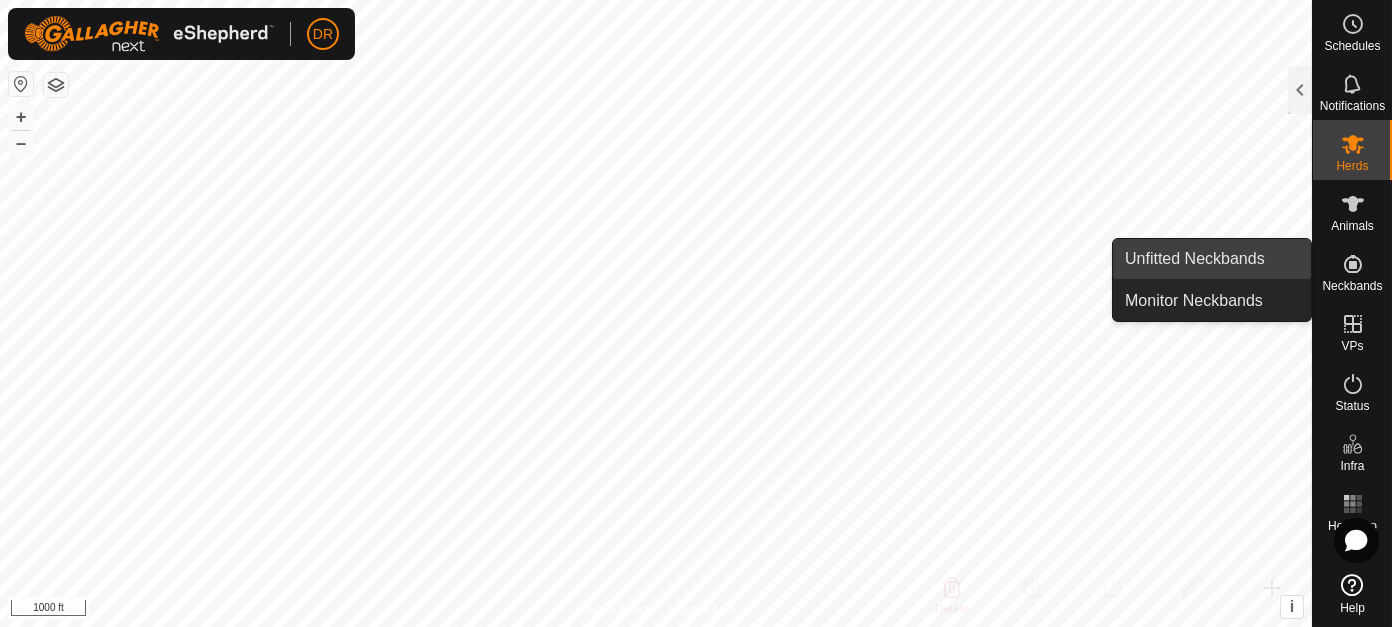 click on "Unfitted Neckbands" at bounding box center (1212, 259) 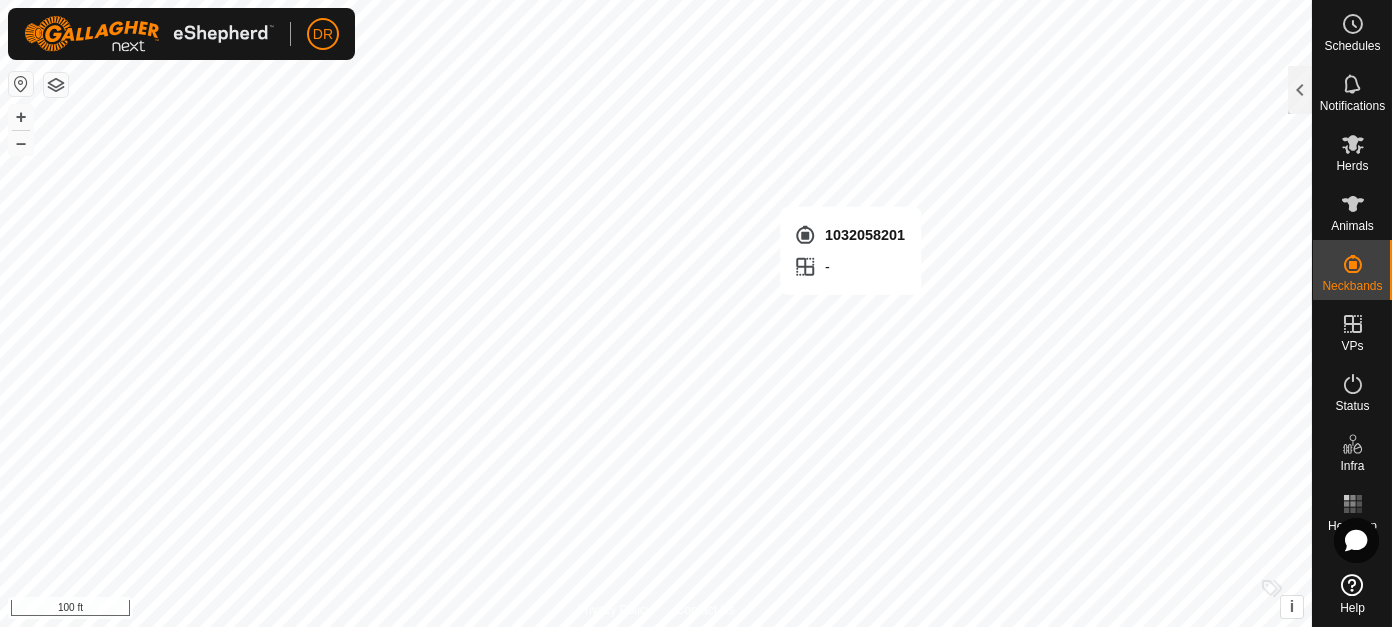 checkbox on "true" 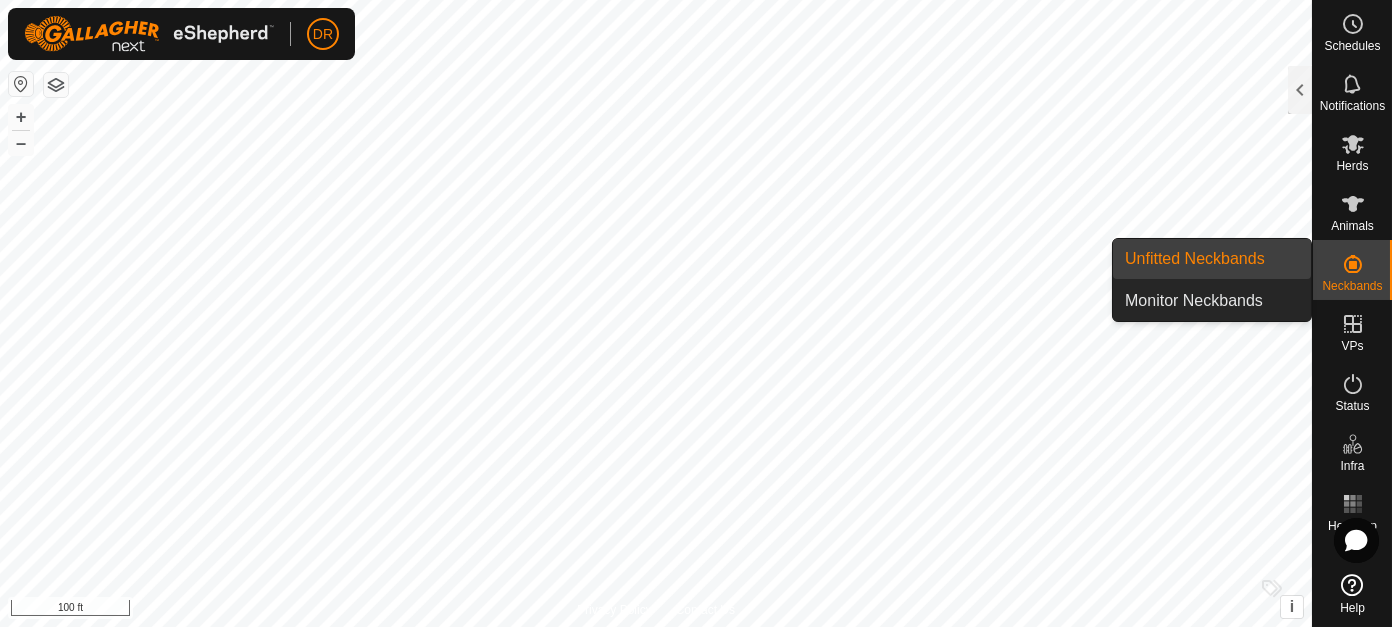drag, startPoint x: 1350, startPoint y: 257, endPoint x: 1330, endPoint y: 270, distance: 23.853722 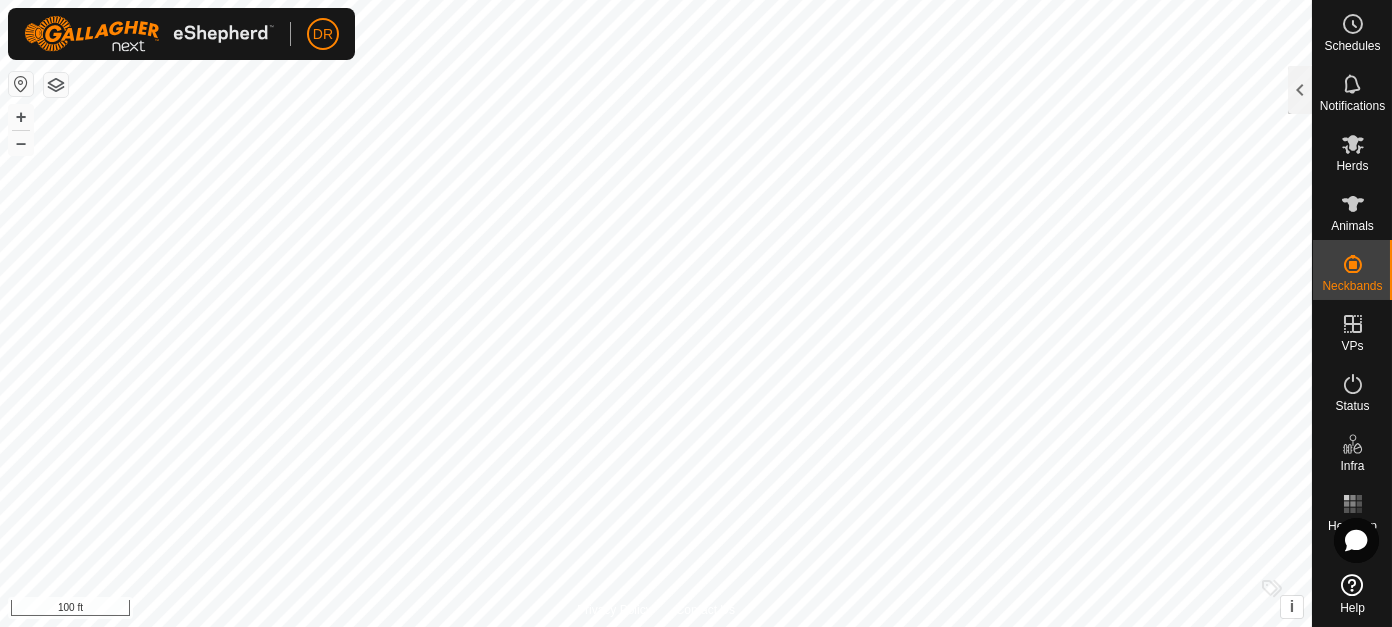 click 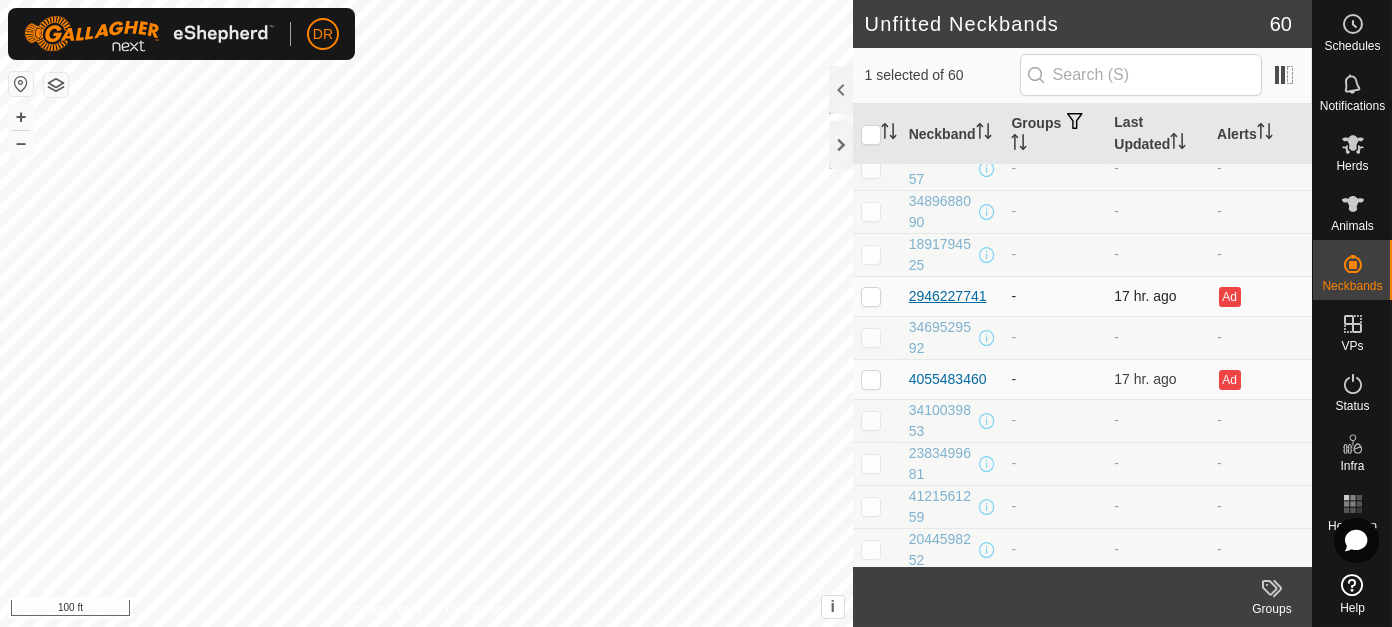 scroll, scrollTop: 0, scrollLeft: 0, axis: both 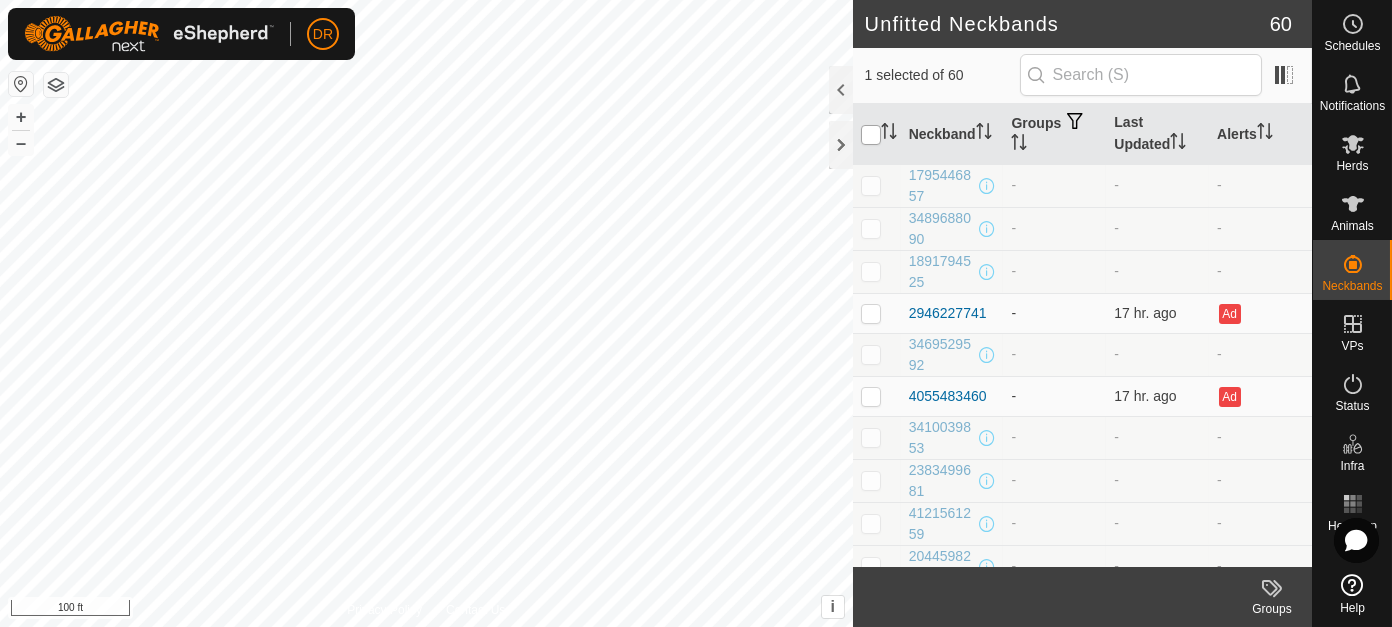 click at bounding box center [871, 135] 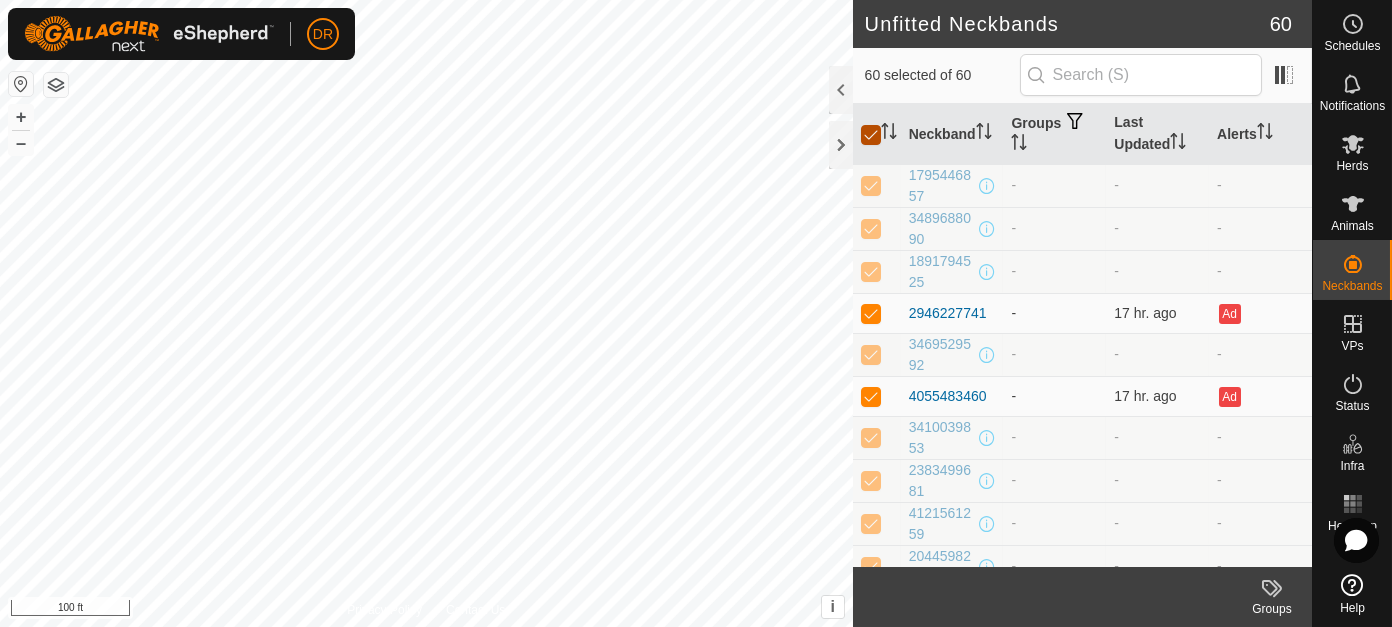 click at bounding box center (871, 135) 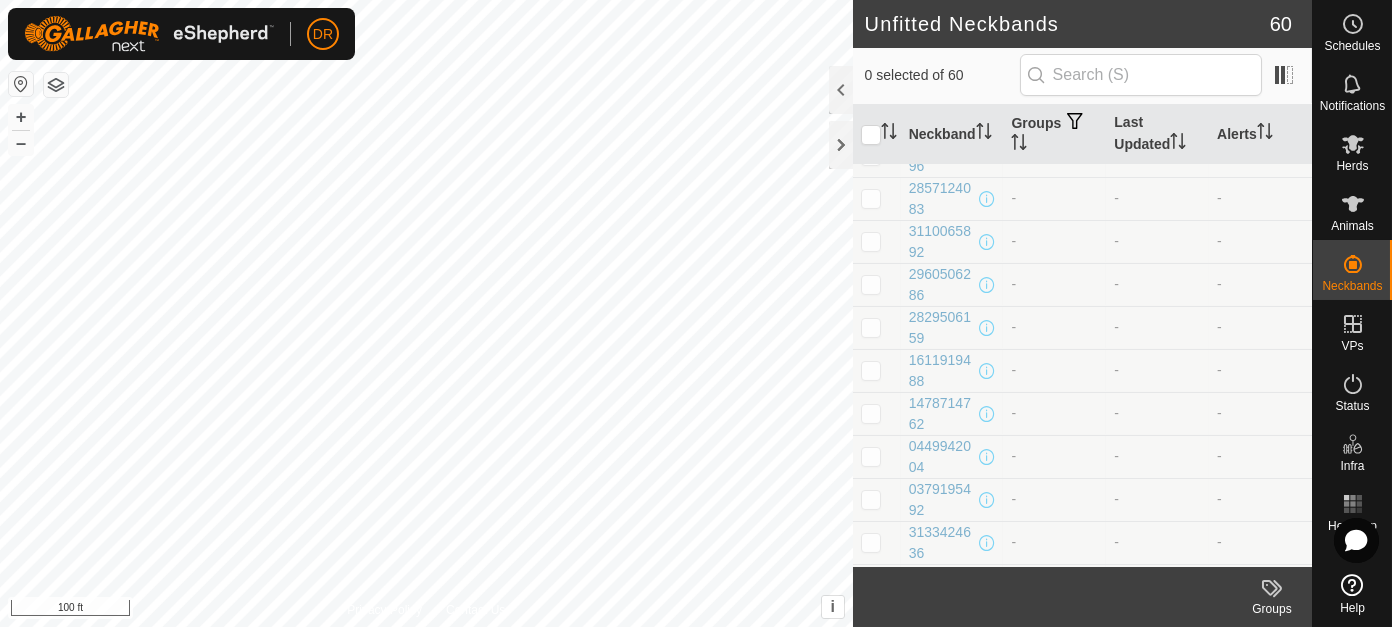 scroll, scrollTop: 0, scrollLeft: 0, axis: both 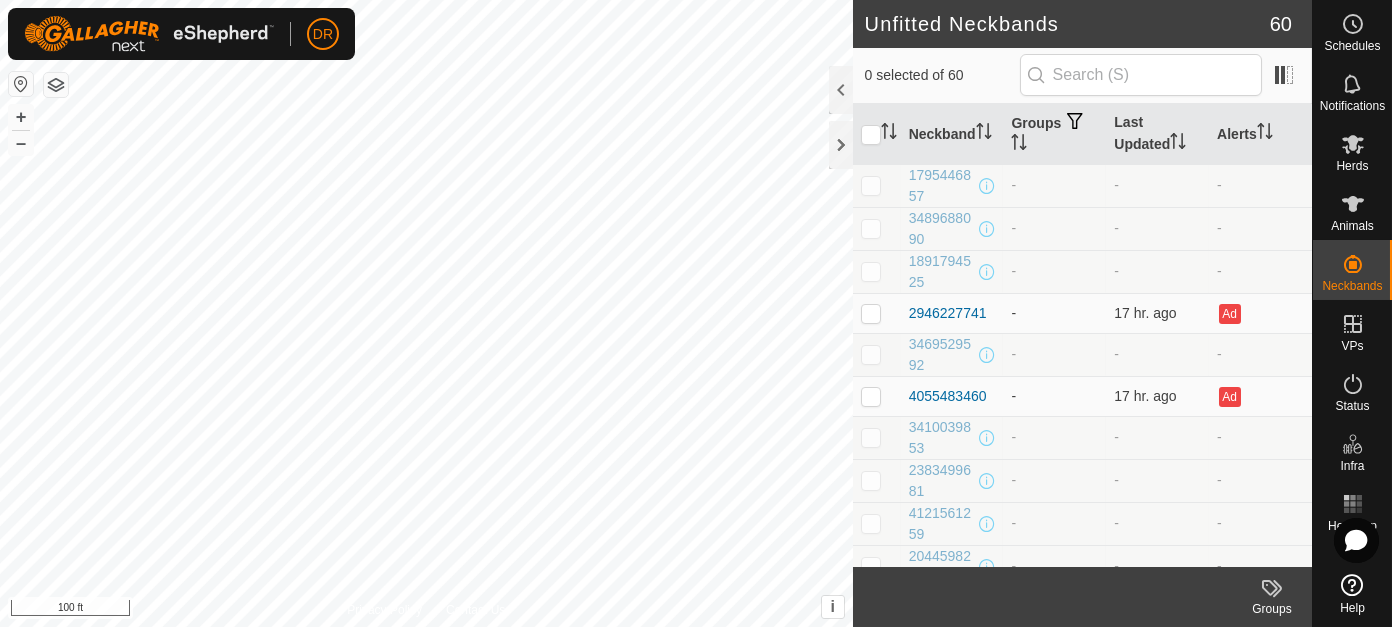 click 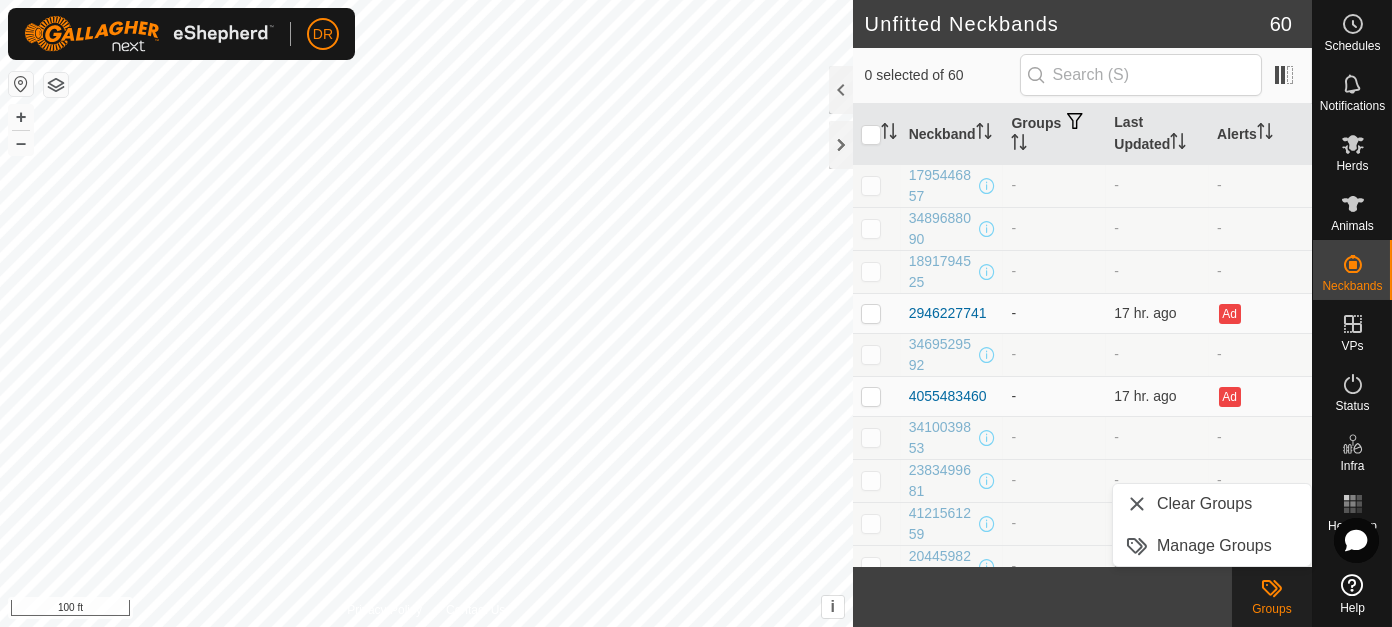 drag, startPoint x: 1119, startPoint y: 581, endPoint x: 1098, endPoint y: 573, distance: 22.472204 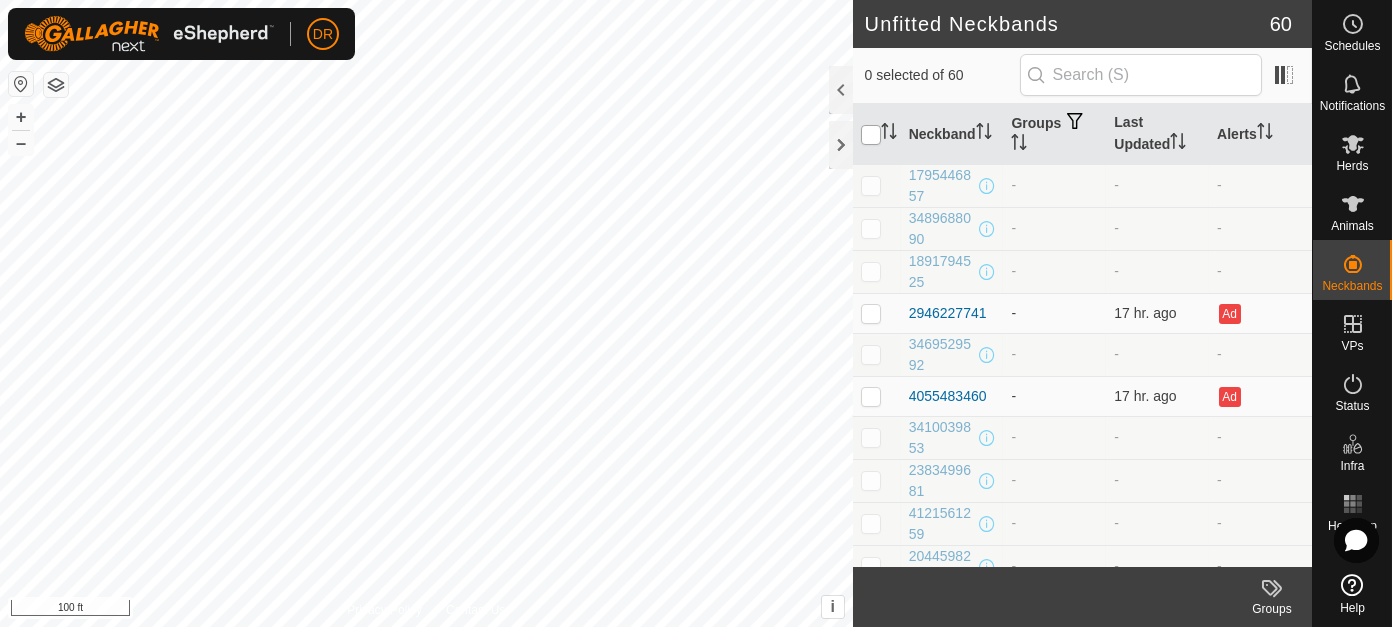 click at bounding box center (871, 135) 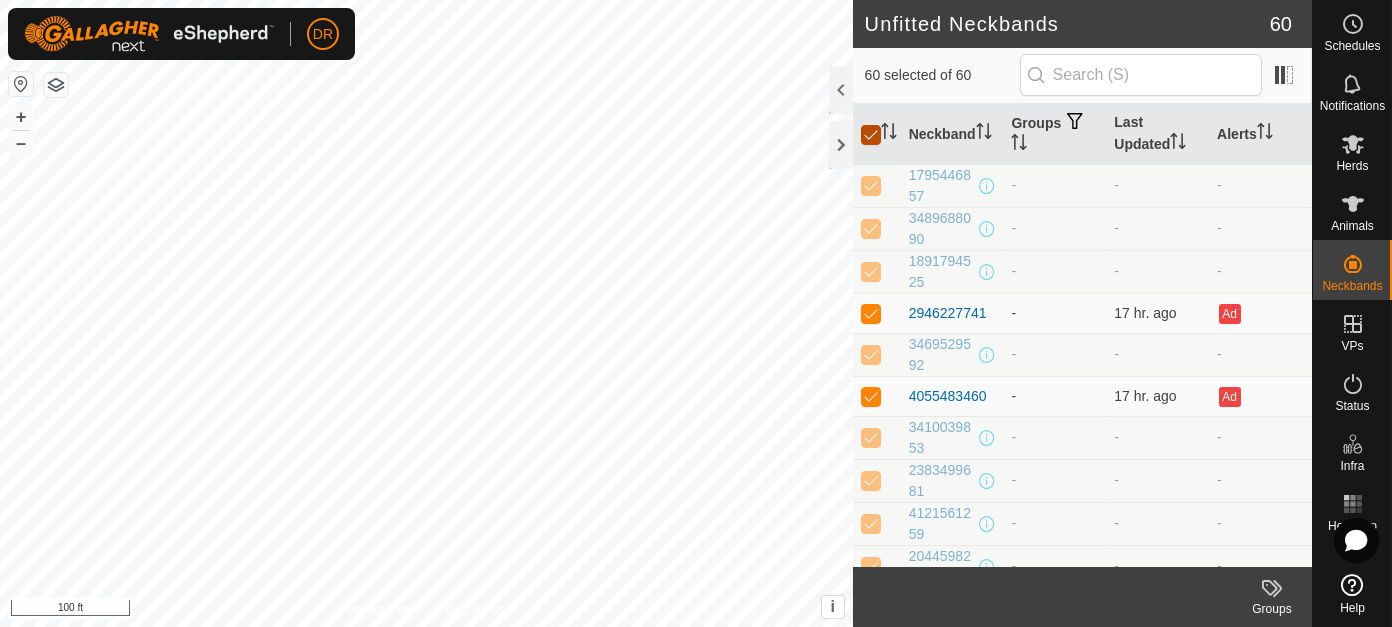 click at bounding box center (871, 135) 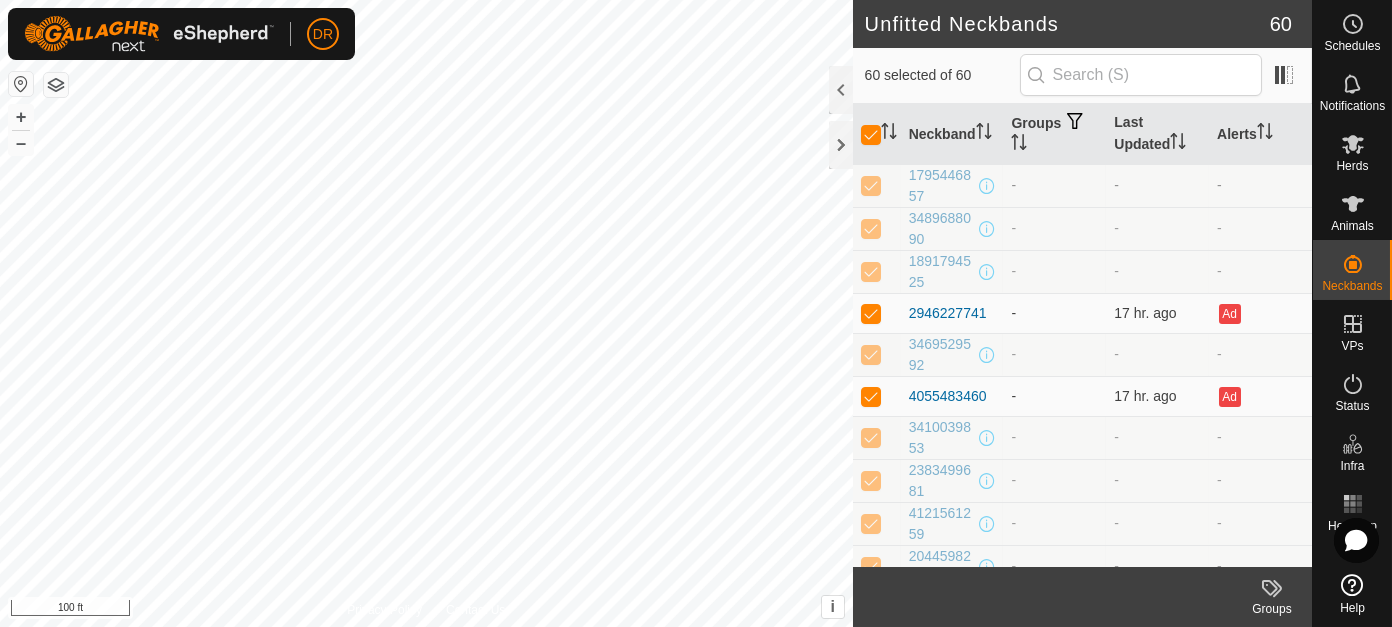 checkbox on "false" 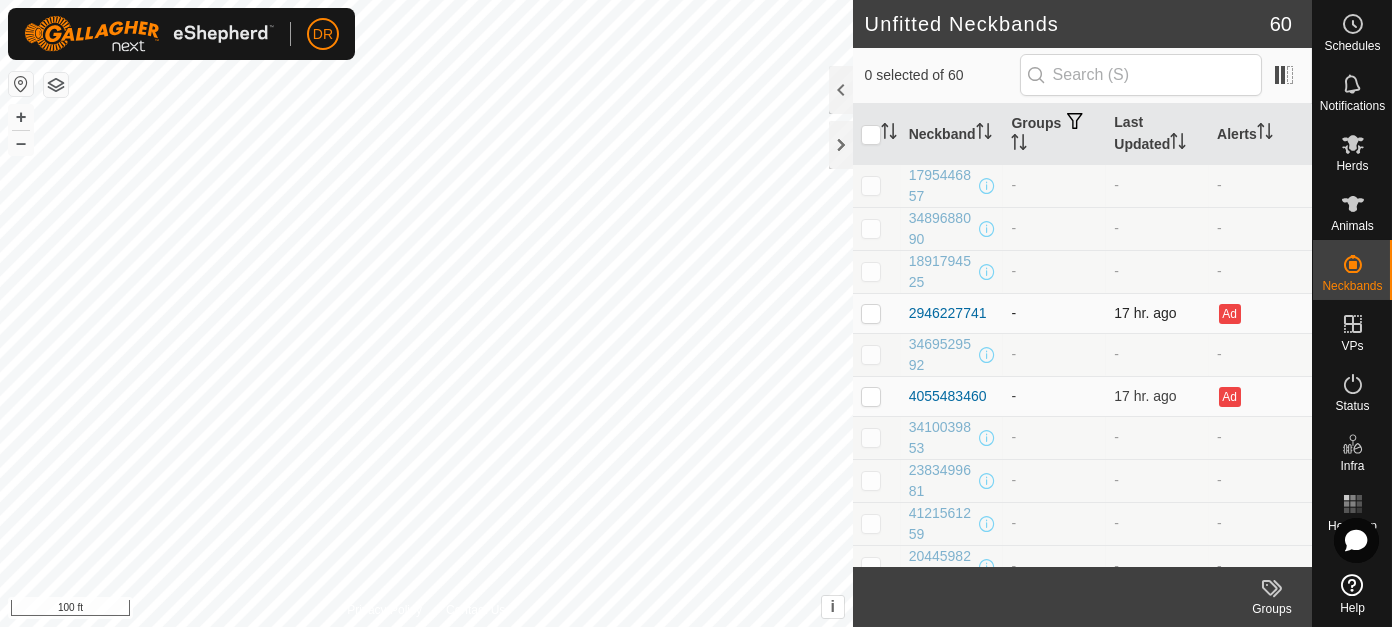 click at bounding box center (871, 313) 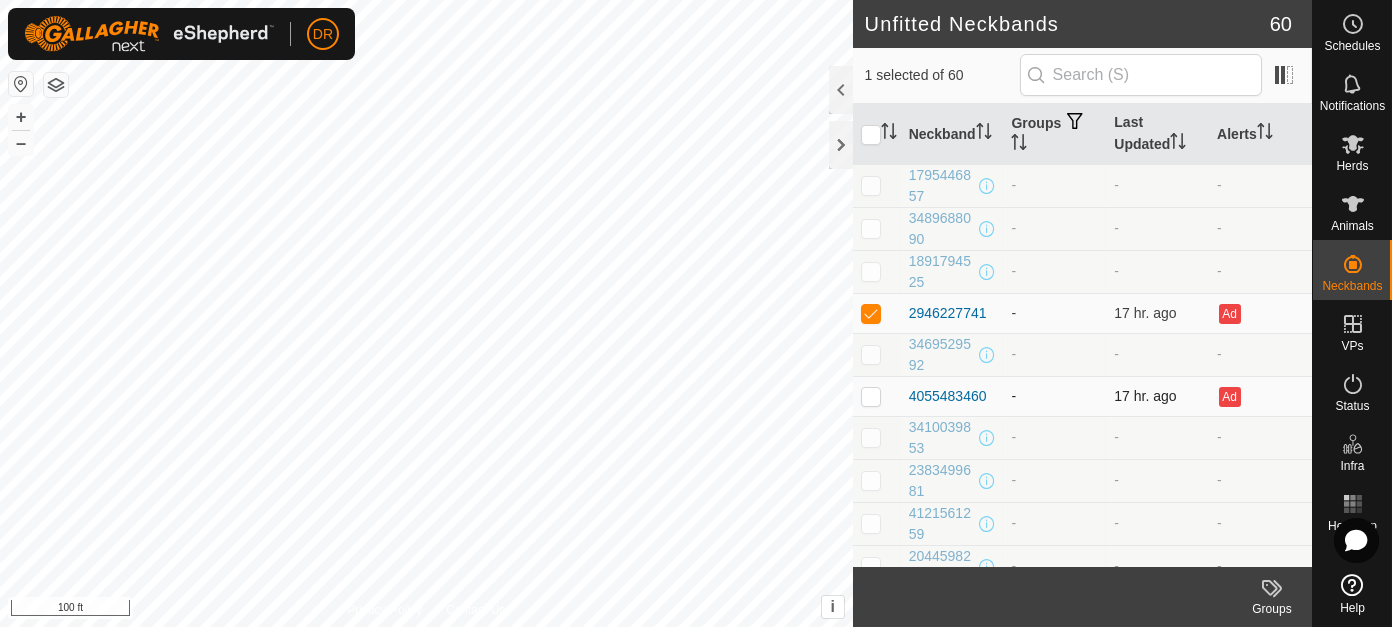 click at bounding box center (871, 396) 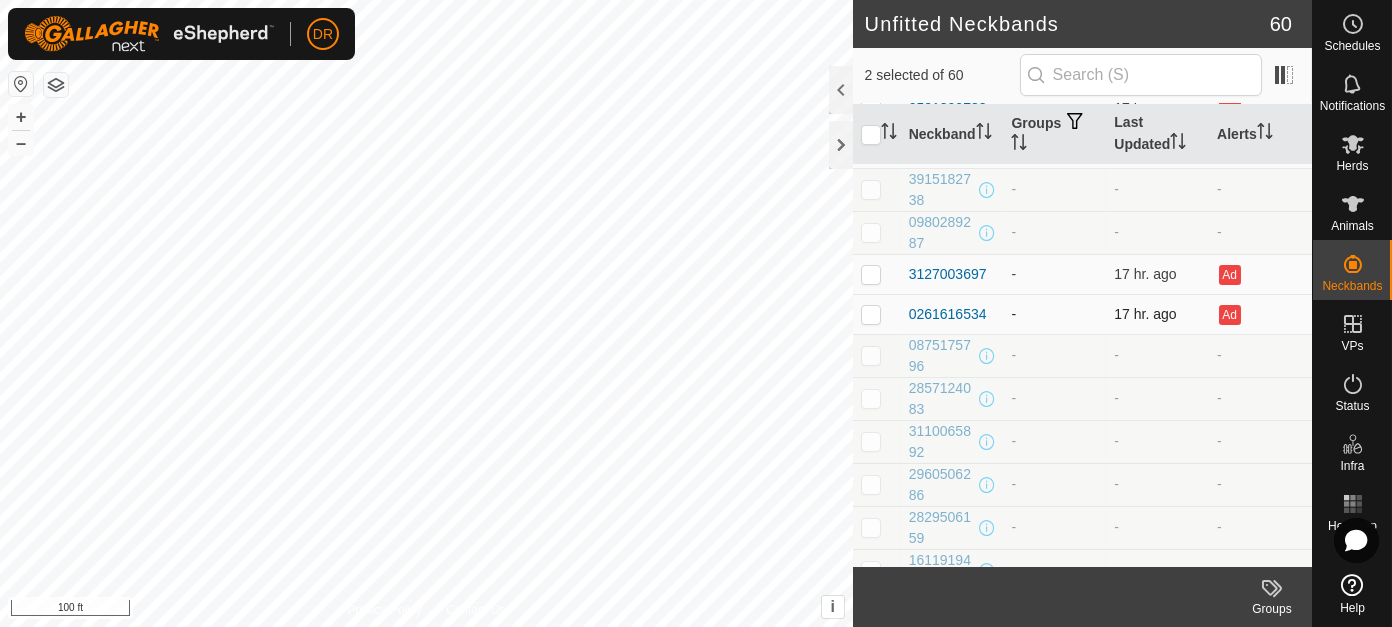 scroll, scrollTop: 300, scrollLeft: 0, axis: vertical 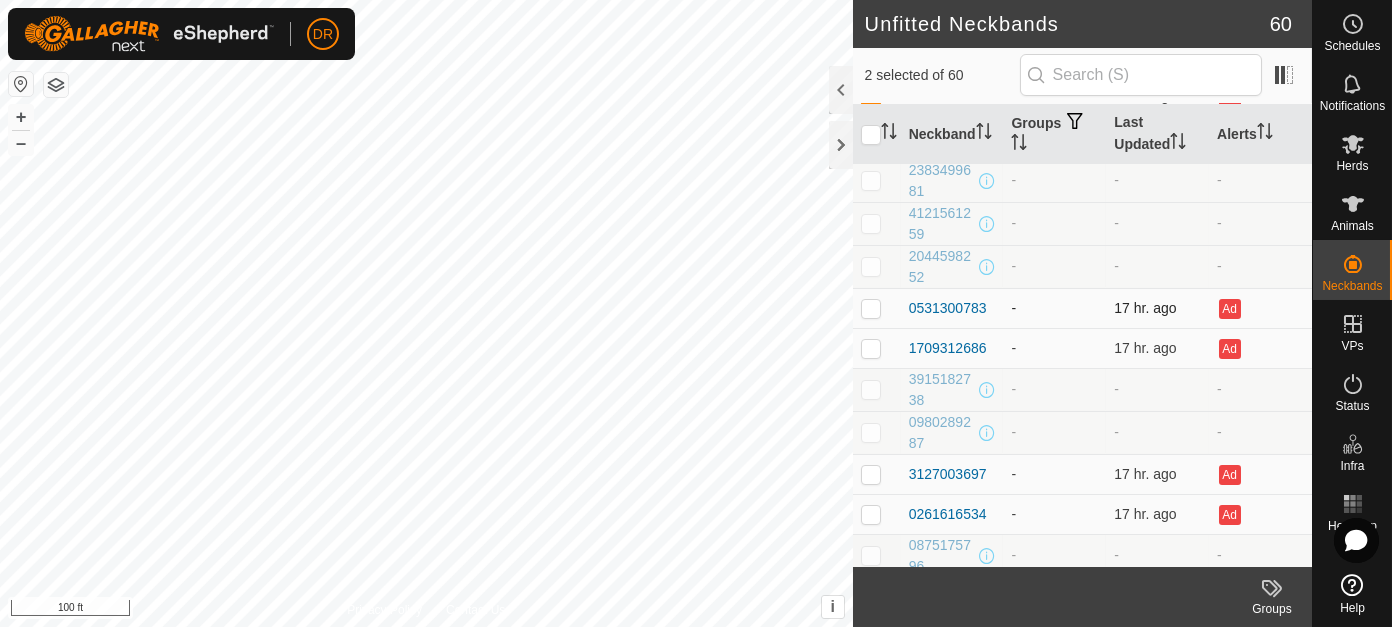 click at bounding box center (871, 308) 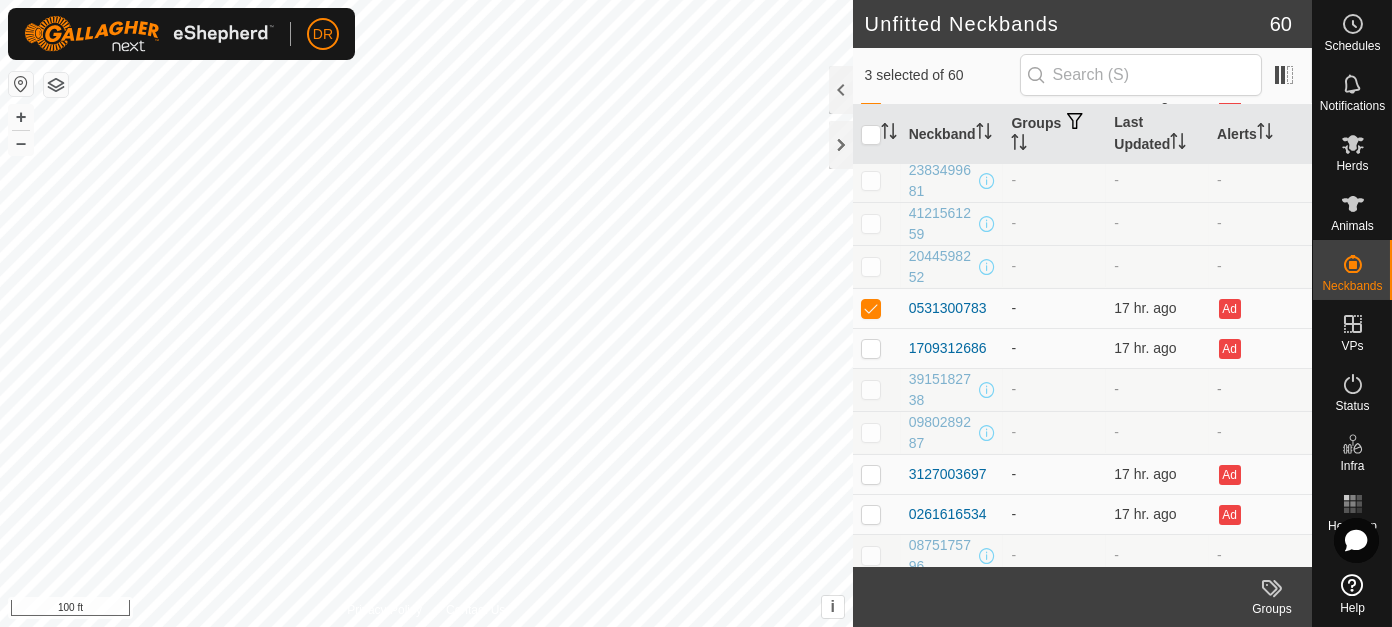 drag, startPoint x: 872, startPoint y: 339, endPoint x: 878, endPoint y: 388, distance: 49.365982 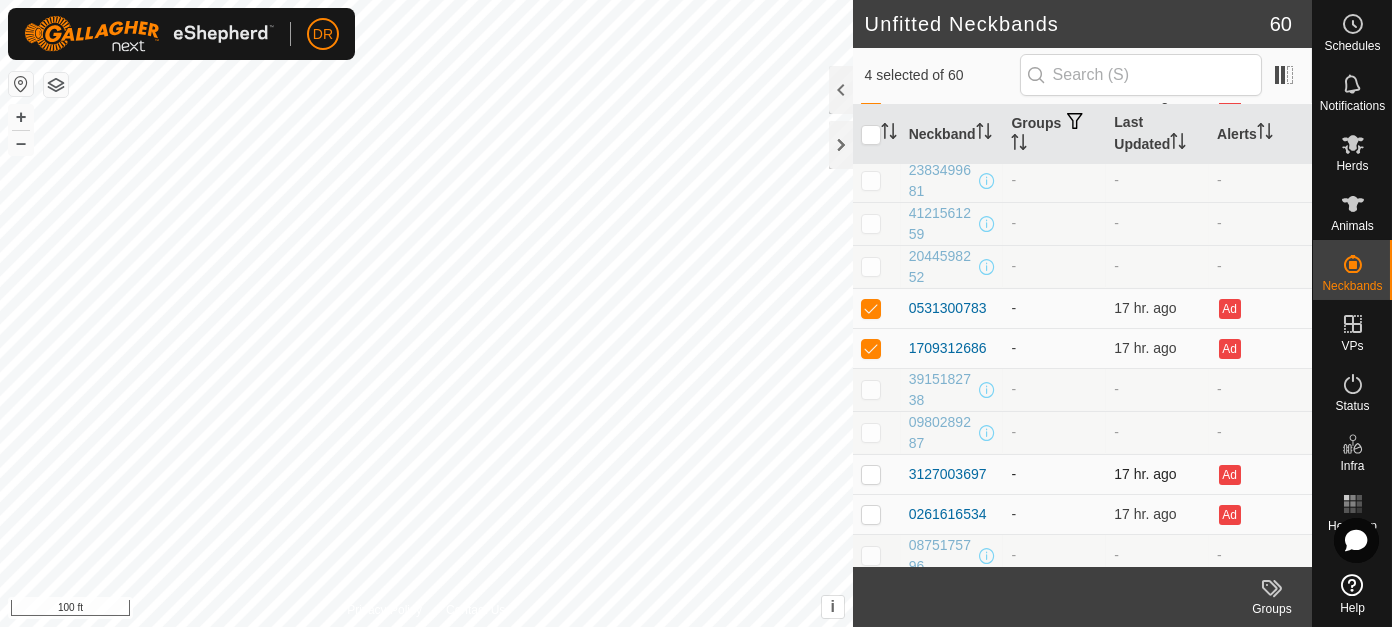click at bounding box center [871, 474] 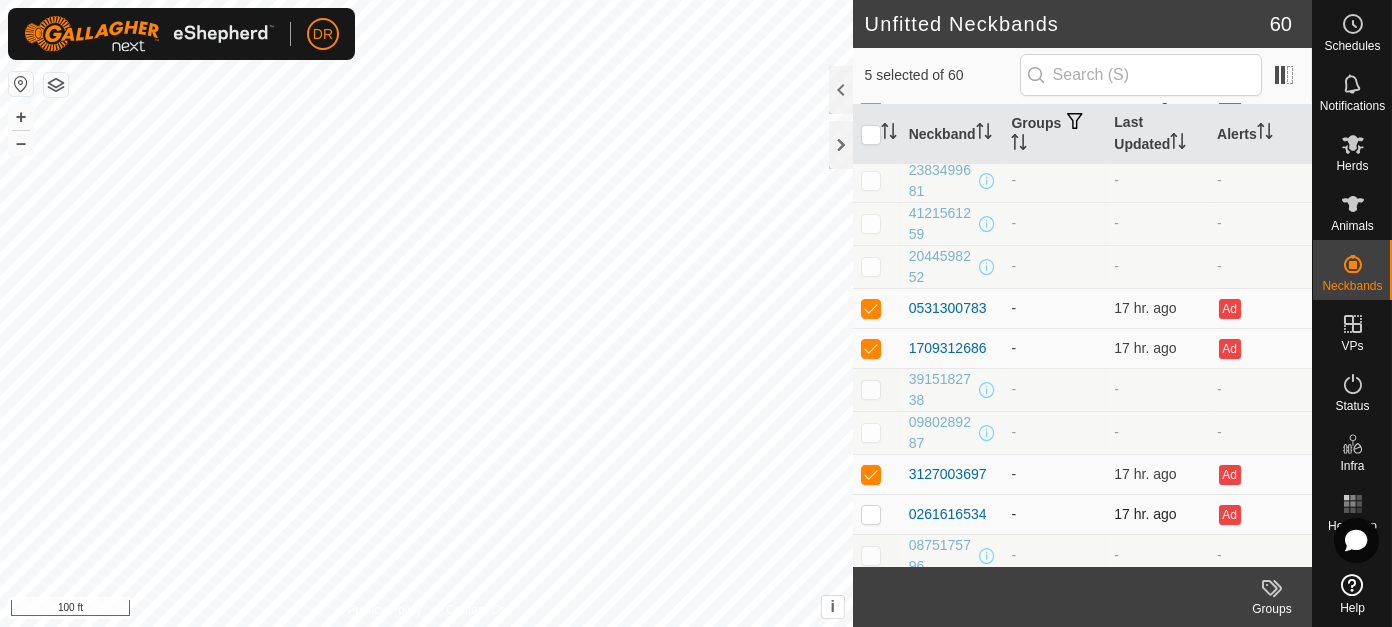 click at bounding box center [871, 514] 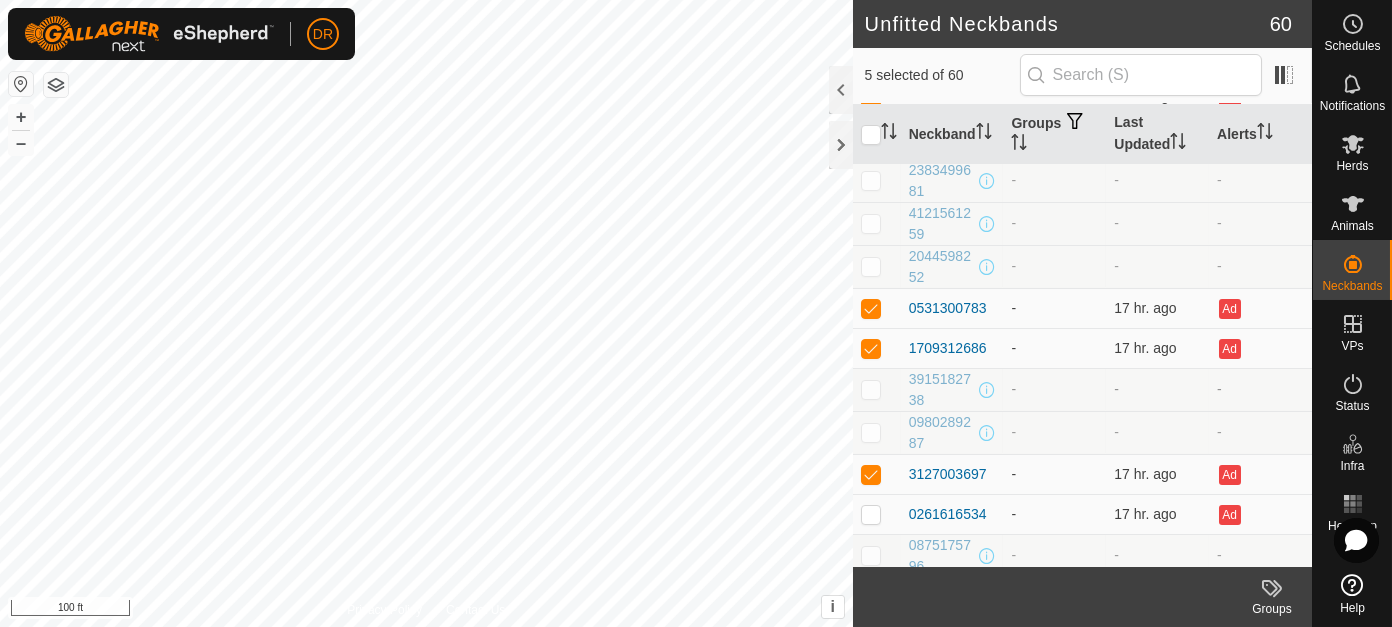 drag, startPoint x: 874, startPoint y: 471, endPoint x: 869, endPoint y: 382, distance: 89.140335 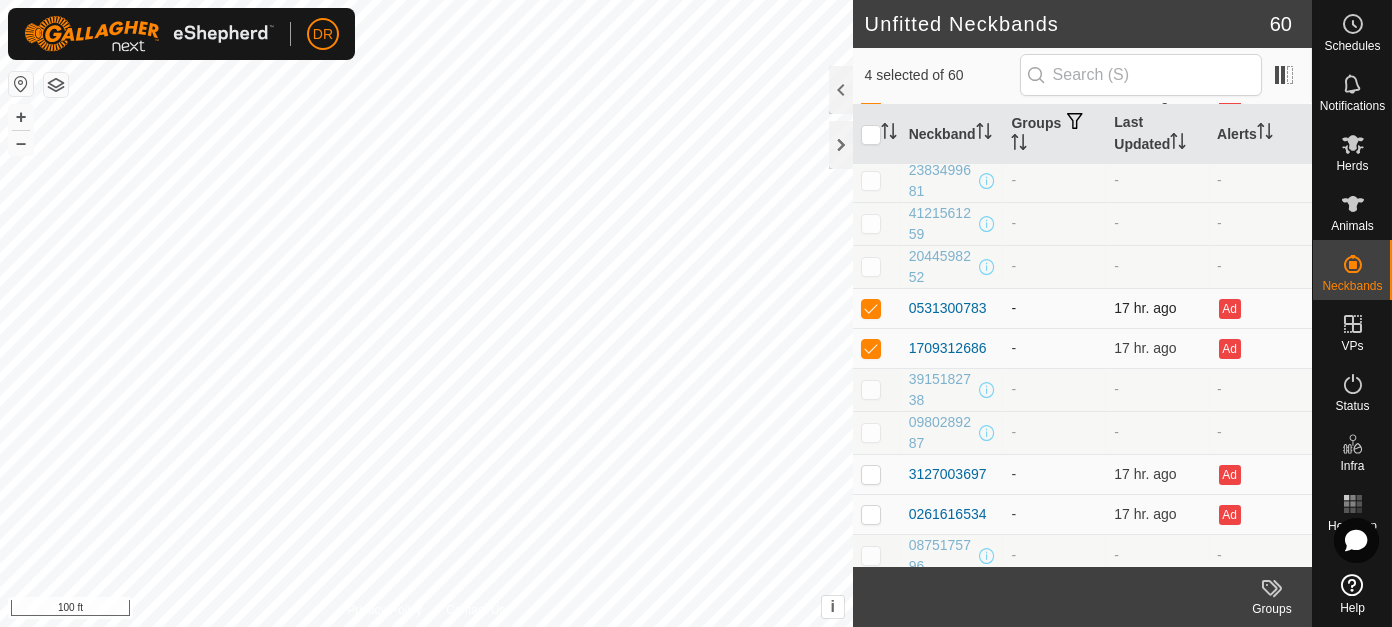 drag, startPoint x: 873, startPoint y: 355, endPoint x: 877, endPoint y: 323, distance: 32.24903 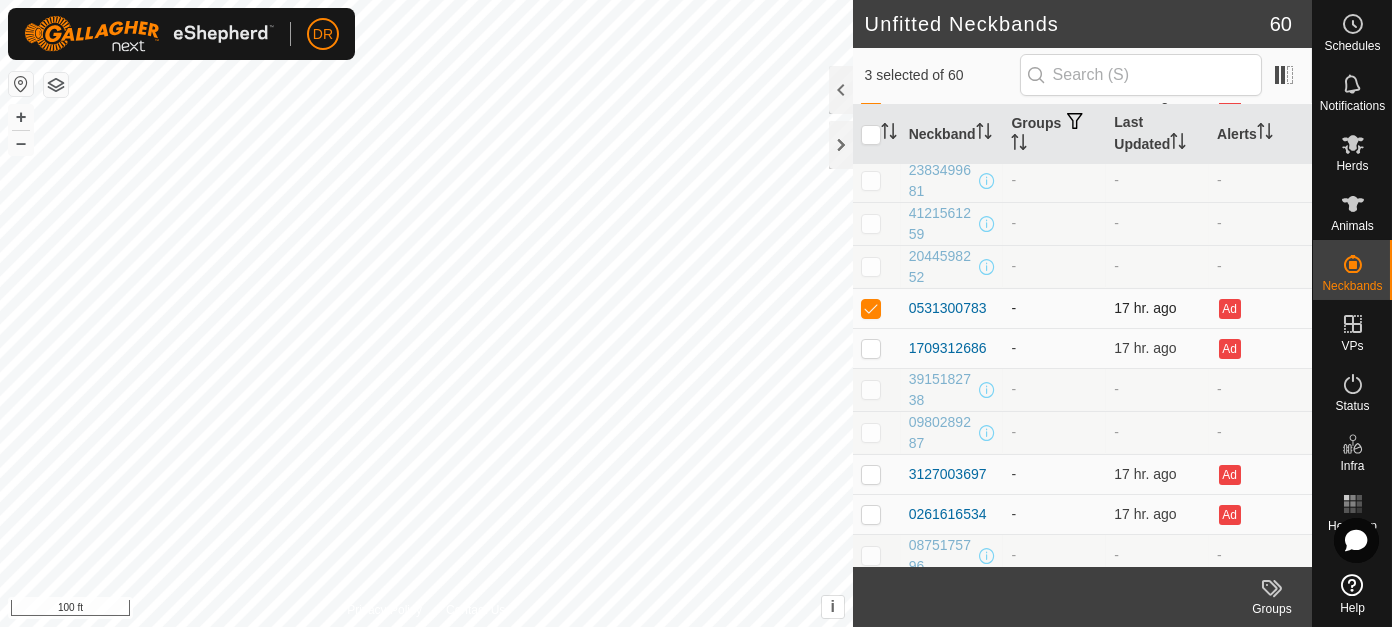 click at bounding box center [871, 308] 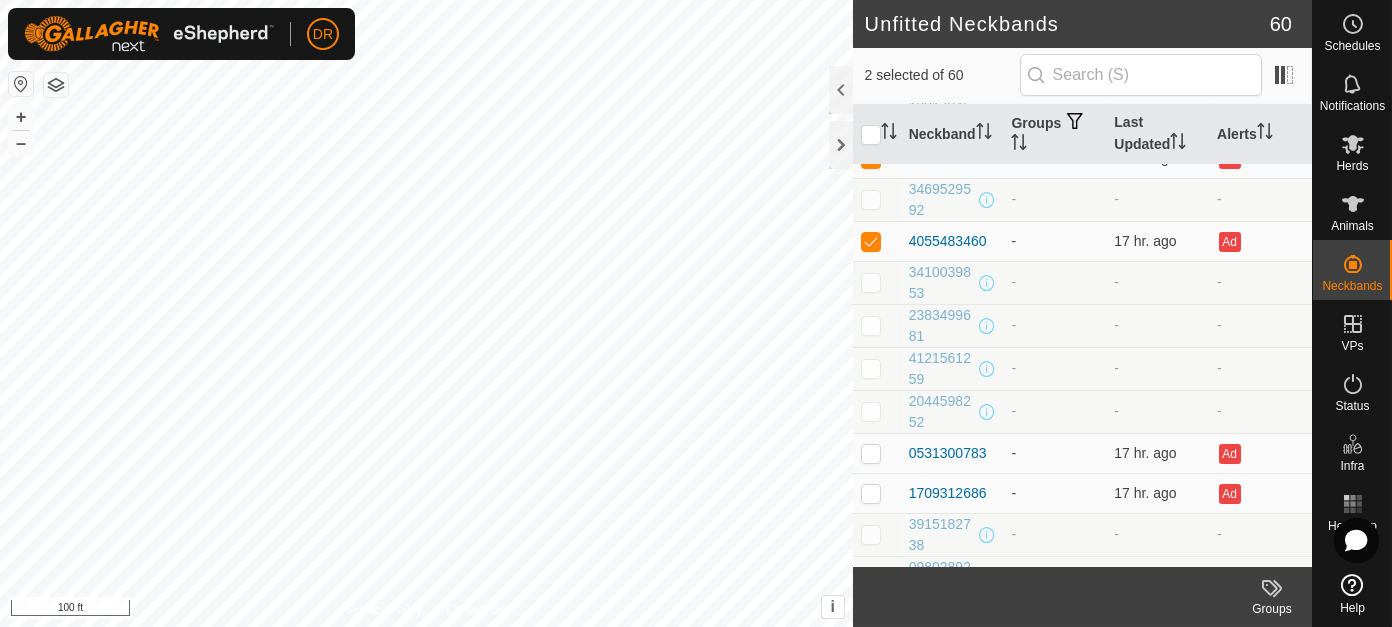 scroll, scrollTop: 0, scrollLeft: 0, axis: both 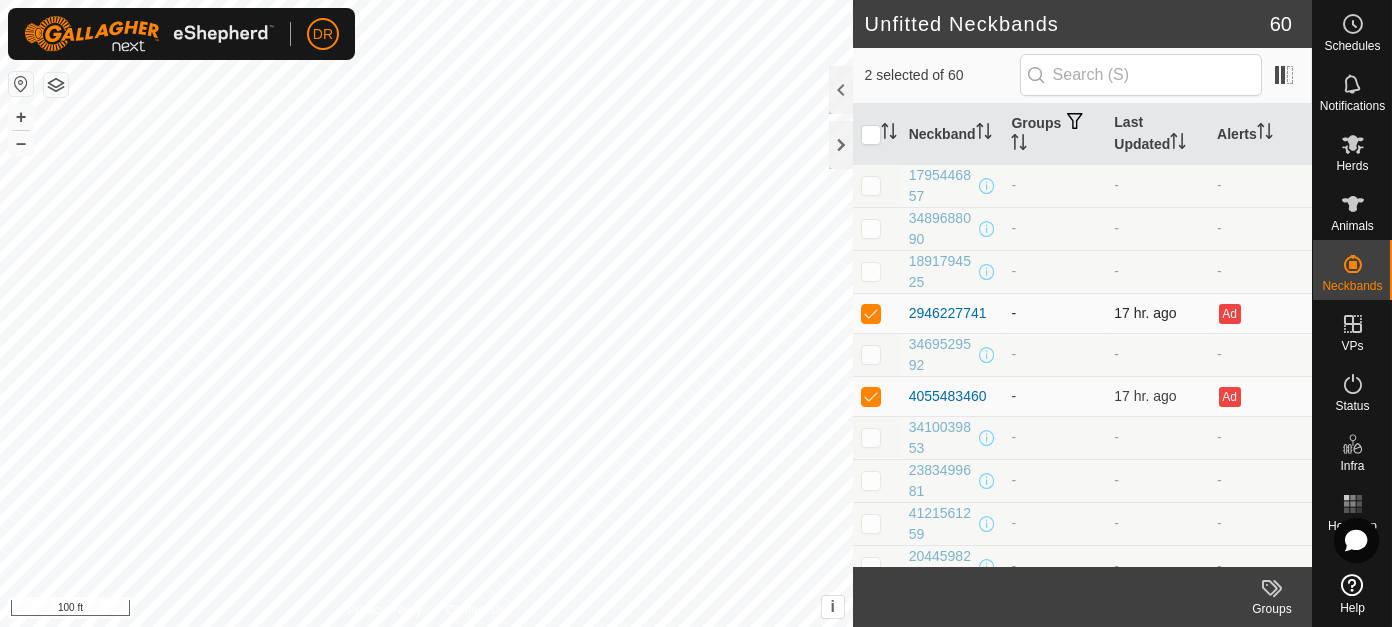 click at bounding box center (871, 313) 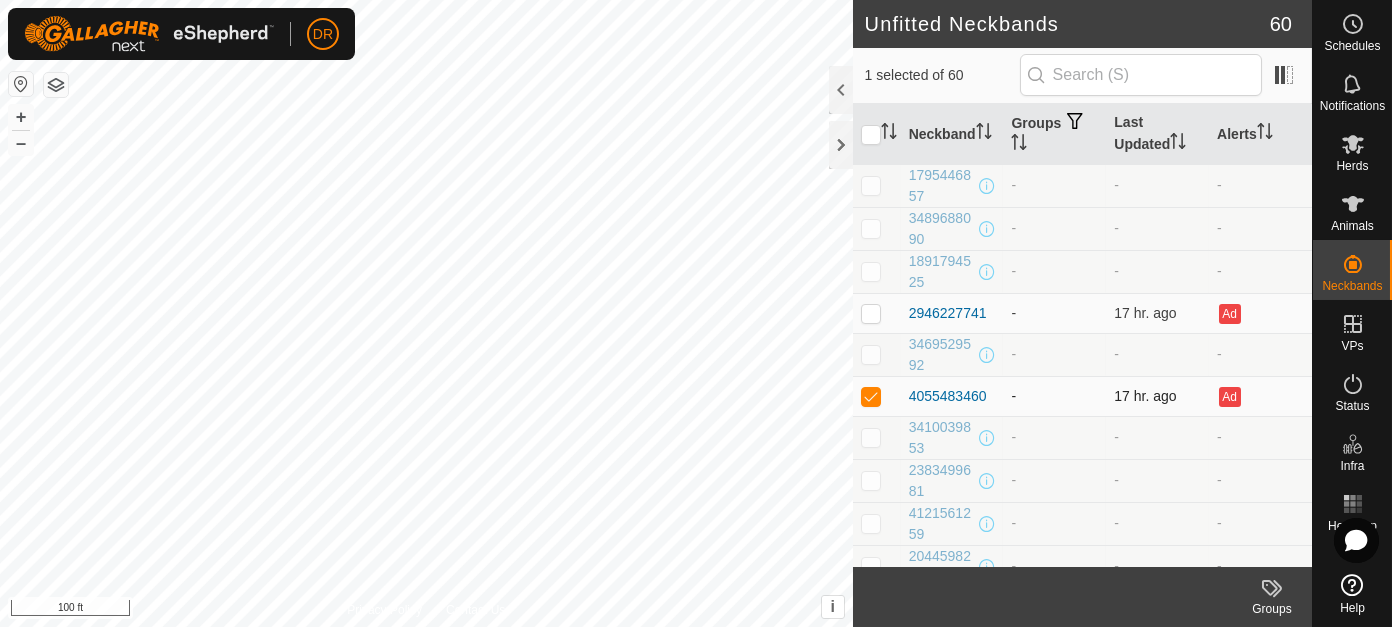 click at bounding box center (871, 396) 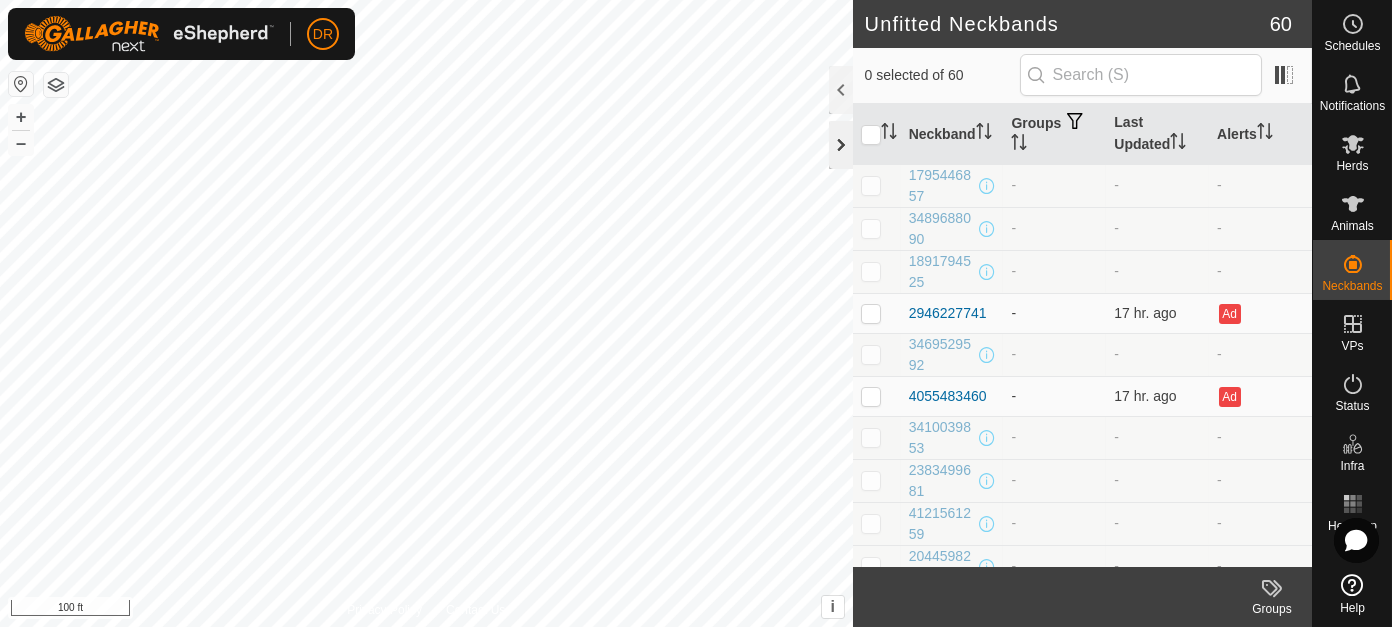 click 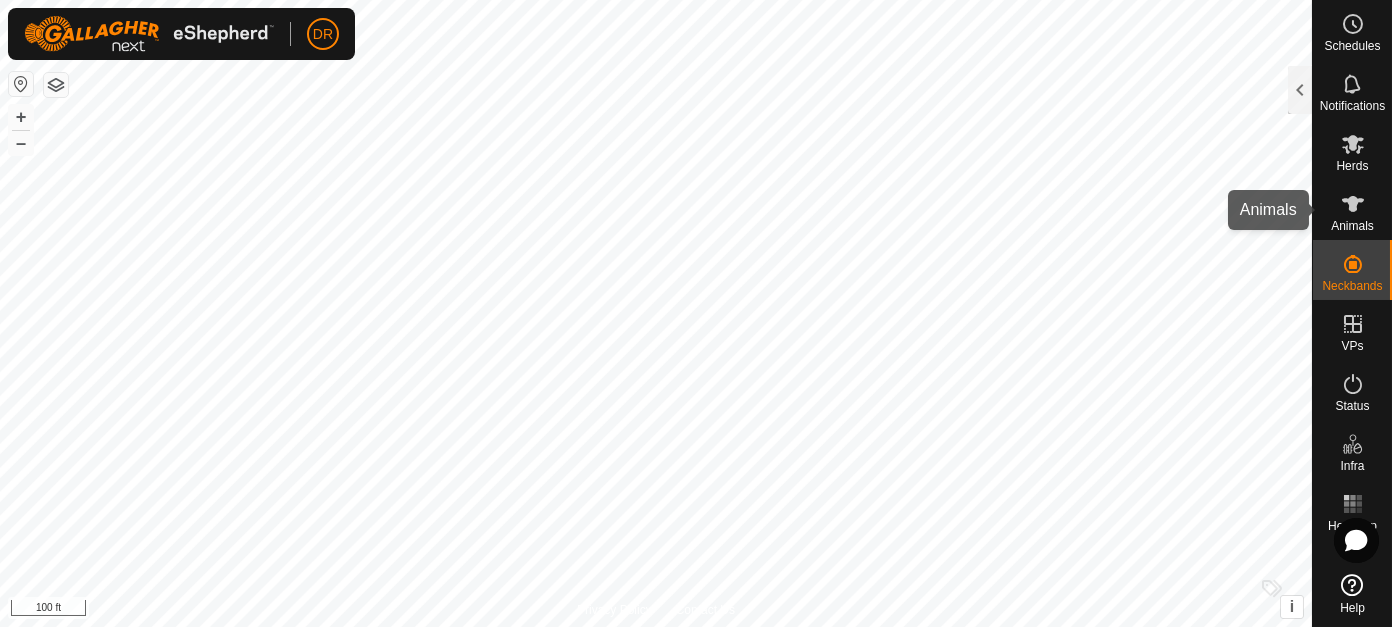 click on "Animals" at bounding box center [1352, 226] 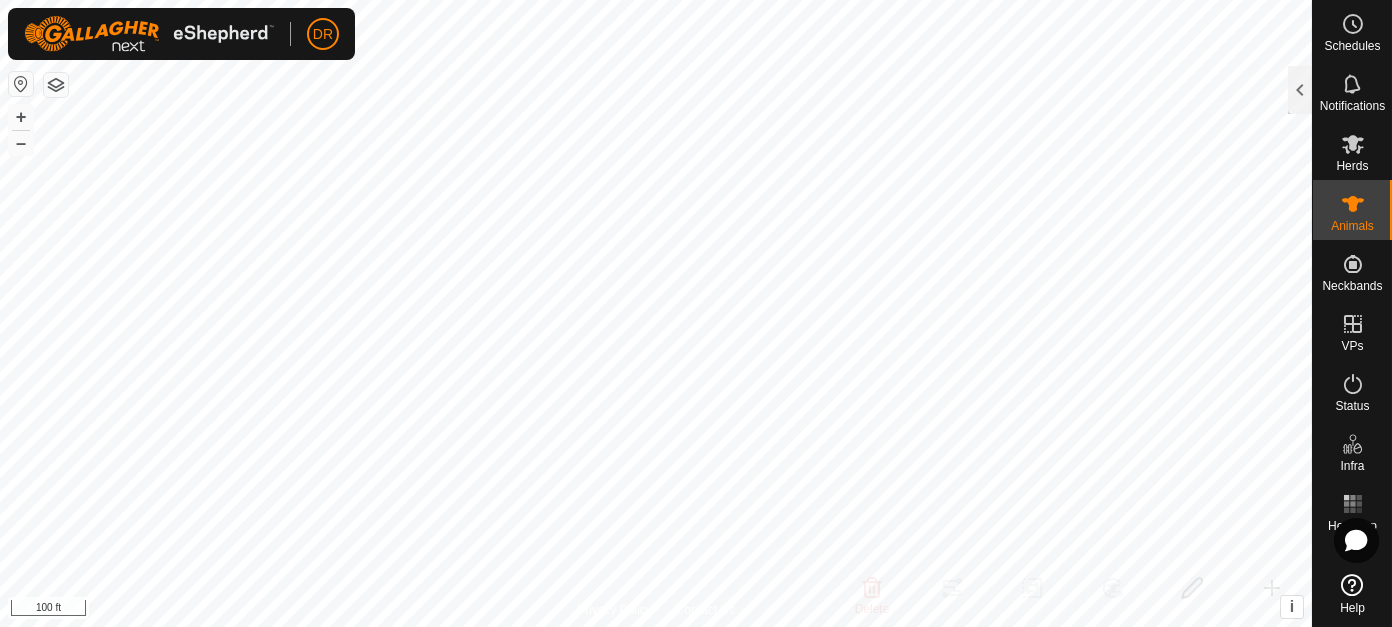 drag, startPoint x: 1302, startPoint y: 105, endPoint x: 1313, endPoint y: 114, distance: 14.21267 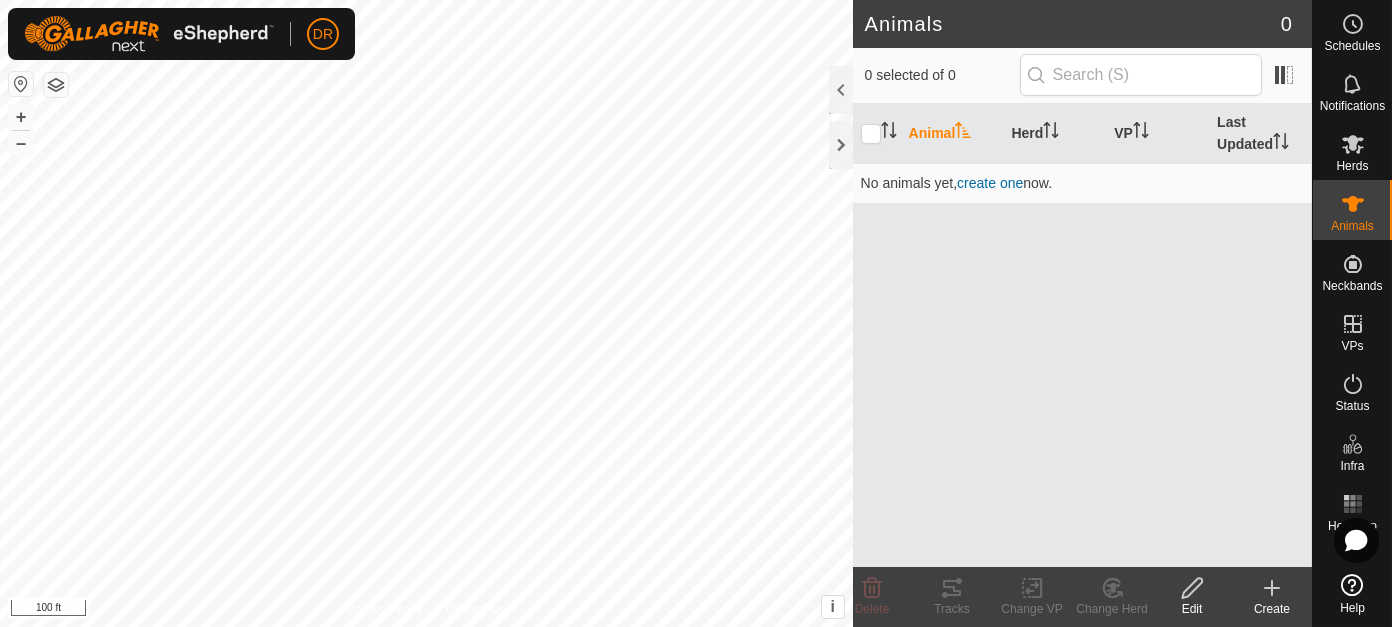 click on "Create" 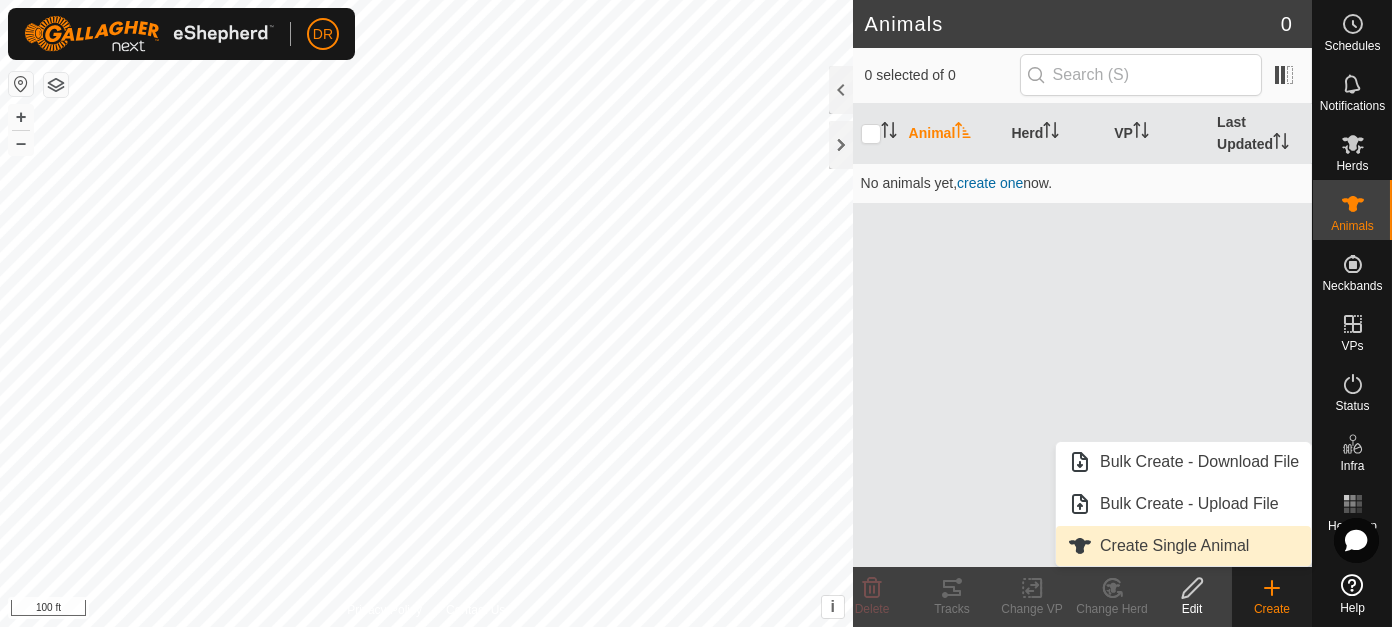click on "Create Single Animal" at bounding box center [1183, 546] 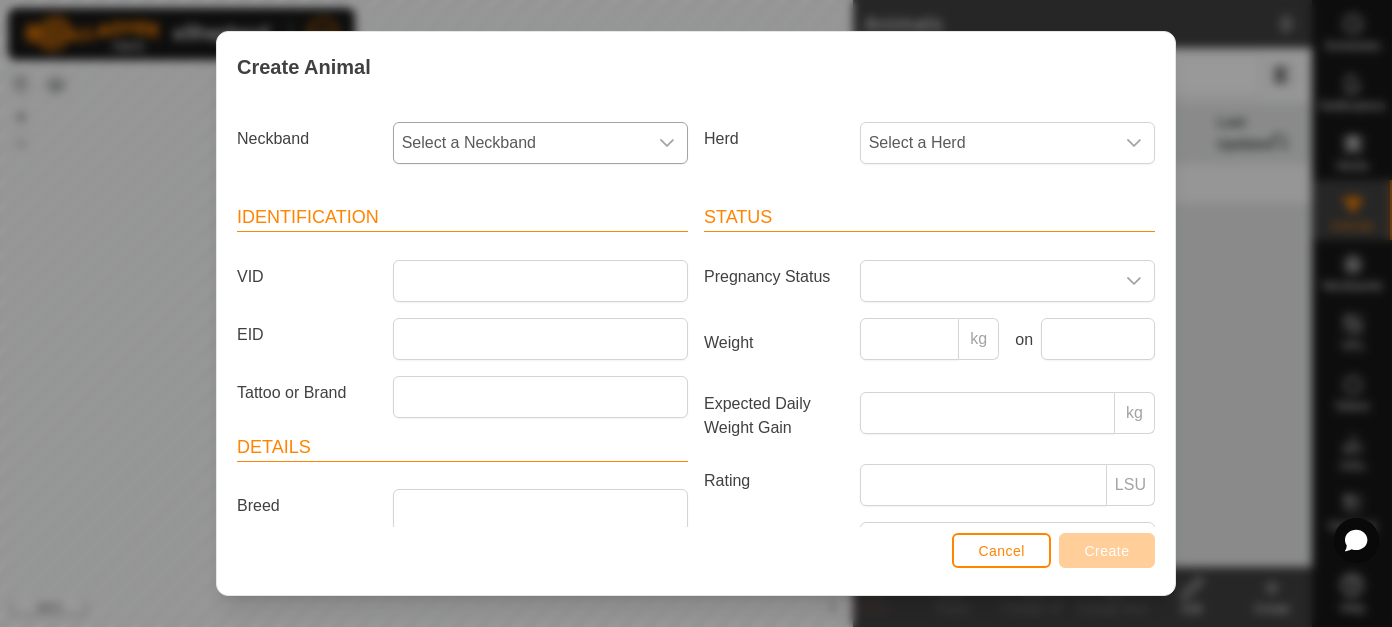 click on "Select a Neckband" at bounding box center (520, 143) 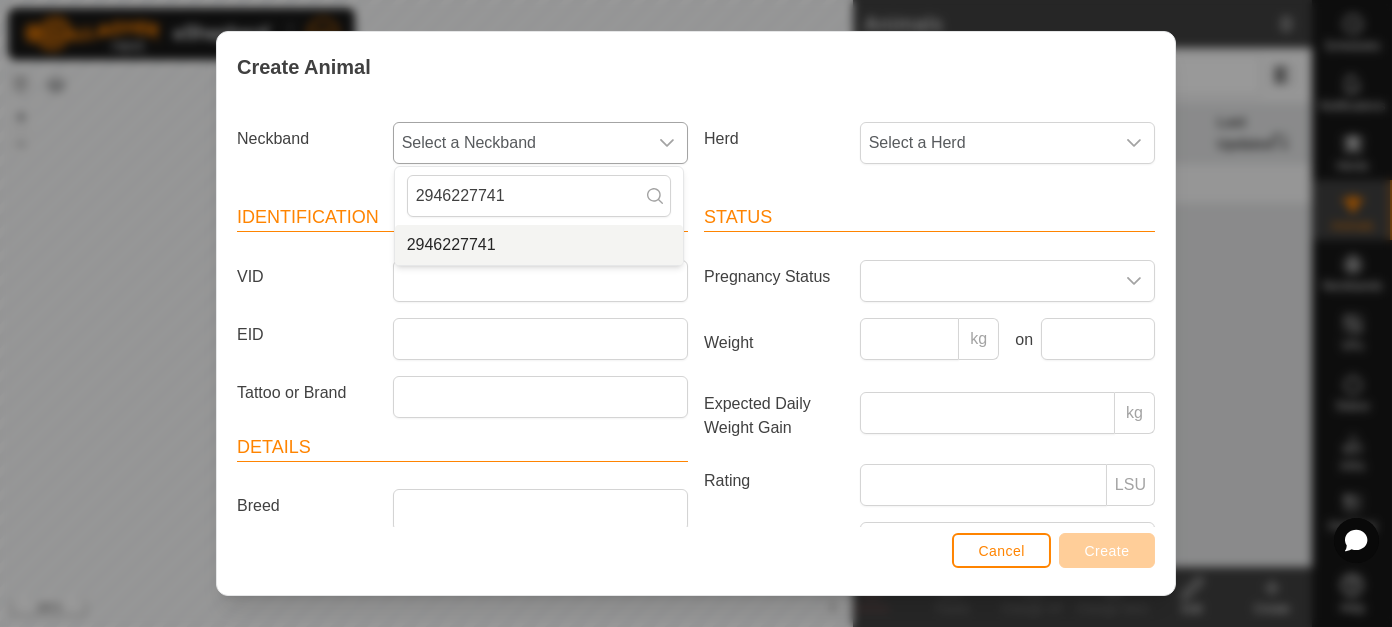 click on "2946227741" at bounding box center (539, 245) 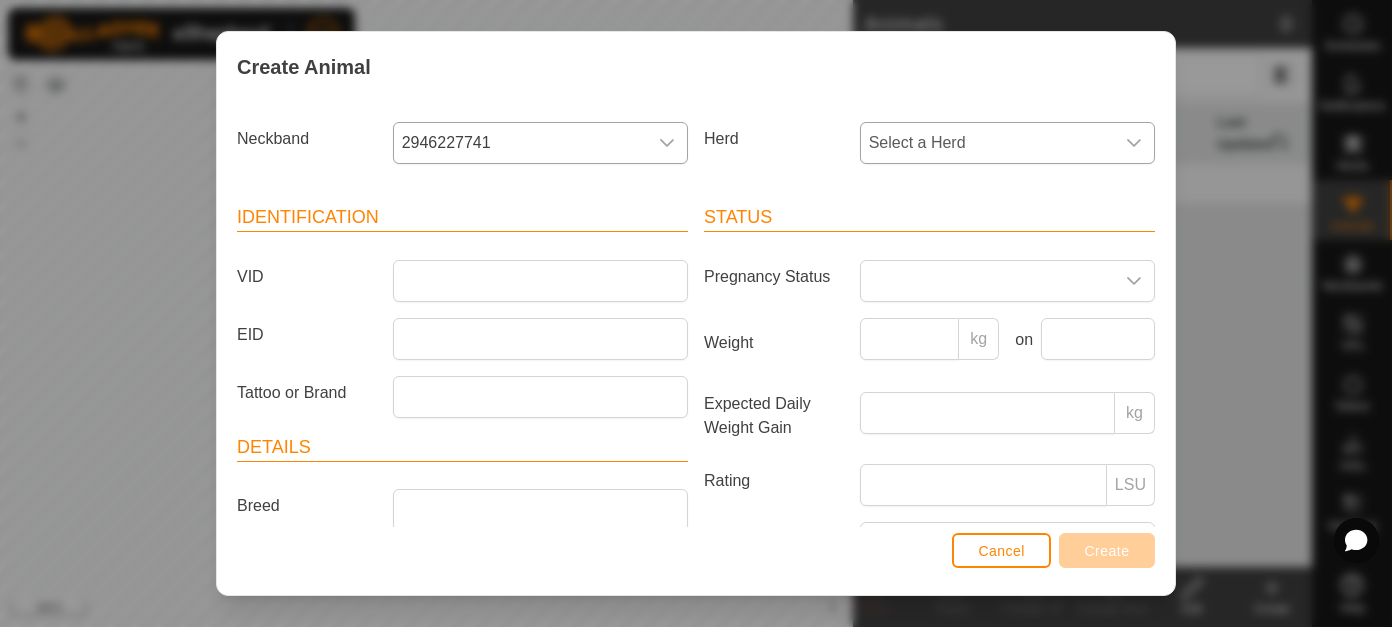 click 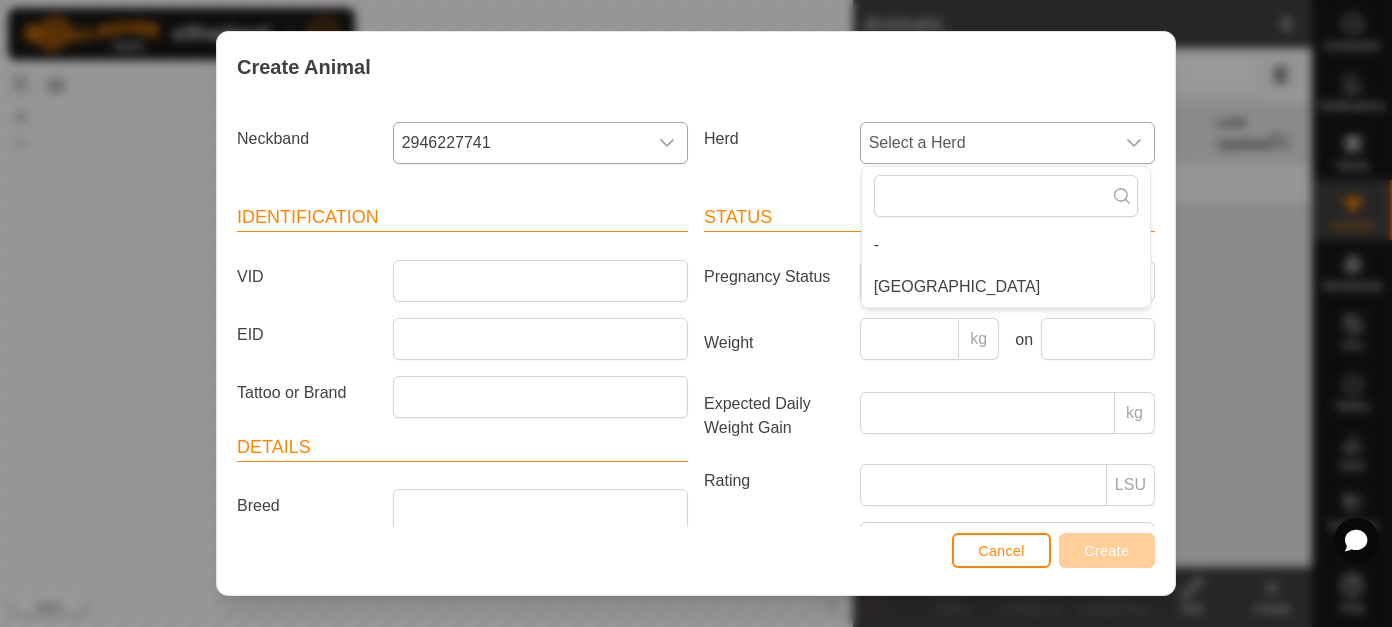 click on "[GEOGRAPHIC_DATA]" at bounding box center (1006, 287) 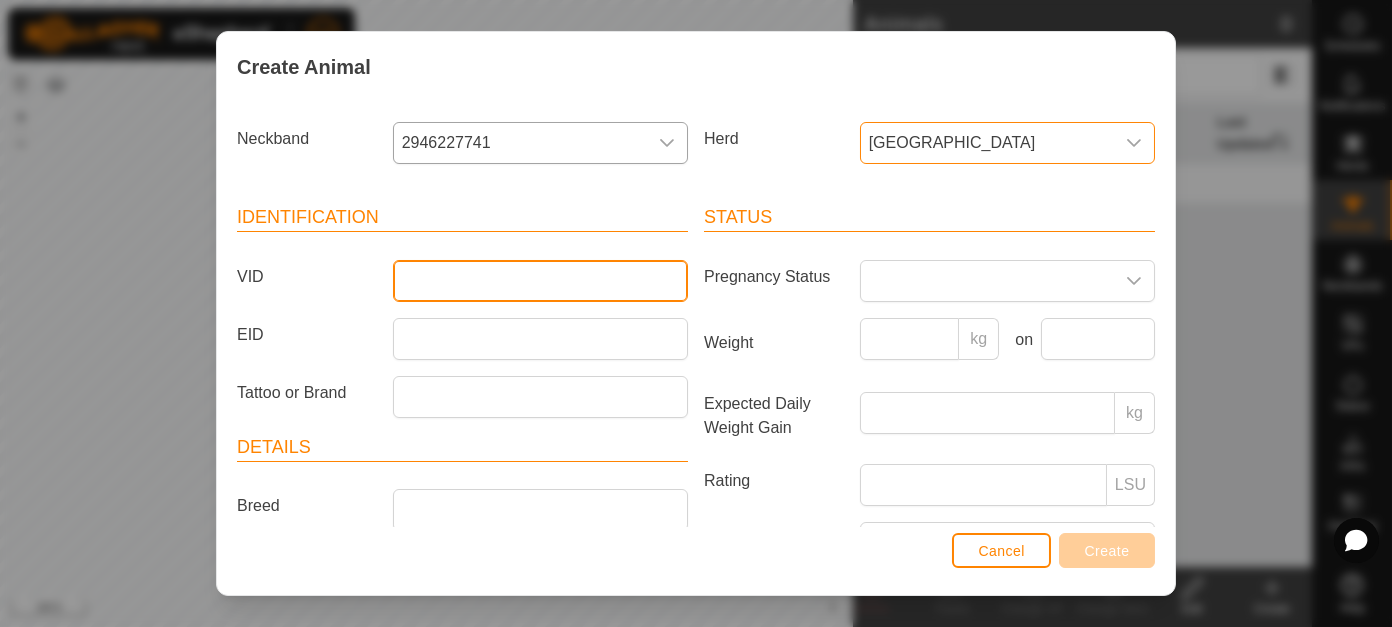 click on "VID" at bounding box center (540, 281) 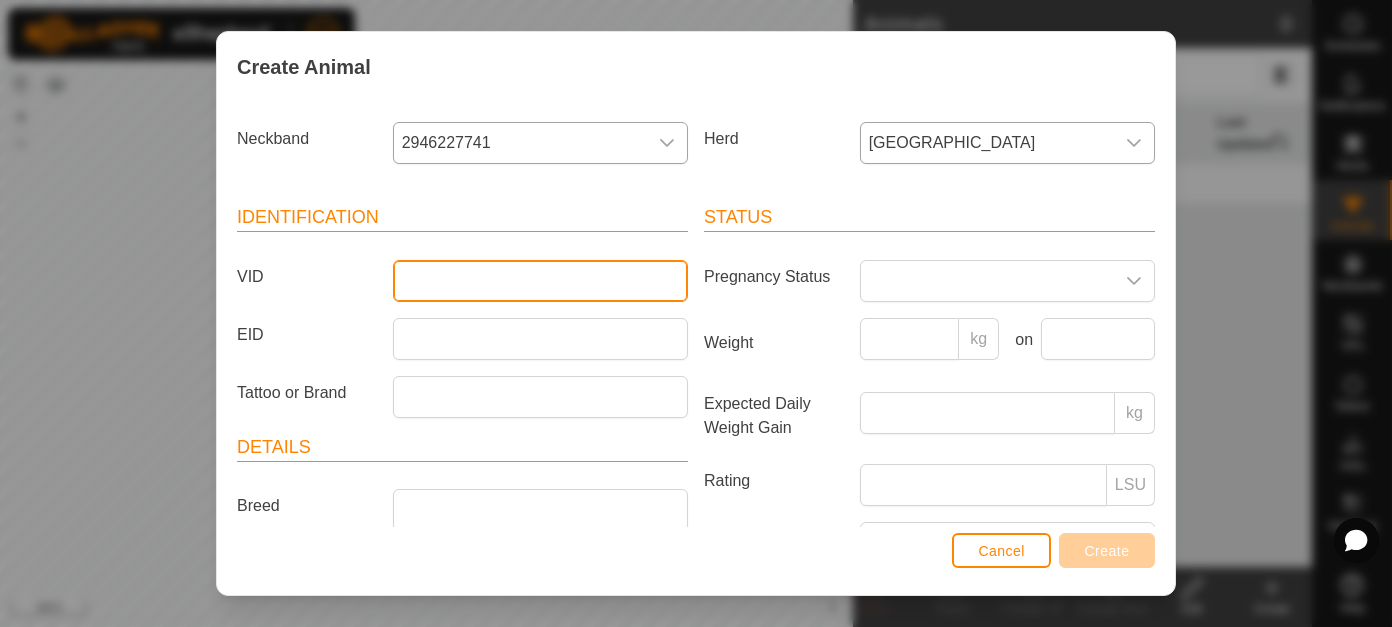 drag, startPoint x: 548, startPoint y: 290, endPoint x: 480, endPoint y: 290, distance: 68 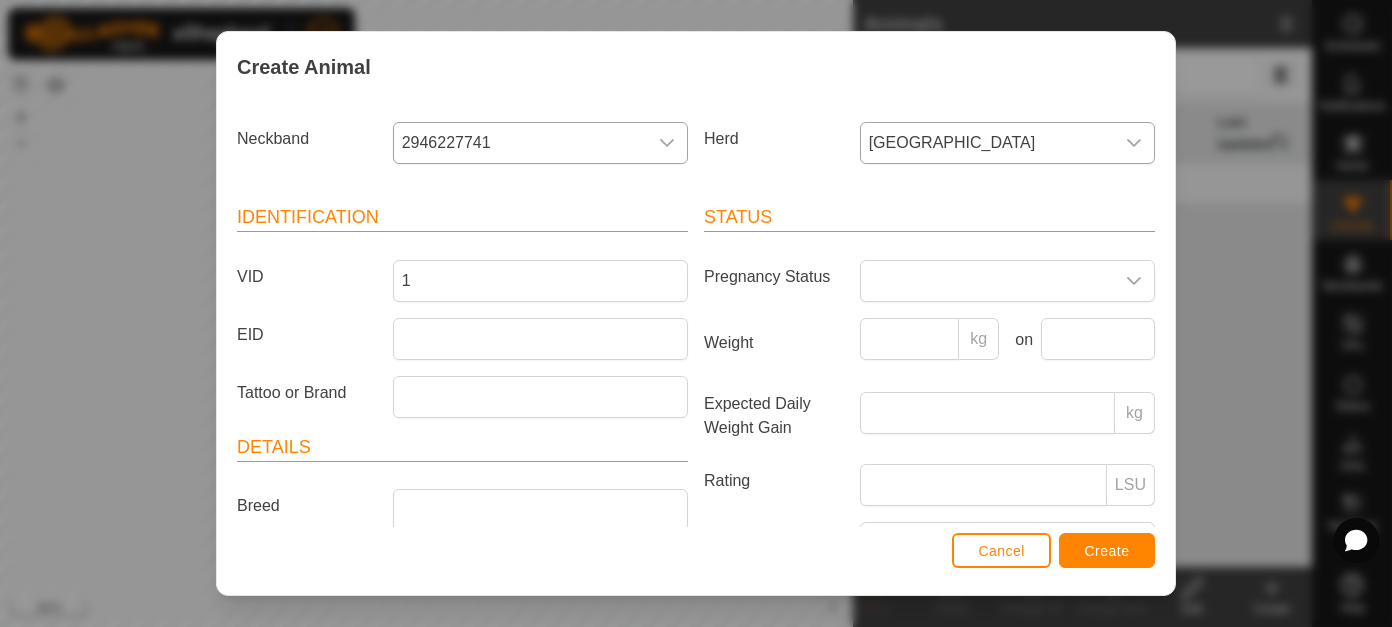 click on "Identification VID 1 EID Tattoo or Brand" at bounding box center (462, 310) 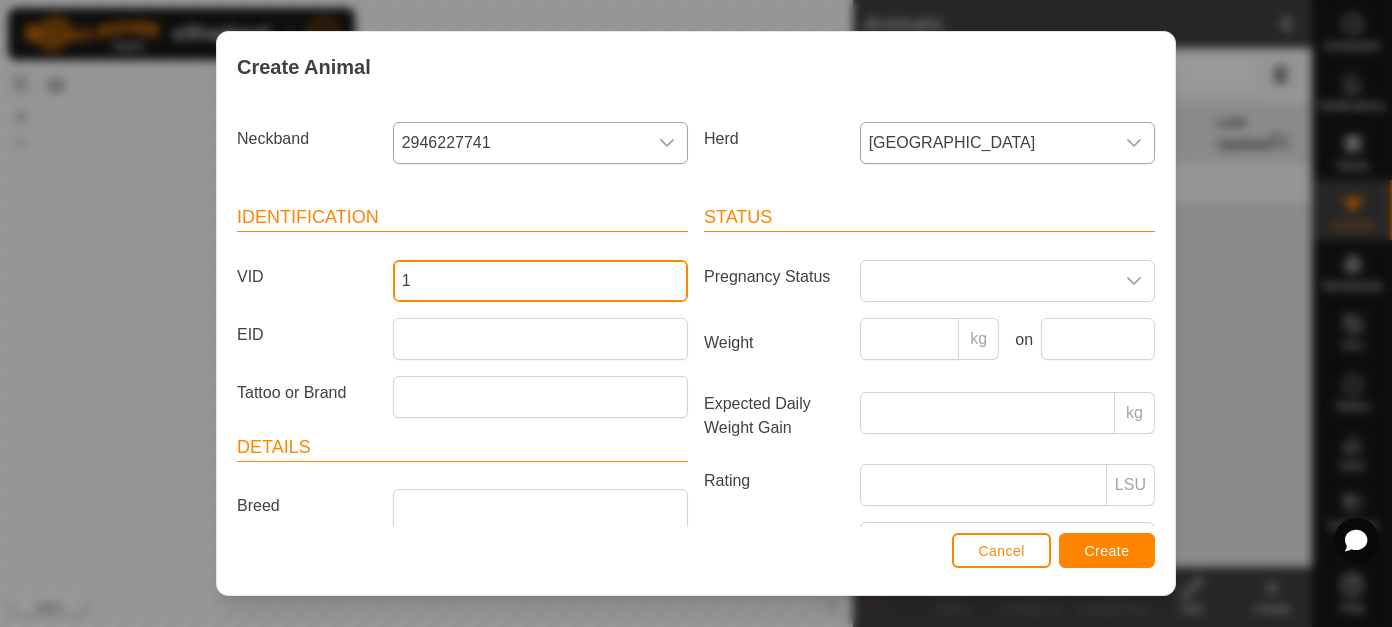 click on "1" at bounding box center (540, 281) 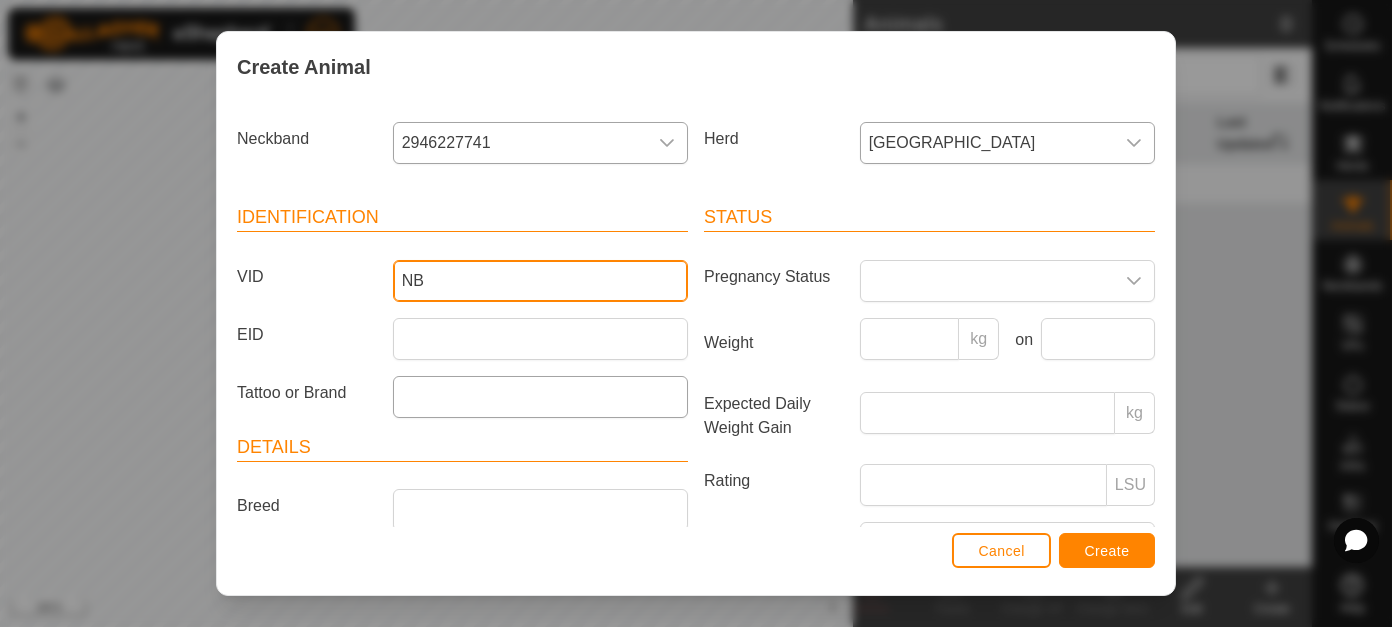 paste on "2946227741" 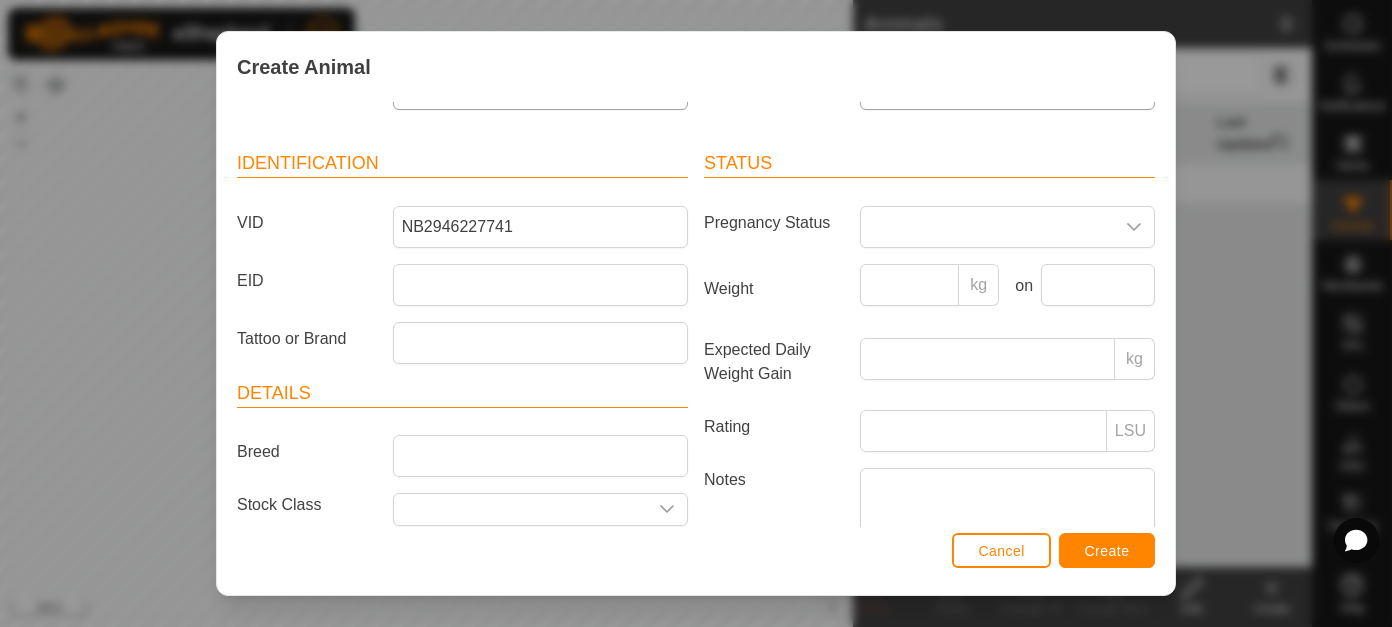 scroll, scrollTop: 0, scrollLeft: 0, axis: both 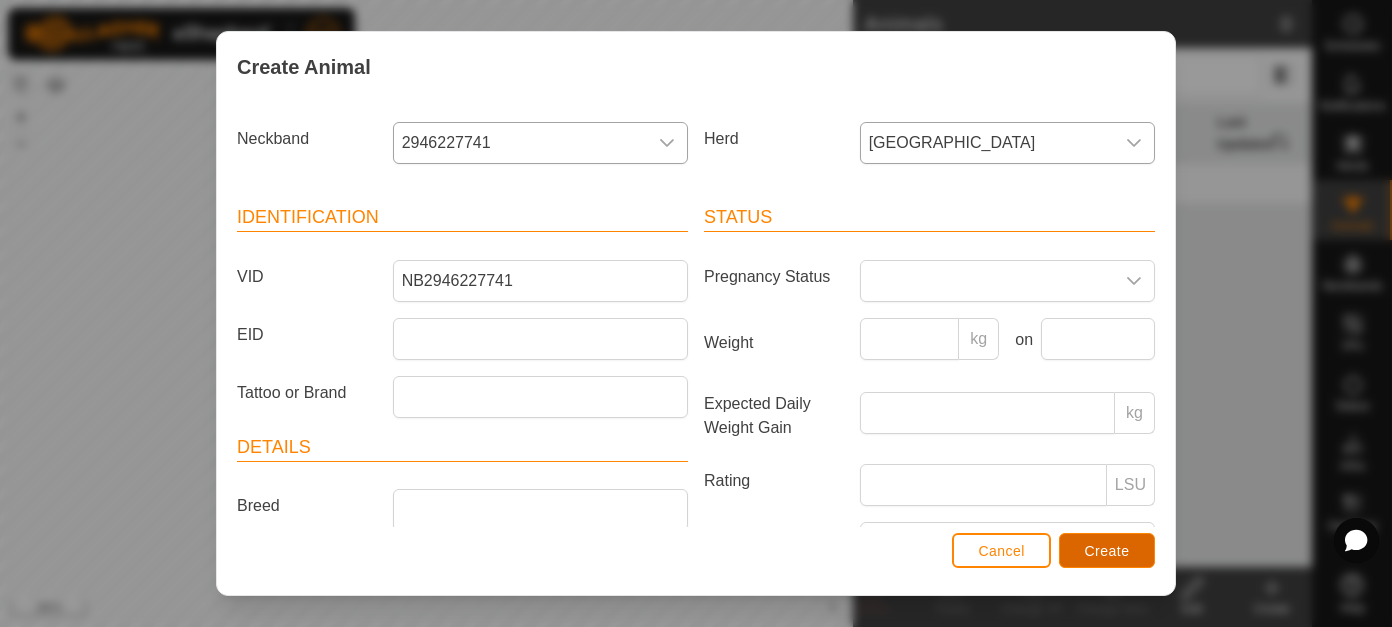 click on "Create" at bounding box center (1107, 550) 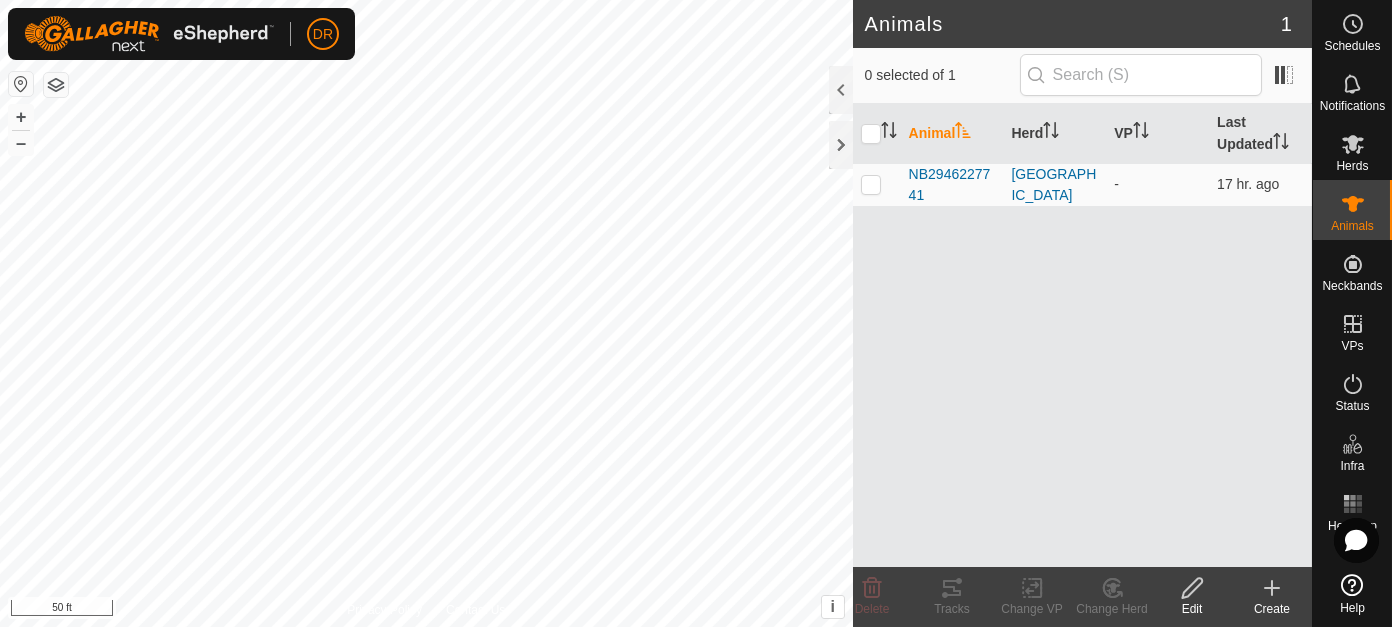 click 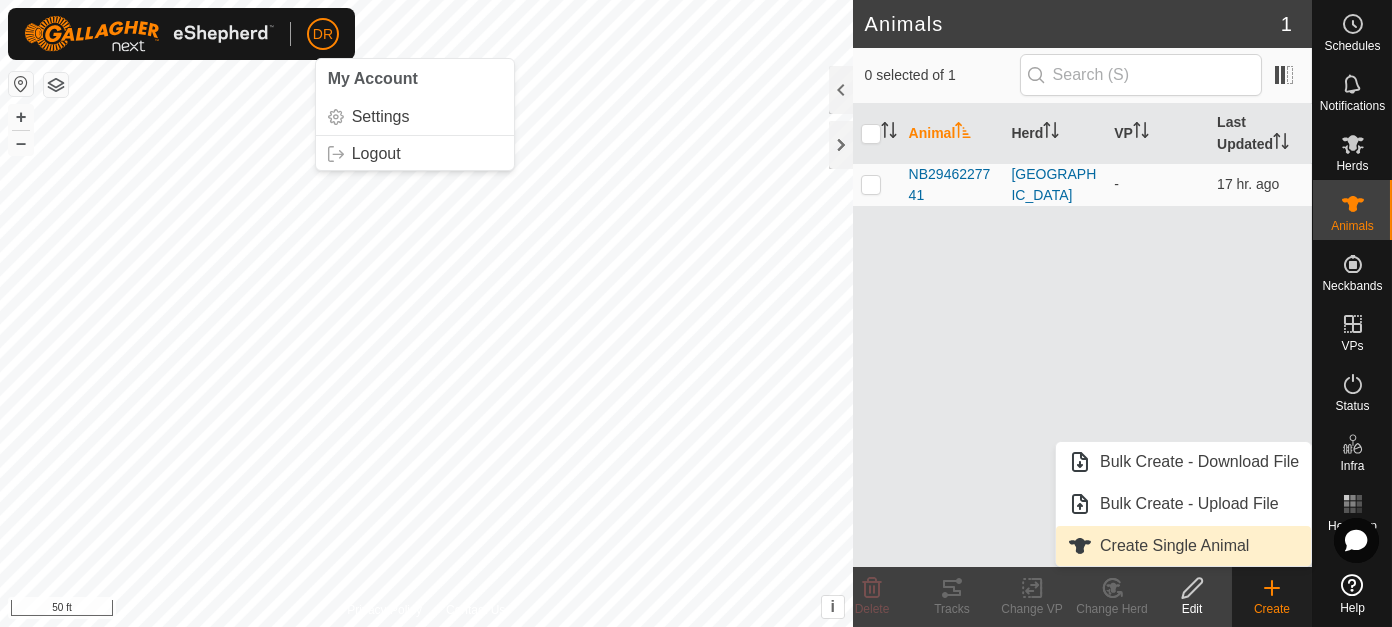 click on "Create Single Animal" at bounding box center (1183, 546) 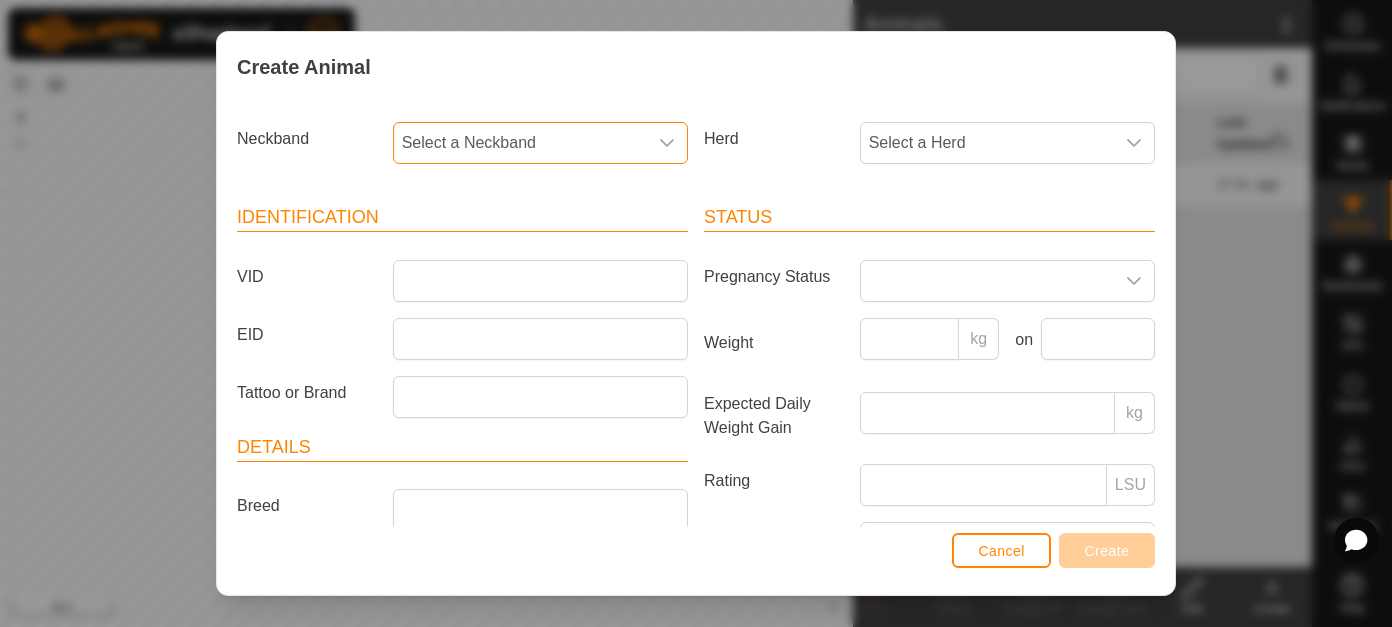 click on "Select a Neckband" at bounding box center [520, 143] 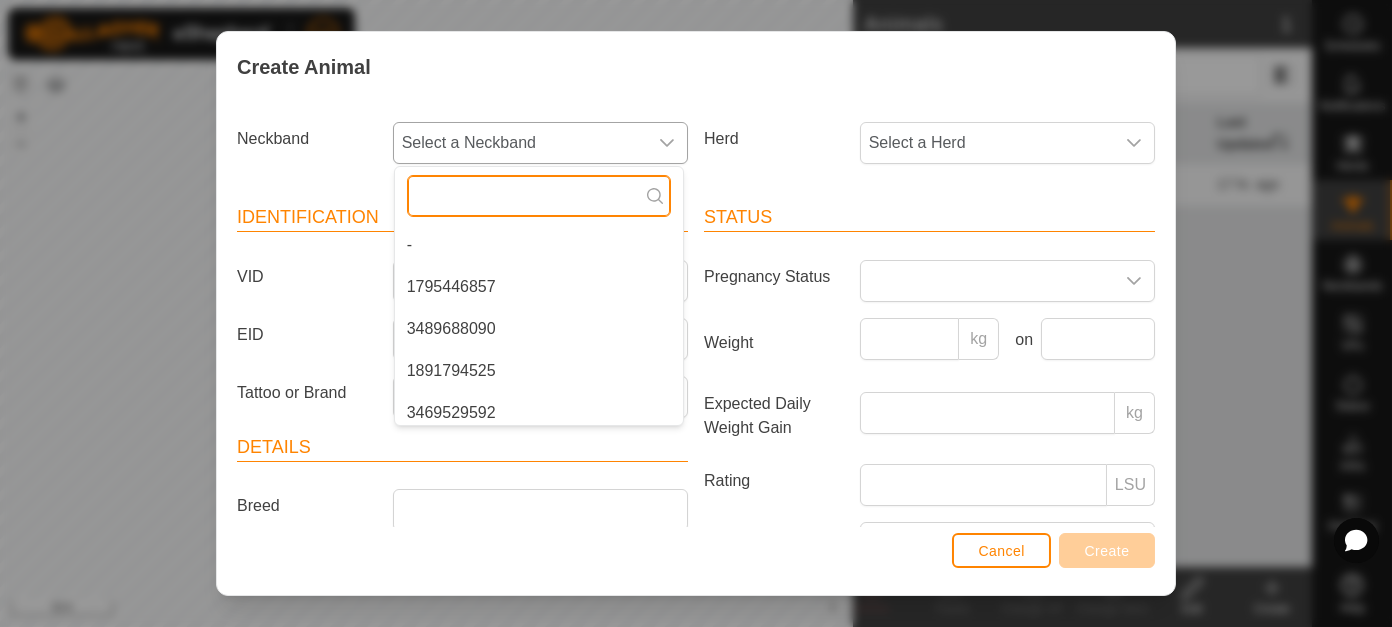 click at bounding box center [539, 196] 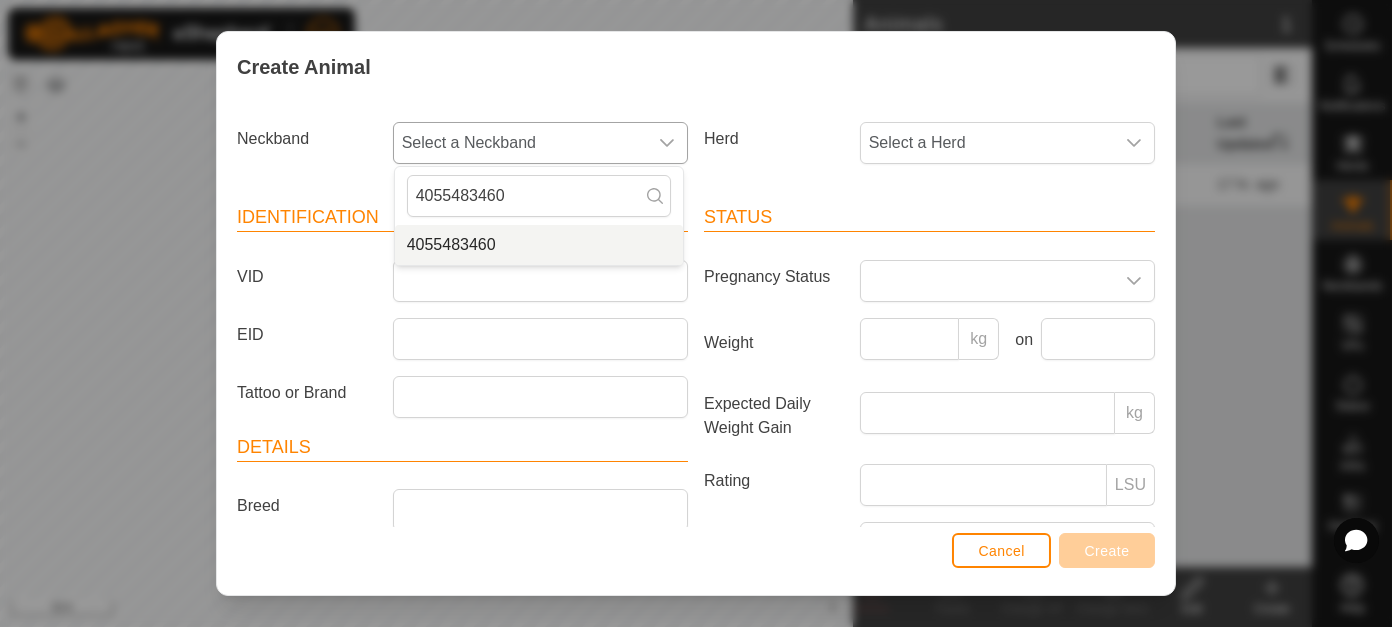 click on "4055483460" at bounding box center (539, 245) 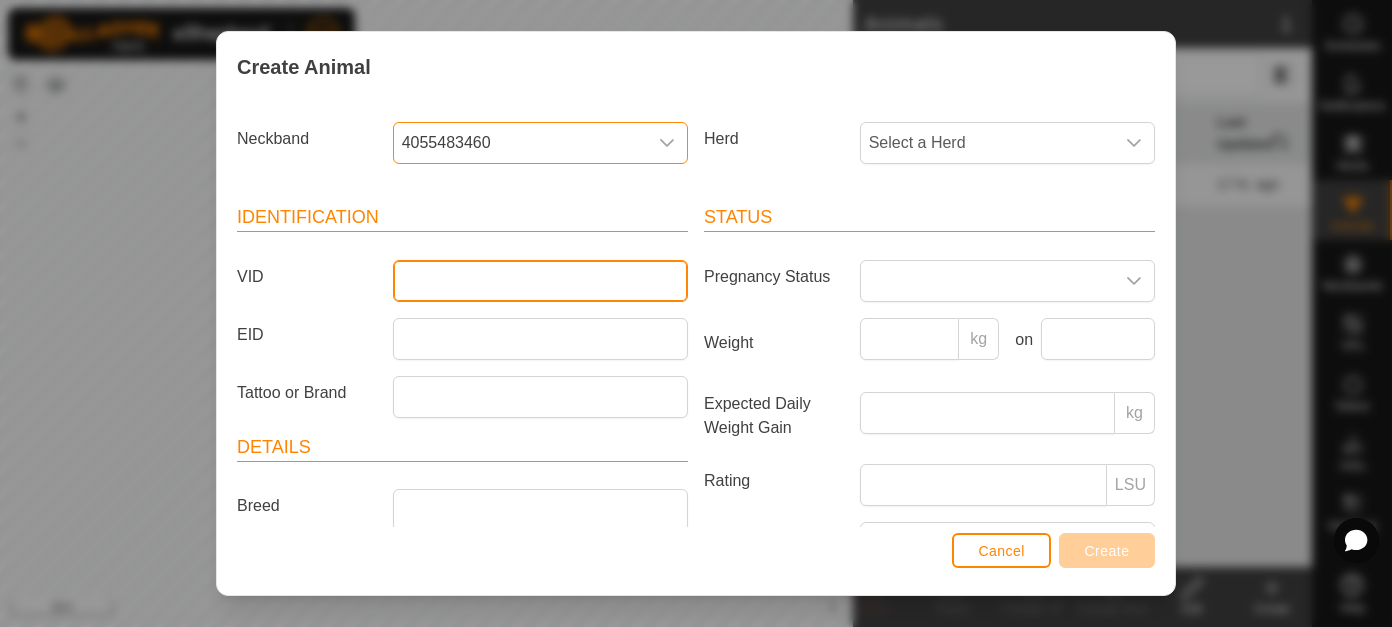 click on "VID" at bounding box center (540, 281) 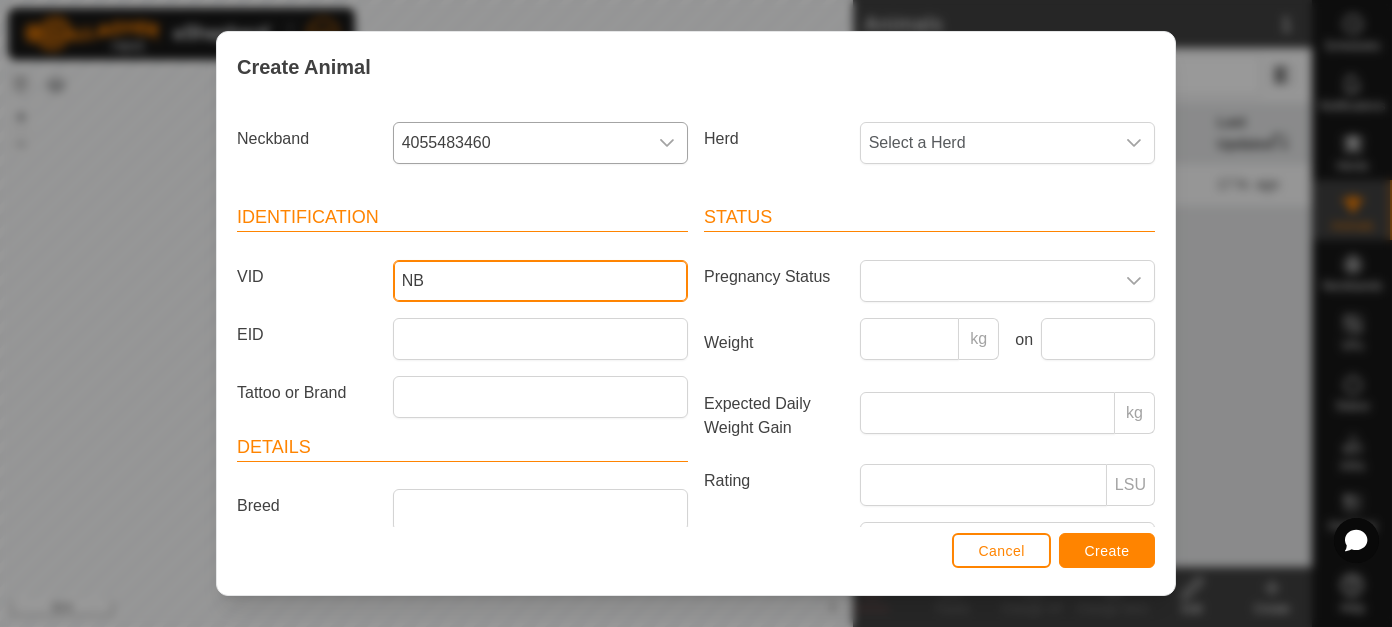 paste on "4055483460" 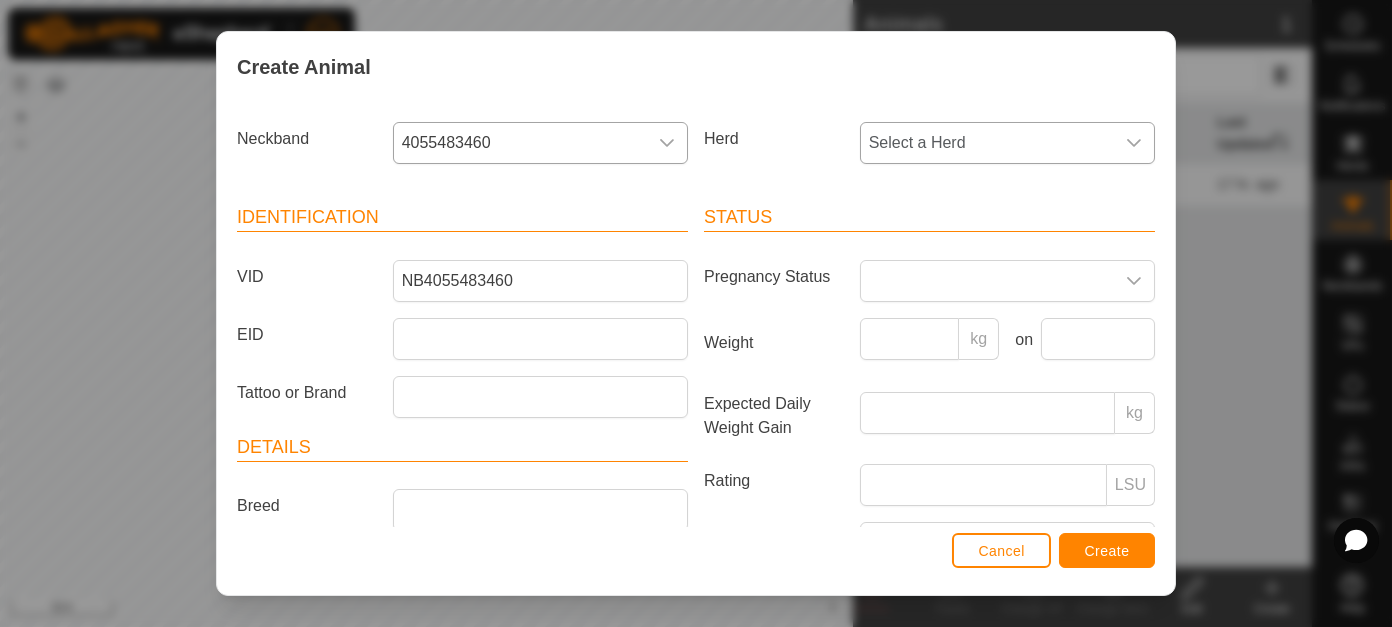 drag, startPoint x: 1117, startPoint y: 146, endPoint x: 1106, endPoint y: 158, distance: 16.27882 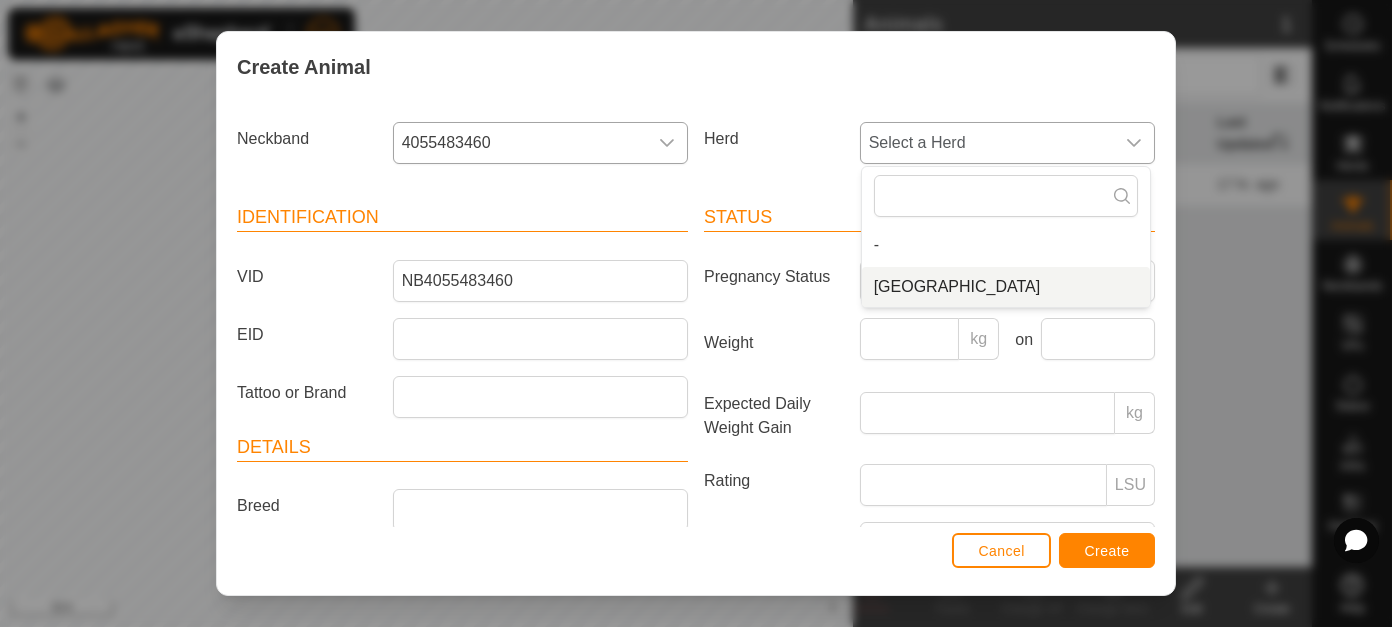 click on "[GEOGRAPHIC_DATA]" at bounding box center [1006, 287] 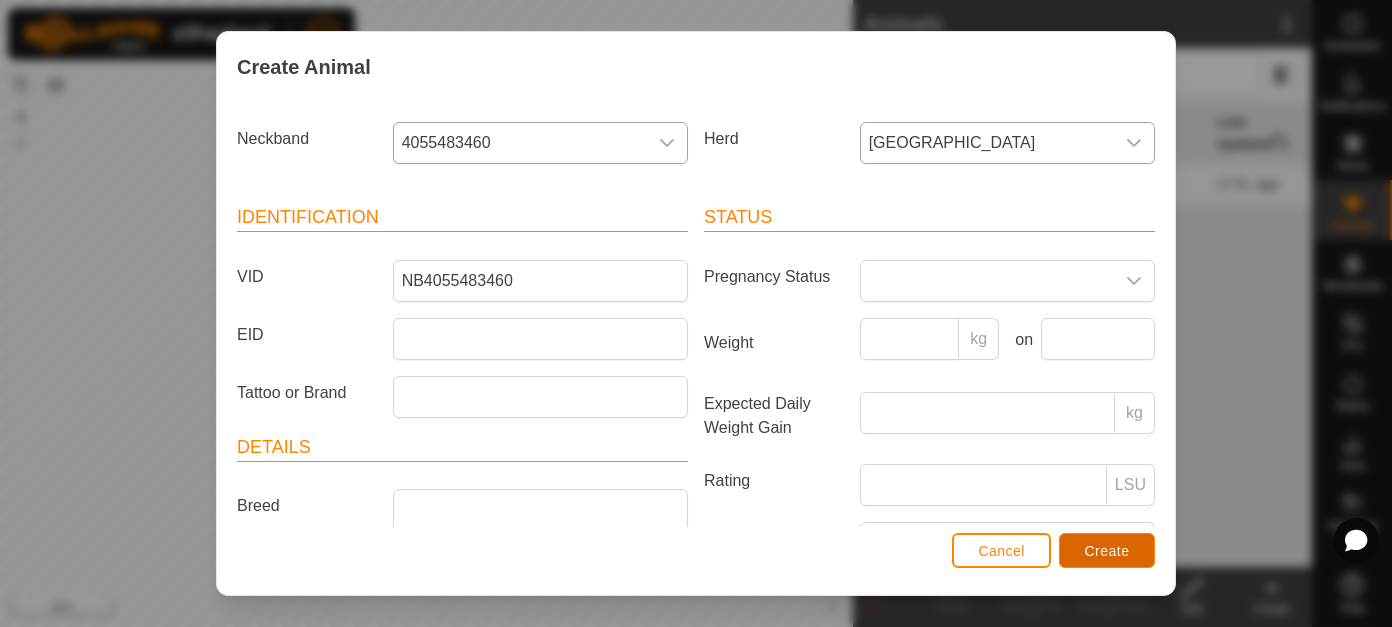 click on "Create" at bounding box center (1107, 551) 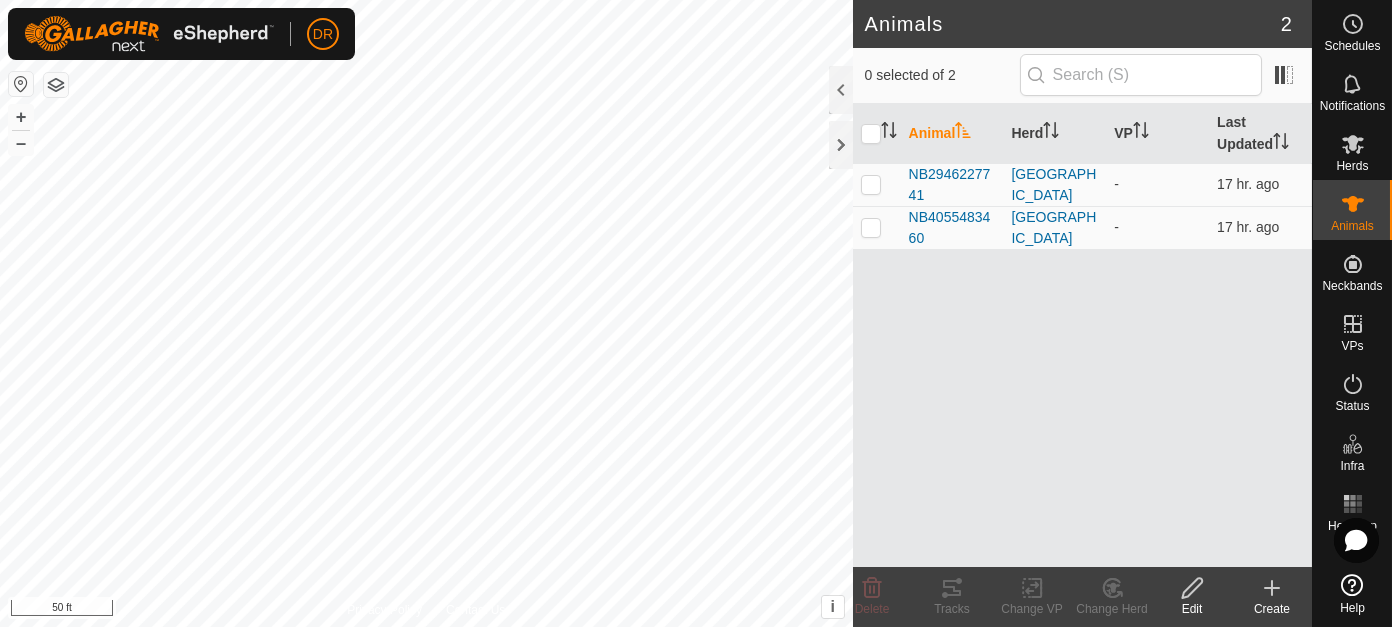 click 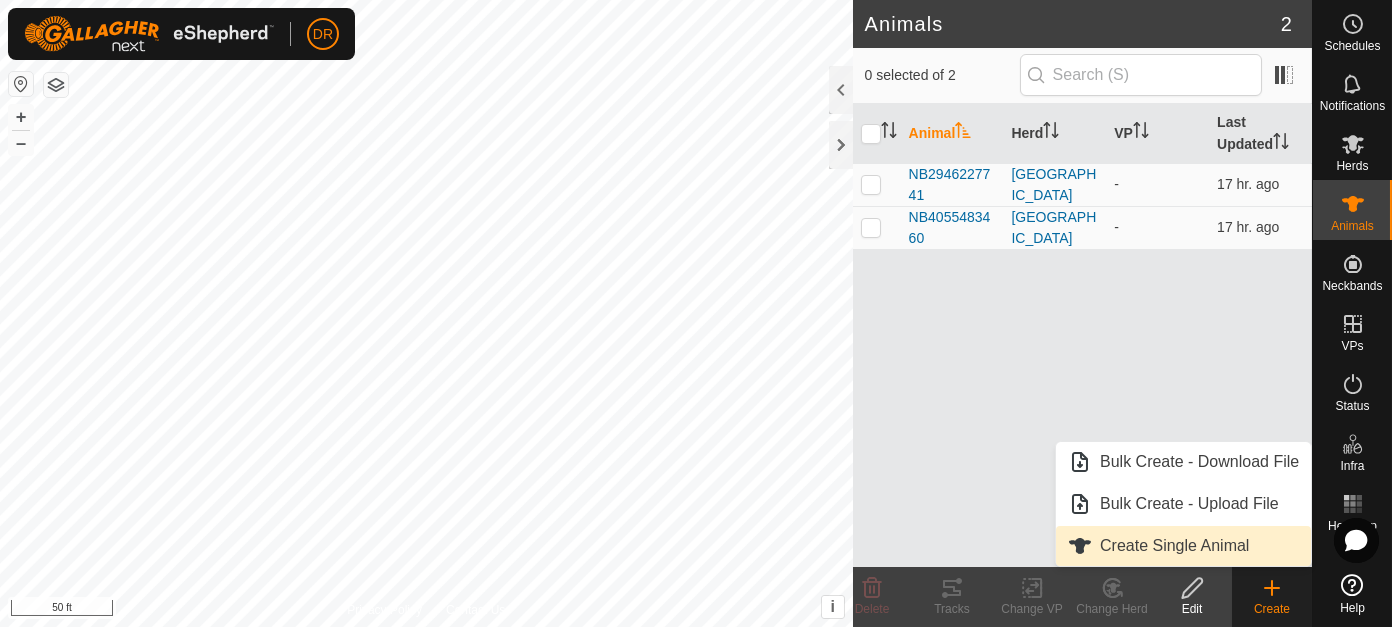 click on "Create Single Animal" at bounding box center [1183, 546] 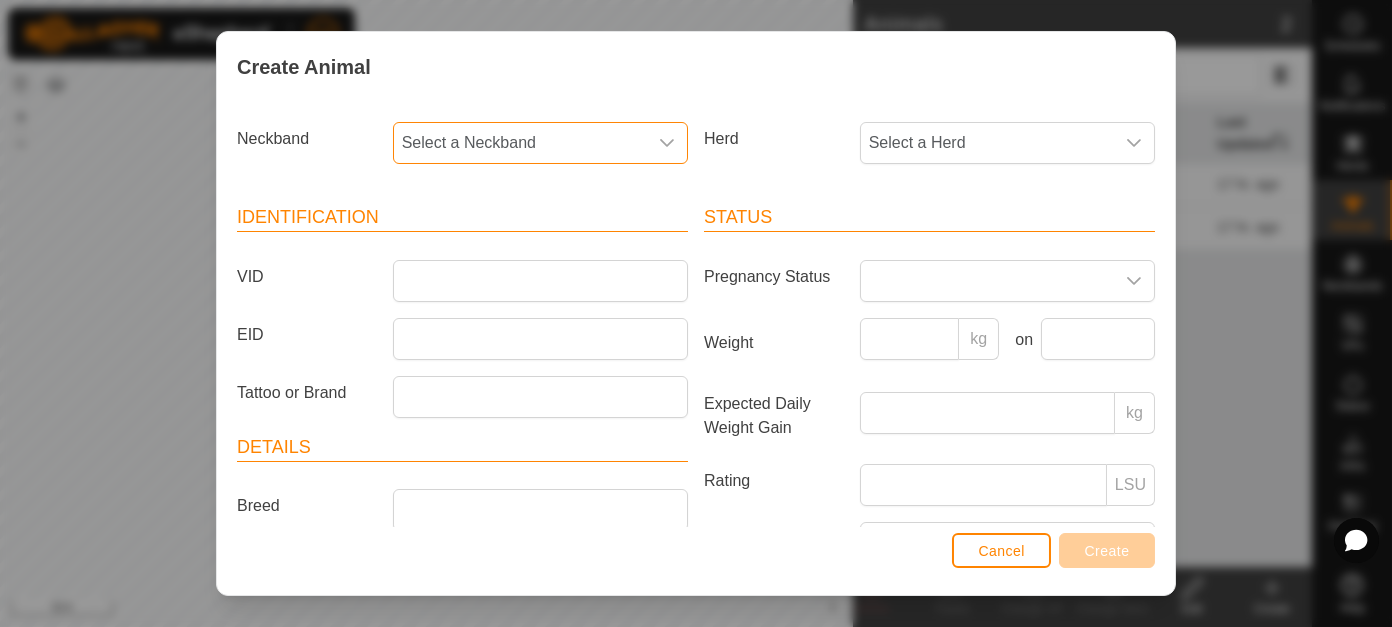 click on "Select a Neckband" at bounding box center [520, 143] 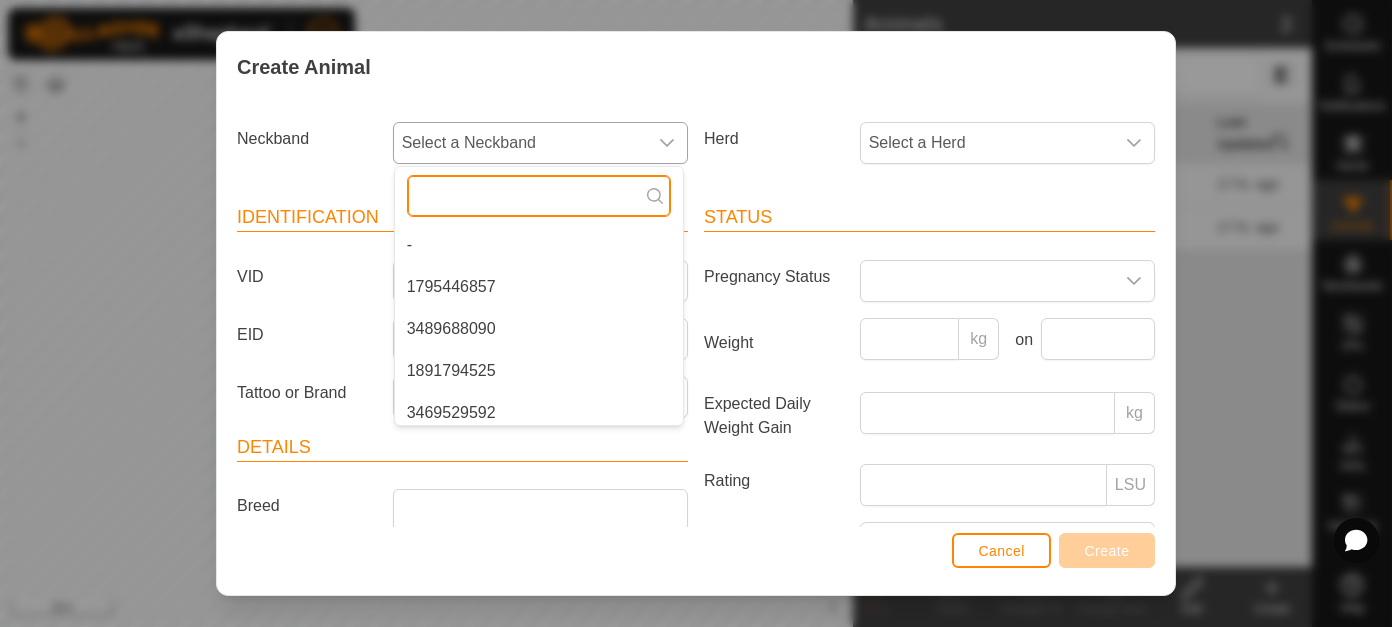 click at bounding box center (539, 196) 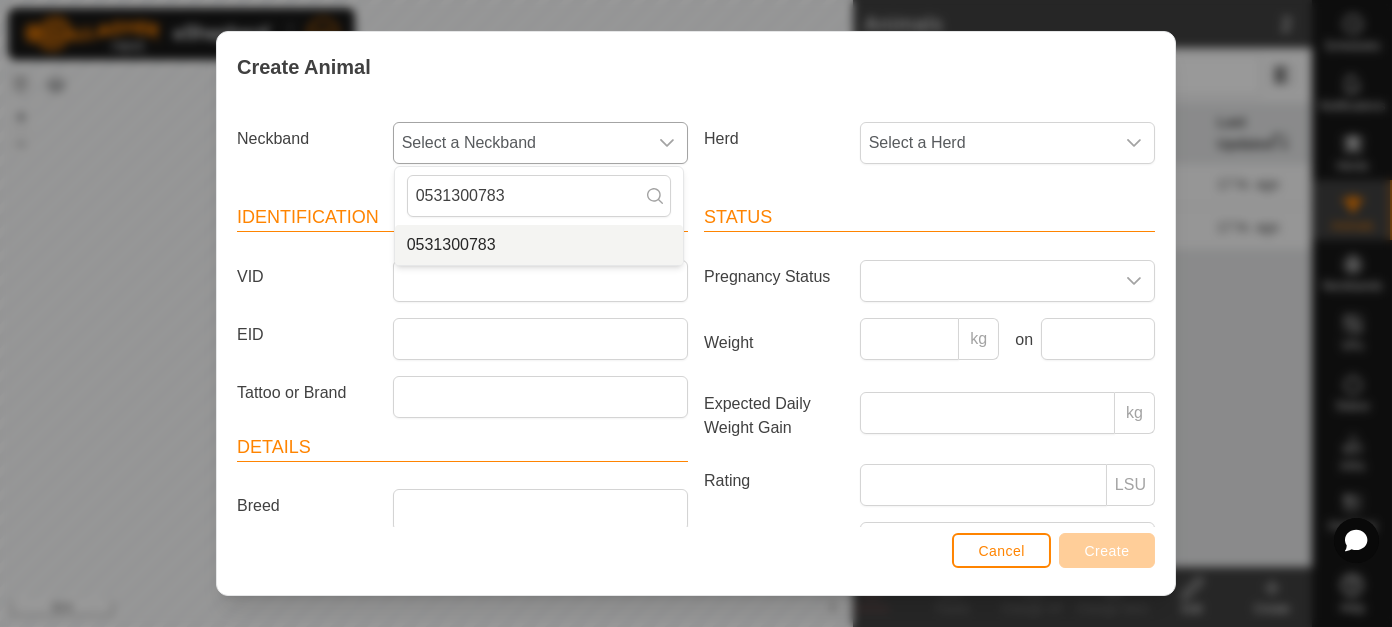 click on "0531300783" at bounding box center [539, 245] 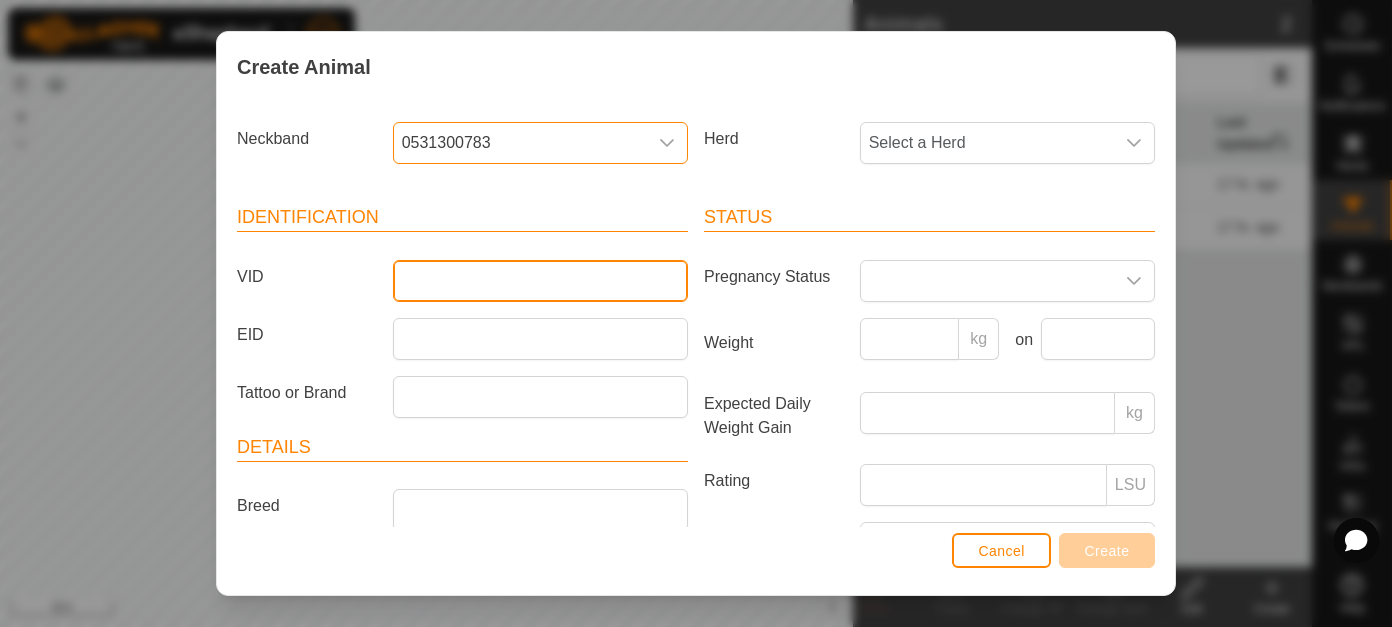 click on "VID" at bounding box center [540, 281] 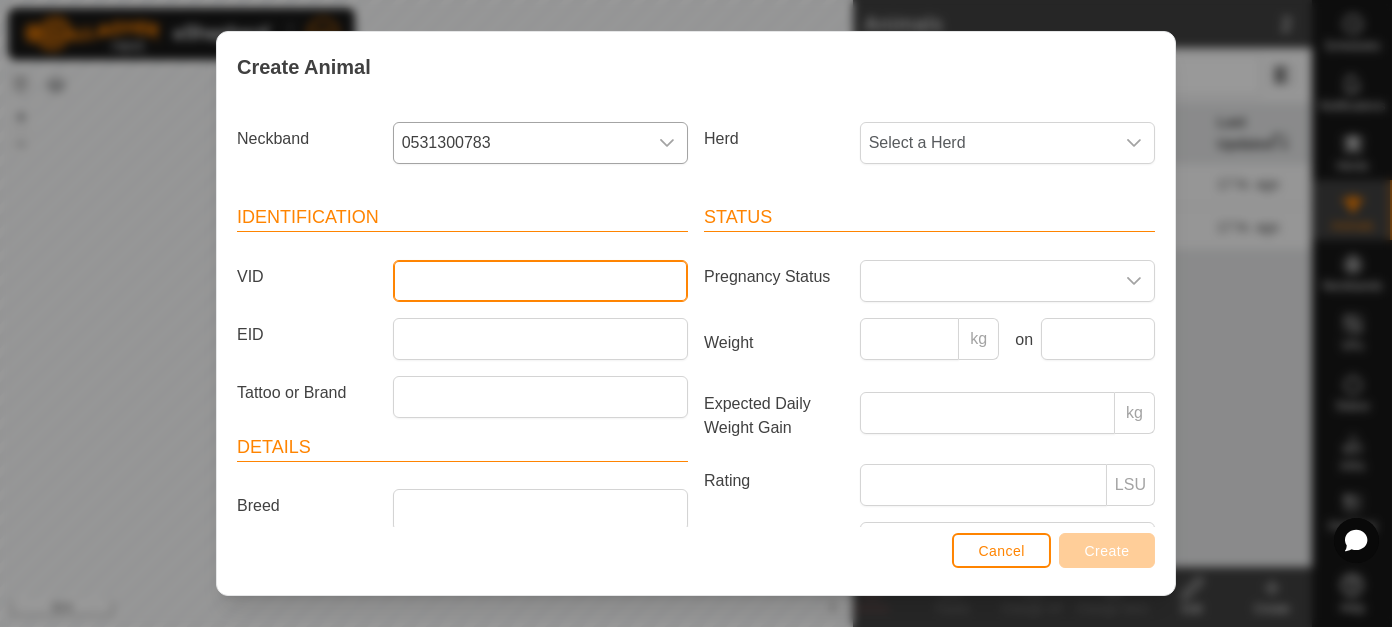 drag, startPoint x: 502, startPoint y: 283, endPoint x: 477, endPoint y: 276, distance: 25.96151 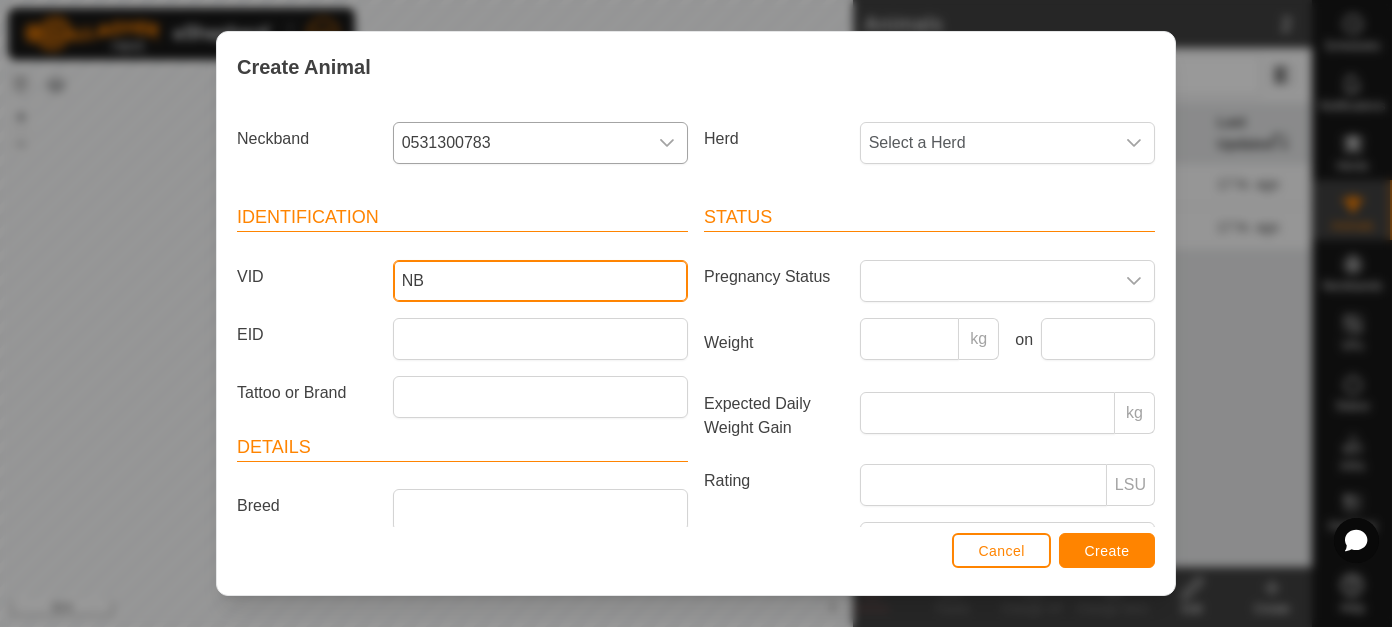 paste on "0531300783" 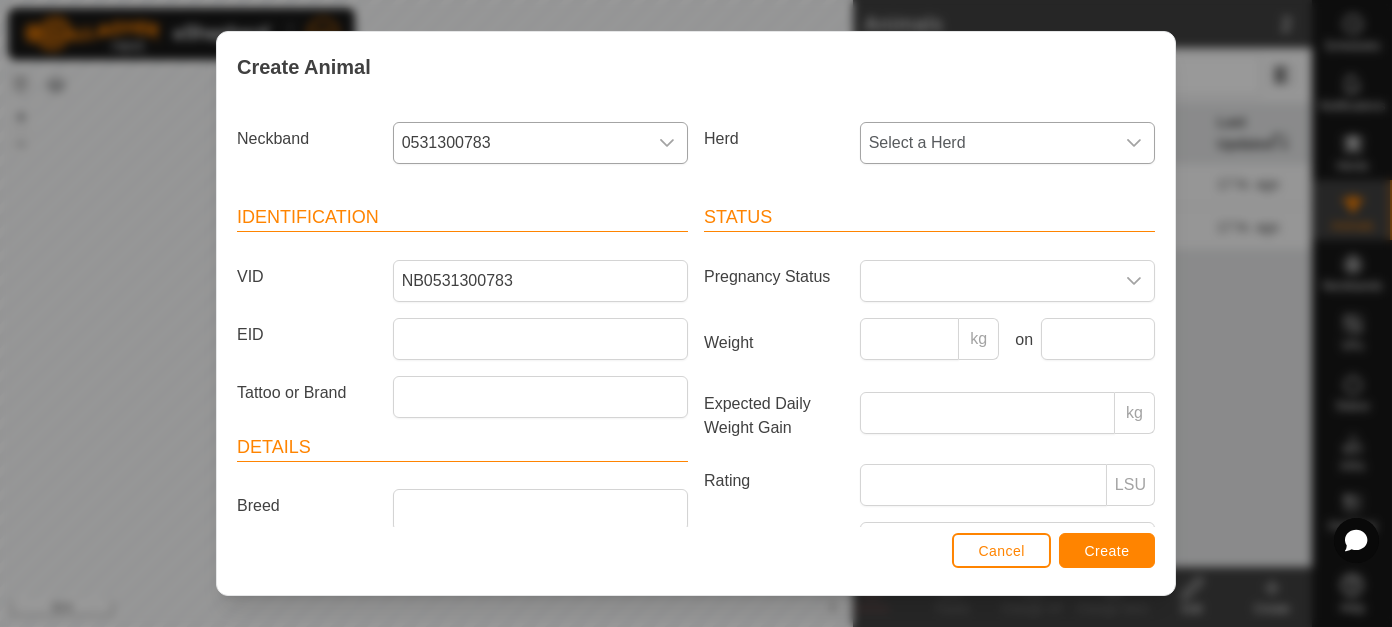 click on "Select a Herd" at bounding box center [987, 143] 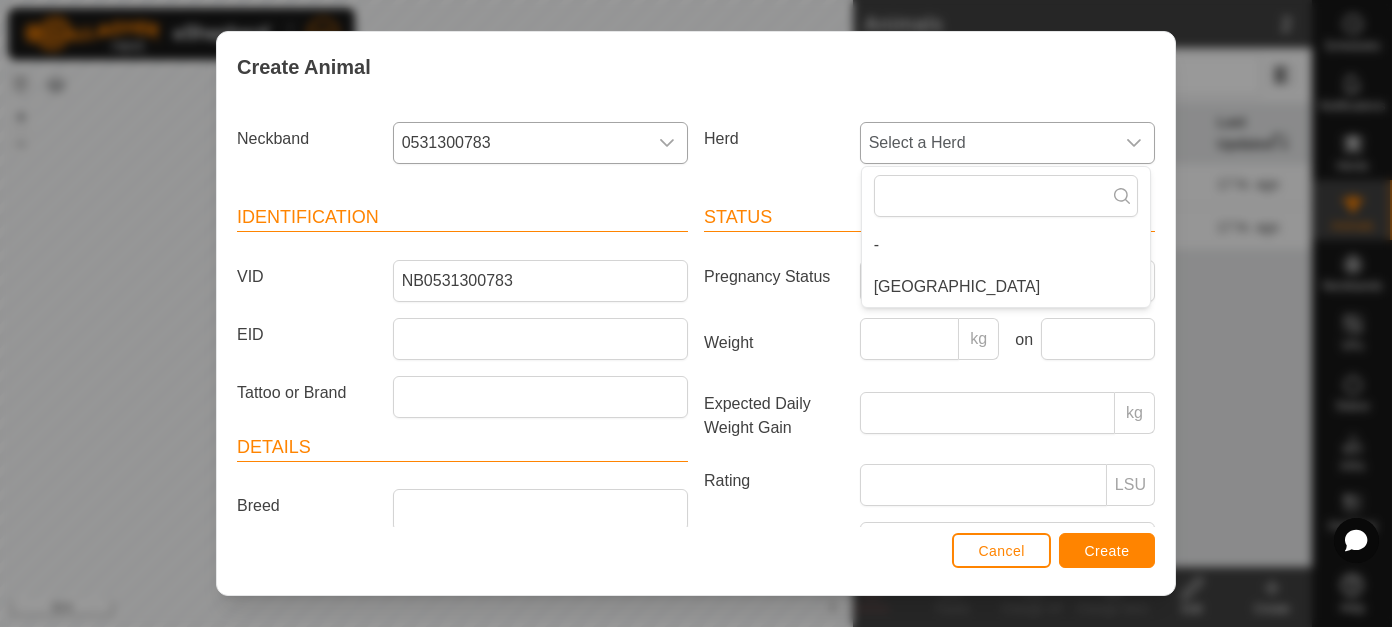 click on "[GEOGRAPHIC_DATA]" at bounding box center (1006, 287) 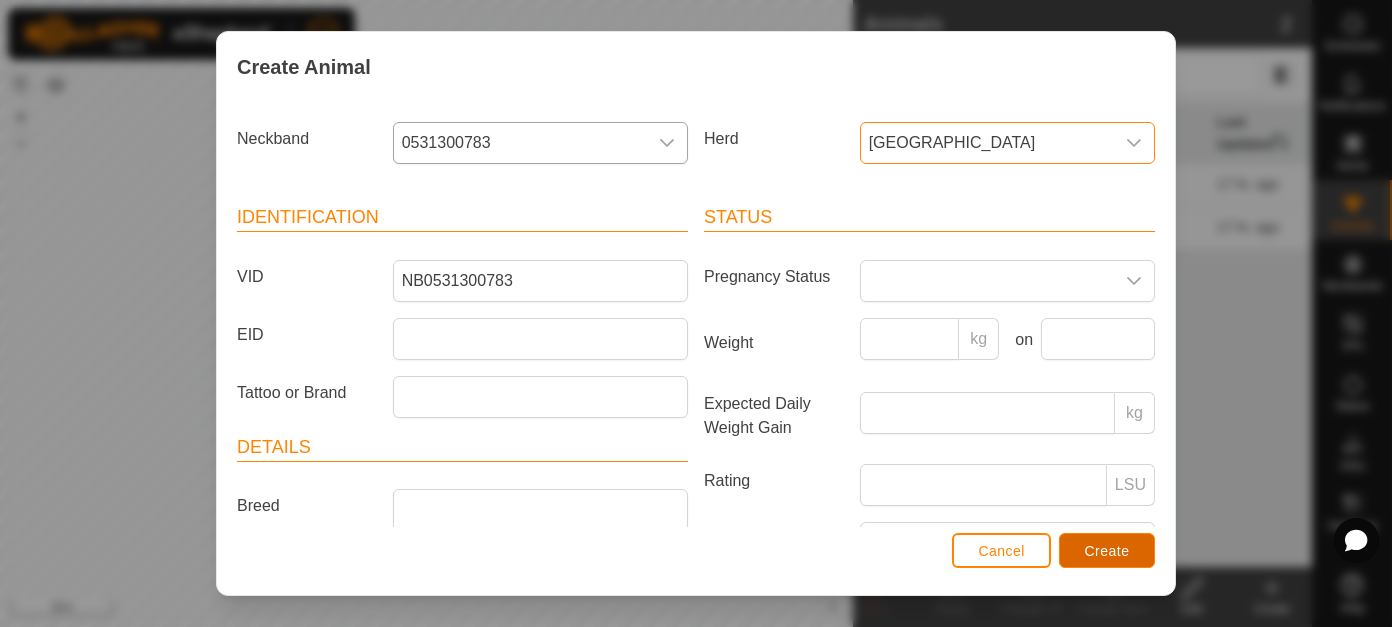 click on "Create" at bounding box center (1107, 551) 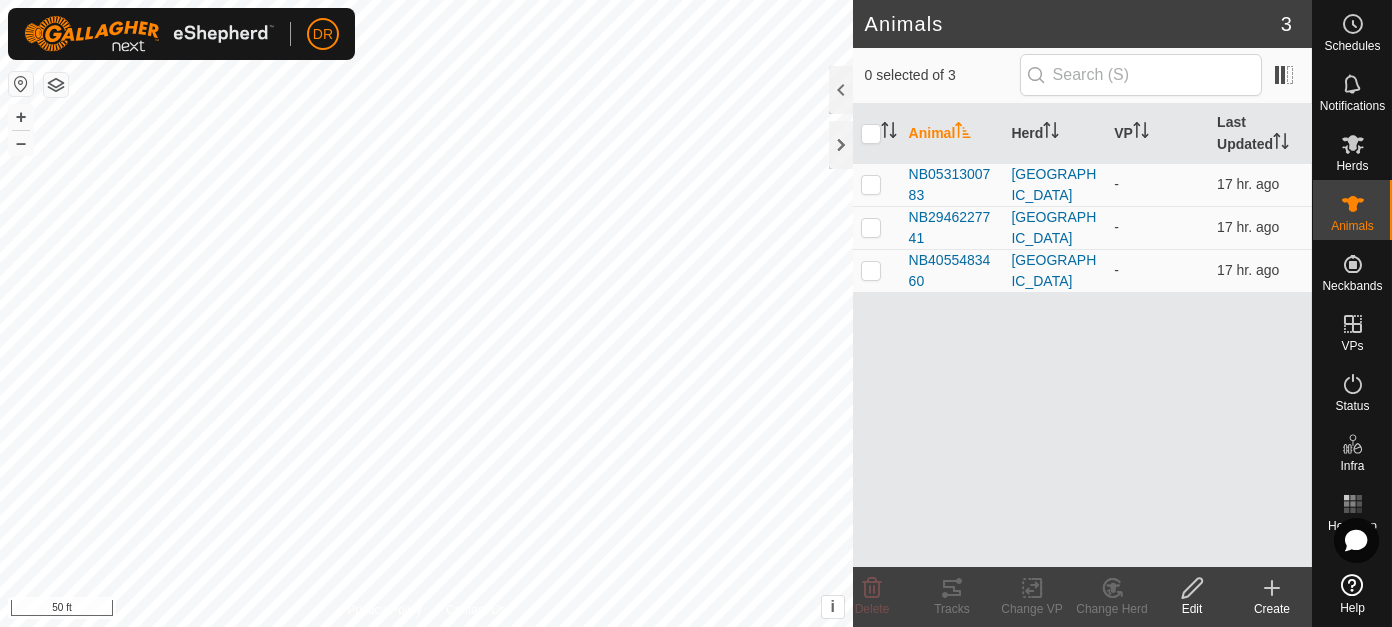 click 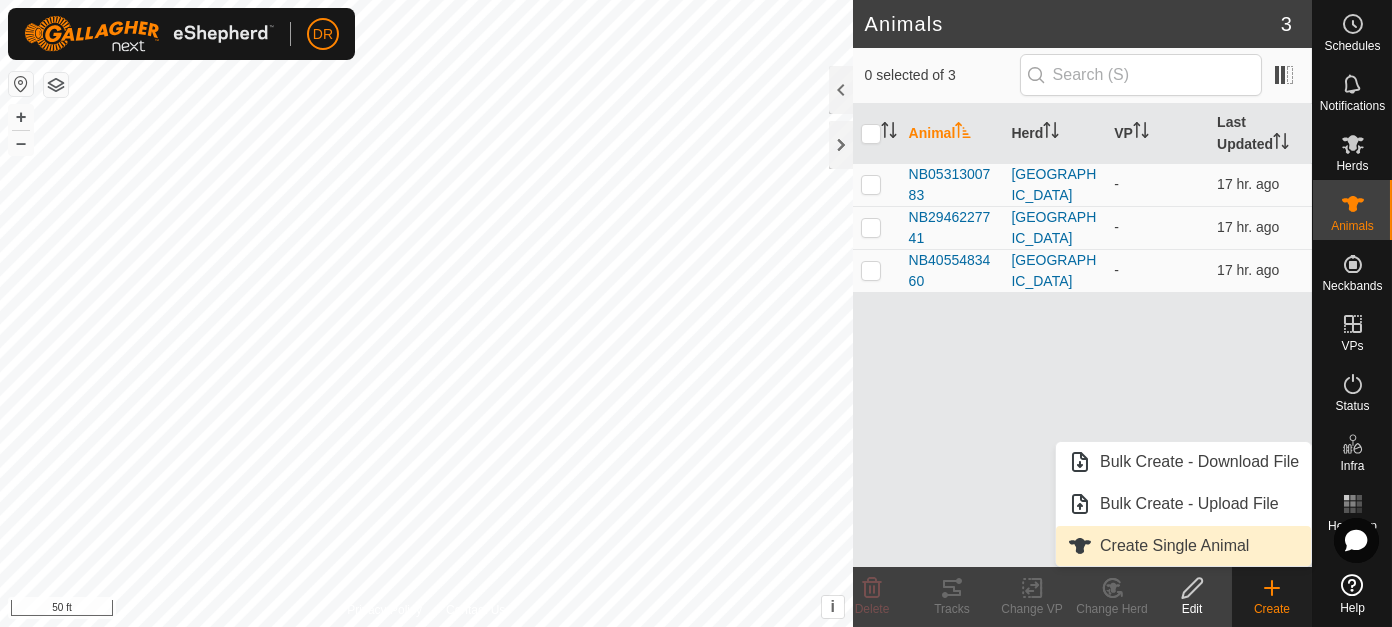 click on "Create Single Animal" at bounding box center [1183, 546] 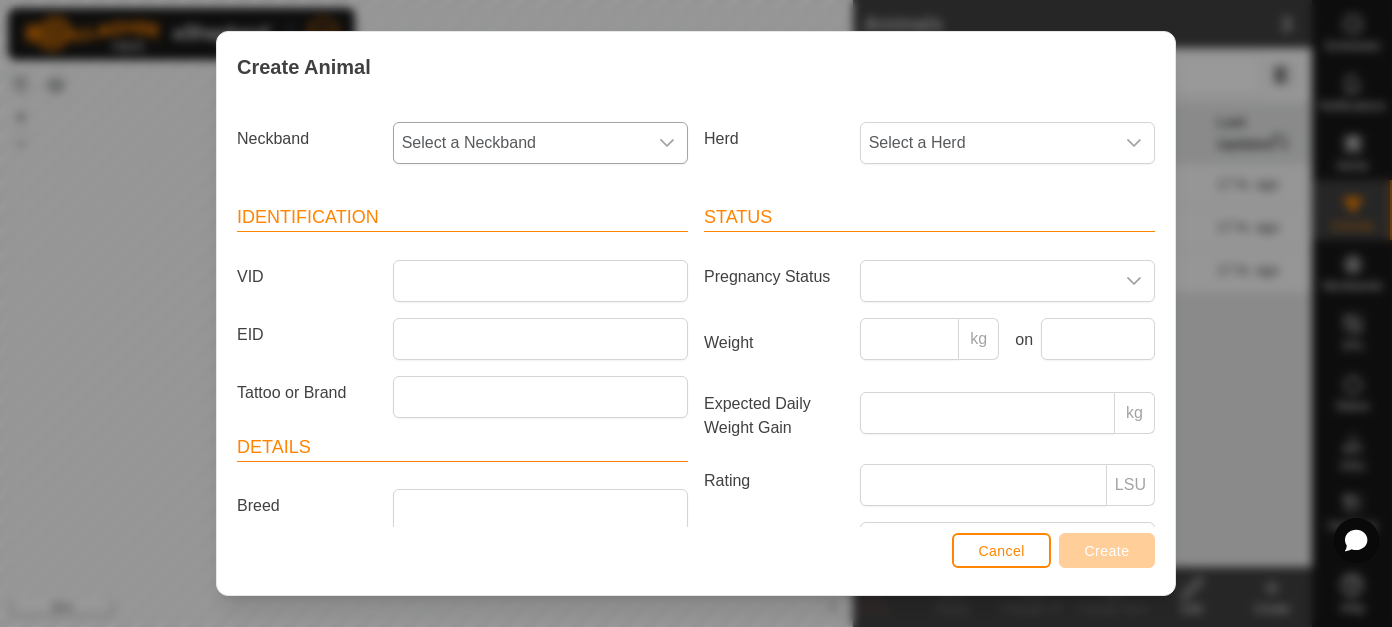 click on "Select a Neckband" at bounding box center [520, 143] 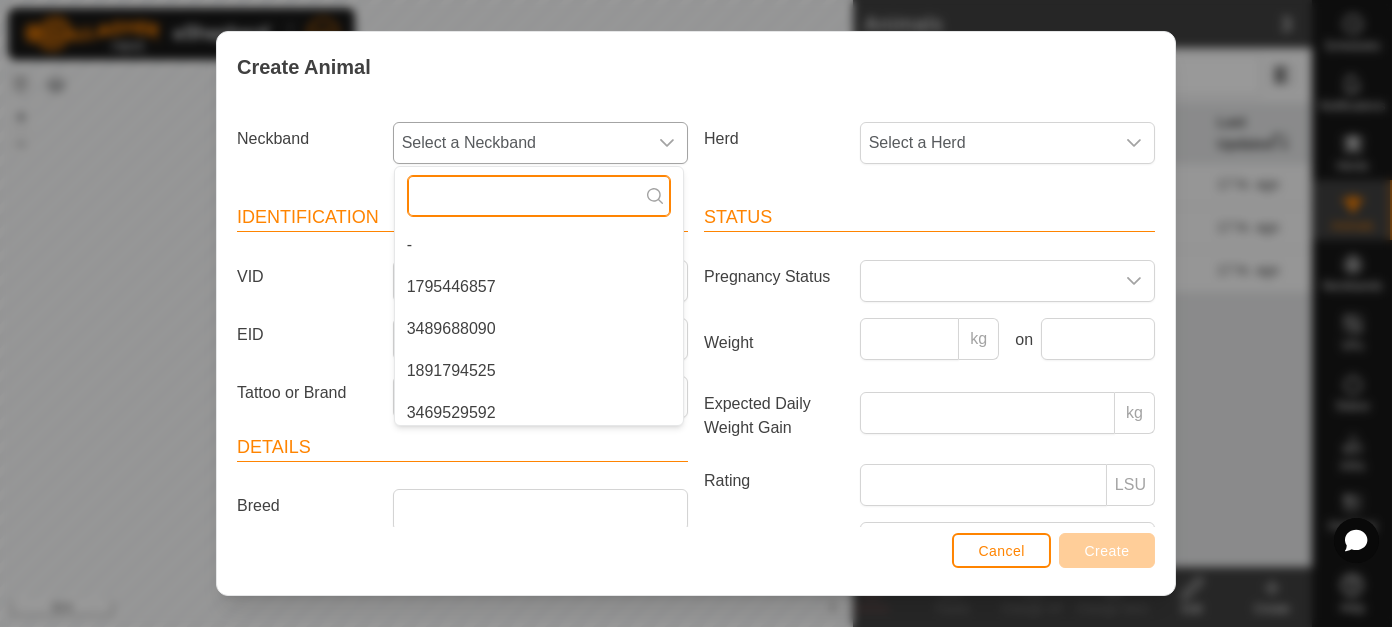 click at bounding box center (539, 196) 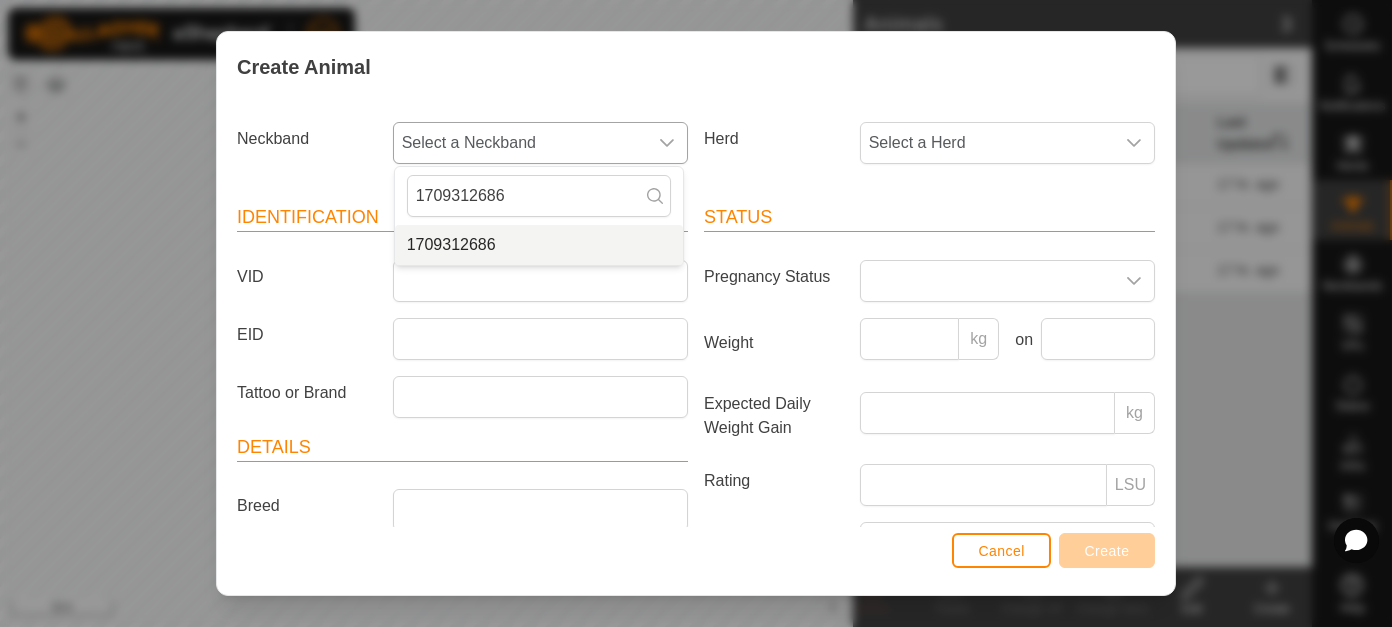 click on "1709312686" at bounding box center [539, 245] 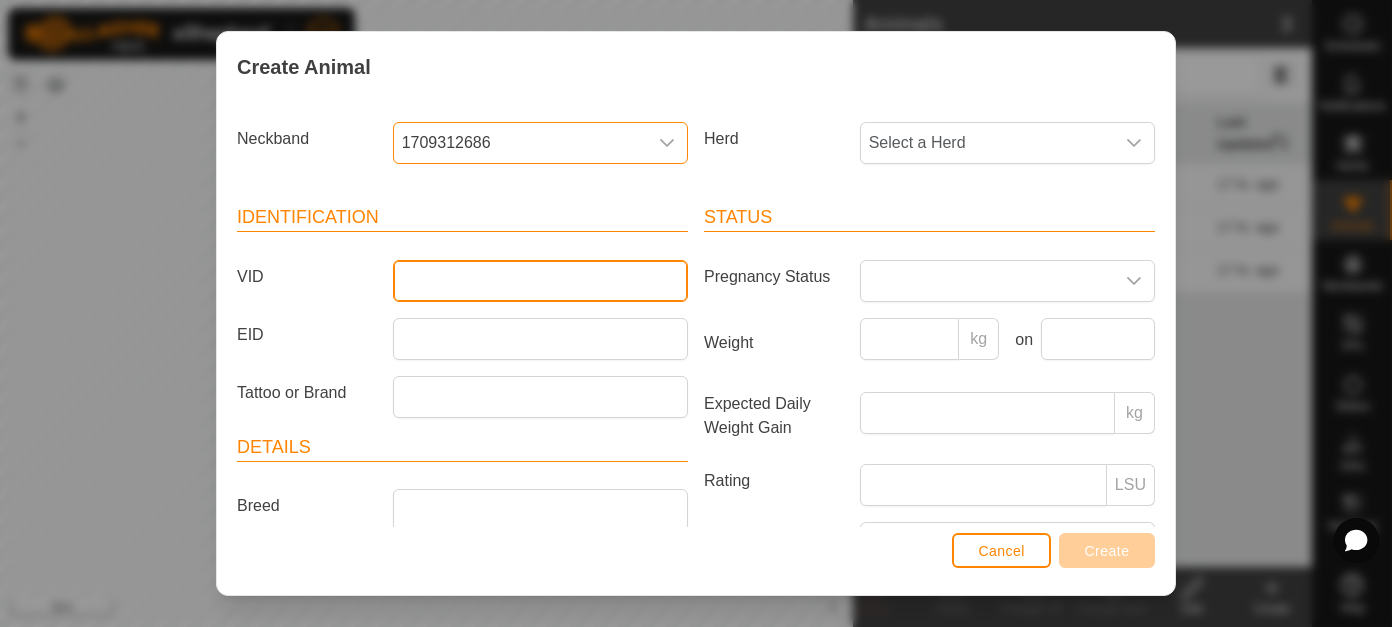 click on "VID" at bounding box center [540, 281] 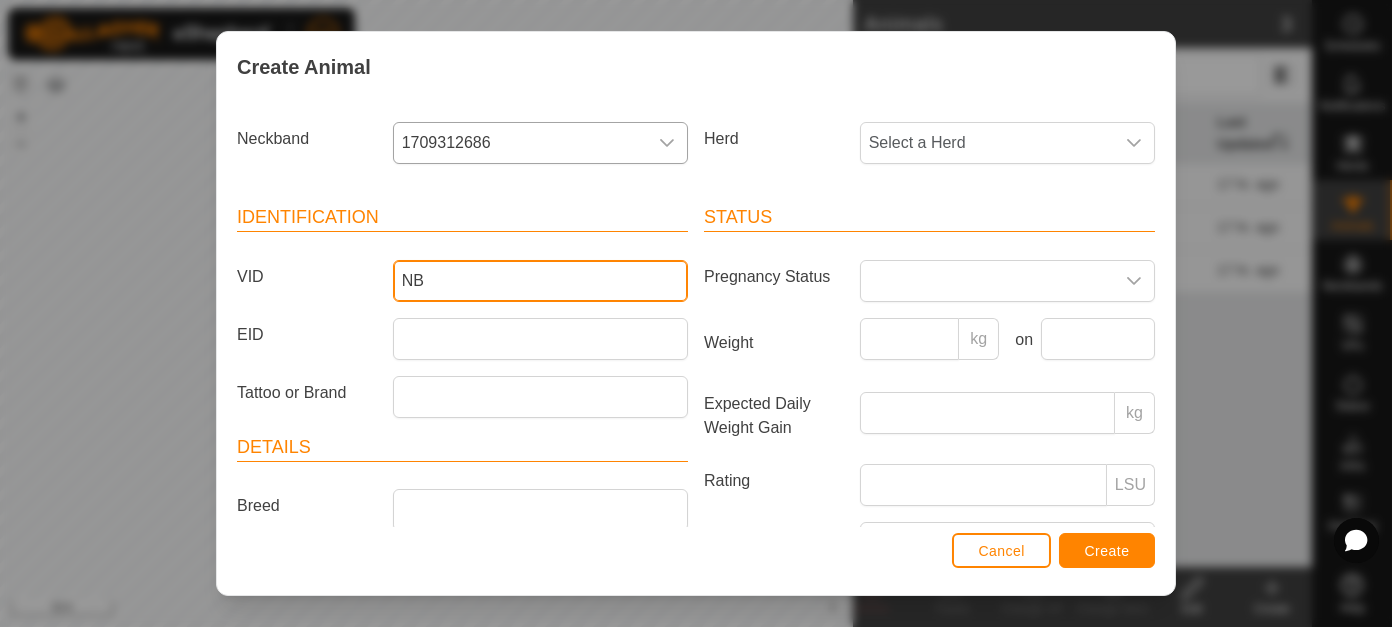 paste on "1709312686" 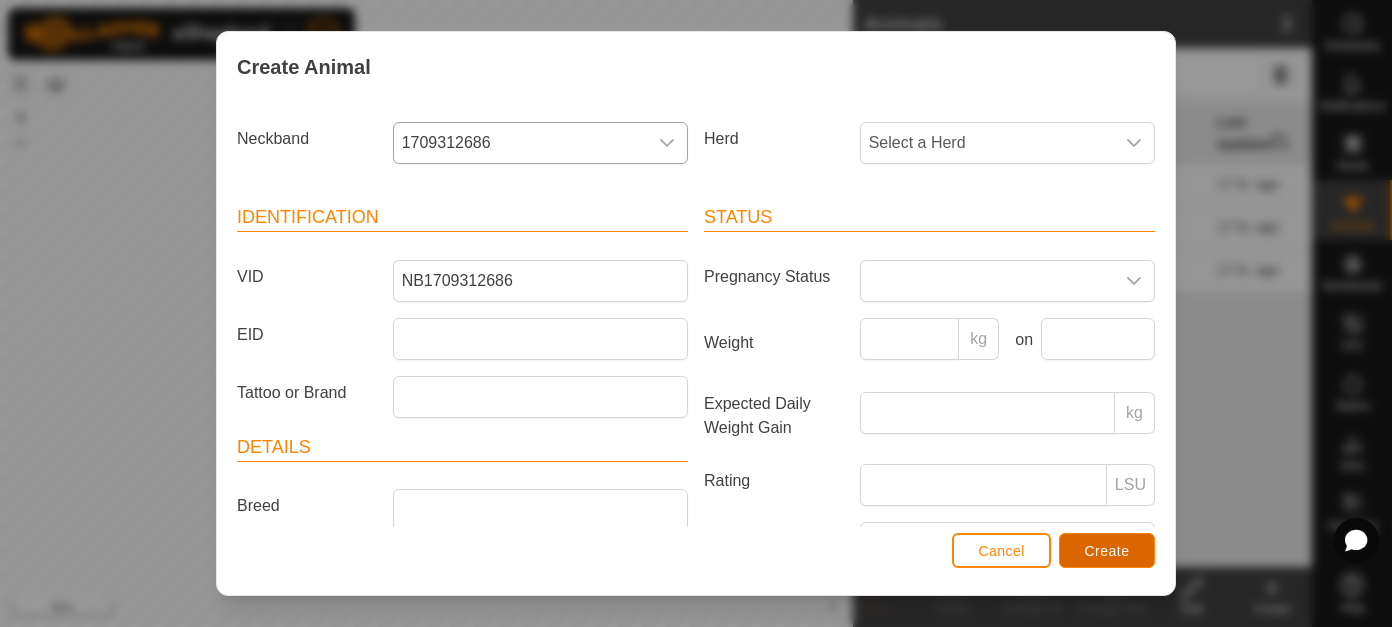 click on "Create" at bounding box center (1107, 551) 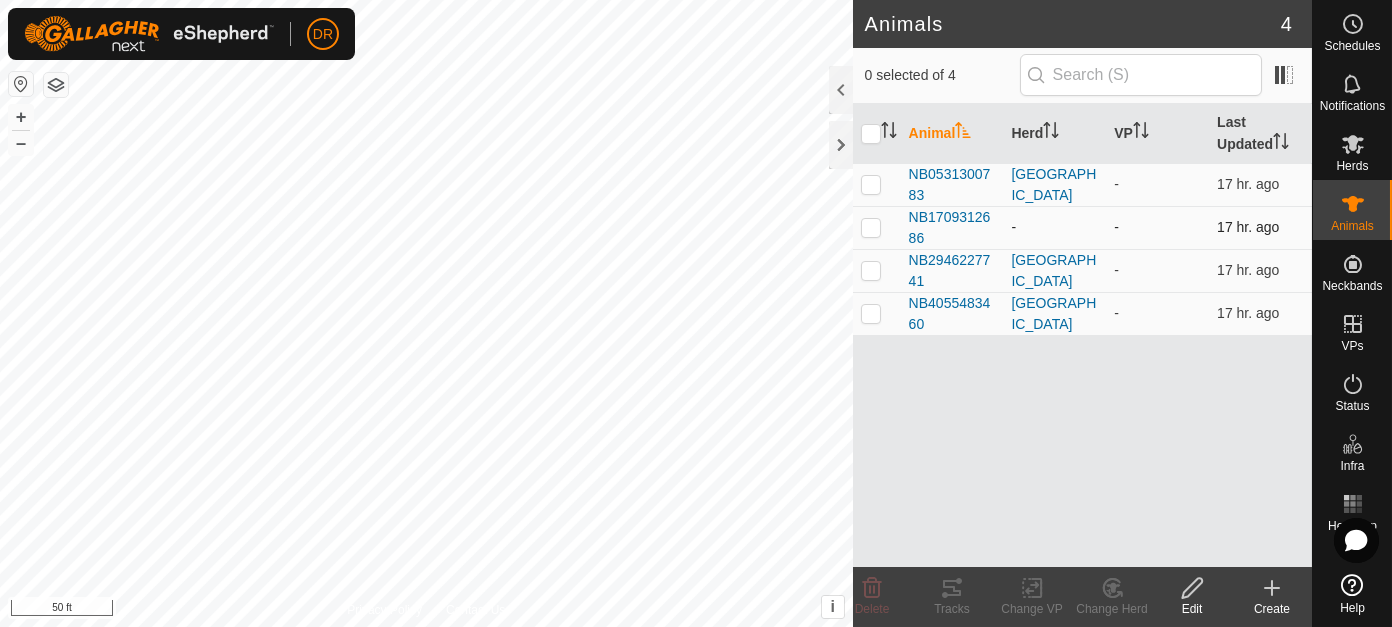 drag, startPoint x: 871, startPoint y: 228, endPoint x: 886, endPoint y: 248, distance: 25 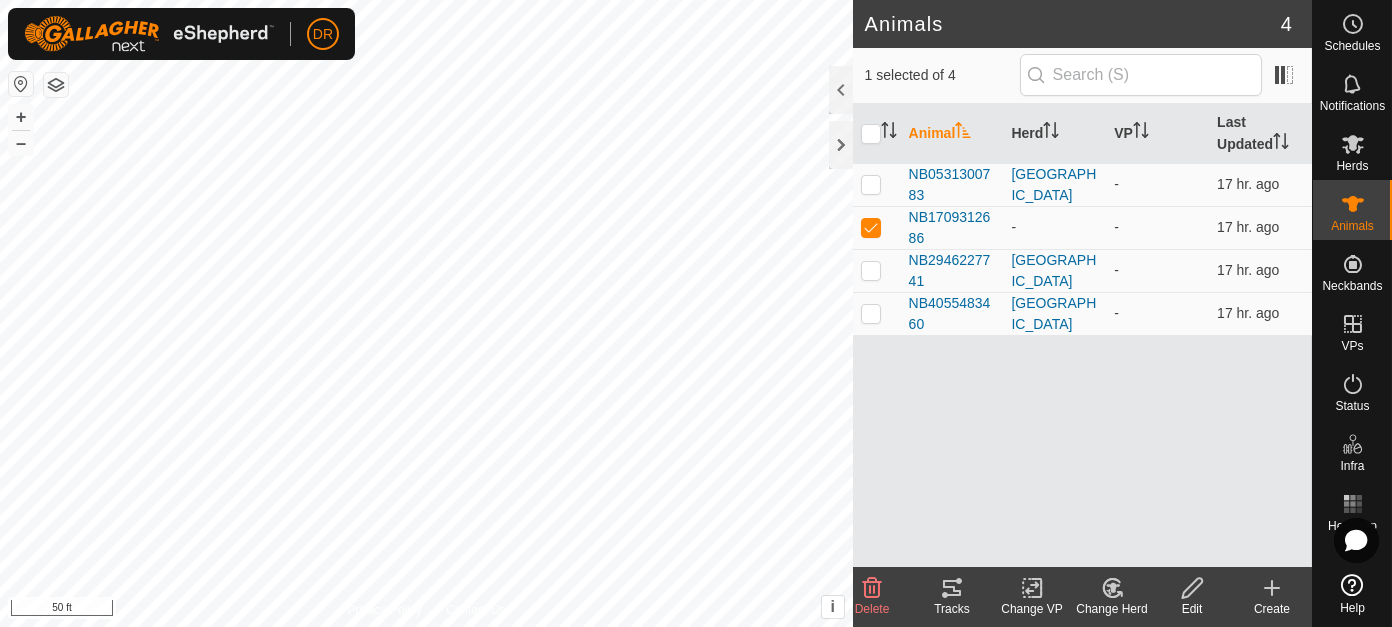 click 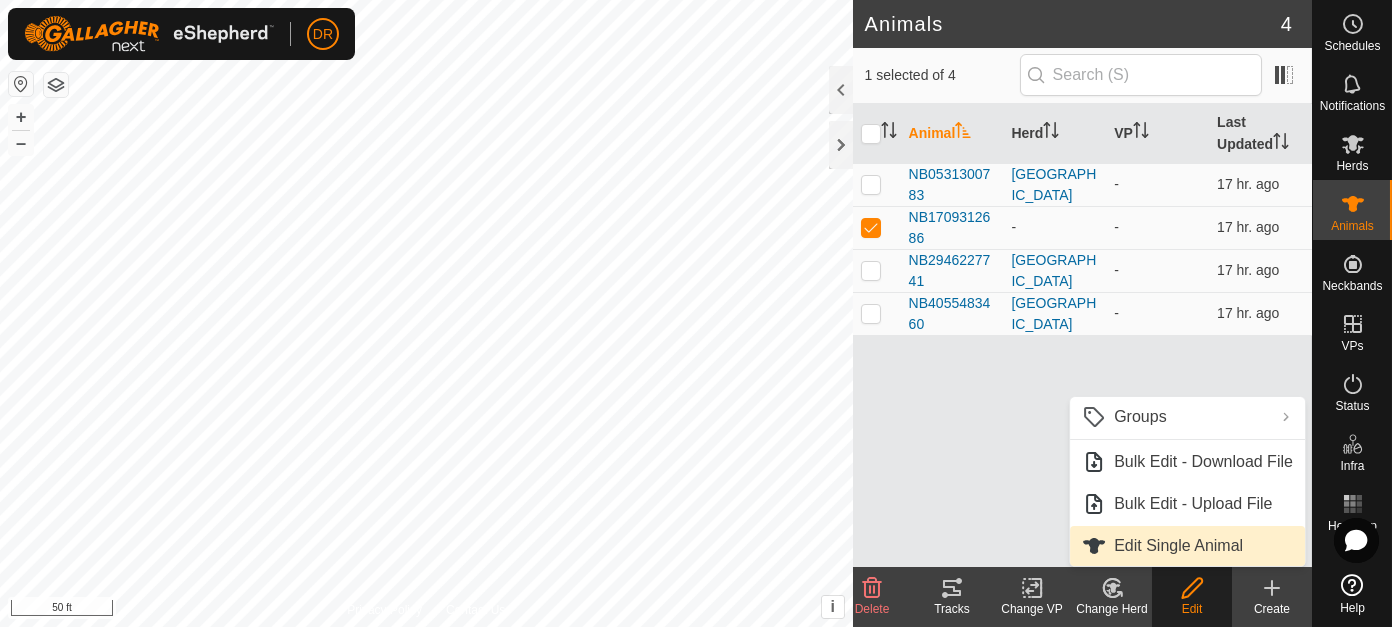 click on "Edit Single Animal" at bounding box center [1187, 546] 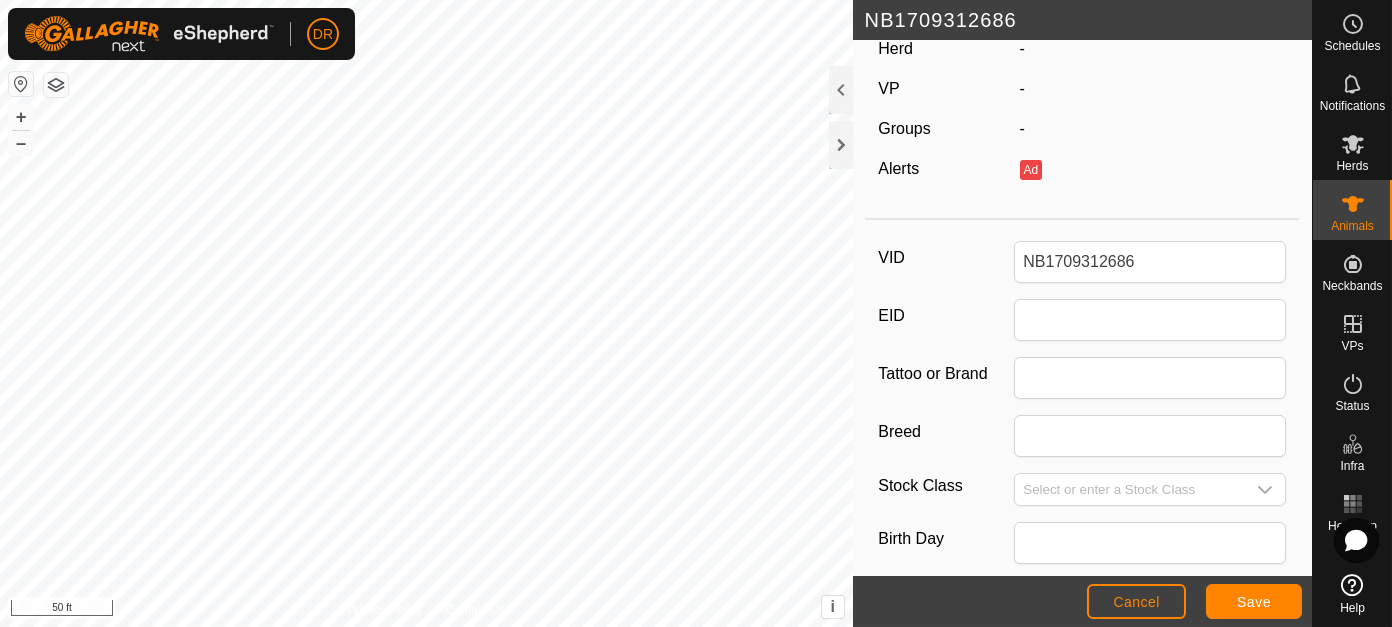 scroll, scrollTop: 0, scrollLeft: 0, axis: both 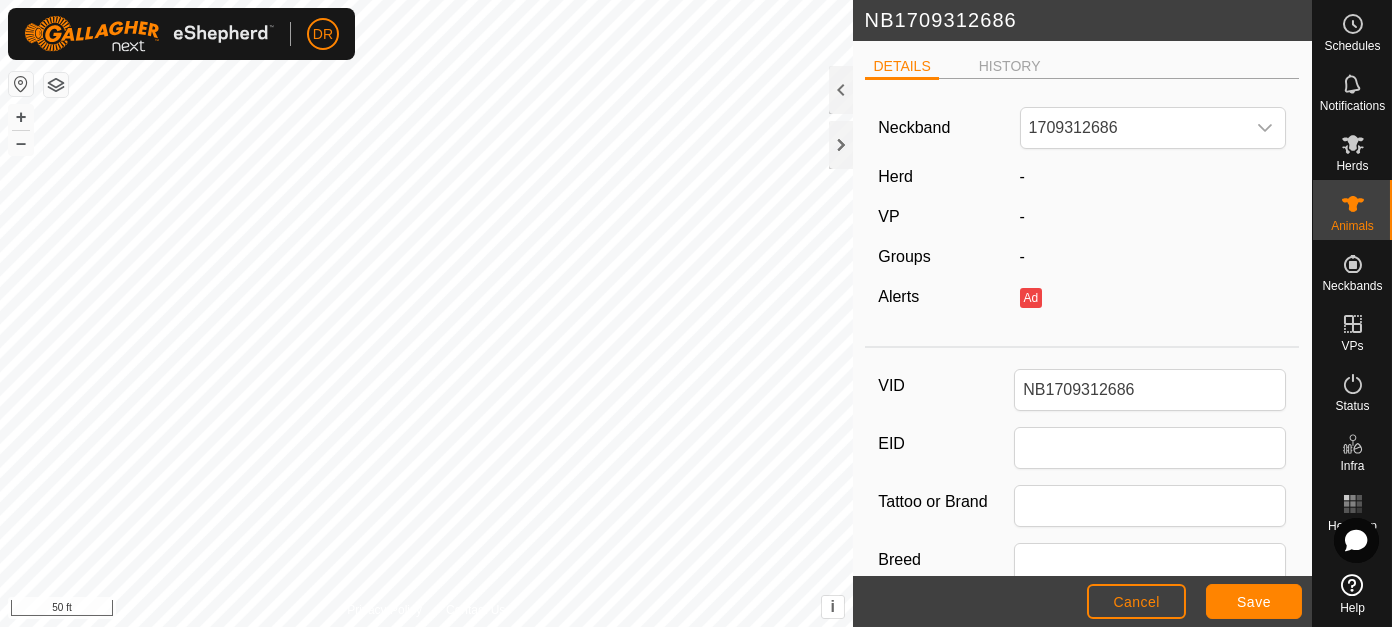 click on "Groups" 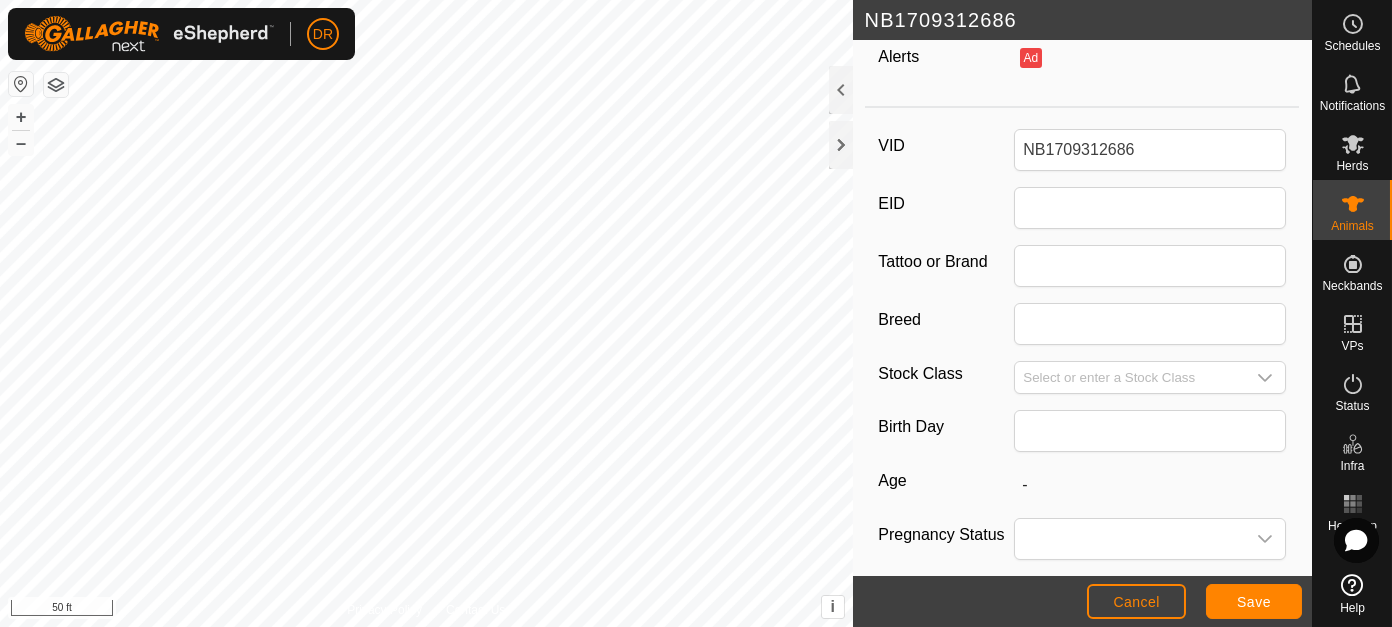 scroll, scrollTop: 0, scrollLeft: 0, axis: both 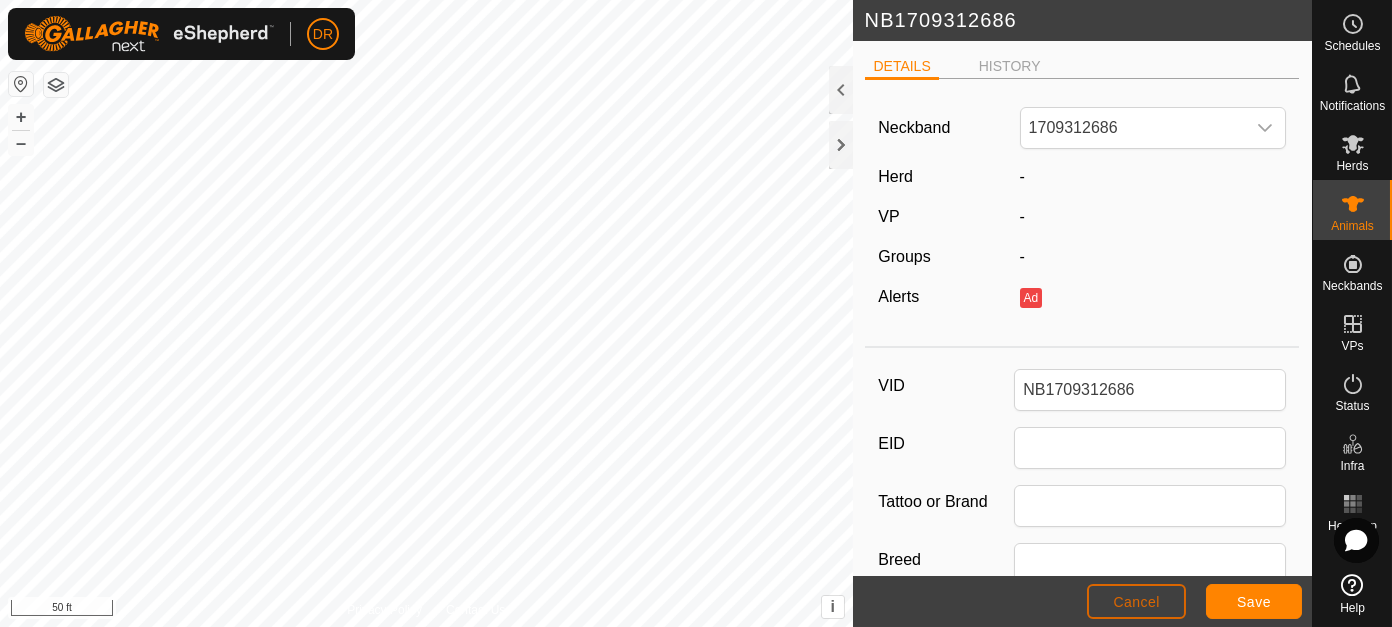 click on "Cancel" 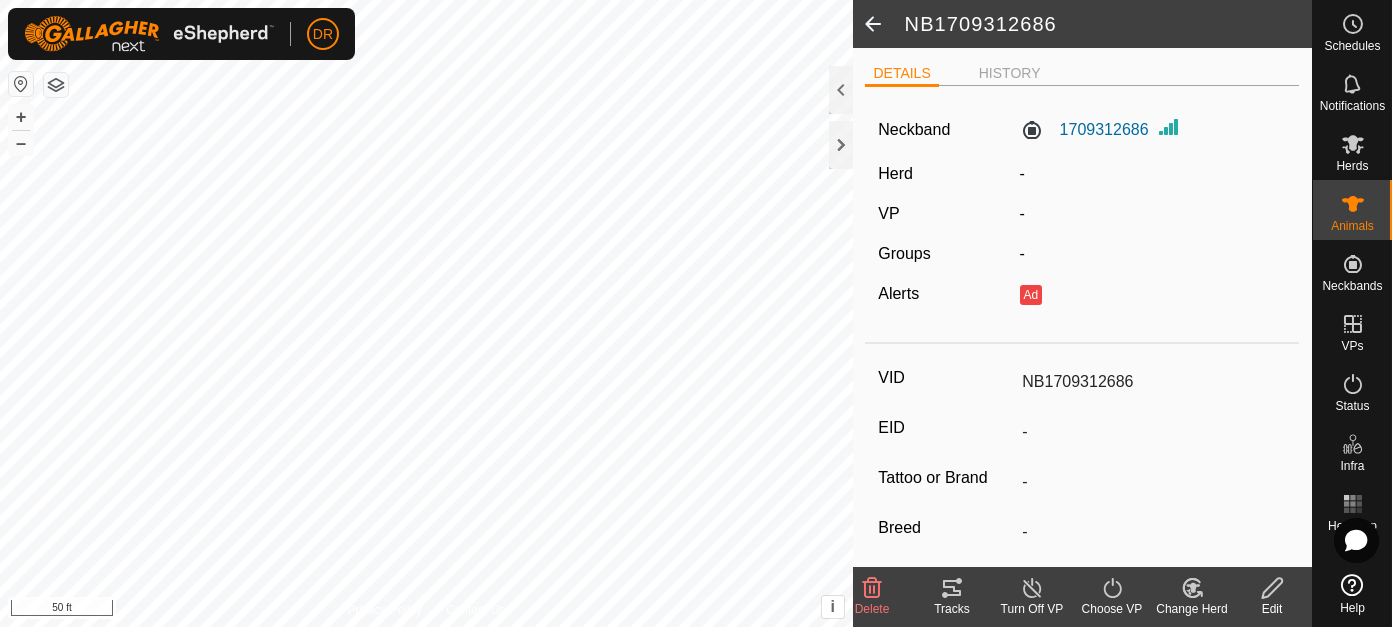 click 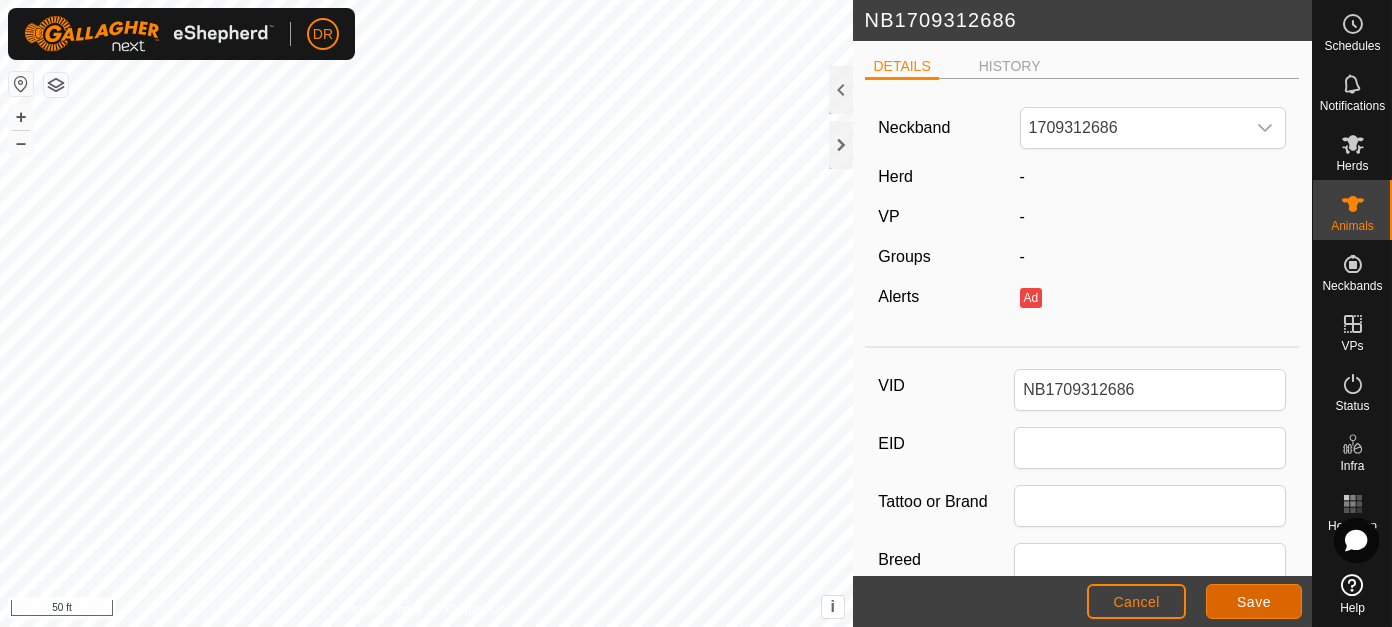 click on "Save" 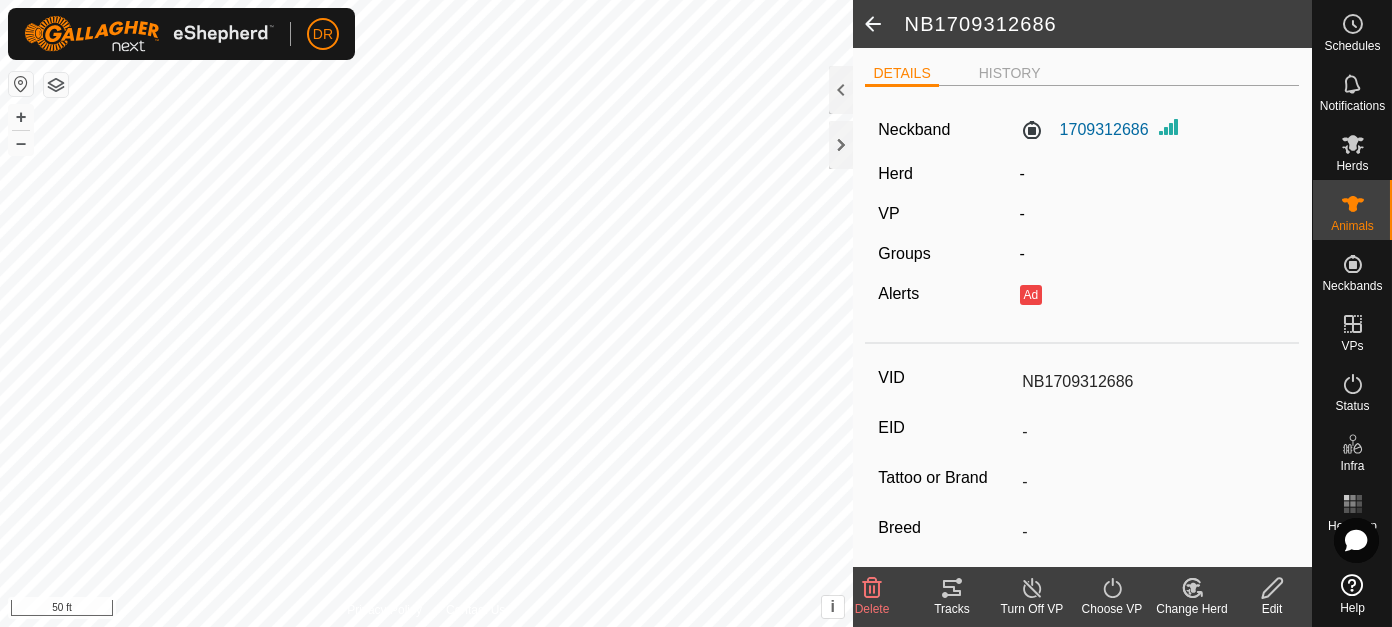 click 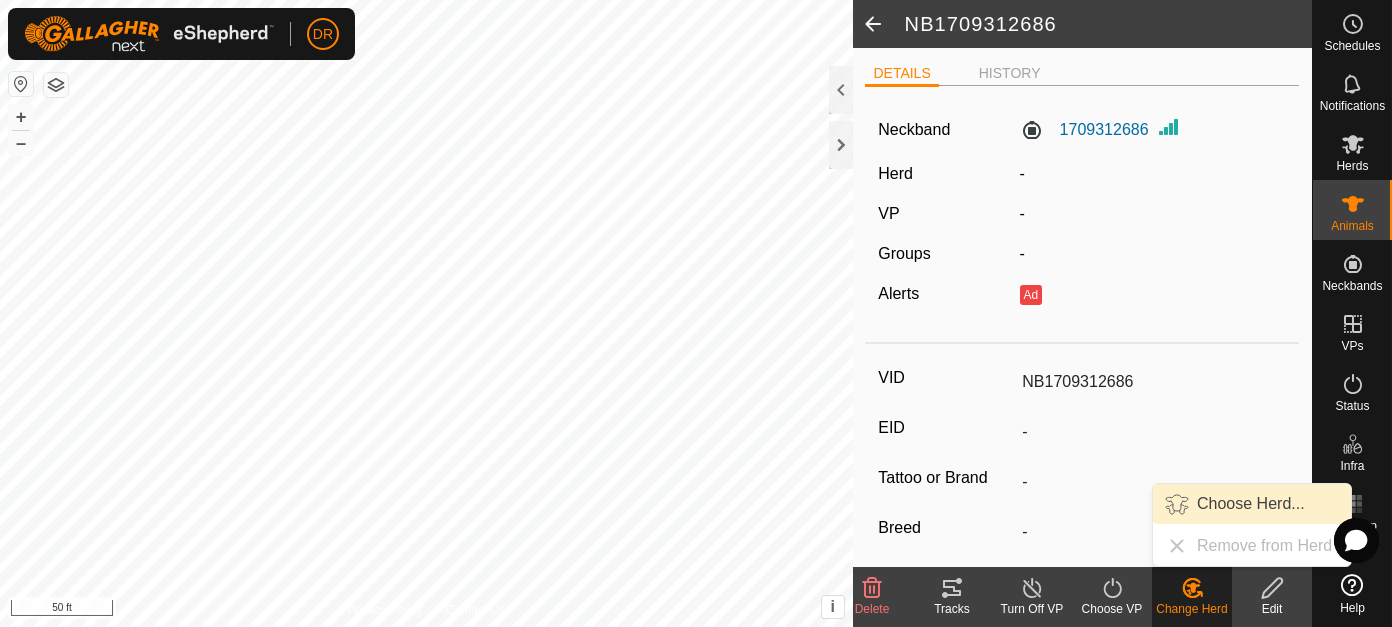 click on "Choose Herd..." at bounding box center [1252, 504] 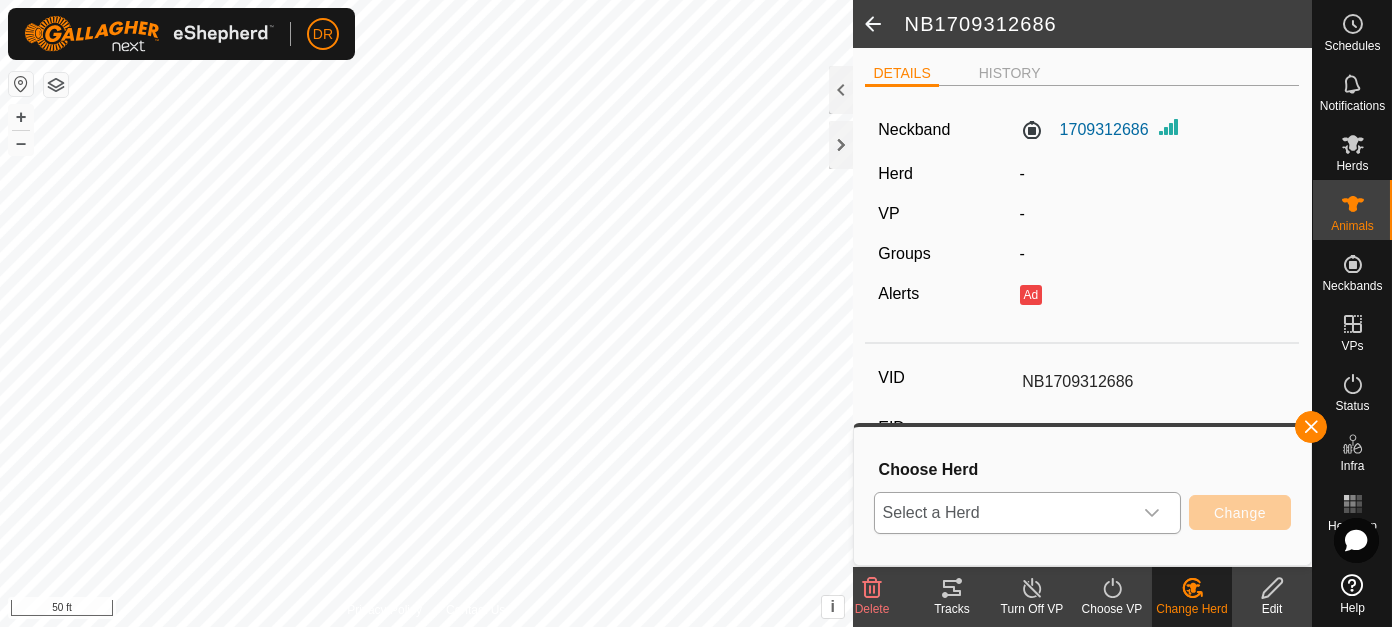 click on "Select a Herd" at bounding box center (1003, 513) 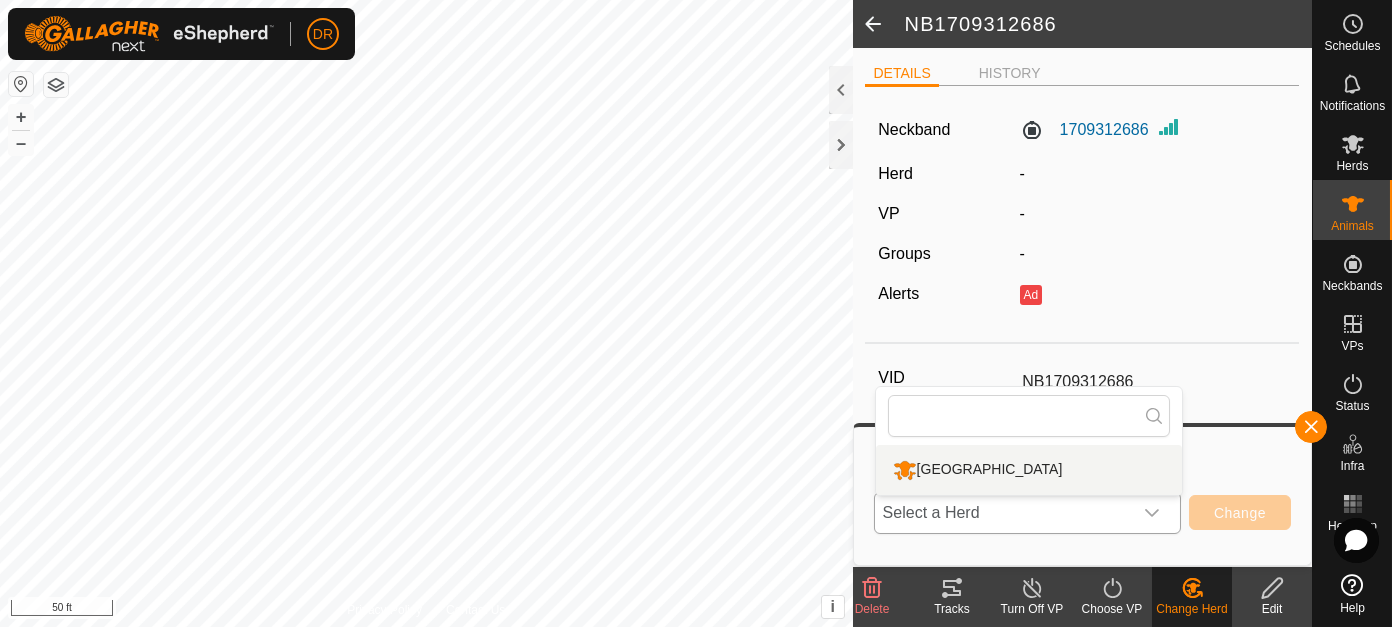 click on "[GEOGRAPHIC_DATA]" at bounding box center [1029, 470] 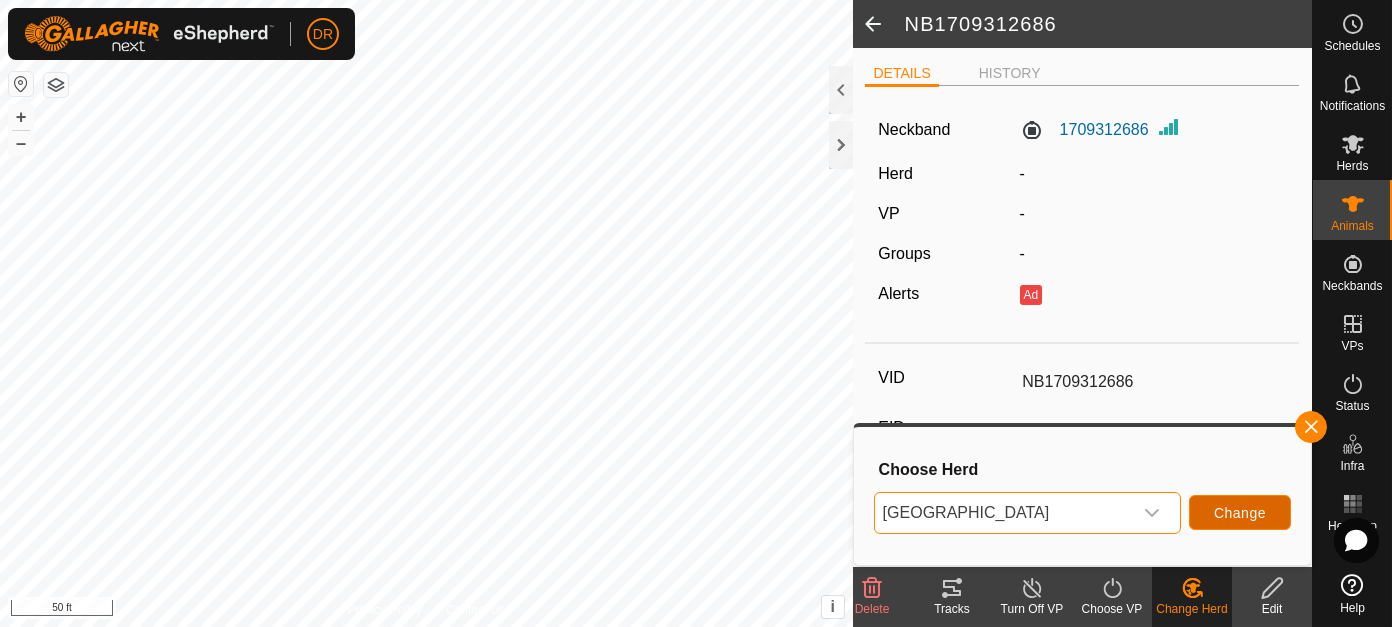click on "Change" at bounding box center (1240, 513) 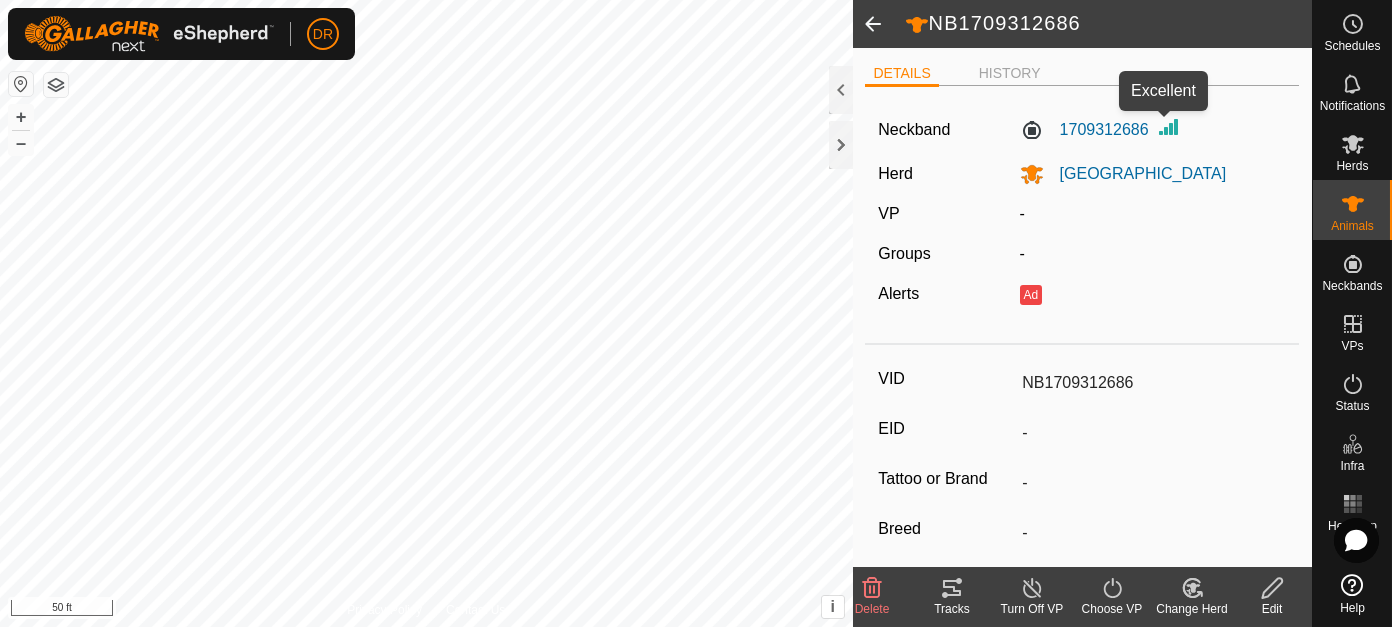 click 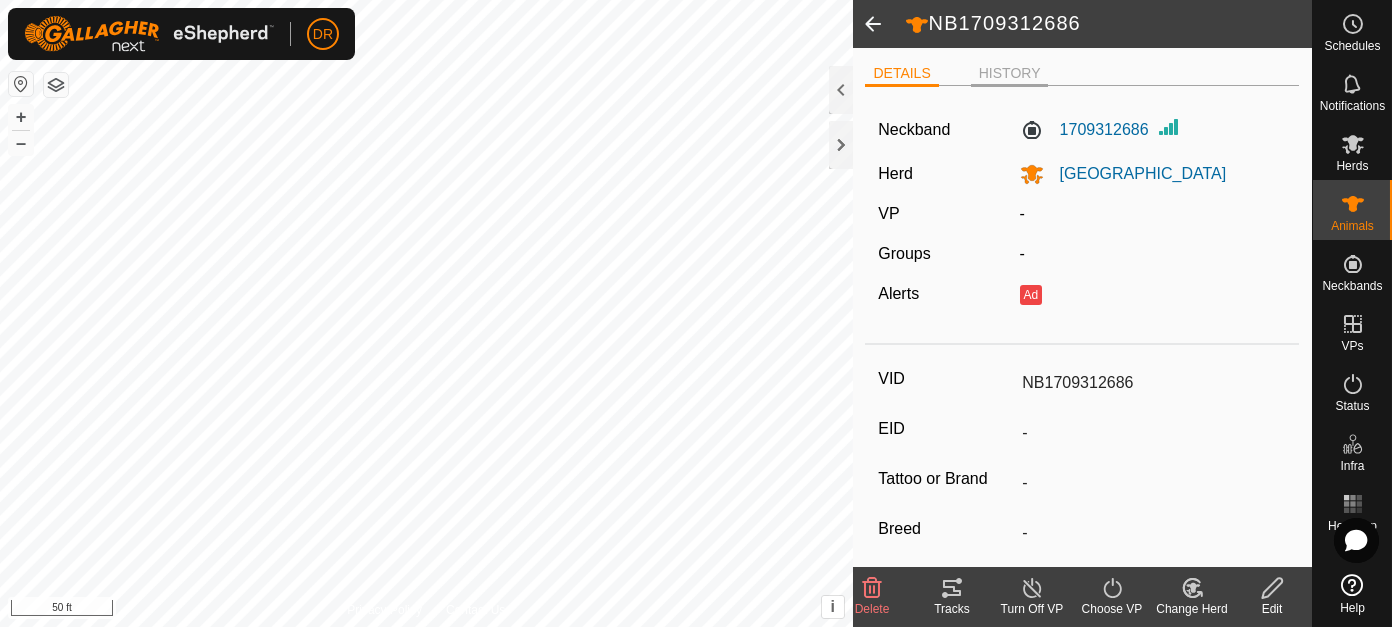 click on "HISTORY" 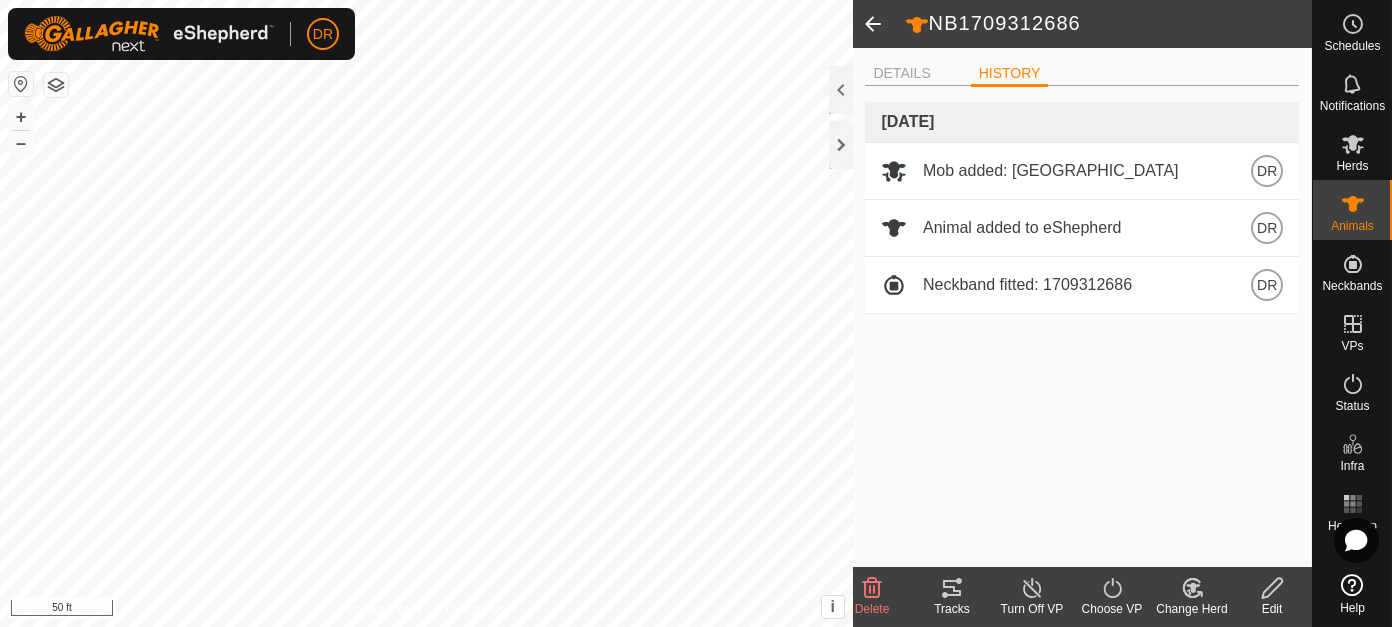 click 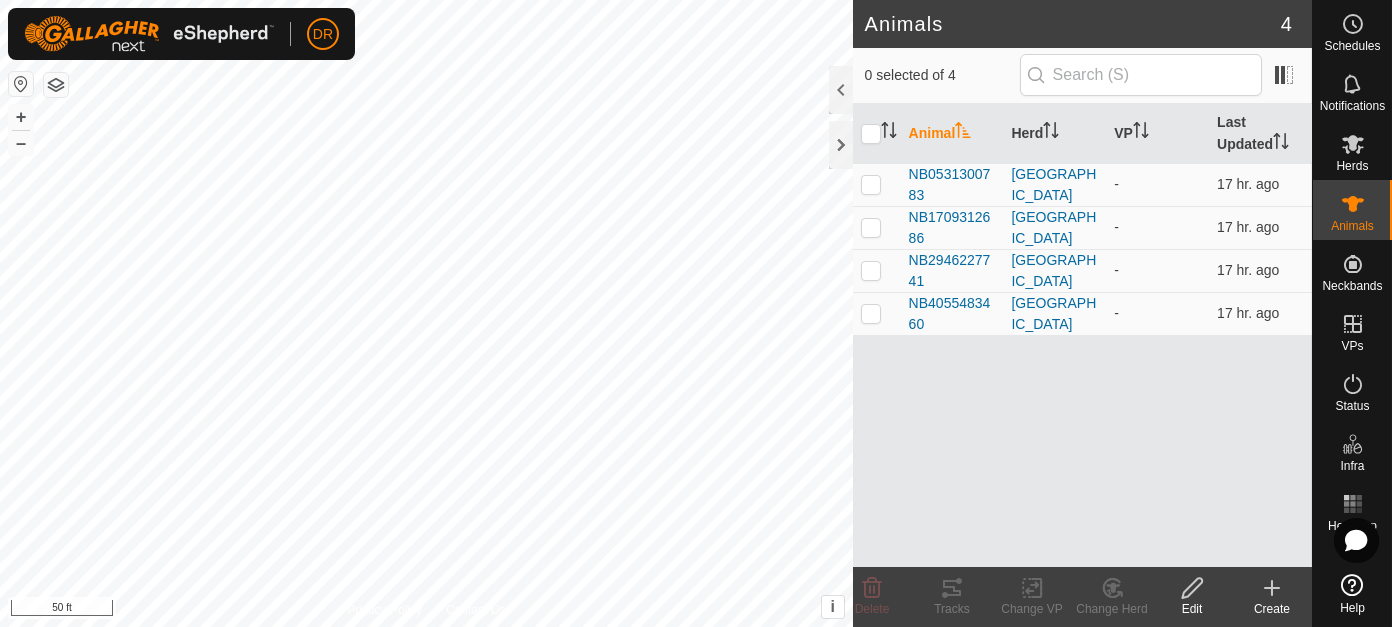 click 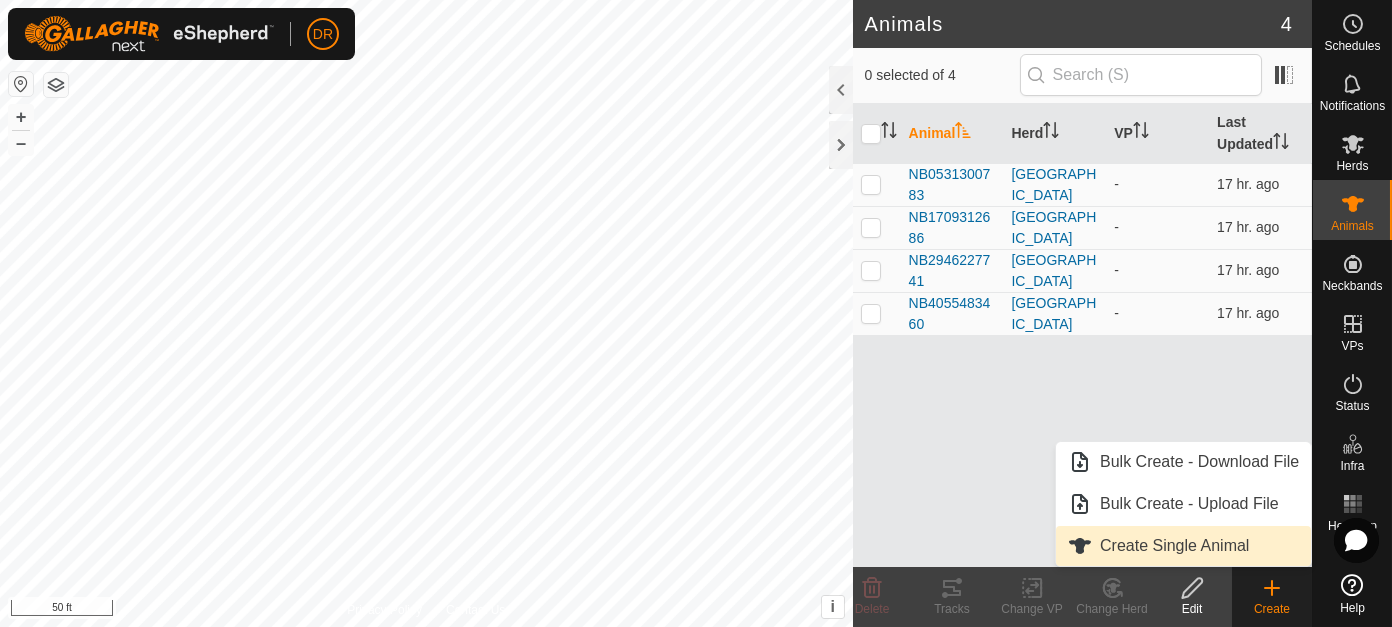 click on "Create Single Animal" at bounding box center (1183, 546) 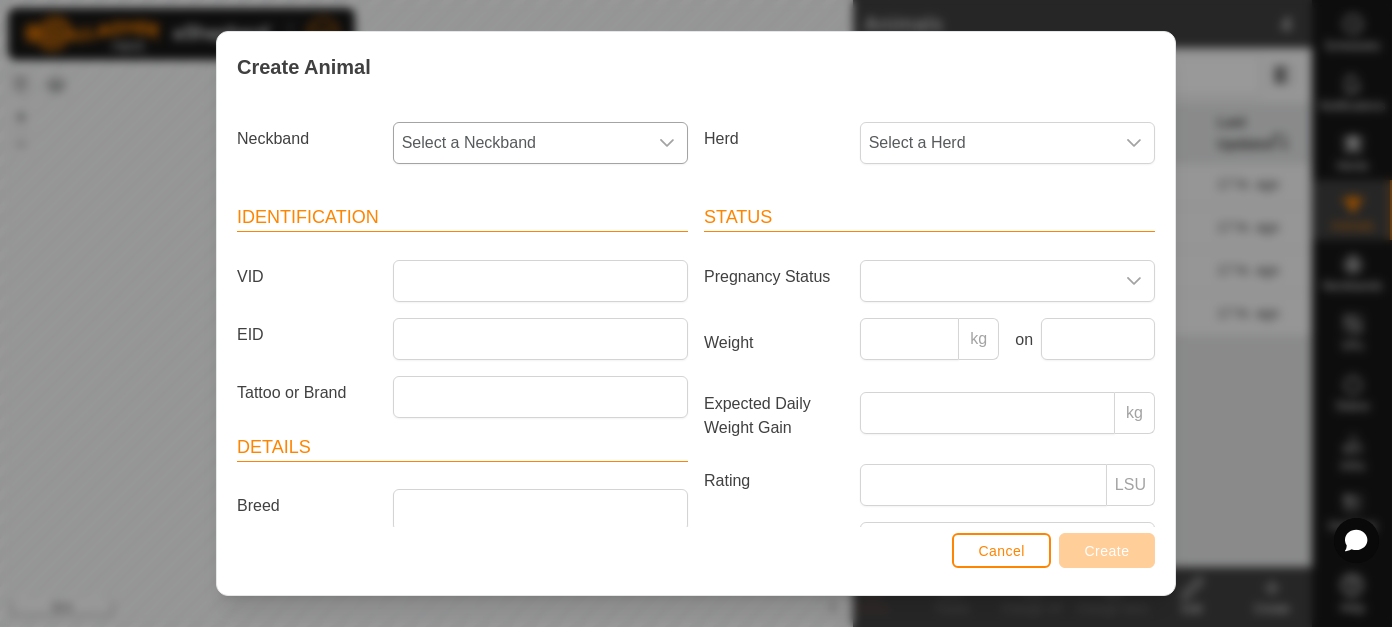 click at bounding box center (667, 143) 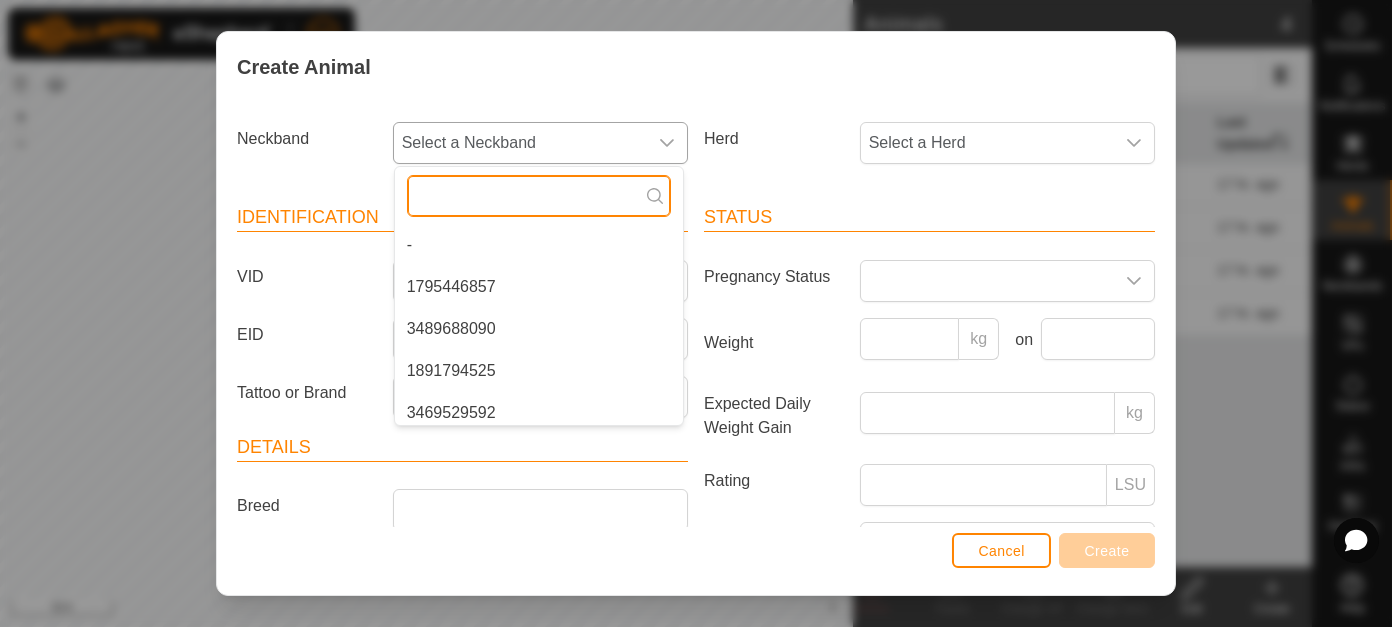paste on "3127003697" 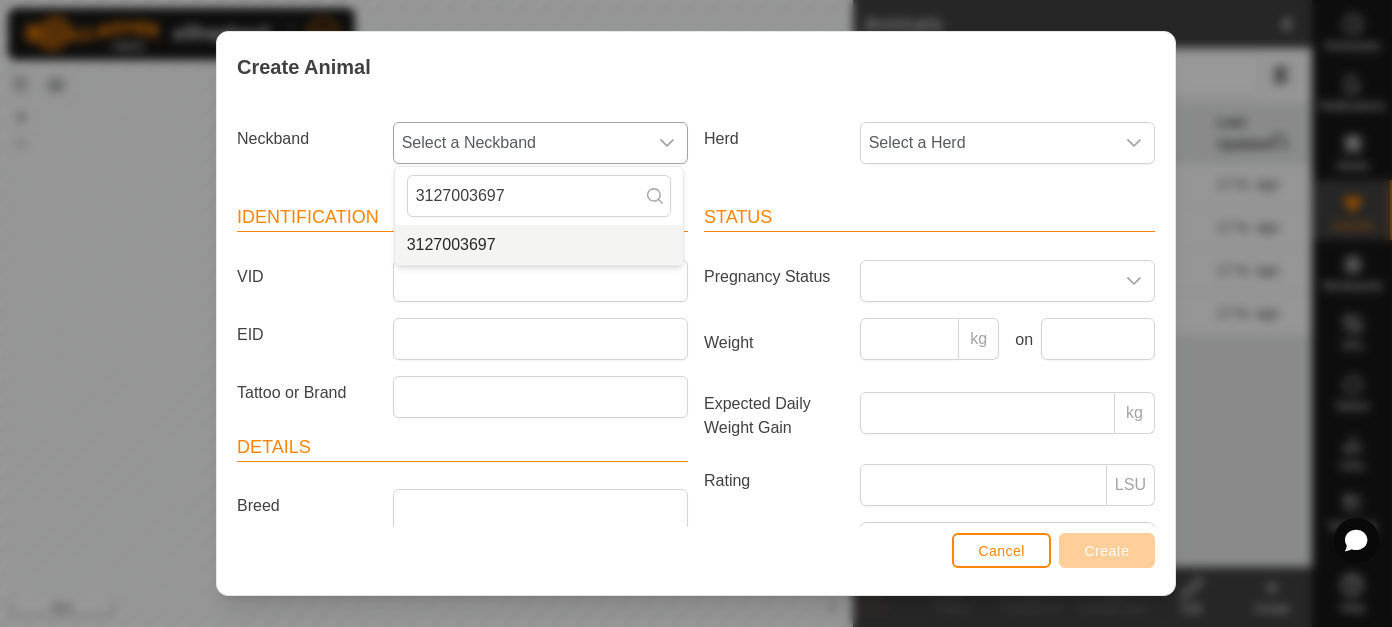 click on "3127003697" at bounding box center (539, 245) 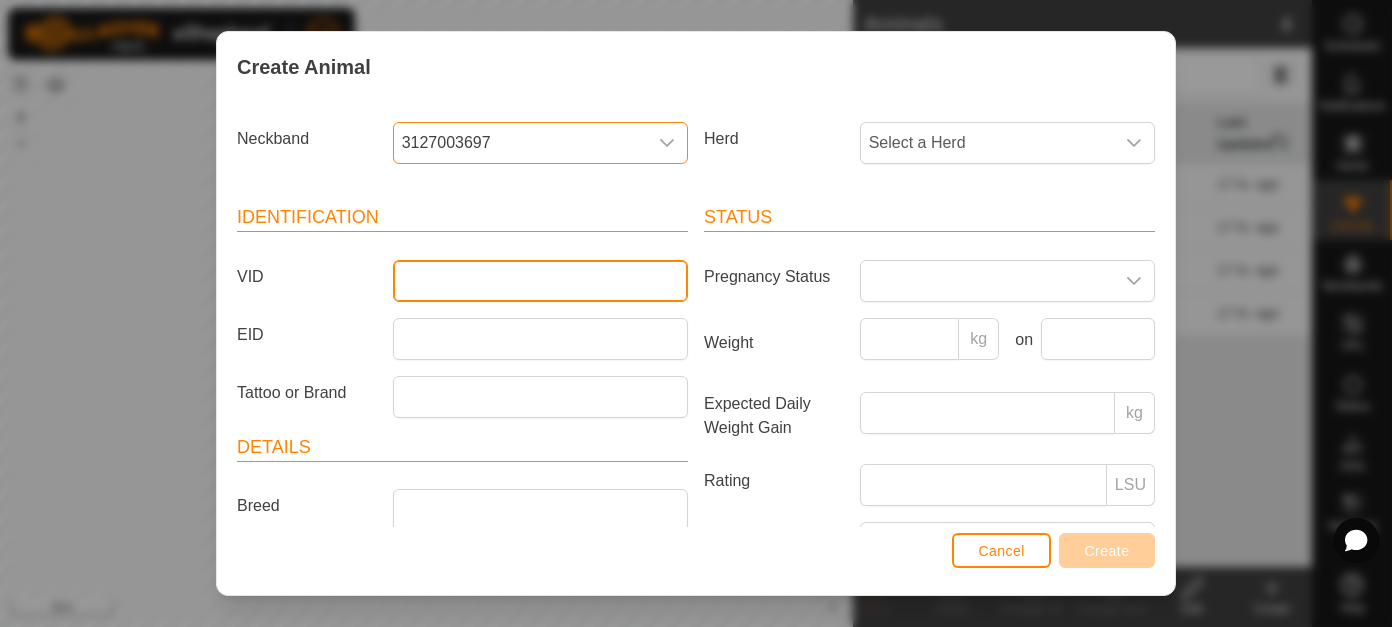 click on "VID" at bounding box center [540, 281] 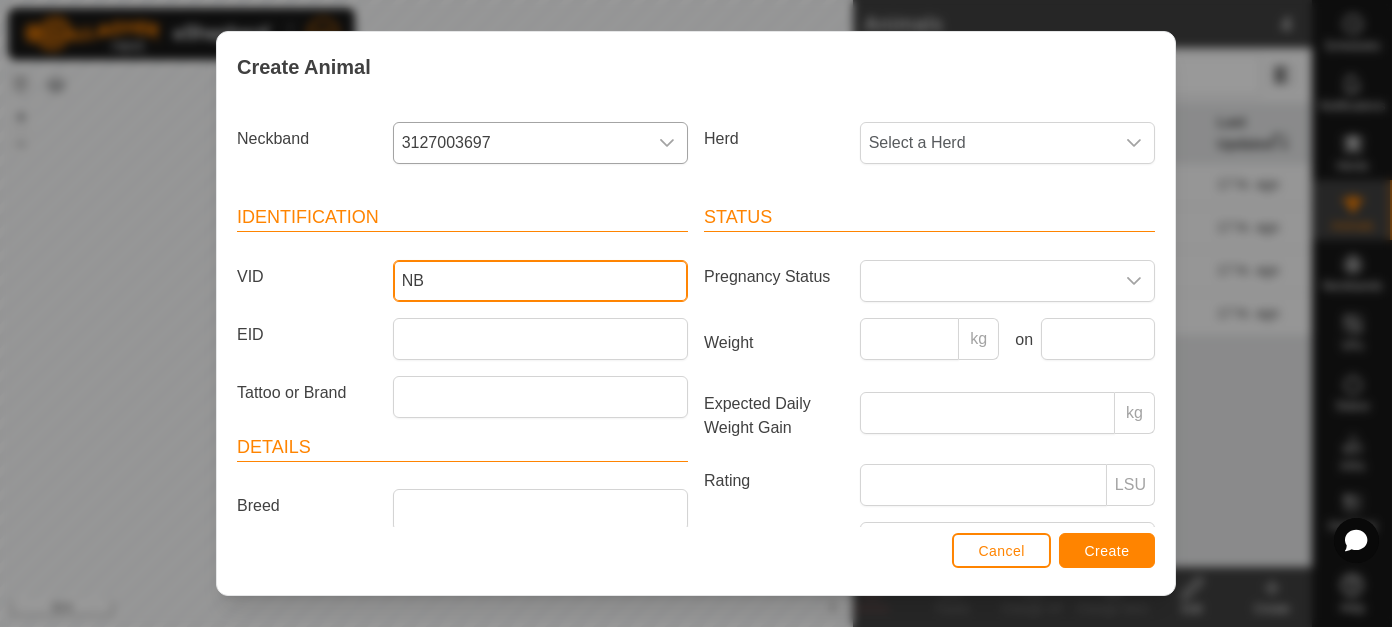paste on "3127003697" 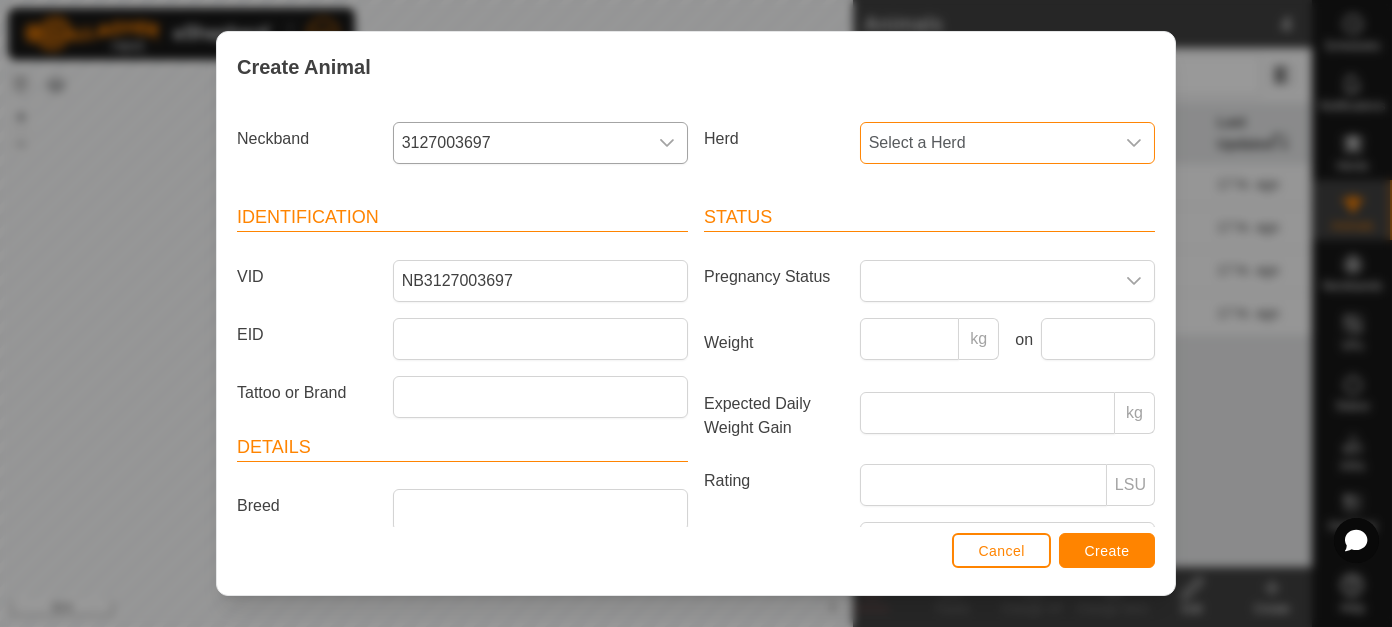 click on "Select a Herd" at bounding box center (987, 143) 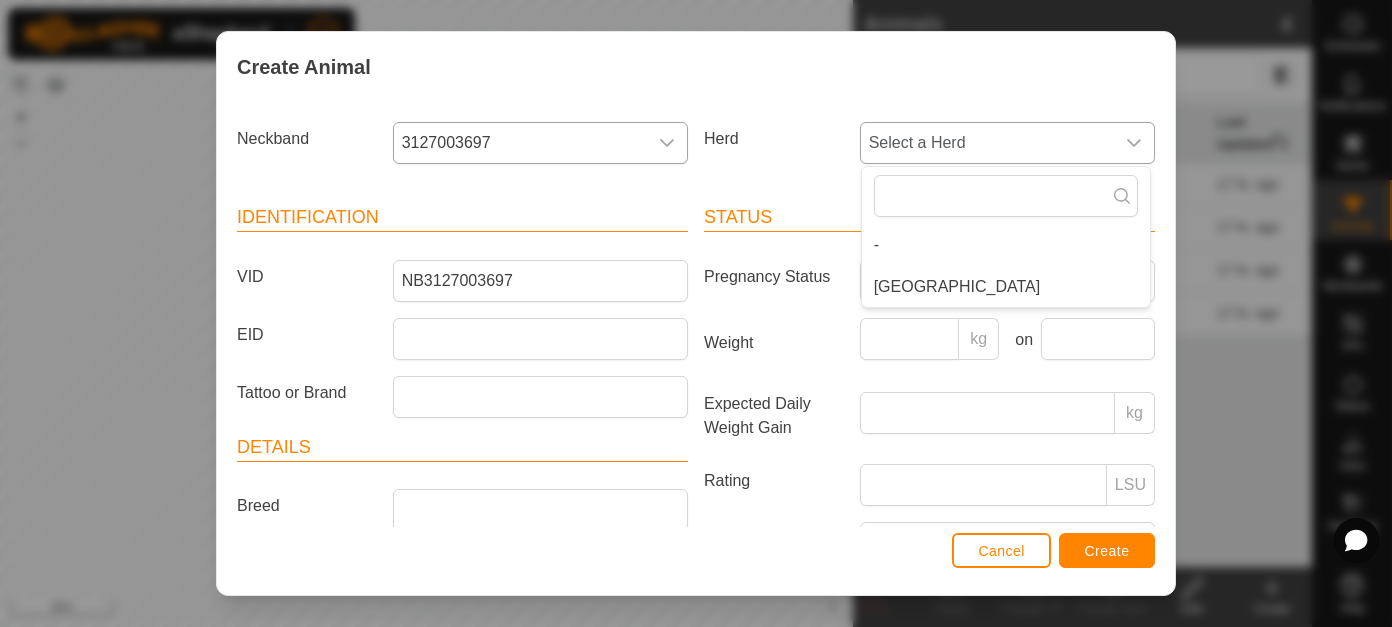 click on "[GEOGRAPHIC_DATA]" at bounding box center (1006, 287) 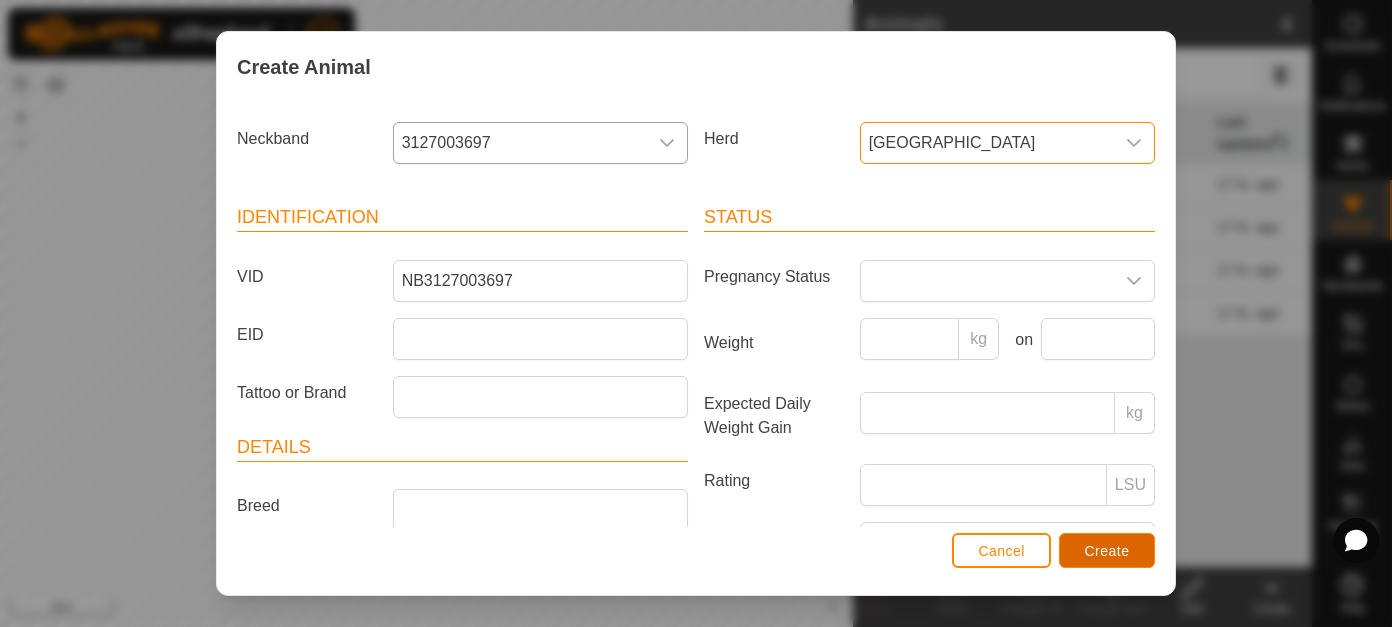 click on "Create" at bounding box center [1107, 551] 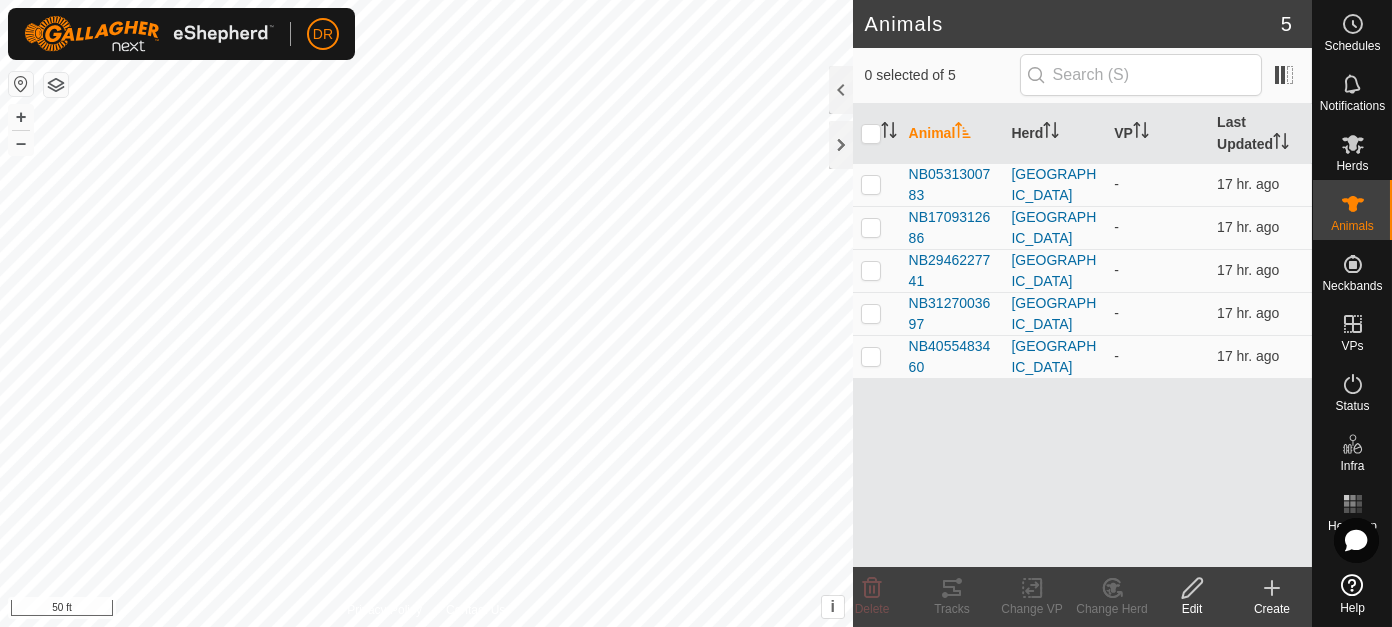 click 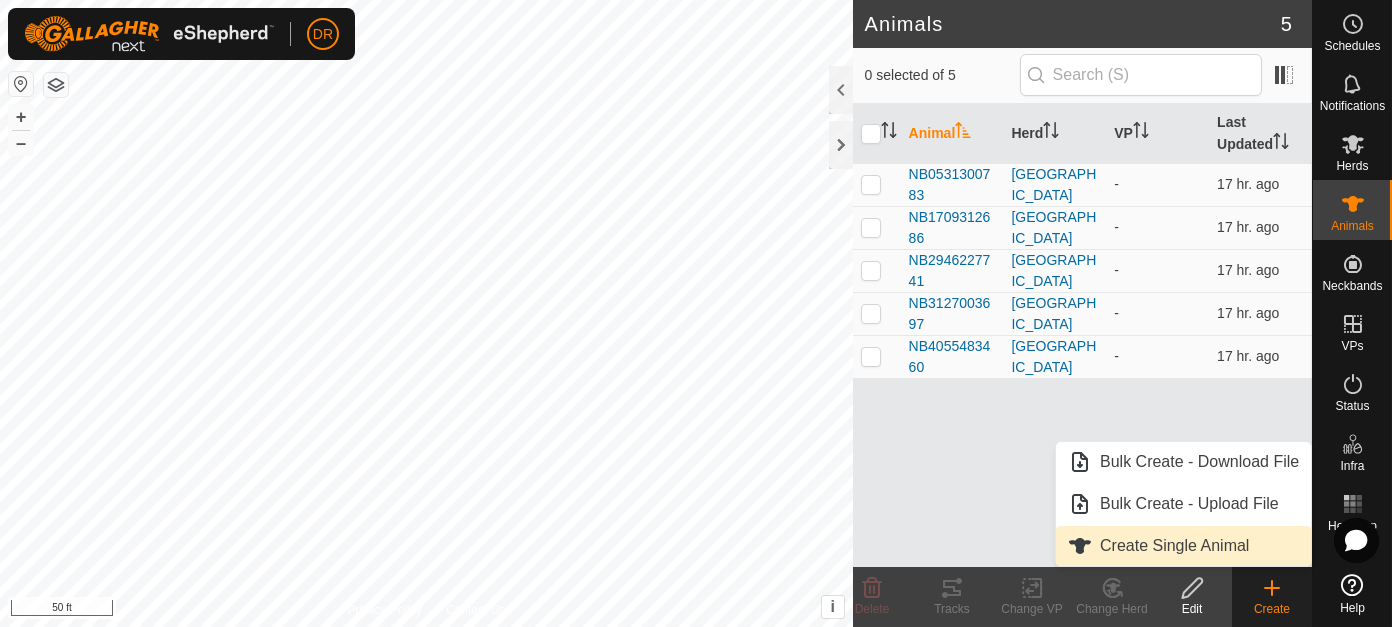 click on "Create Single Animal" at bounding box center [1183, 546] 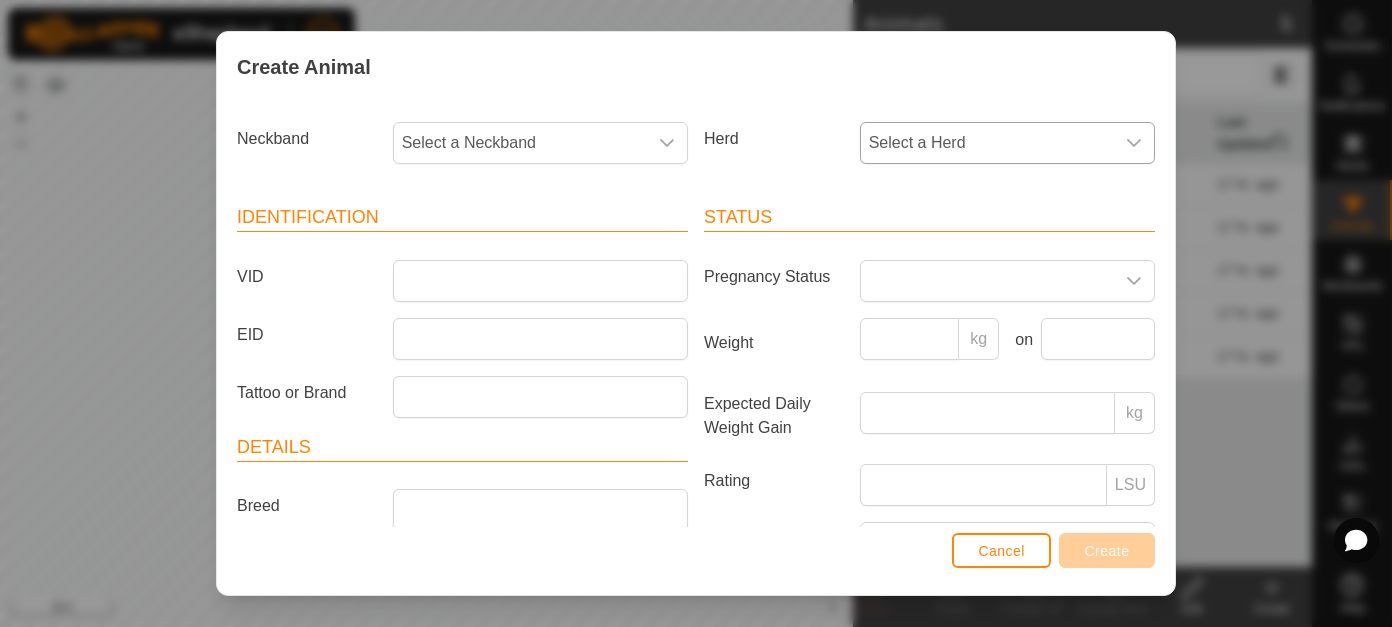 drag, startPoint x: 1005, startPoint y: 150, endPoint x: 1006, endPoint y: 160, distance: 10.049875 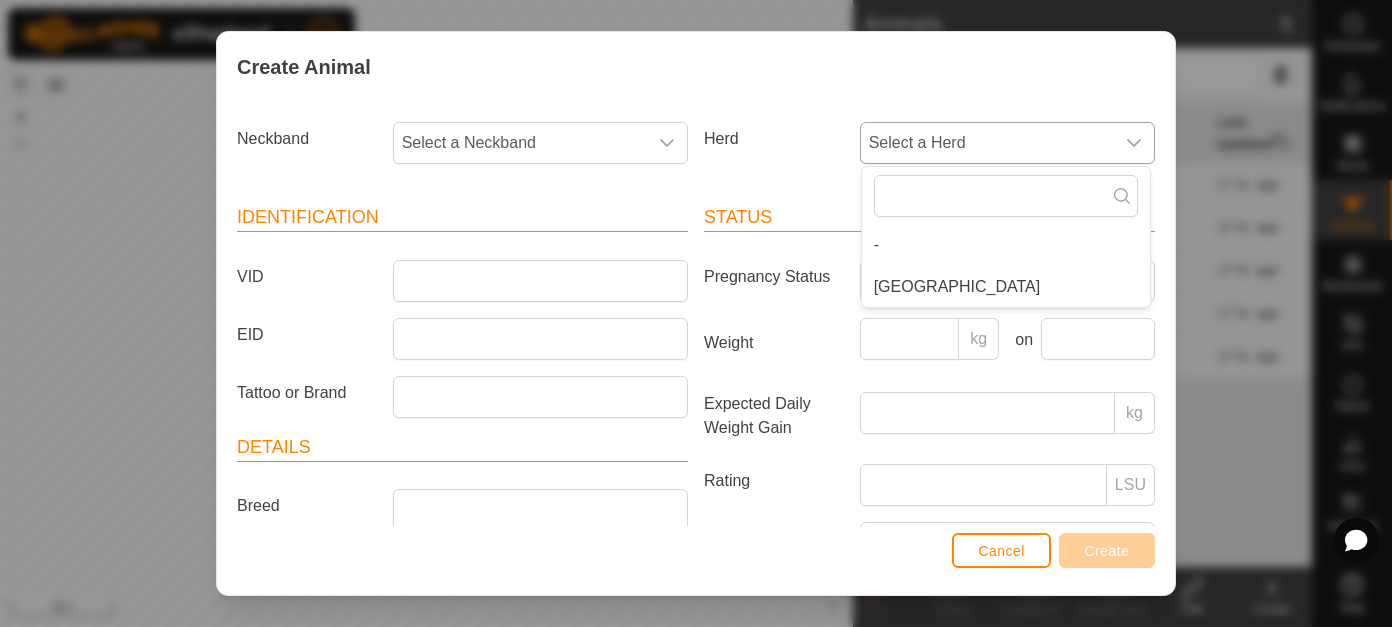 click on "[GEOGRAPHIC_DATA]" at bounding box center [1006, 287] 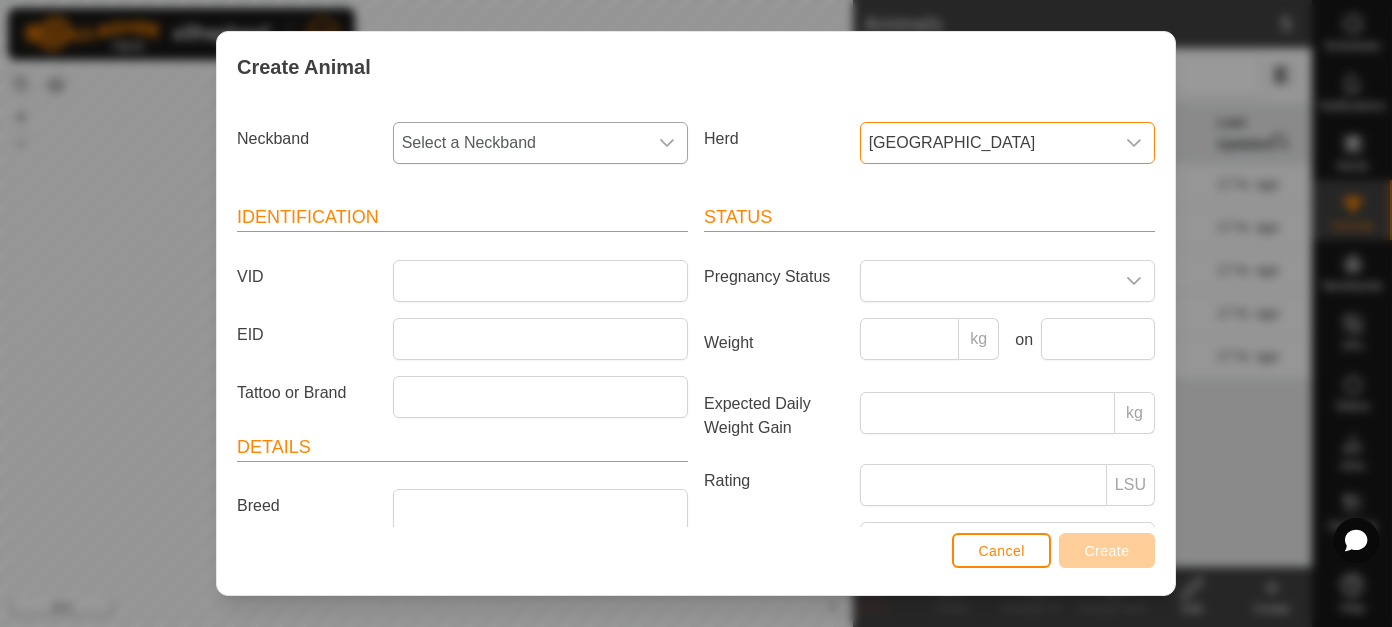 click on "Select a Neckband" at bounding box center [520, 143] 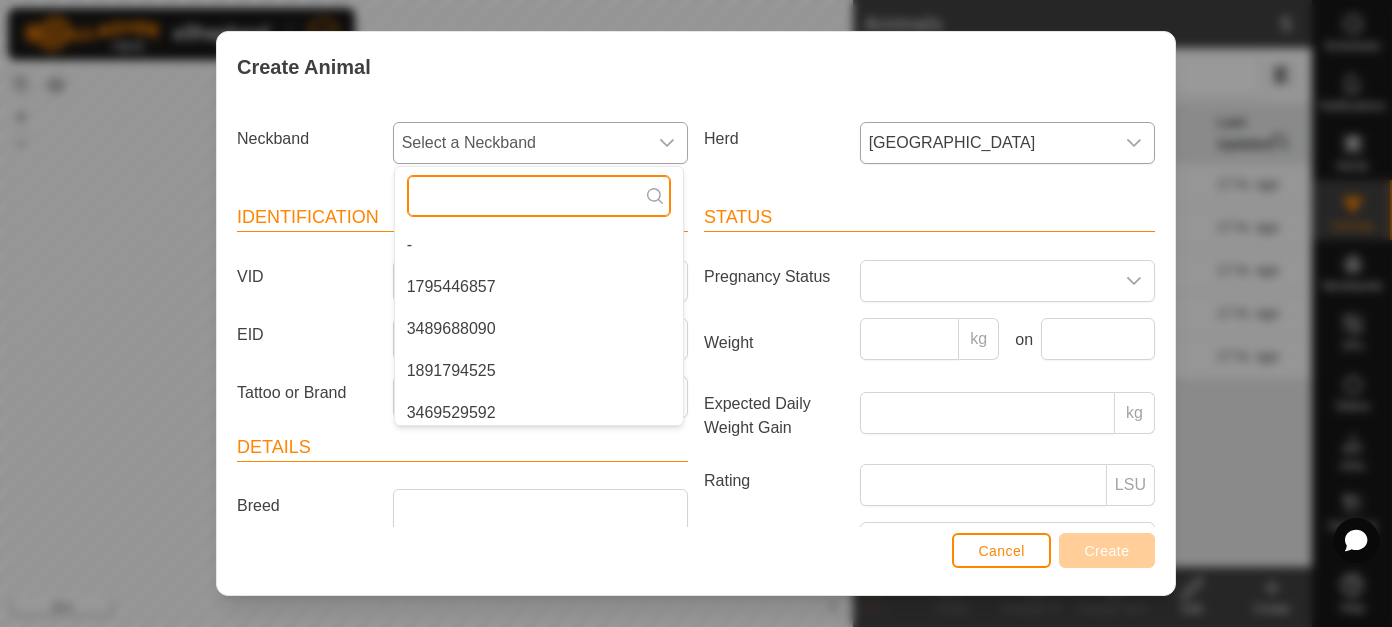 click at bounding box center [539, 196] 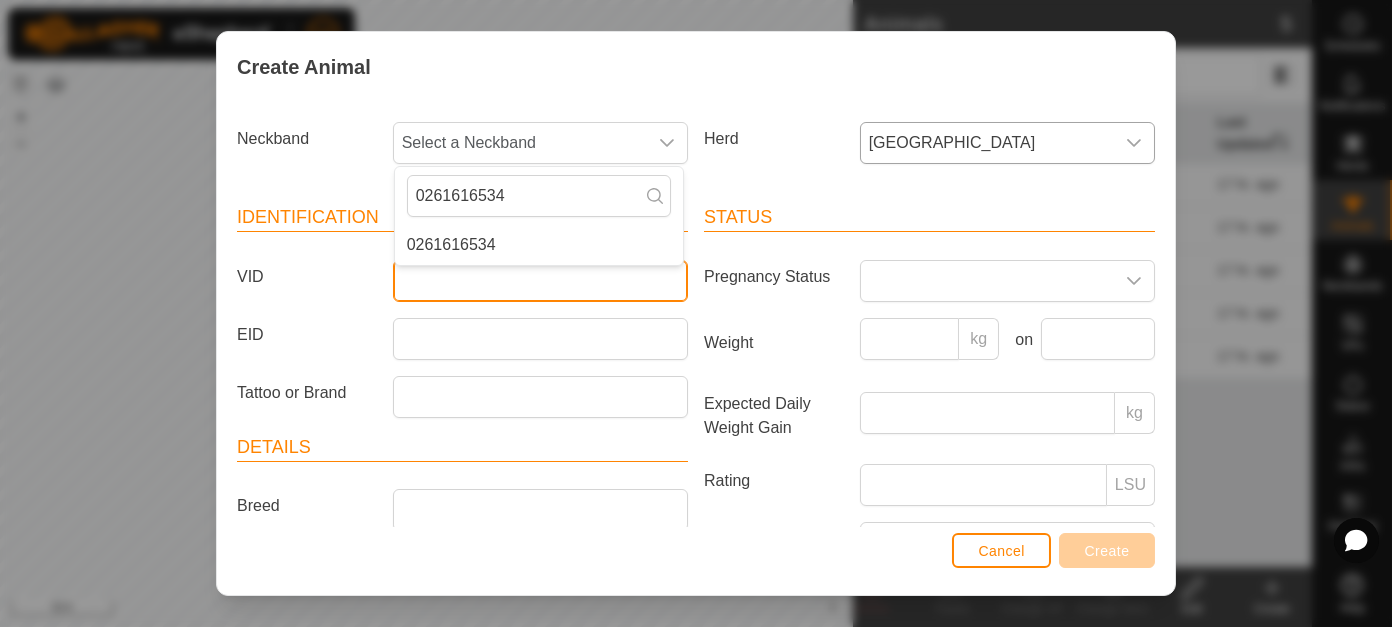 click on "VID" at bounding box center (540, 281) 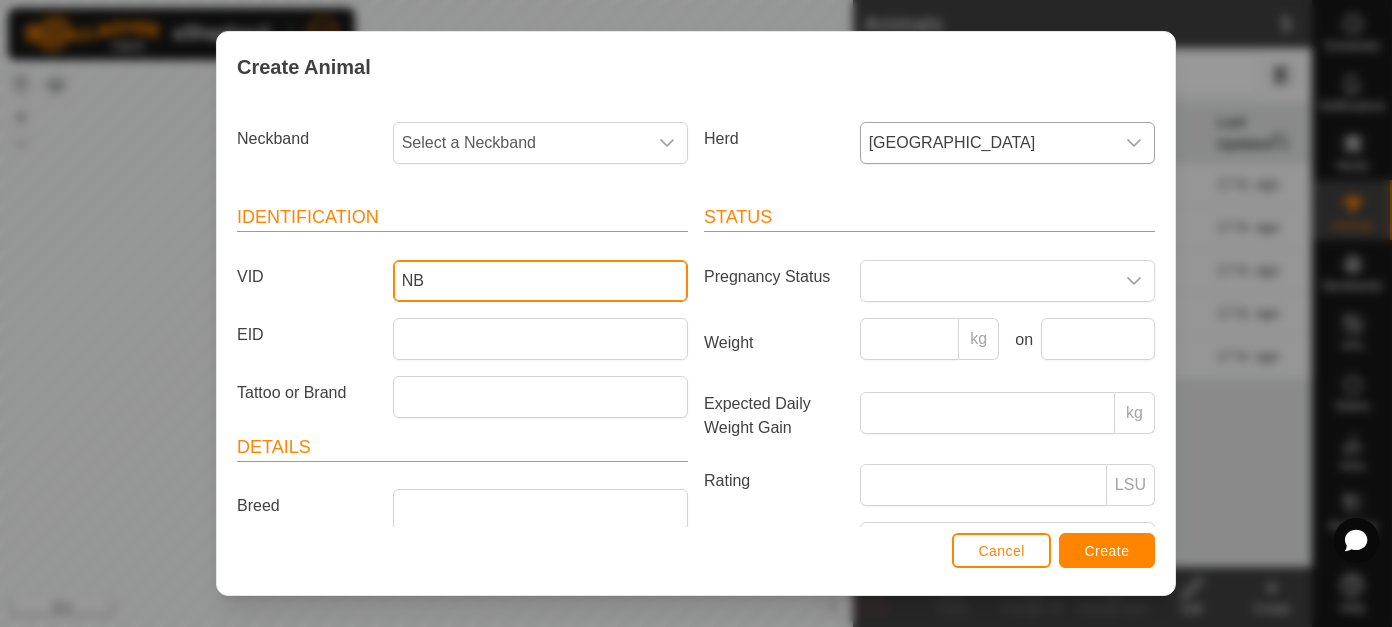 paste on "0261616534" 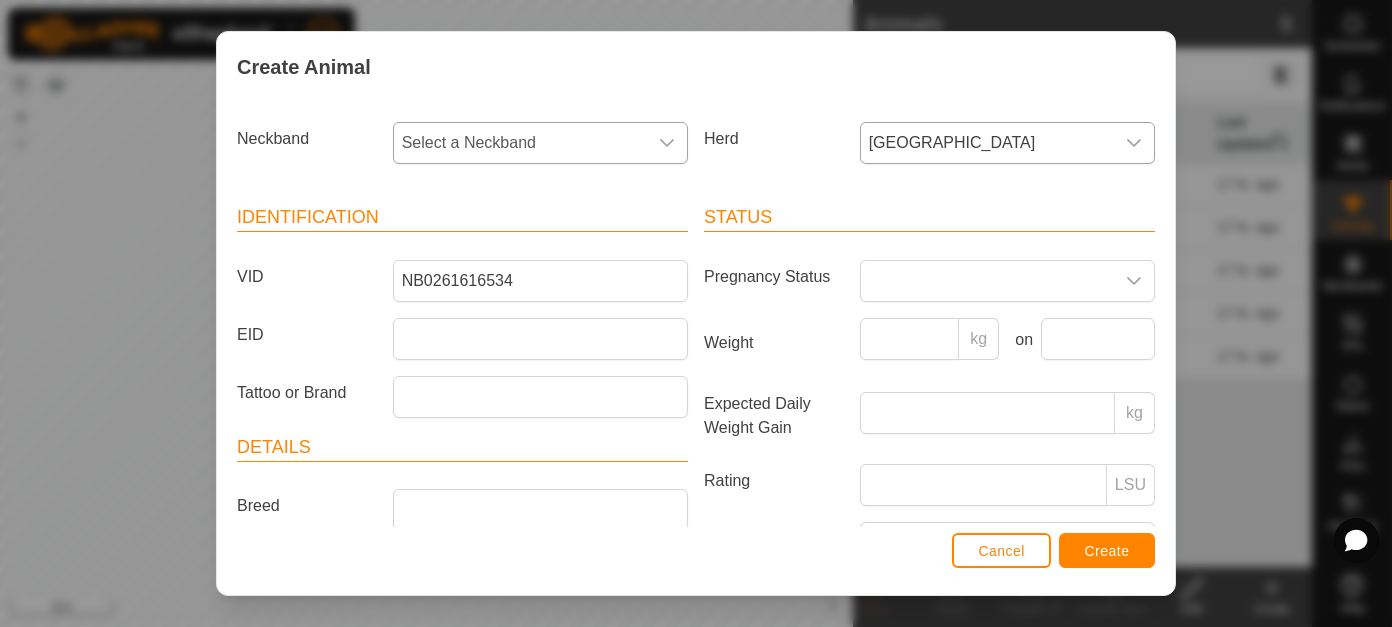 click 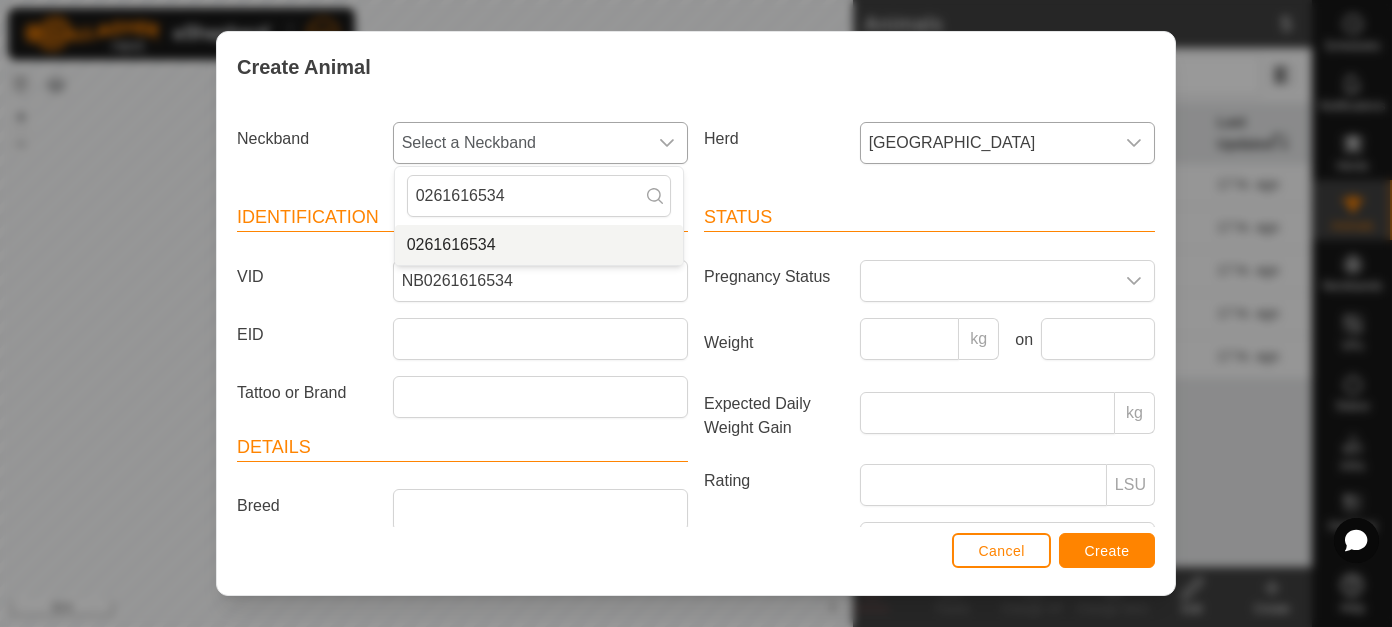 click on "0261616534" at bounding box center [539, 245] 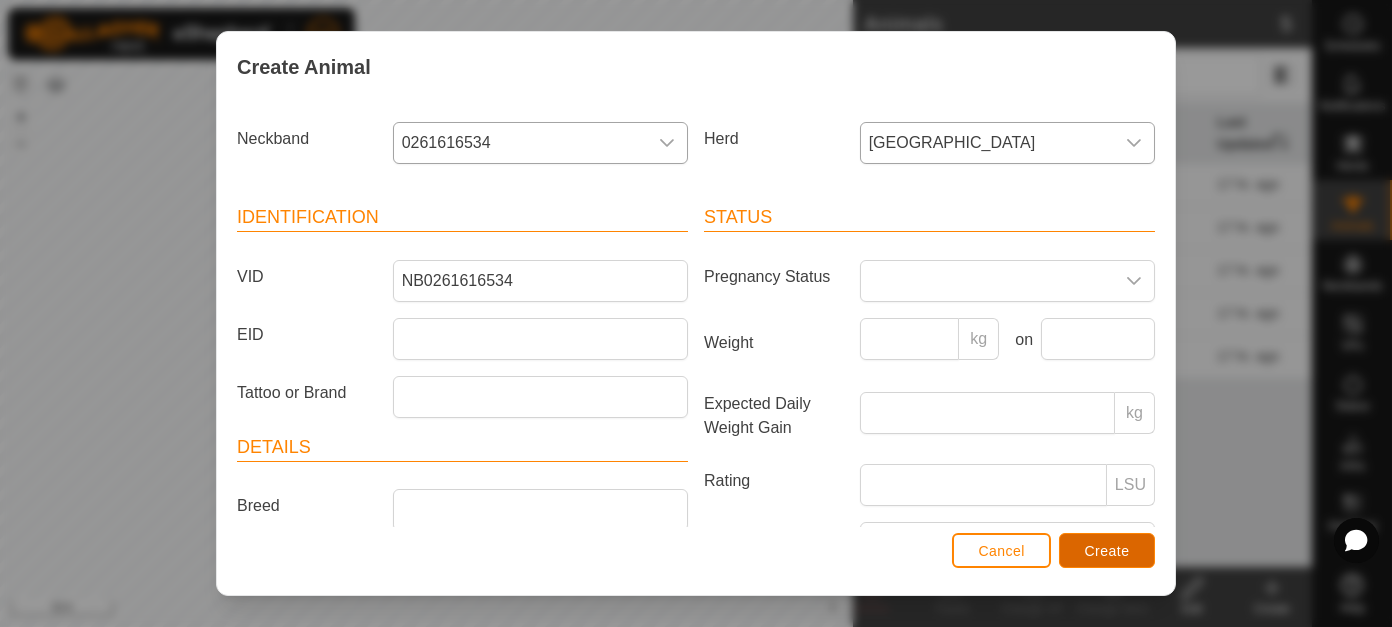 click on "Create" at bounding box center (1107, 551) 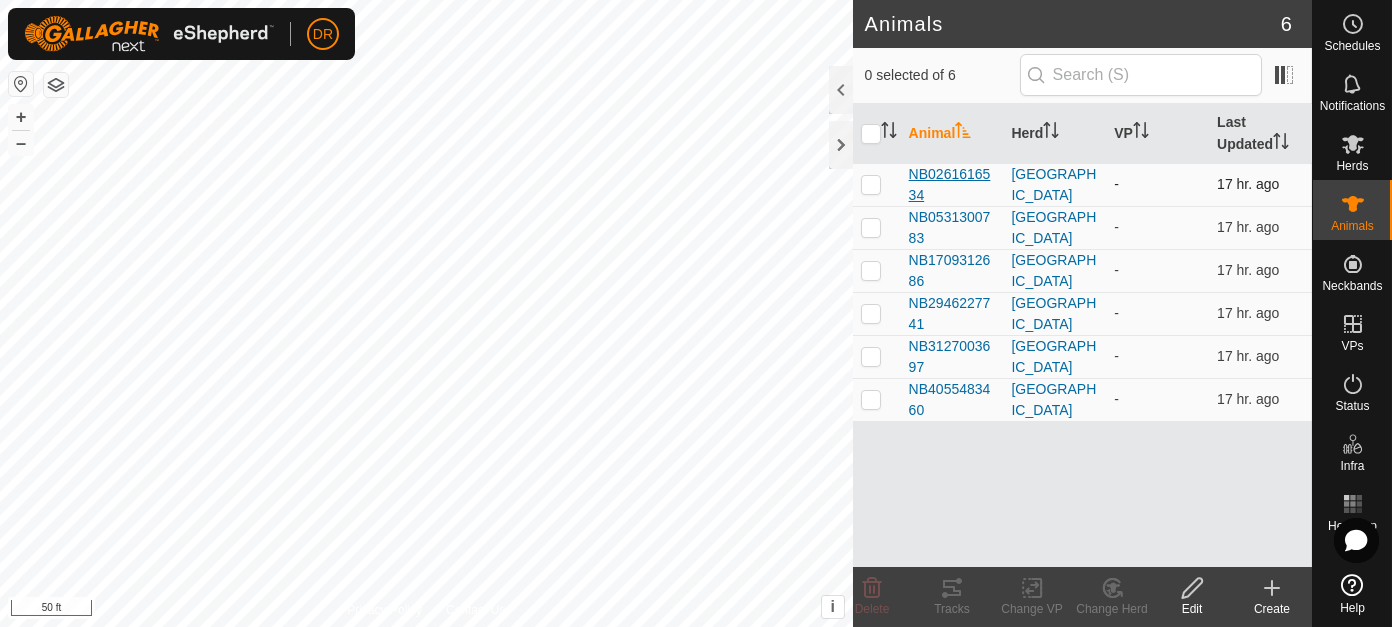 click on "NB0261616534" at bounding box center (952, 185) 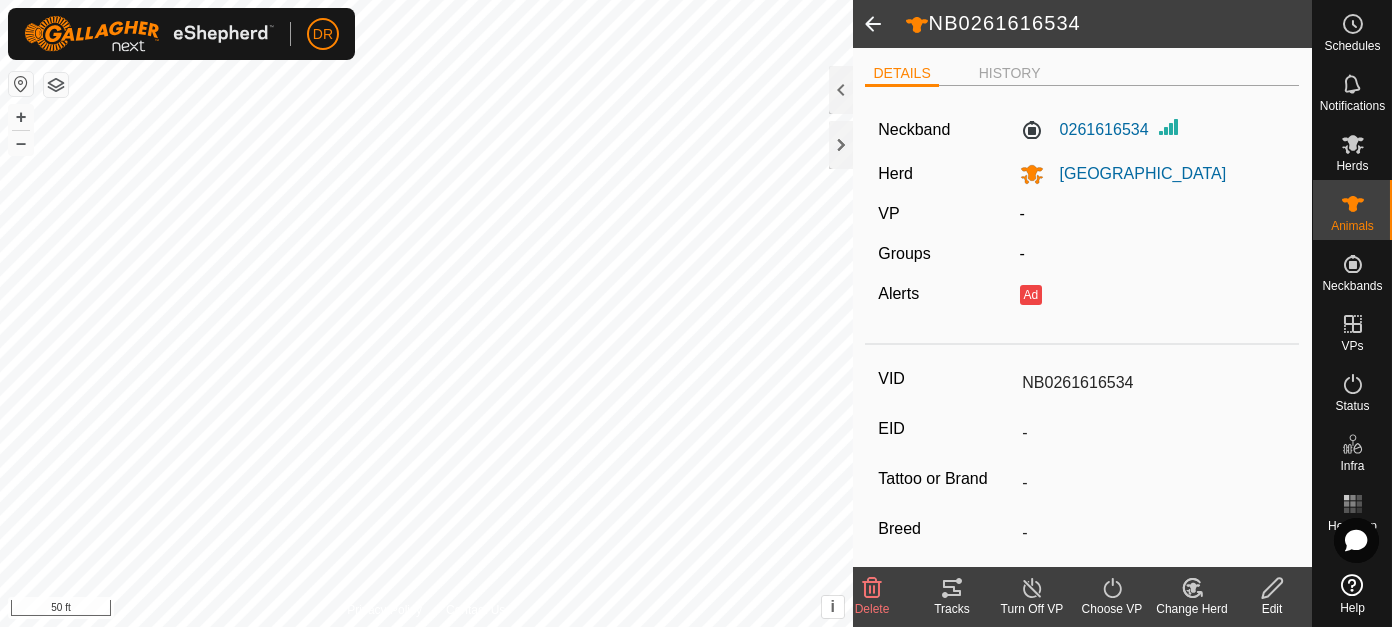 click 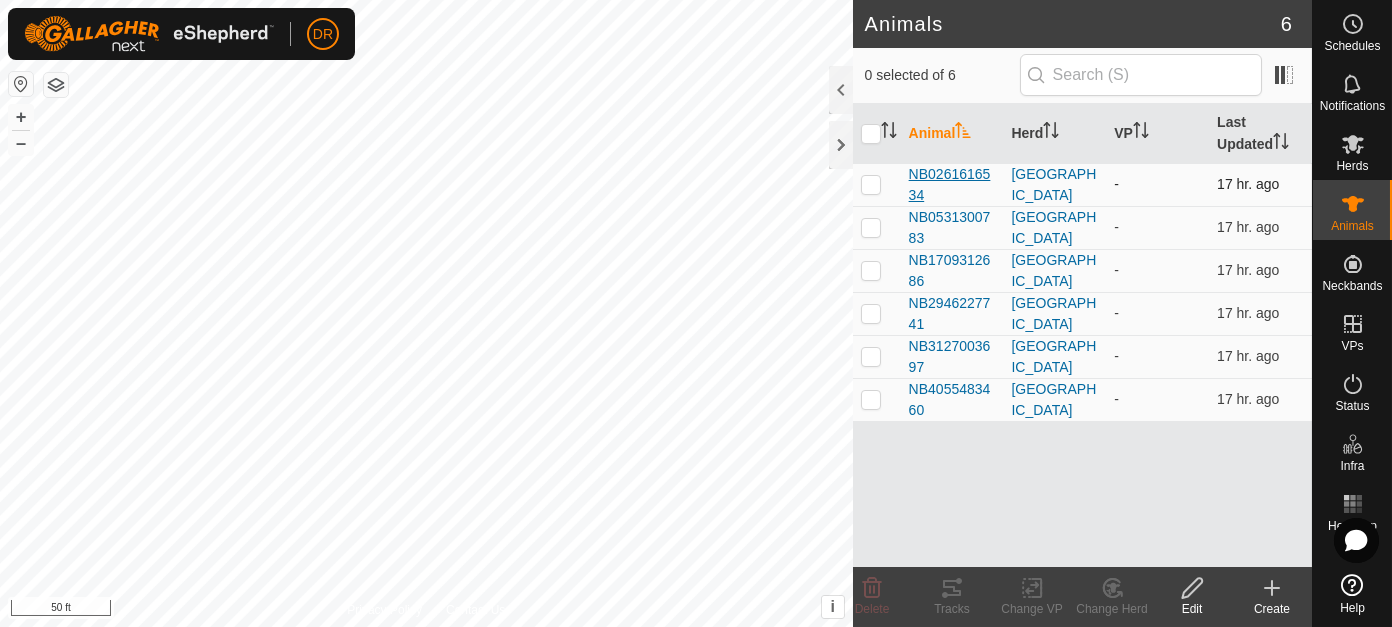 click on "NB0261616534" at bounding box center (952, 185) 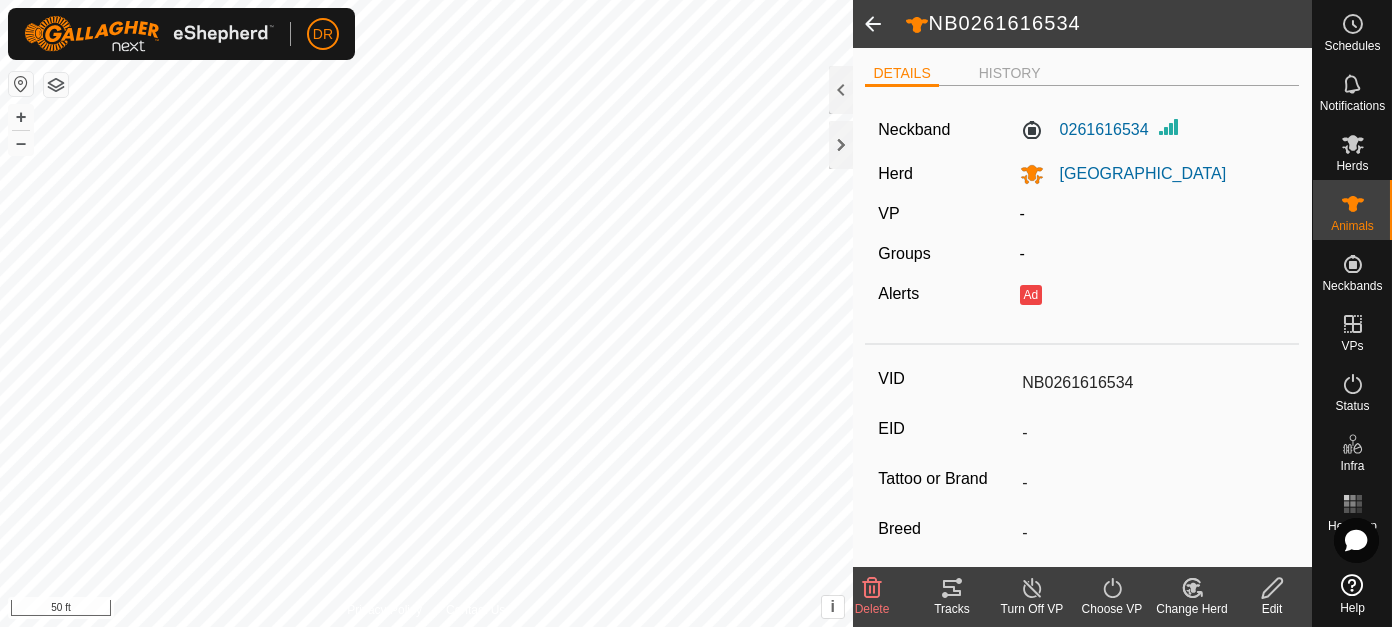 click 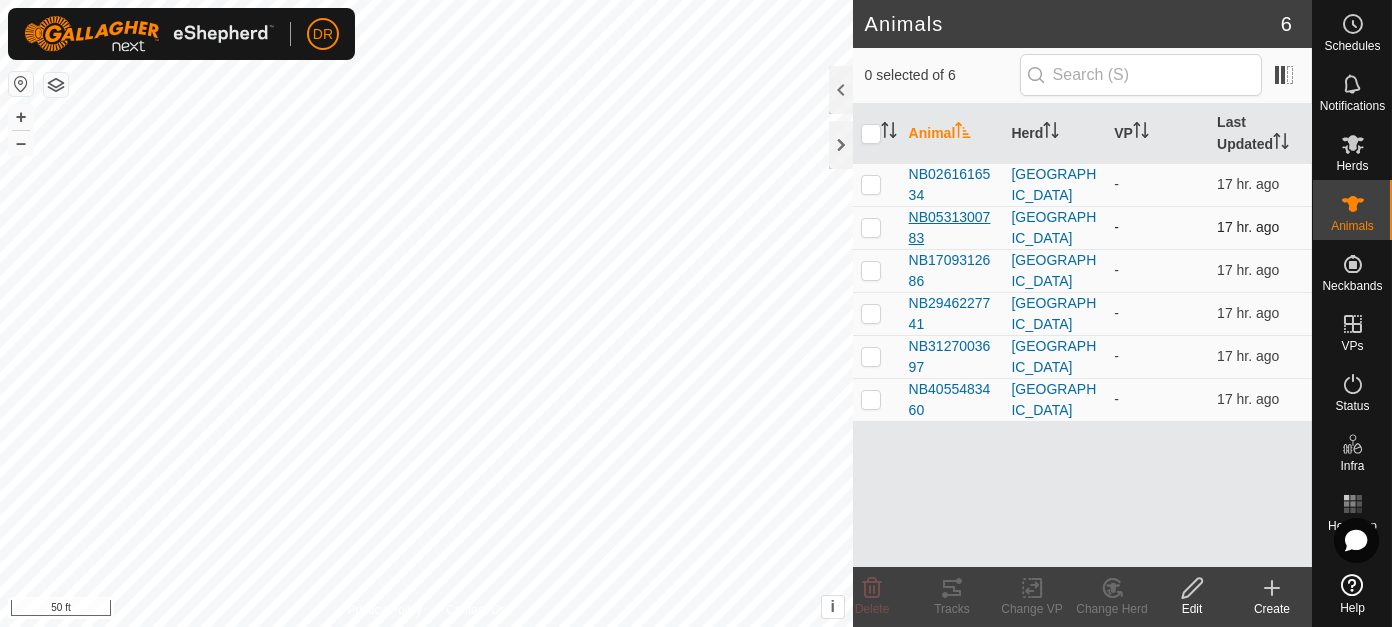 click on "NB0531300783" at bounding box center [952, 228] 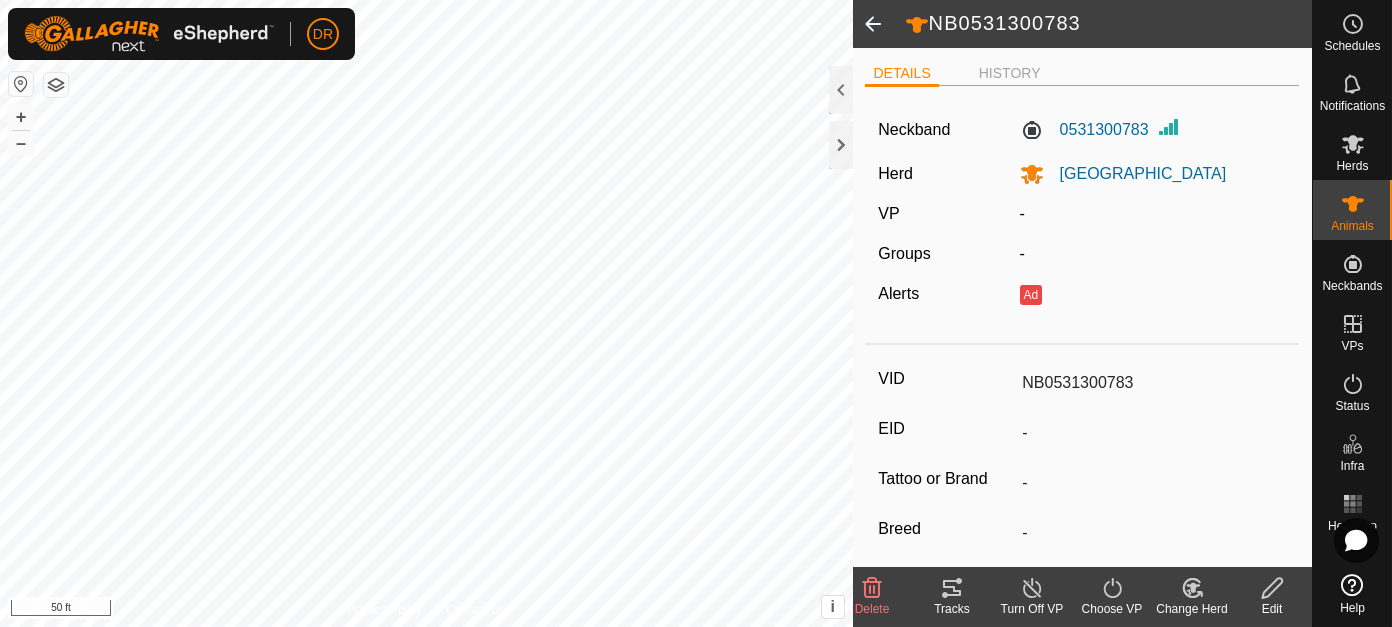 click 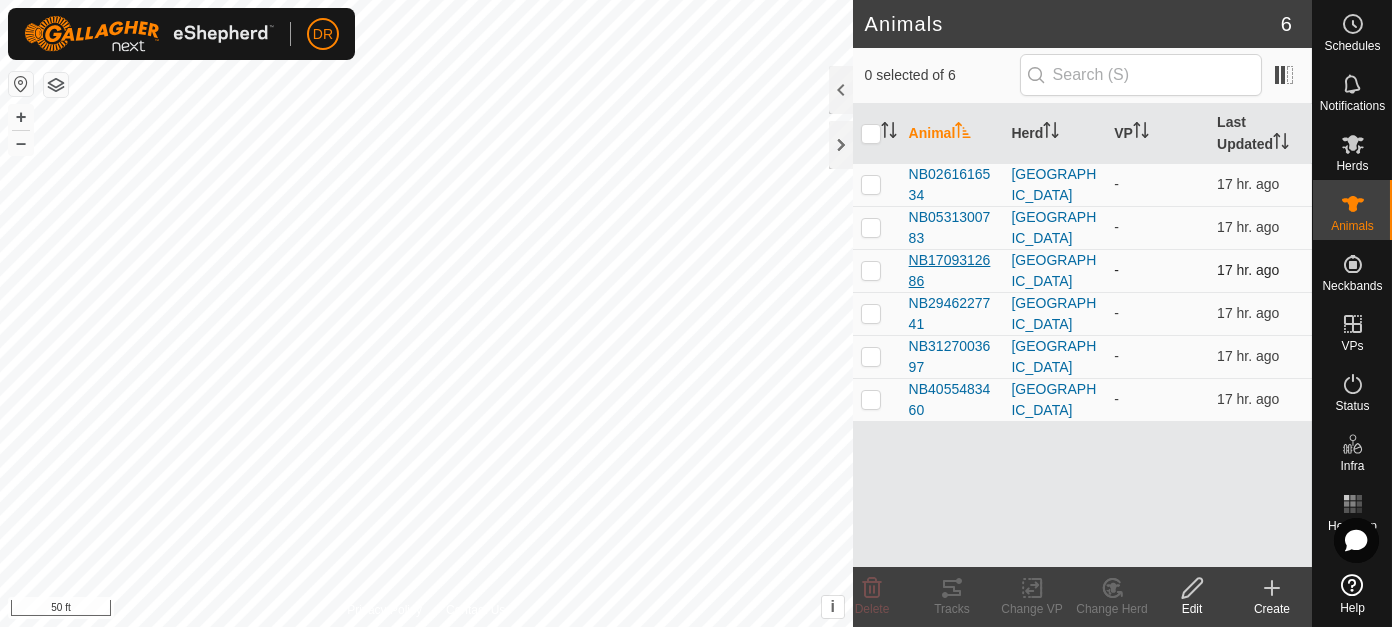 click on "NB1709312686" at bounding box center [952, 271] 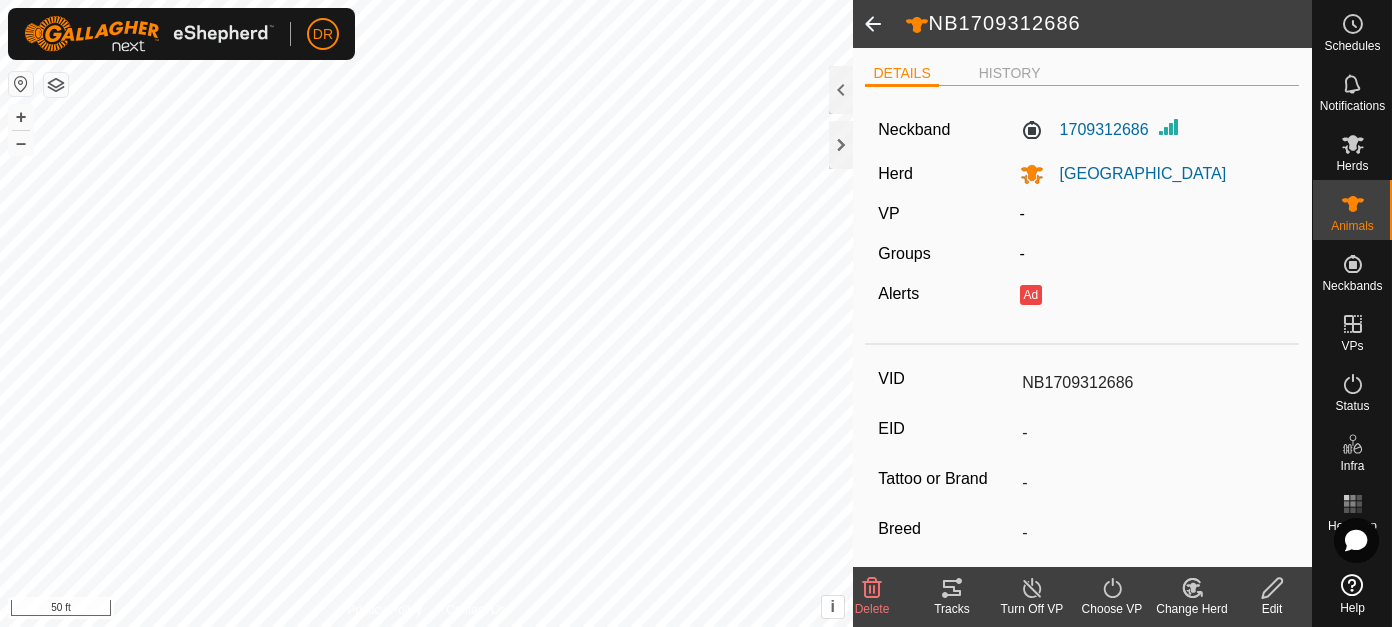 click 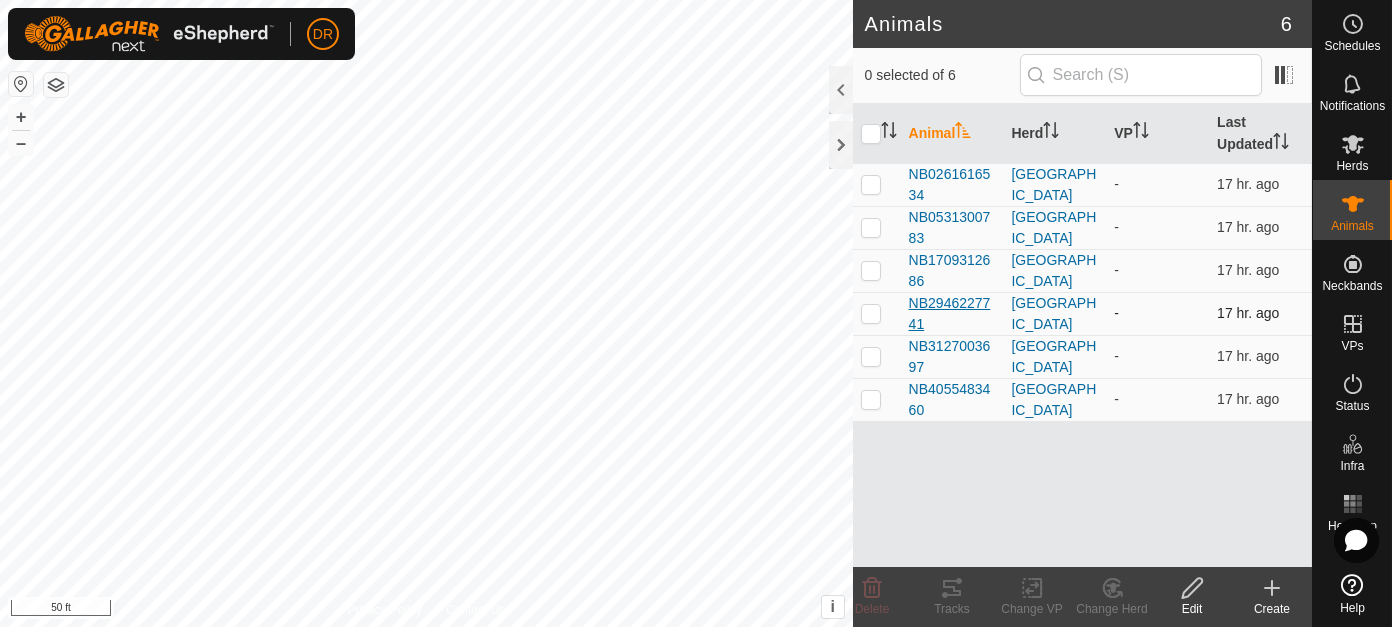 click on "NB2946227741" at bounding box center [952, 314] 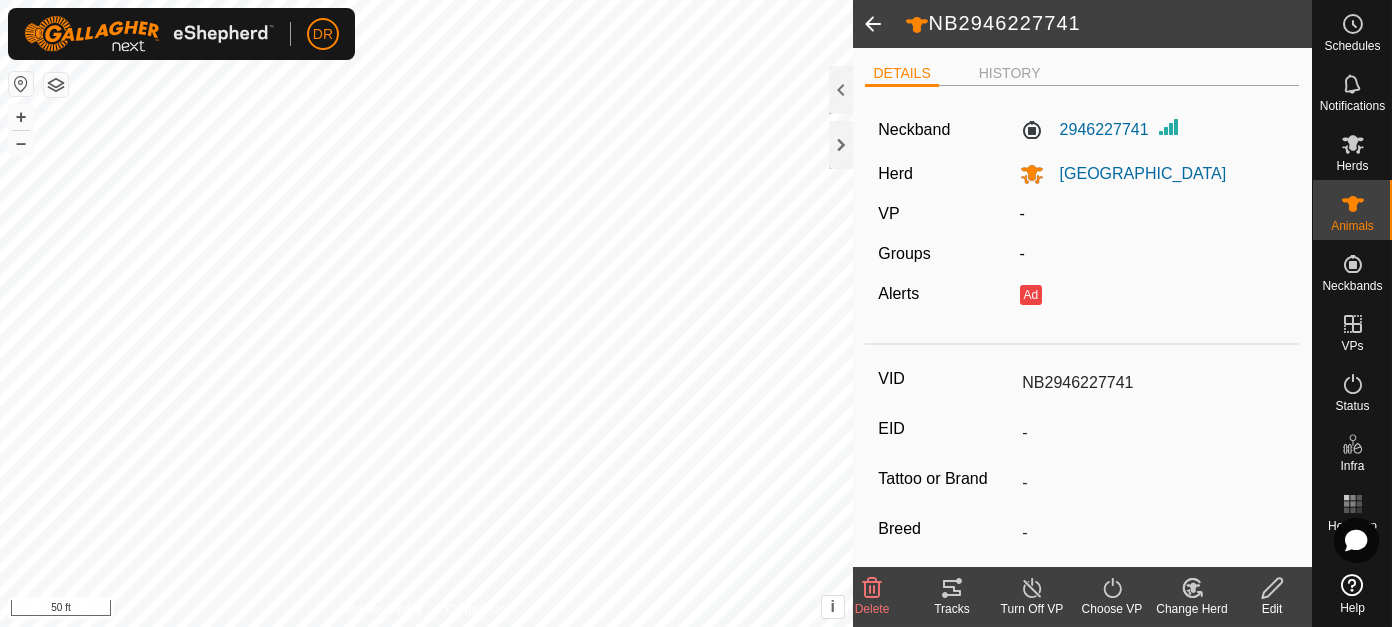 click 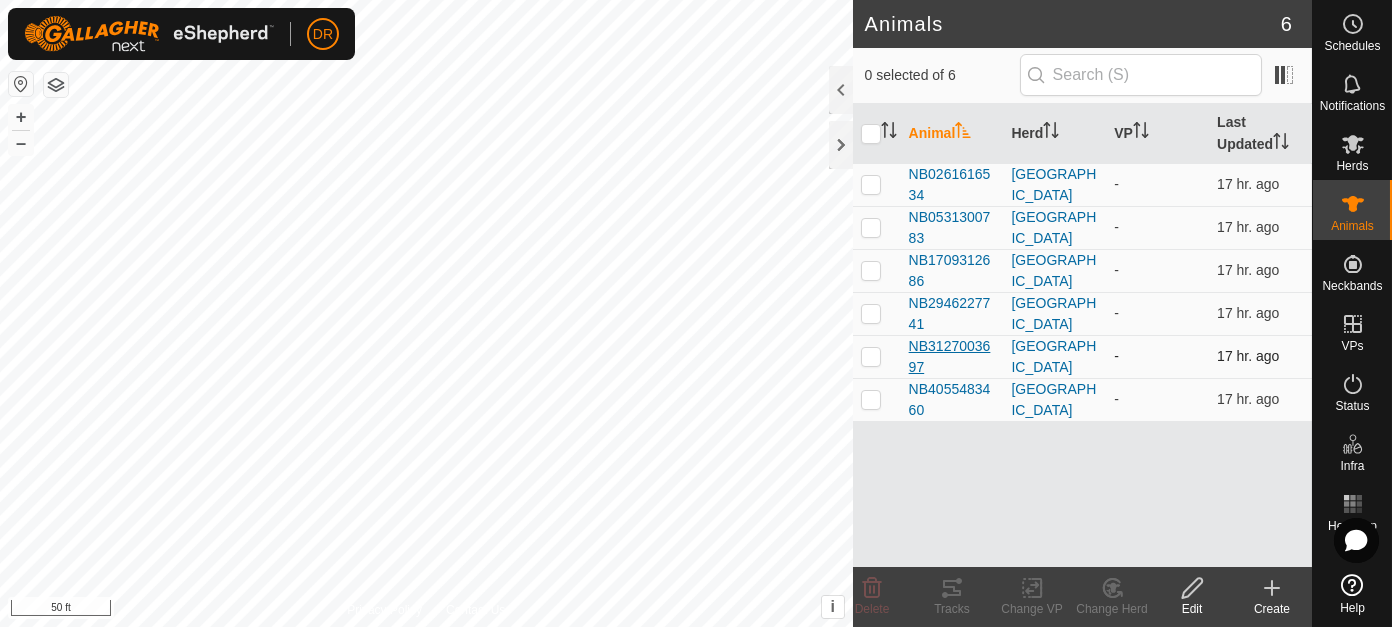 click on "NB3127003697" at bounding box center (952, 357) 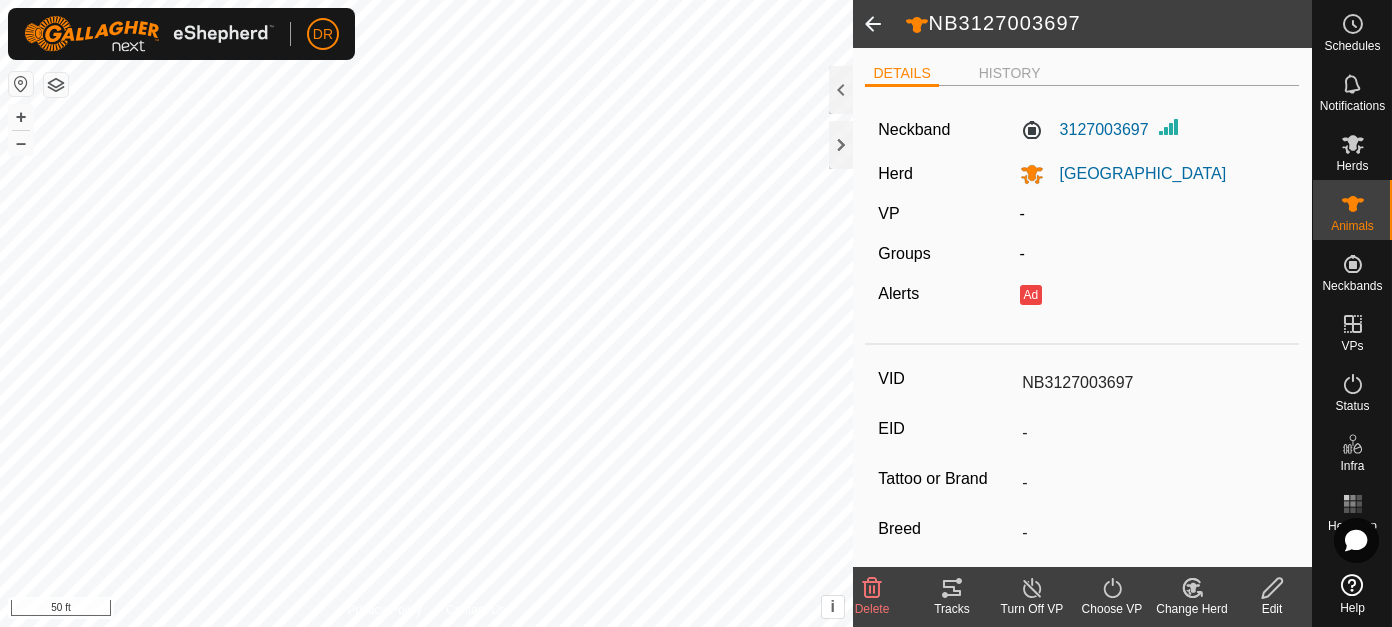 click 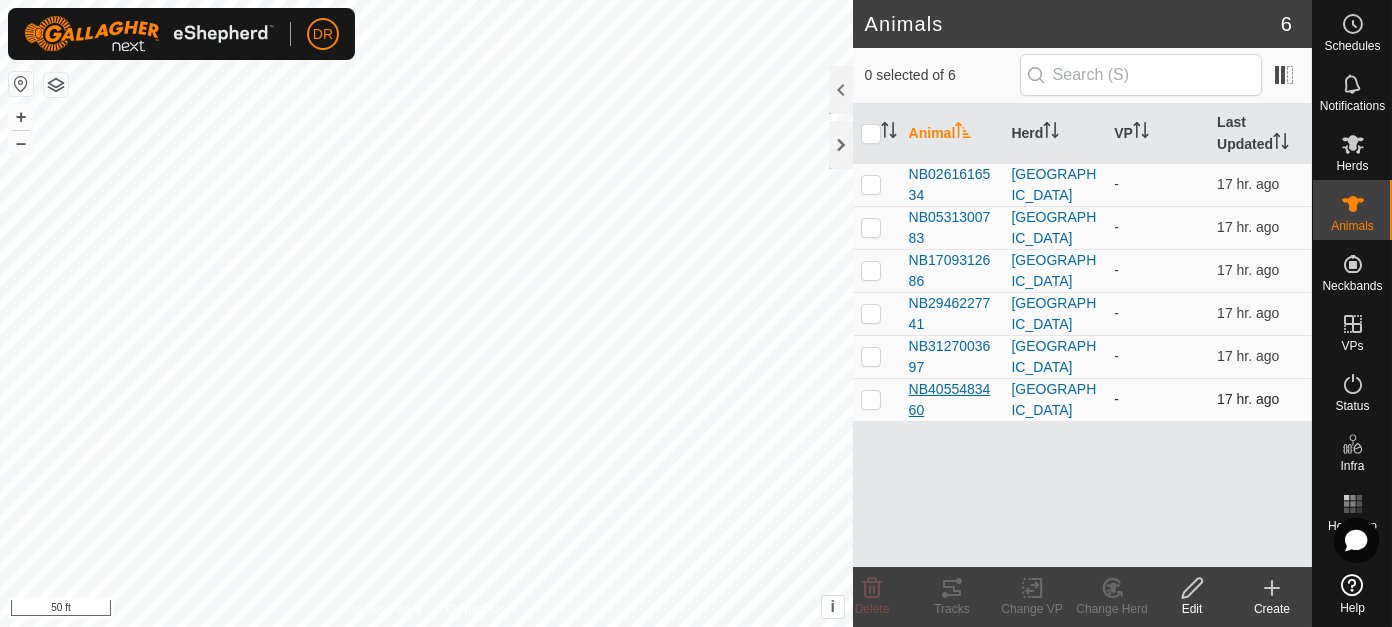 click on "NB4055483460" at bounding box center [952, 400] 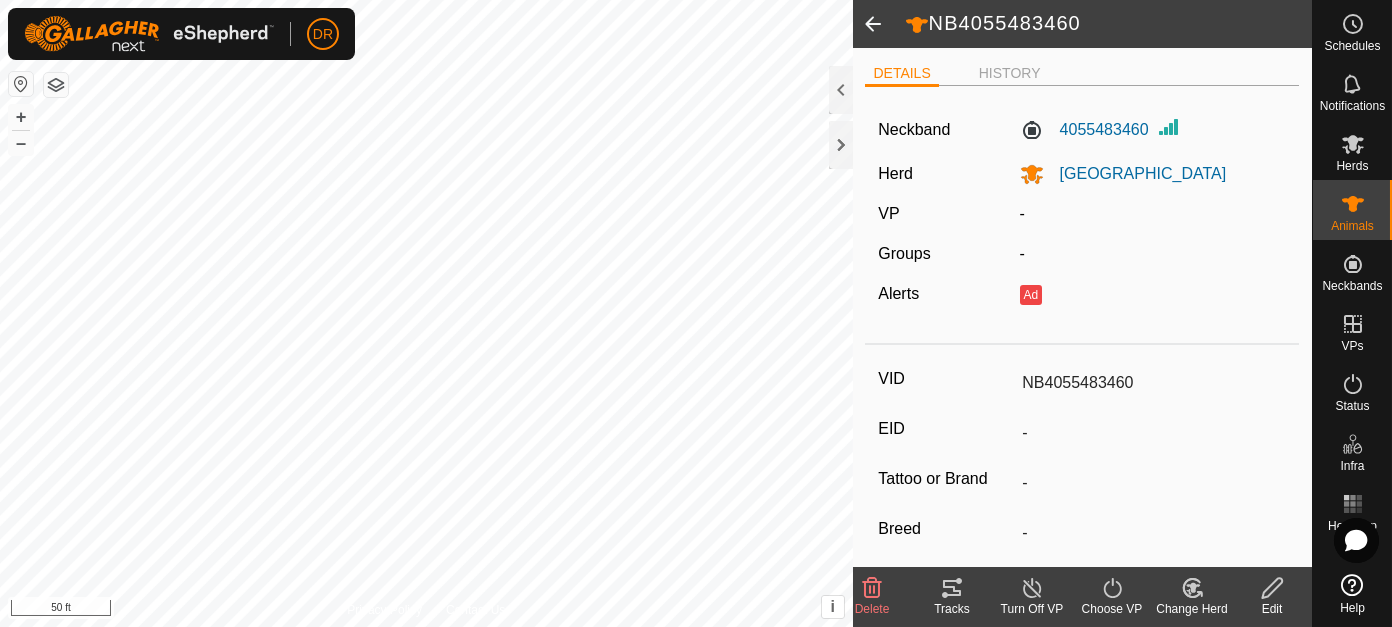 click 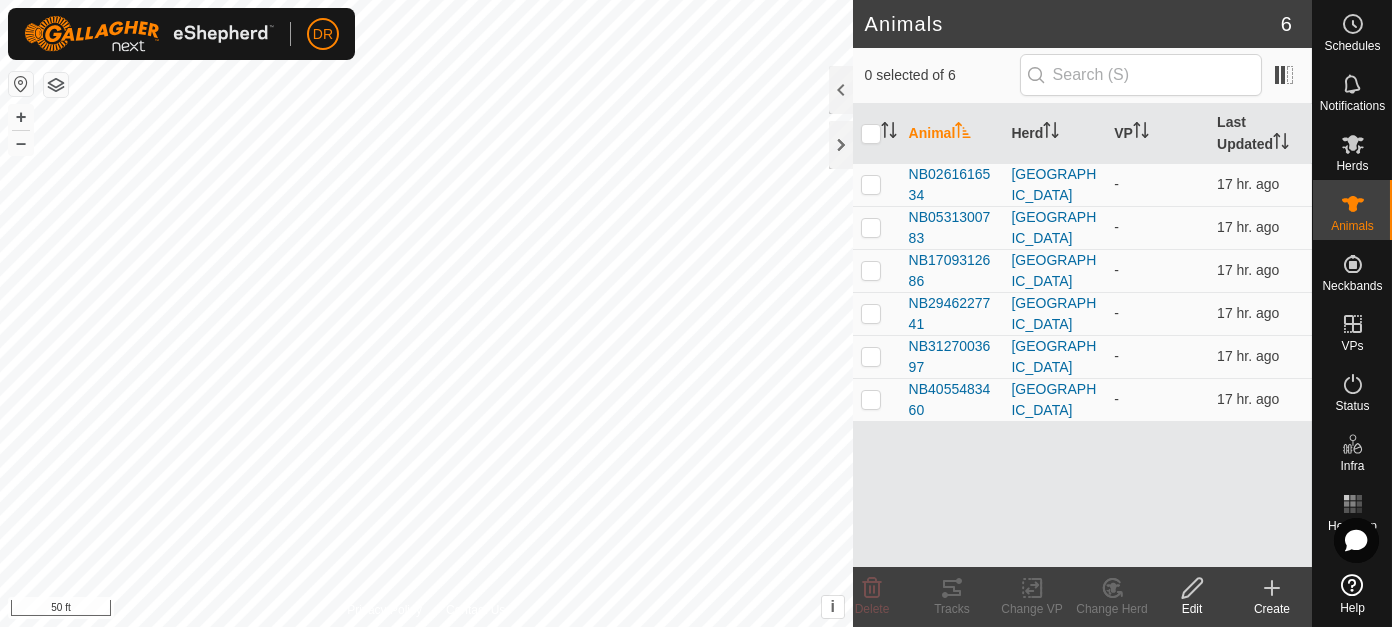 click 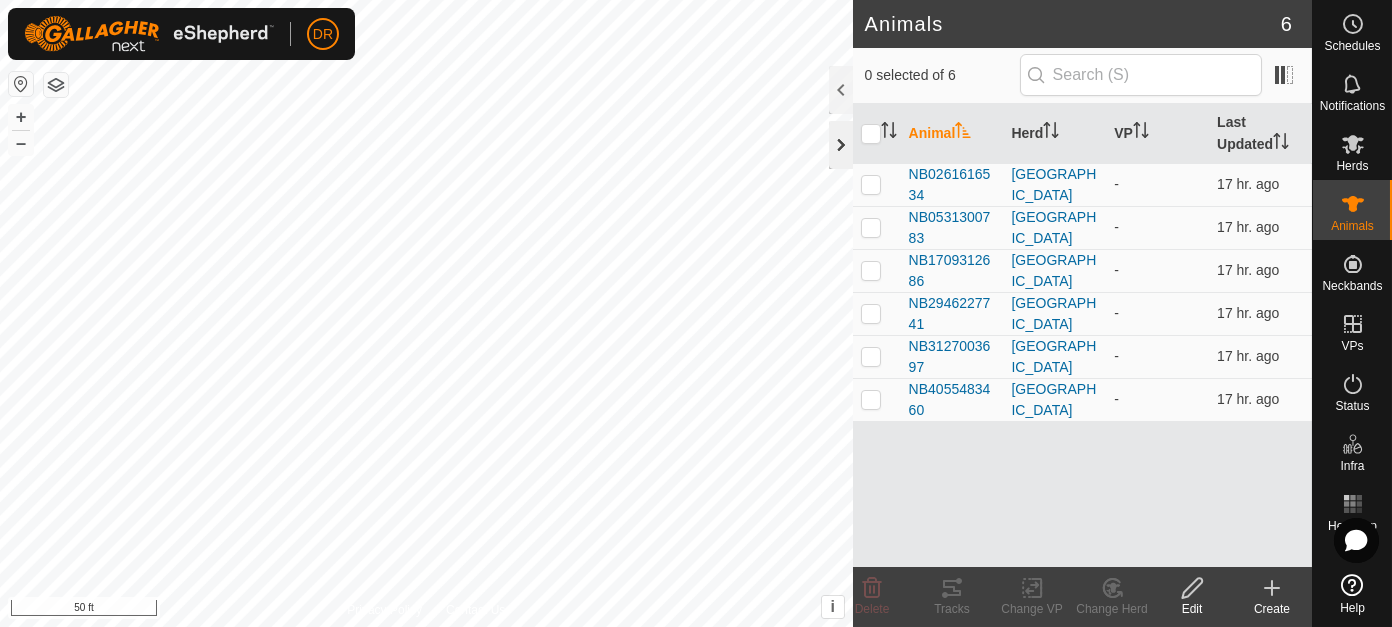 click 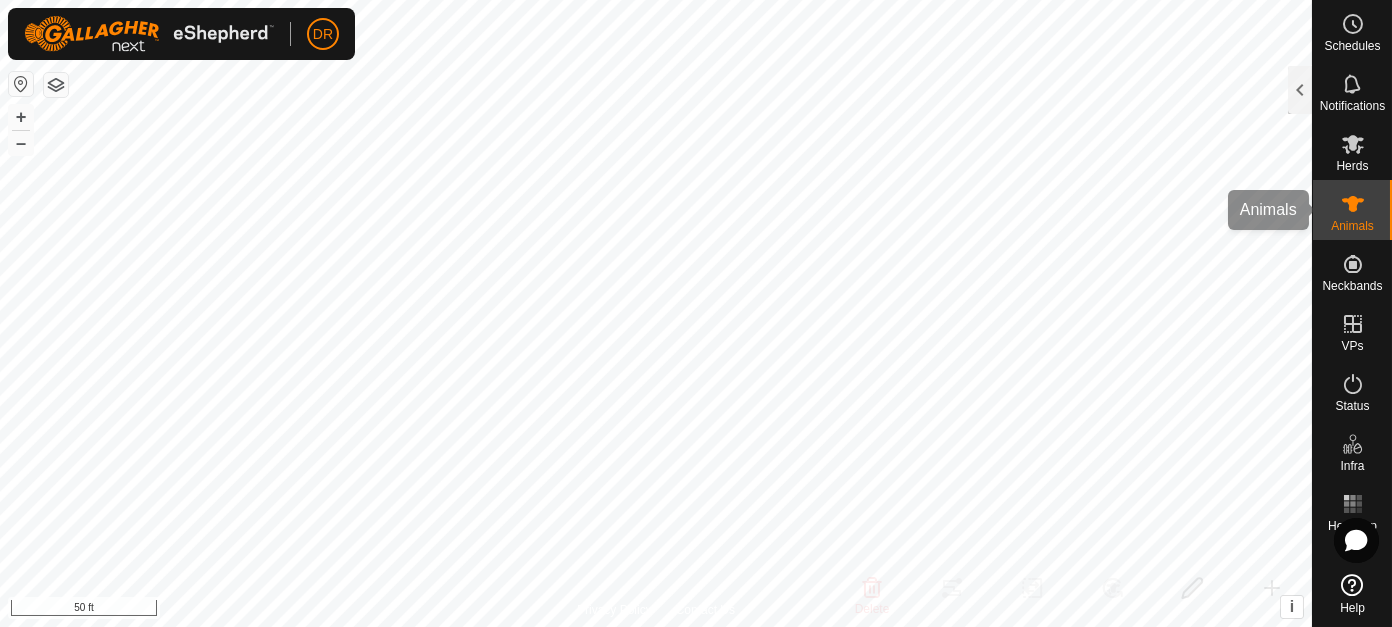 click 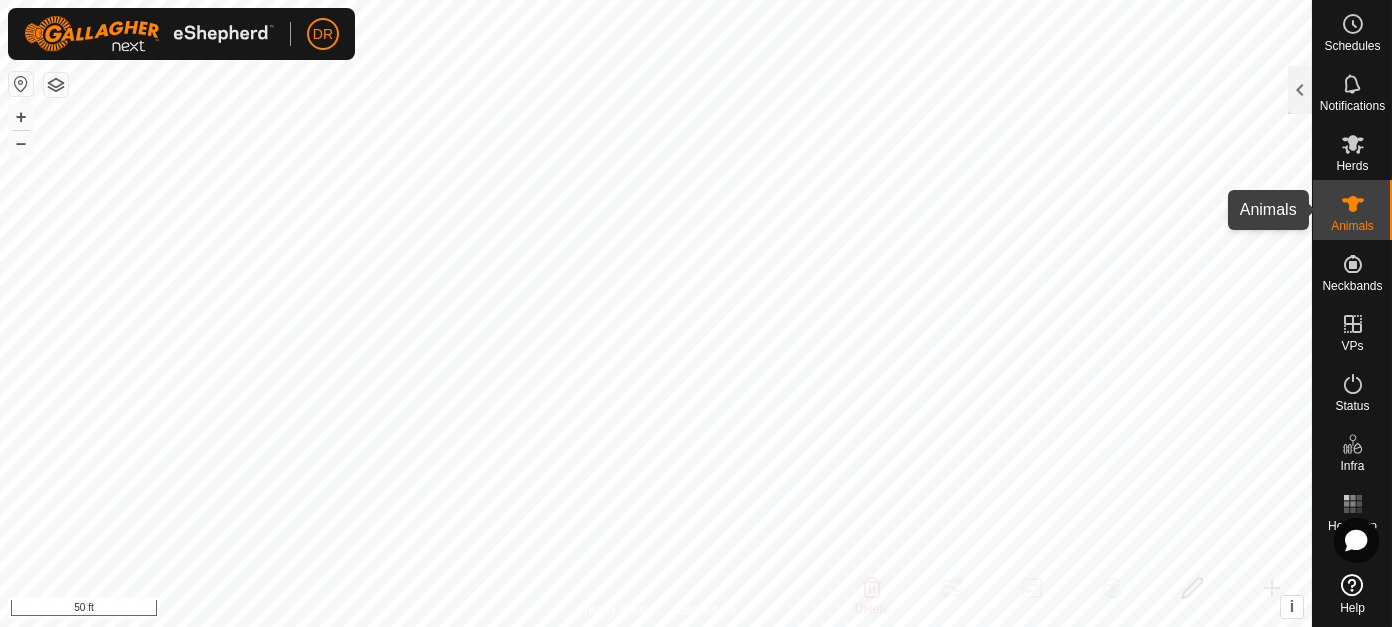 click 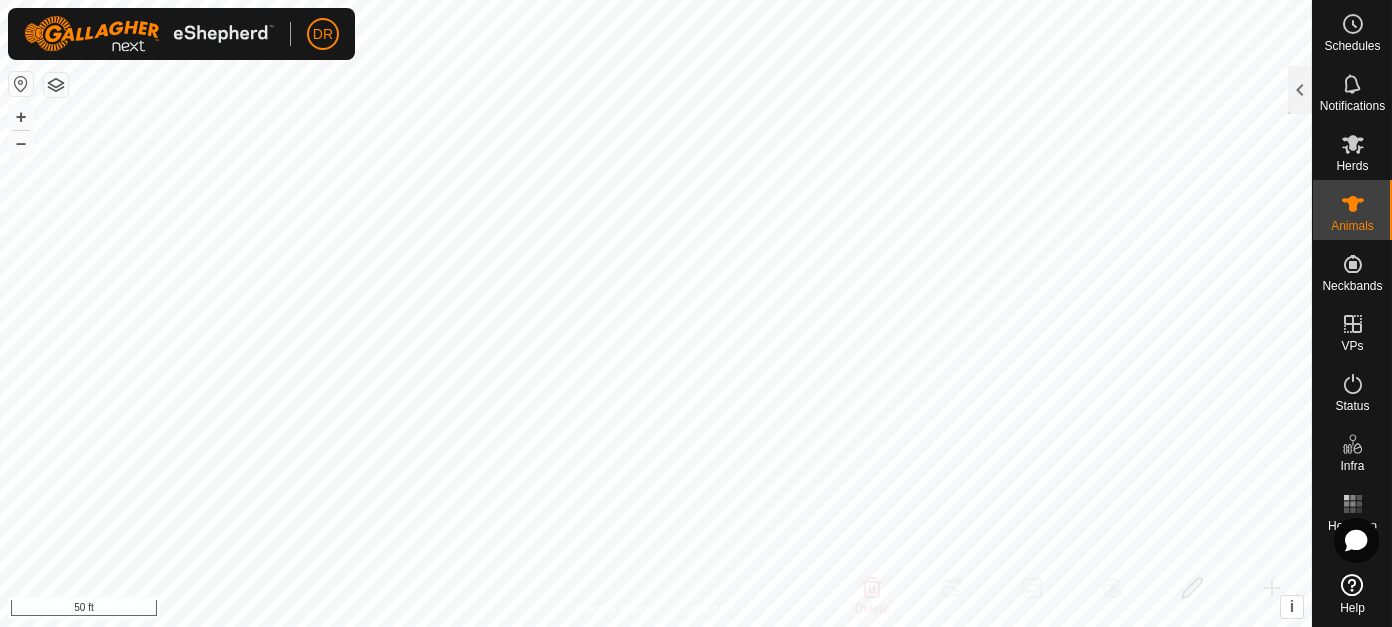 click 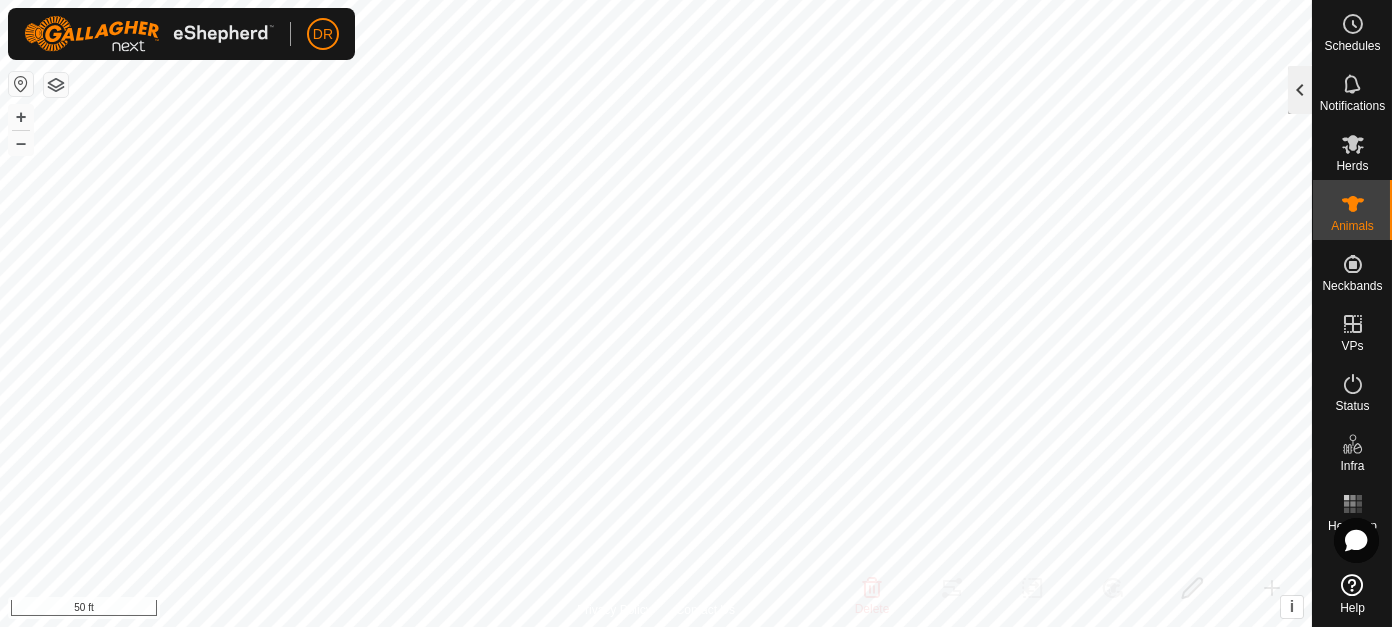 click 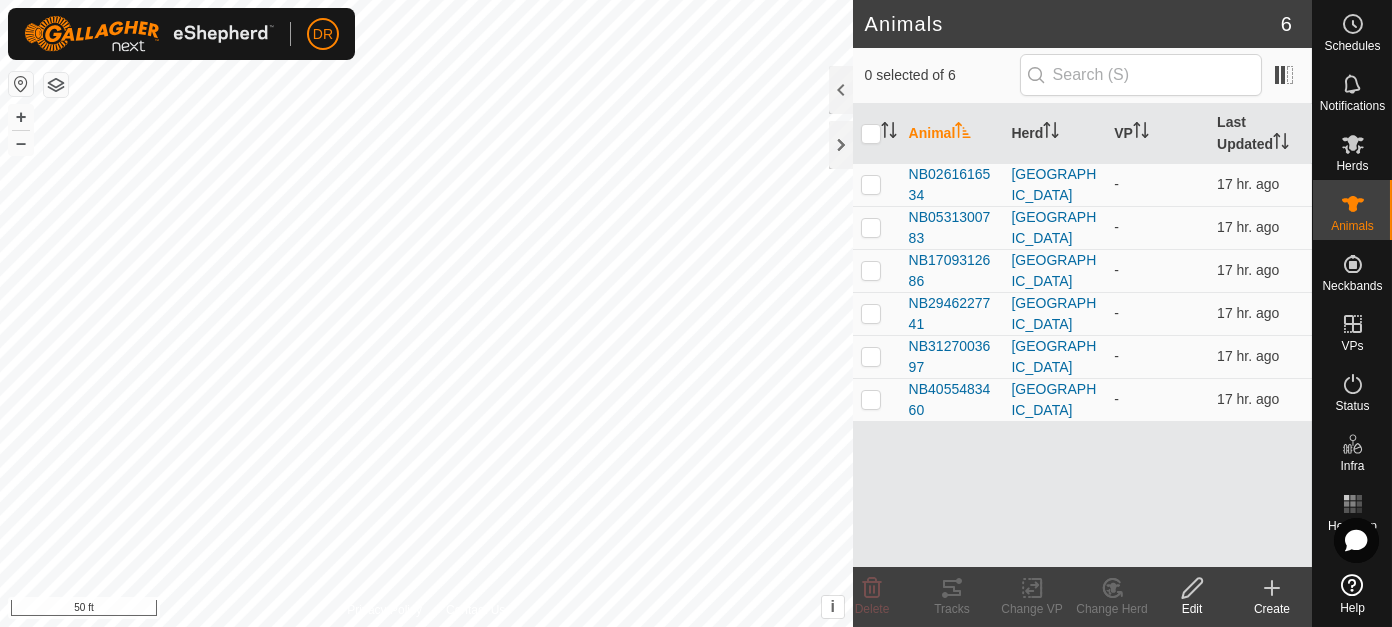 click 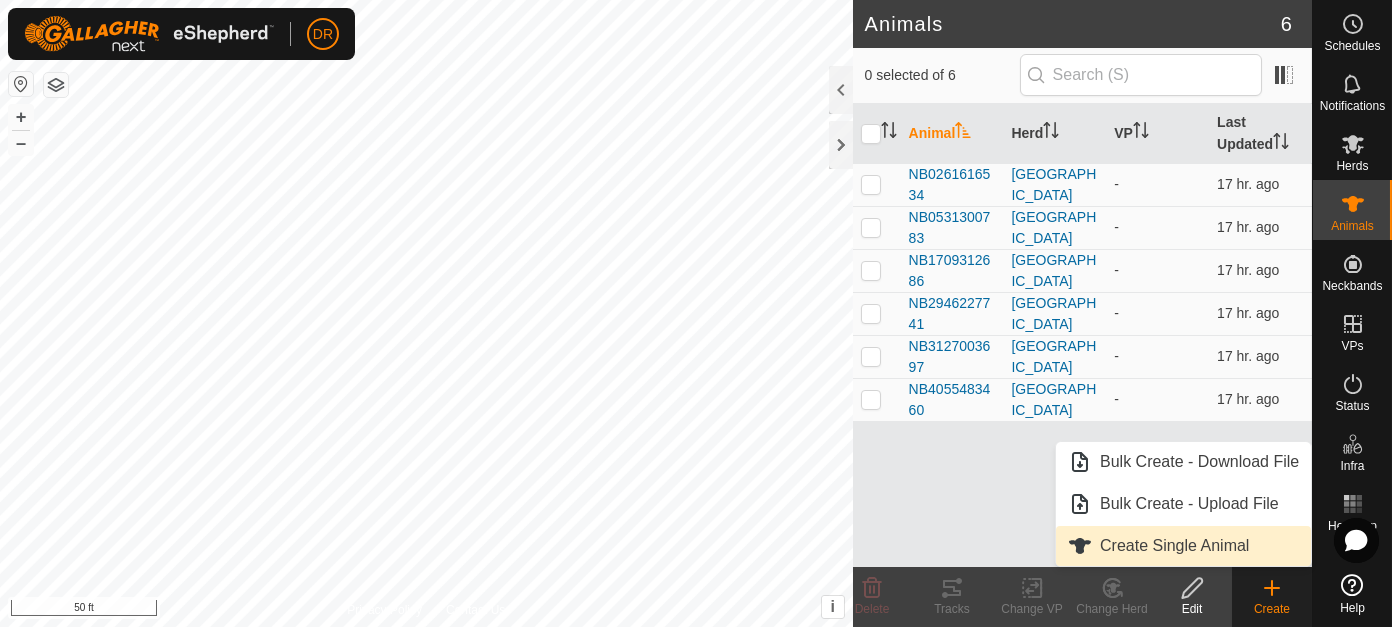 click on "Create Single Animal" at bounding box center (1183, 546) 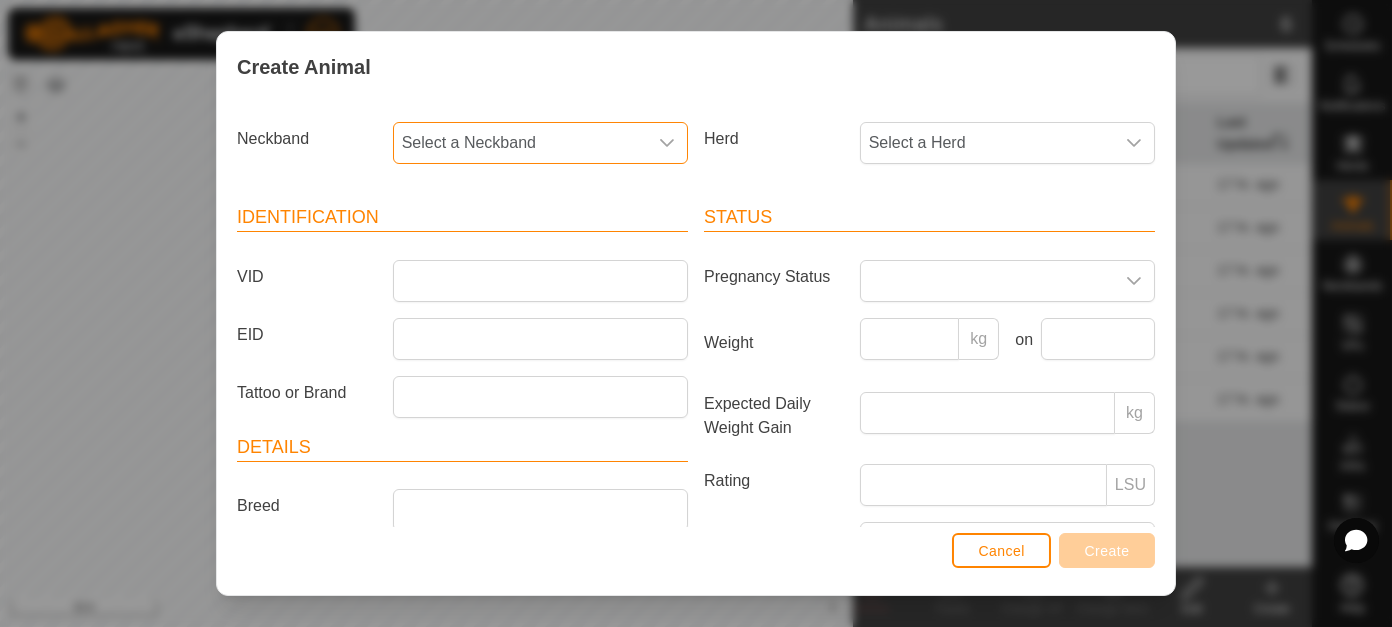 click on "Select a Neckband" at bounding box center (520, 143) 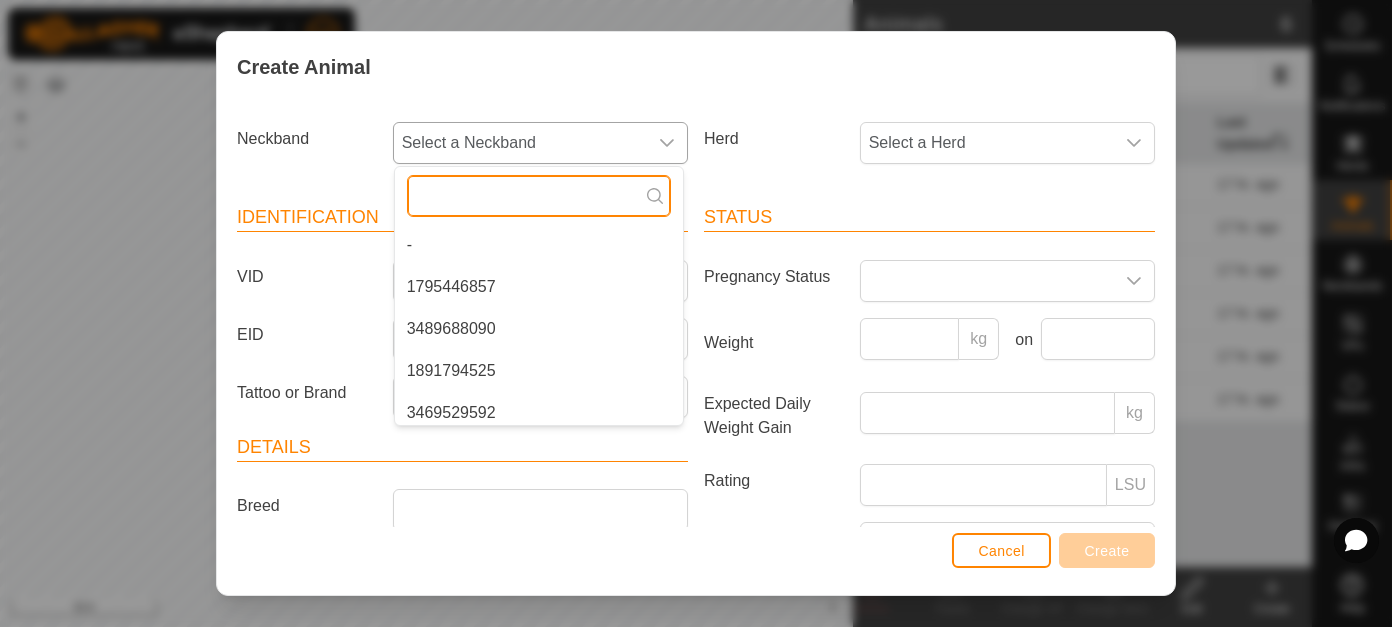 click at bounding box center [539, 196] 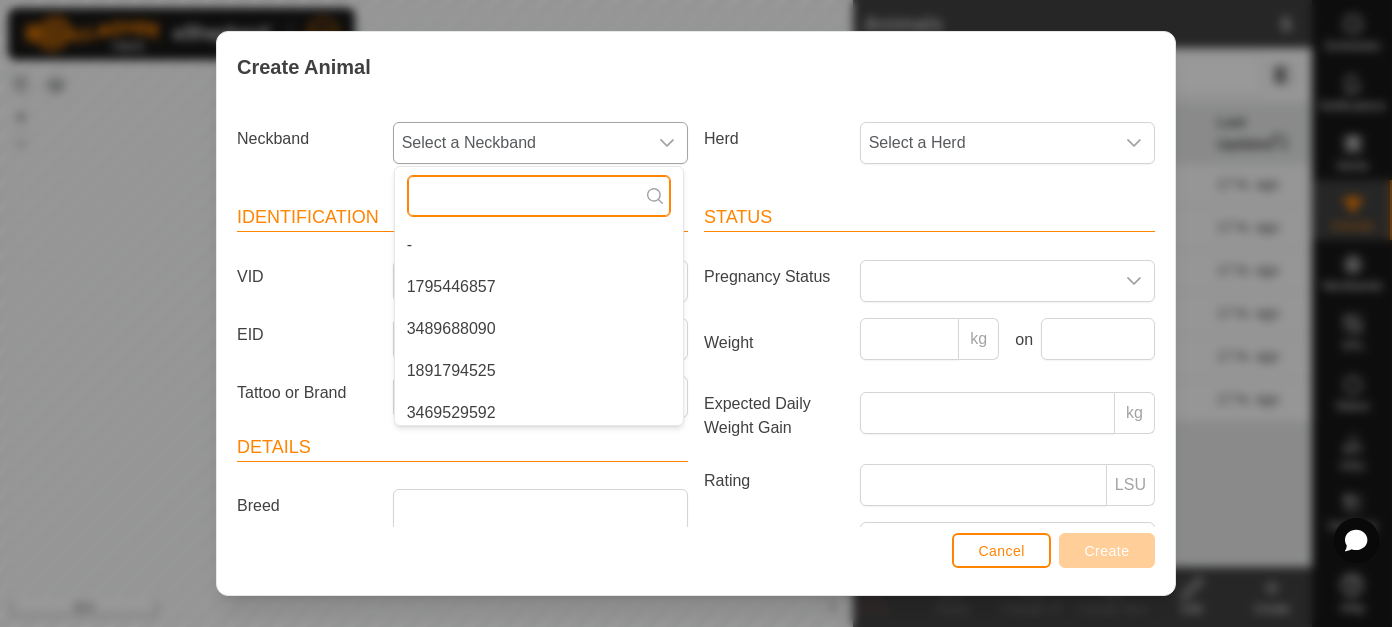 paste on "2735516433" 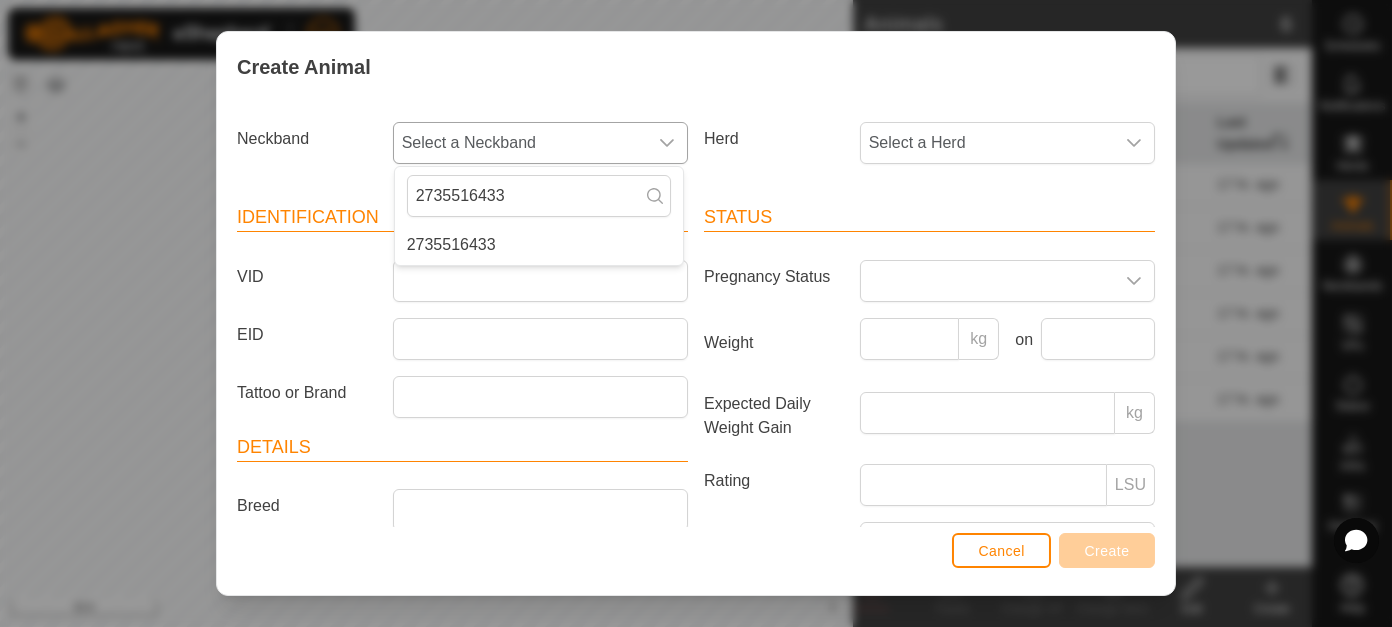 drag, startPoint x: 479, startPoint y: 248, endPoint x: 469, endPoint y: 256, distance: 12.806249 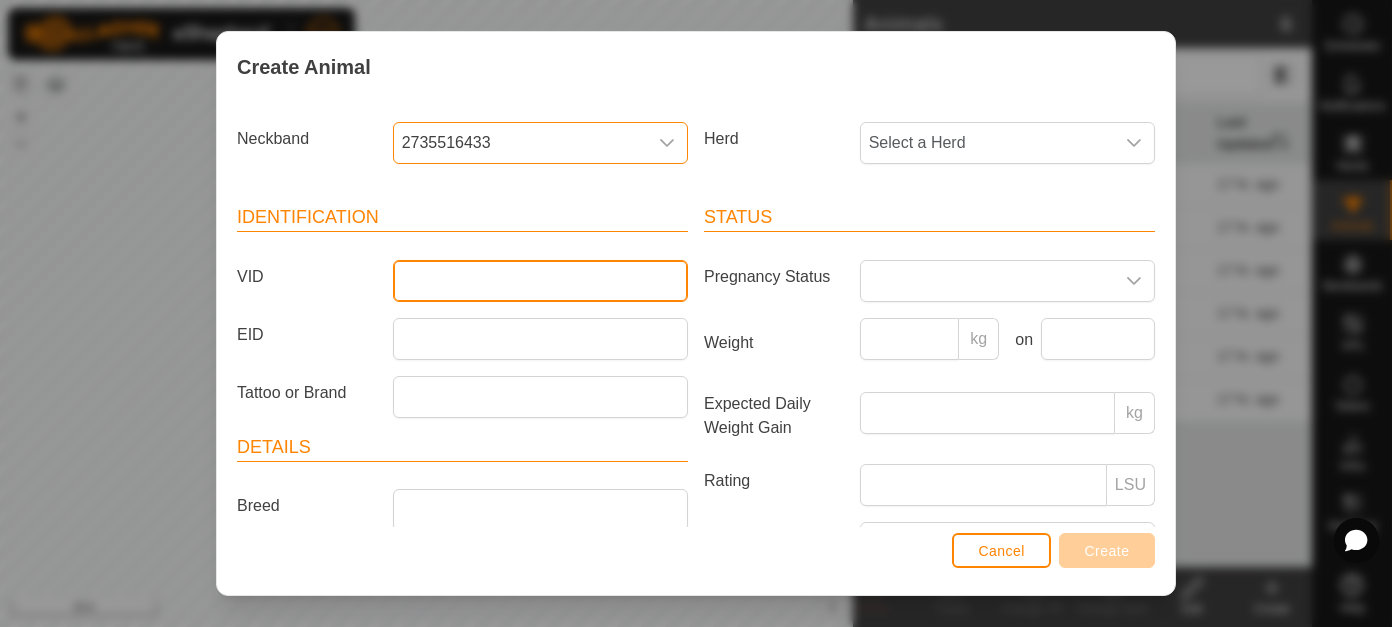 click on "VID" at bounding box center (540, 281) 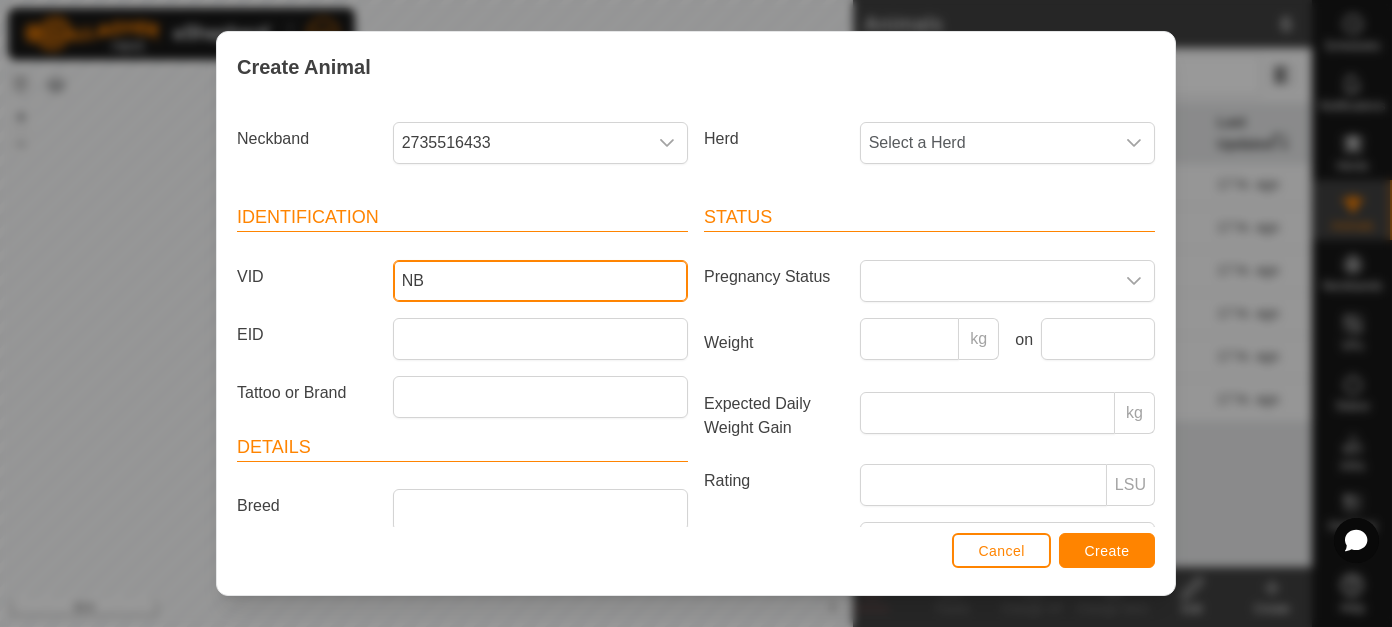 paste on "2735516433" 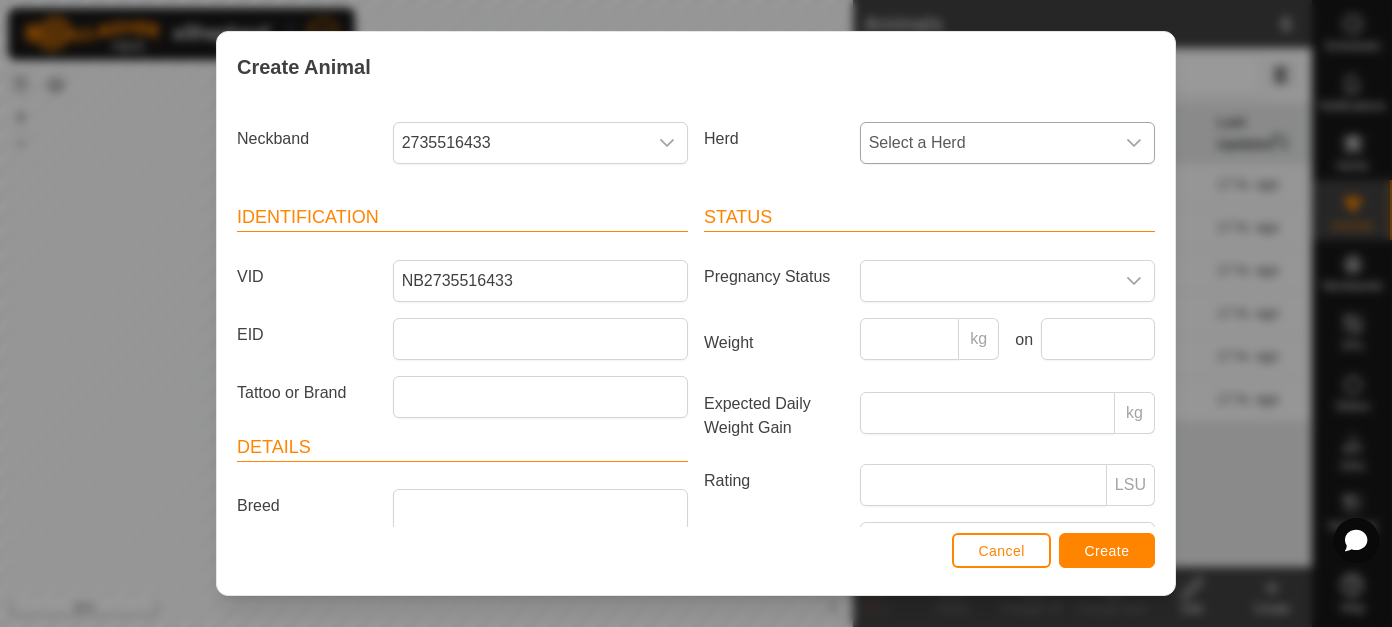 click 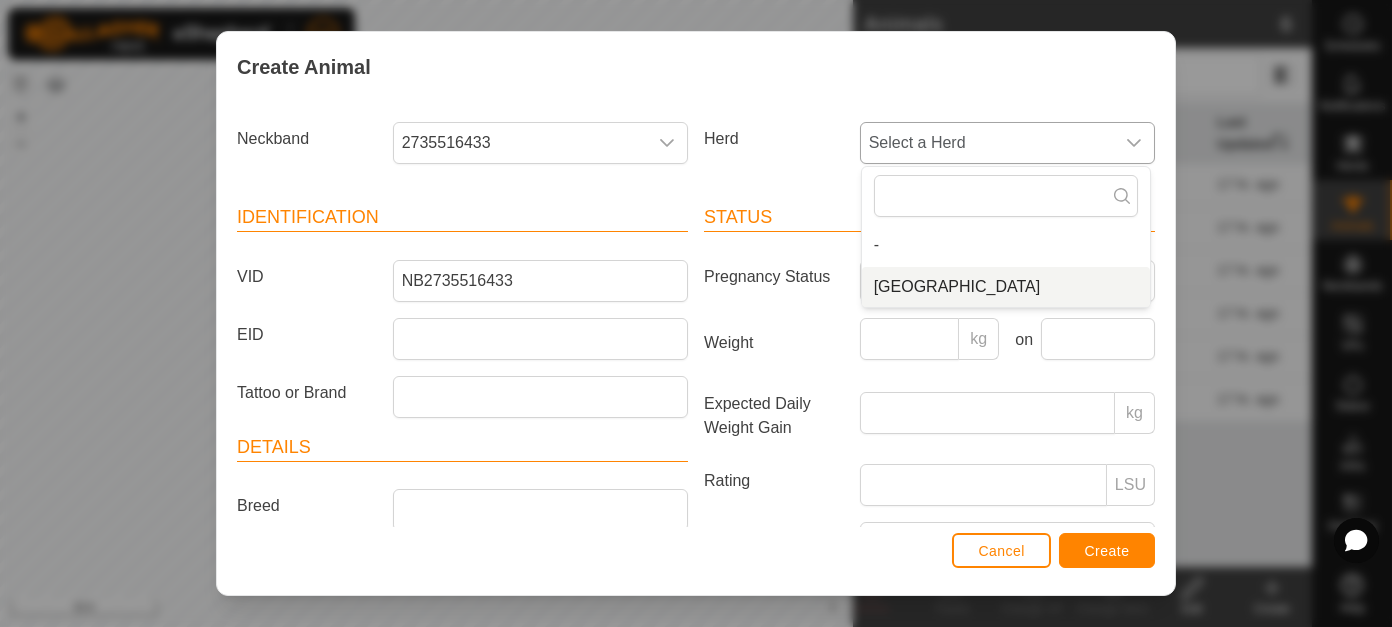 click on "[GEOGRAPHIC_DATA]" at bounding box center [1006, 287] 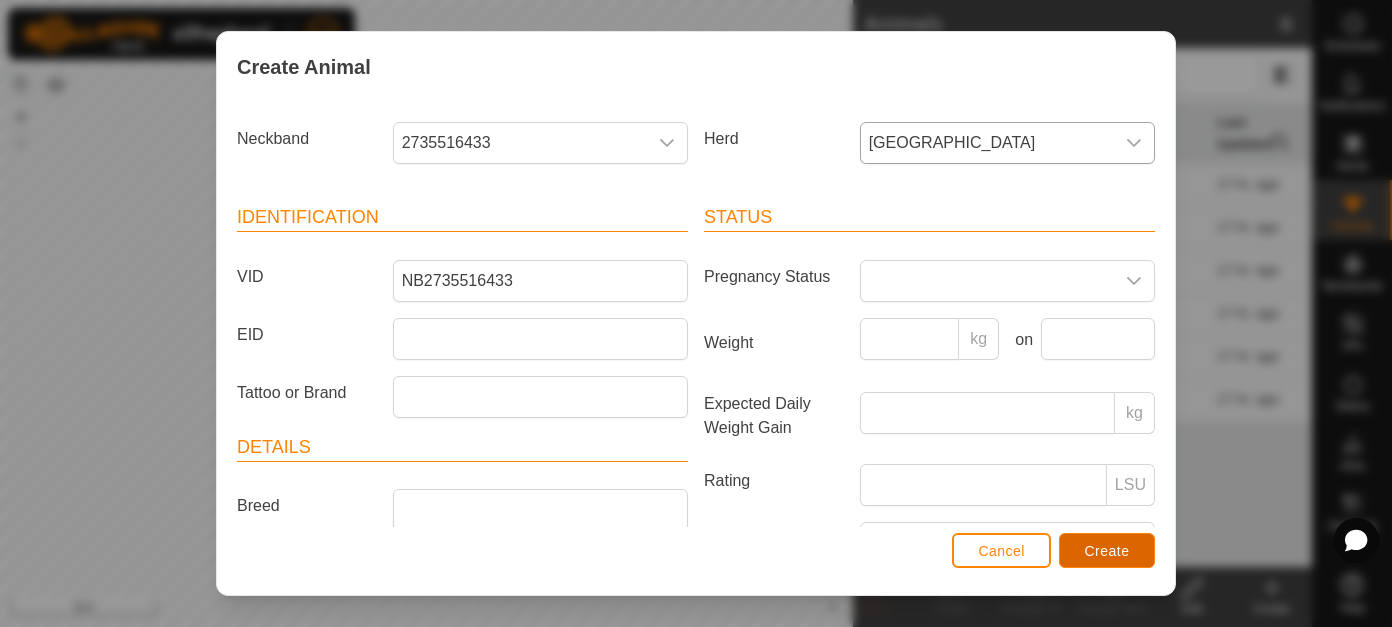 click on "Create" at bounding box center [1107, 551] 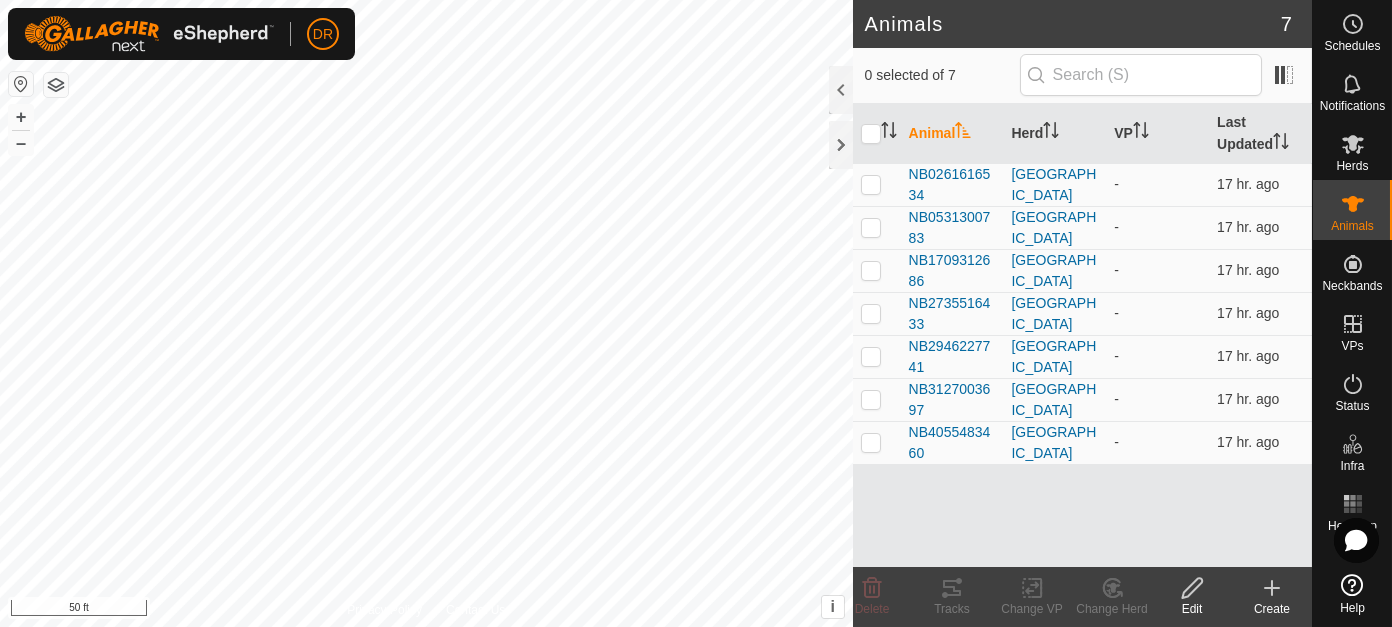 click on "Create" 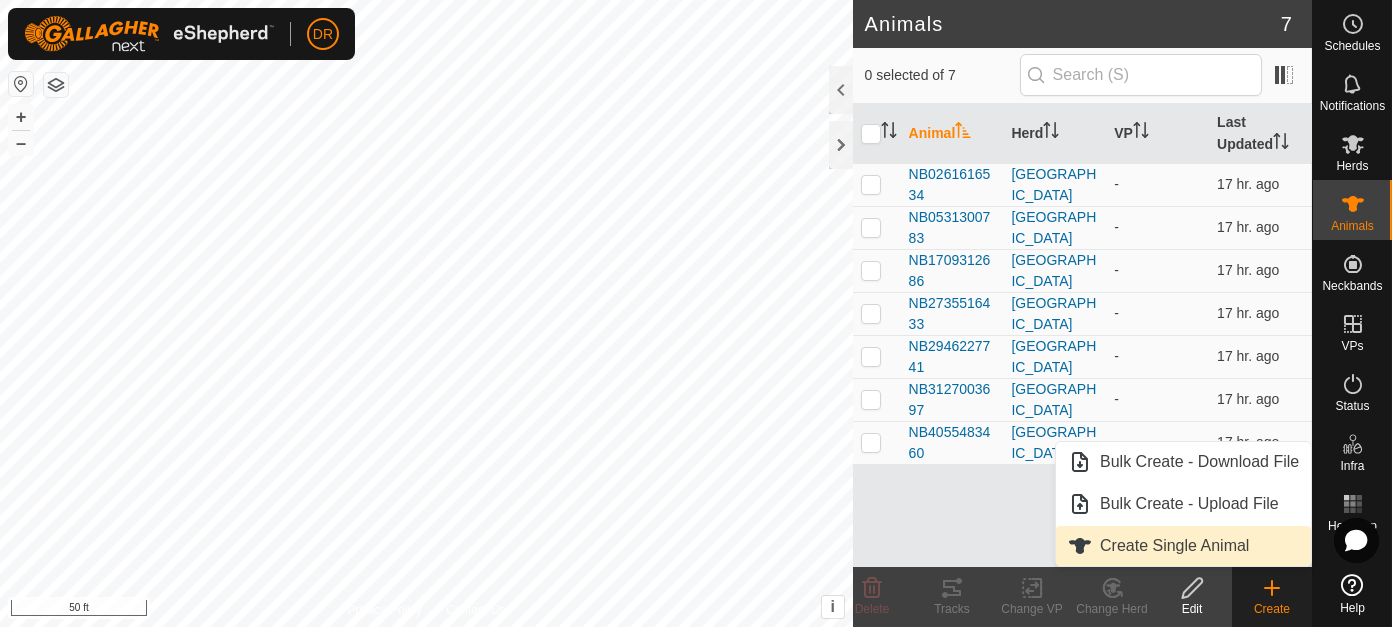 click on "Create Single Animal" at bounding box center (1183, 546) 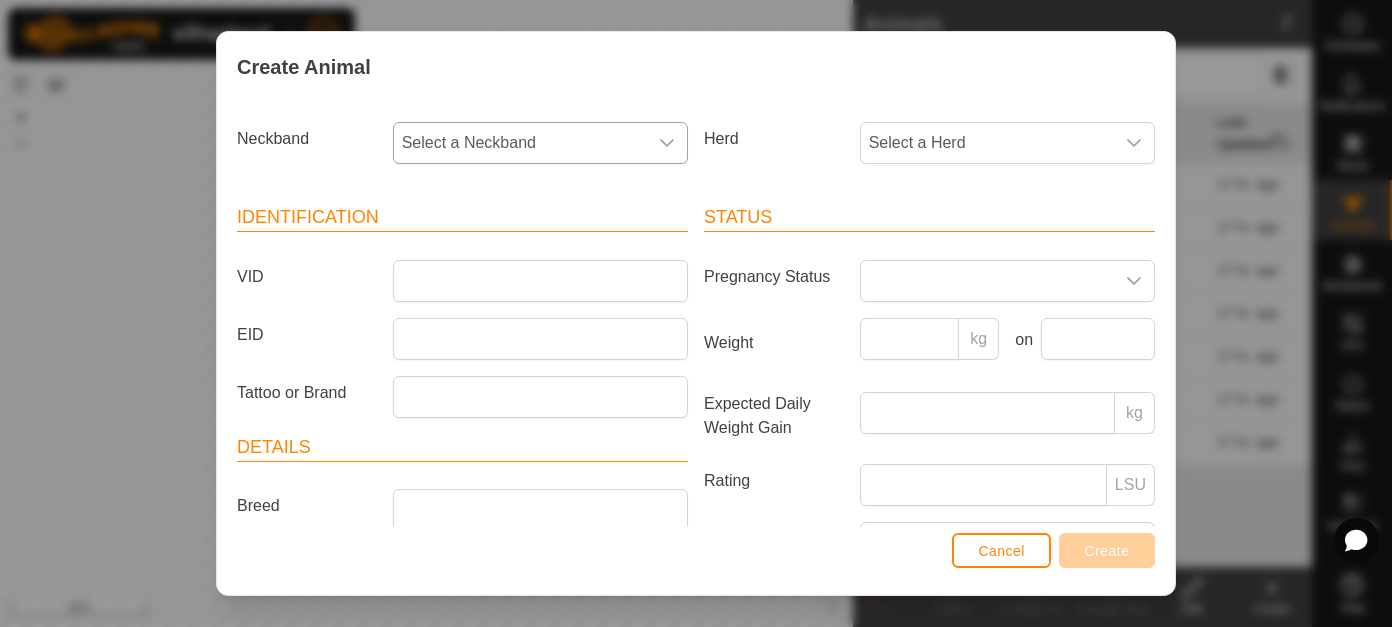 click 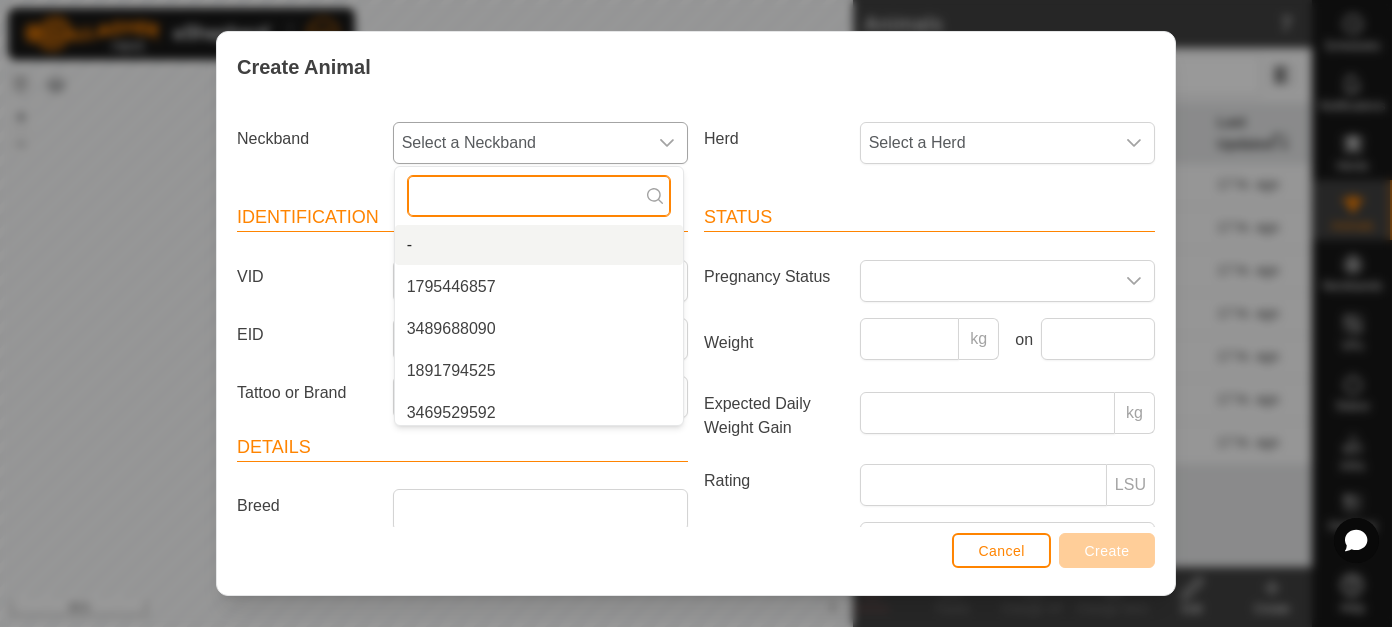 click at bounding box center (539, 196) 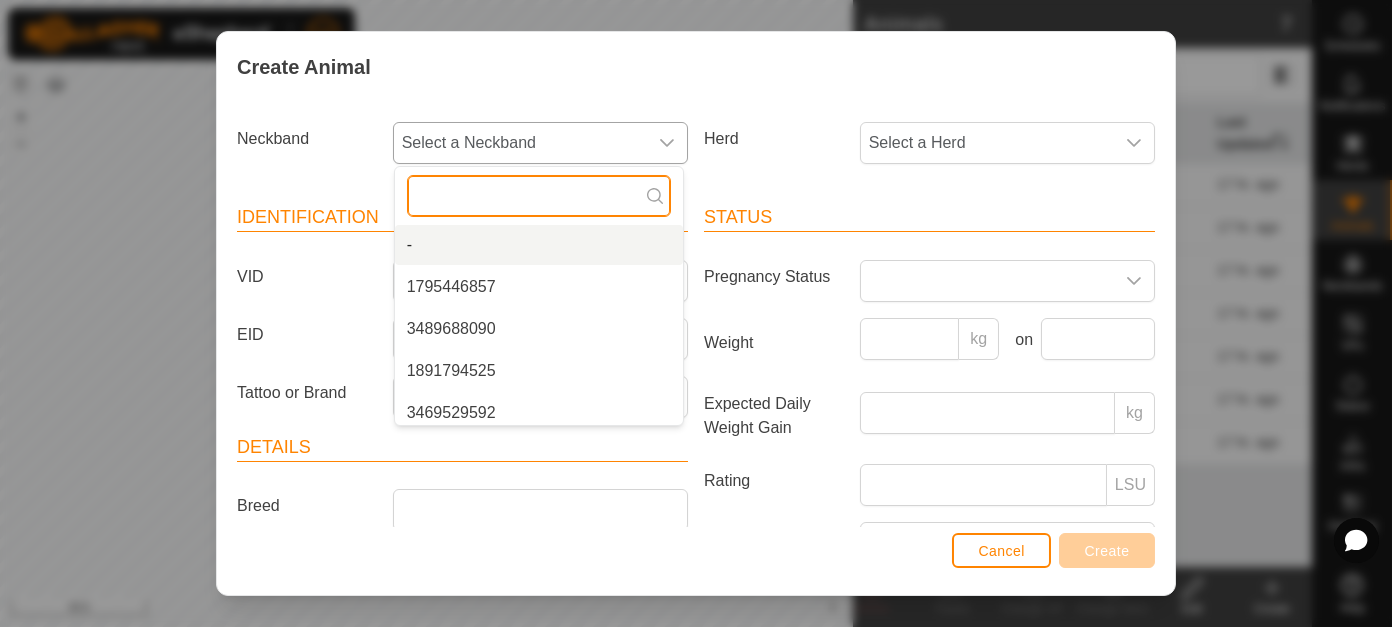 paste on "0967632013" 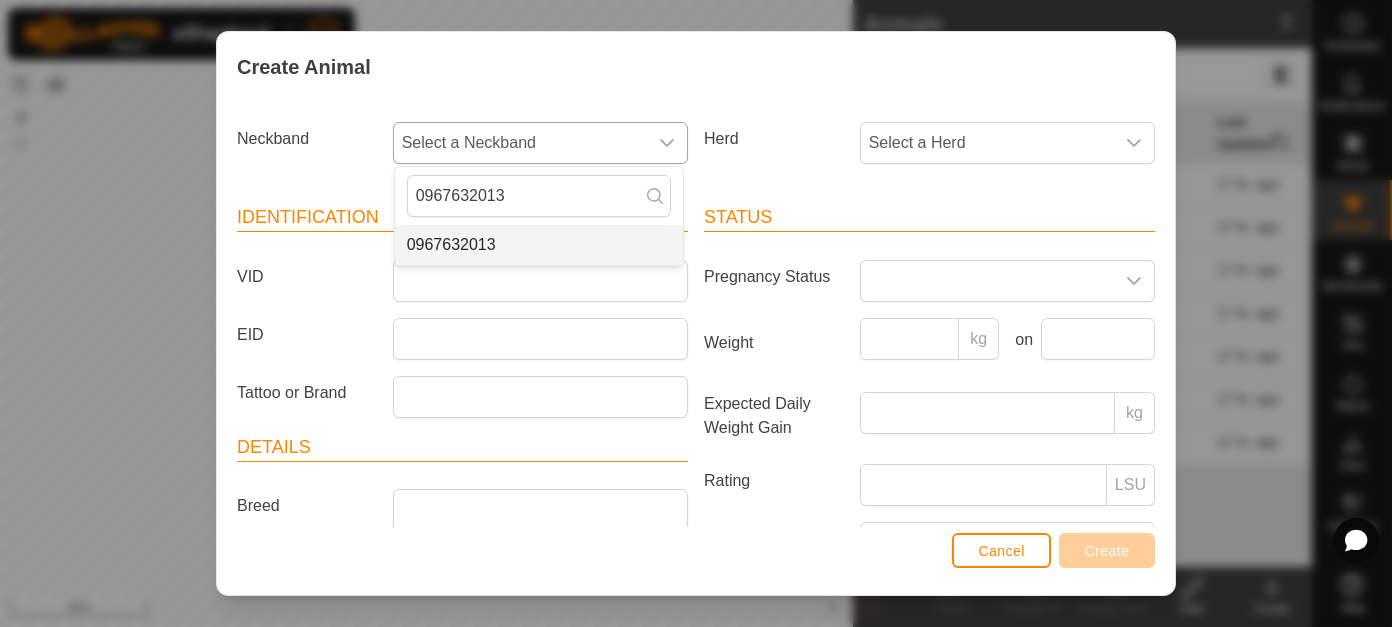click on "0967632013" at bounding box center (539, 245) 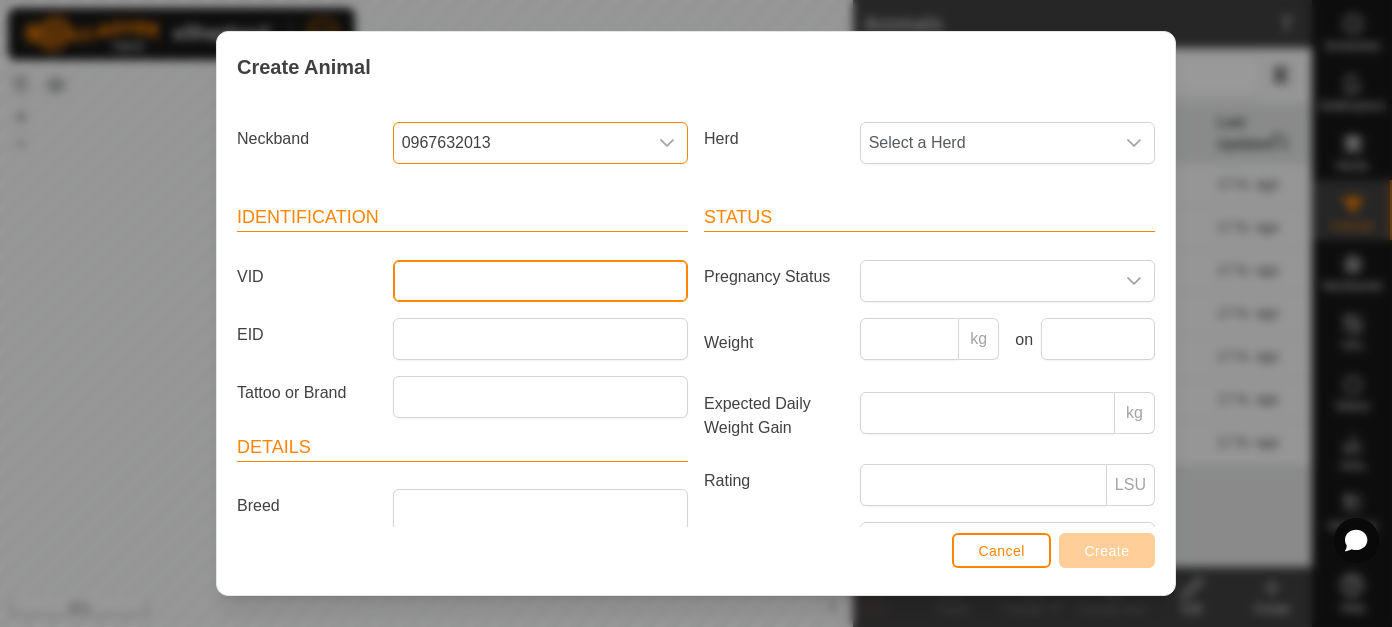 click on "VID" at bounding box center [540, 281] 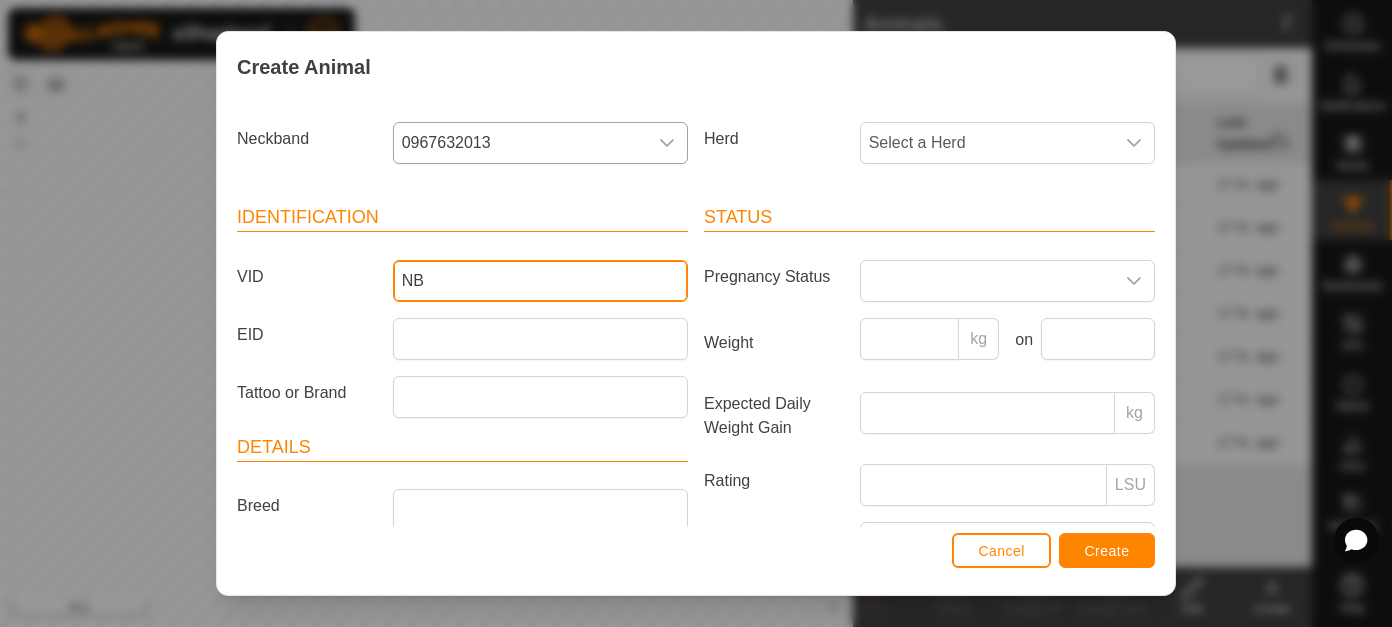 paste on "0967632013" 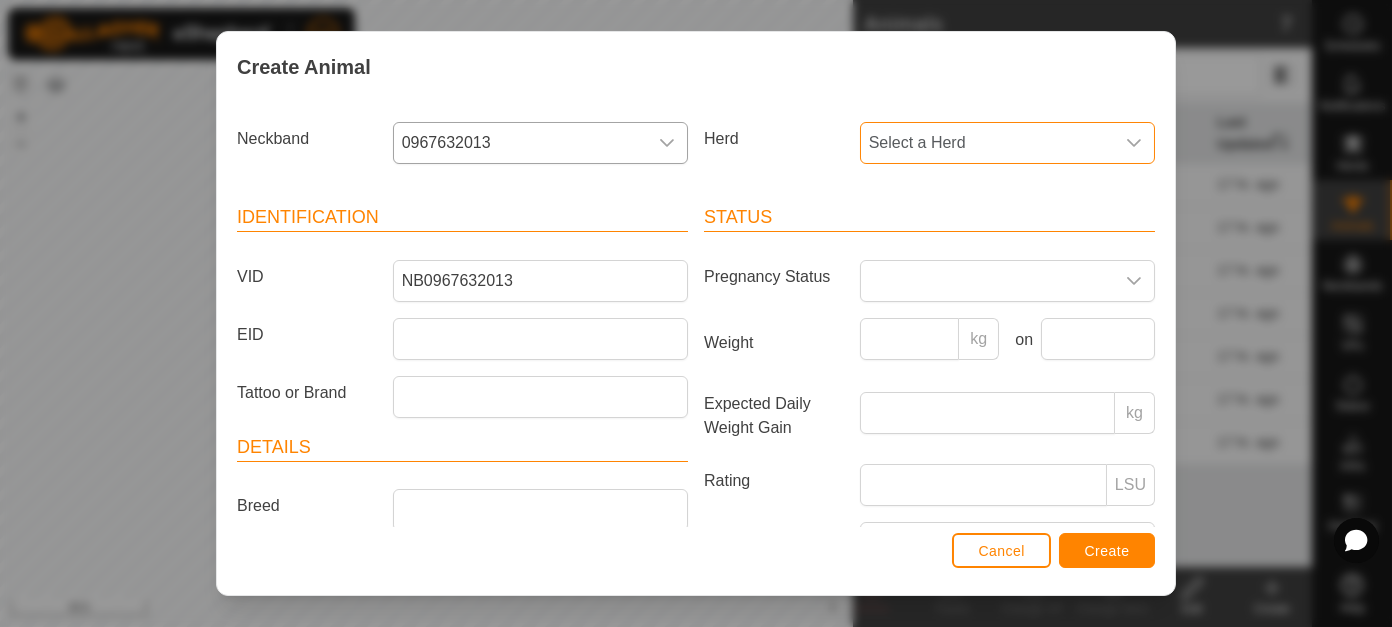 click on "Select a Herd" at bounding box center [987, 143] 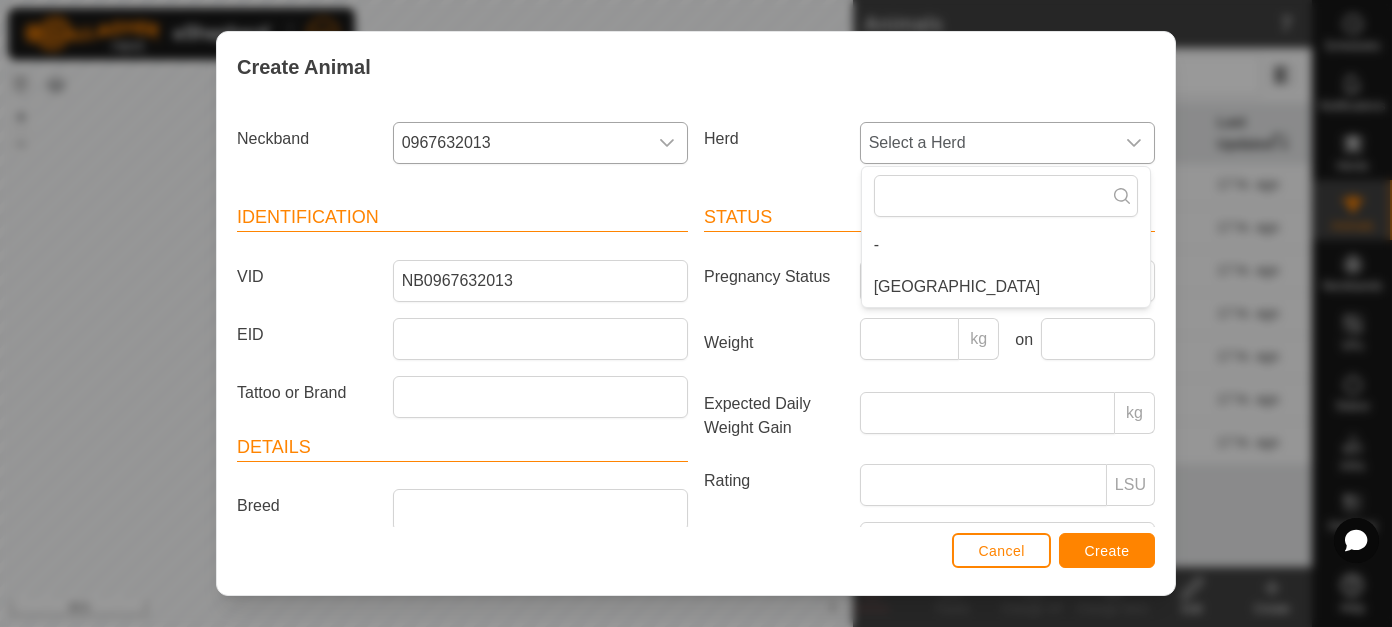 click on "[GEOGRAPHIC_DATA]" at bounding box center (1006, 287) 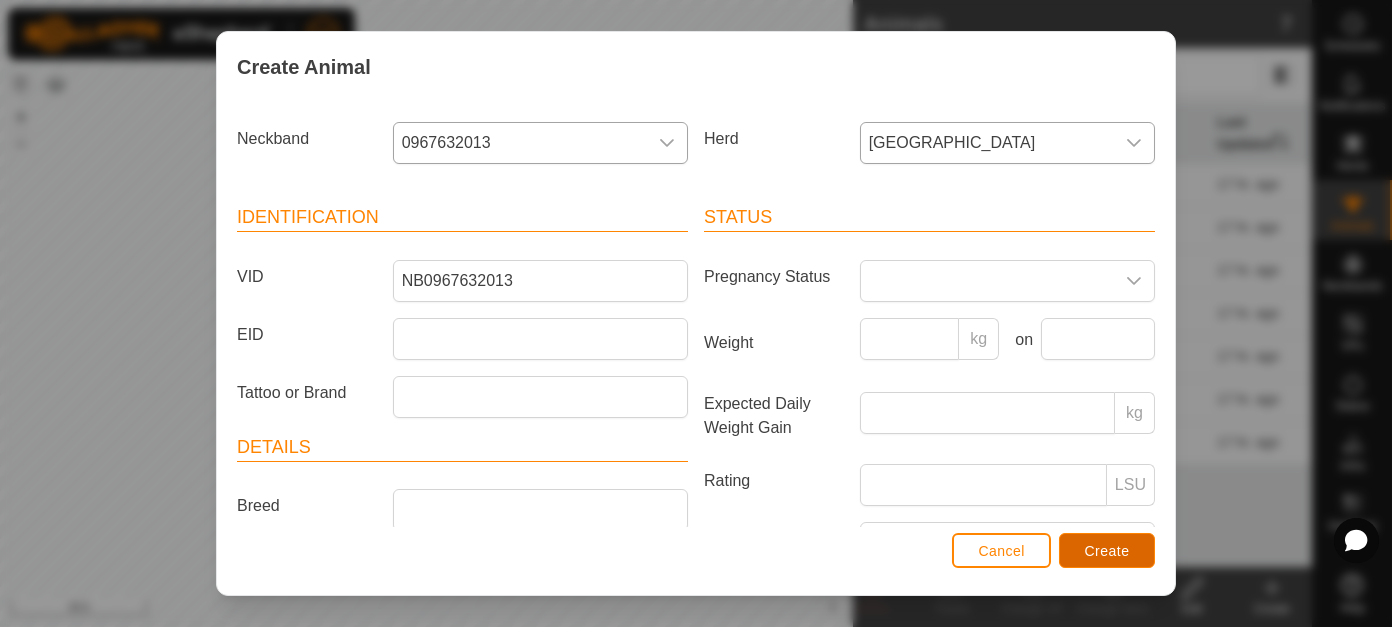click on "Create" at bounding box center (1107, 551) 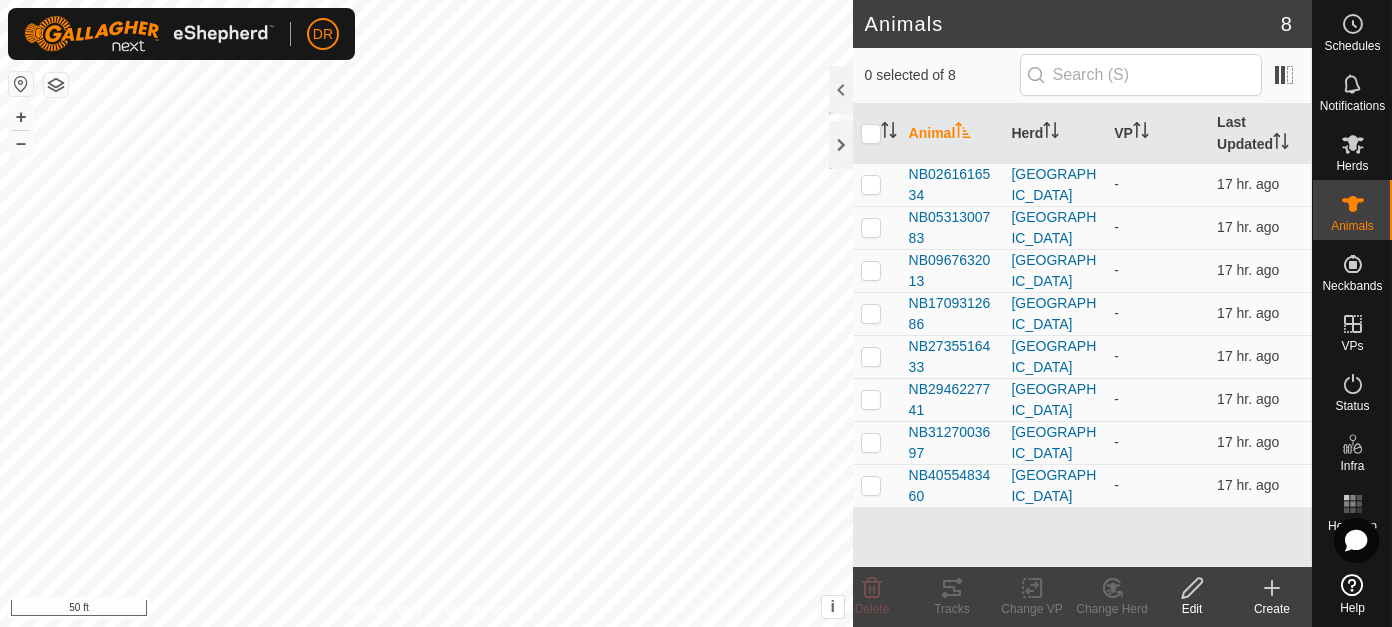click 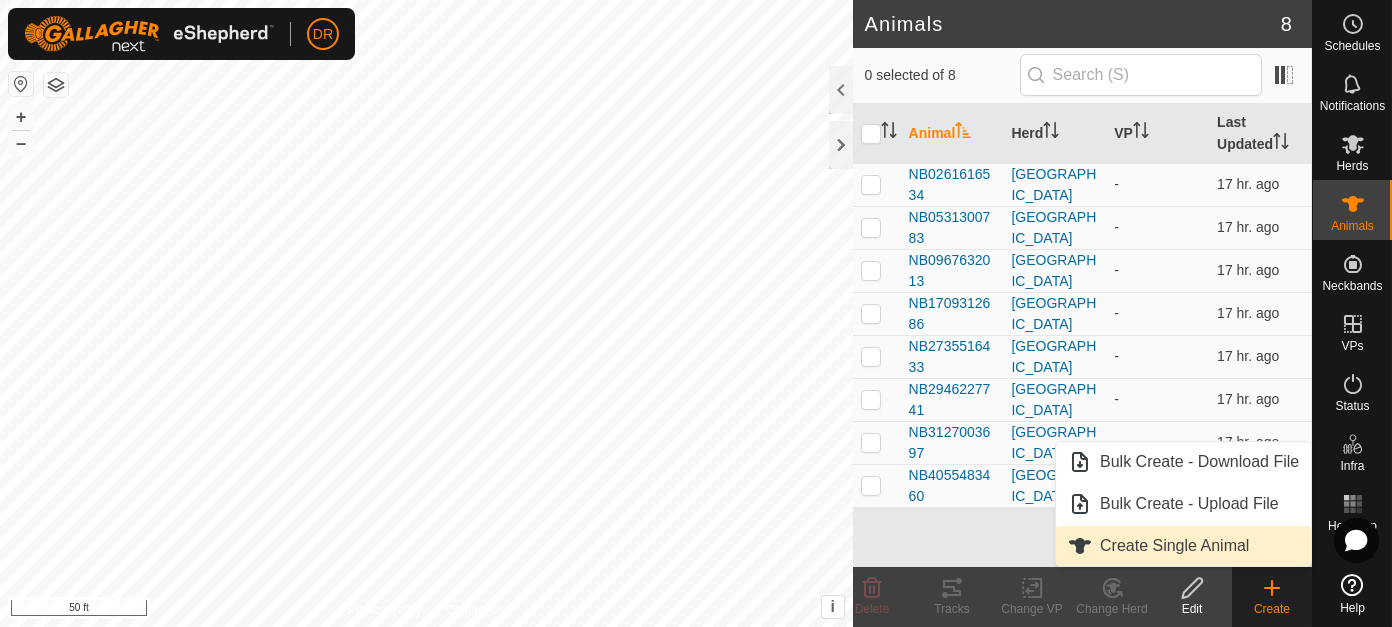 click on "Create Single Animal" at bounding box center [1183, 546] 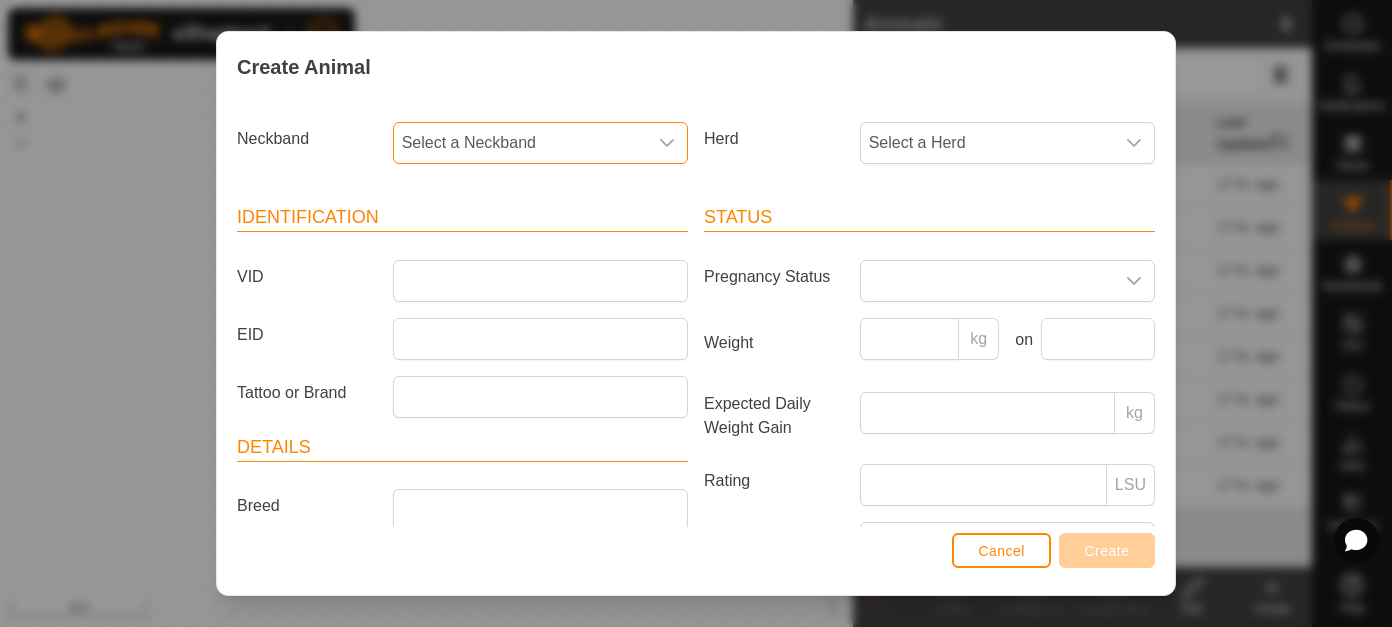 drag, startPoint x: 483, startPoint y: 152, endPoint x: 489, endPoint y: 163, distance: 12.529964 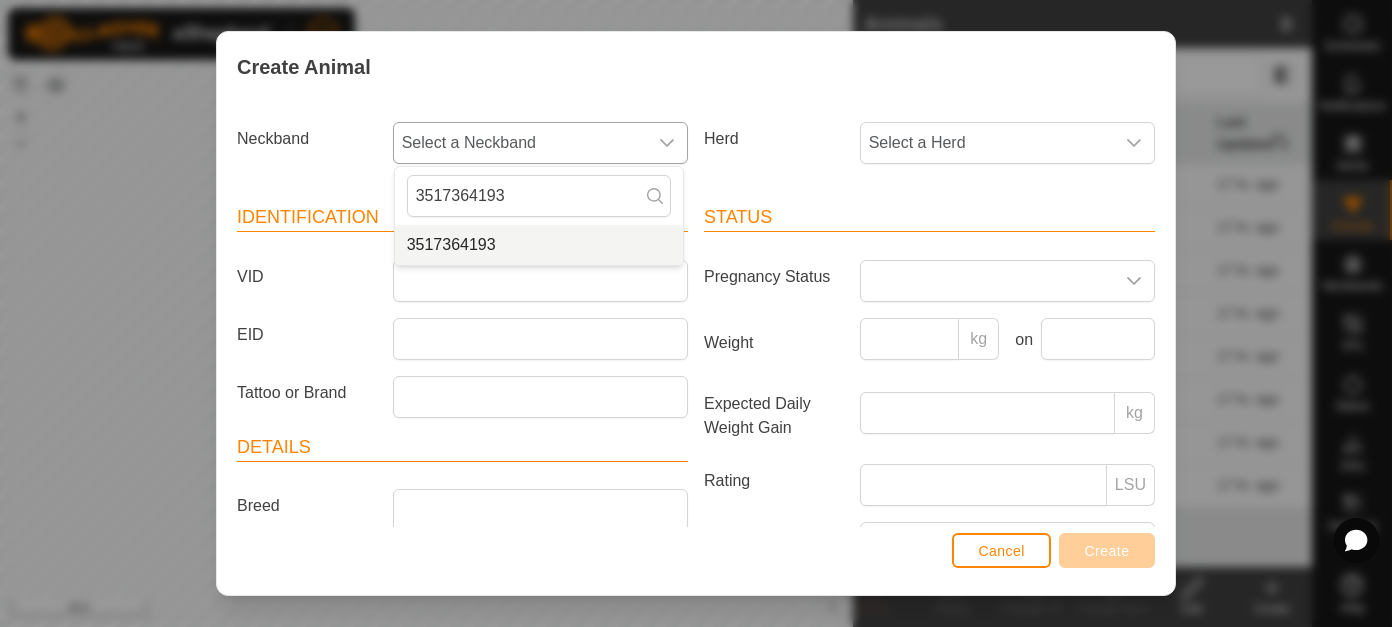 click on "3517364193" at bounding box center [539, 245] 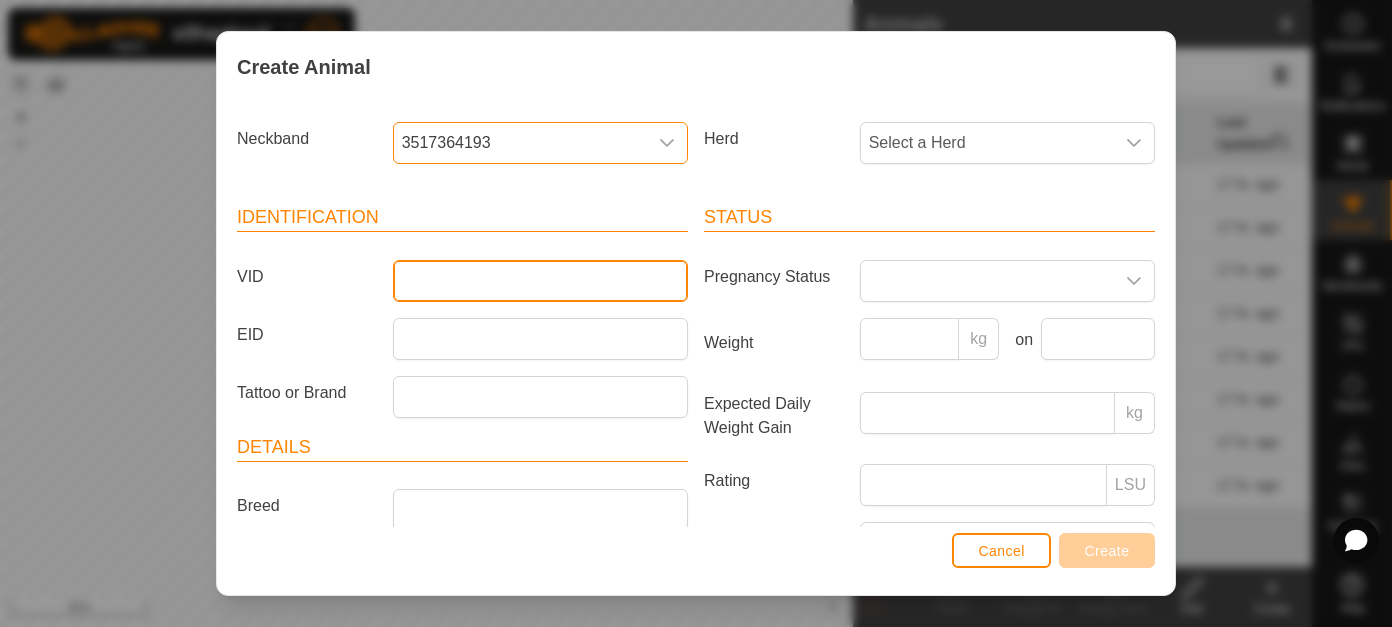 click on "VID" at bounding box center [540, 281] 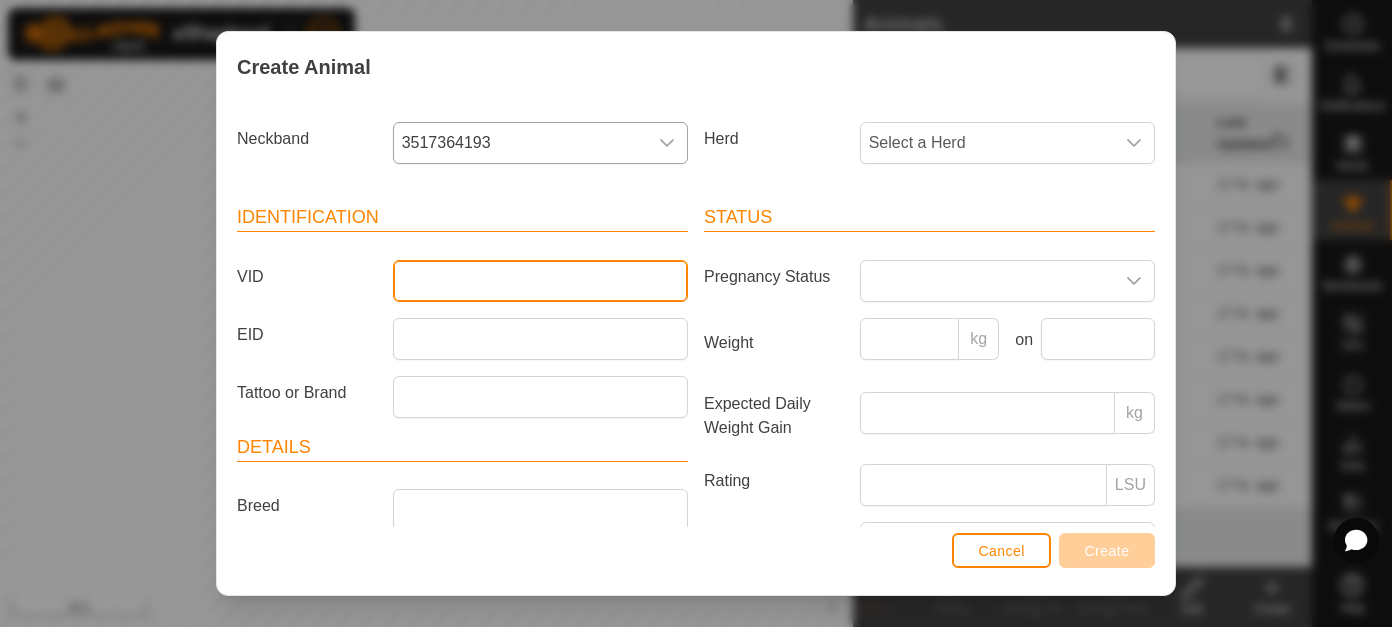 drag, startPoint x: 523, startPoint y: 277, endPoint x: 494, endPoint y: 273, distance: 29.274563 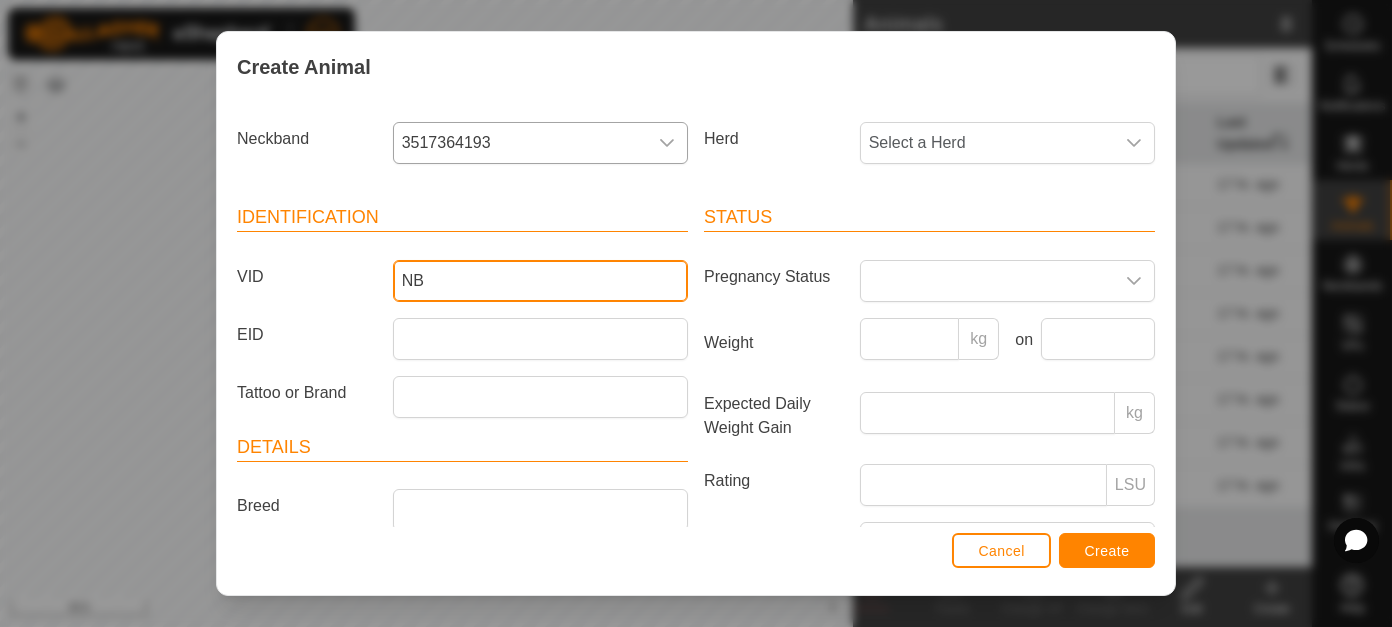paste on "3517364193" 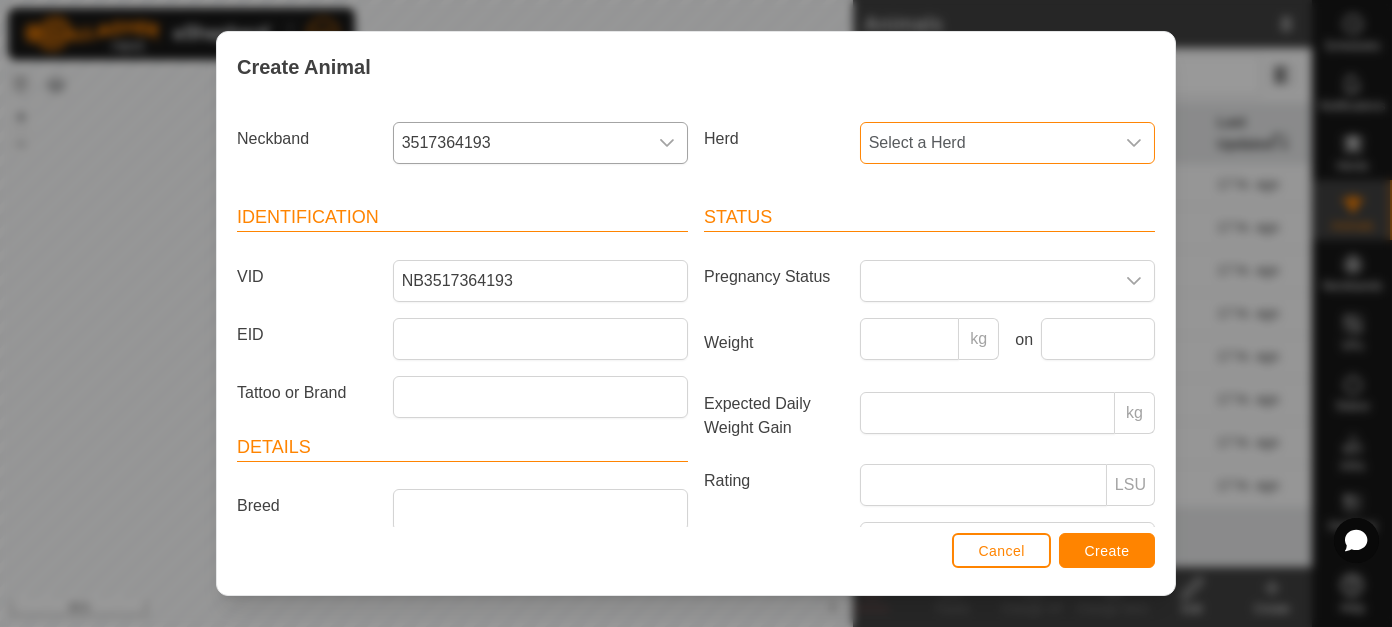 click on "Select a Herd" at bounding box center (987, 143) 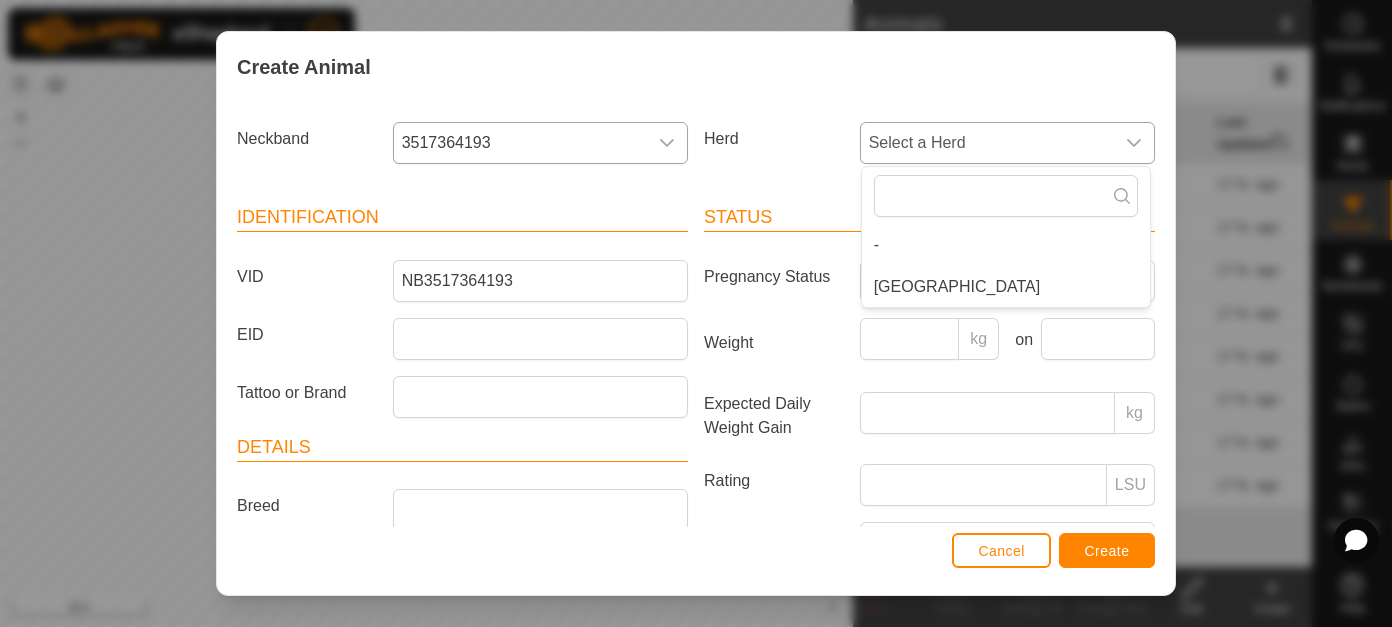 click on "[GEOGRAPHIC_DATA]" at bounding box center (1006, 287) 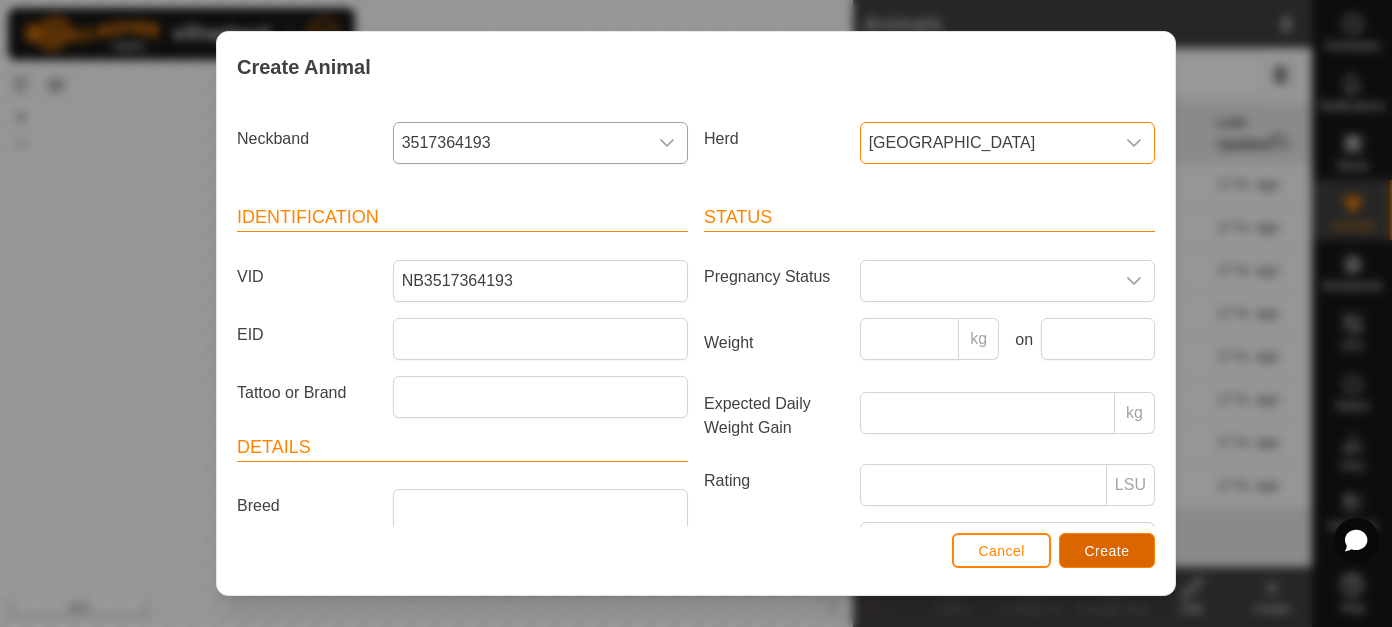 click on "Create" at bounding box center [1107, 551] 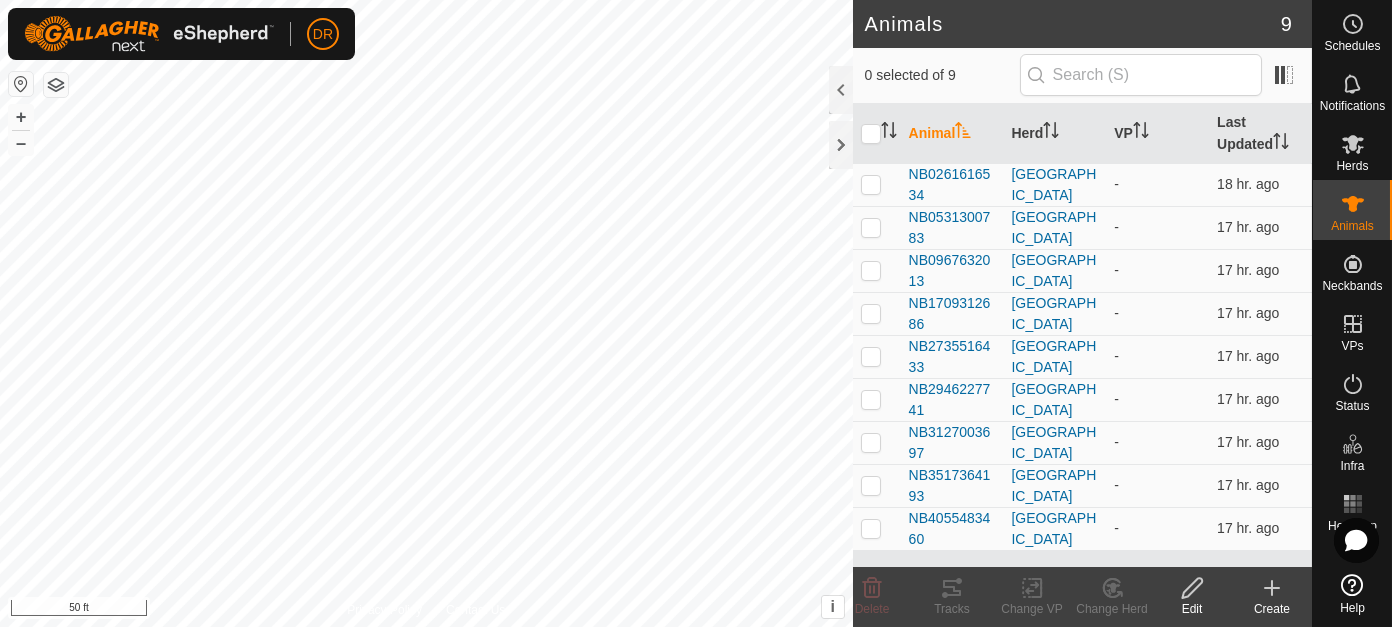 click on "Create" 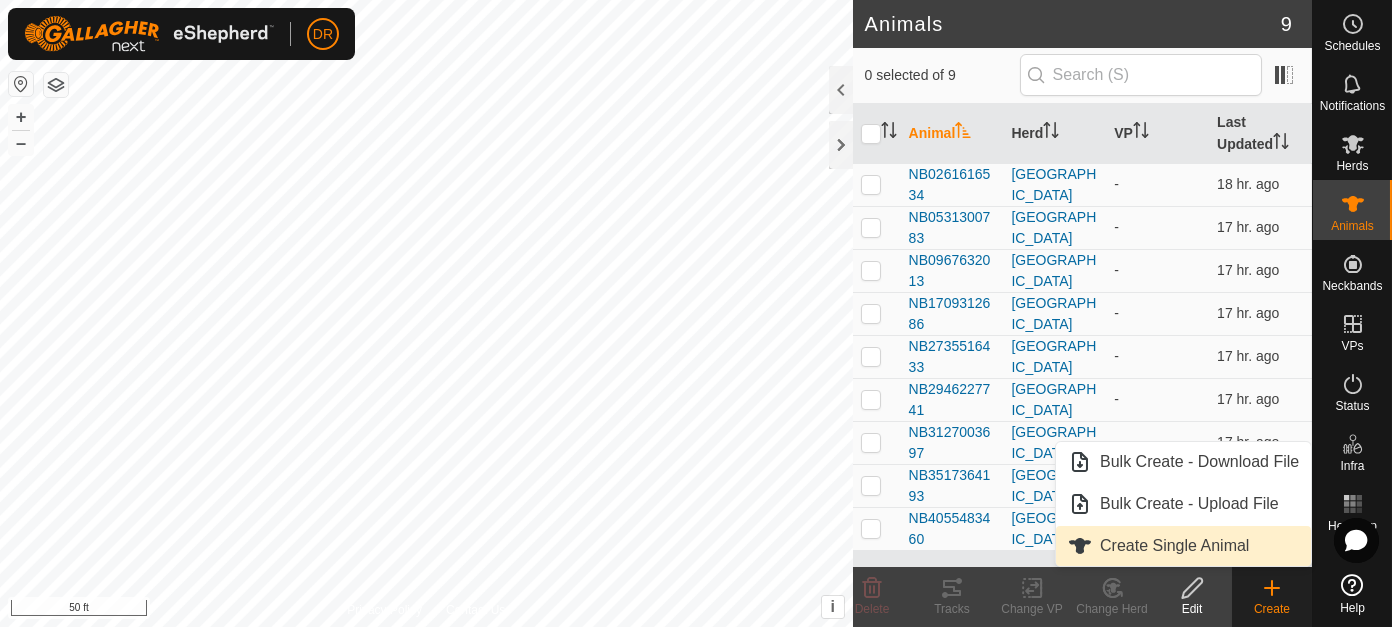 click on "Create Single Animal" at bounding box center [1183, 546] 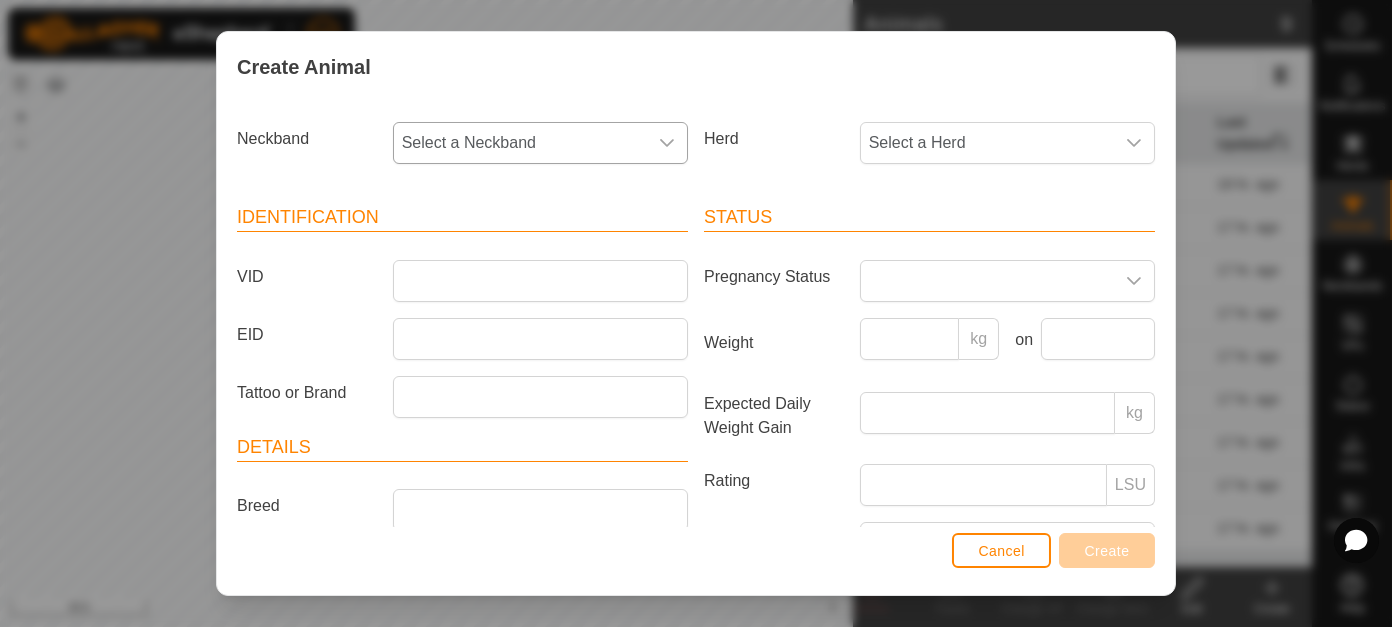 click on "Select a Neckband" at bounding box center [520, 143] 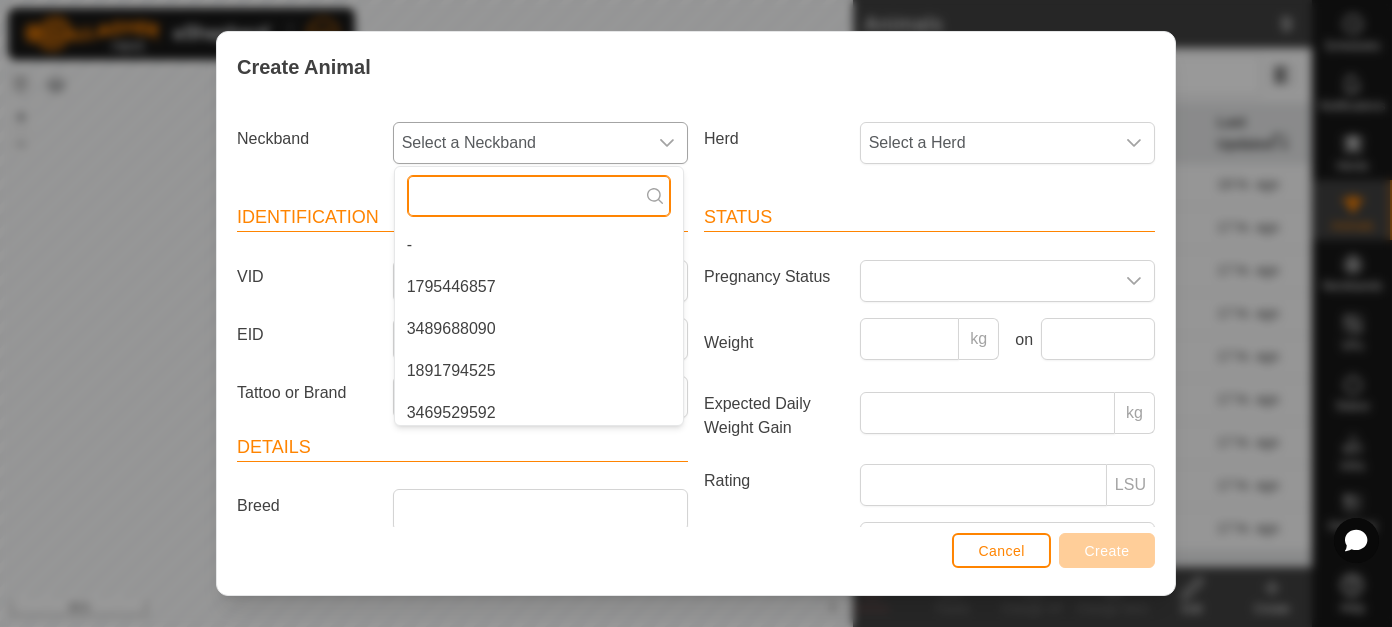 click at bounding box center (539, 196) 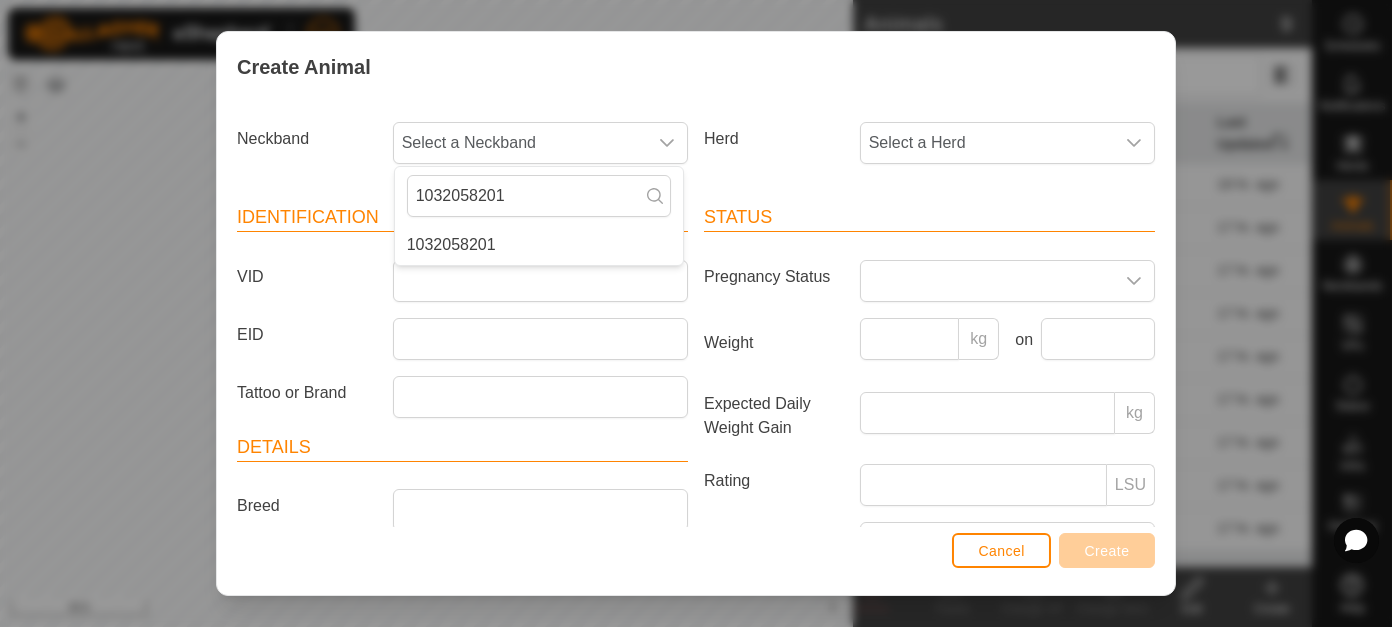 drag, startPoint x: 450, startPoint y: 239, endPoint x: 454, endPoint y: 251, distance: 12.649111 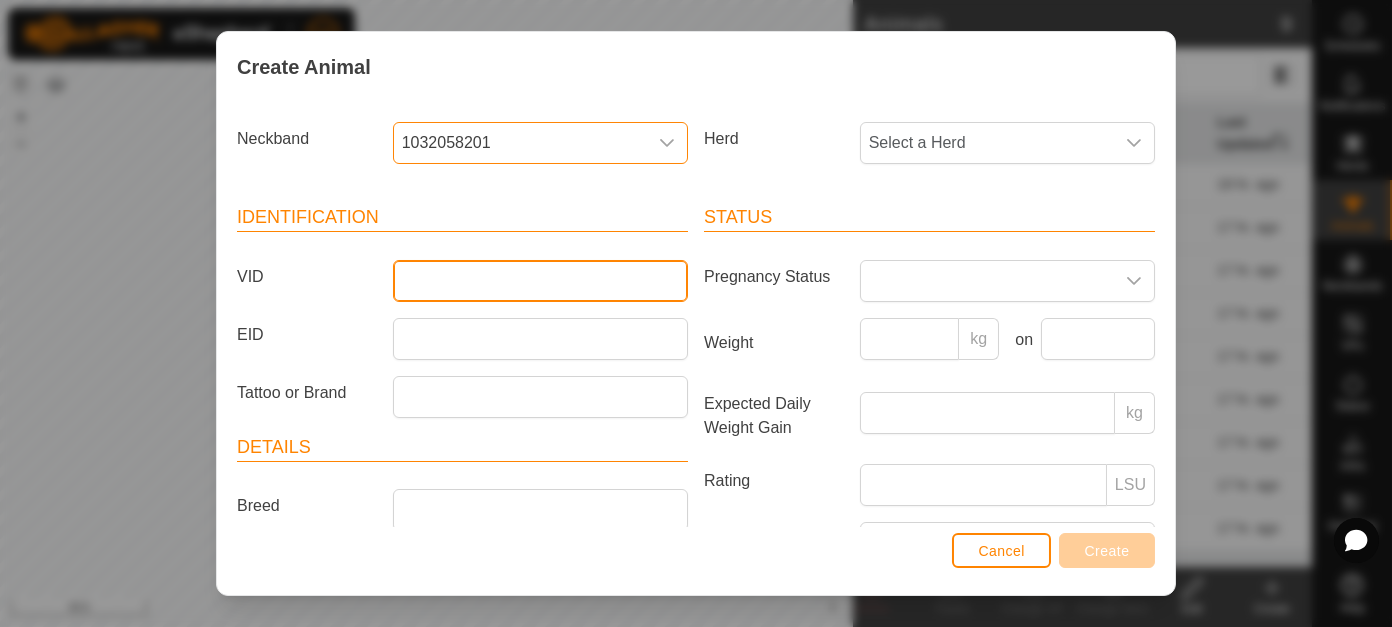 click on "VID" at bounding box center [540, 281] 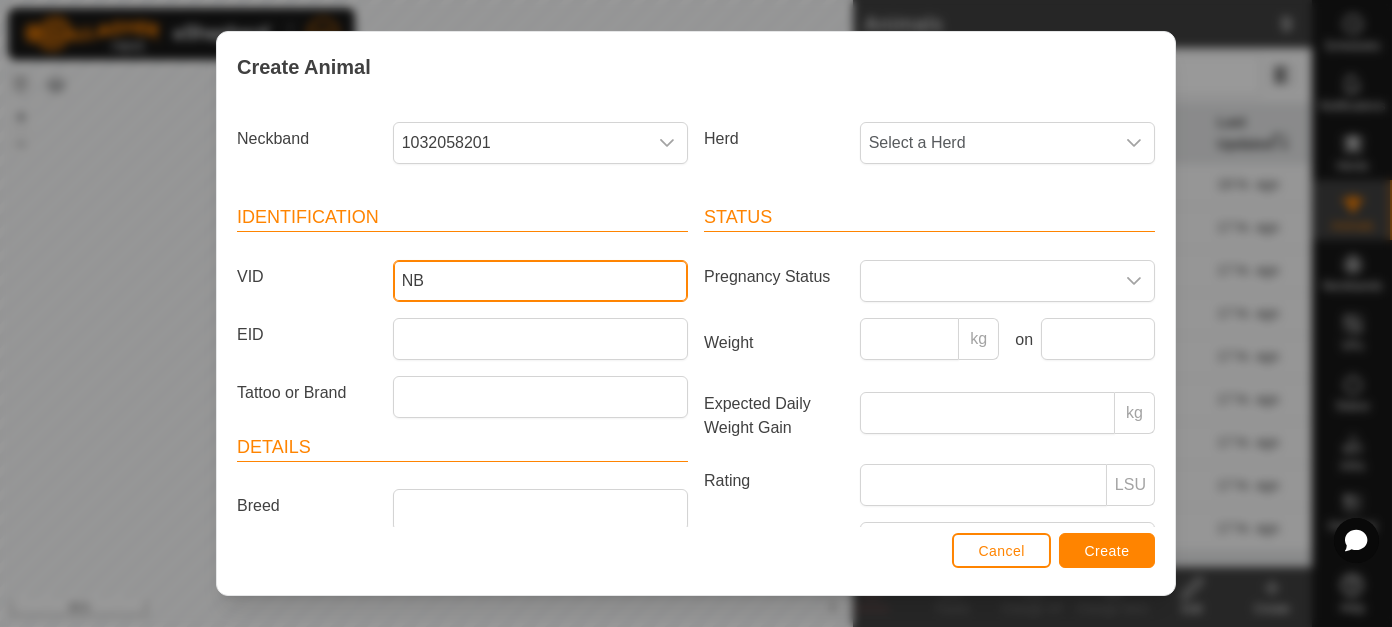 paste on "1032058201" 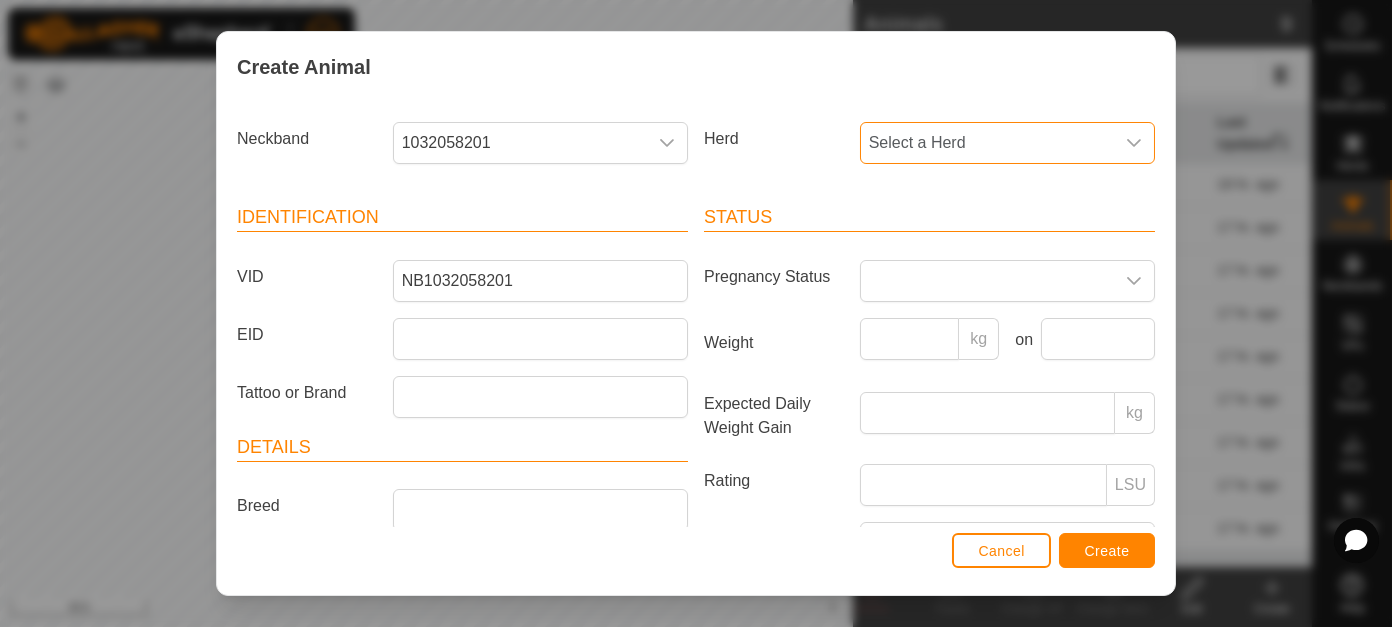 click on "Select a Herd" at bounding box center (987, 143) 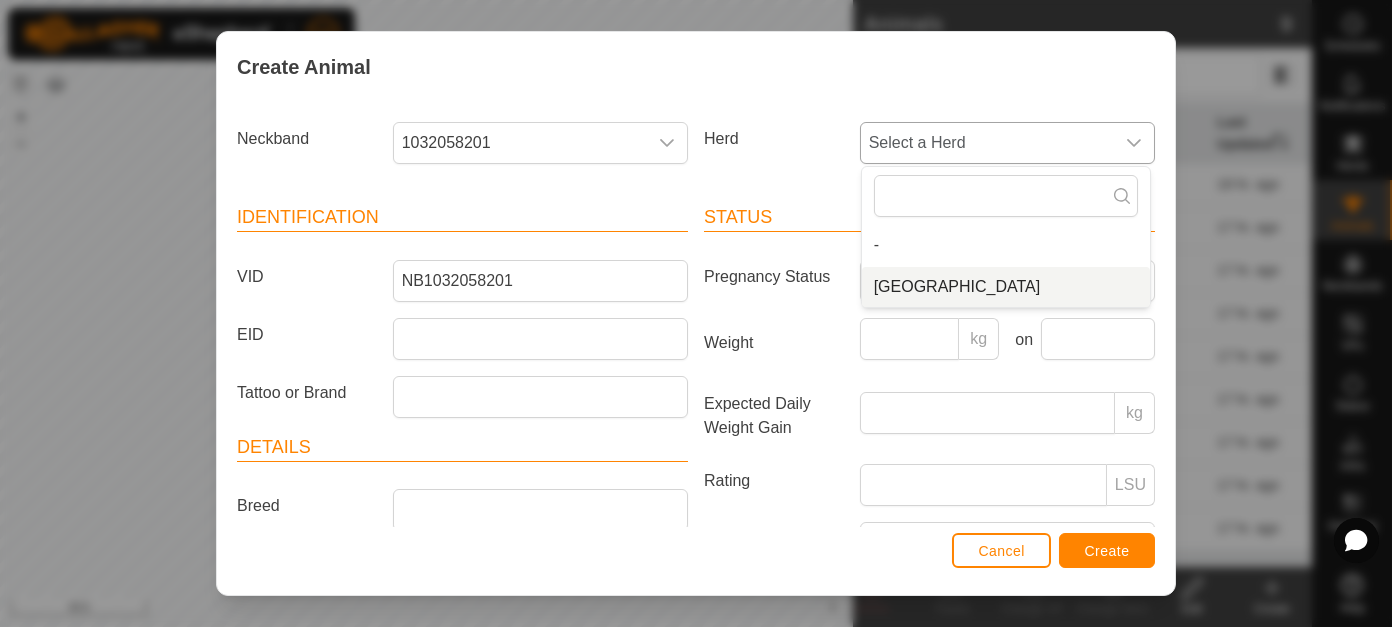 click on "[GEOGRAPHIC_DATA]" at bounding box center (1006, 287) 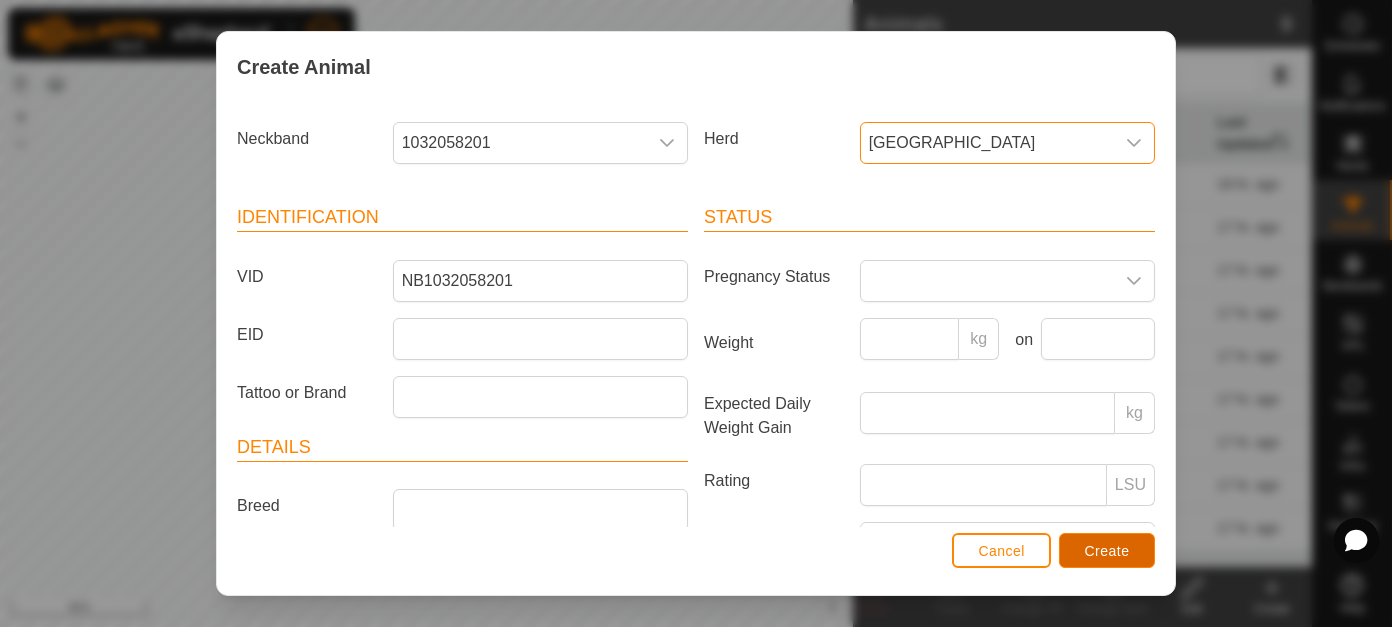 click on "Create" at bounding box center [1107, 551] 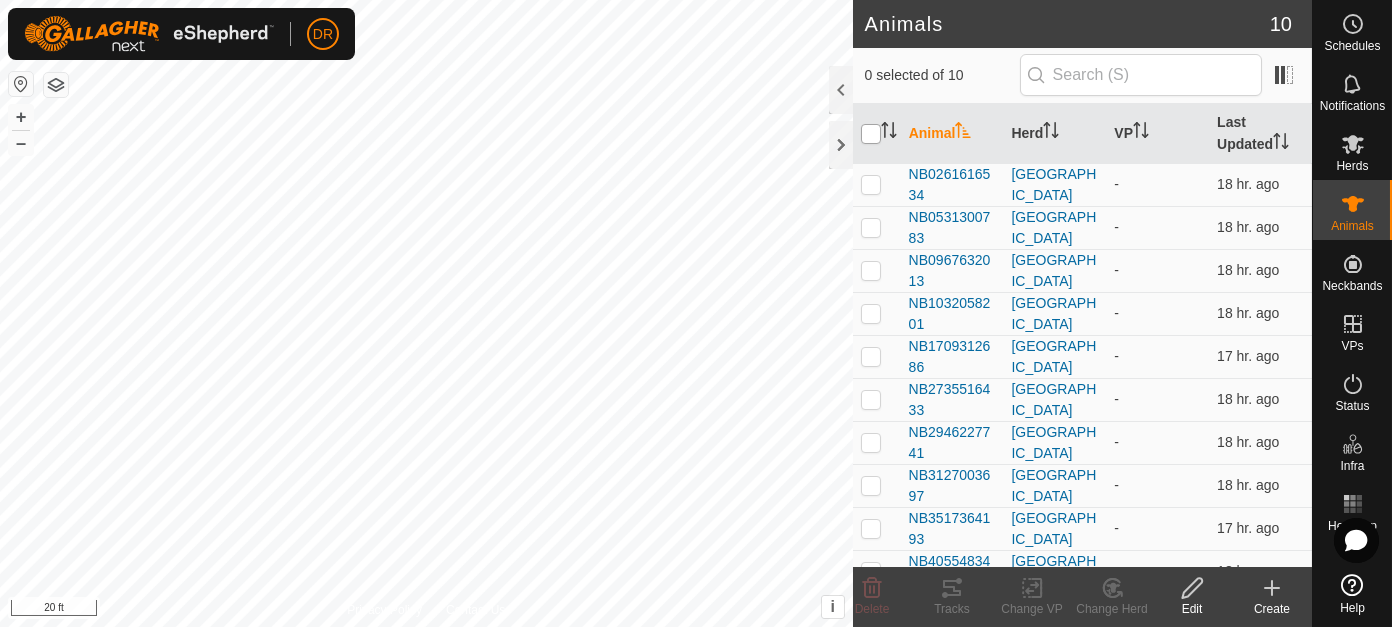 click at bounding box center (871, 134) 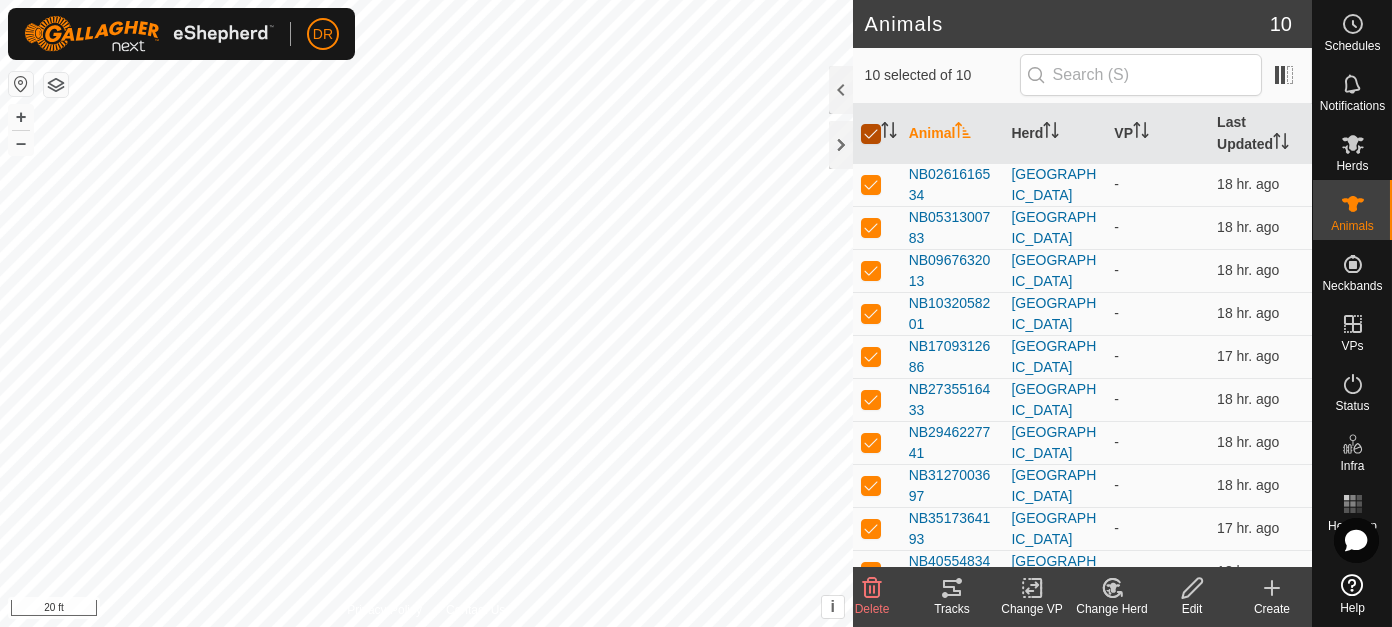 click at bounding box center [871, 134] 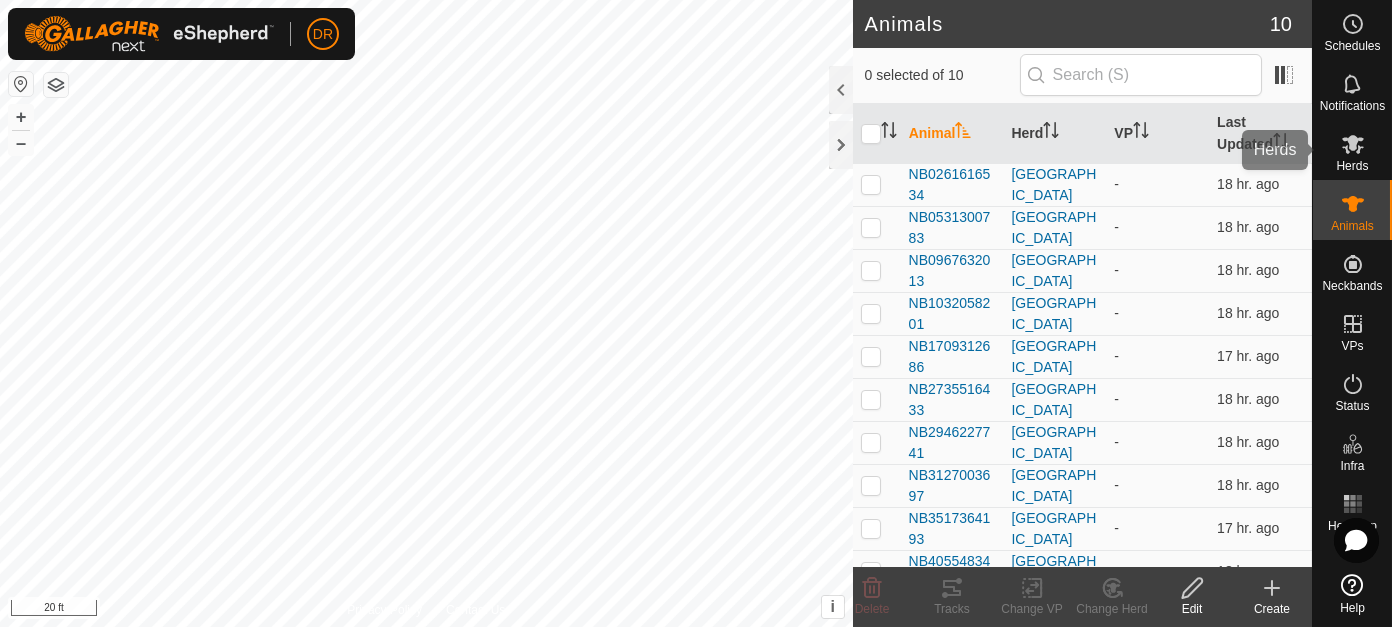 click 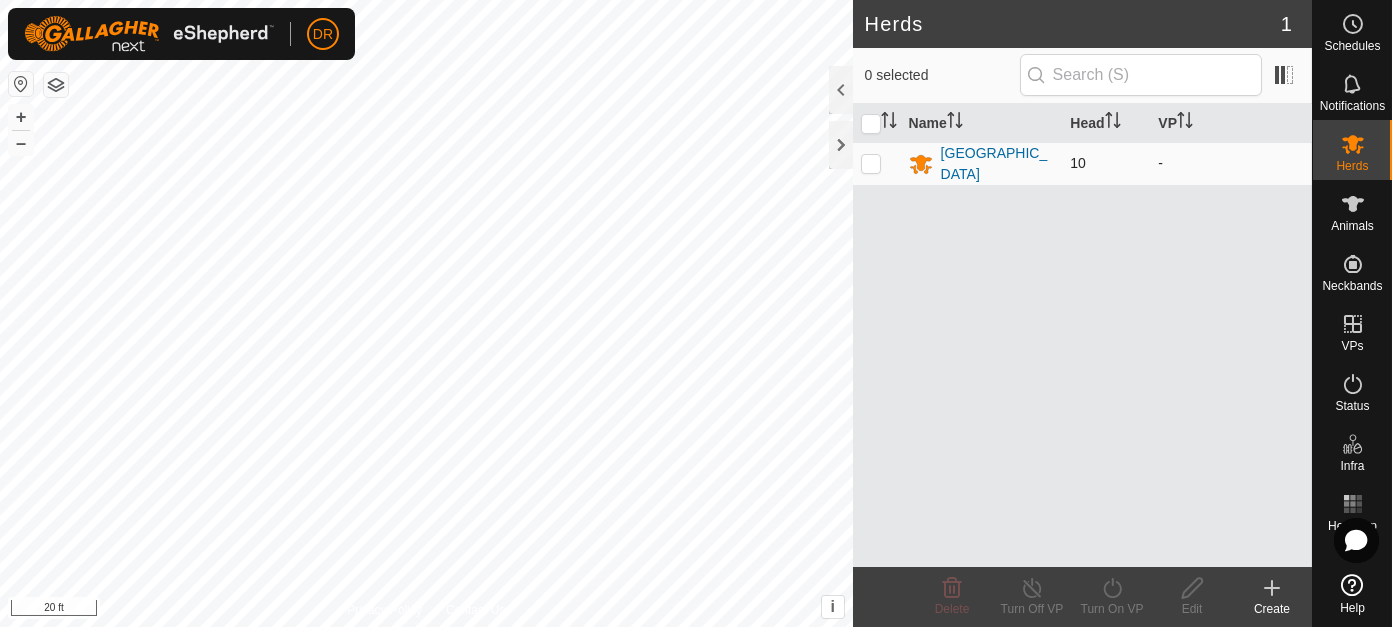 click at bounding box center (871, 163) 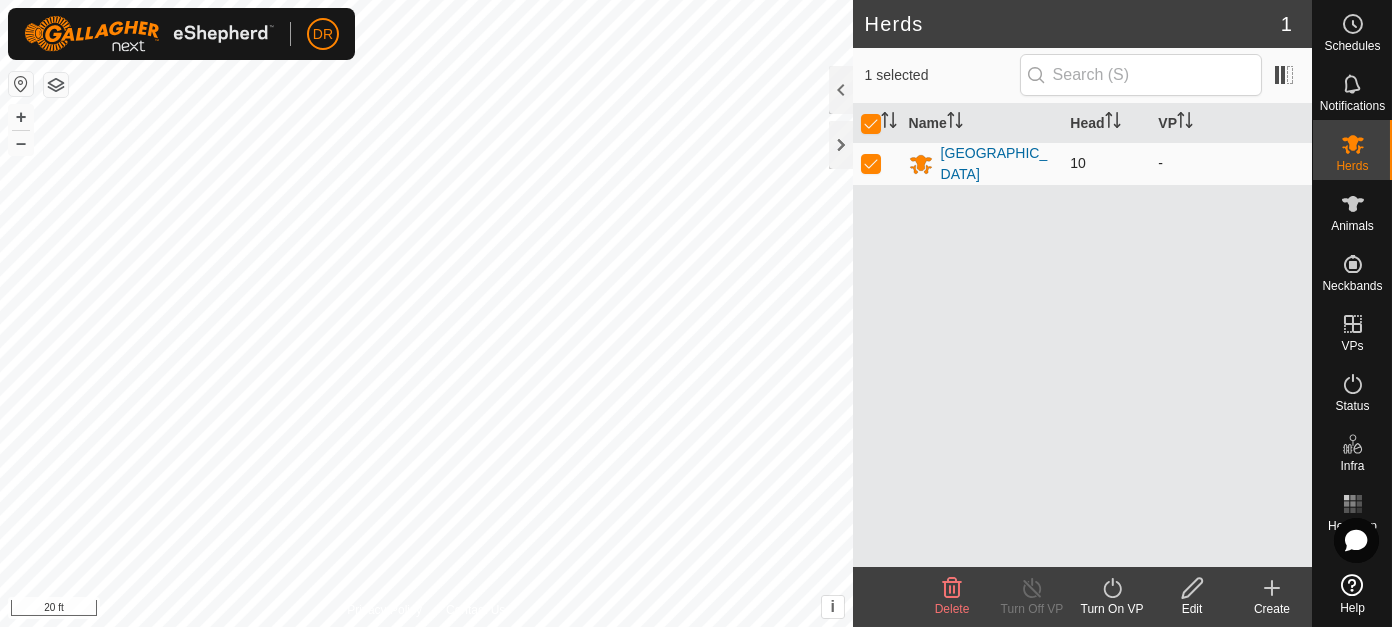 click at bounding box center [871, 163] 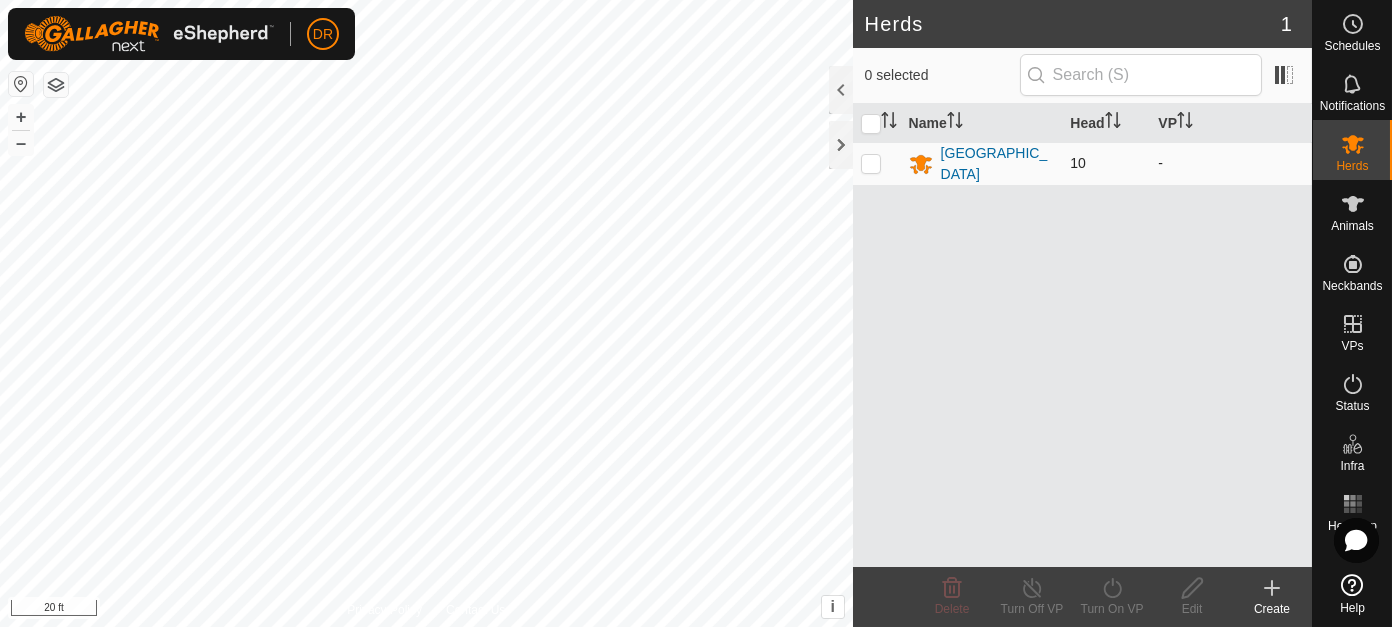 click at bounding box center (871, 163) 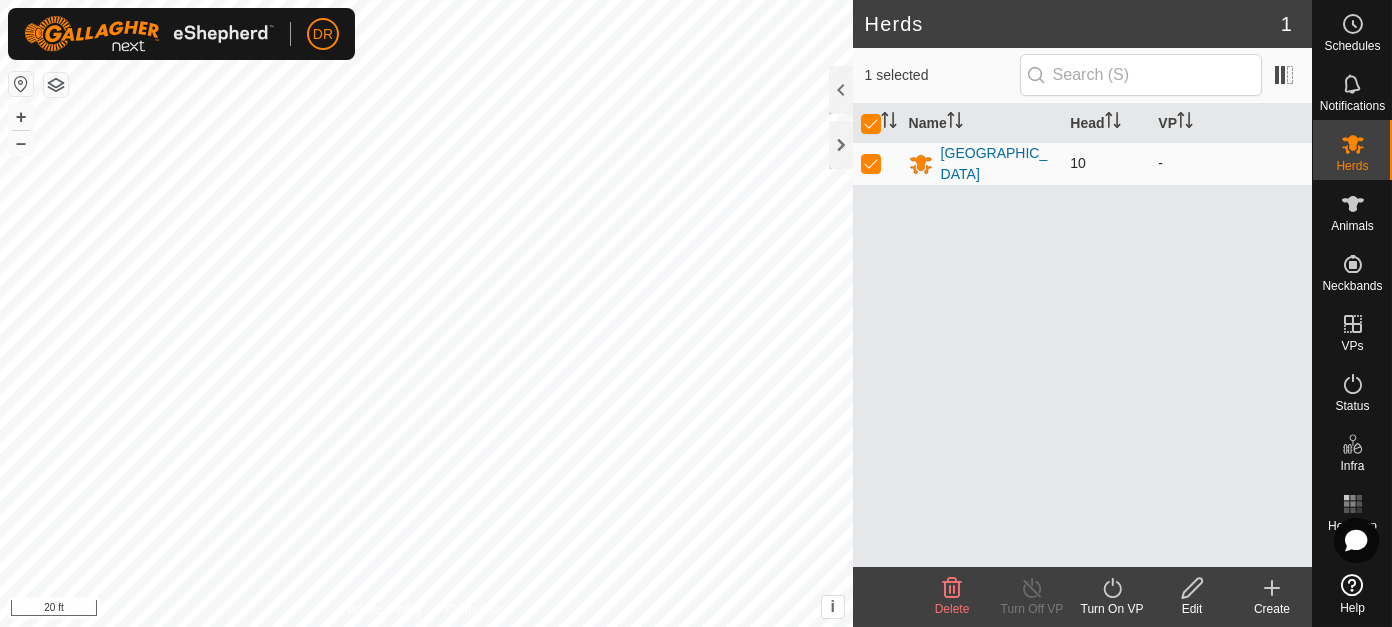 click at bounding box center [871, 163] 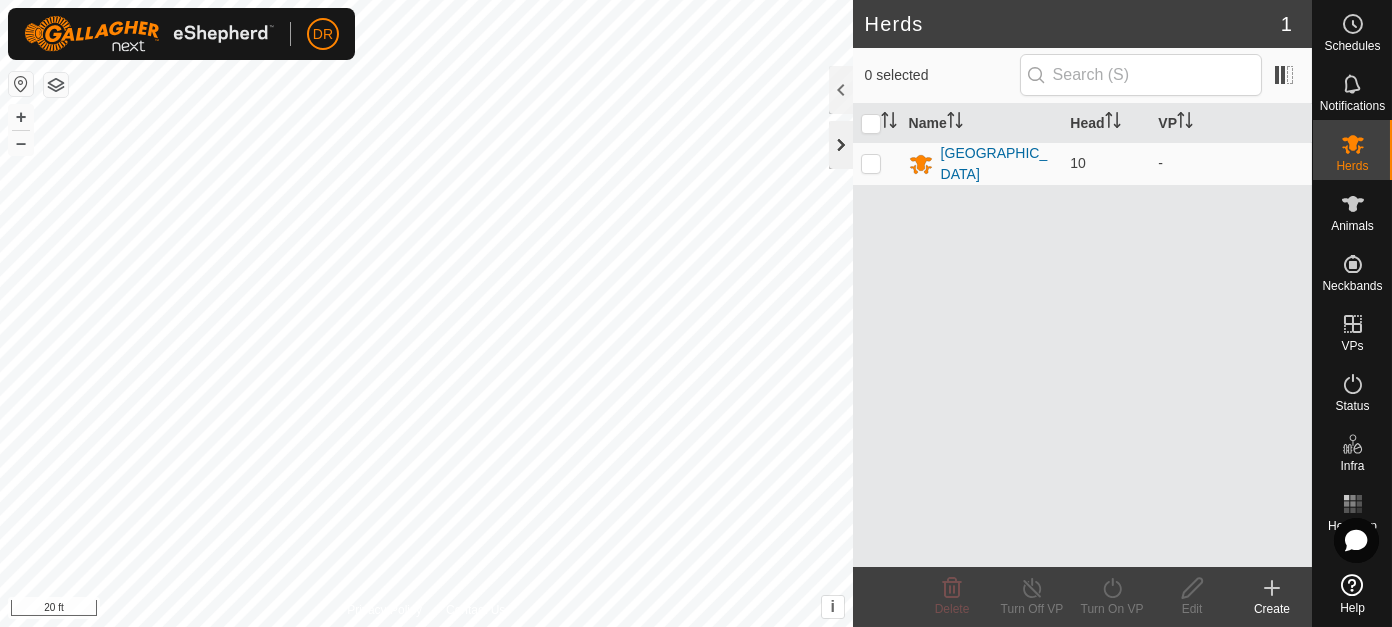 click 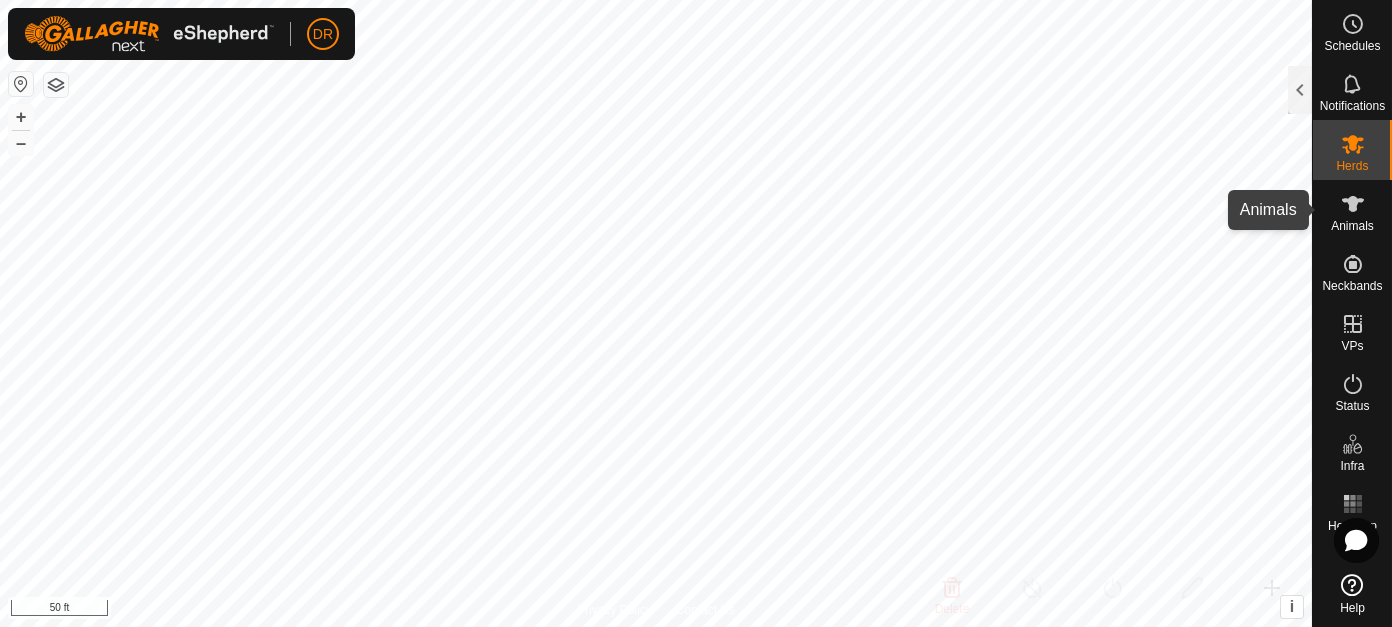 click 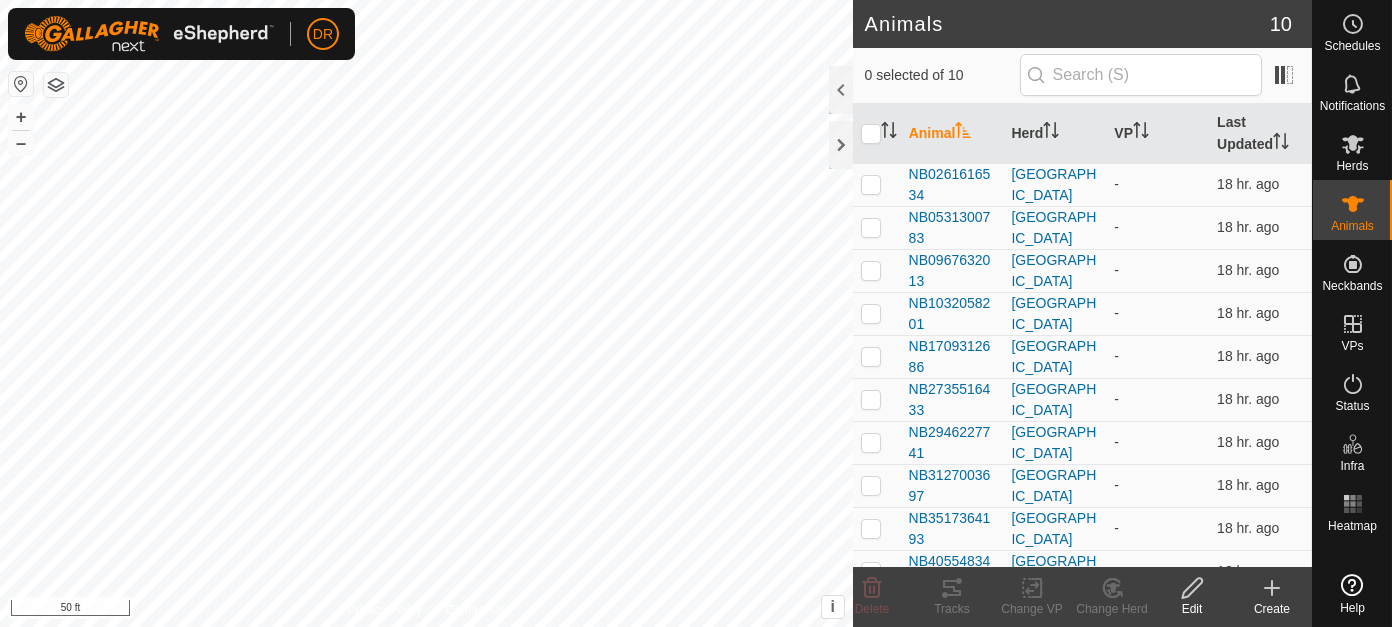 scroll, scrollTop: 0, scrollLeft: 0, axis: both 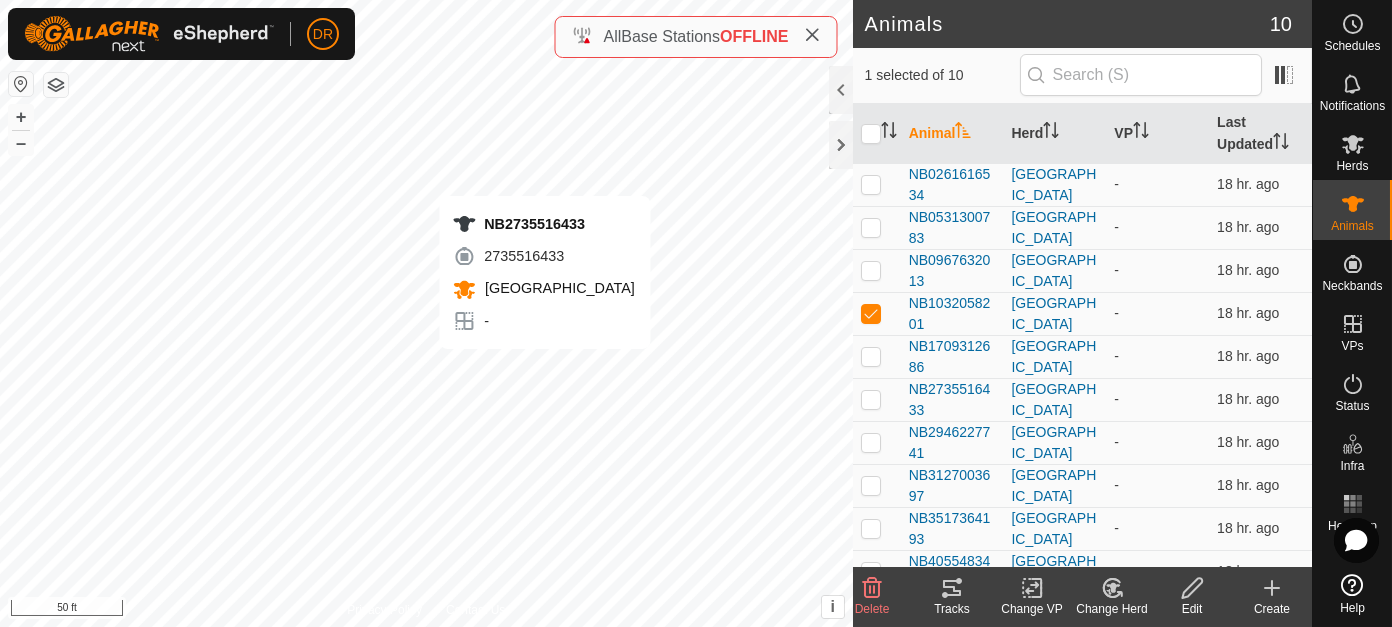 checkbox on "false" 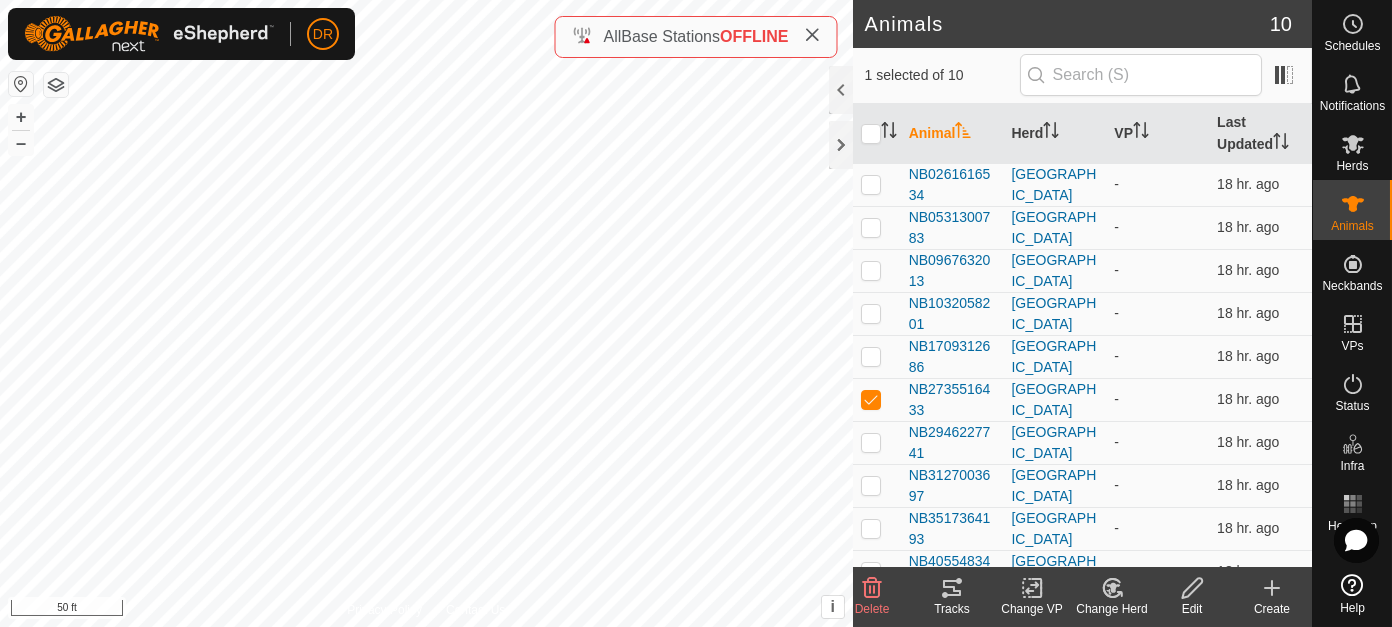 checkbox on "true" 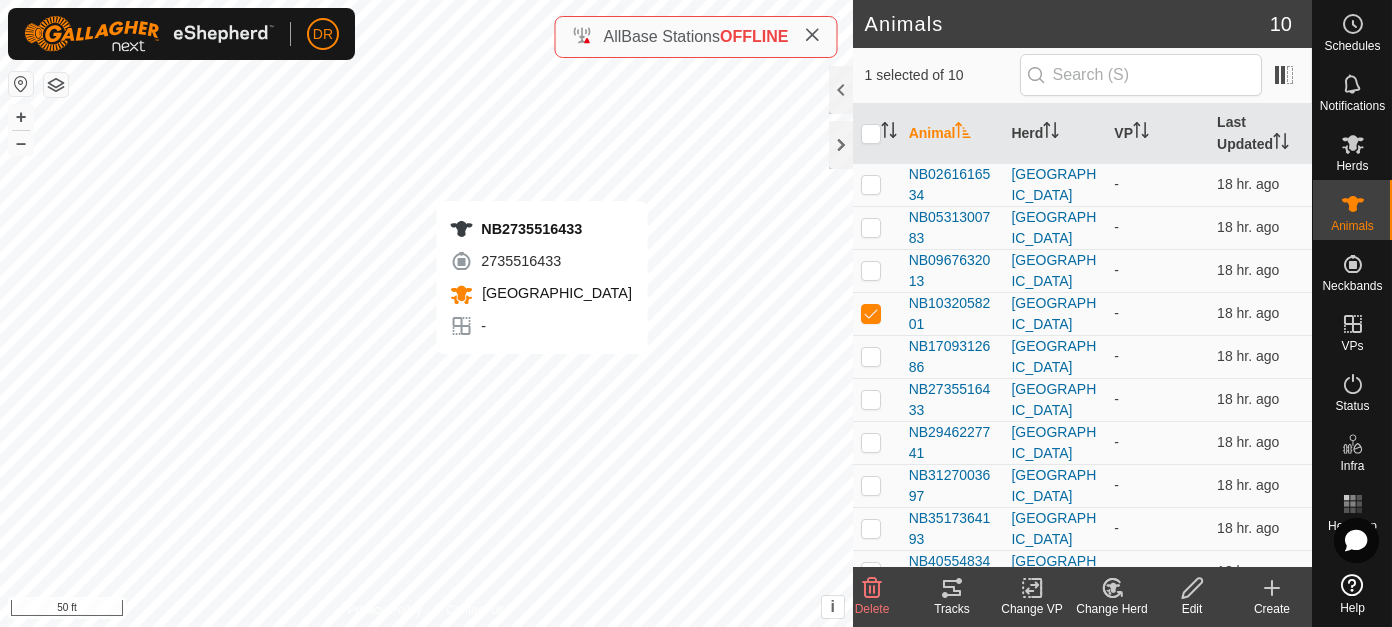 click on "NB2735516433
2735516433
[GEOGRAPHIC_DATA]
- + – ⇧ i This application includes HERE Maps. © 2024 HERE. All rights reserved. 50 ft" at bounding box center (426, 313) 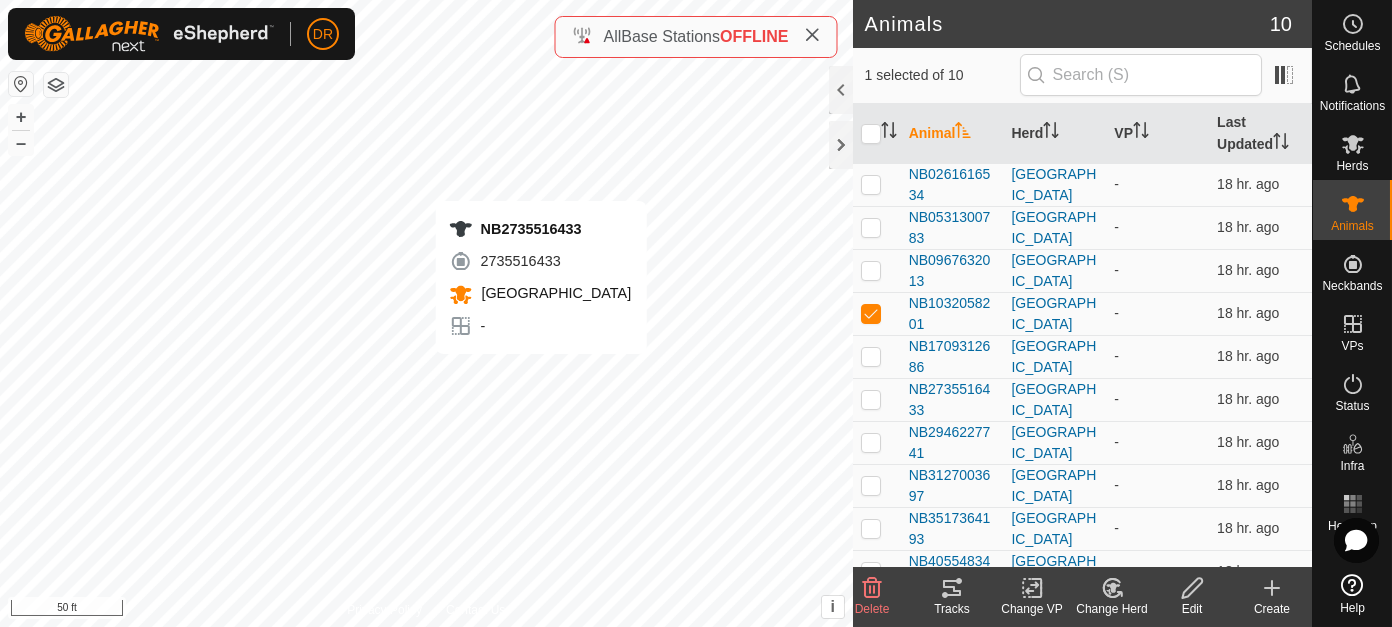 checkbox on "false" 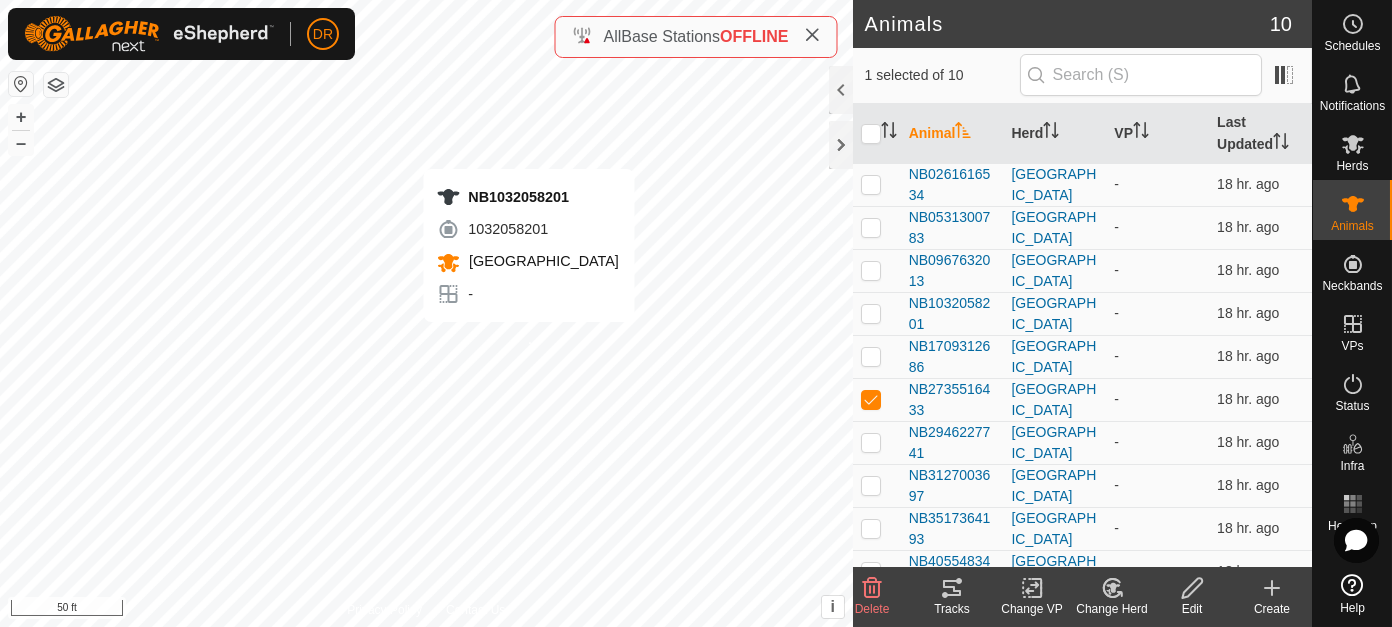 click on "NB1032058201
1032058201
[GEOGRAPHIC_DATA]
- + – ⇧ i This application includes HERE Maps. © 2024 HERE. All rights reserved. 50 ft" at bounding box center [426, 313] 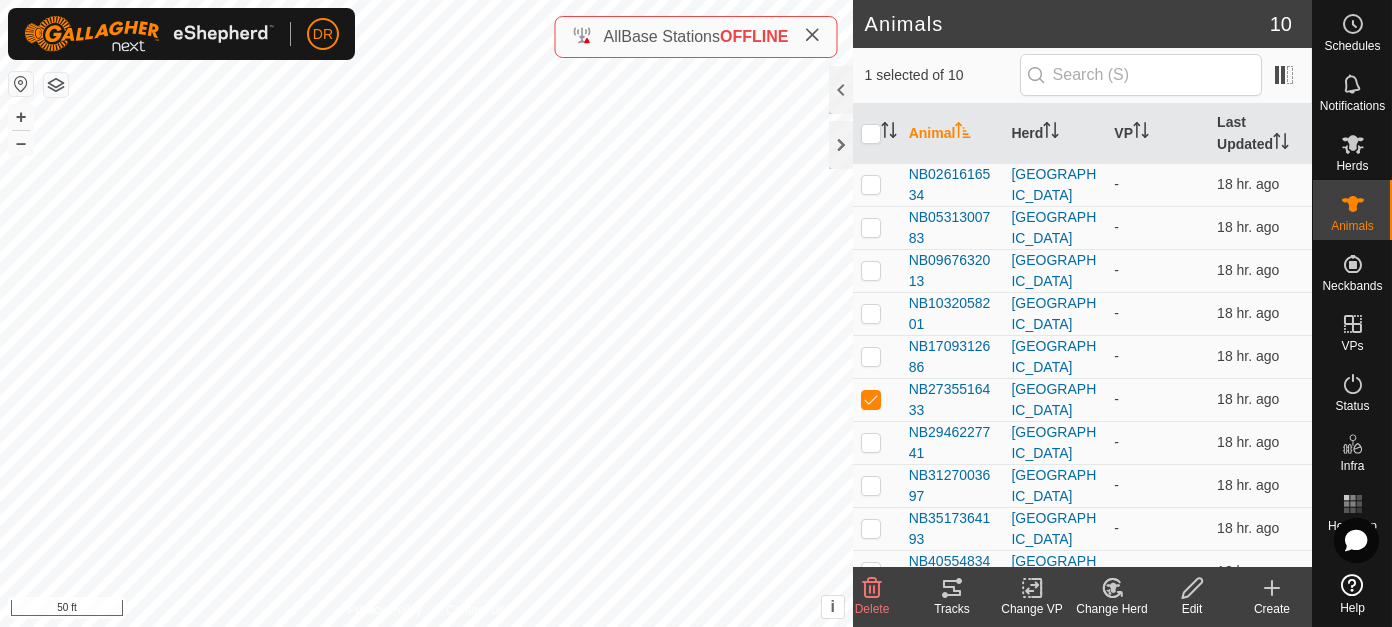 checkbox on "true" 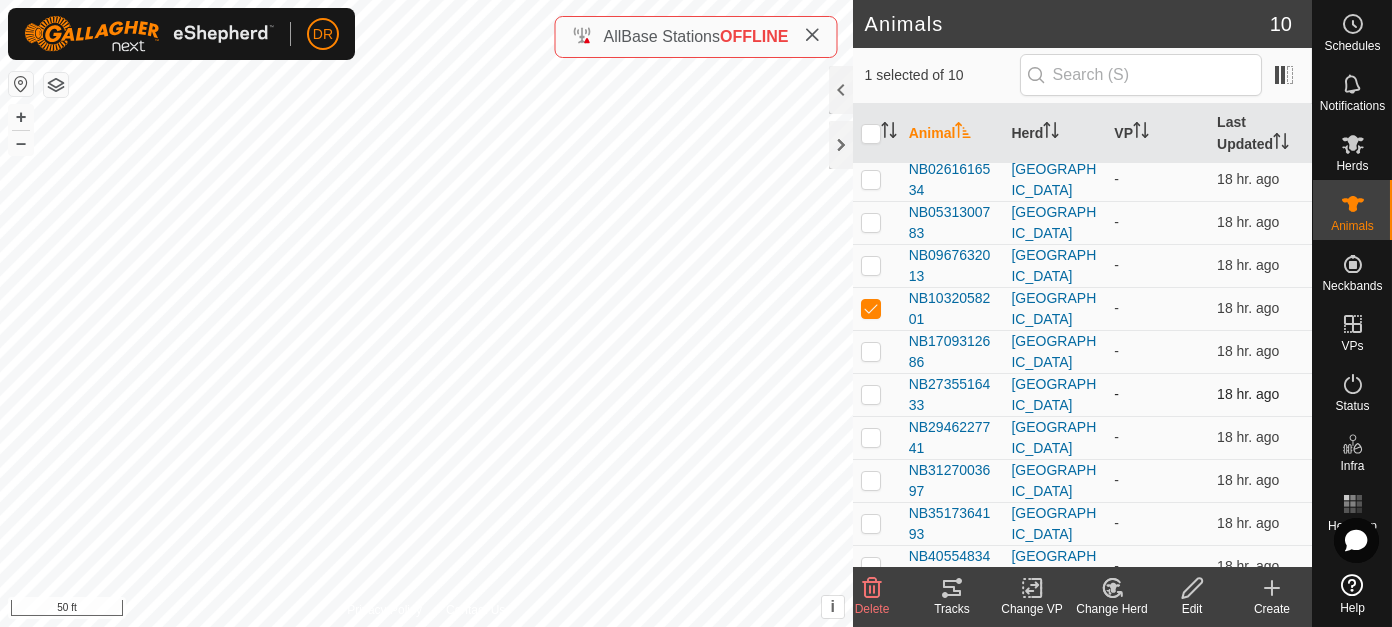 scroll, scrollTop: 0, scrollLeft: 0, axis: both 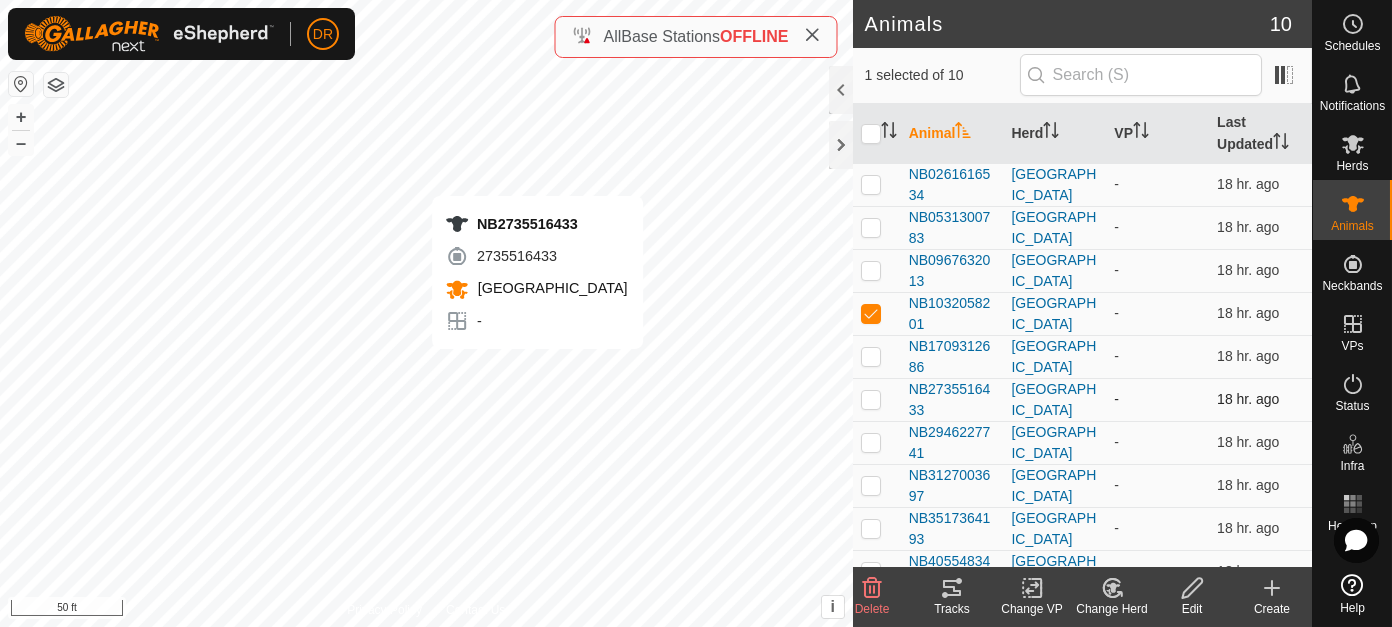checkbox on "false" 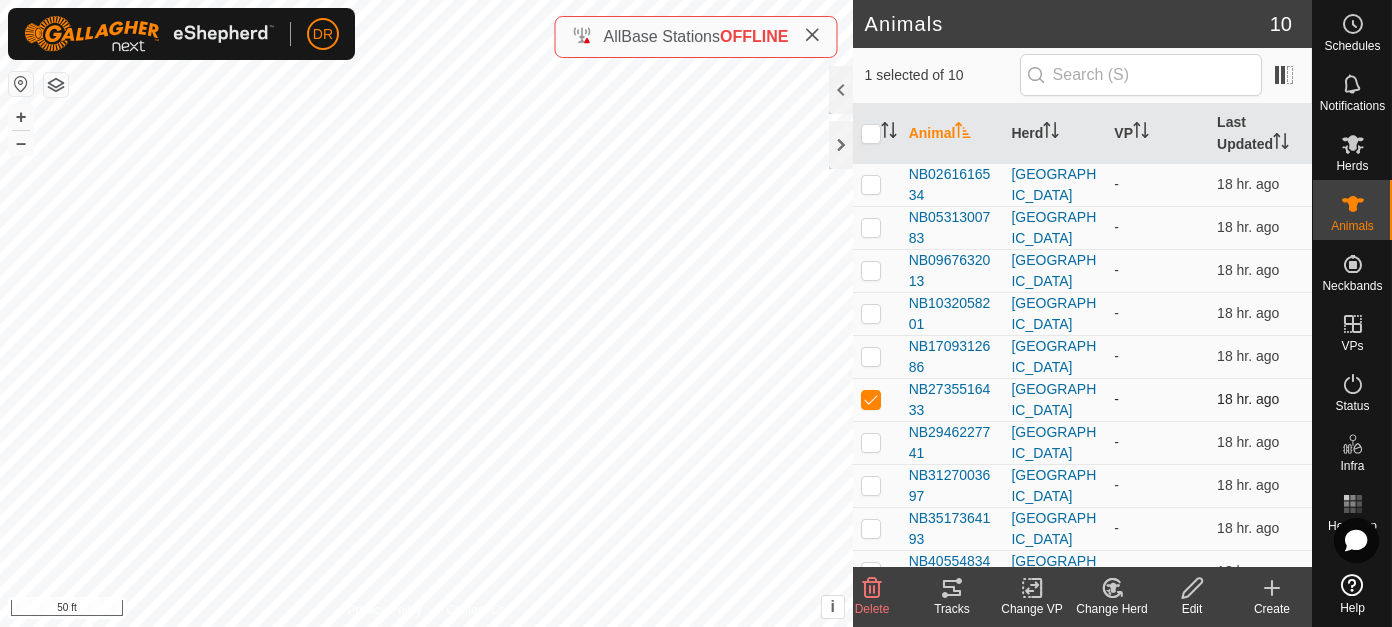 checkbox on "false" 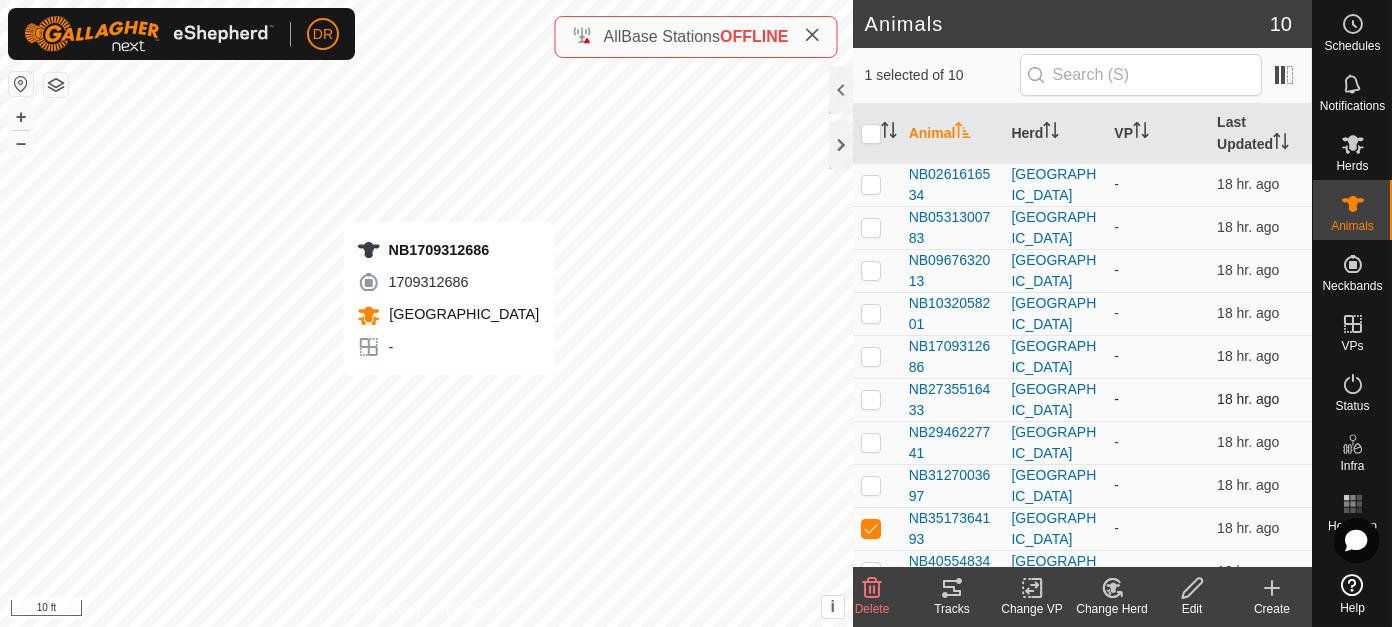 checkbox on "true" 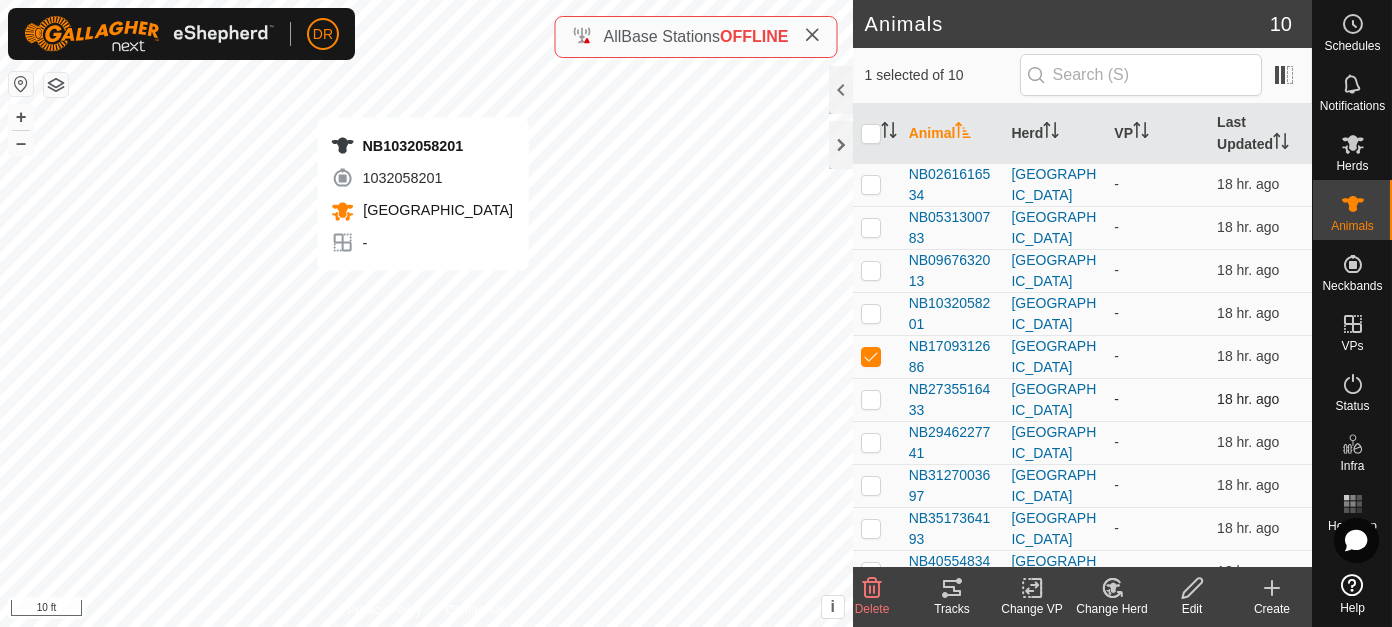 checkbox on "true" 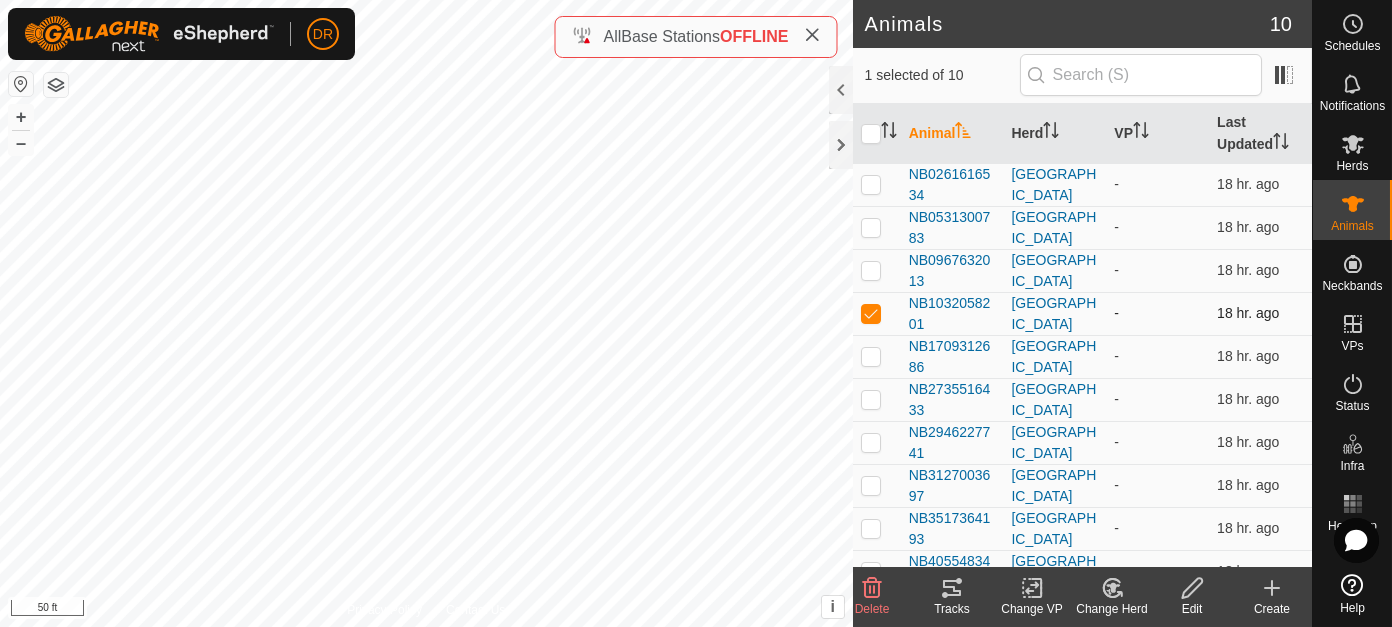click at bounding box center (871, 313) 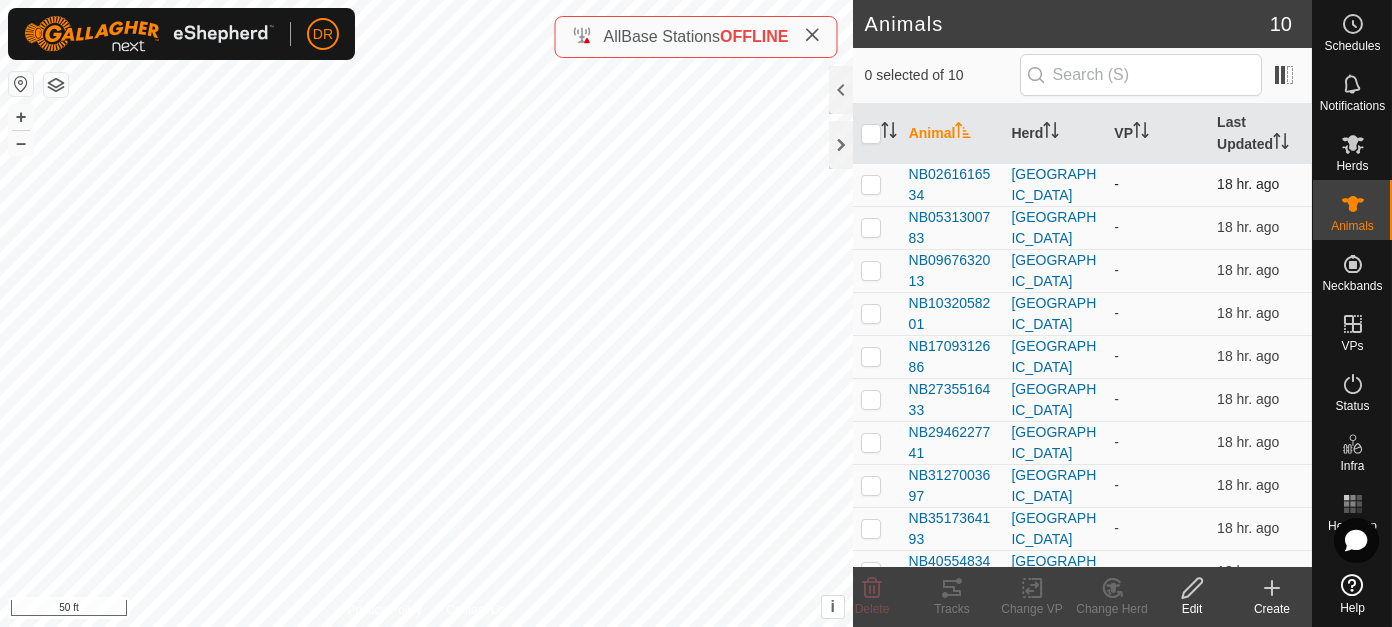 click at bounding box center [871, 184] 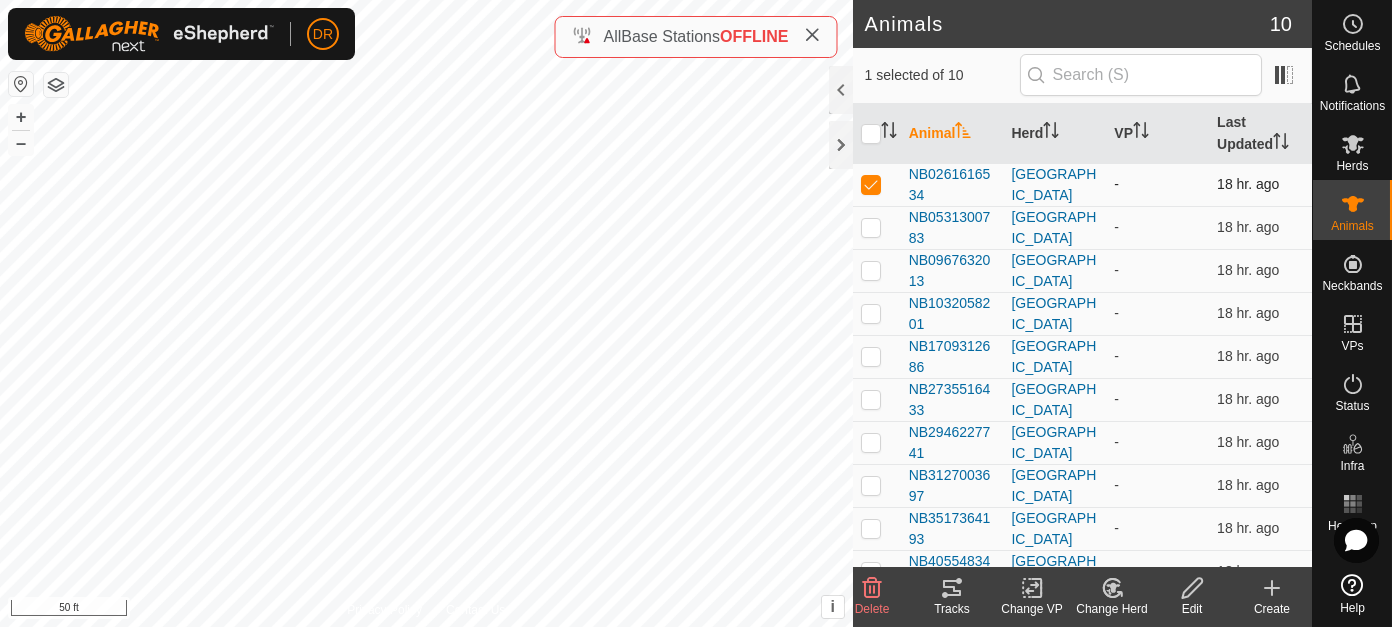 click at bounding box center (871, 184) 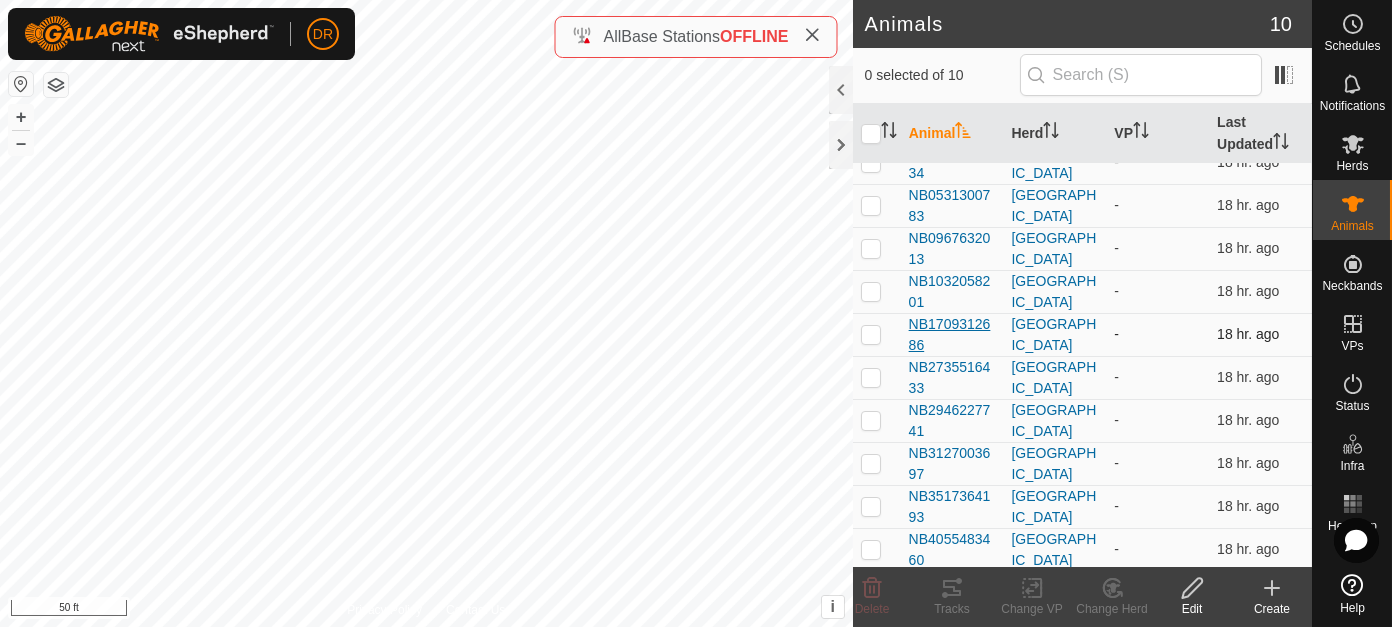 scroll, scrollTop: 0, scrollLeft: 0, axis: both 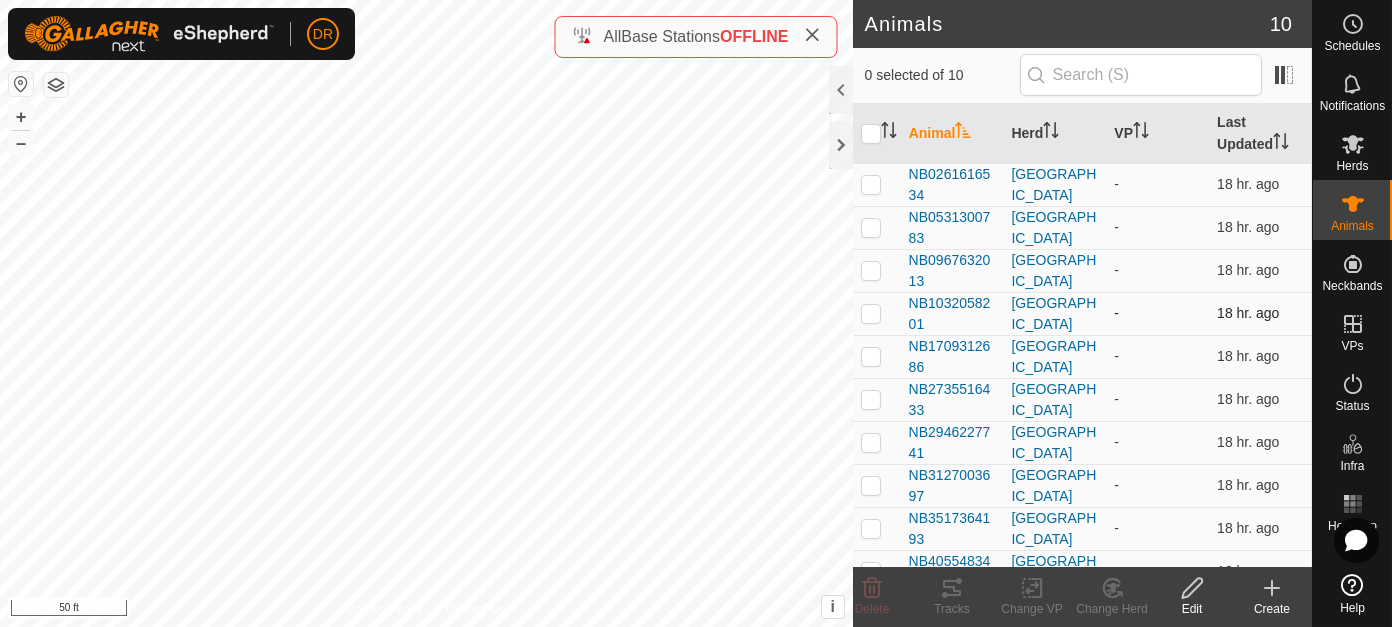 click at bounding box center [871, 313] 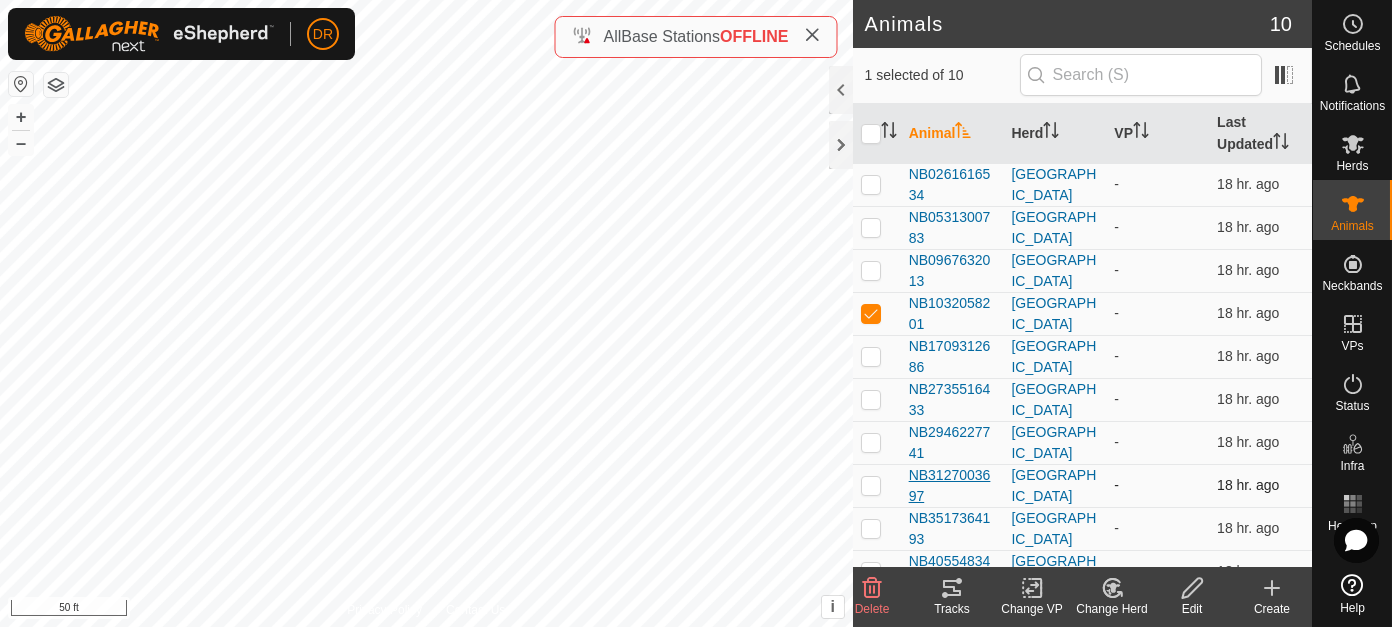 scroll, scrollTop: 22, scrollLeft: 0, axis: vertical 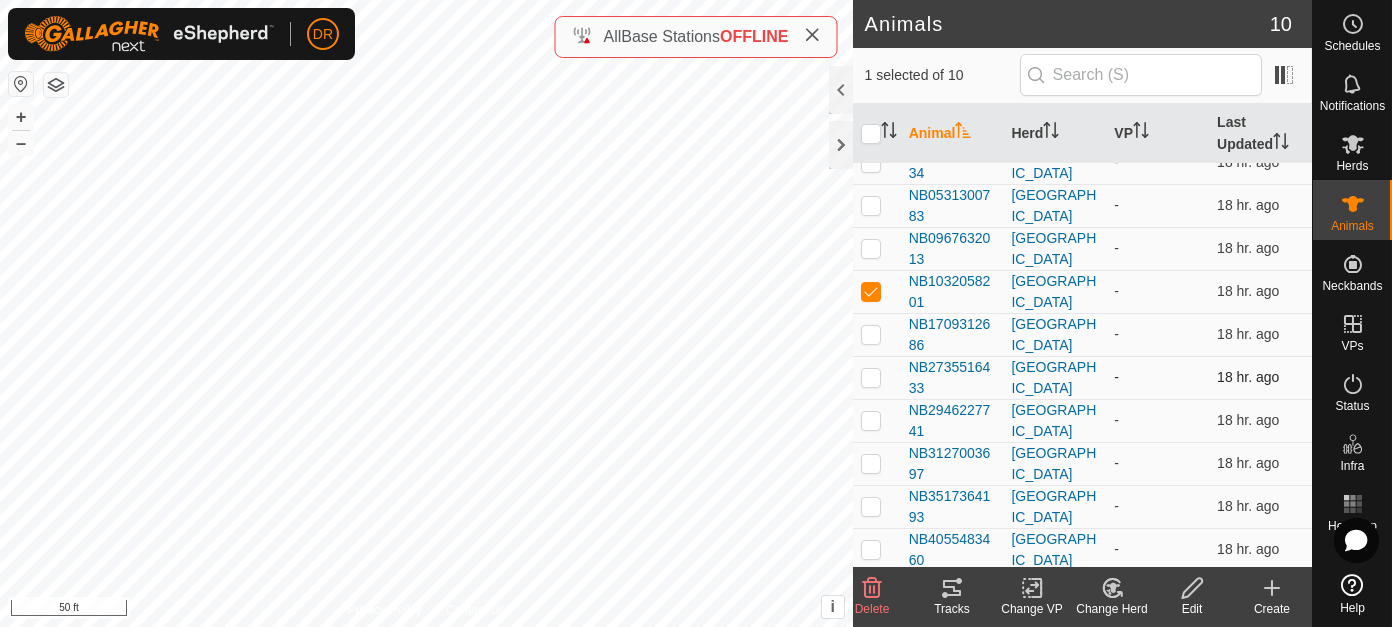 click at bounding box center [871, 377] 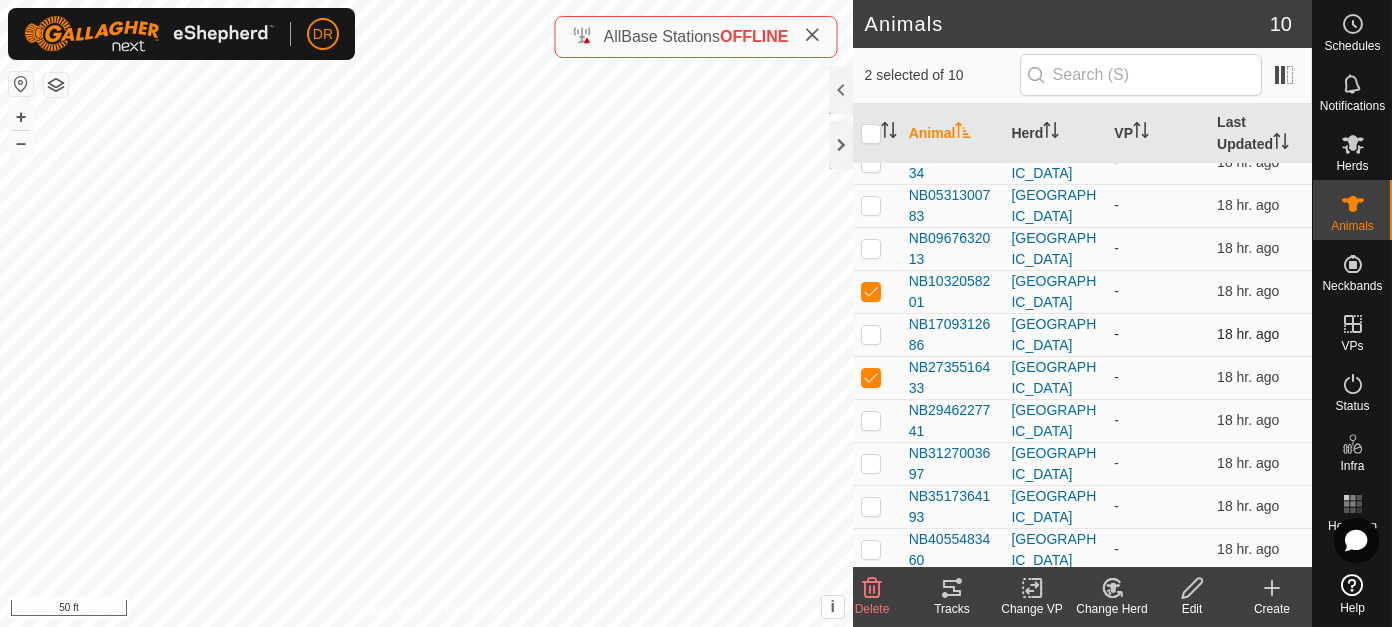 click at bounding box center [871, 334] 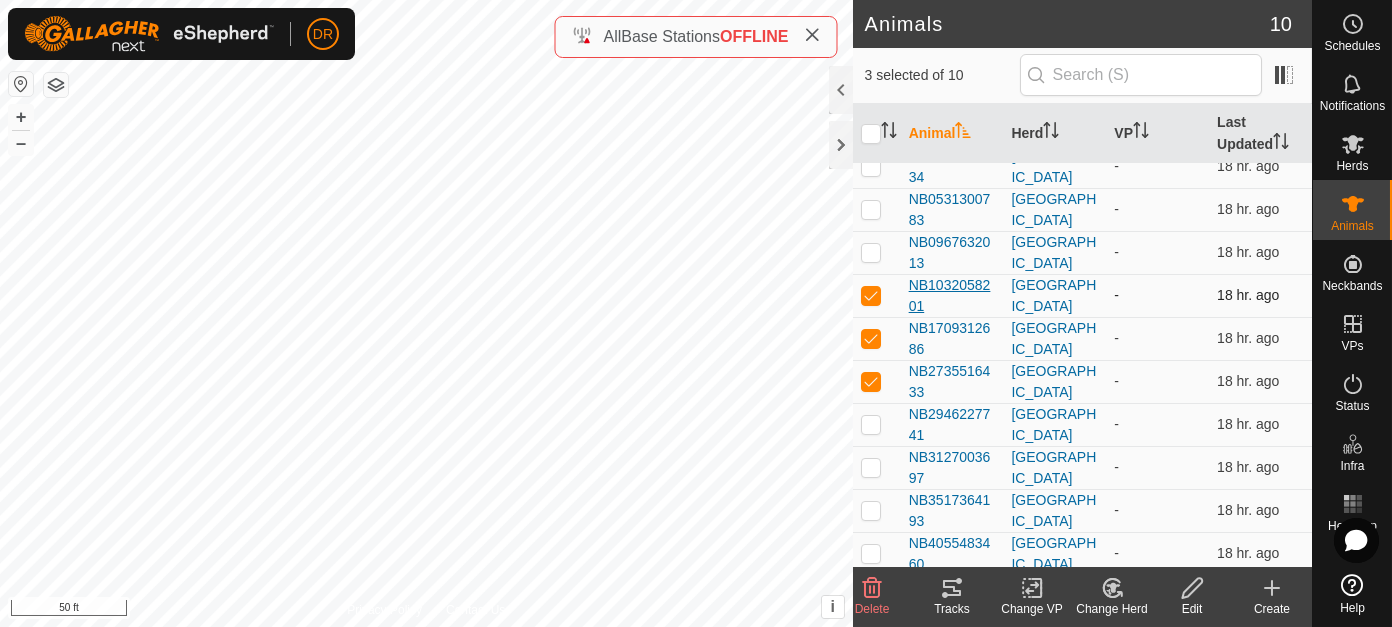 scroll, scrollTop: 22, scrollLeft: 0, axis: vertical 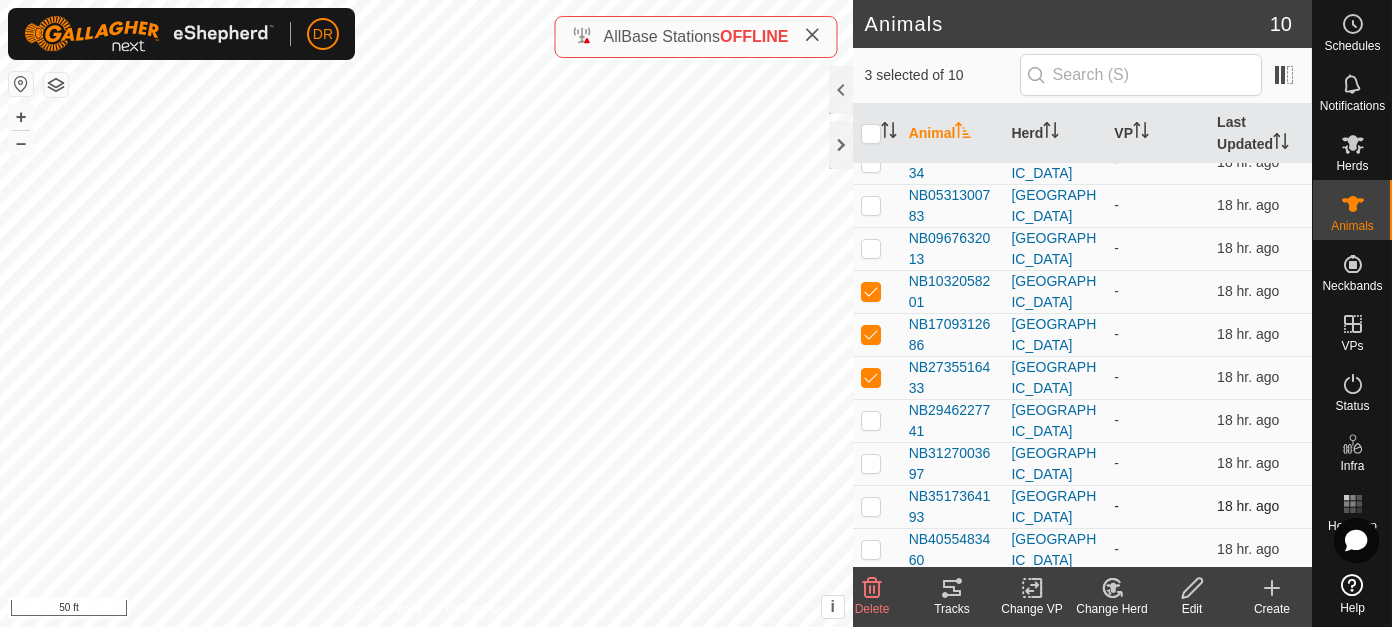click at bounding box center [871, 506] 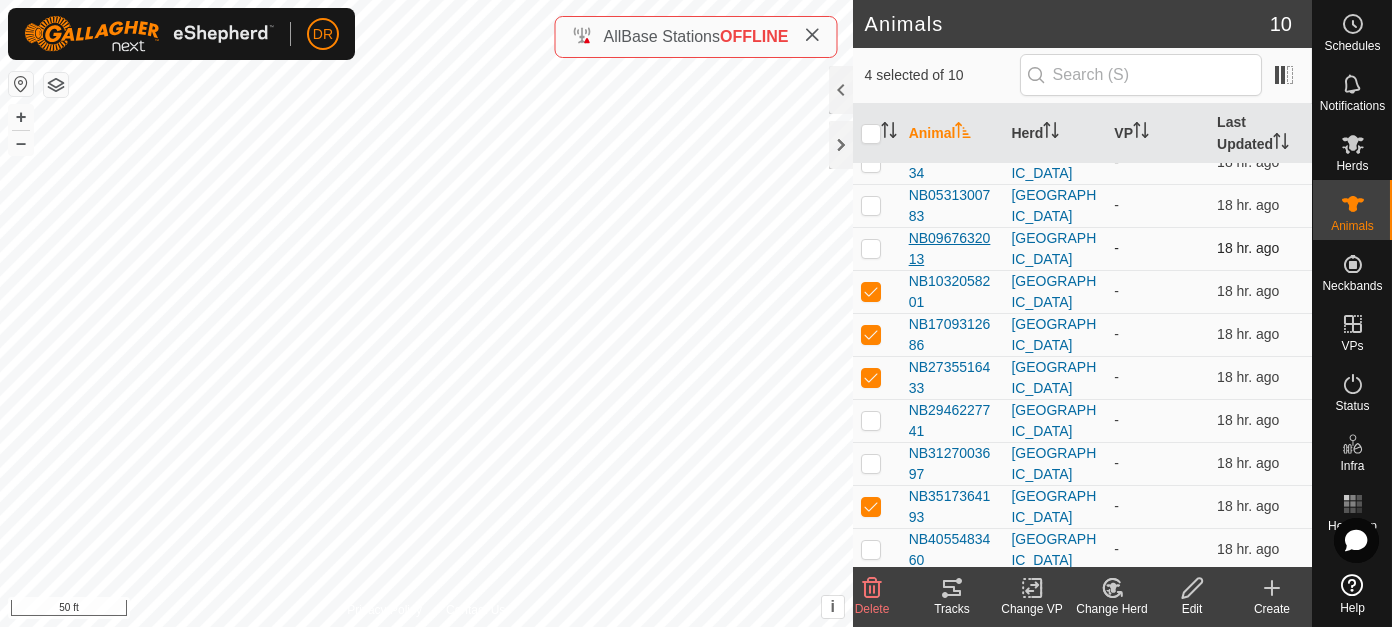 scroll, scrollTop: 0, scrollLeft: 0, axis: both 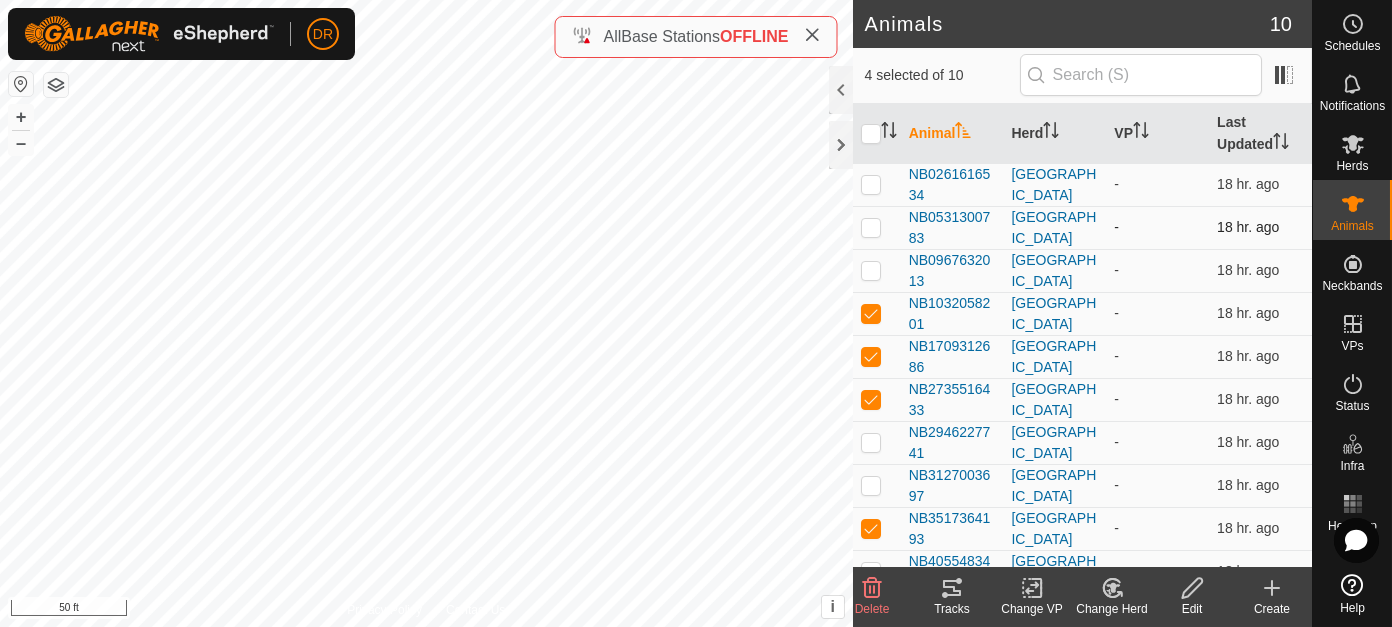 click at bounding box center [871, 227] 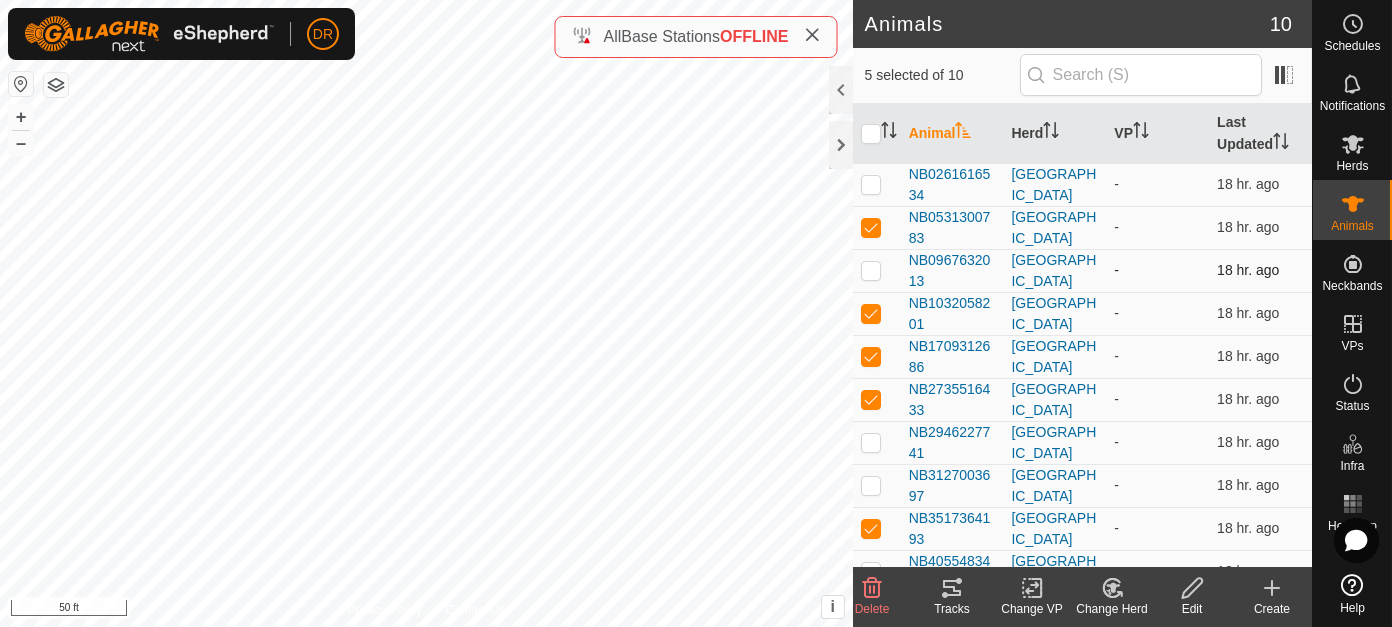 click at bounding box center [871, 270] 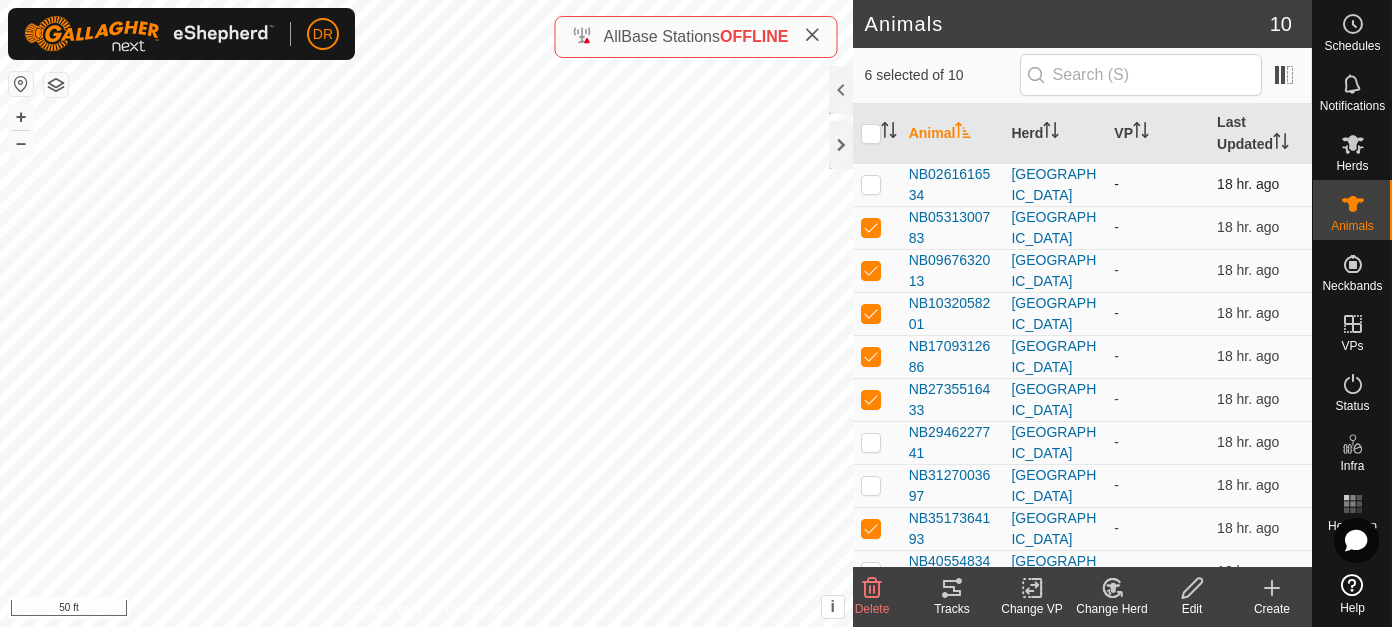 click at bounding box center (871, 184) 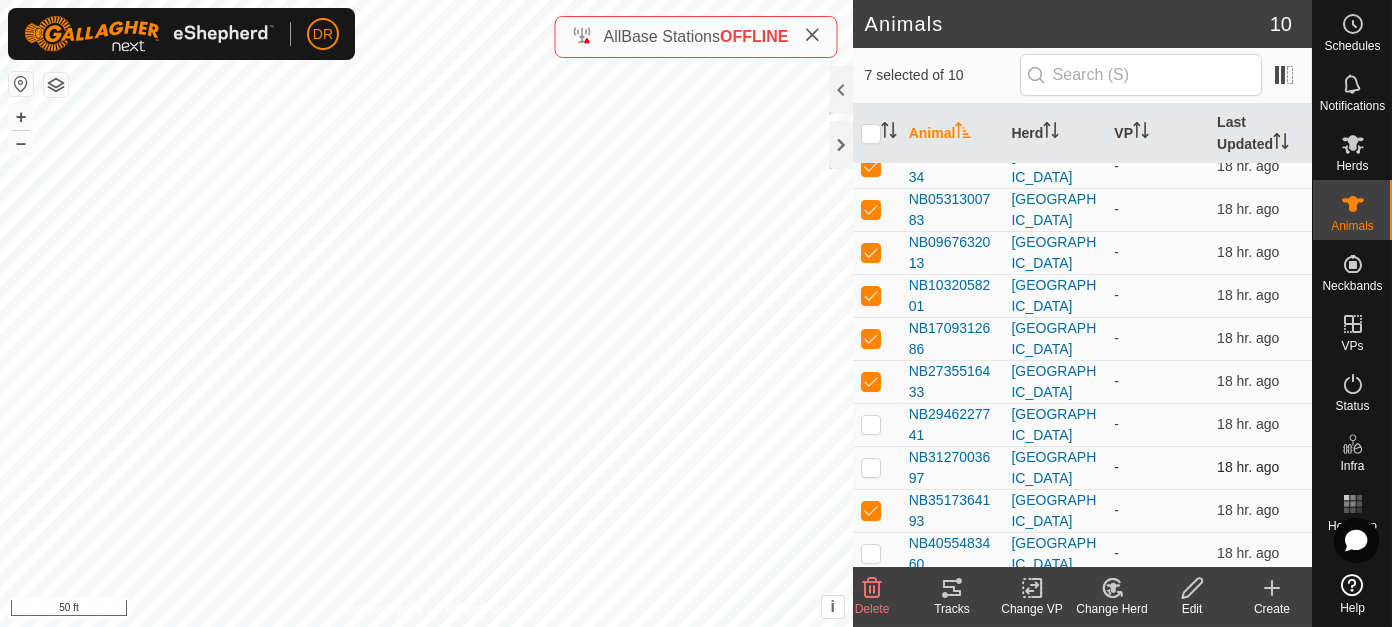 scroll, scrollTop: 22, scrollLeft: 0, axis: vertical 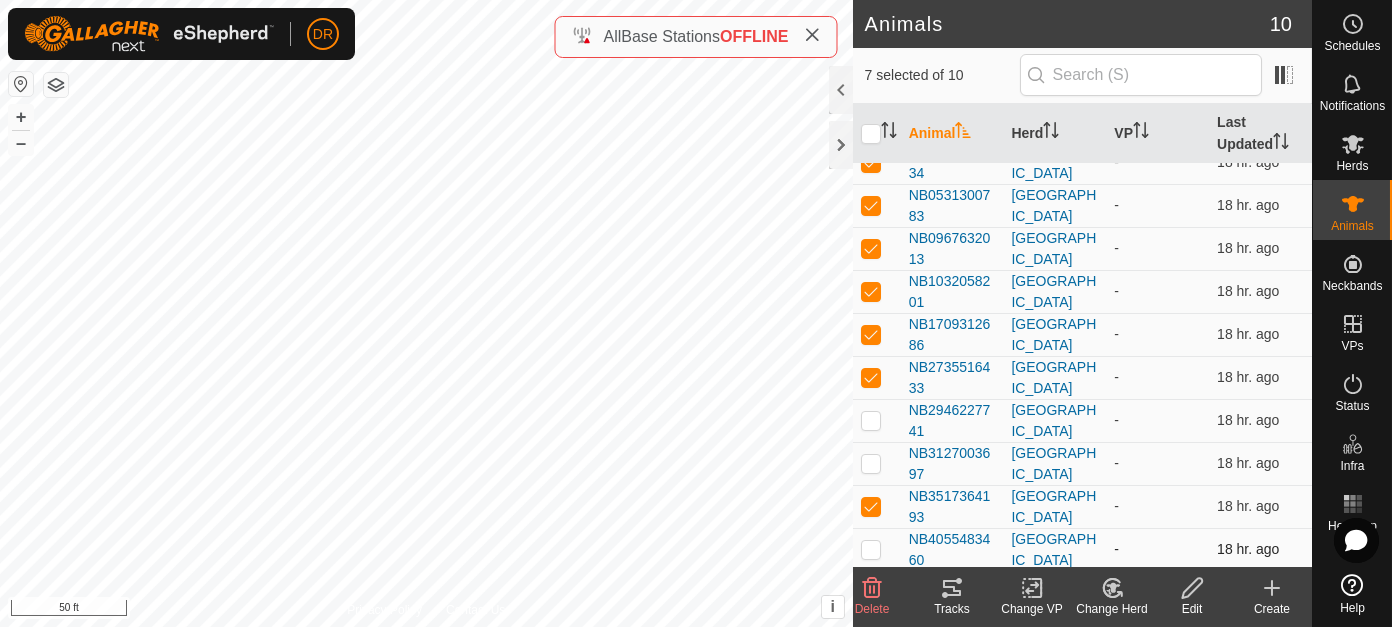 click at bounding box center (871, 549) 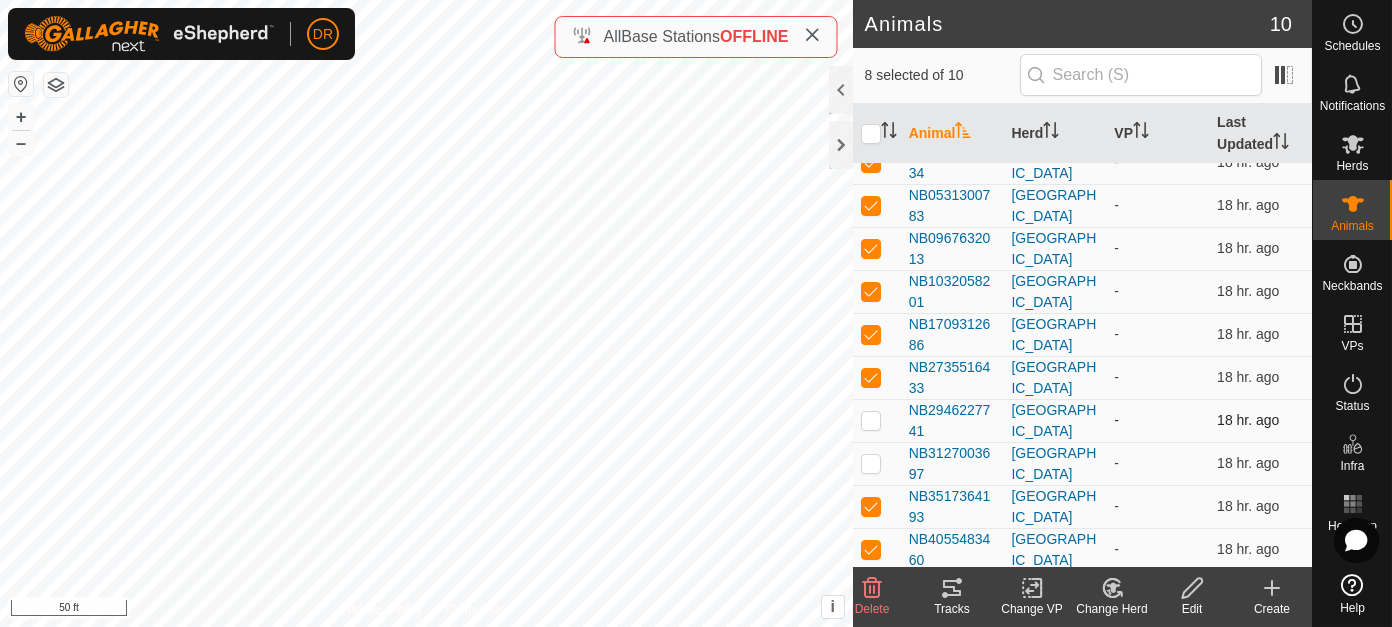 click at bounding box center (871, 420) 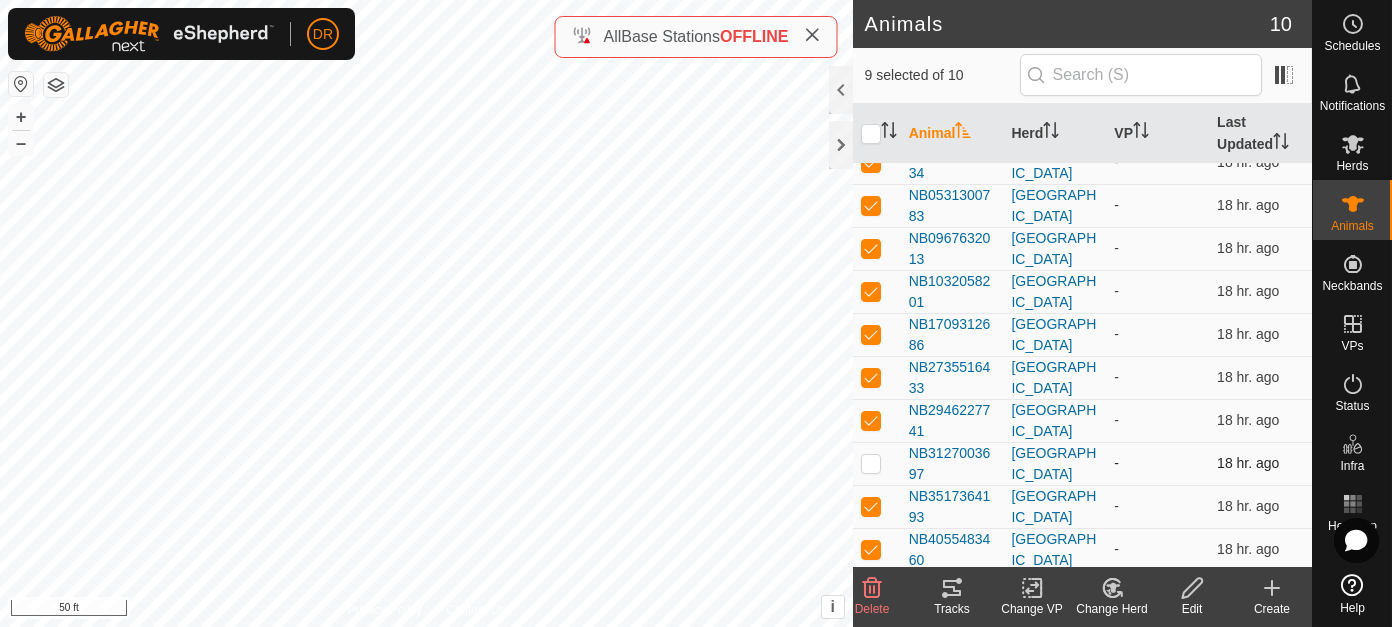 click at bounding box center (871, 463) 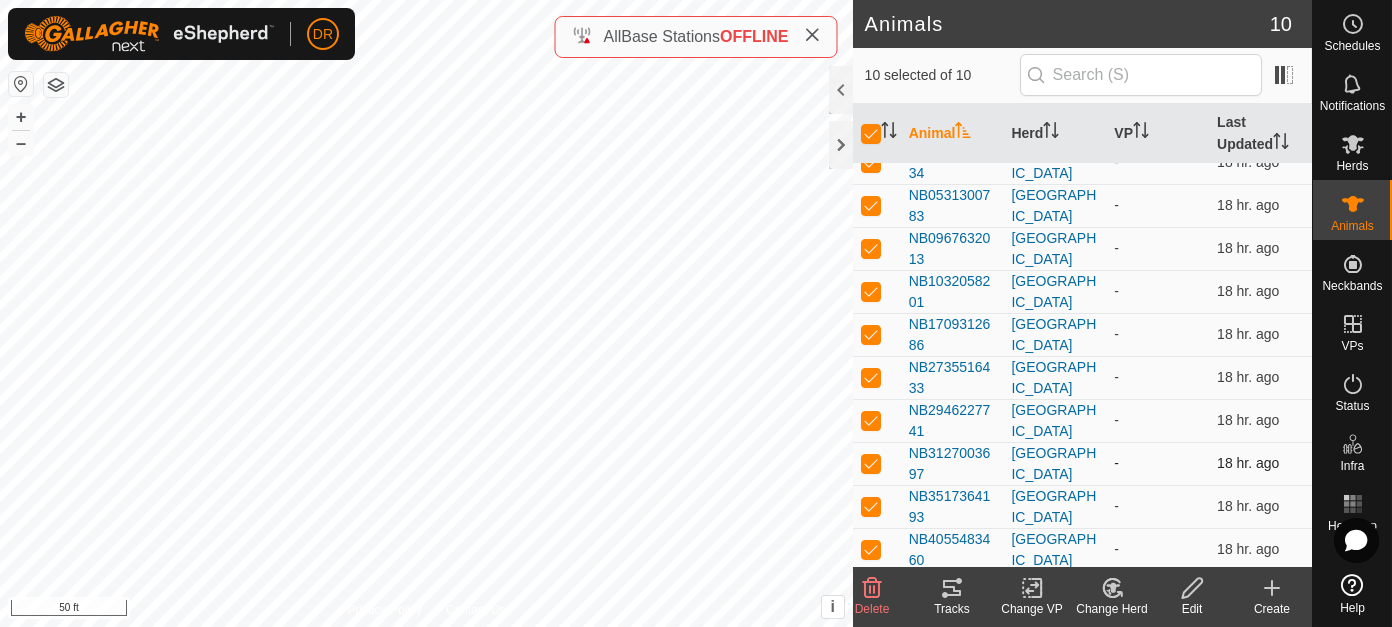 click at bounding box center [871, 463] 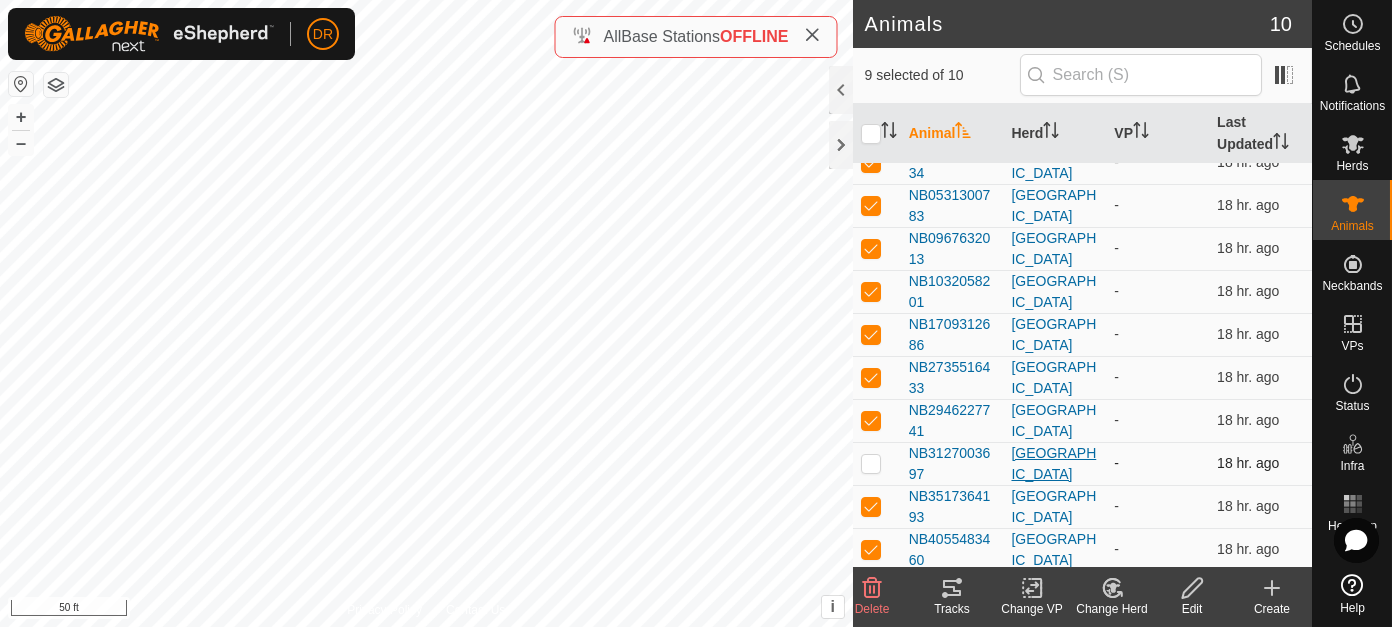 click on "[GEOGRAPHIC_DATA]" at bounding box center (1054, 464) 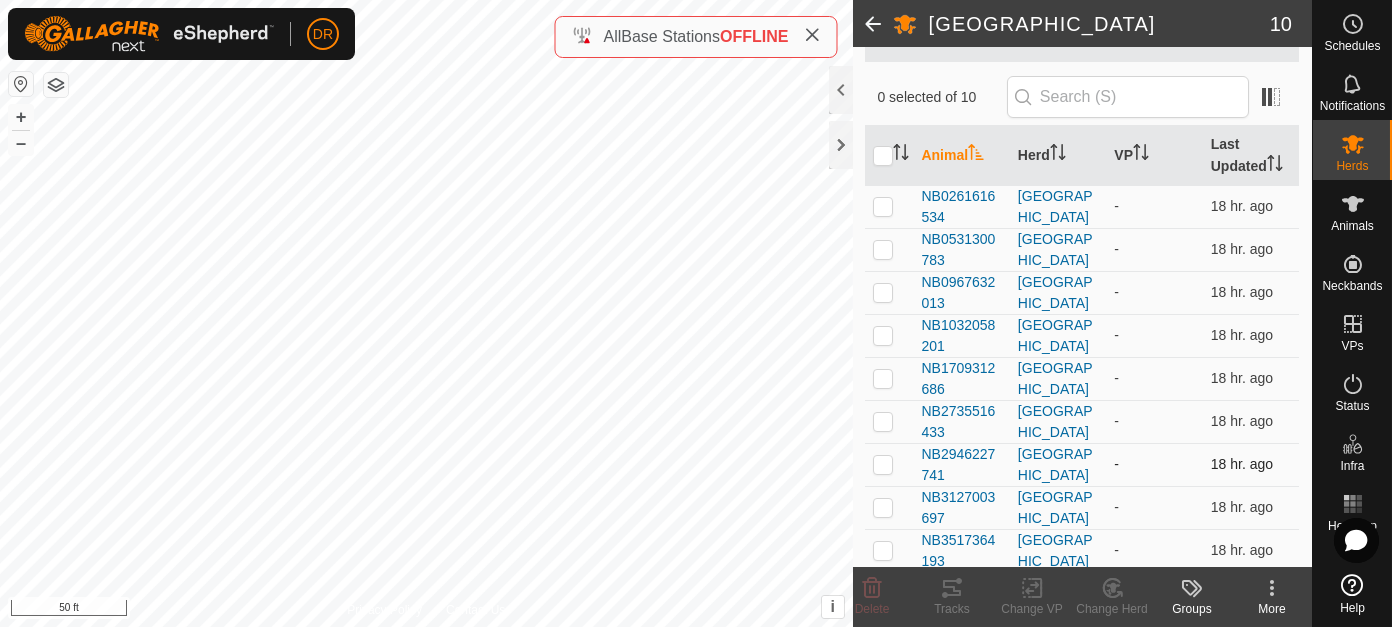 scroll, scrollTop: 390, scrollLeft: 0, axis: vertical 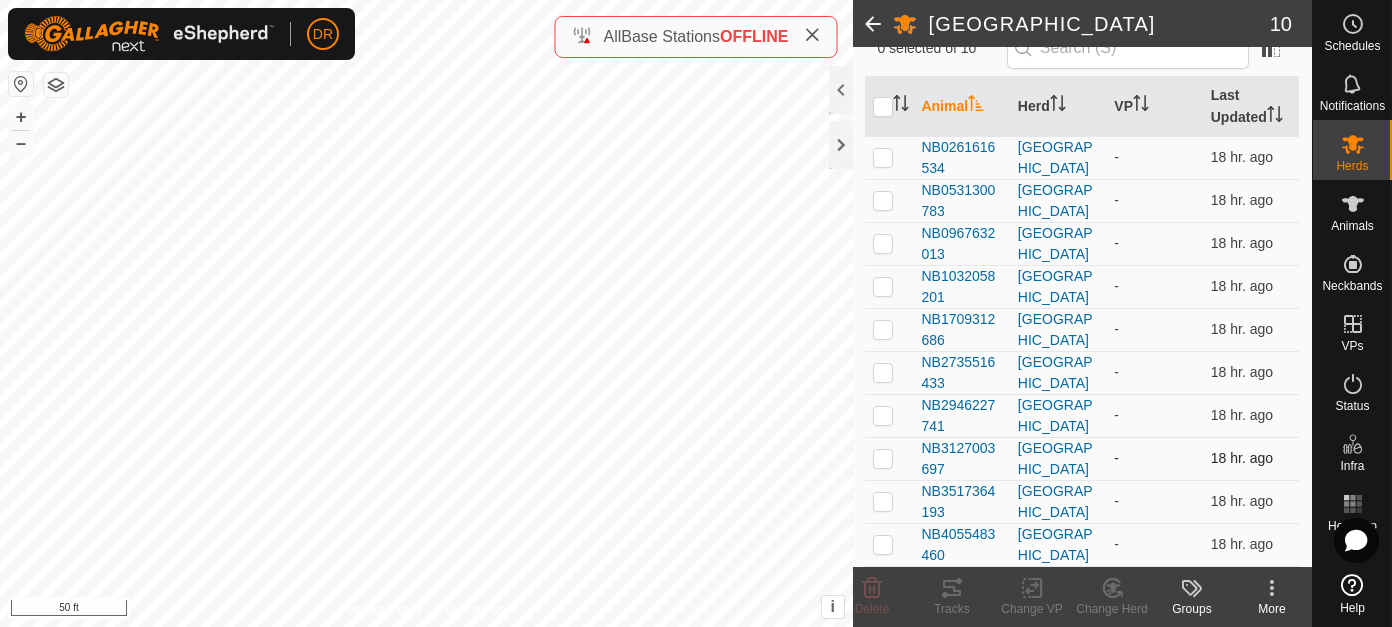 click at bounding box center [883, 458] 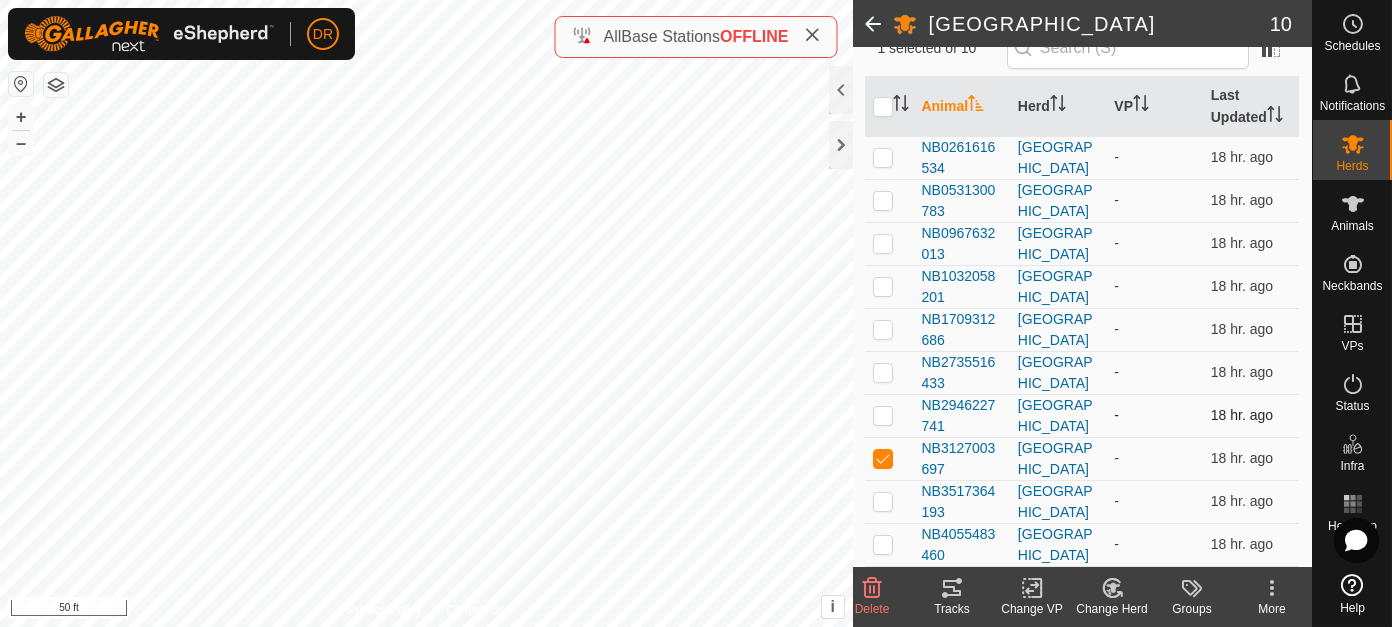 click at bounding box center [883, 415] 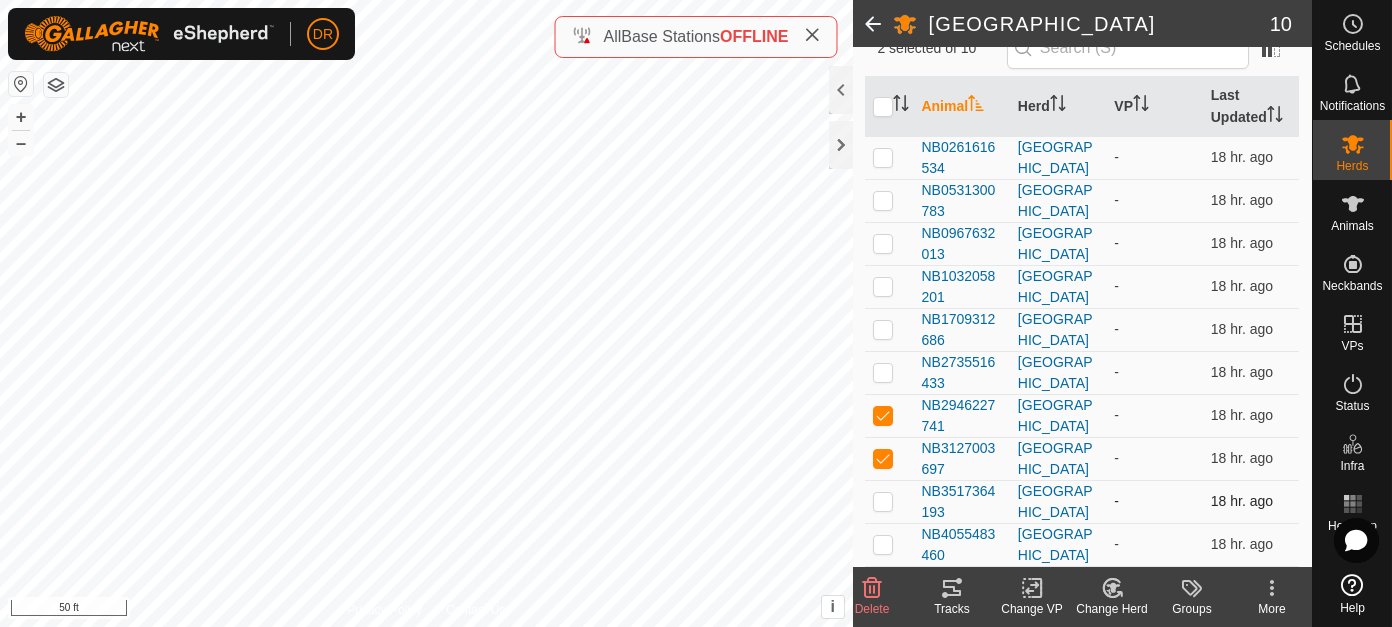 click at bounding box center [883, 501] 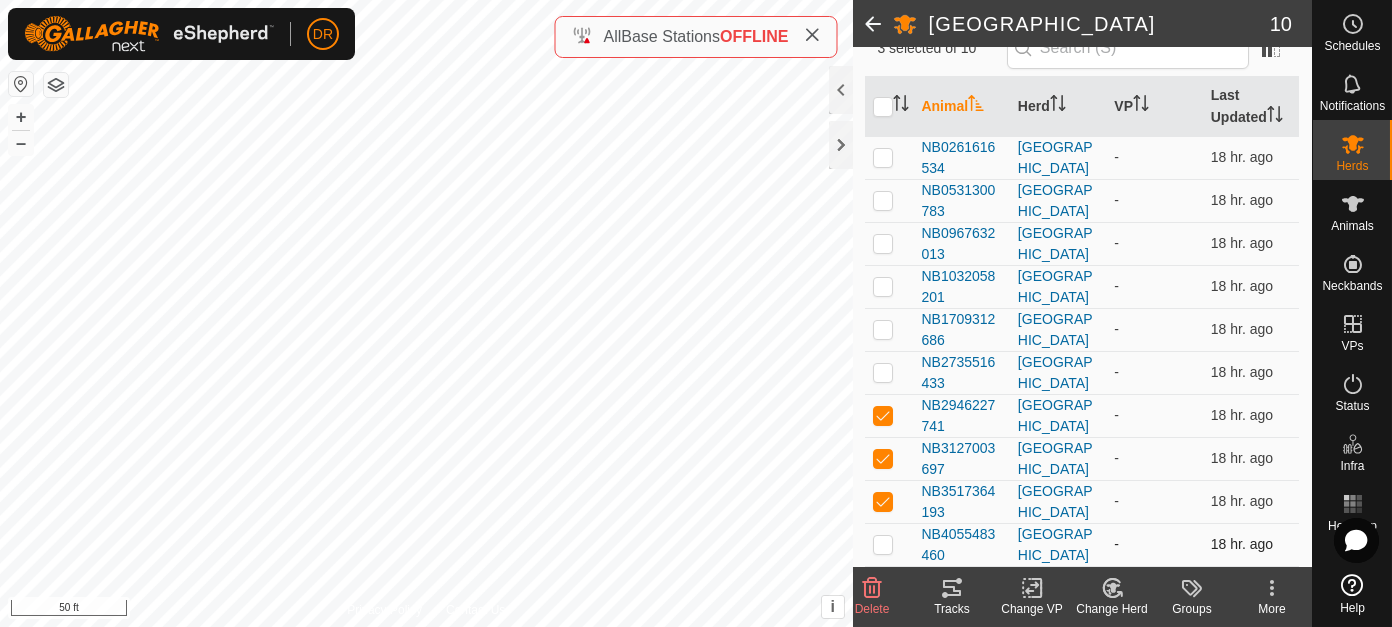 click at bounding box center [883, 544] 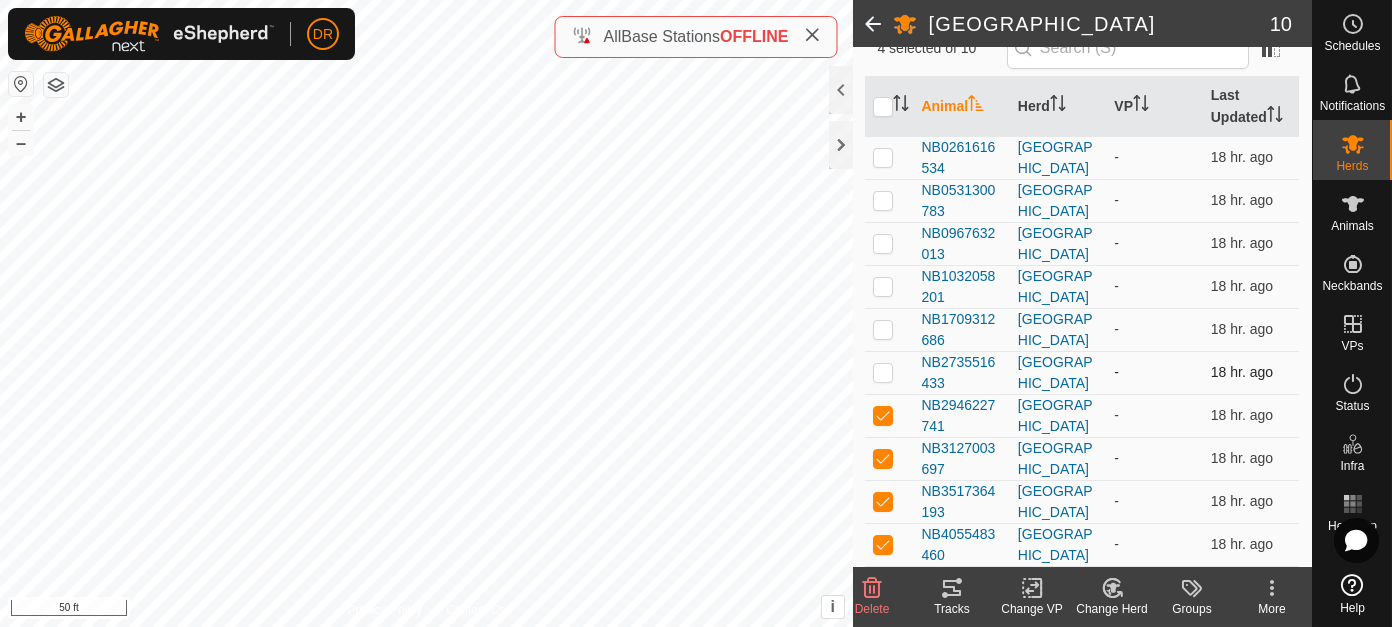 click at bounding box center (883, 372) 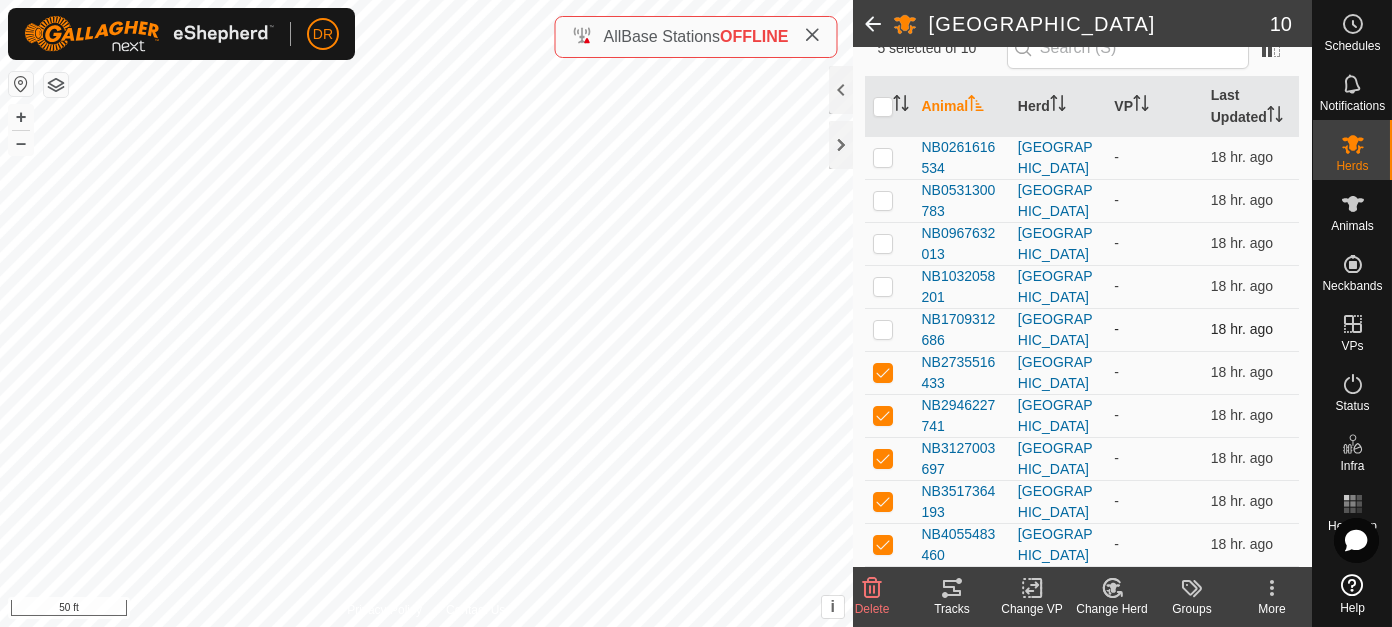 click at bounding box center [883, 329] 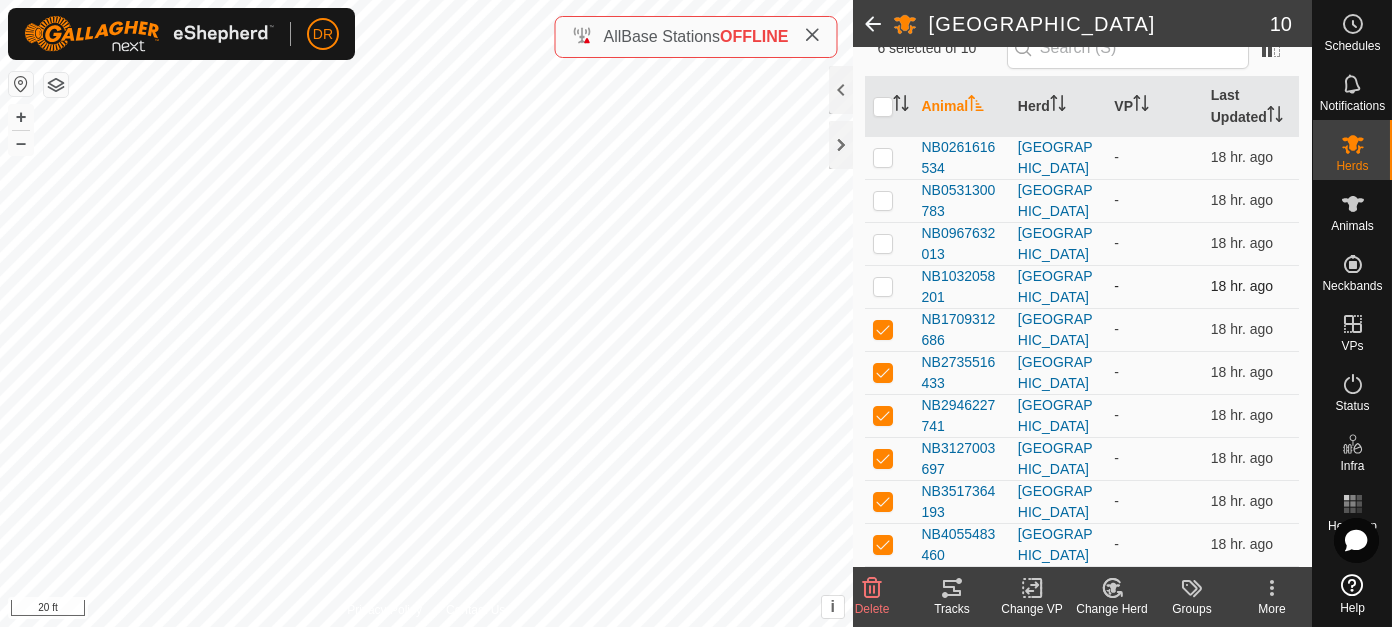 click at bounding box center (883, 286) 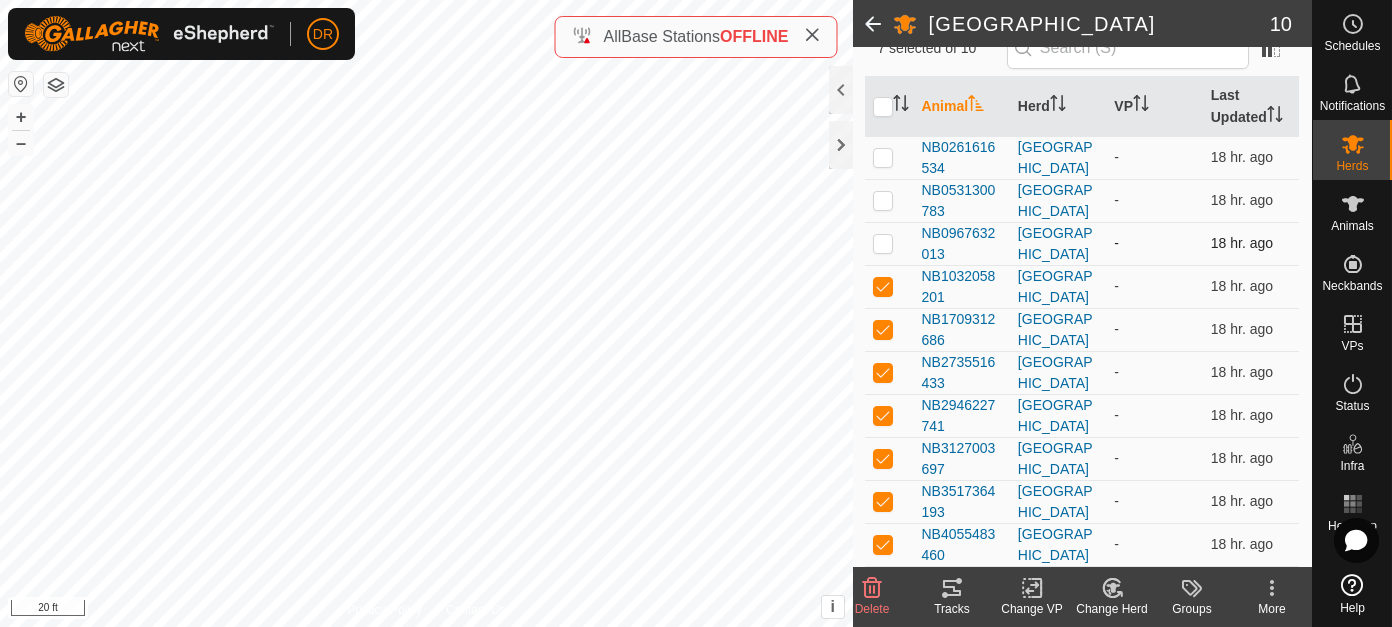 click at bounding box center (883, 243) 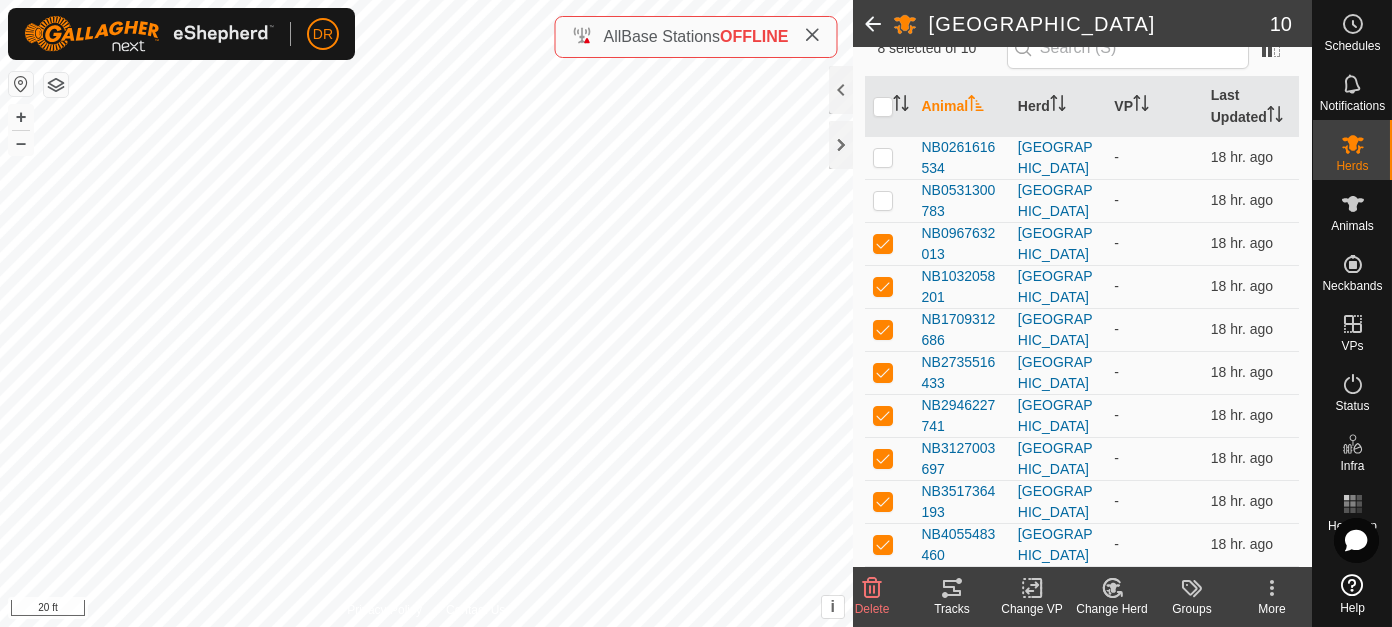 scroll, scrollTop: 90, scrollLeft: 0, axis: vertical 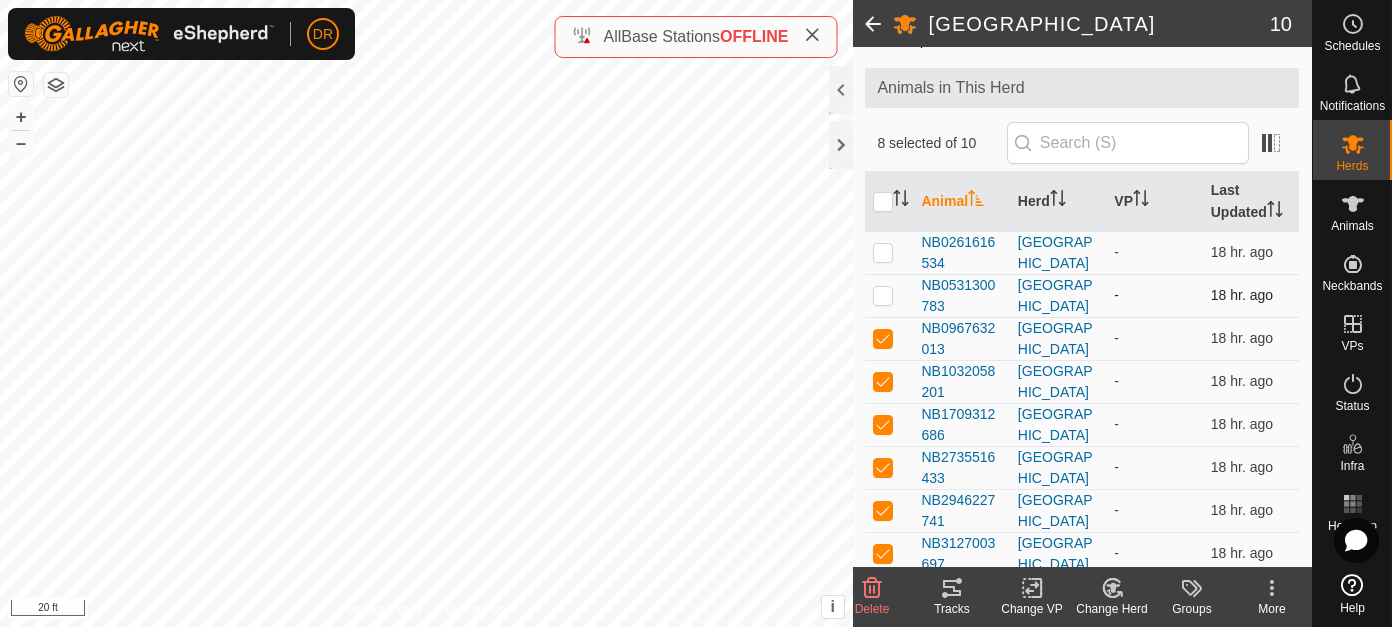 click at bounding box center [883, 295] 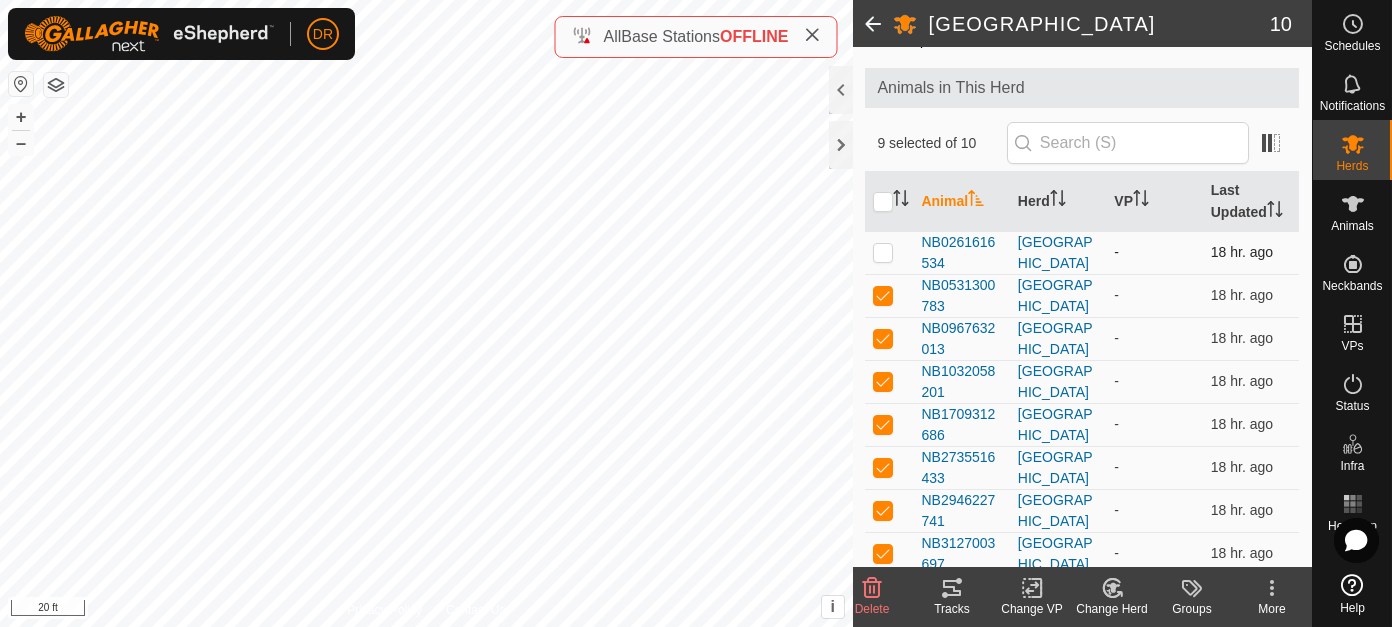 click at bounding box center [889, 252] 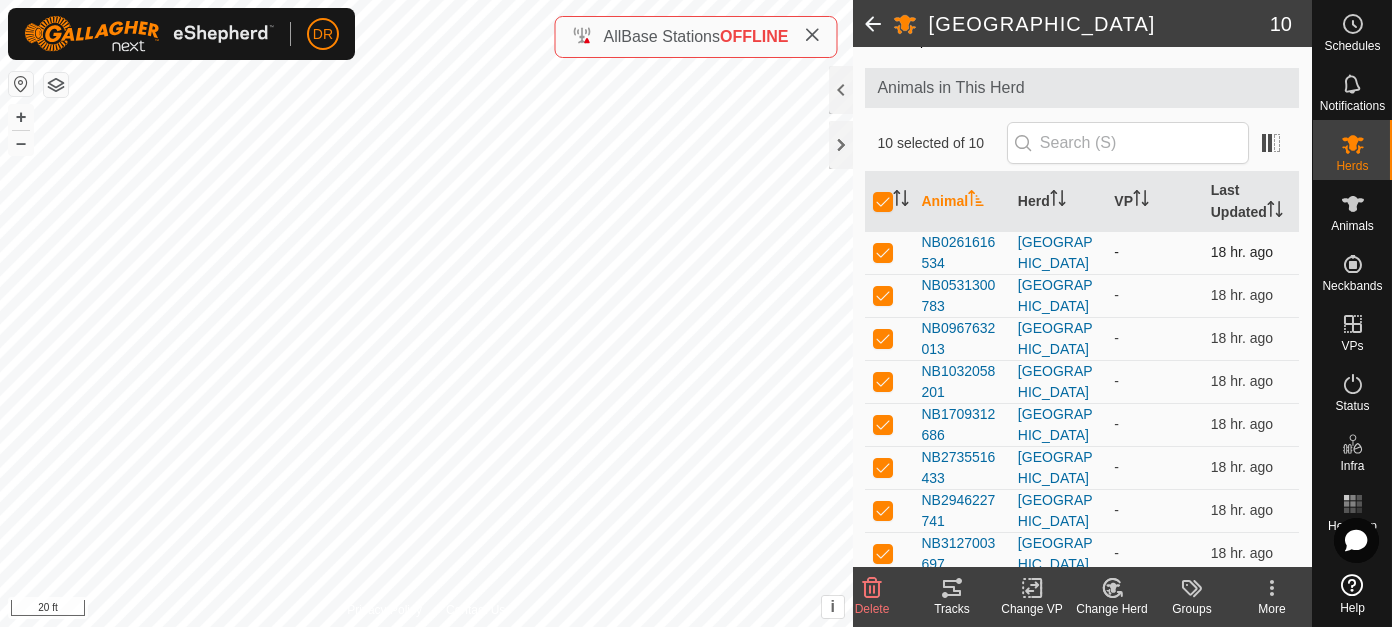 click at bounding box center (889, 252) 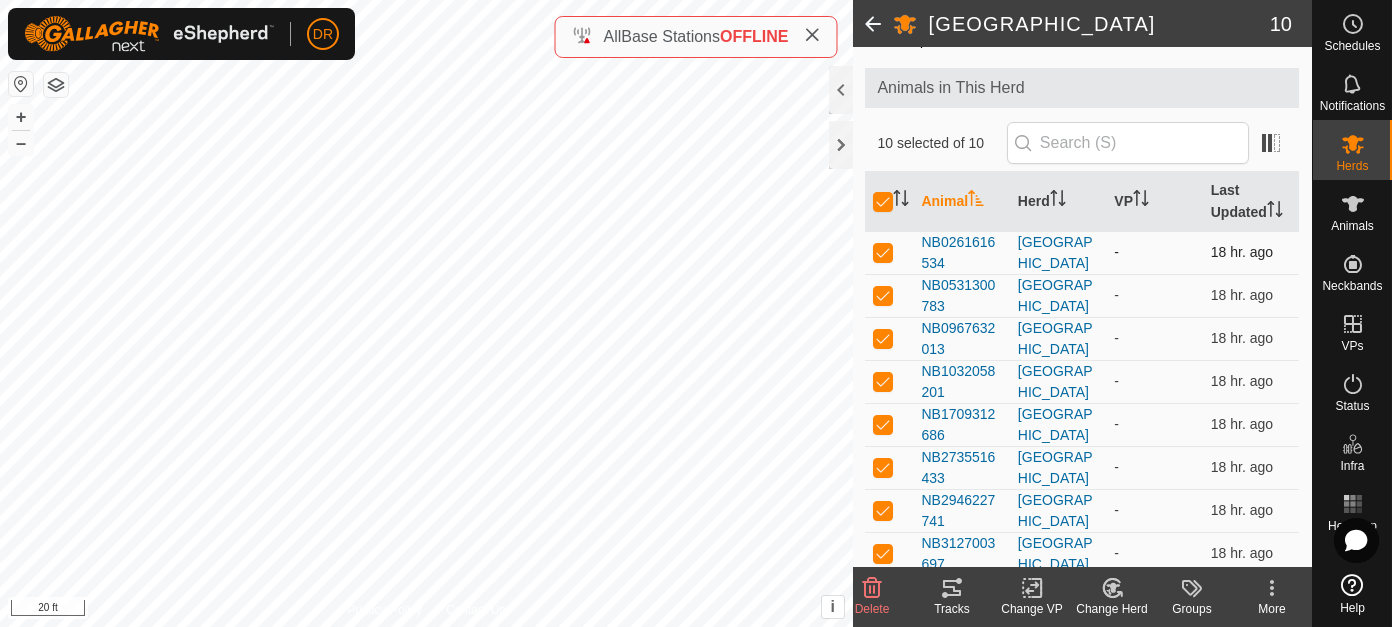 checkbox on "false" 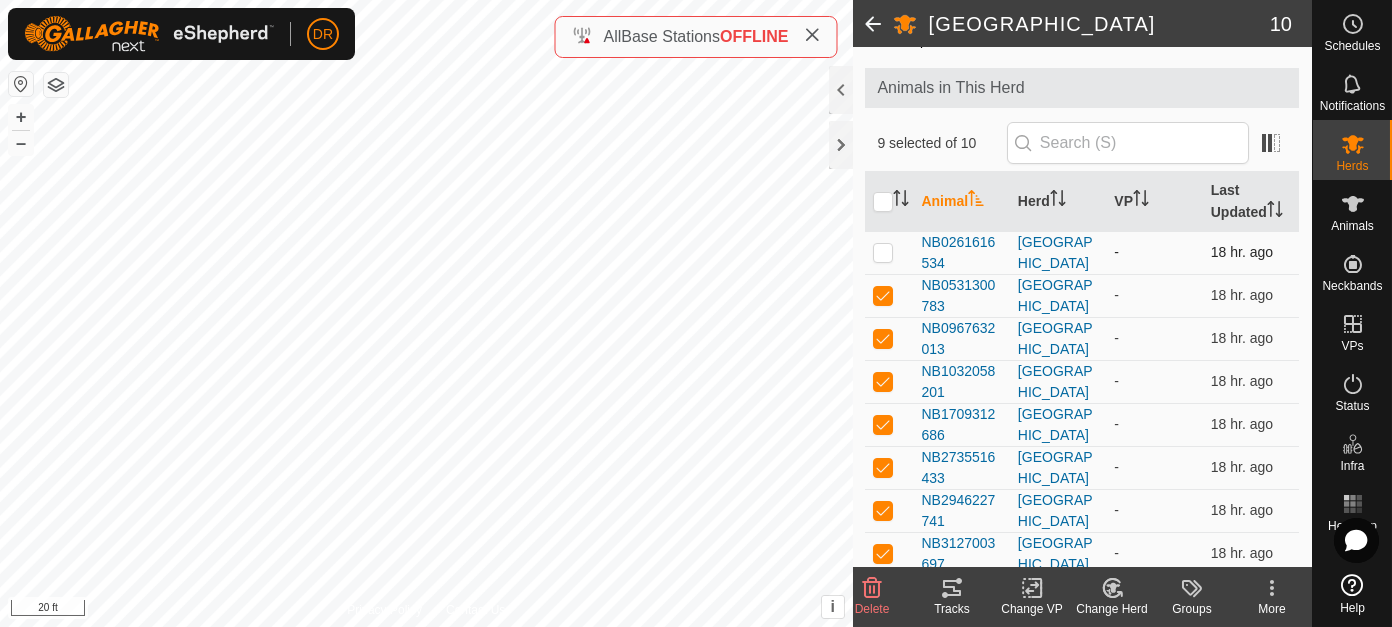 click at bounding box center (883, 252) 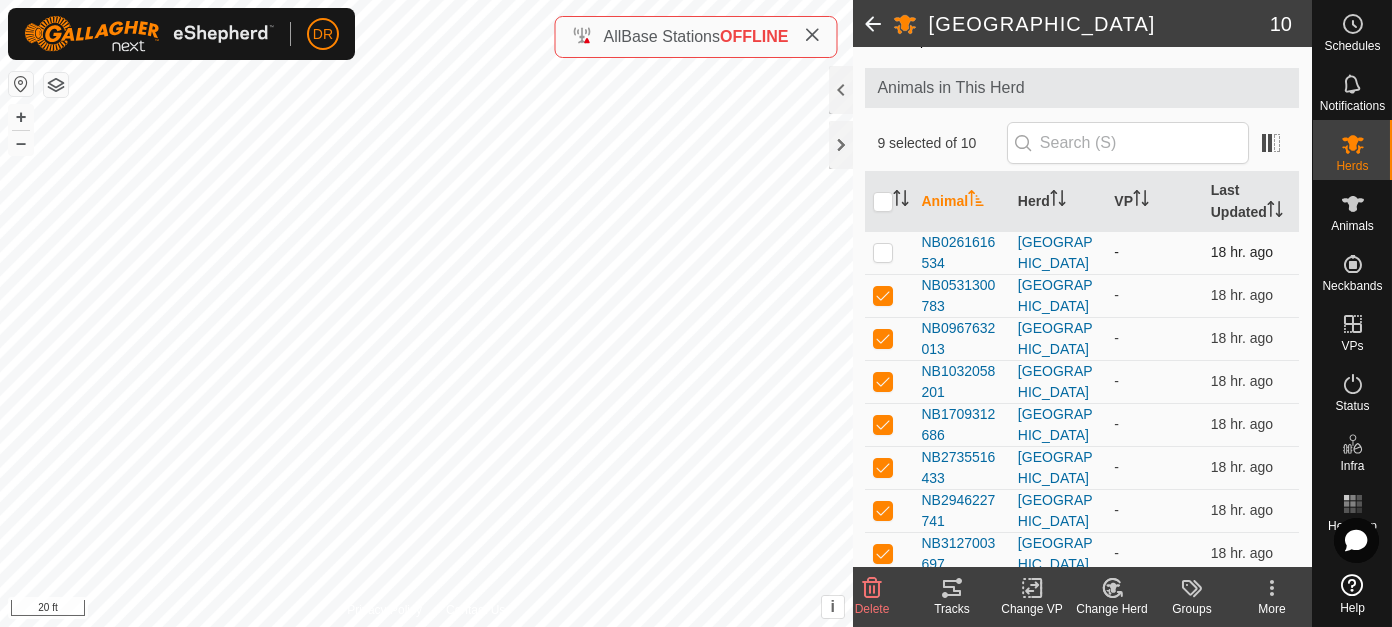 checkbox on "true" 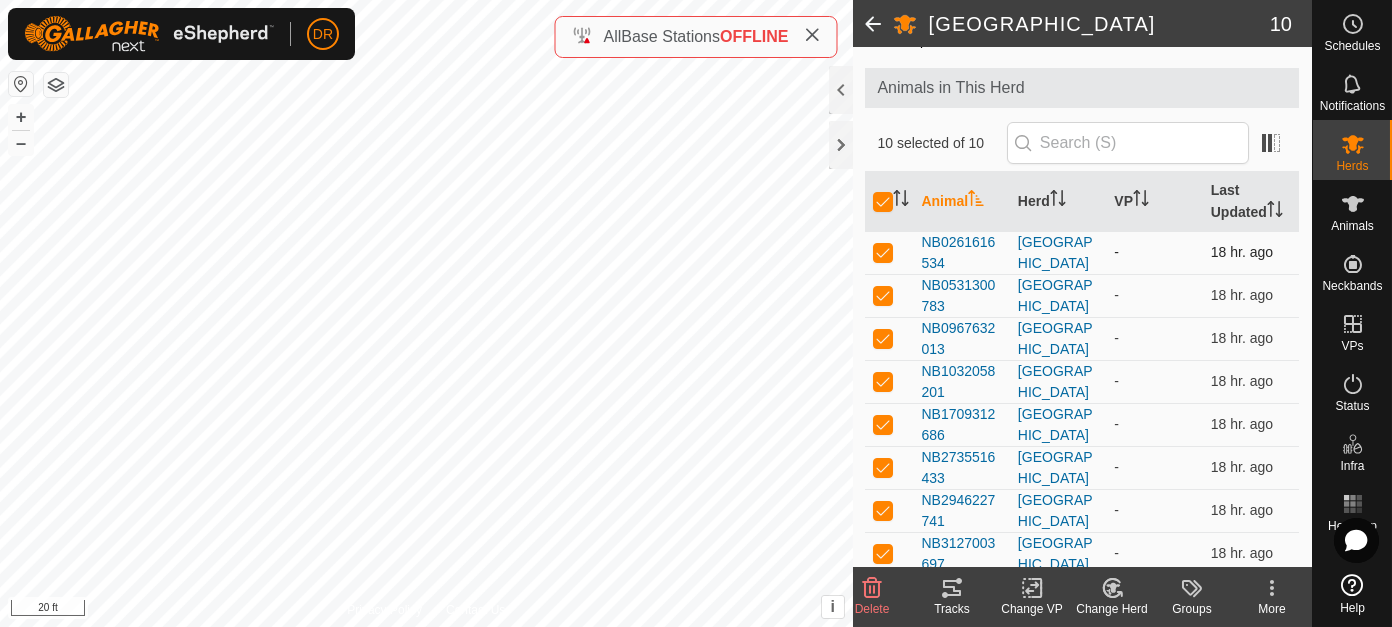 click at bounding box center (883, 252) 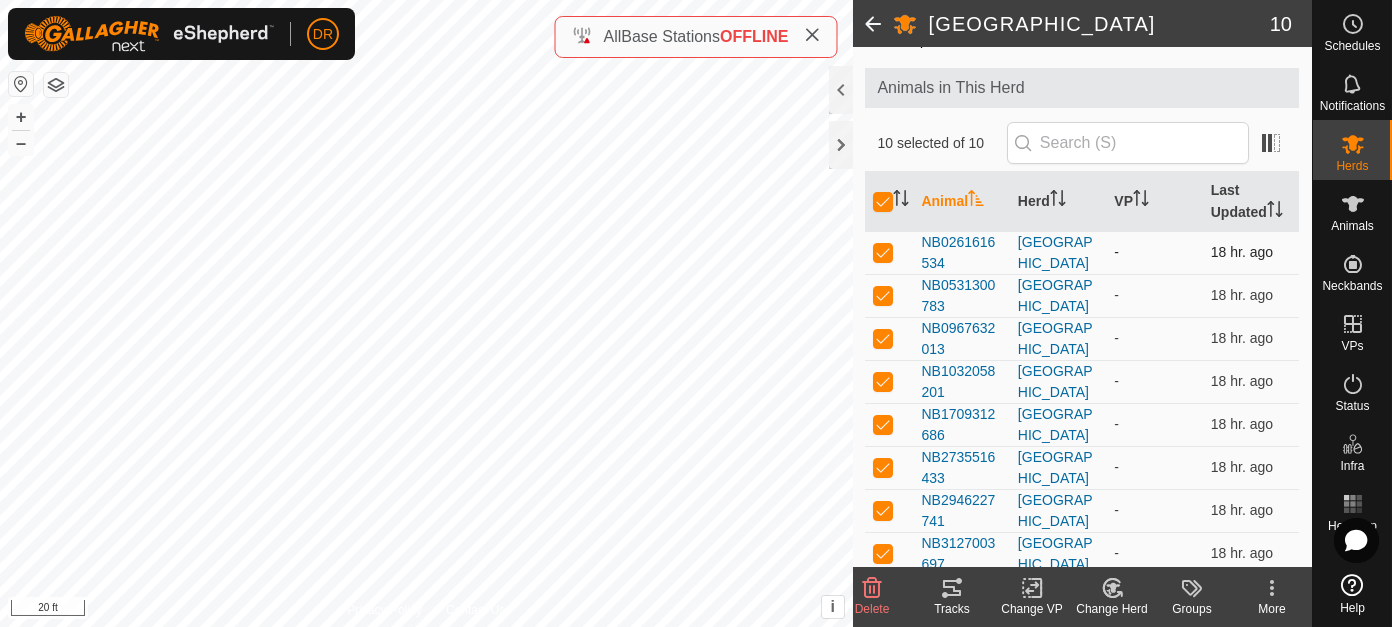 checkbox on "false" 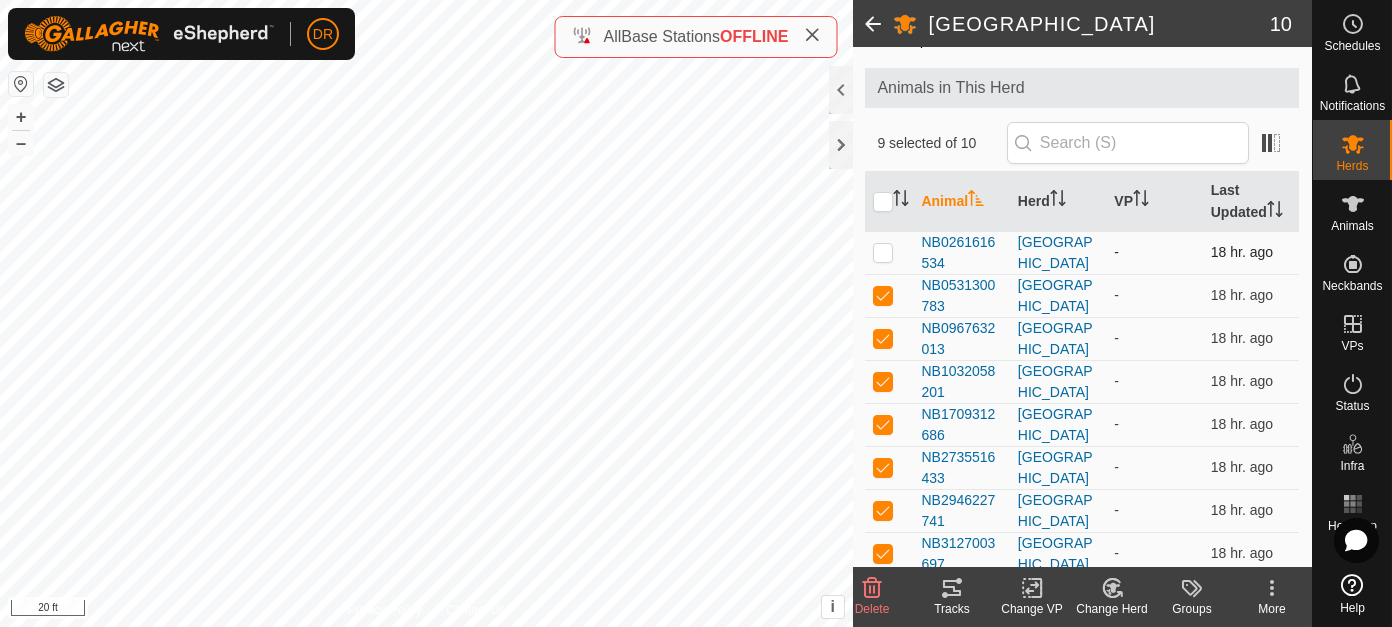 click at bounding box center [883, 252] 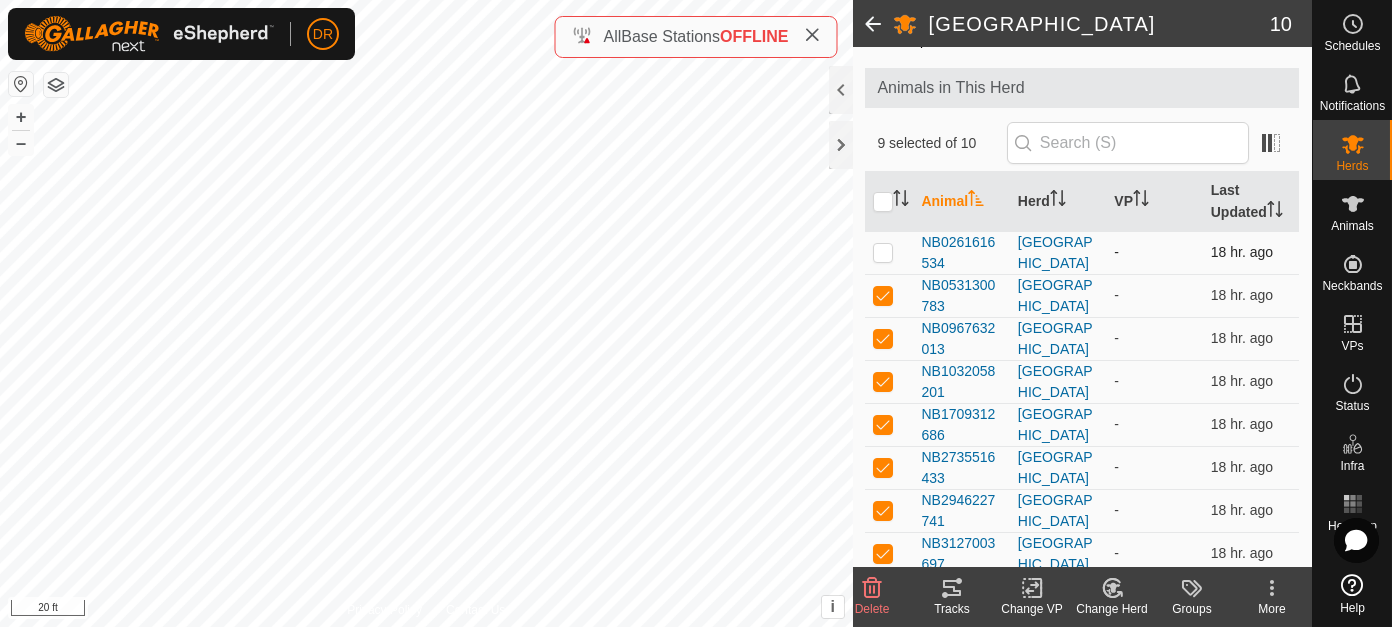 checkbox on "true" 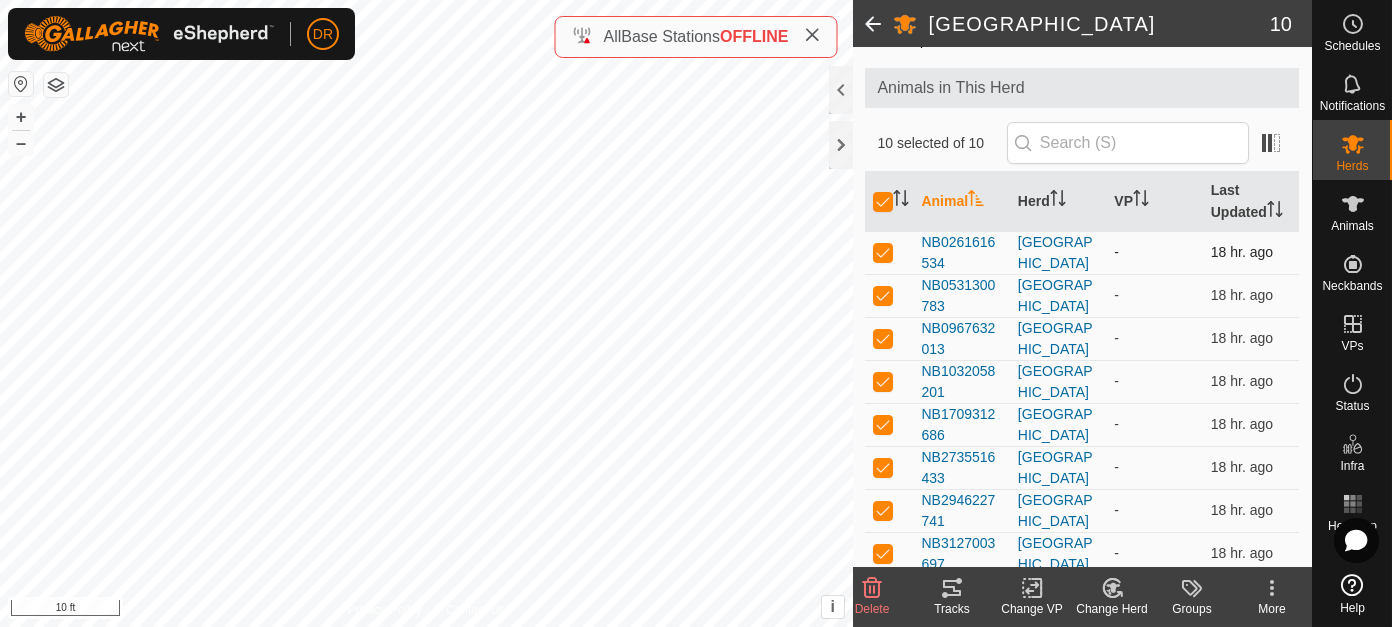 click at bounding box center [883, 252] 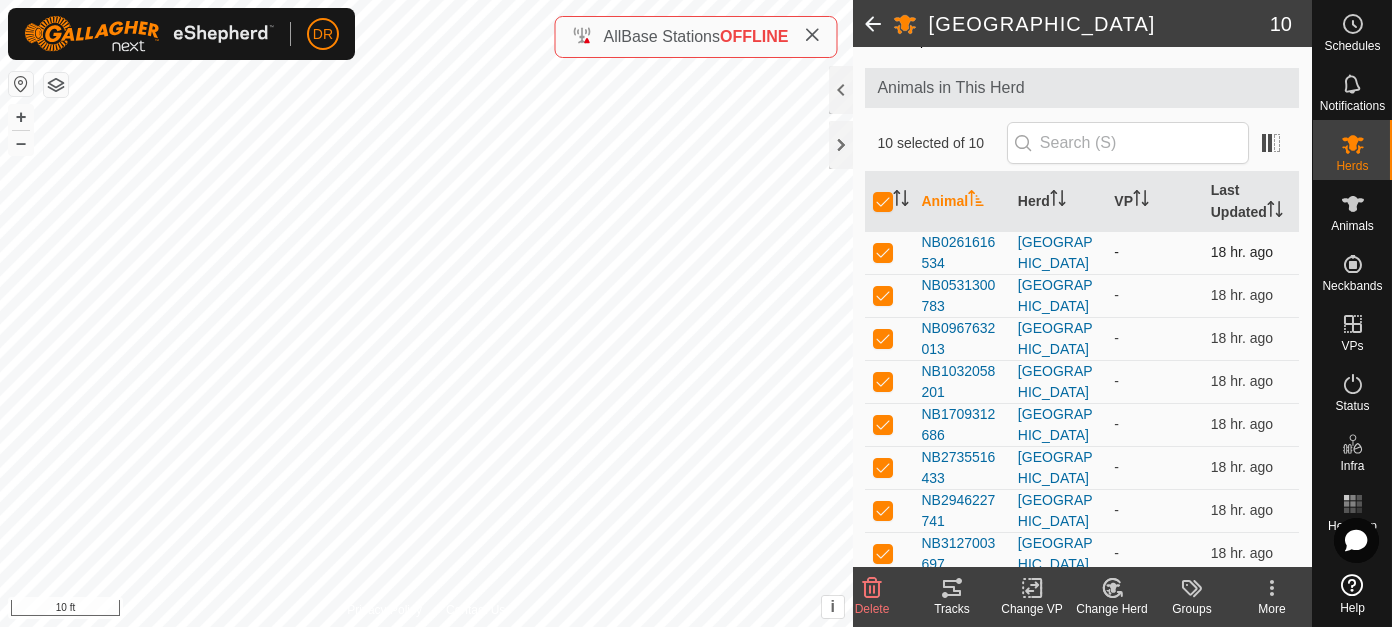 checkbox on "false" 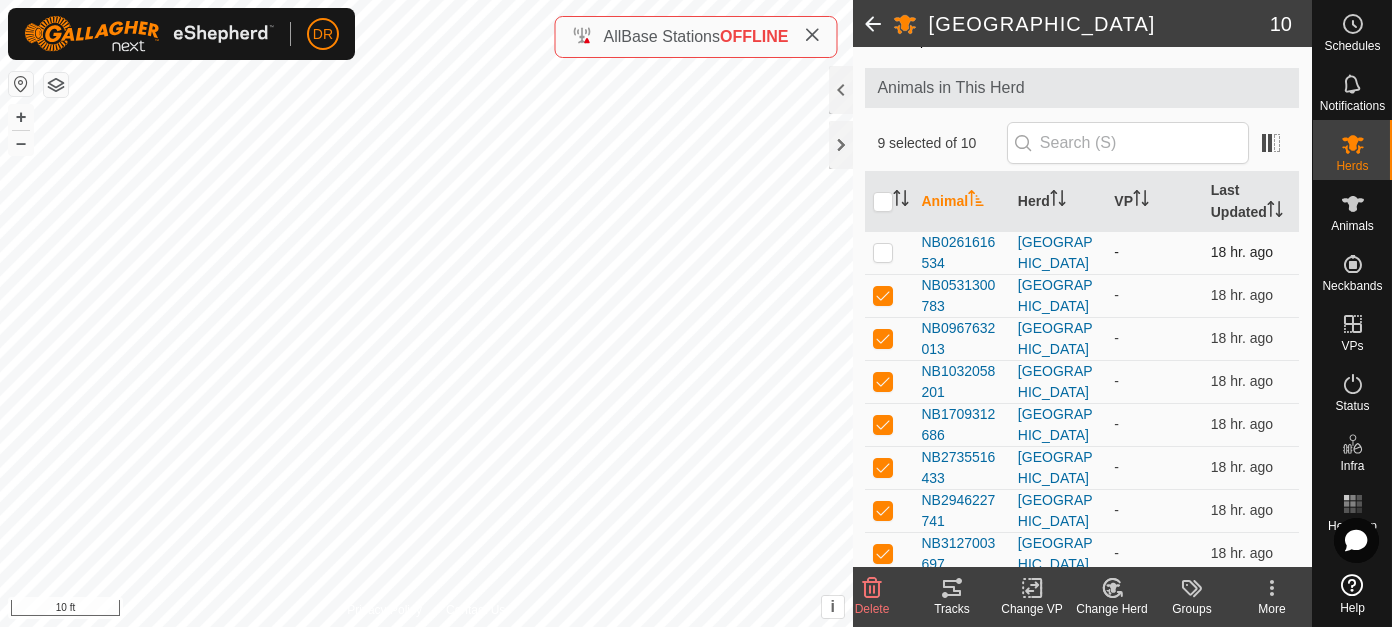 click at bounding box center (883, 252) 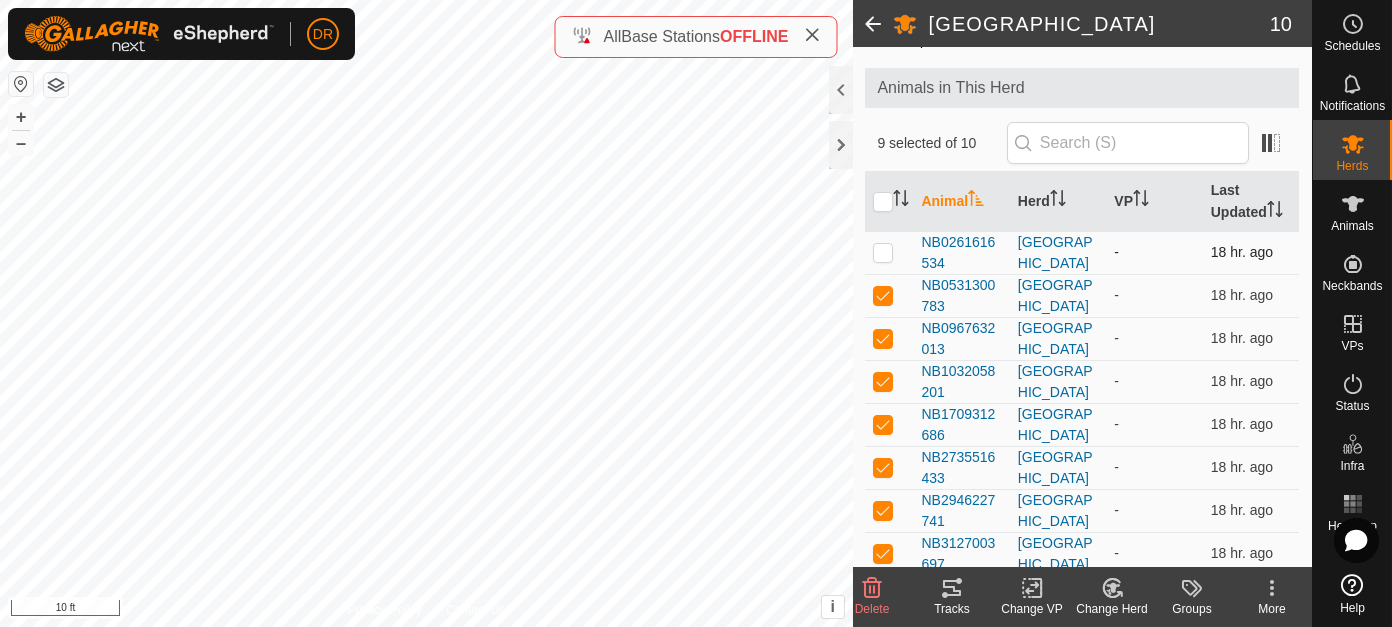 checkbox on "true" 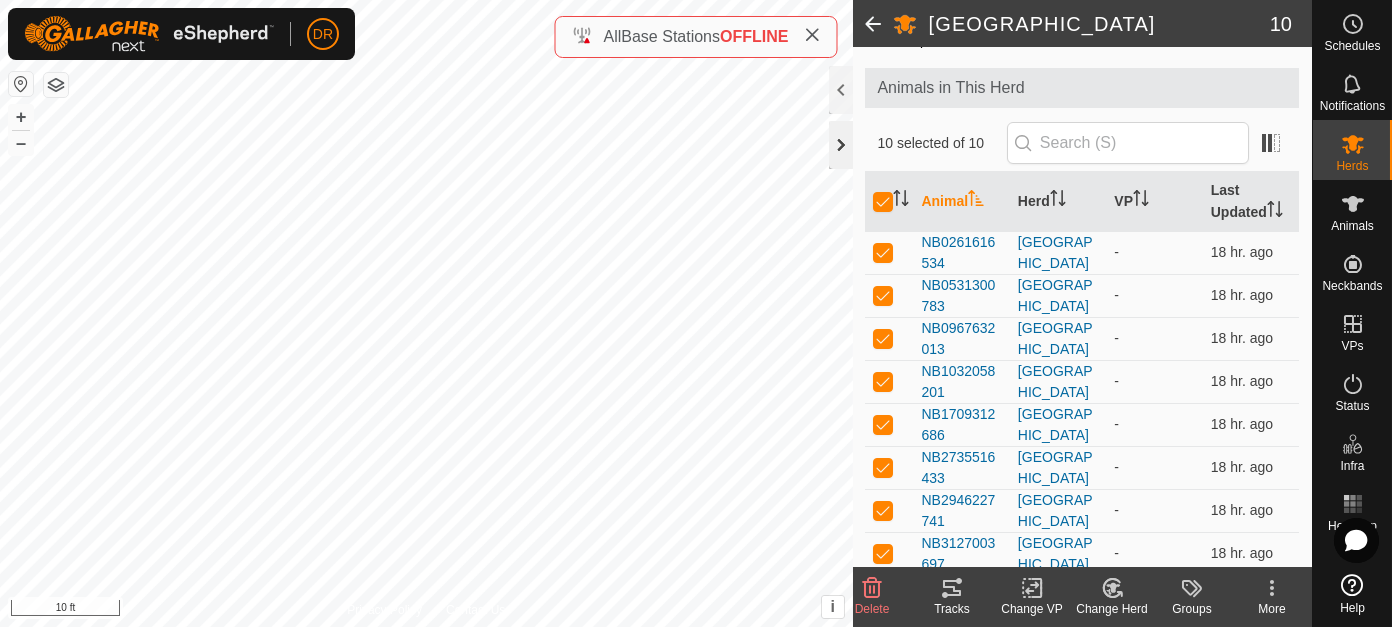 click 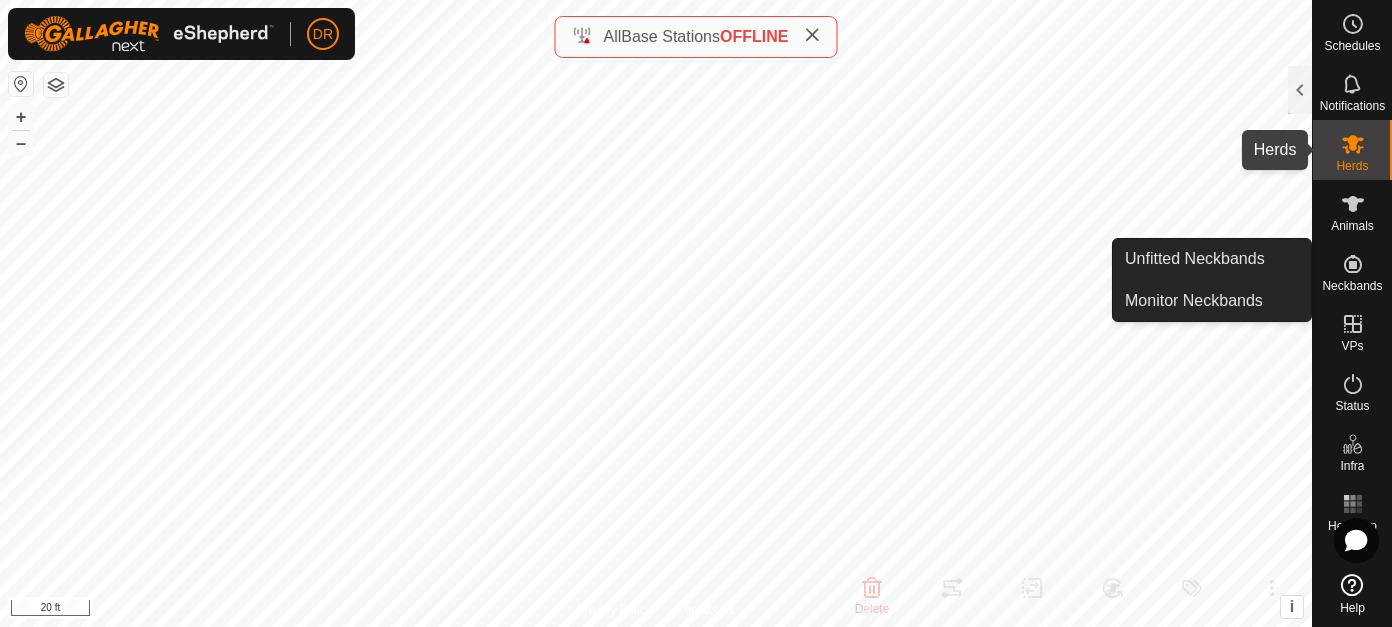 click 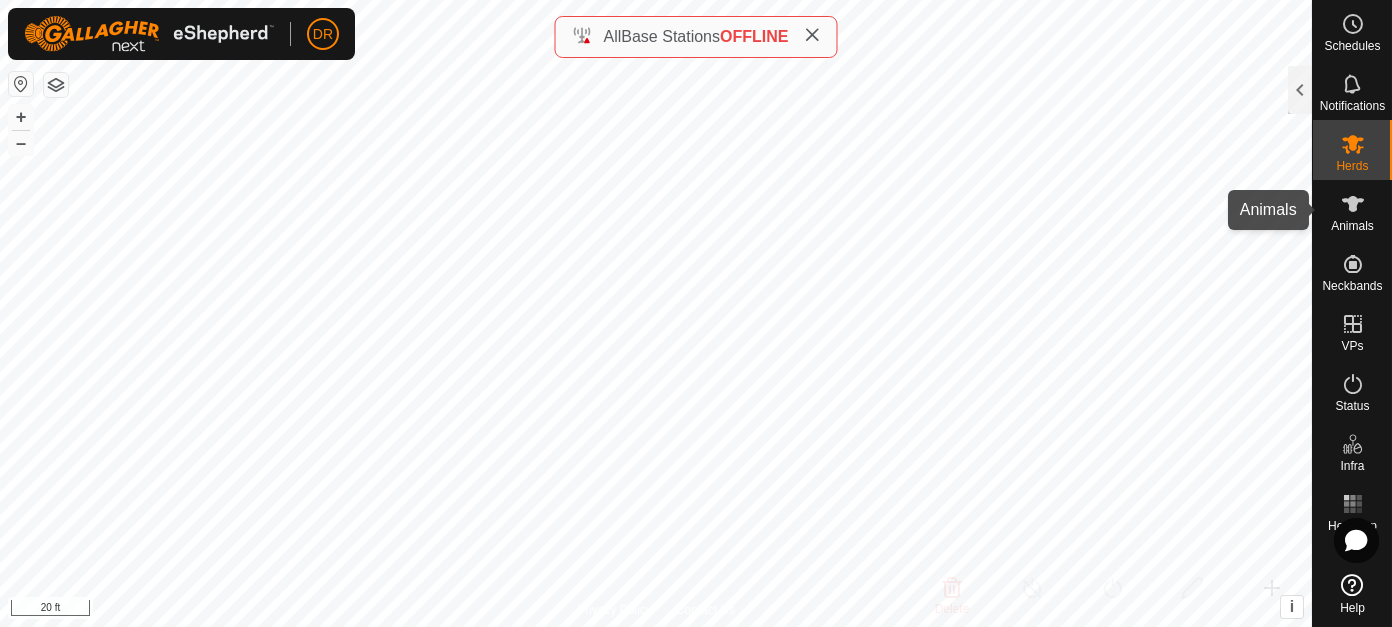 click 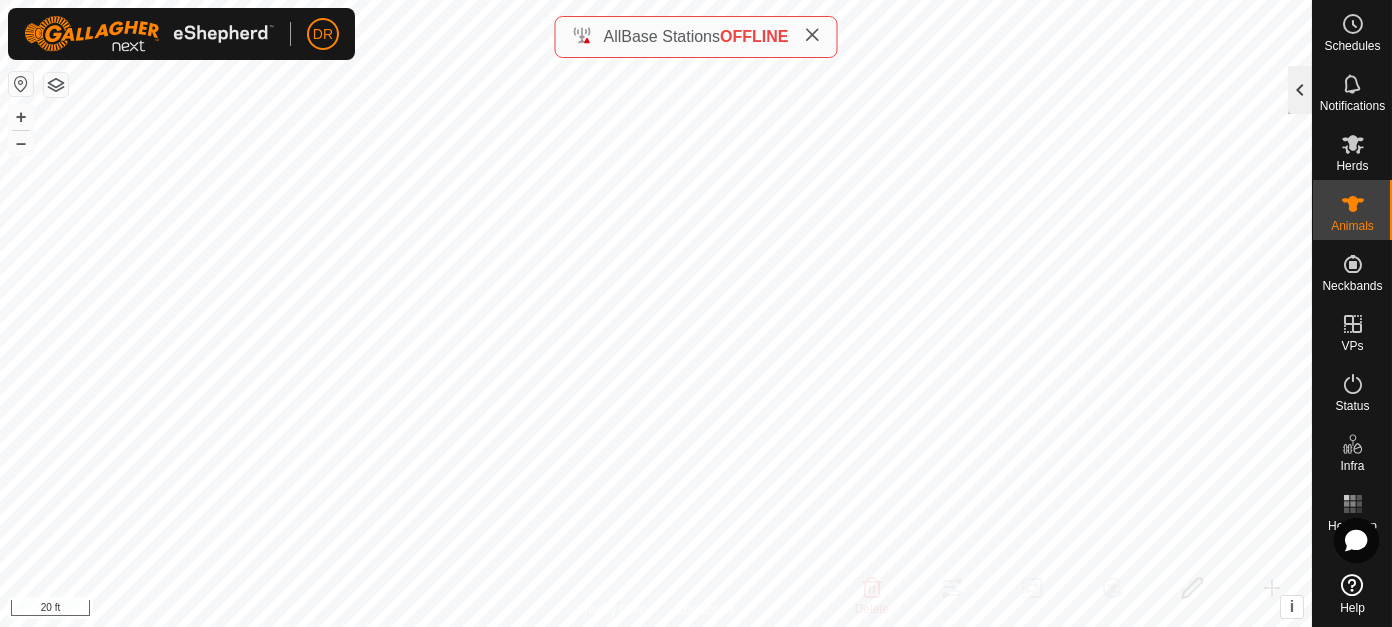 click 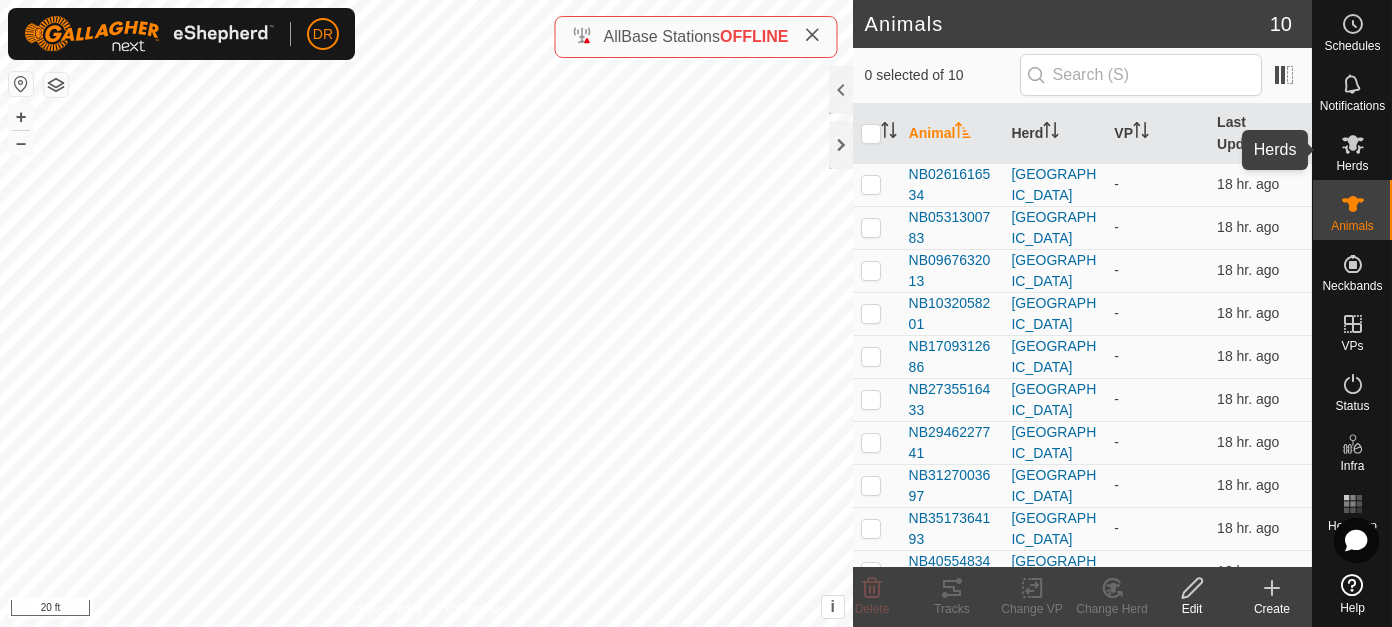 click 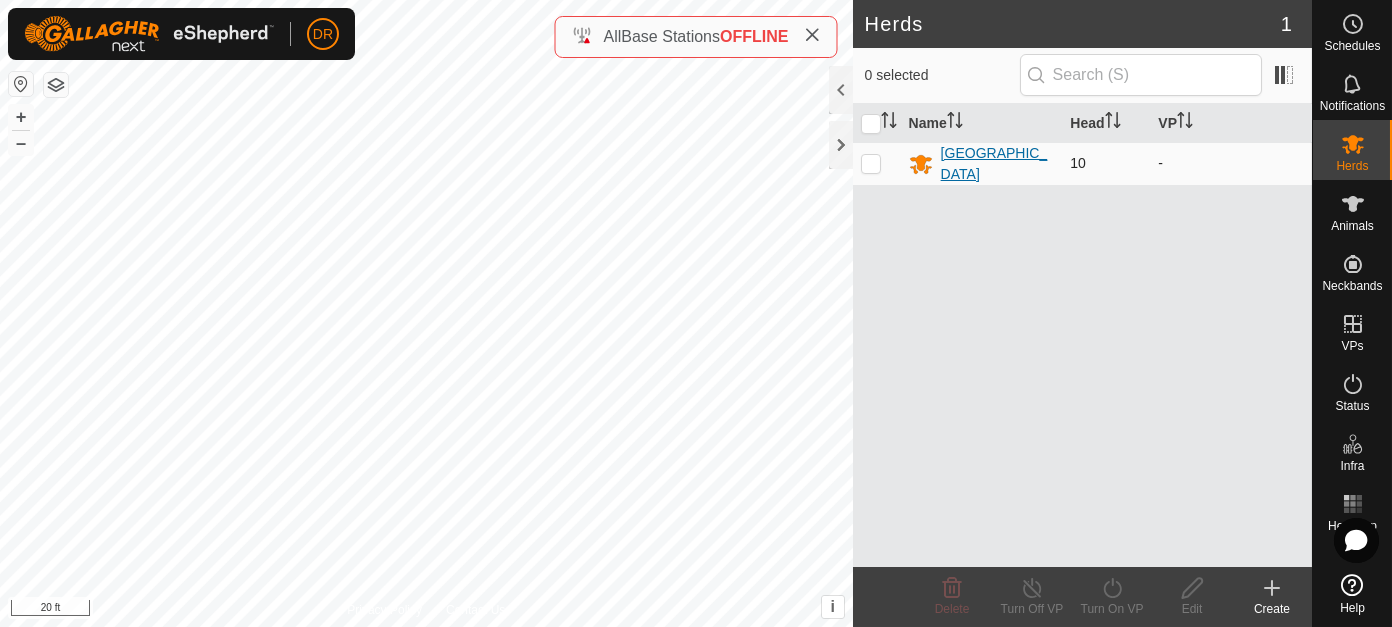 click on "[GEOGRAPHIC_DATA]" at bounding box center (998, 164) 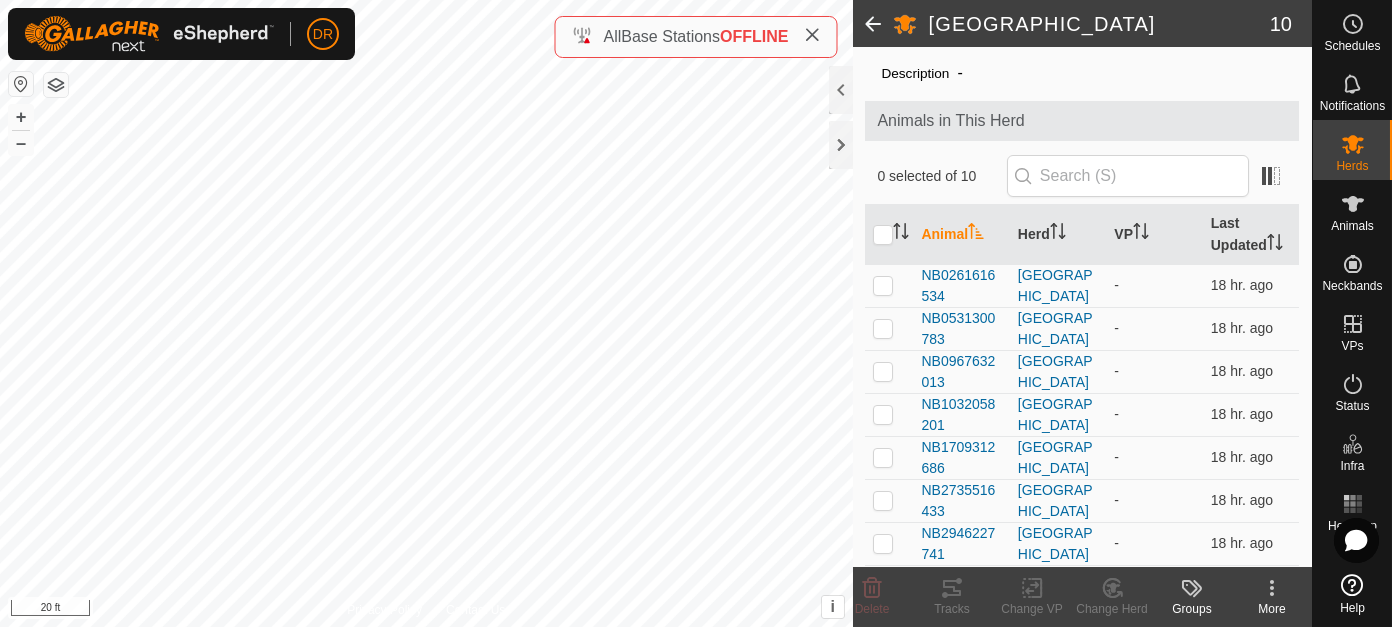 scroll, scrollTop: 0, scrollLeft: 0, axis: both 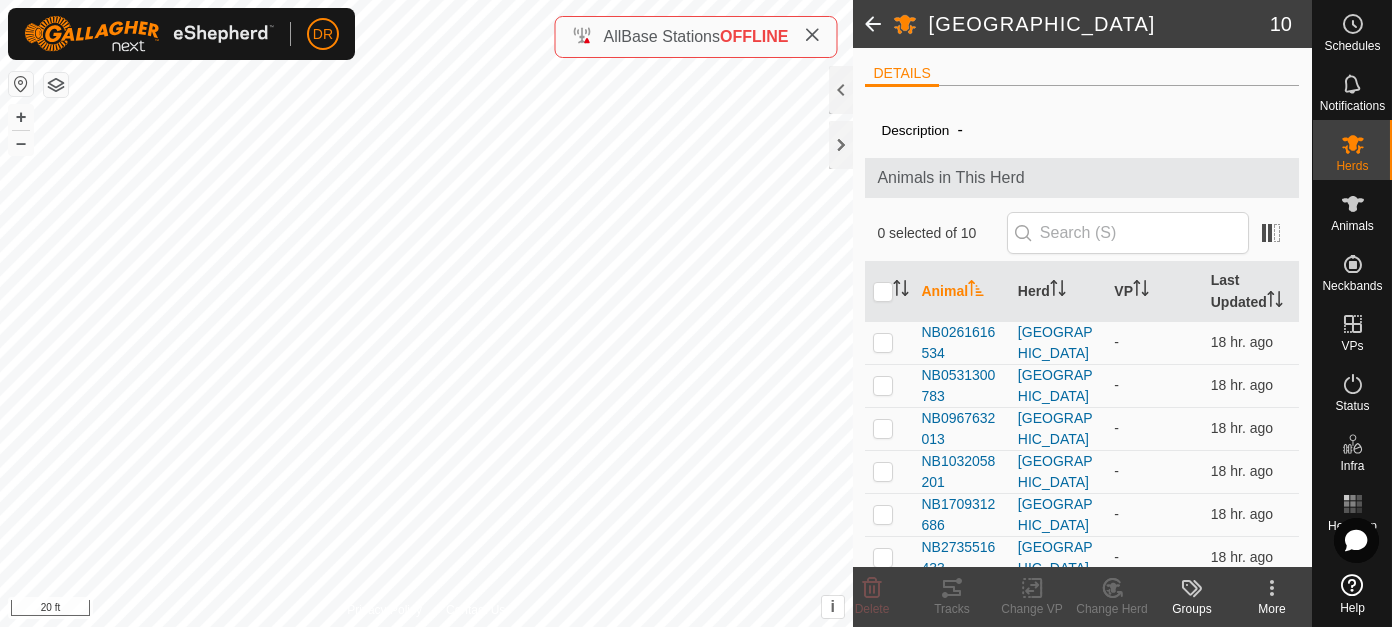 click 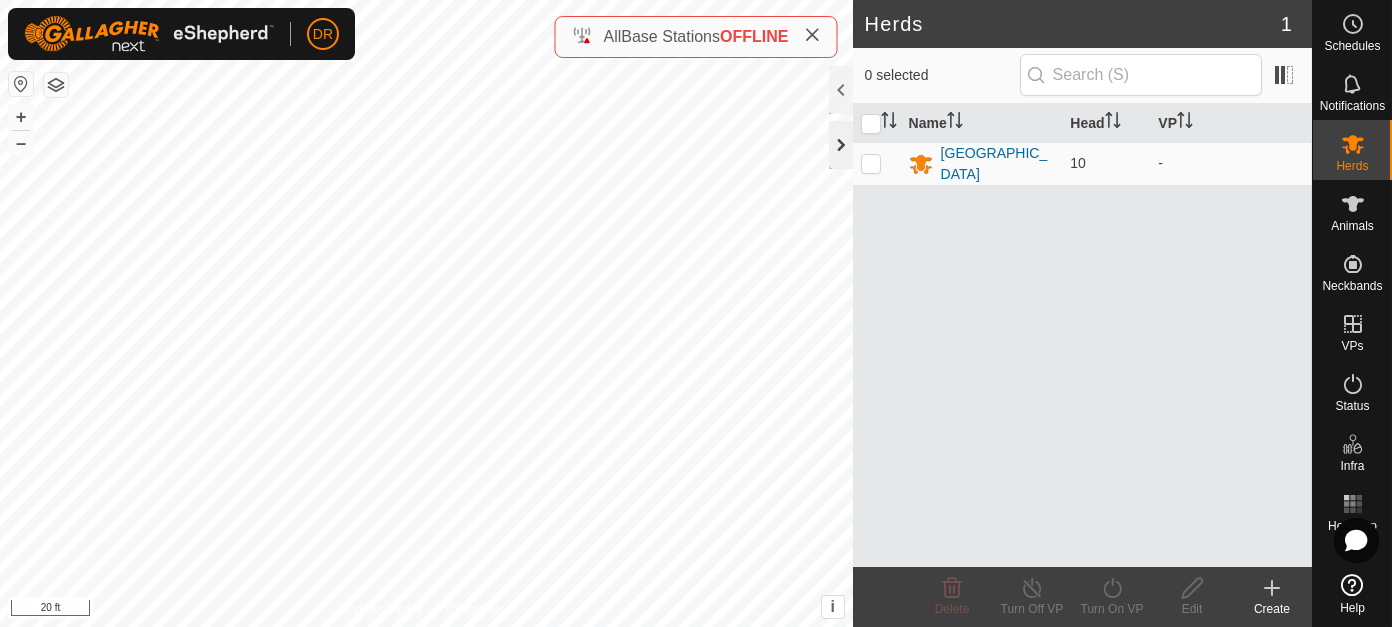 click 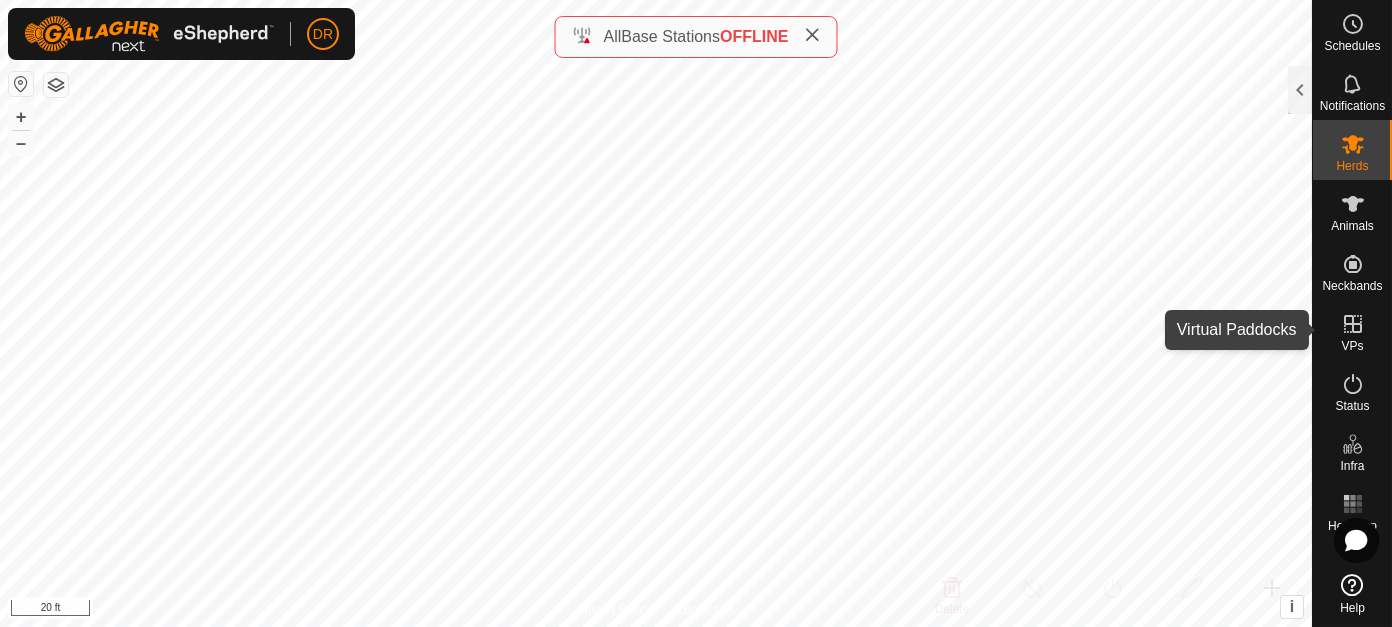click 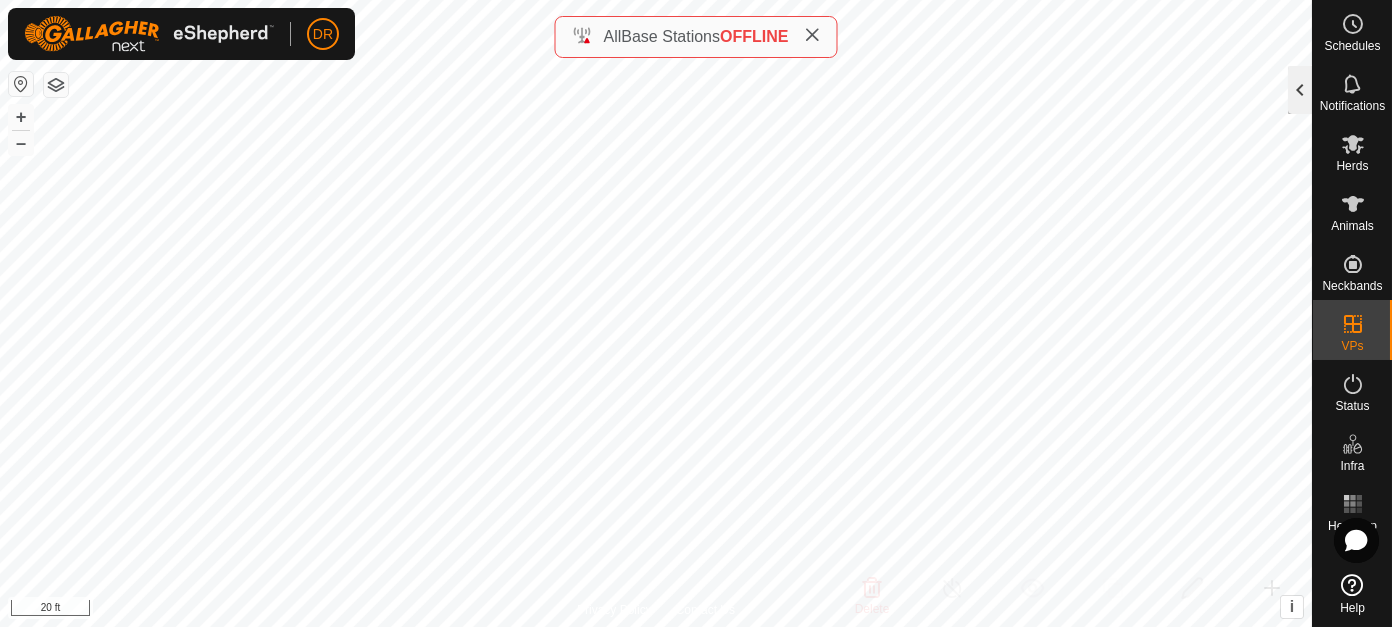 click 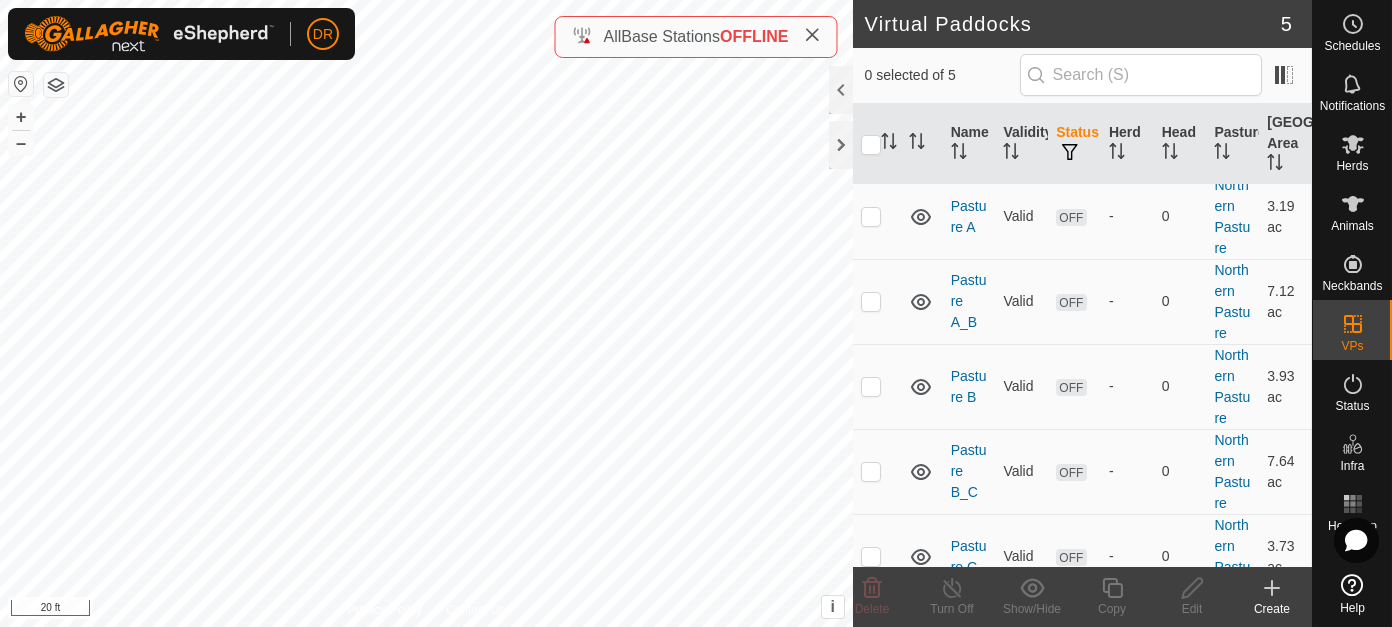 scroll, scrollTop: 0, scrollLeft: 0, axis: both 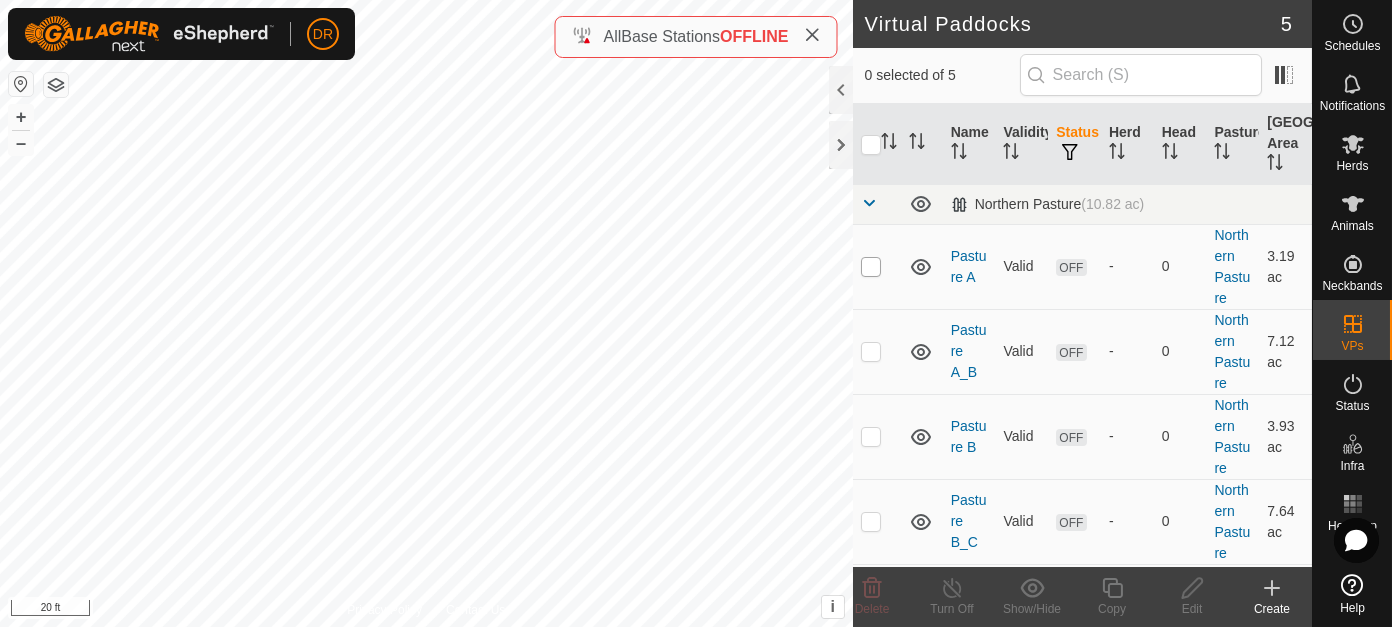 click at bounding box center (871, 267) 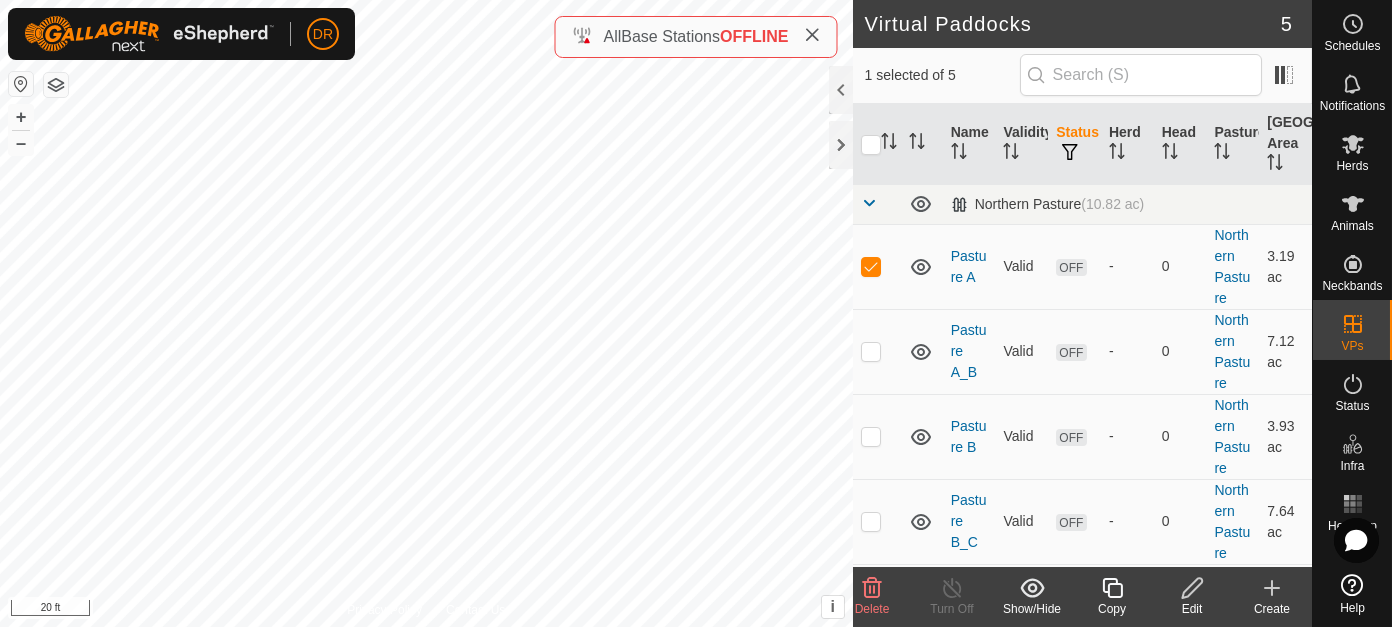 click 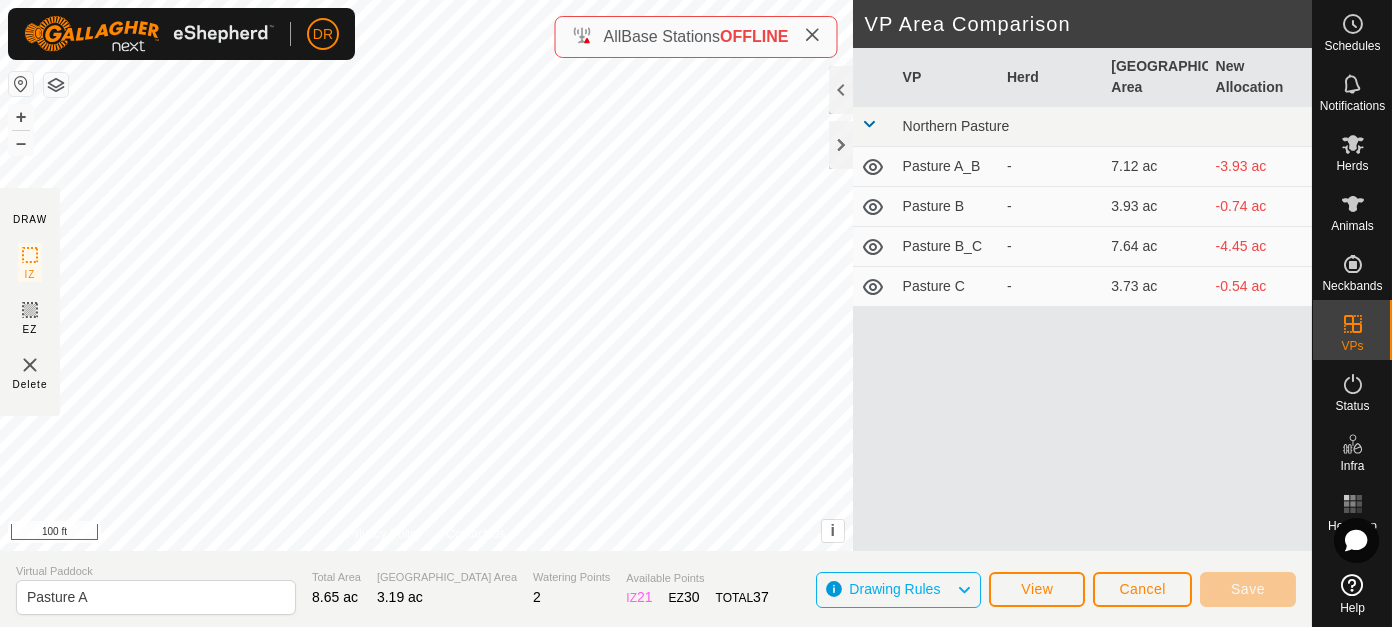 click 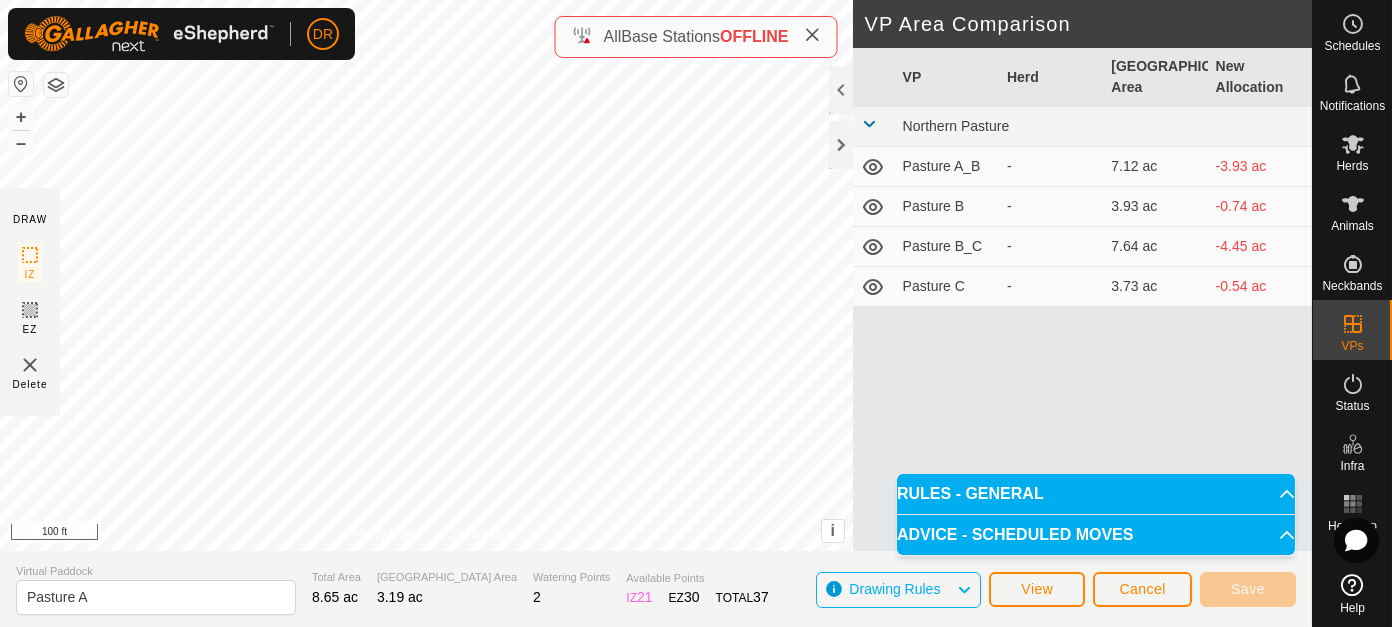 click 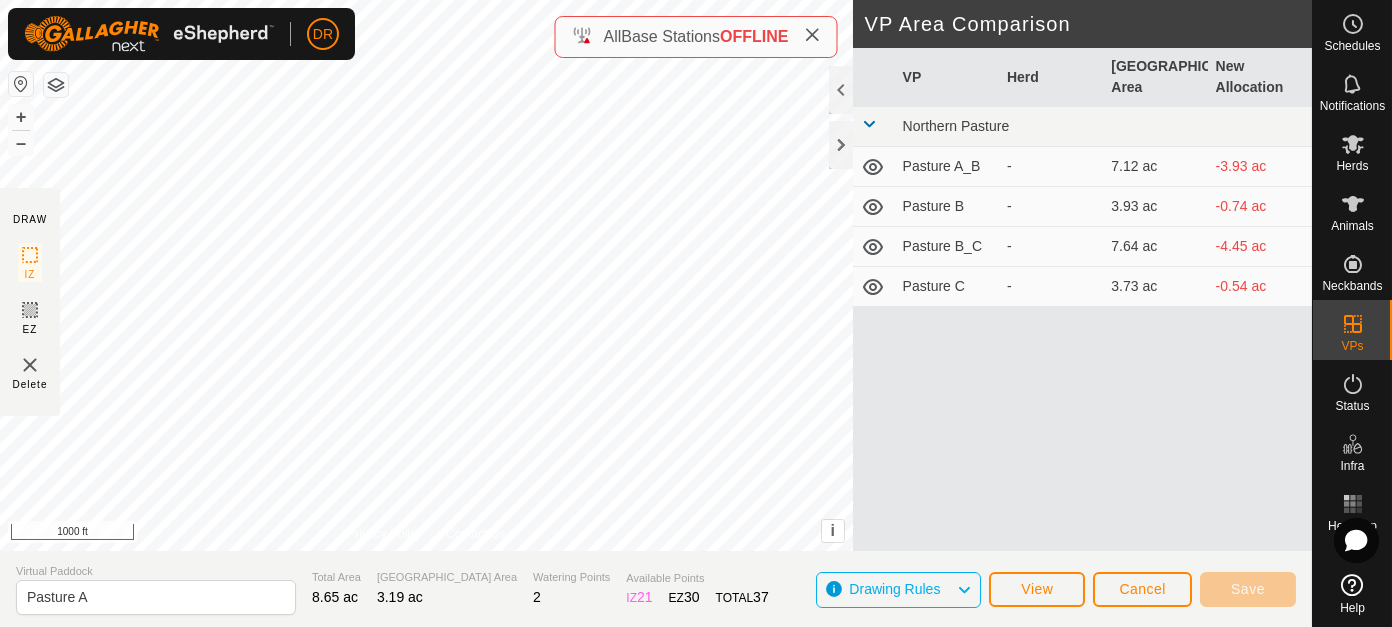 click 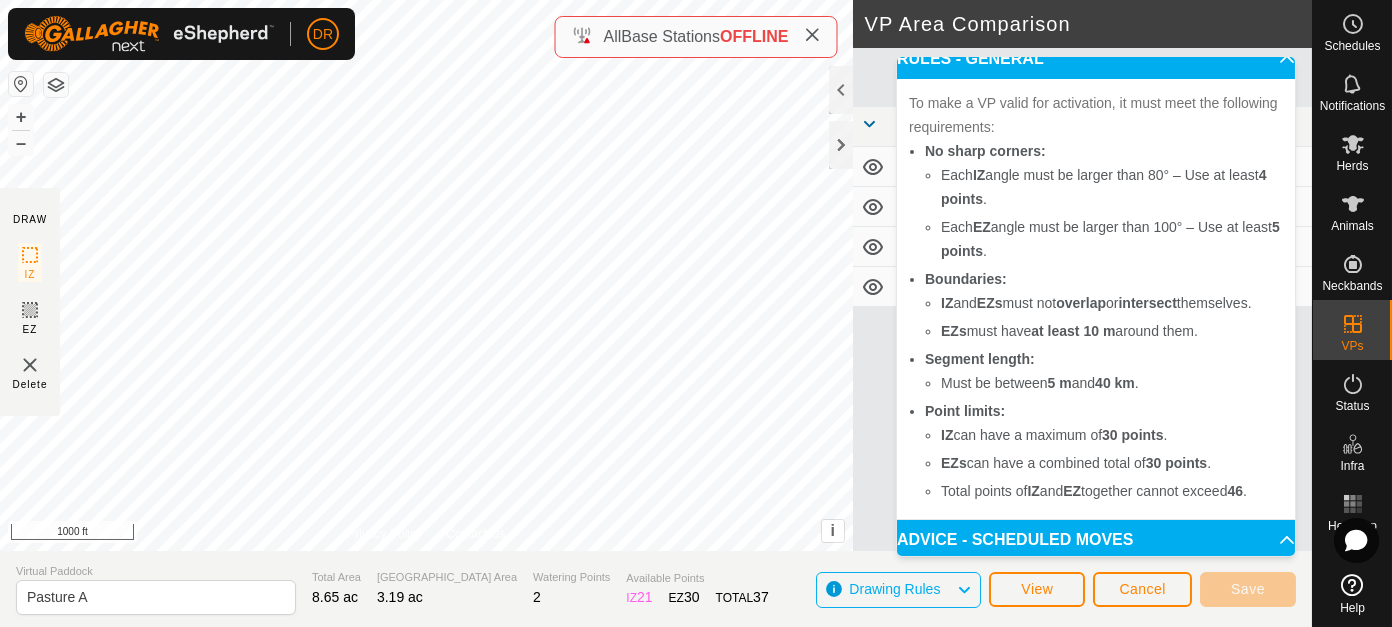 scroll, scrollTop: 5, scrollLeft: 0, axis: vertical 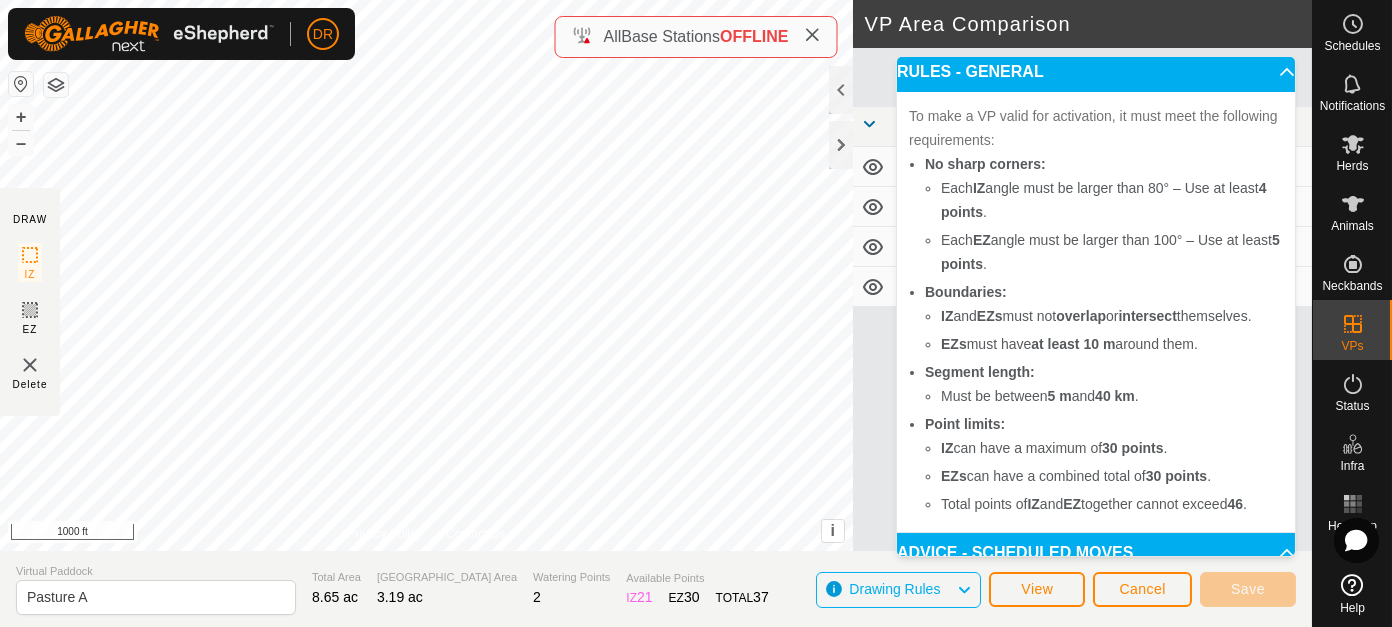 click on "RULES - GENERAL" at bounding box center [1096, 72] 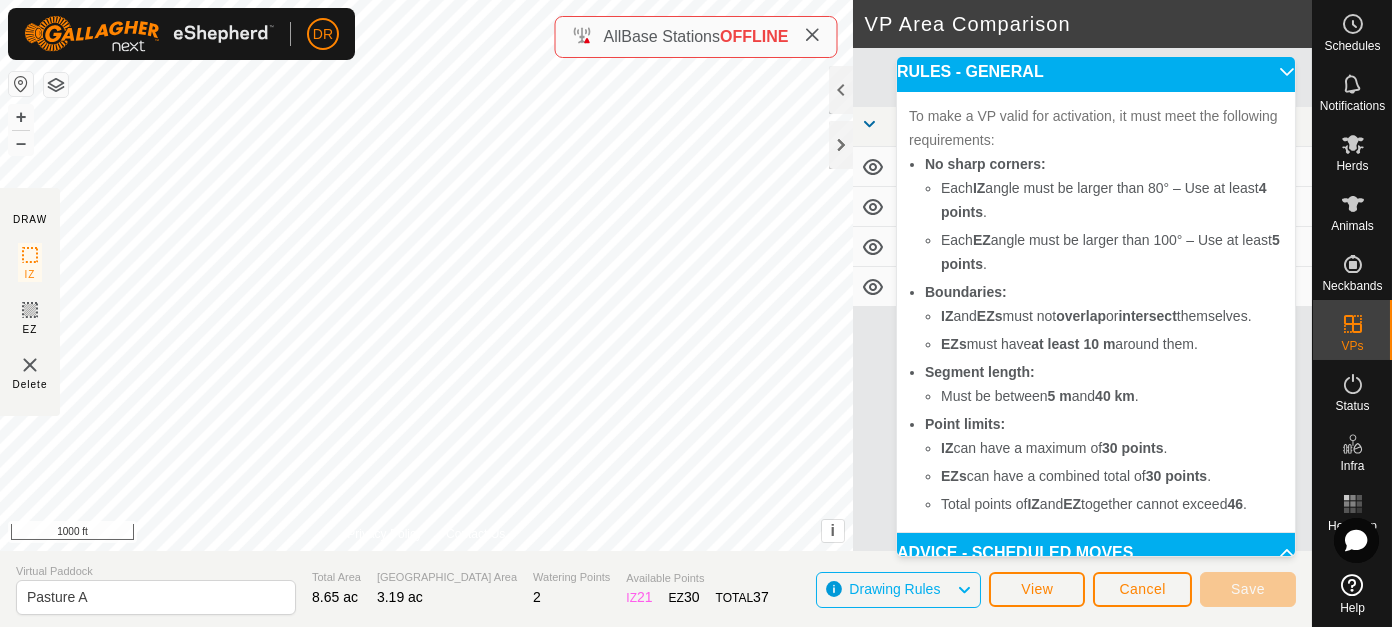 click on "RULES - GENERAL" at bounding box center [1096, 72] 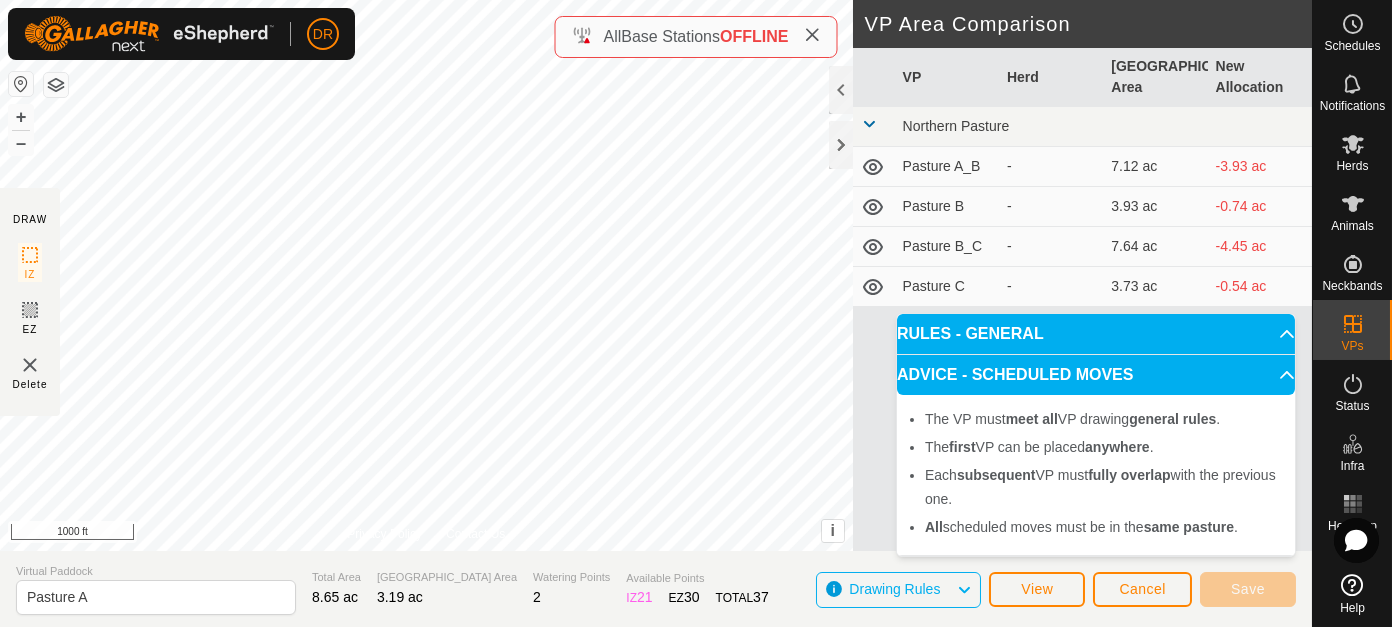 scroll, scrollTop: 0, scrollLeft: 0, axis: both 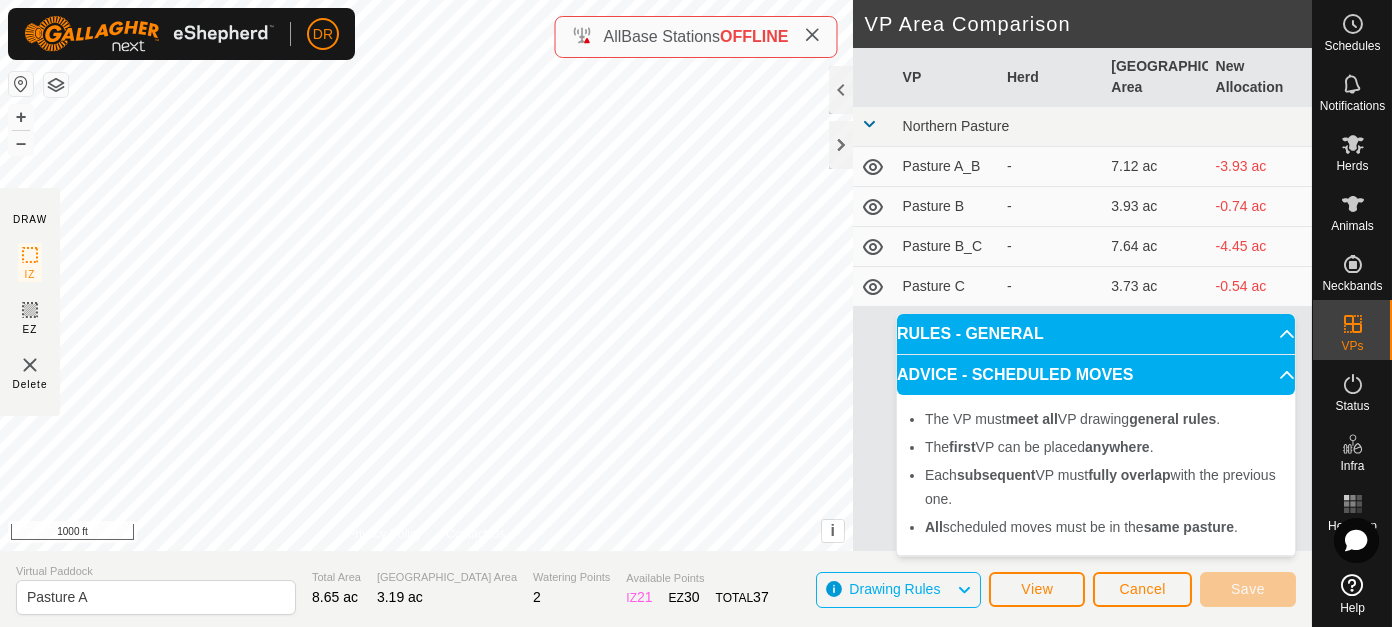 click on "ADVICE - SCHEDULED MOVES" at bounding box center (1096, 375) 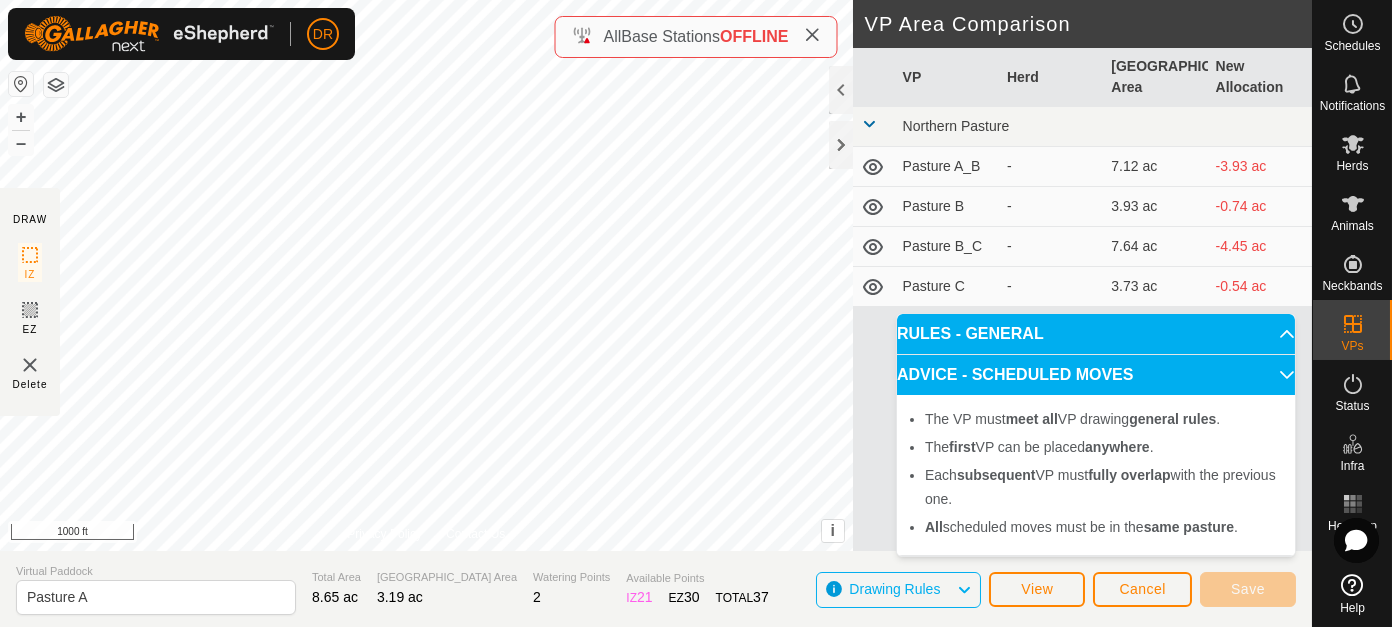 click on "ADVICE - SCHEDULED MOVES" at bounding box center [1096, 375] 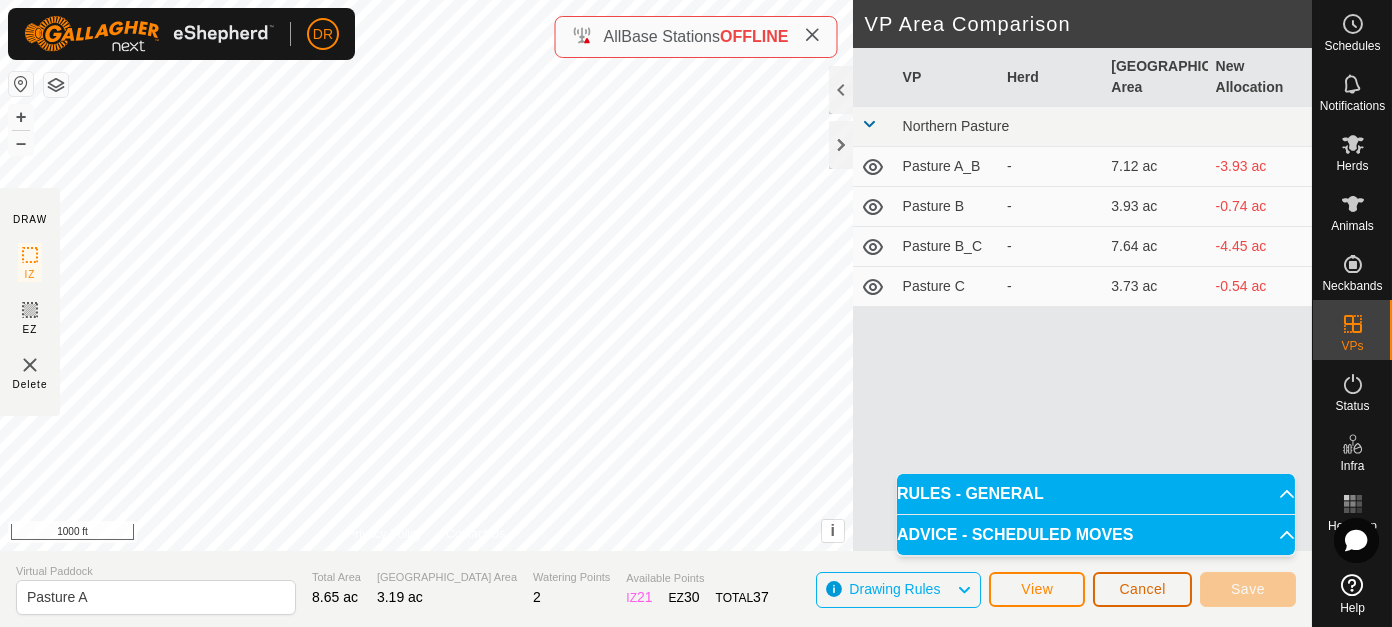 click on "Cancel" 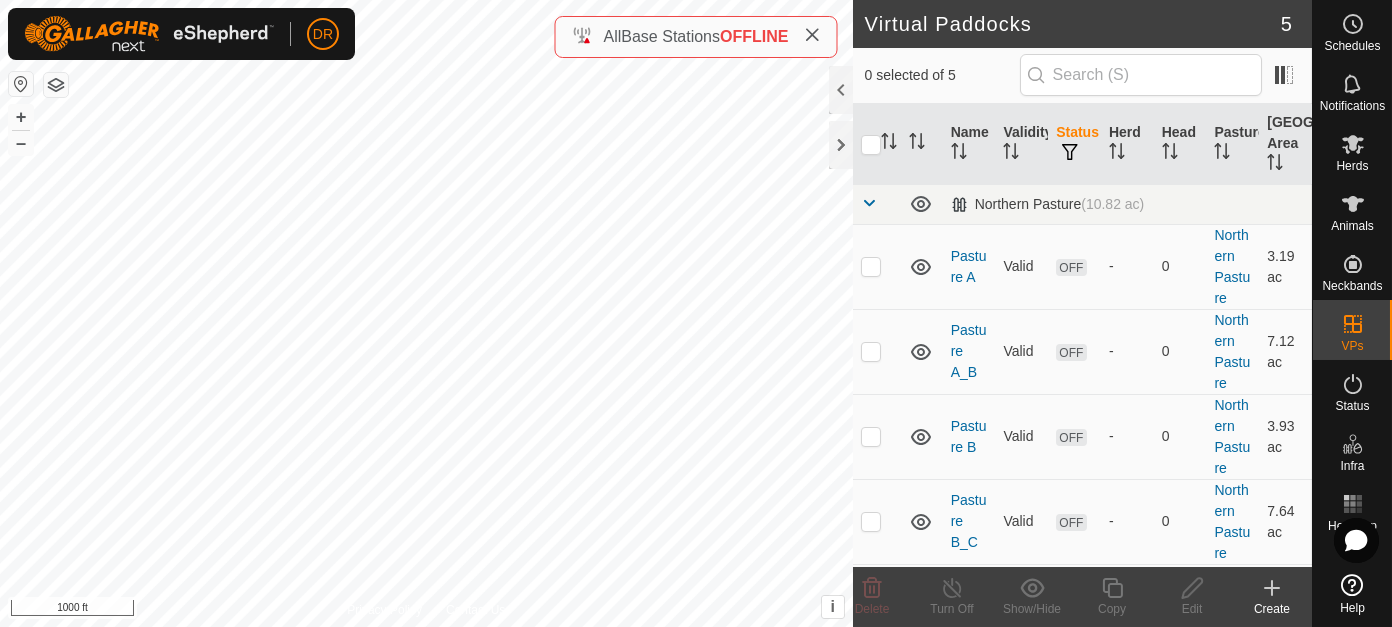 click on "OFF" at bounding box center [1071, 267] 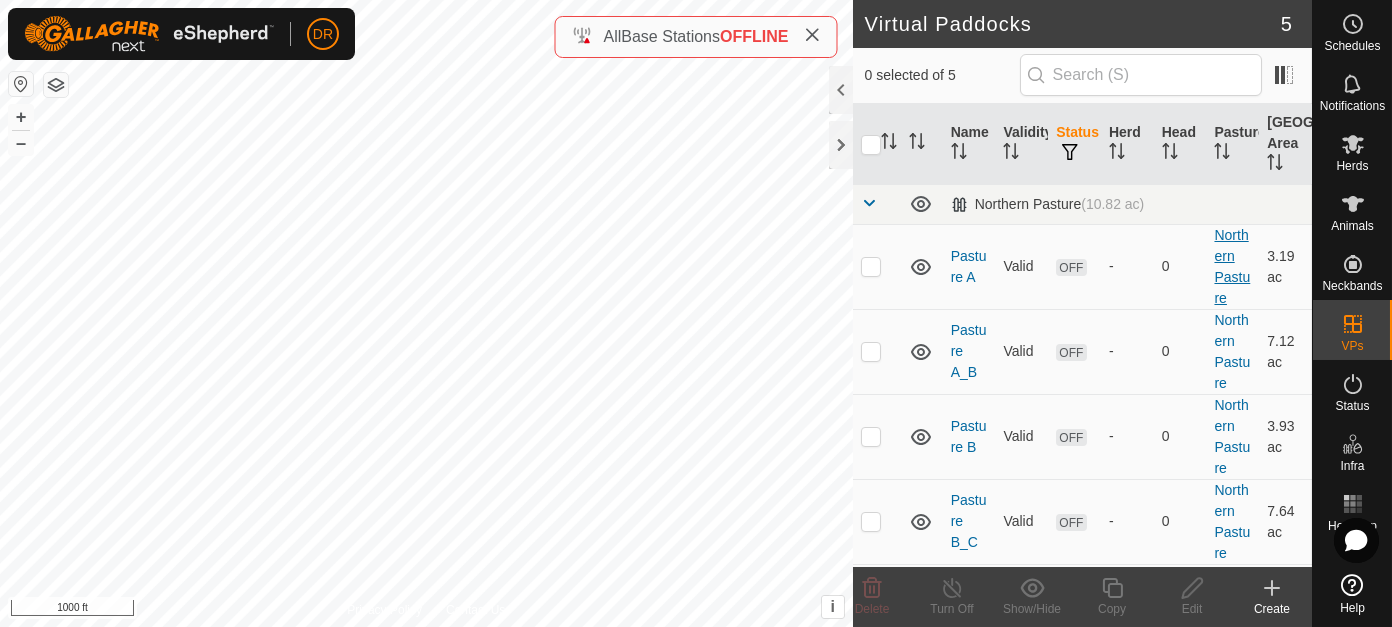 click on "Northern Pasture" at bounding box center (1232, 266) 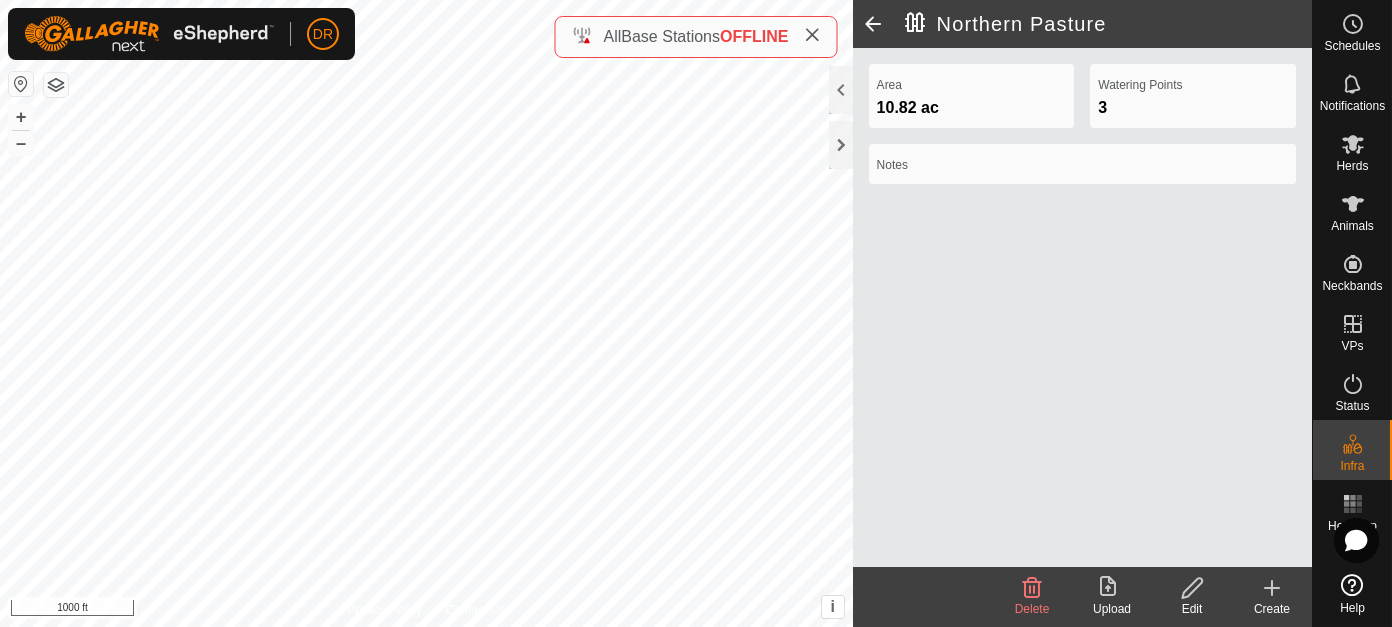 click 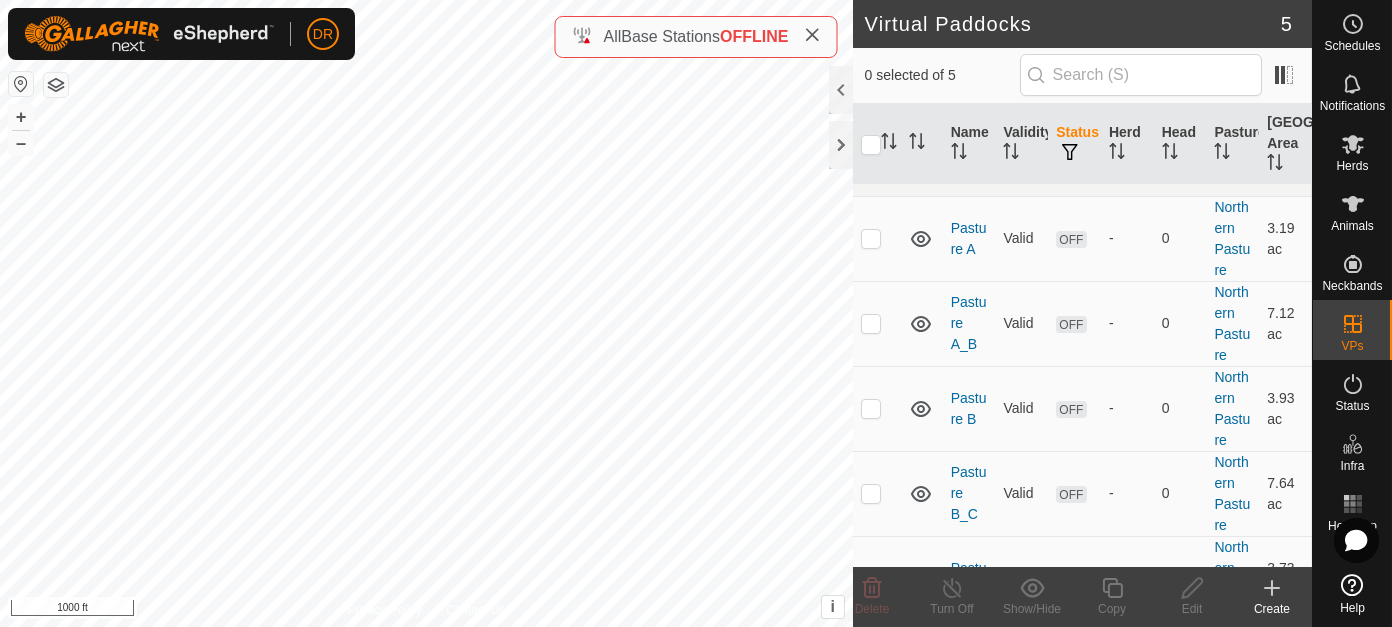 scroll, scrollTop: 0, scrollLeft: 0, axis: both 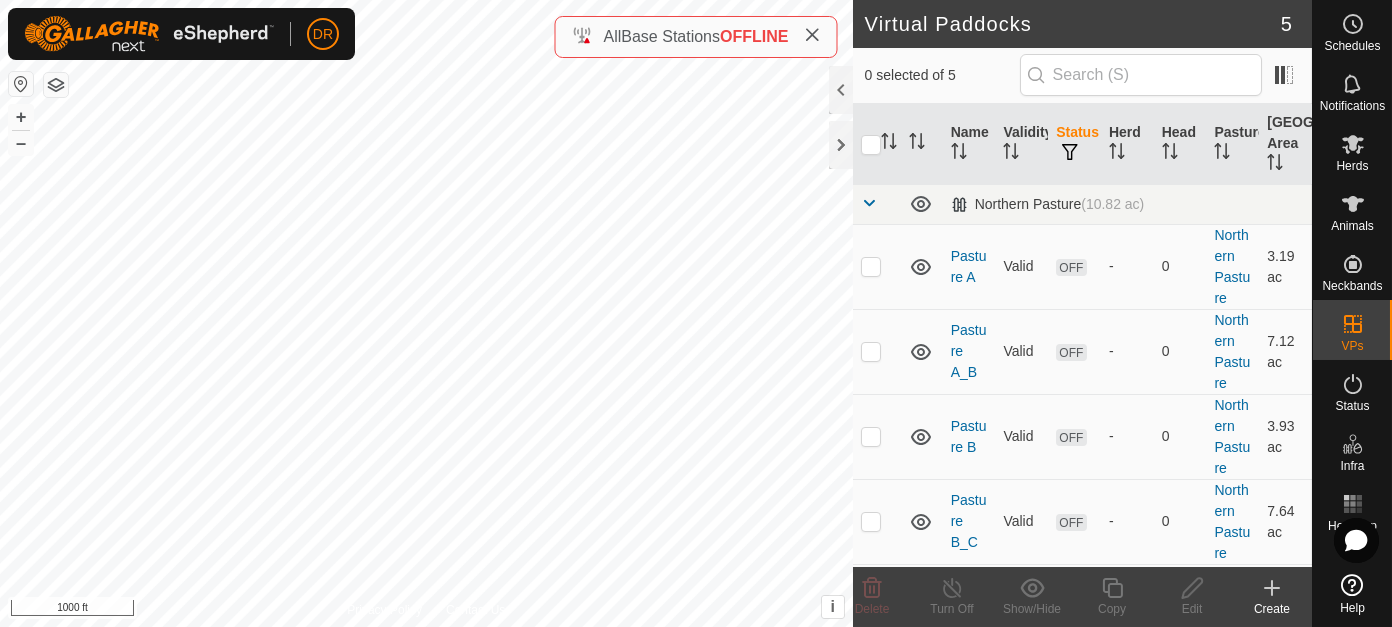 click 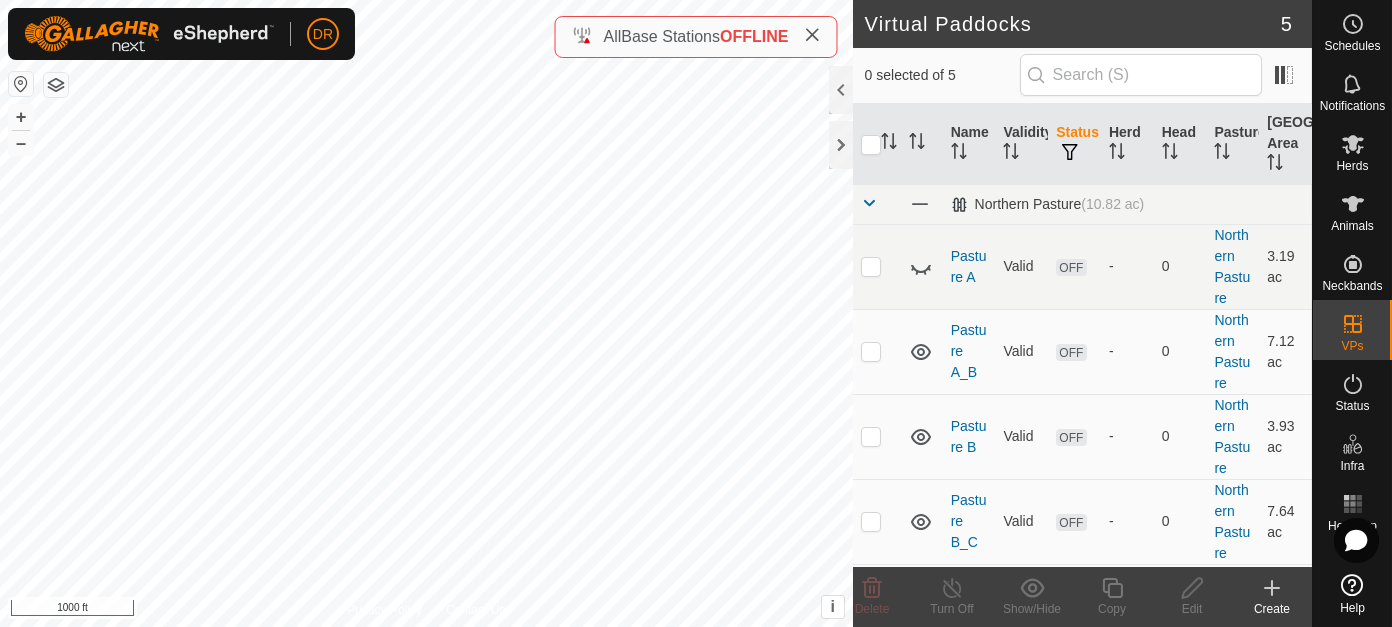 click 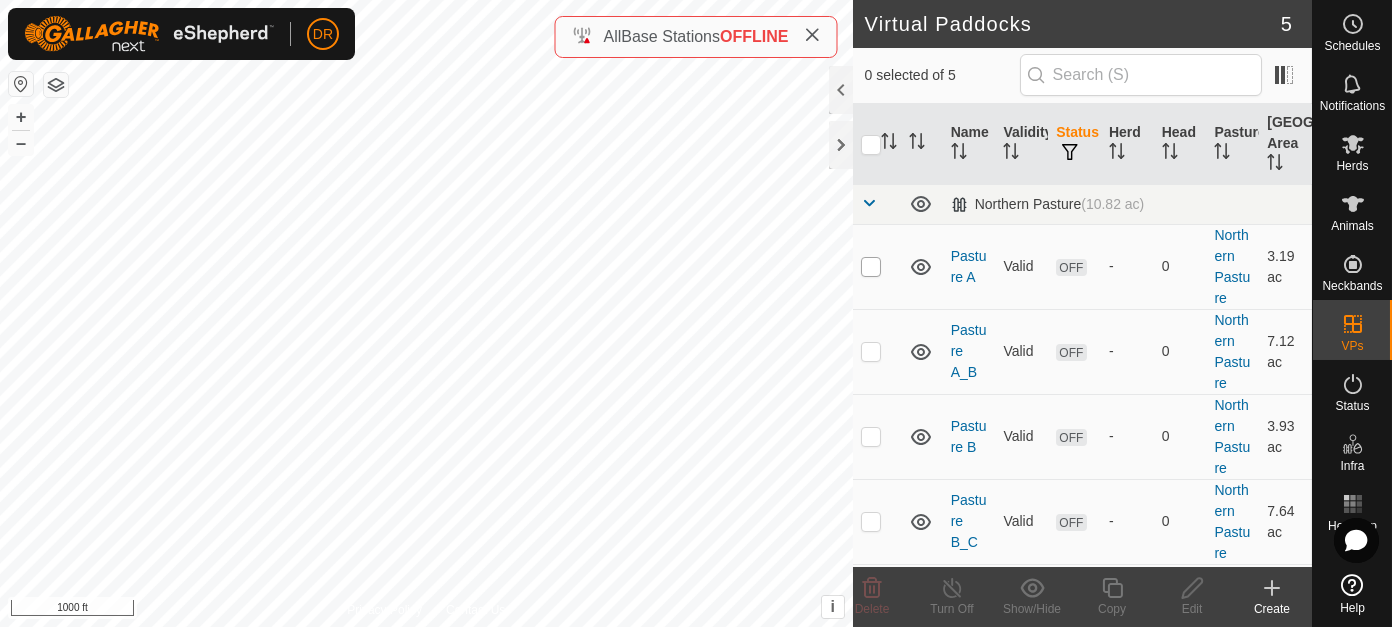 click at bounding box center [871, 267] 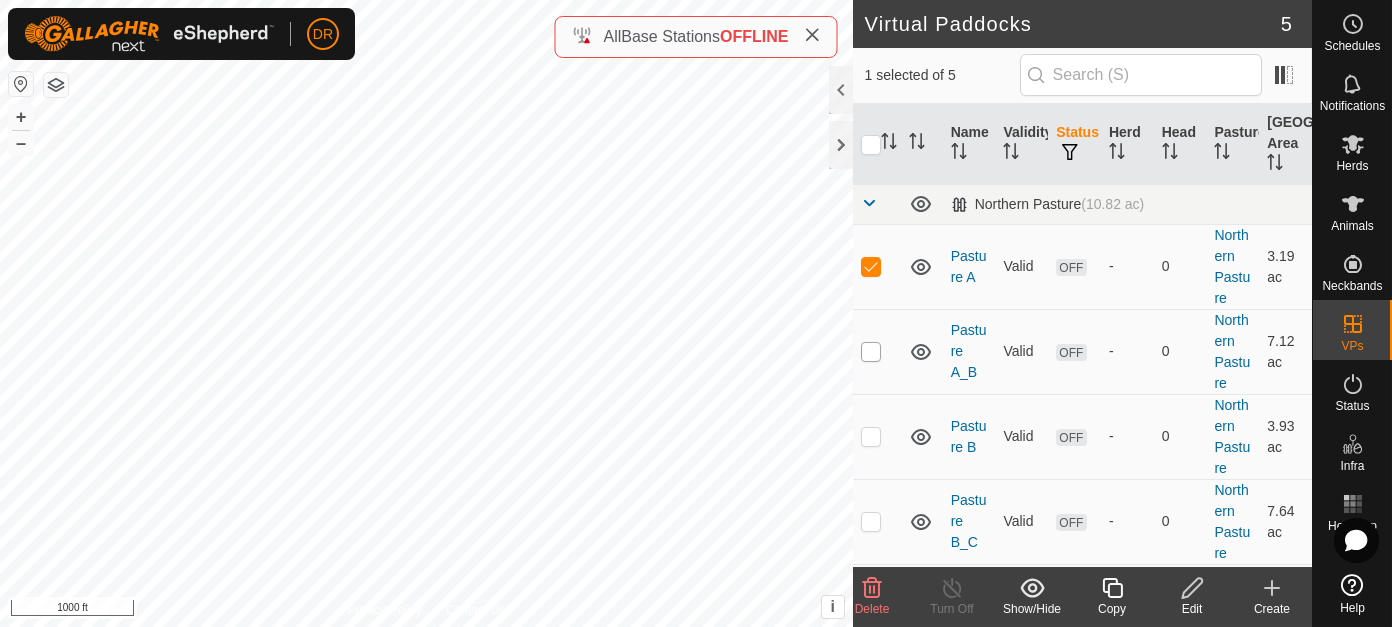 click at bounding box center [871, 352] 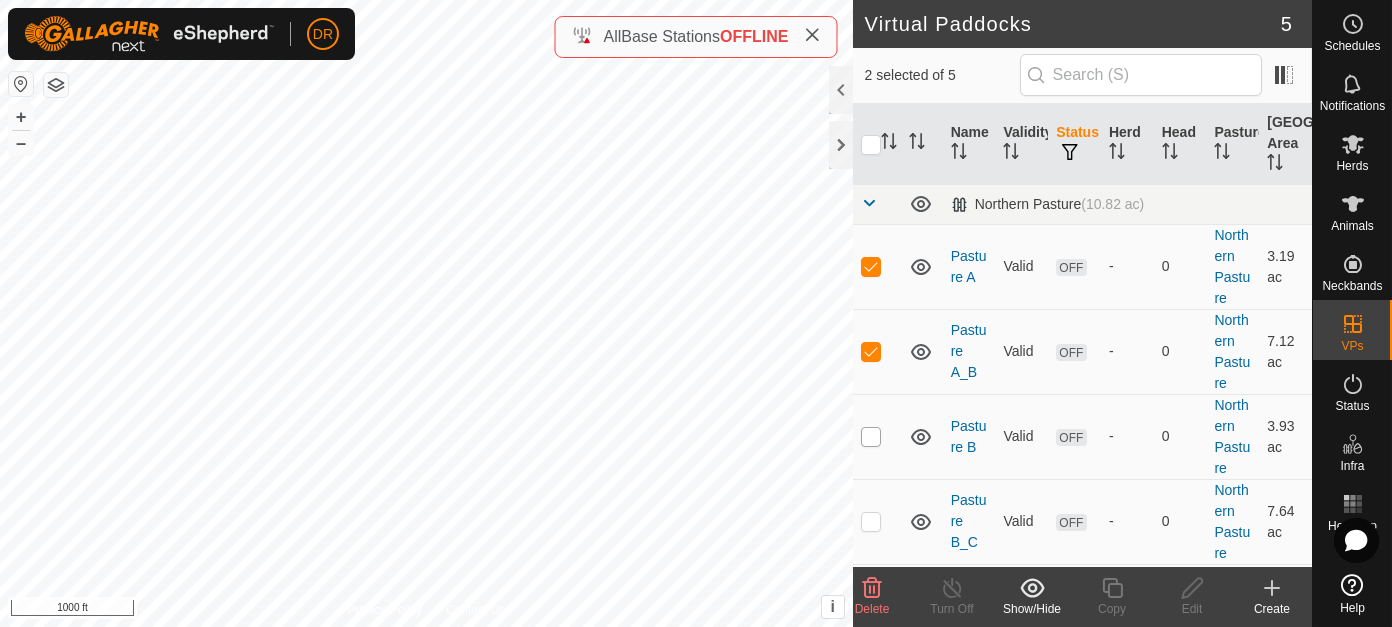 click at bounding box center (871, 437) 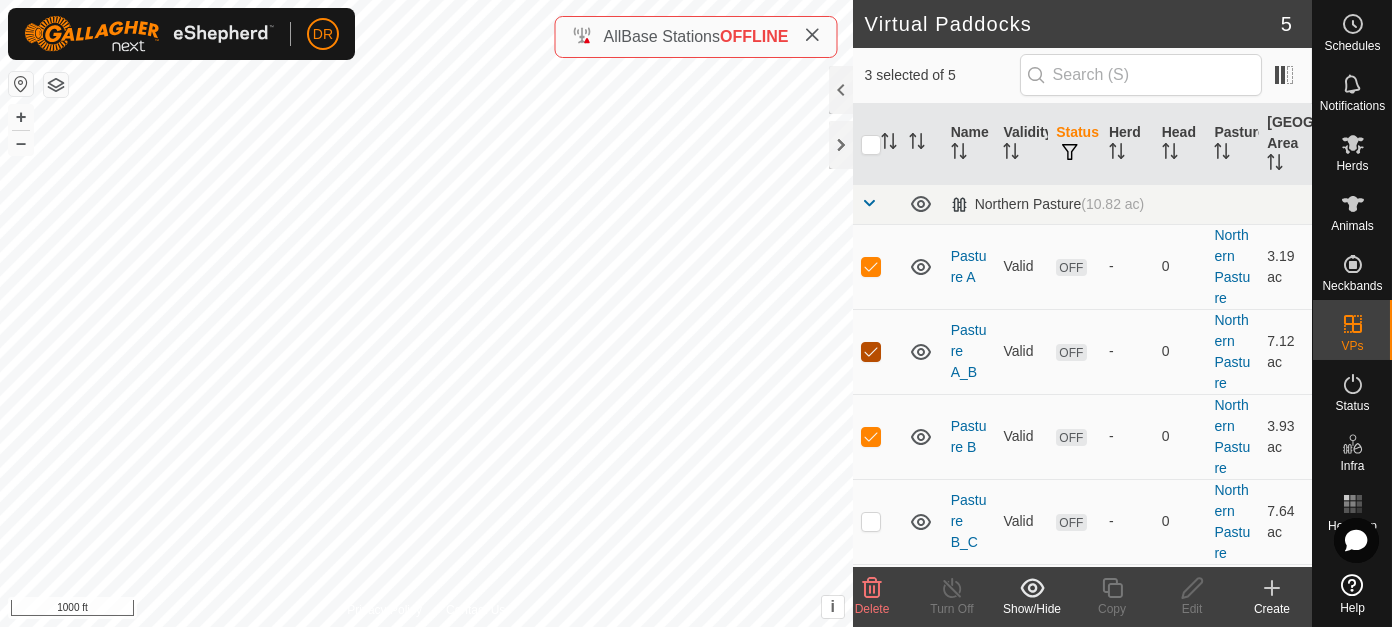 click at bounding box center (871, 352) 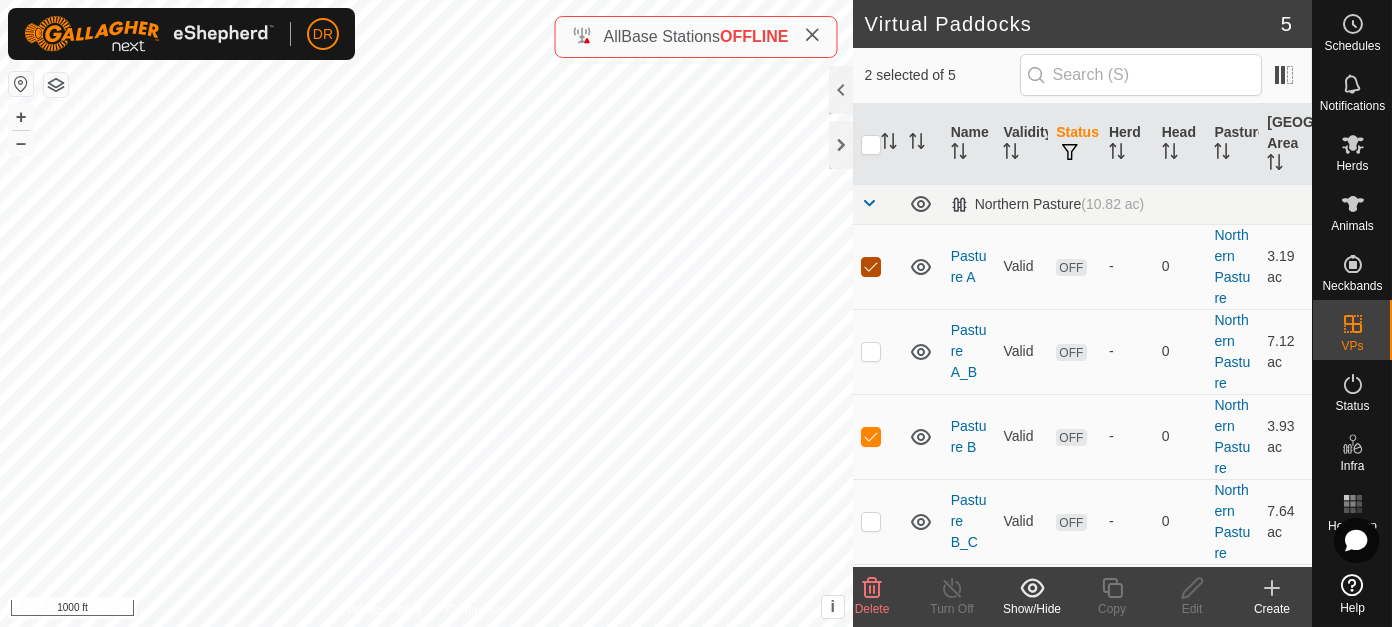 click at bounding box center [871, 267] 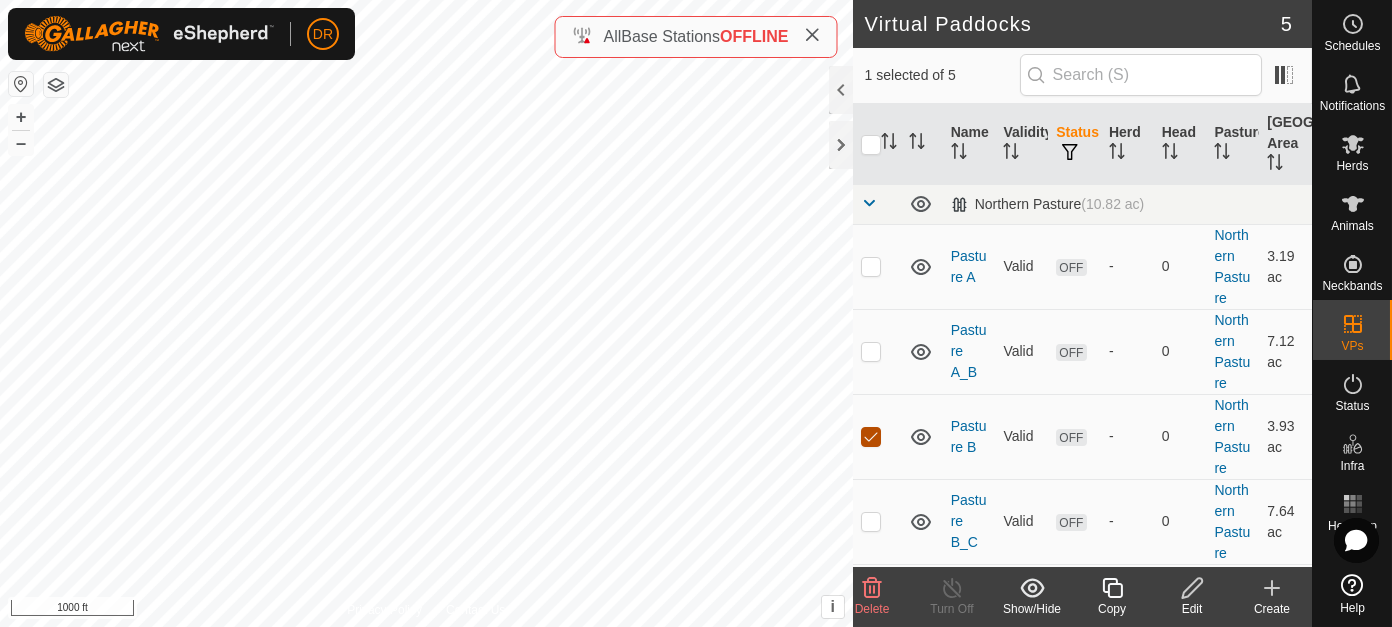 click at bounding box center (871, 437) 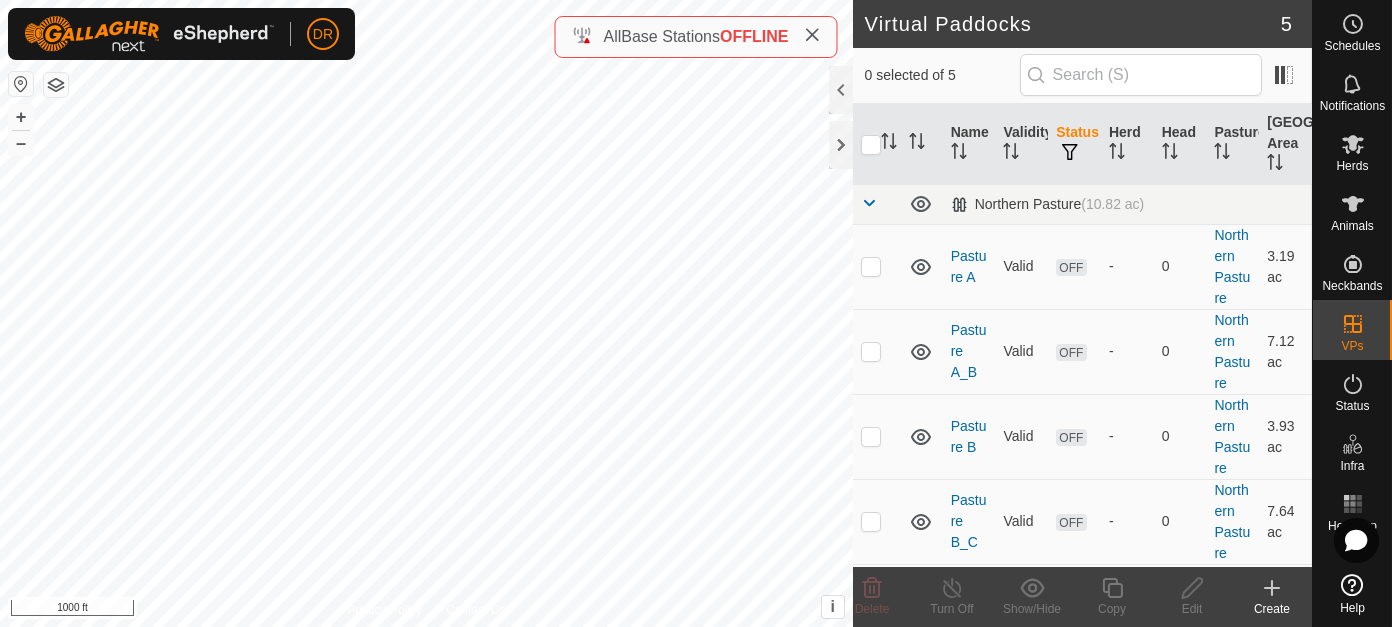 click at bounding box center (871, 267) 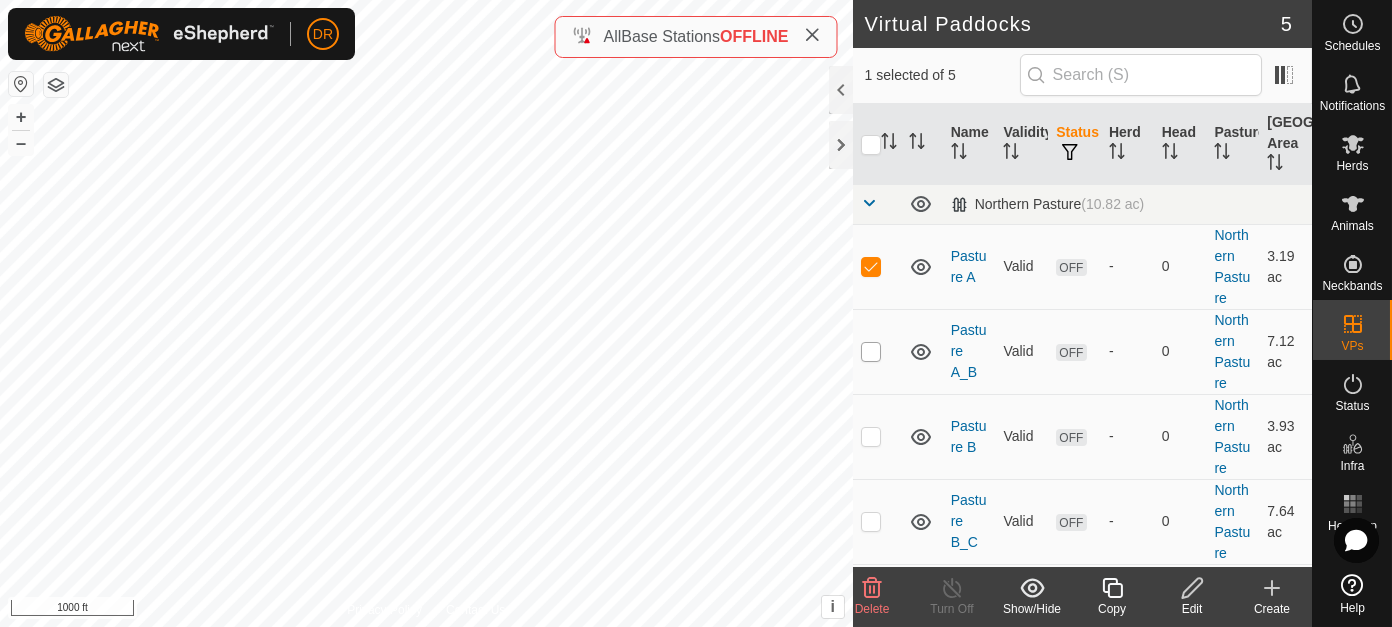 click at bounding box center [871, 352] 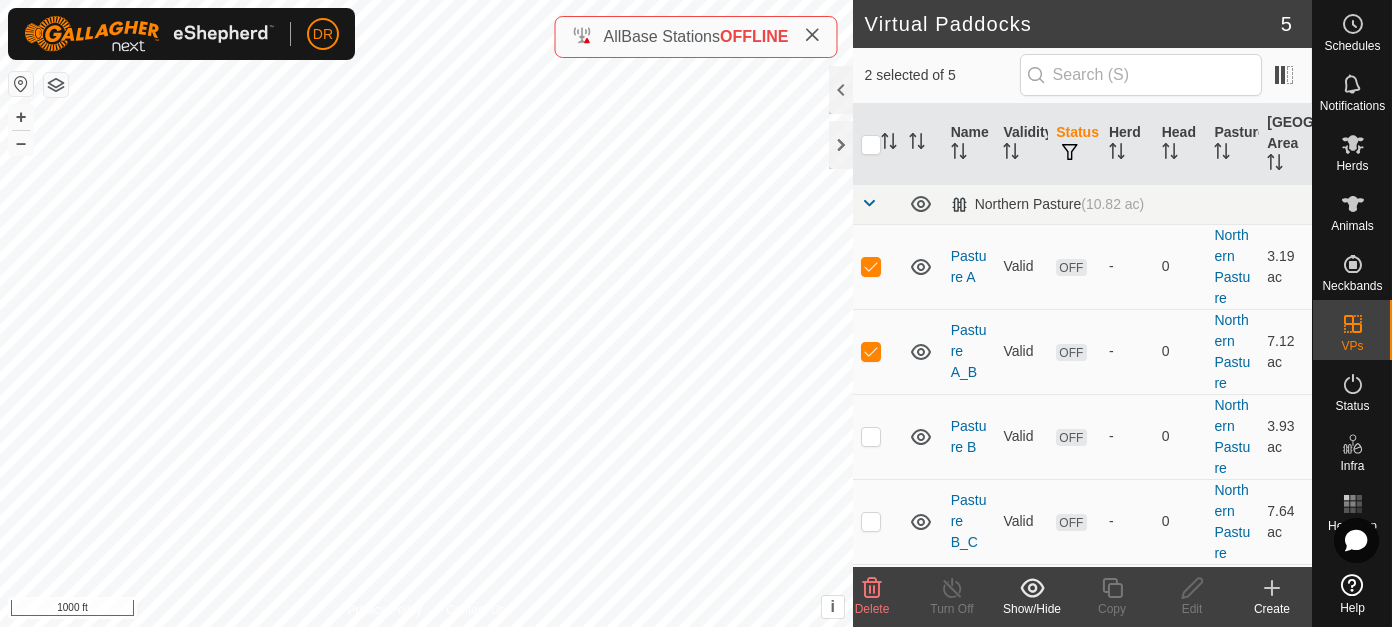click at bounding box center (877, 266) 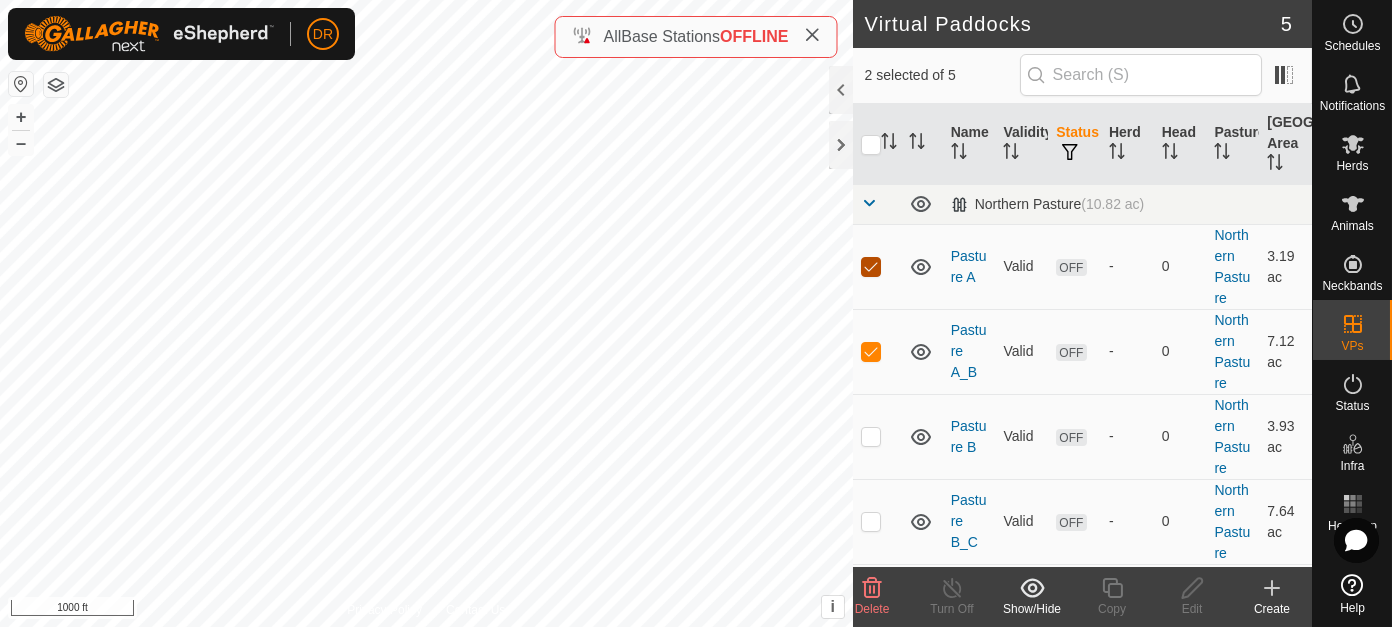 click at bounding box center [871, 267] 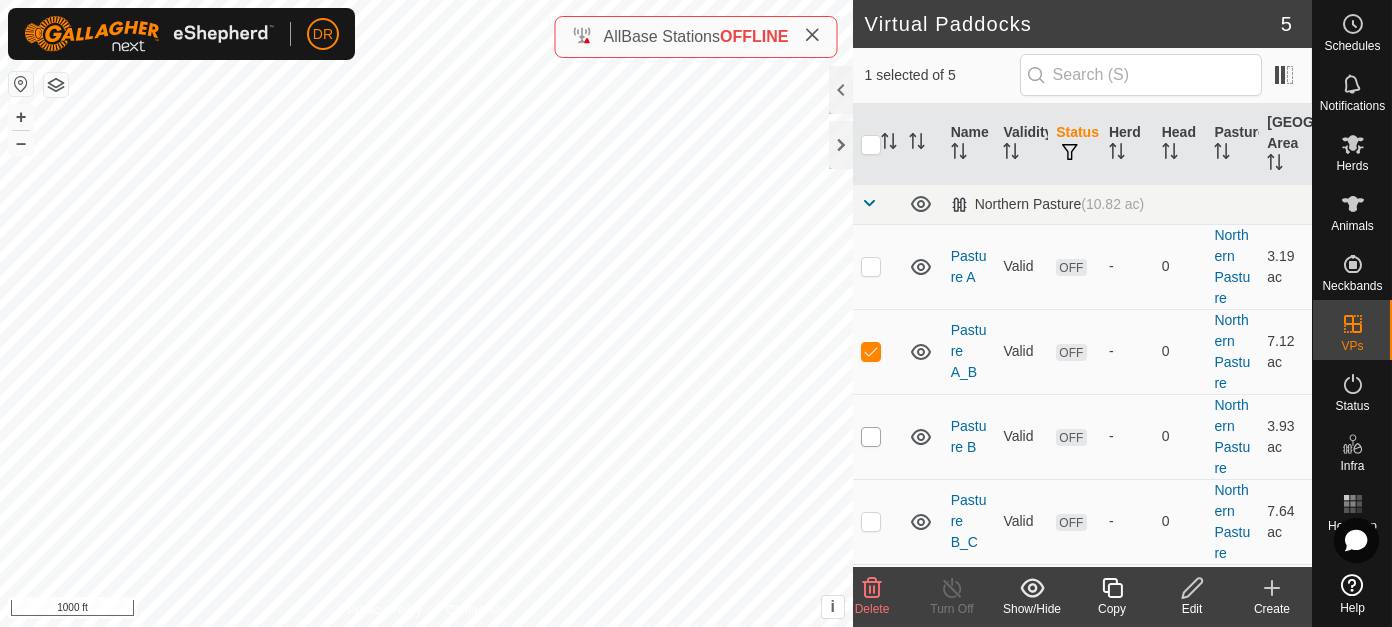 click at bounding box center [871, 437] 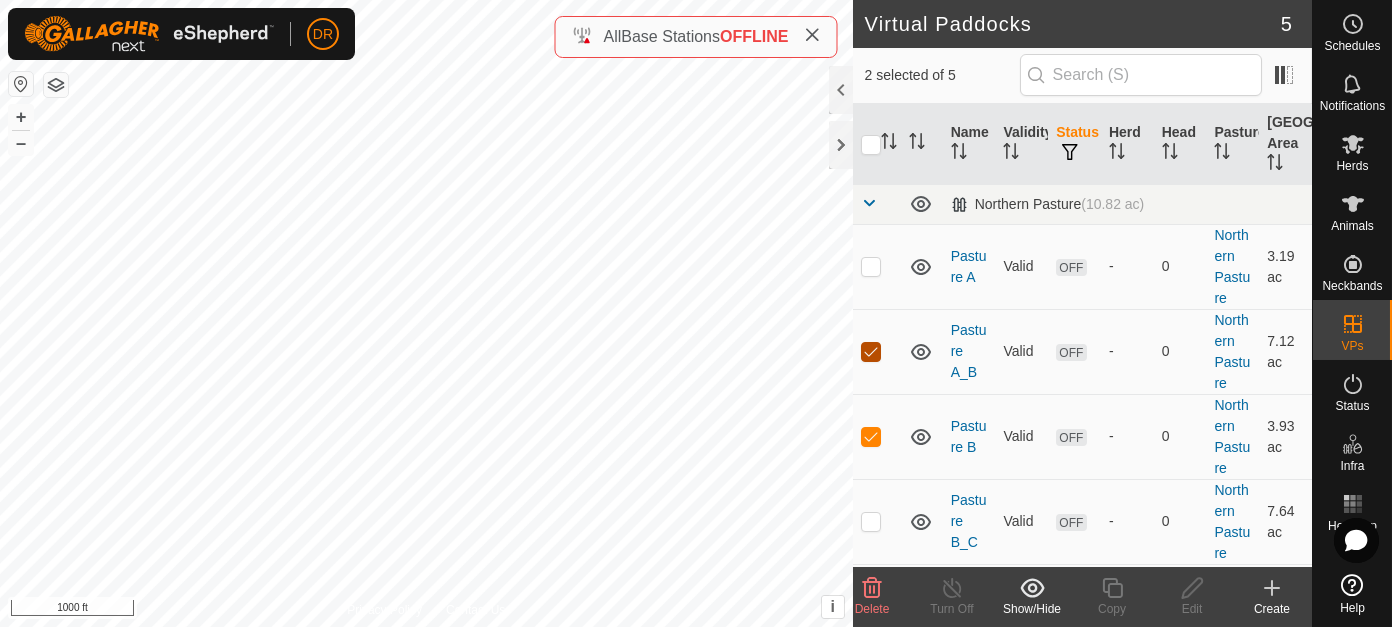 click at bounding box center [871, 352] 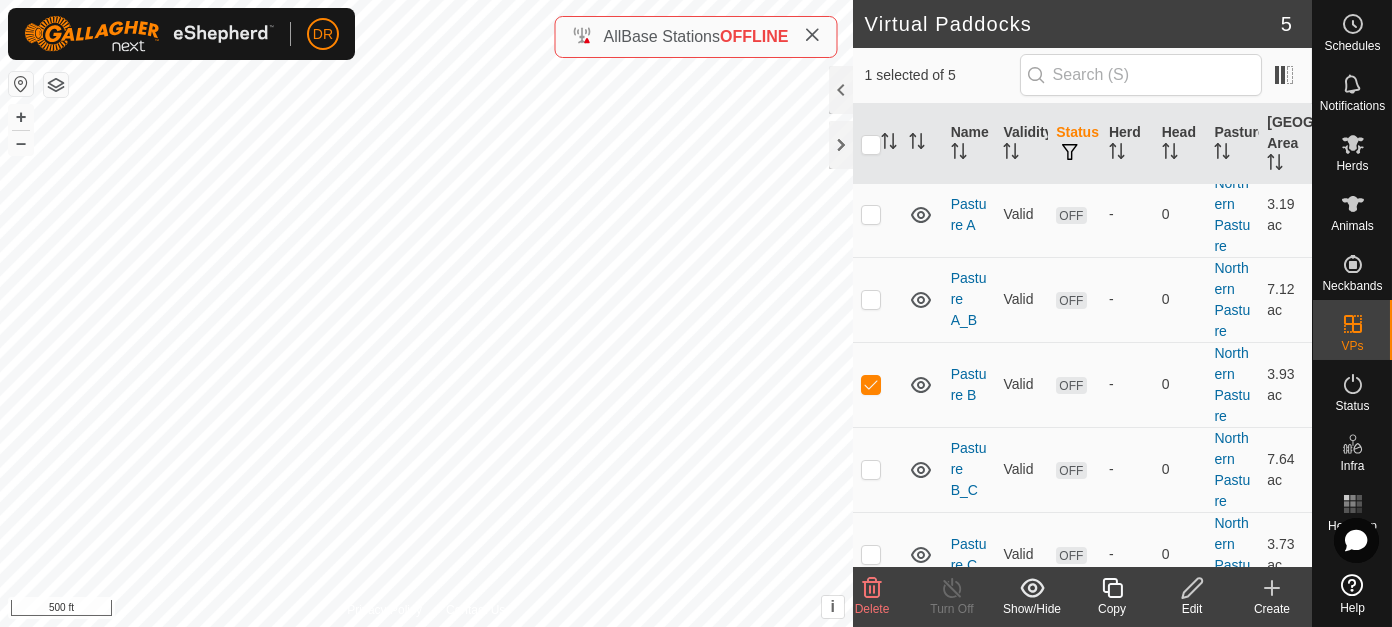 scroll, scrollTop: 80, scrollLeft: 0, axis: vertical 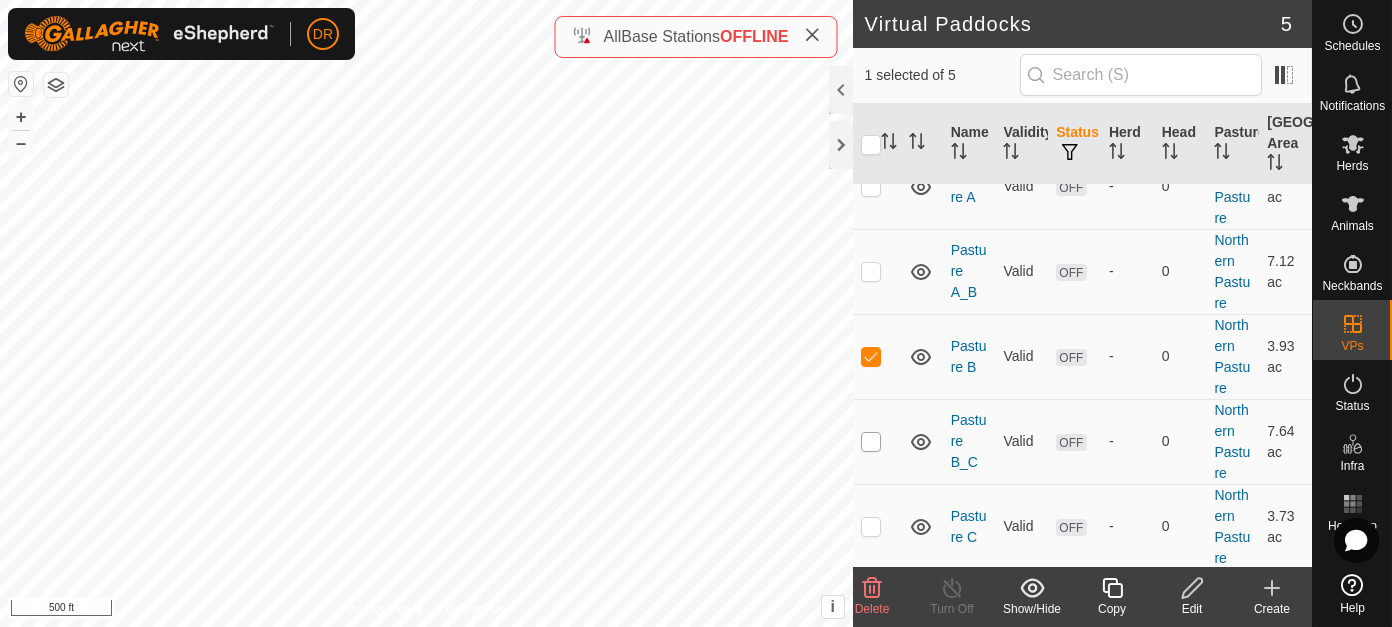 click at bounding box center [871, 442] 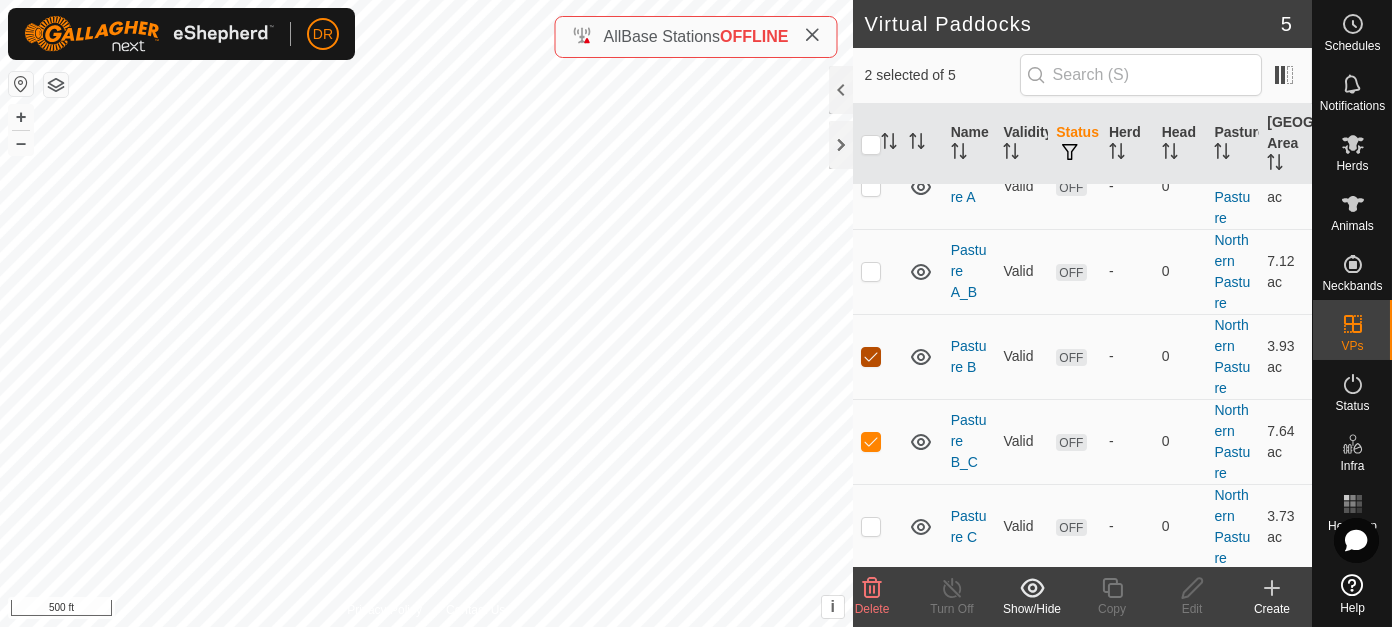 click at bounding box center (871, 357) 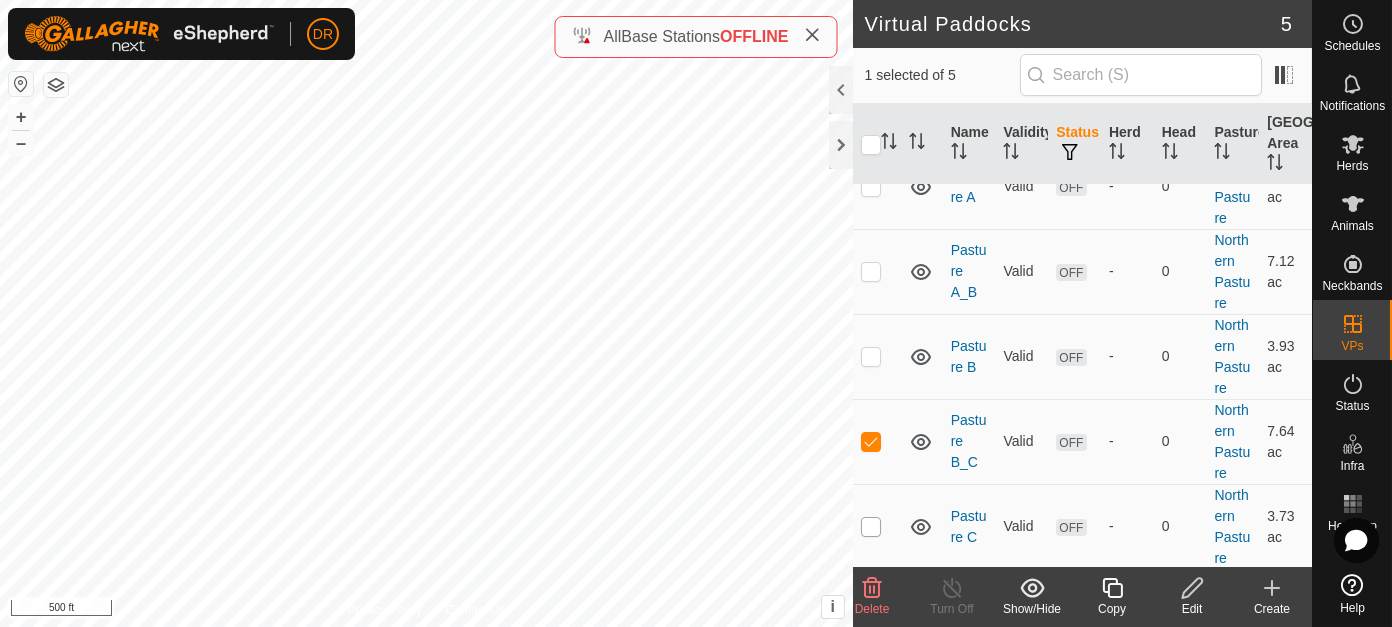 click at bounding box center (871, 527) 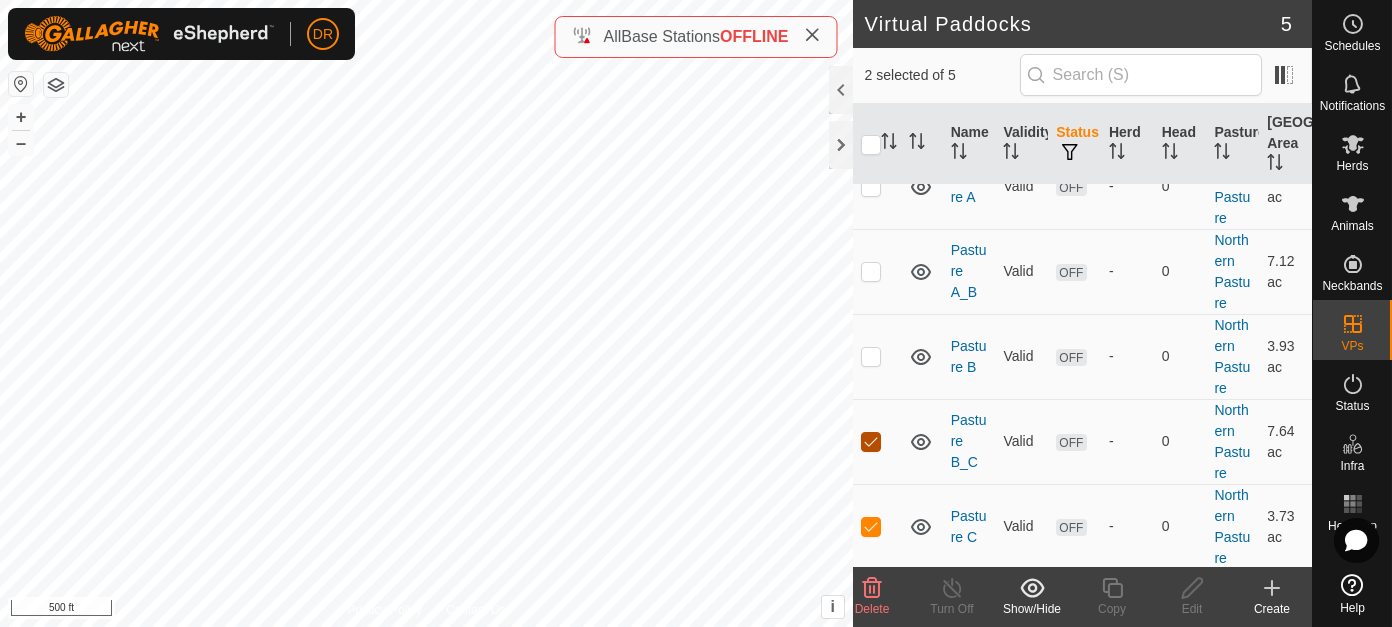click at bounding box center (871, 442) 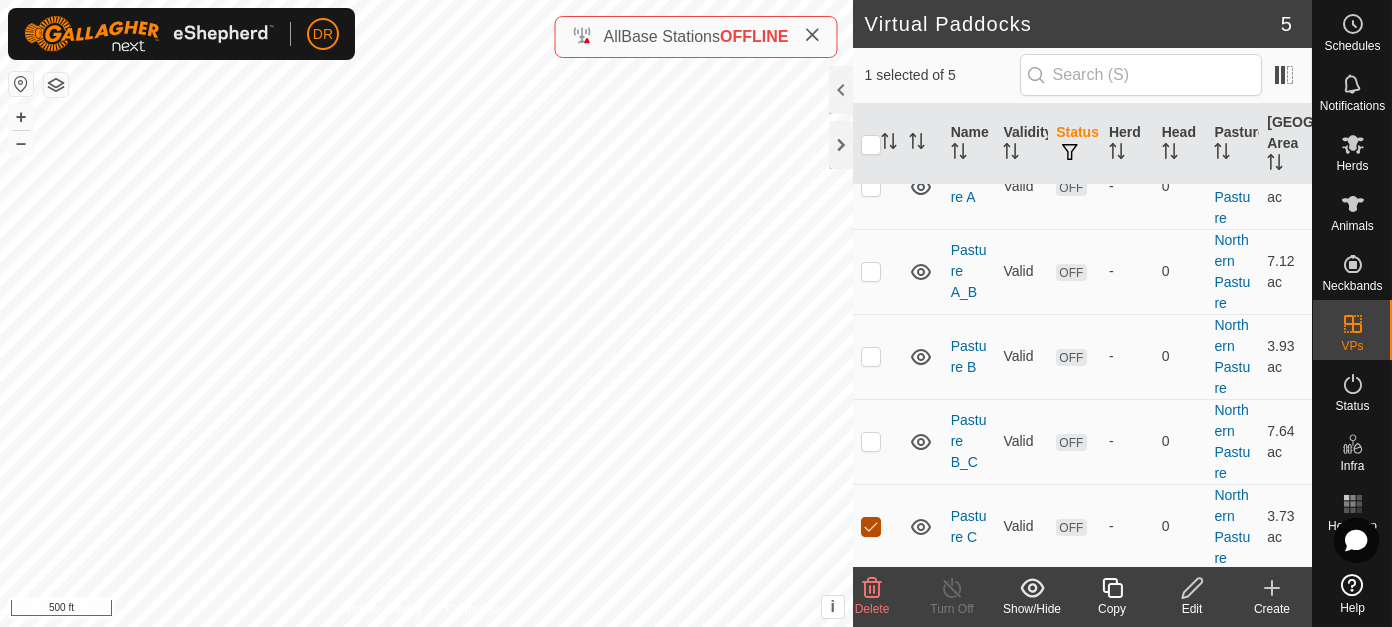 click at bounding box center [871, 527] 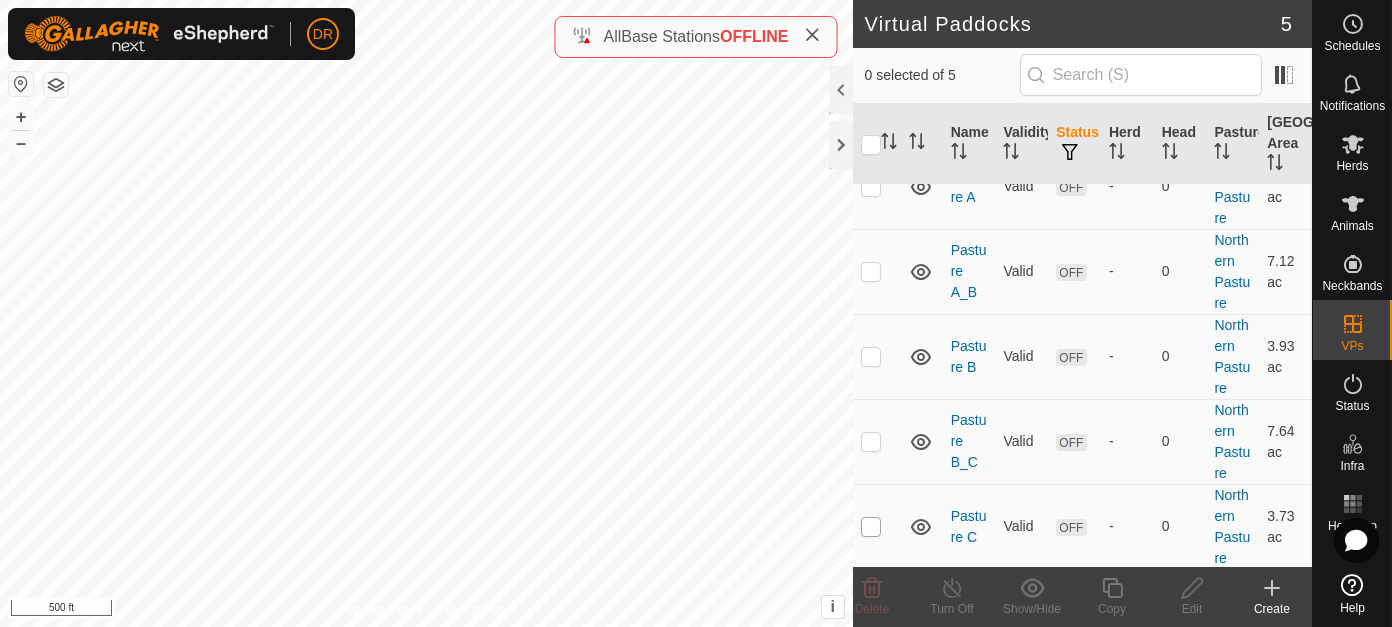 click at bounding box center (871, 527) 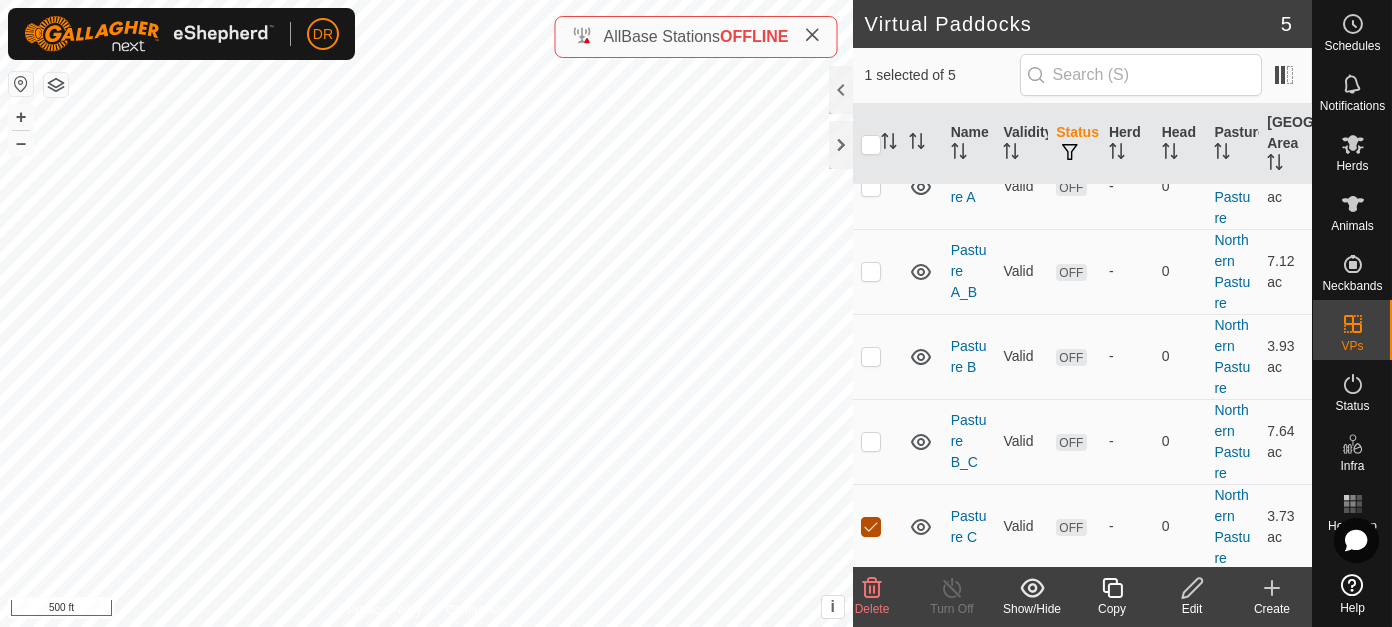 click at bounding box center [871, 527] 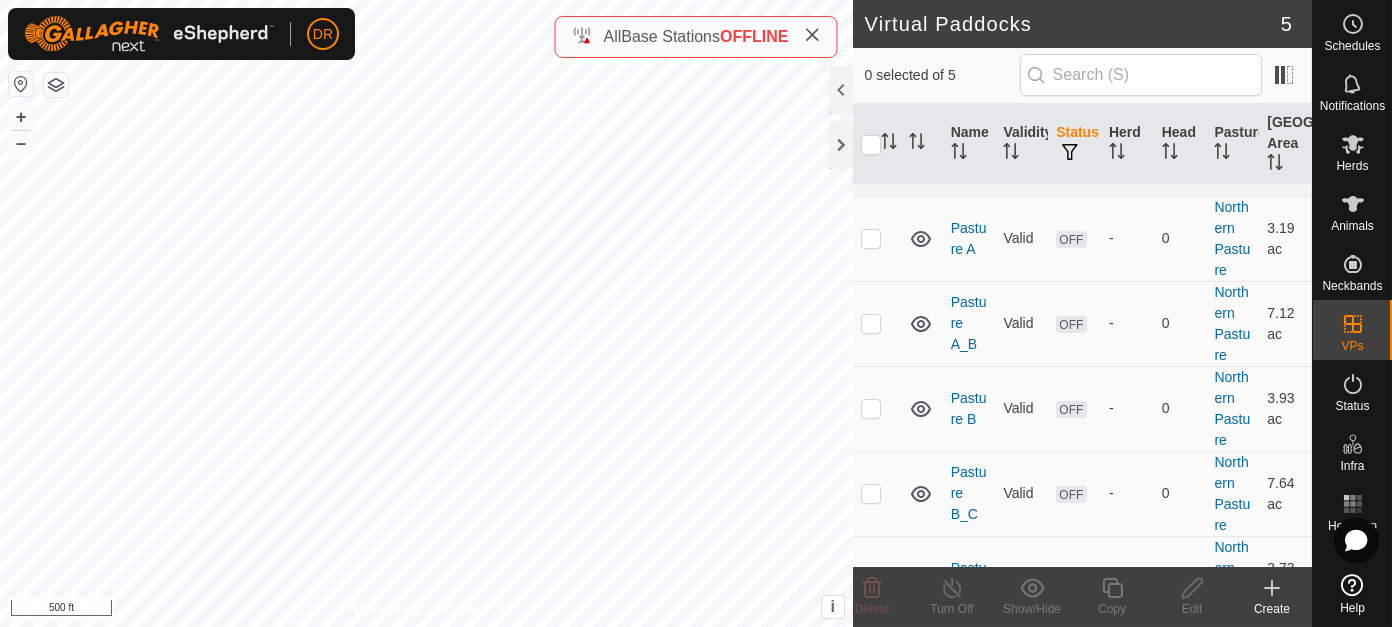 scroll, scrollTop: 0, scrollLeft: 0, axis: both 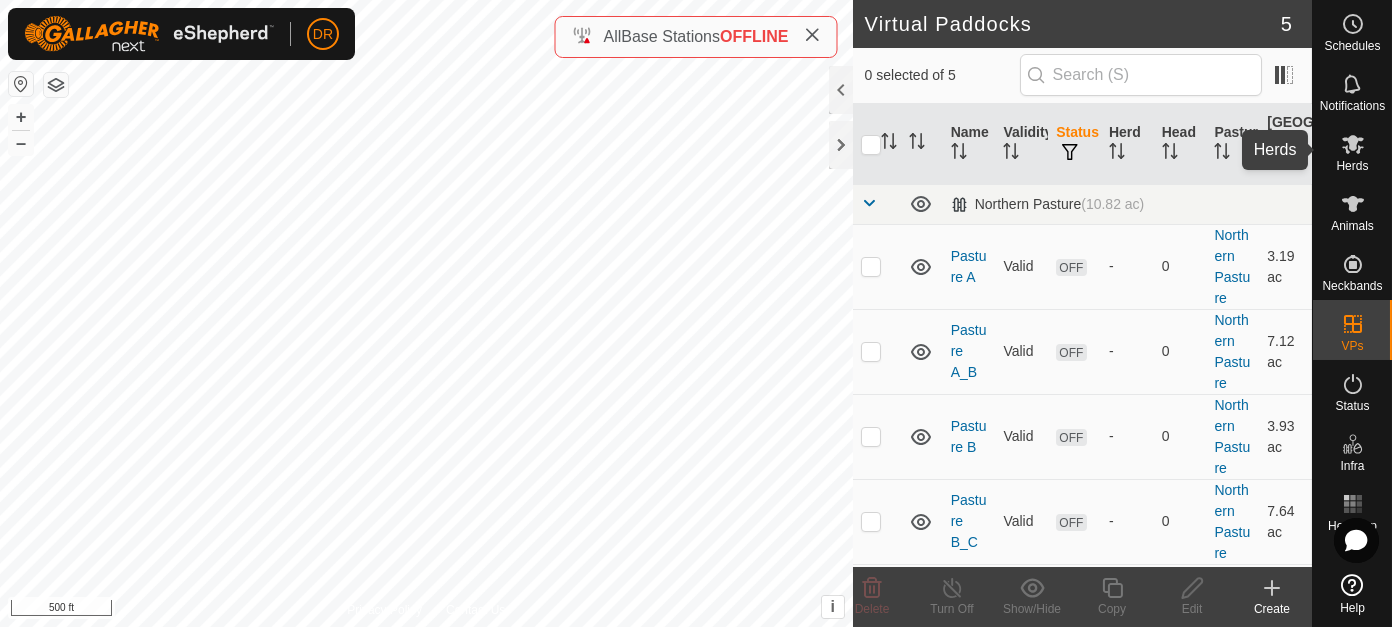 click 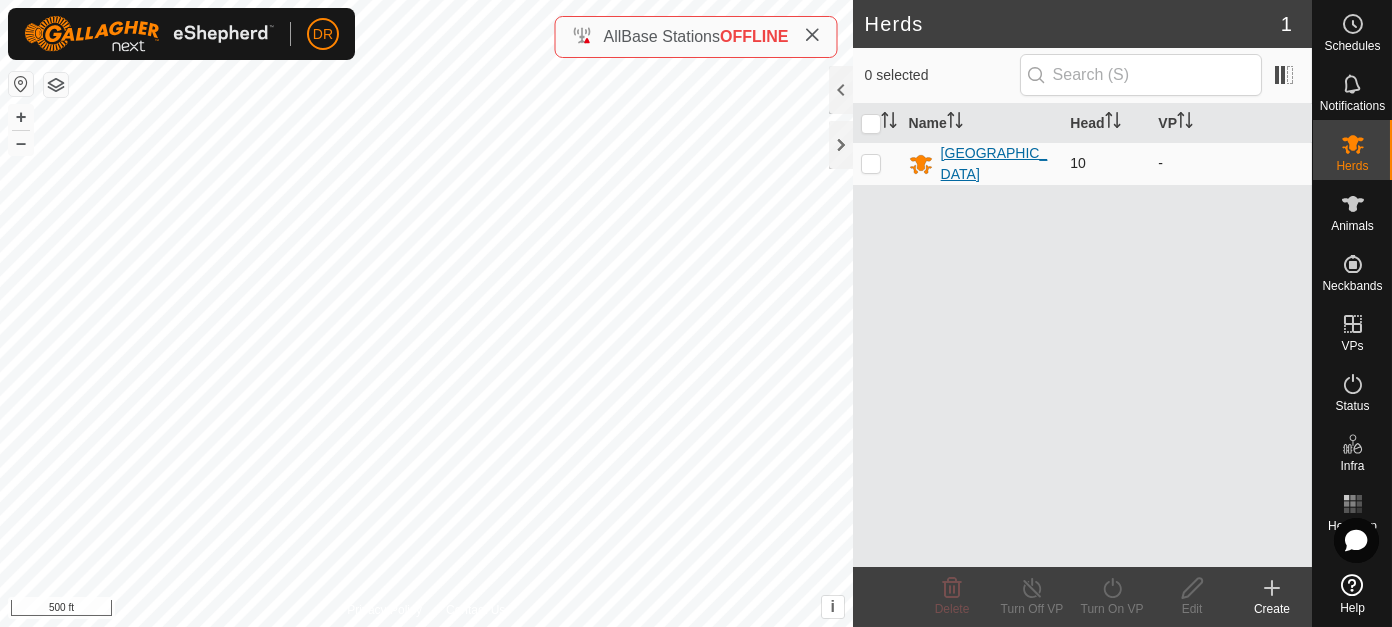 click on "[GEOGRAPHIC_DATA]" at bounding box center (998, 164) 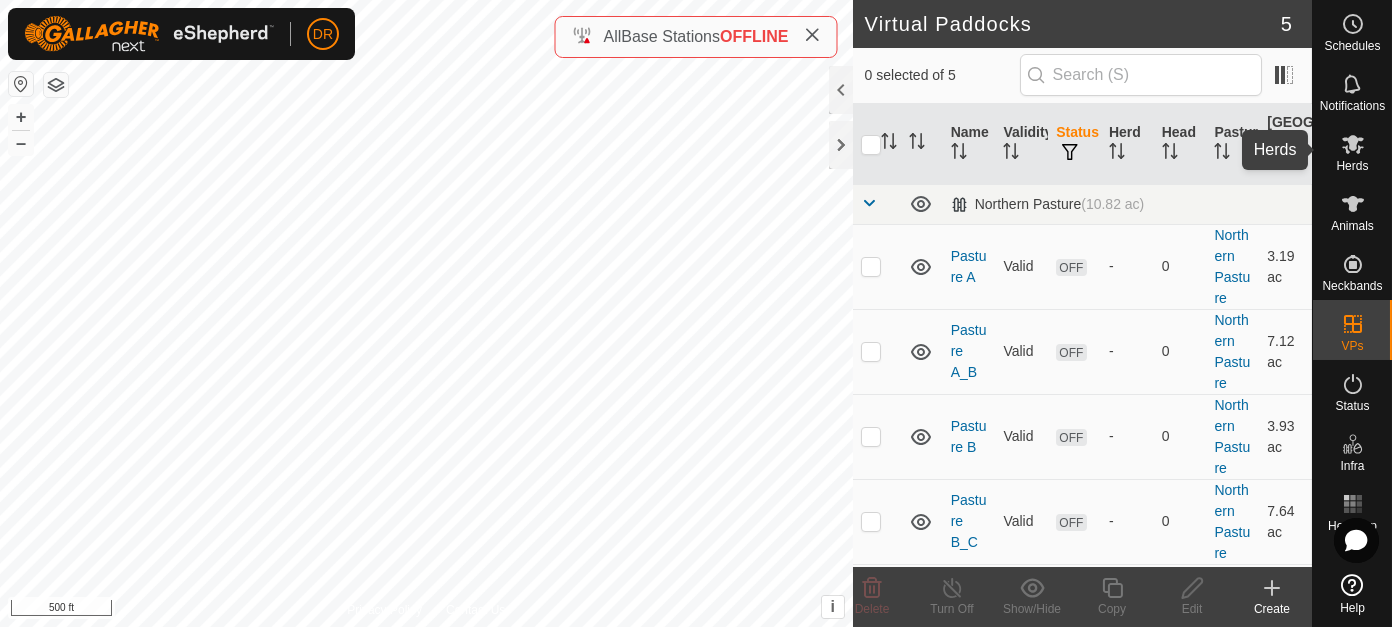 click 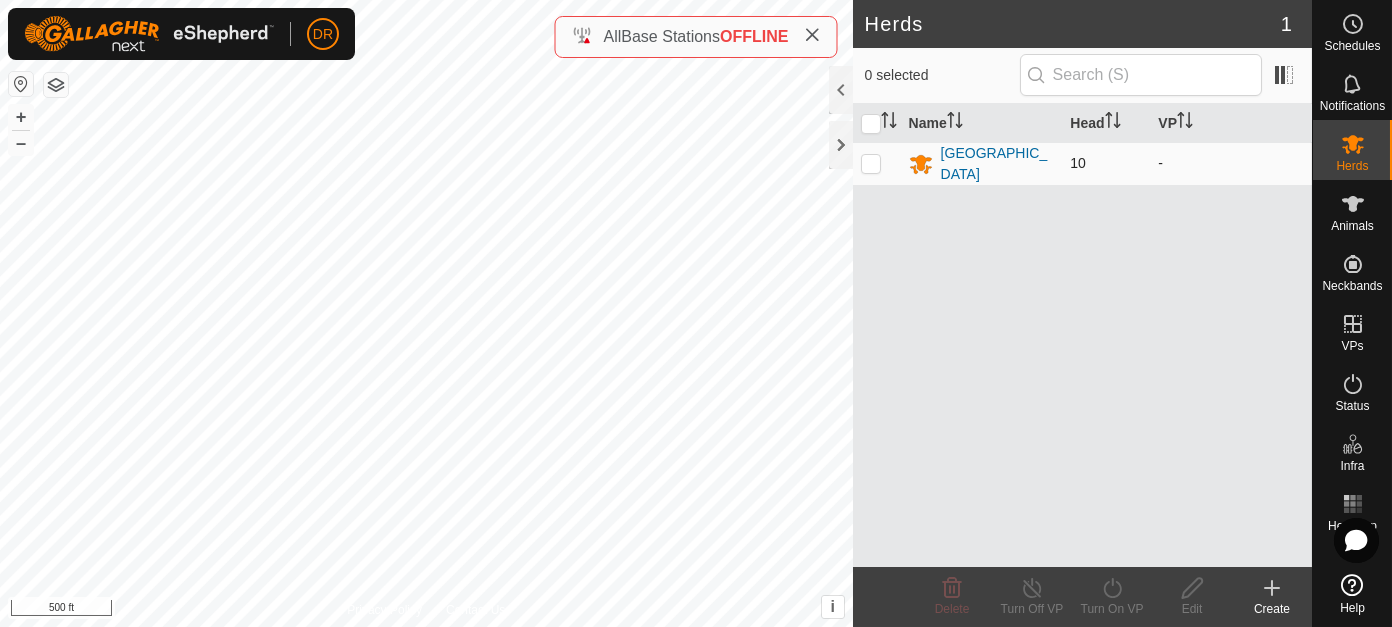 click at bounding box center [871, 163] 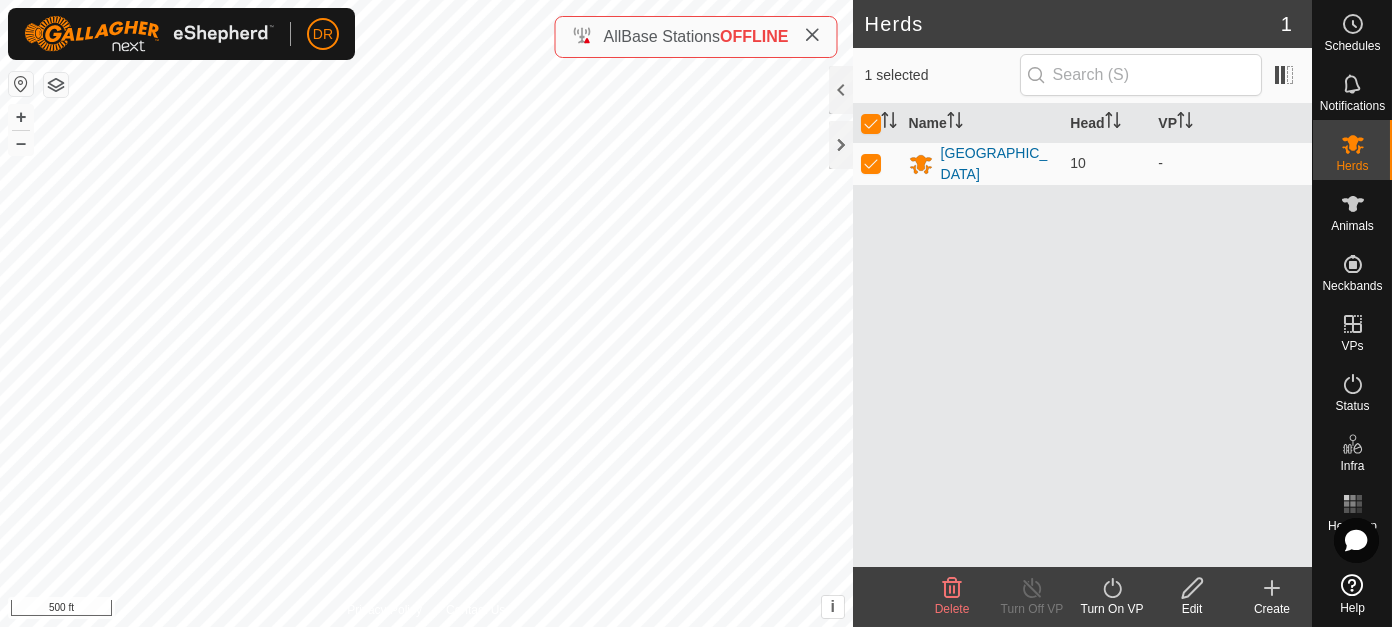 click 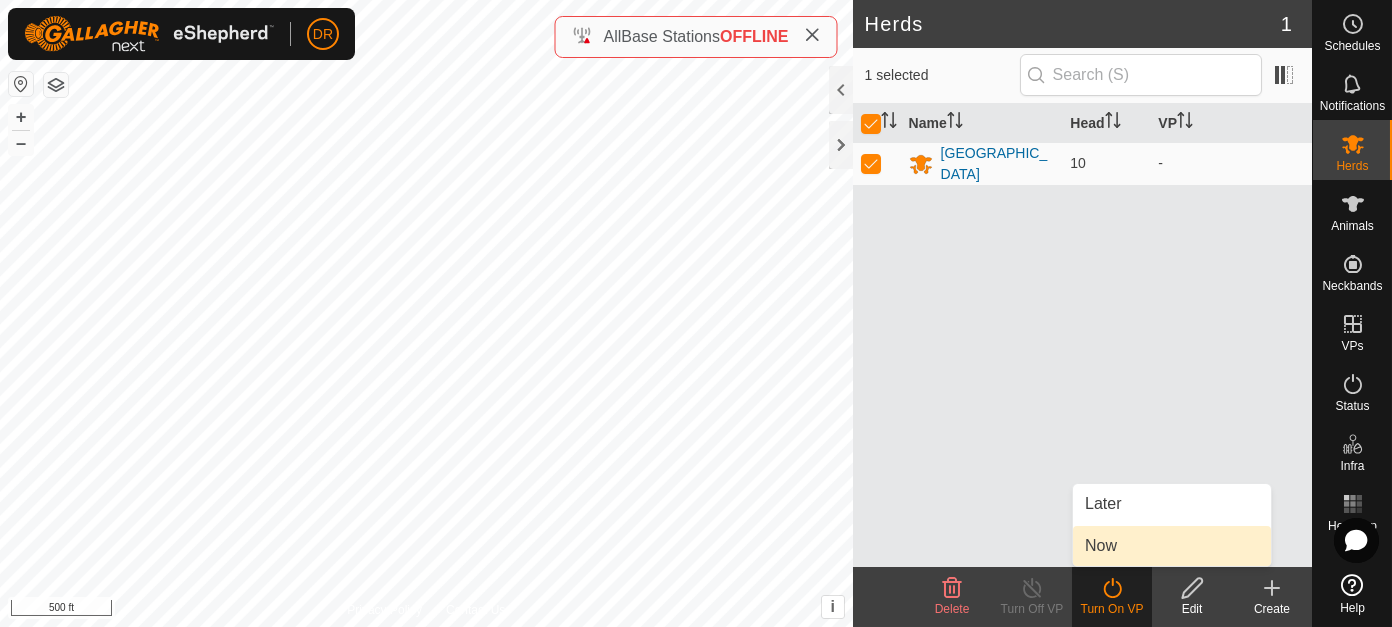 click on "Now" at bounding box center (1172, 546) 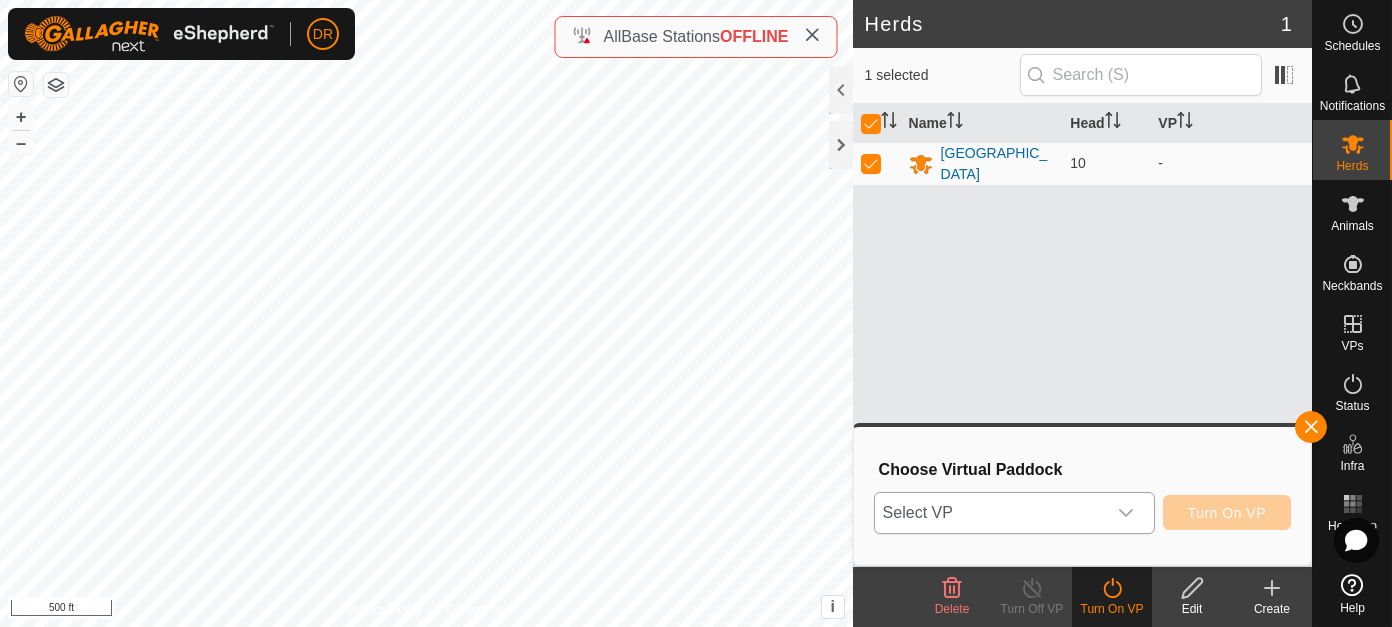 click 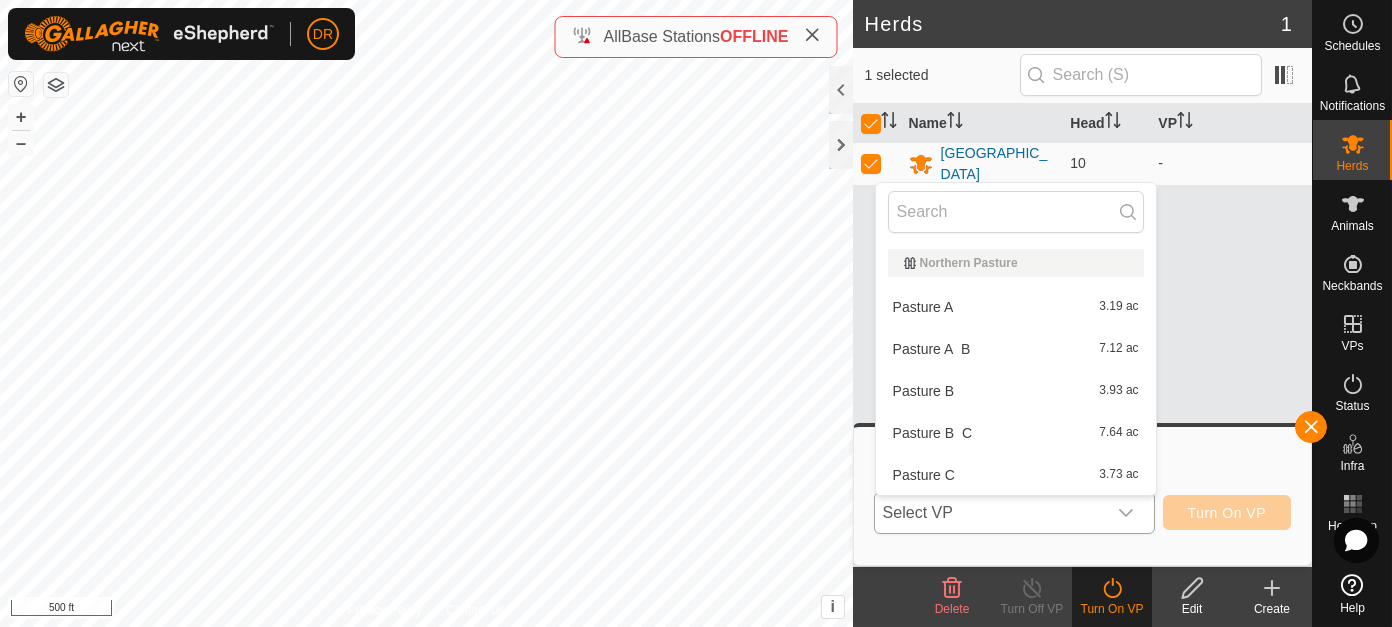 click on "Pasture A  3.19 ac" at bounding box center [1016, 307] 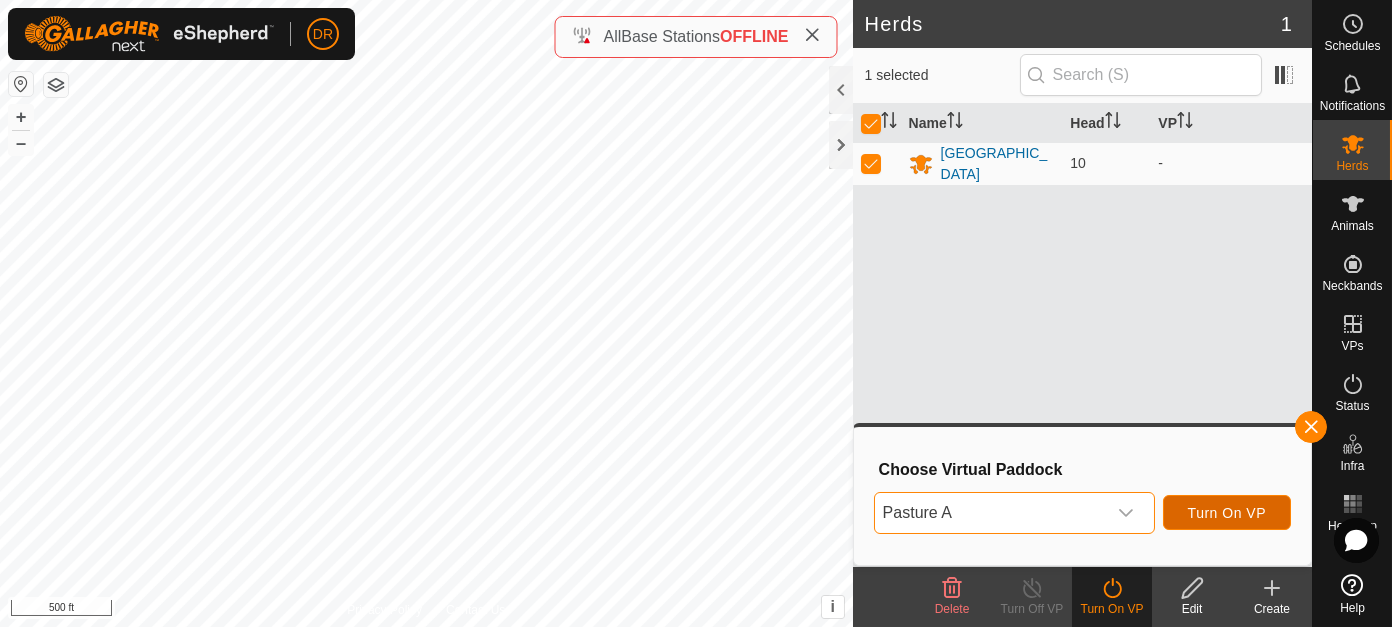 click on "Turn On VP" at bounding box center [1227, 513] 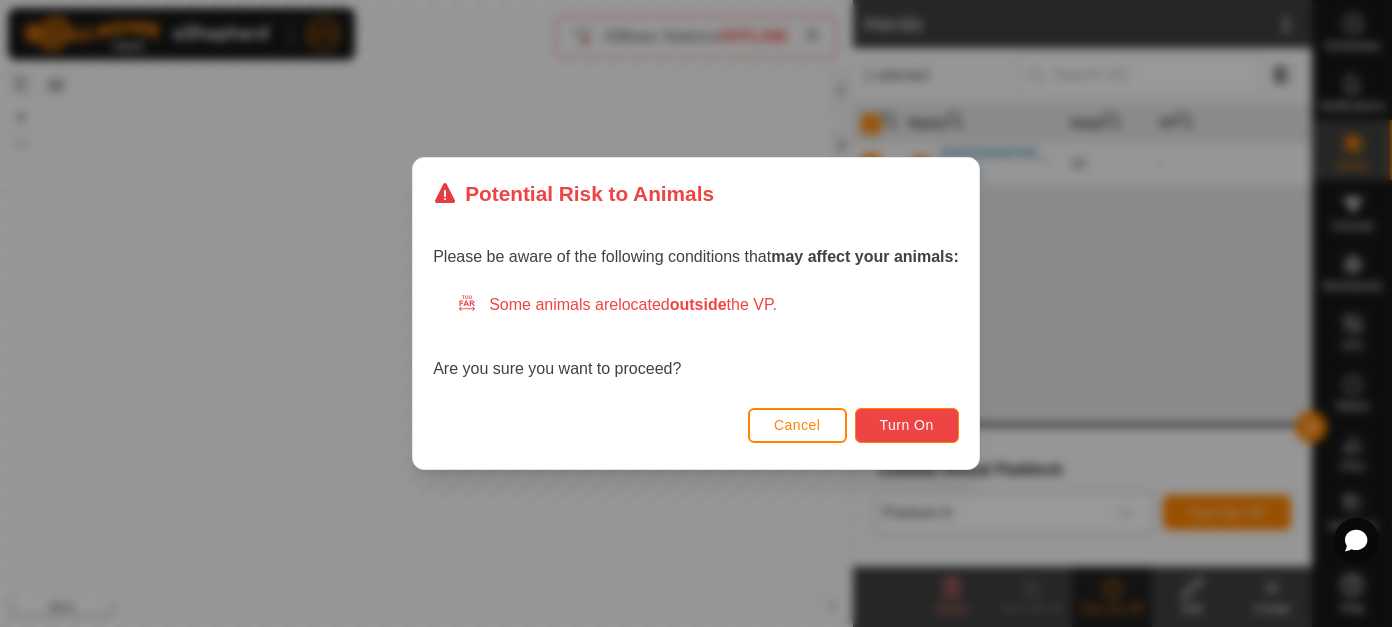 click on "Turn On" at bounding box center (907, 425) 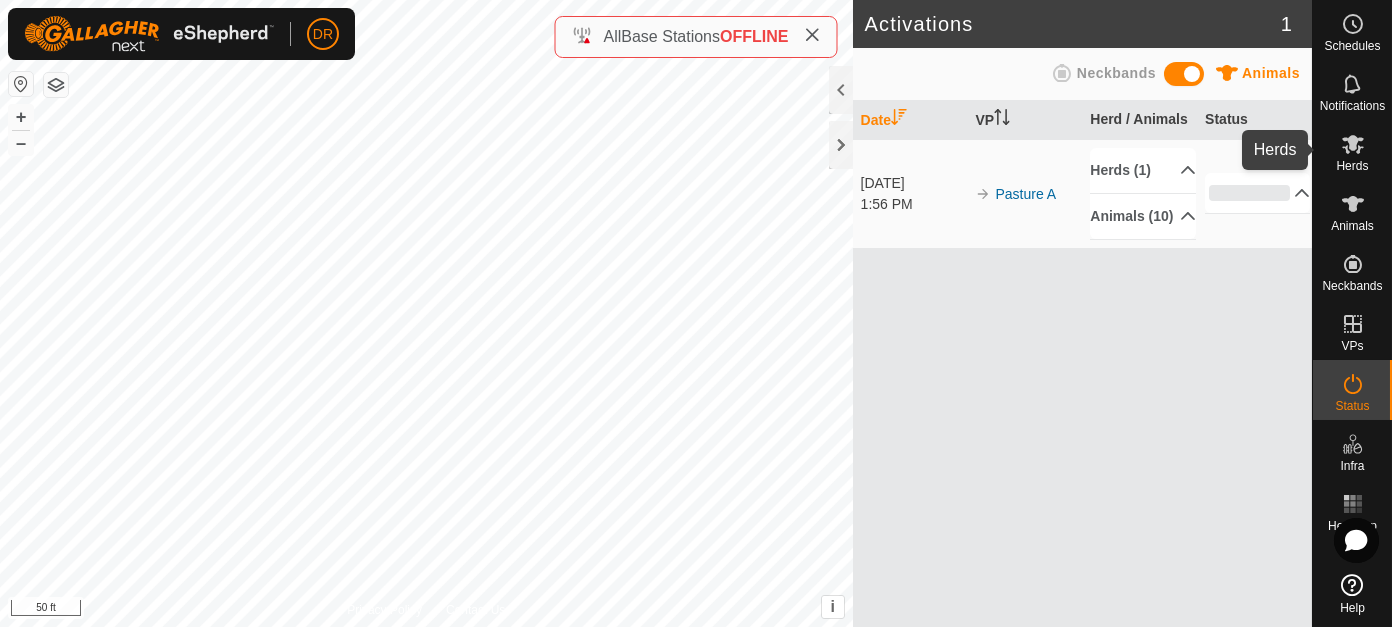 click at bounding box center (1353, 144) 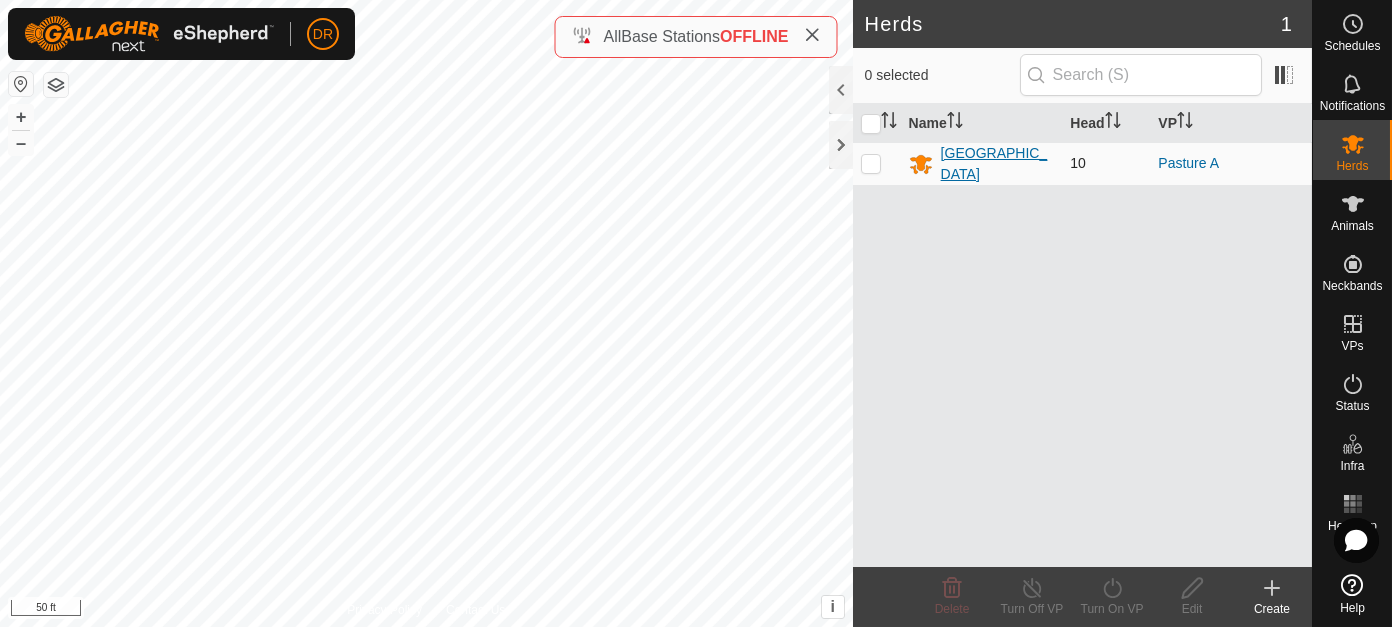 click on "[GEOGRAPHIC_DATA]" at bounding box center [998, 164] 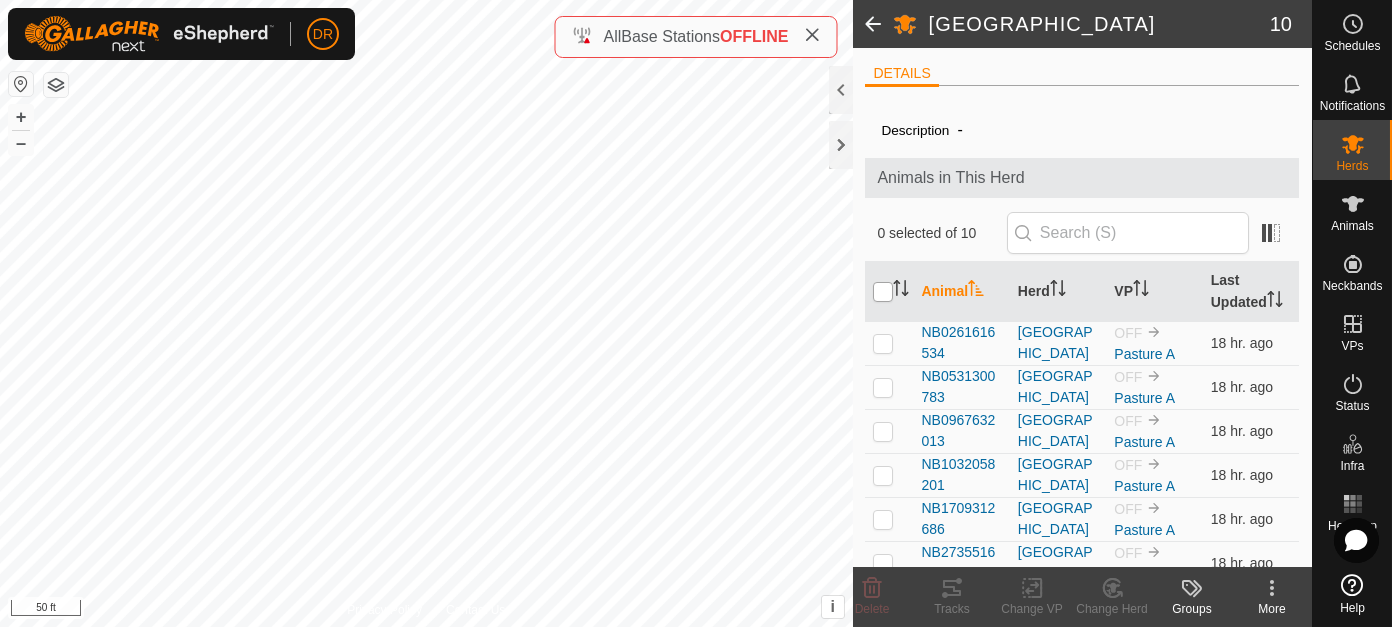 click at bounding box center [883, 292] 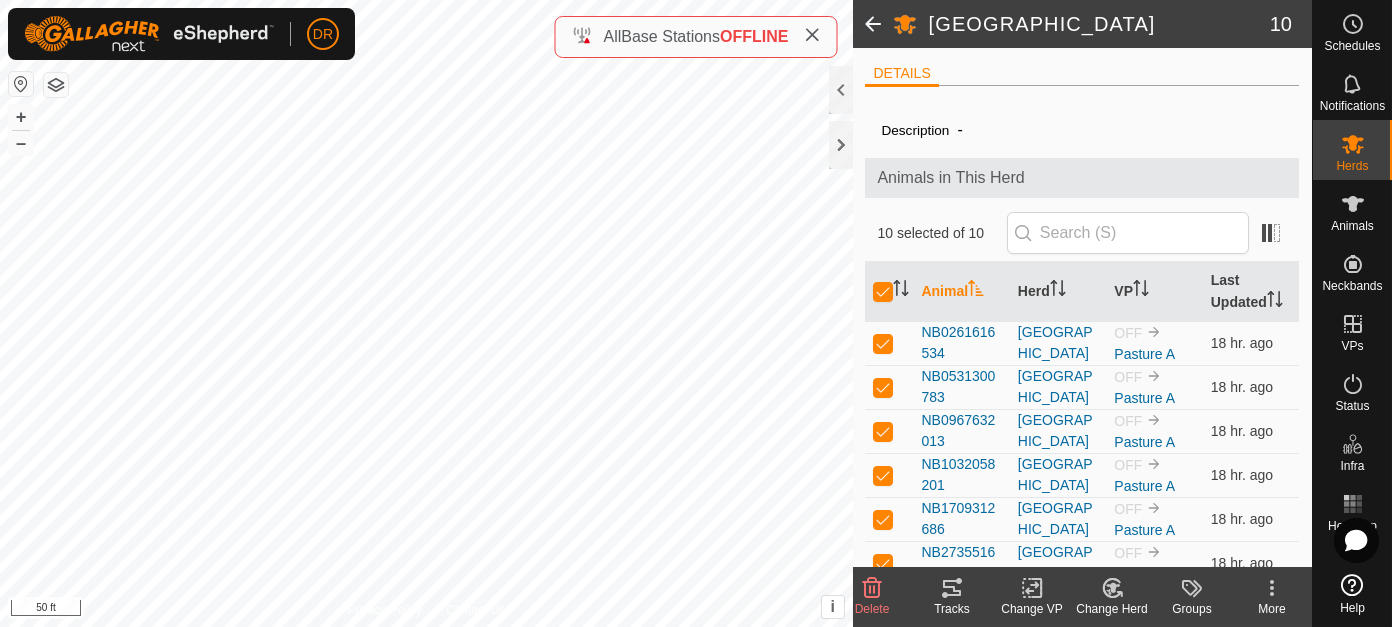 click on "Description  - Animals in This Herd  10 selected of 10   Animal   Herd   VP   Last Updated   NB0261616534   [GEOGRAPHIC_DATA]  OFF Pasture A  18 hr. ago  NB0531300783   [GEOGRAPHIC_DATA]  OFF [GEOGRAPHIC_DATA] A  18 hr. ago  NB0967632013   [GEOGRAPHIC_DATA]  OFF [GEOGRAPHIC_DATA] A  18 hr. ago  NB1032058201   [GEOGRAPHIC_DATA]  OFF Pasture A  18 hr. ago  NB1709312686   [GEOGRAPHIC_DATA]  OFF Pasture A  18 hr. ago  NB2735516433   [GEOGRAPHIC_DATA]  OFF Pasture A  18 hr. ago  NB2946227741   [GEOGRAPHIC_DATA]  OFF Pasture A  18 hr. ago  NB3127003697   [GEOGRAPHIC_DATA]  OFF Pasture A  18 hr. ago  NB3517364193   [GEOGRAPHIC_DATA]  OFF Pasture A  18 hr. ago  NB4055483460   [GEOGRAPHIC_DATA]  OFF Pasture A  18 hr. ago" 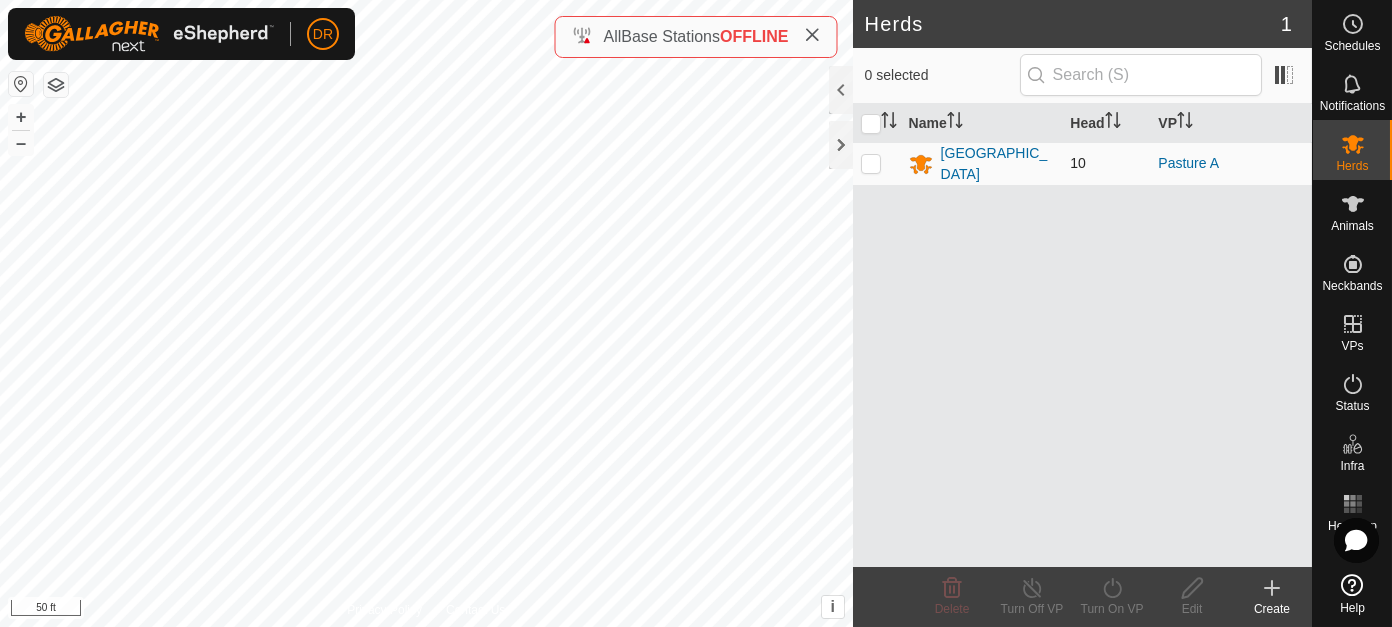 click at bounding box center [871, 163] 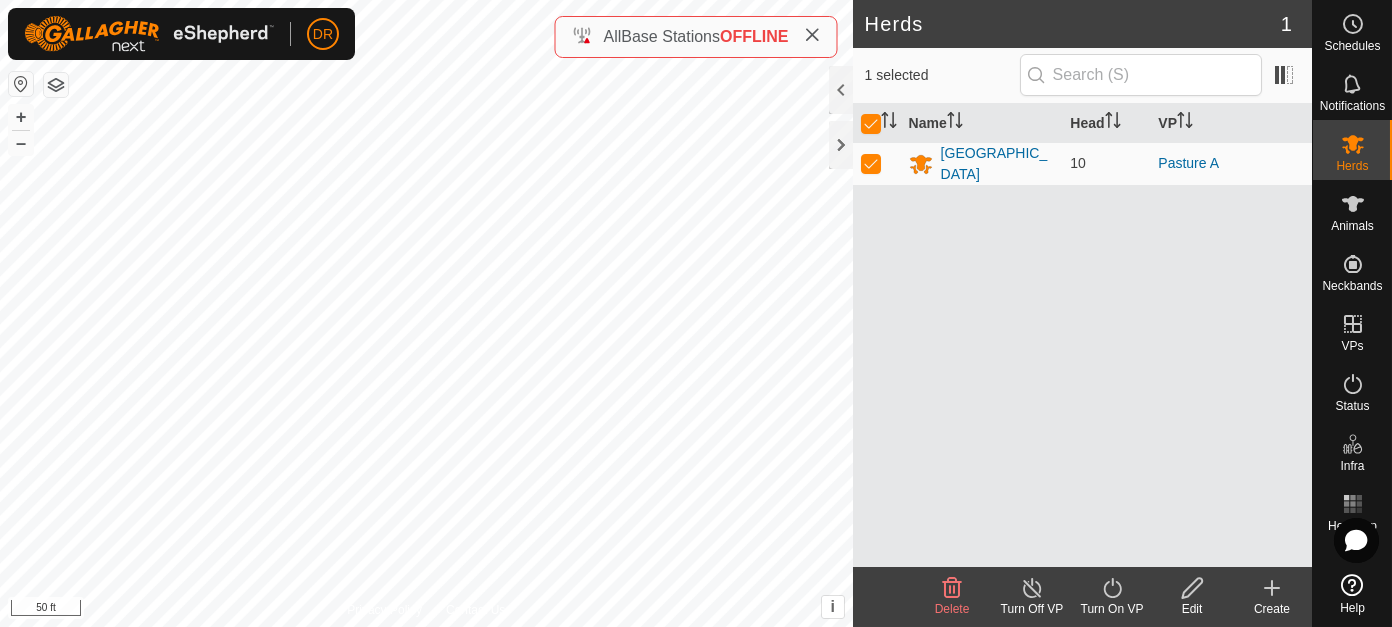 click 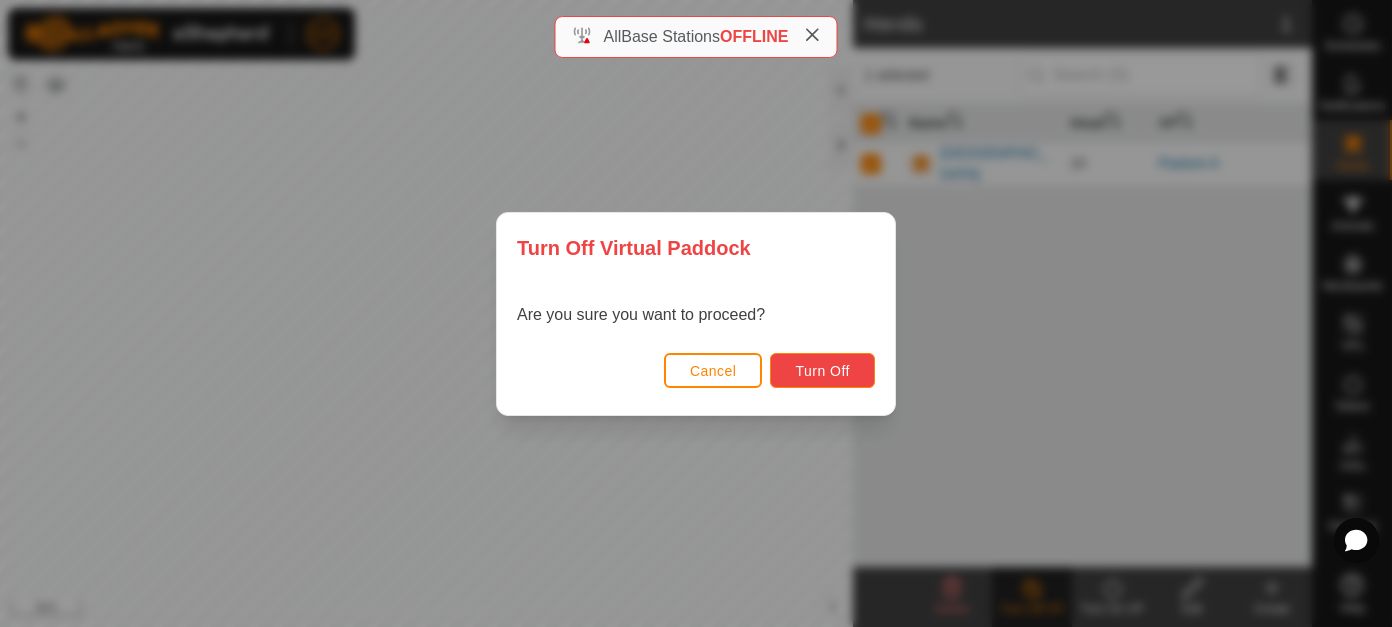 click on "Turn Off" at bounding box center (822, 371) 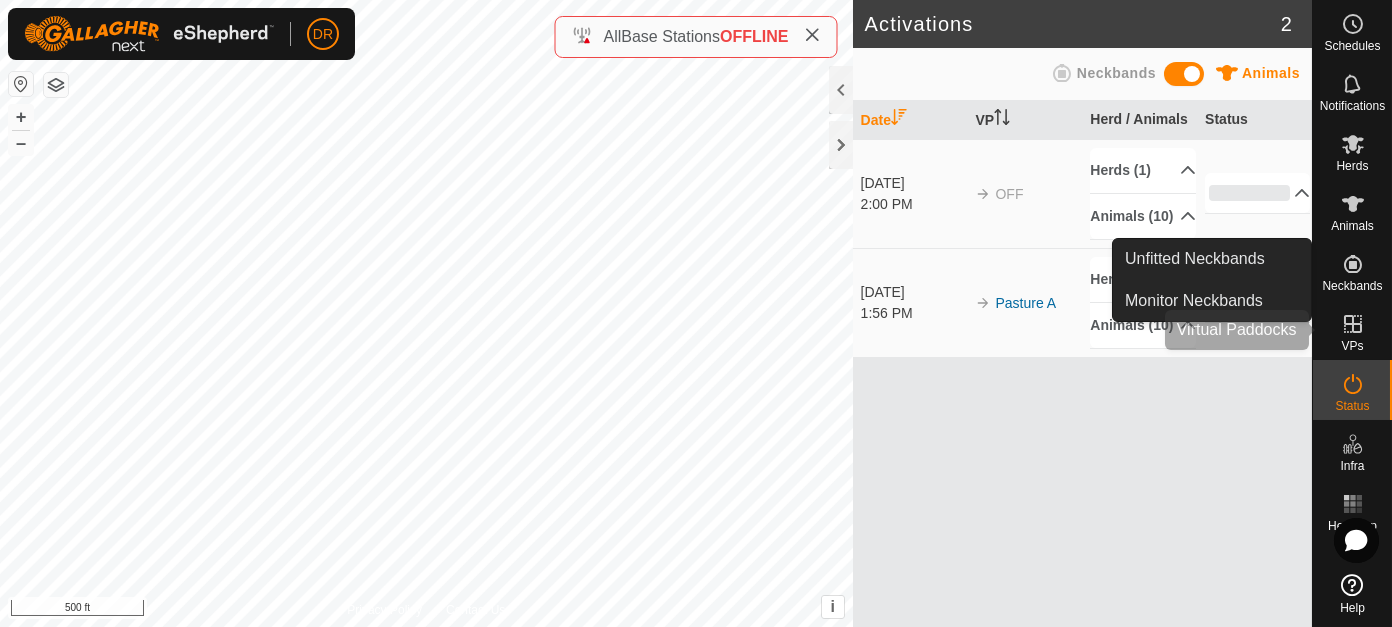 click 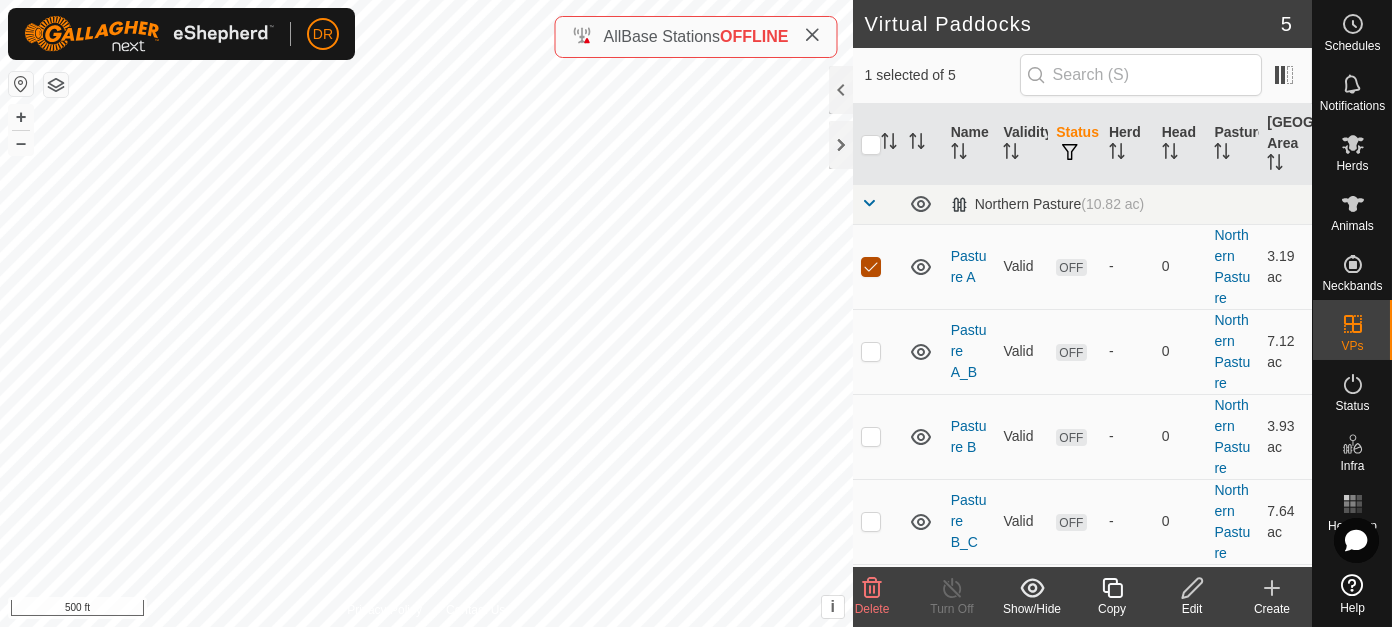 click at bounding box center (871, 267) 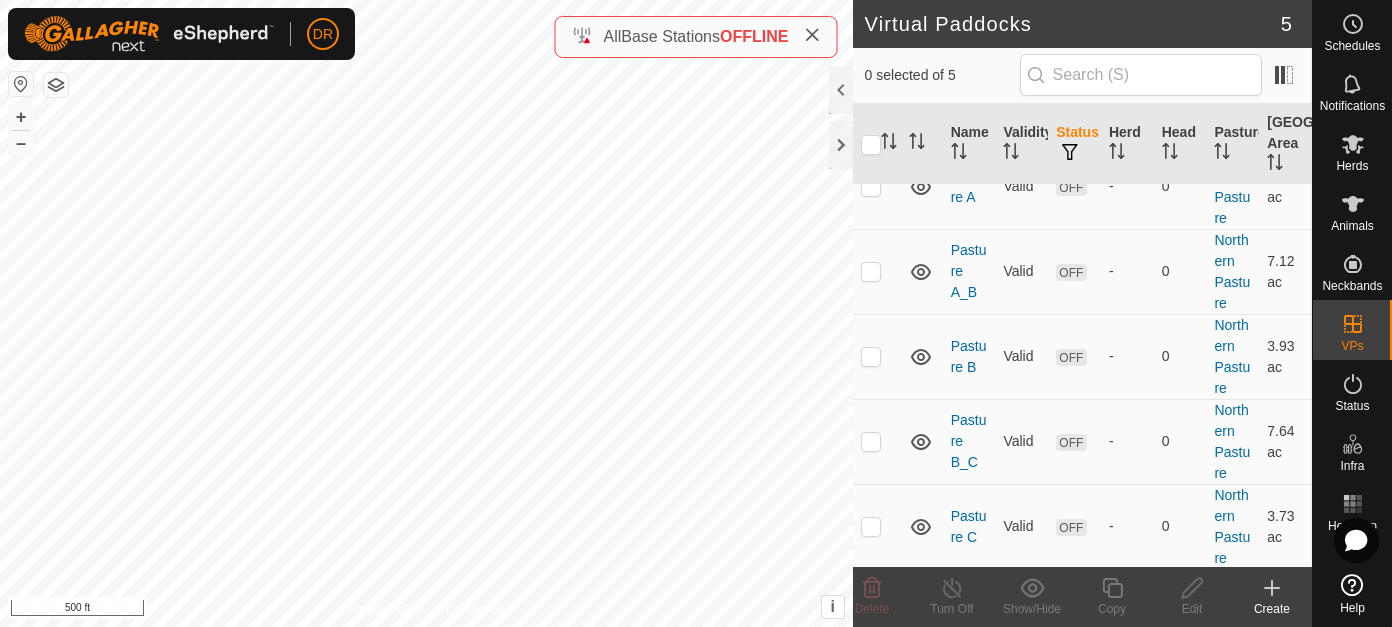 scroll, scrollTop: 0, scrollLeft: 0, axis: both 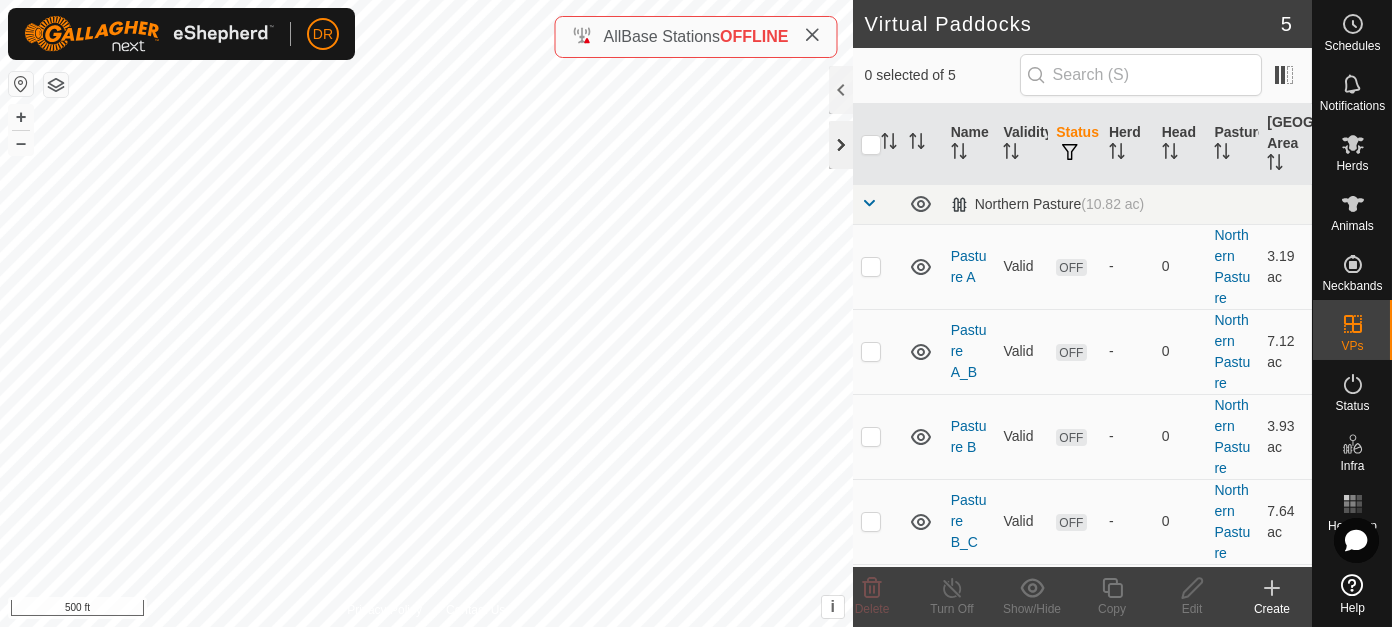 click 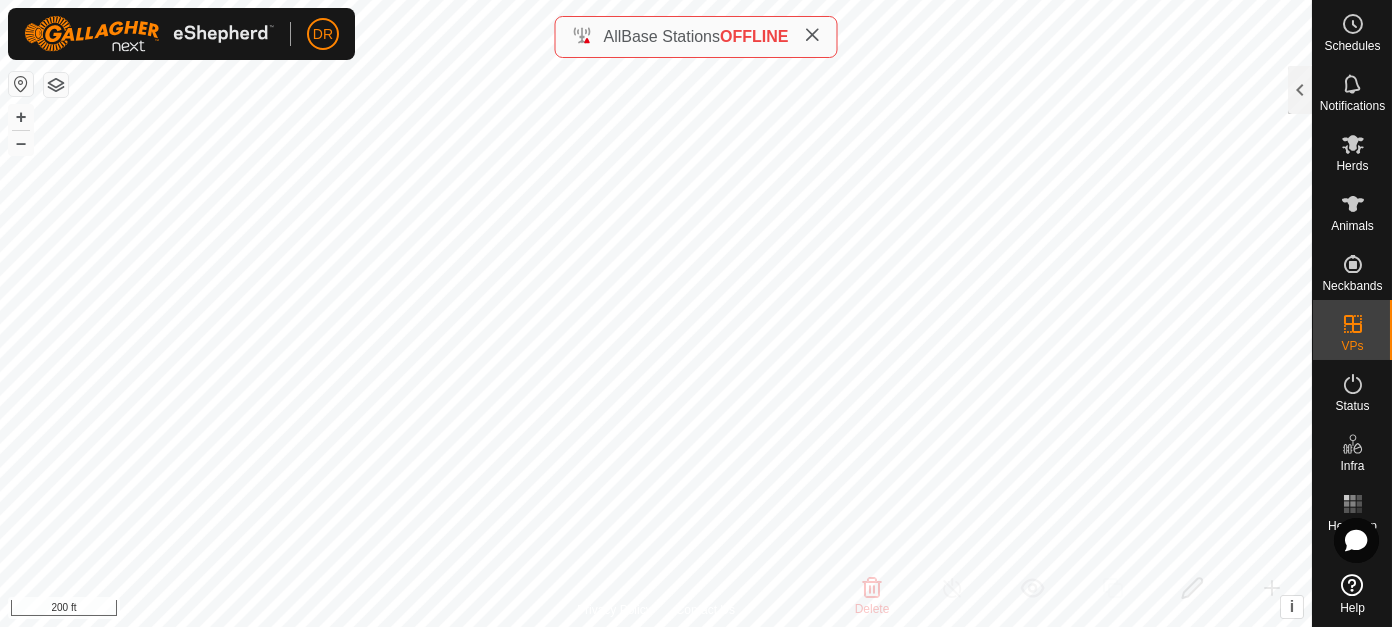 checkbox on "false" 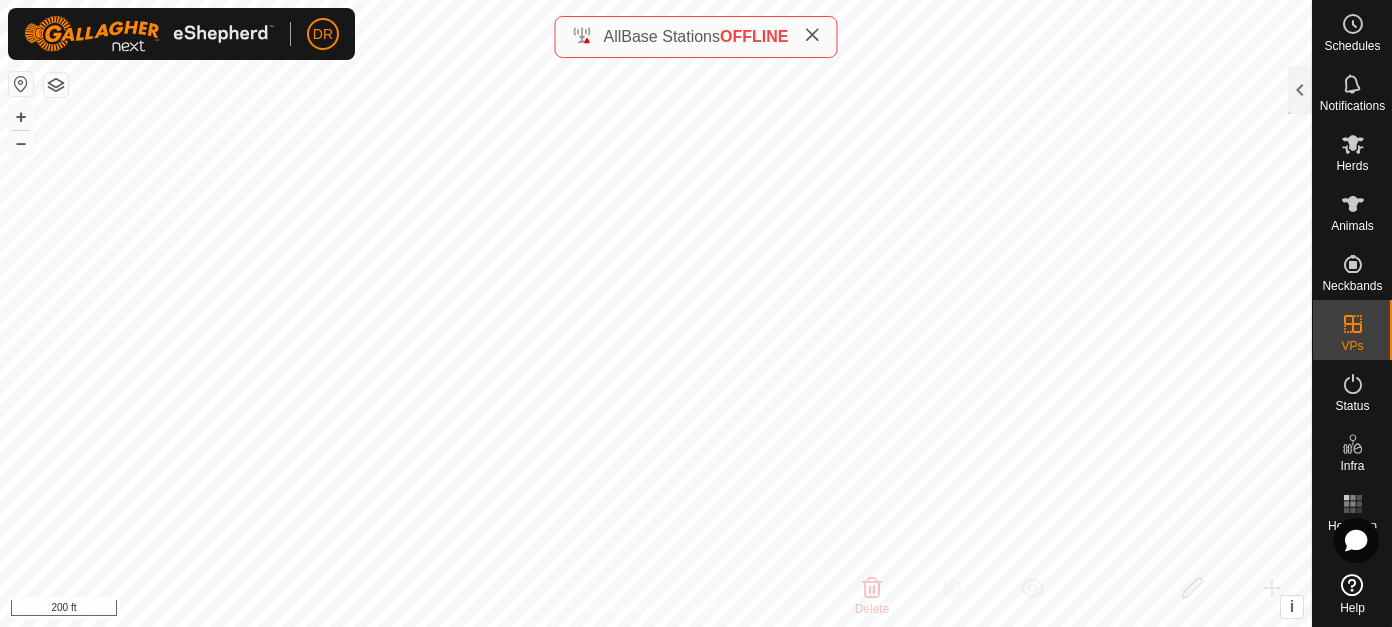 checkbox on "true" 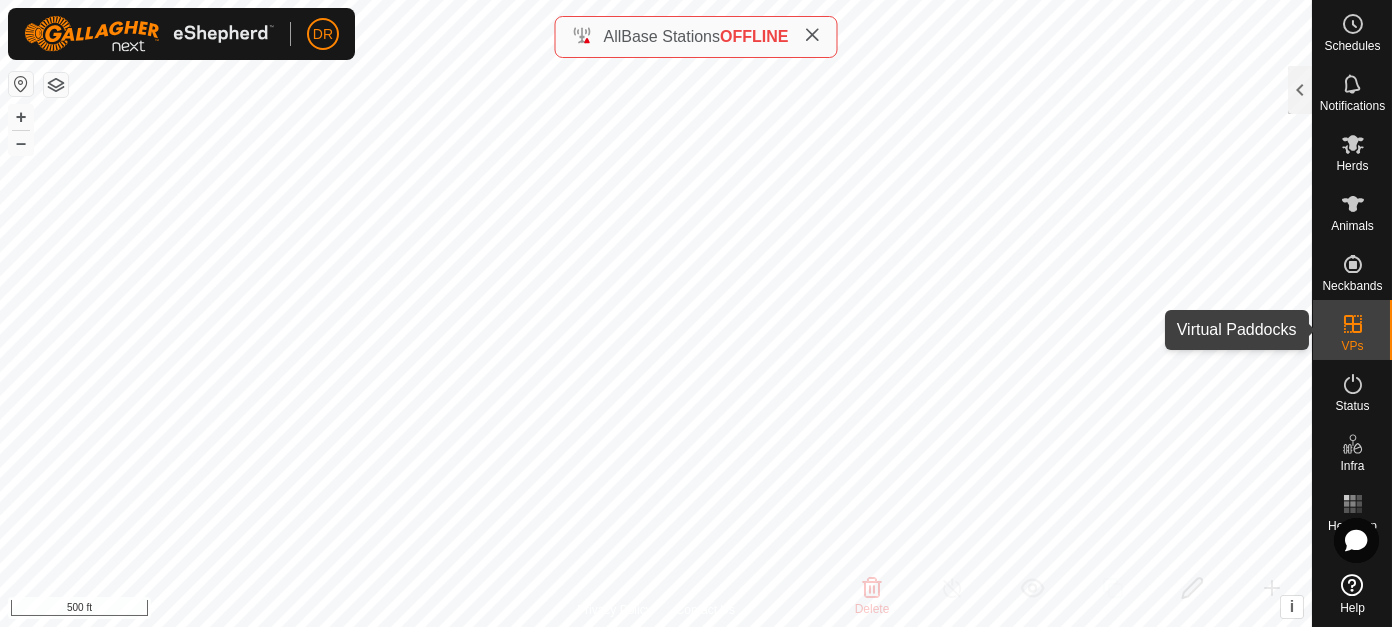 click on "VPs" at bounding box center [1352, 346] 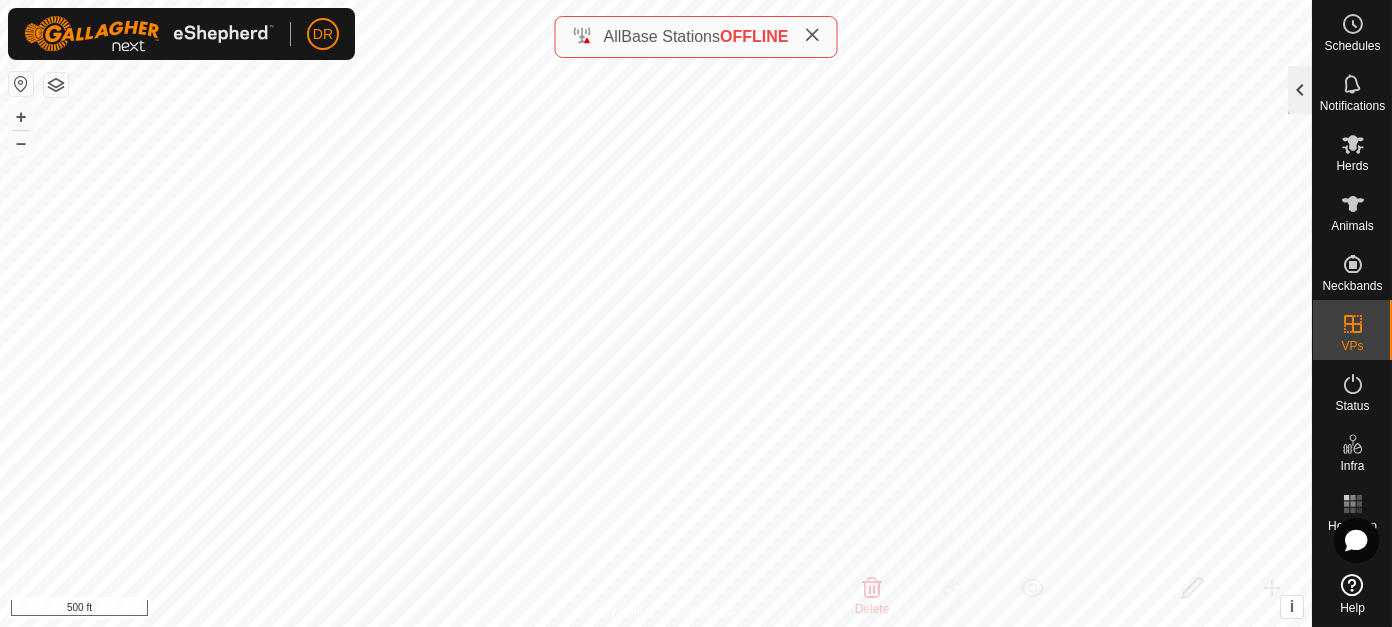 click 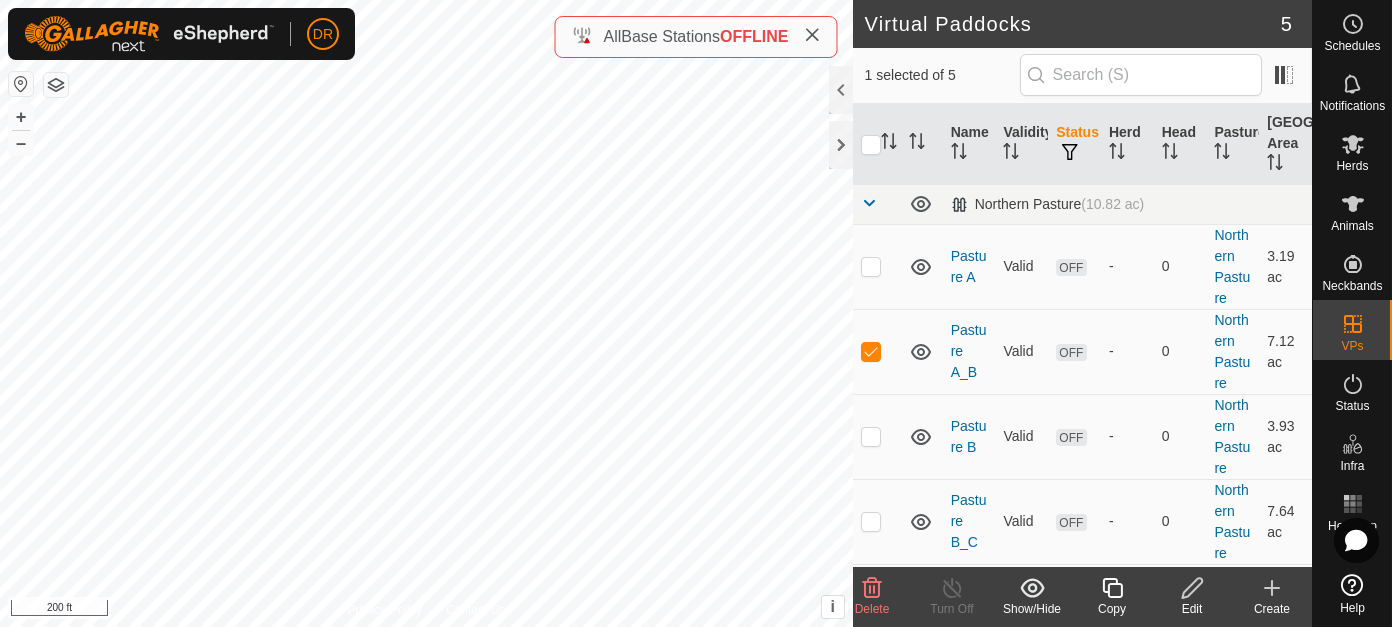 checkbox on "false" 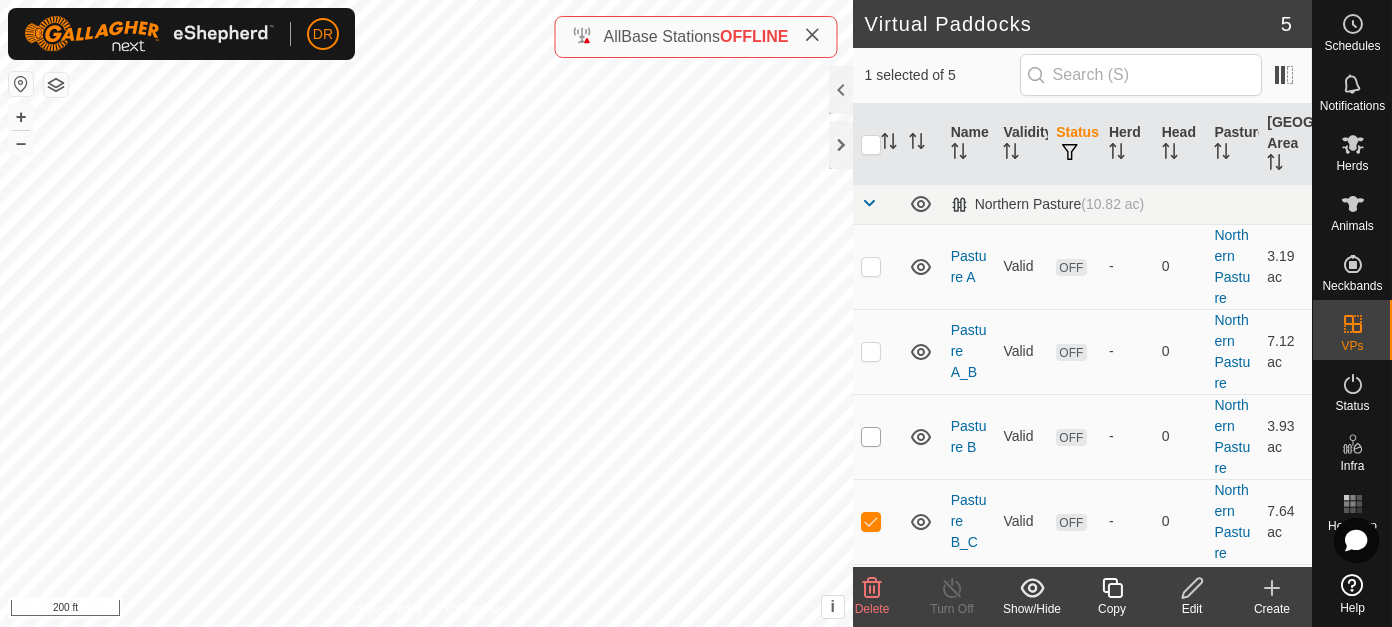 click at bounding box center (871, 437) 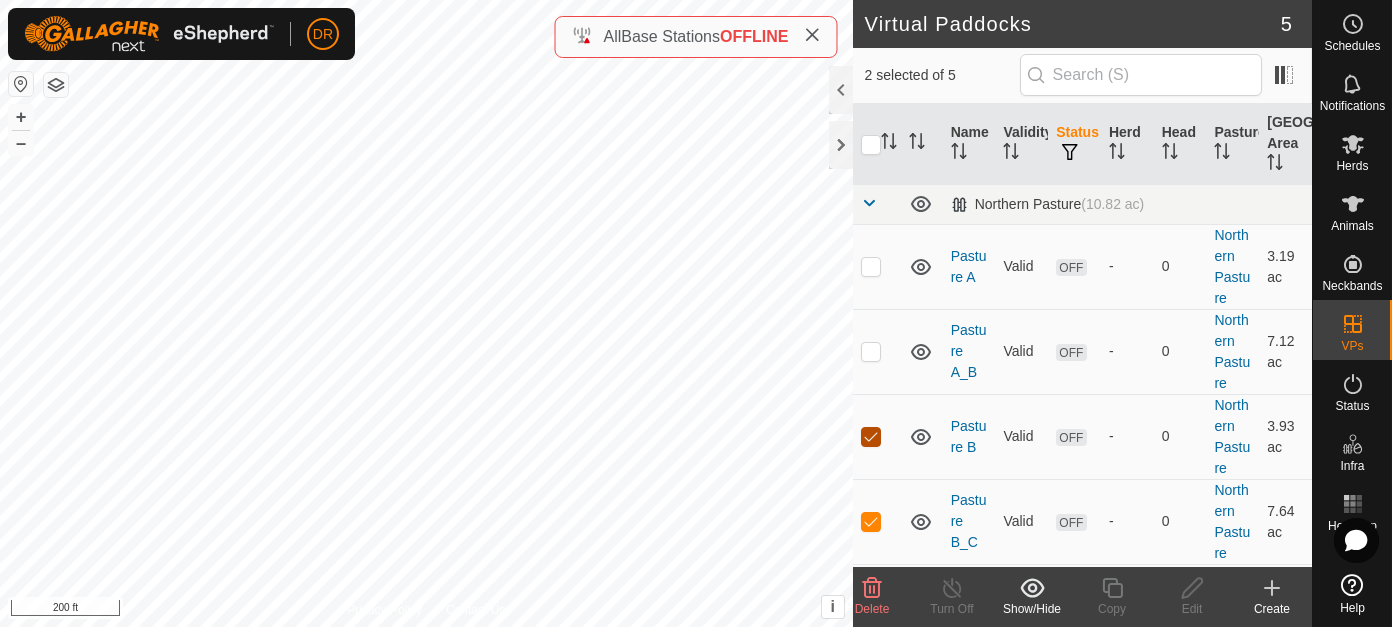 click at bounding box center [871, 437] 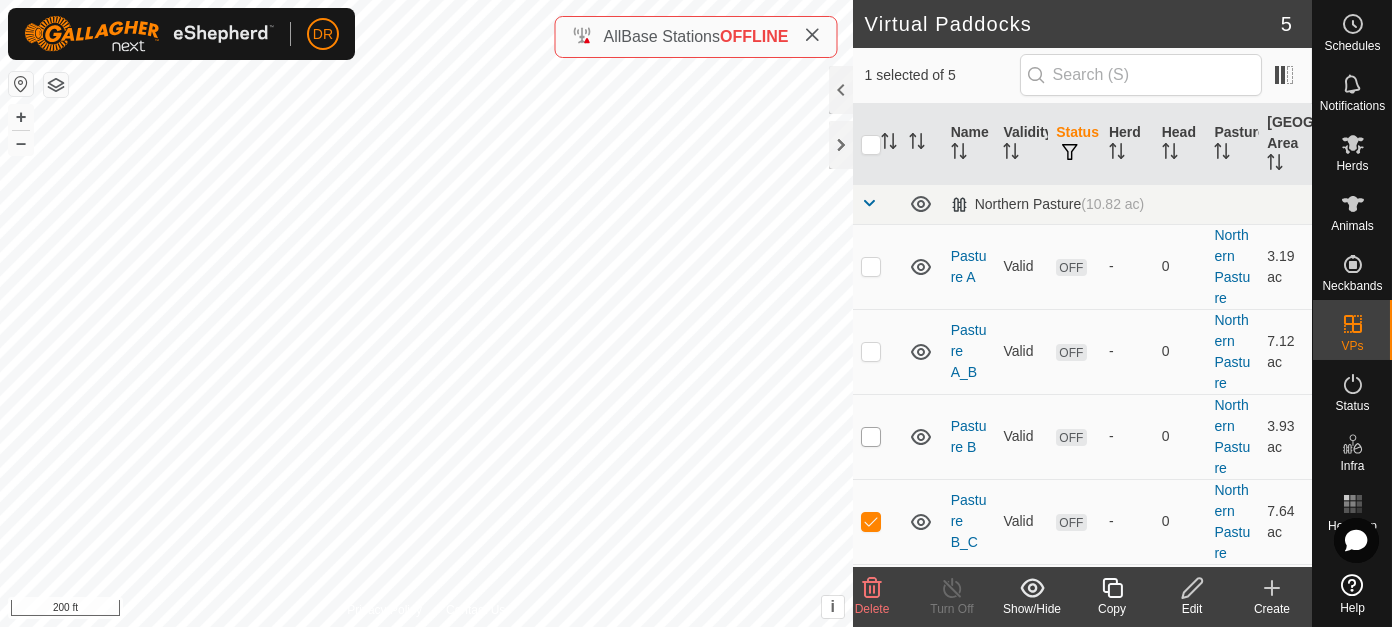 click at bounding box center (871, 437) 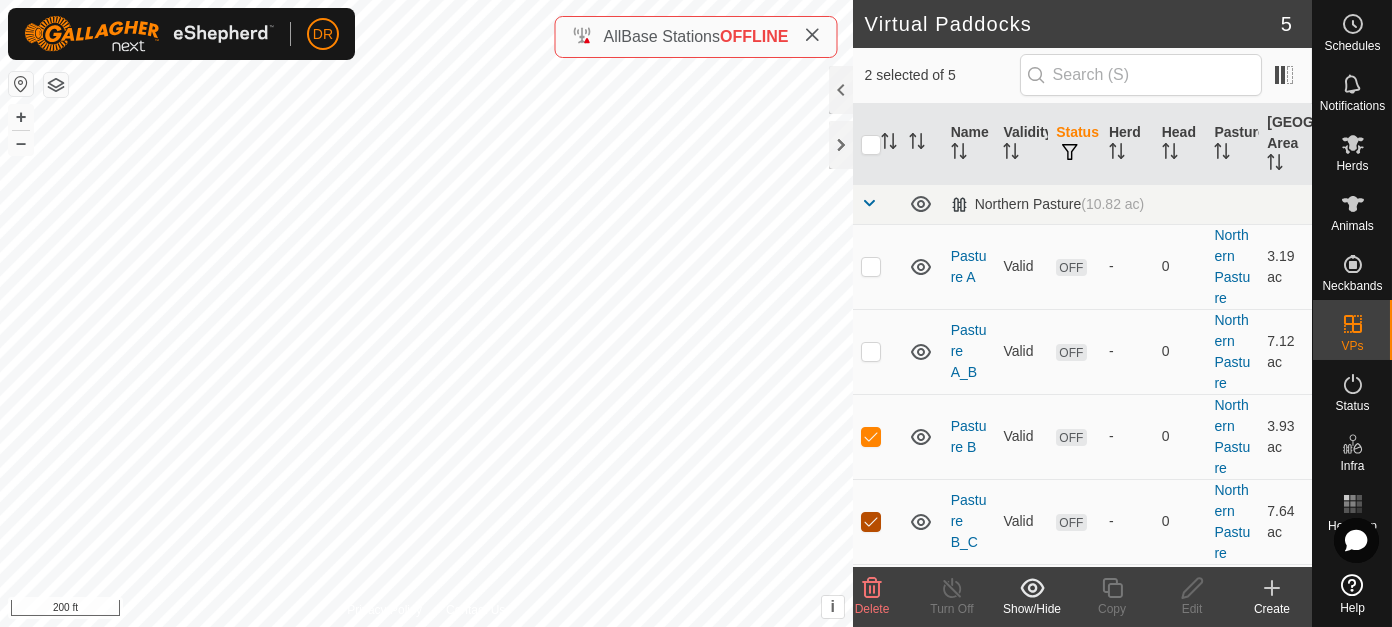 click at bounding box center (871, 522) 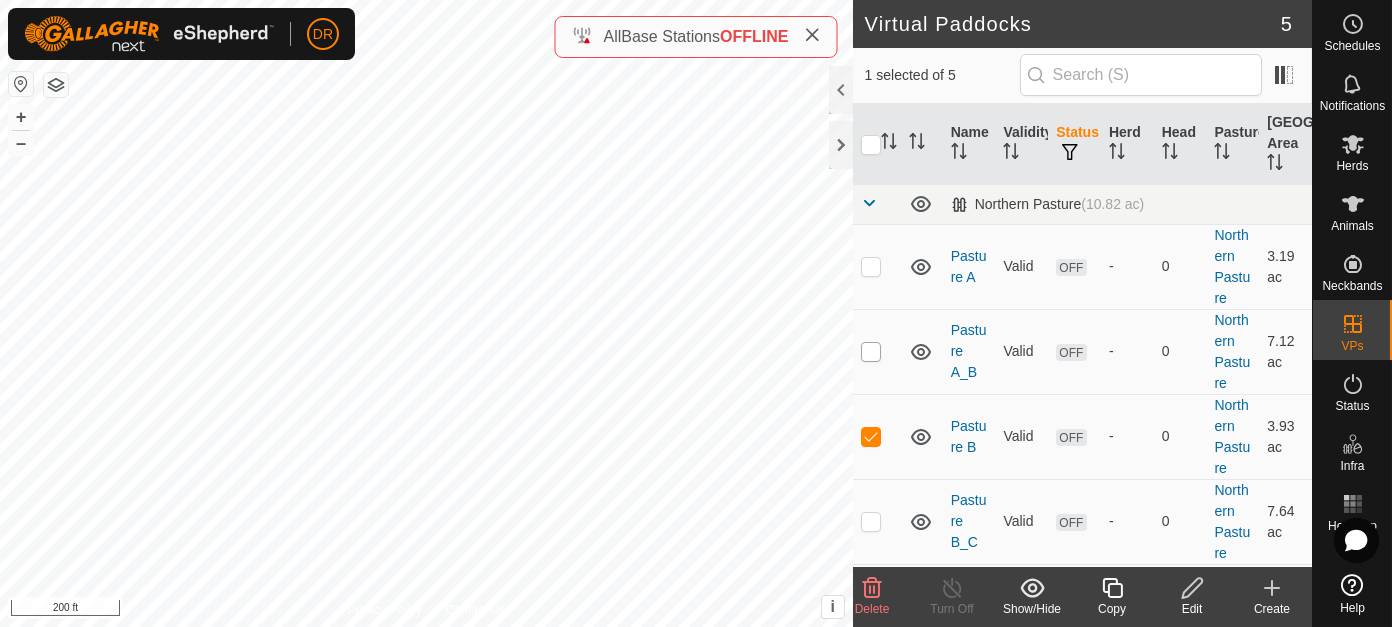 click at bounding box center (871, 352) 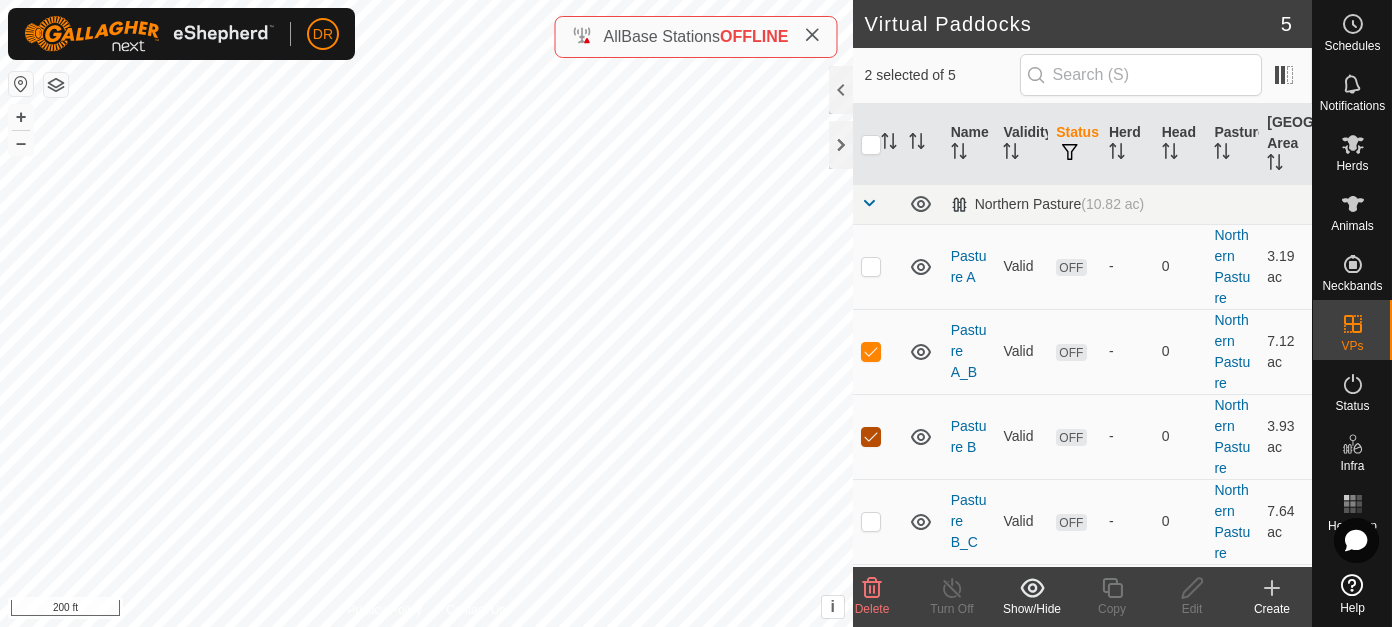 click at bounding box center [871, 437] 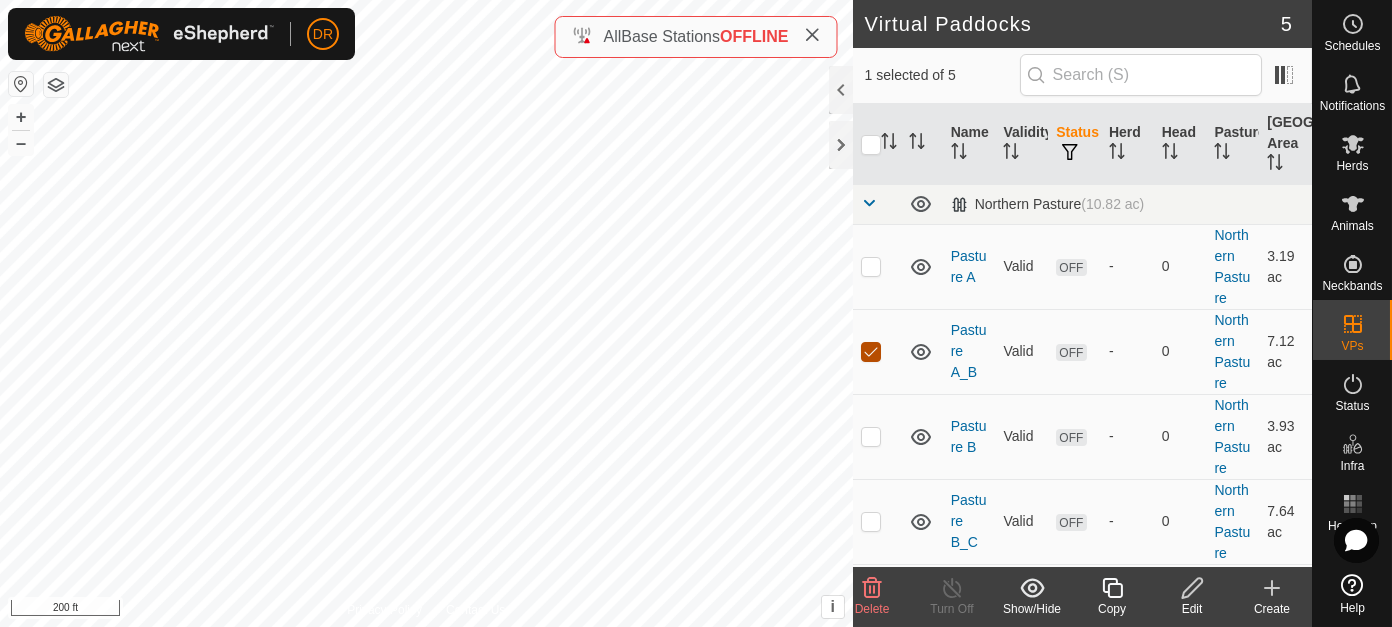 click at bounding box center [871, 352] 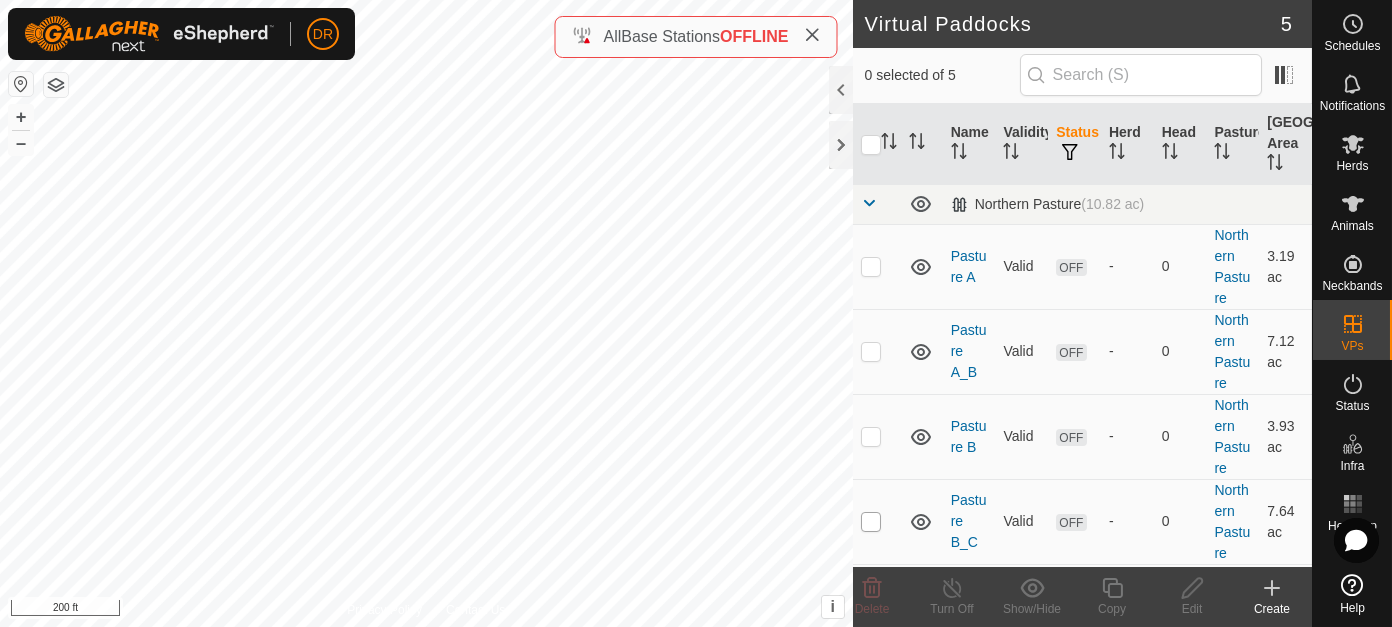 click at bounding box center (871, 522) 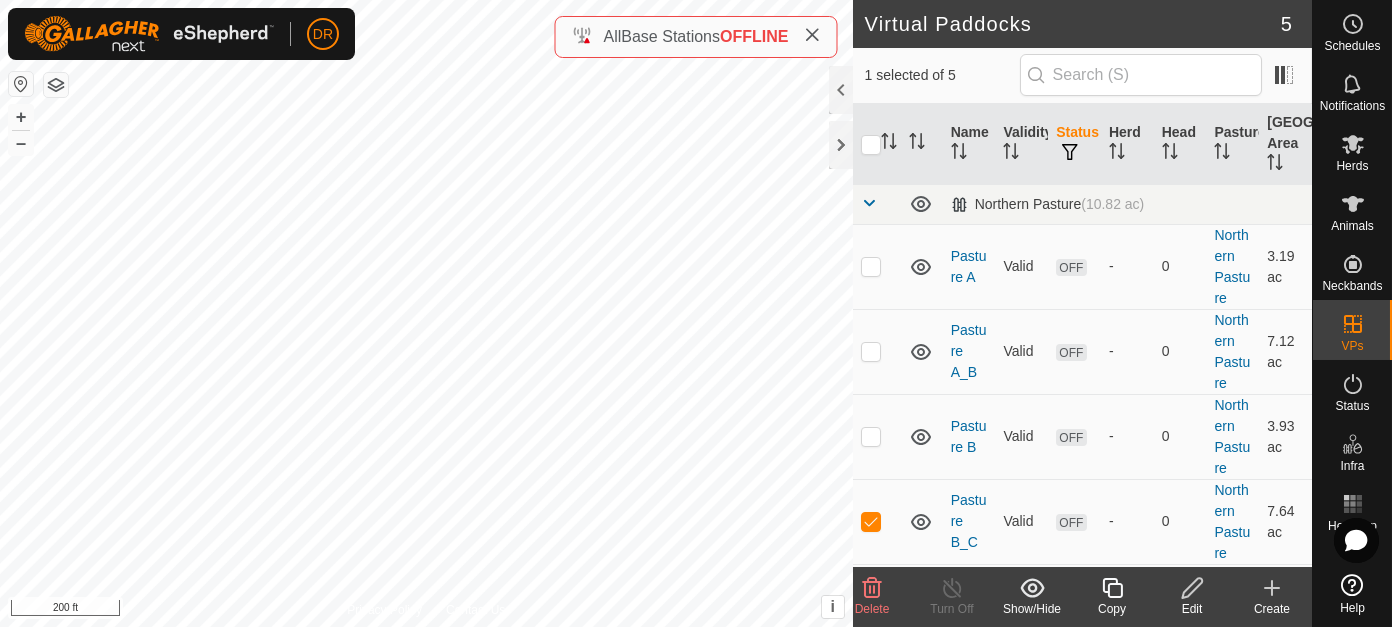click 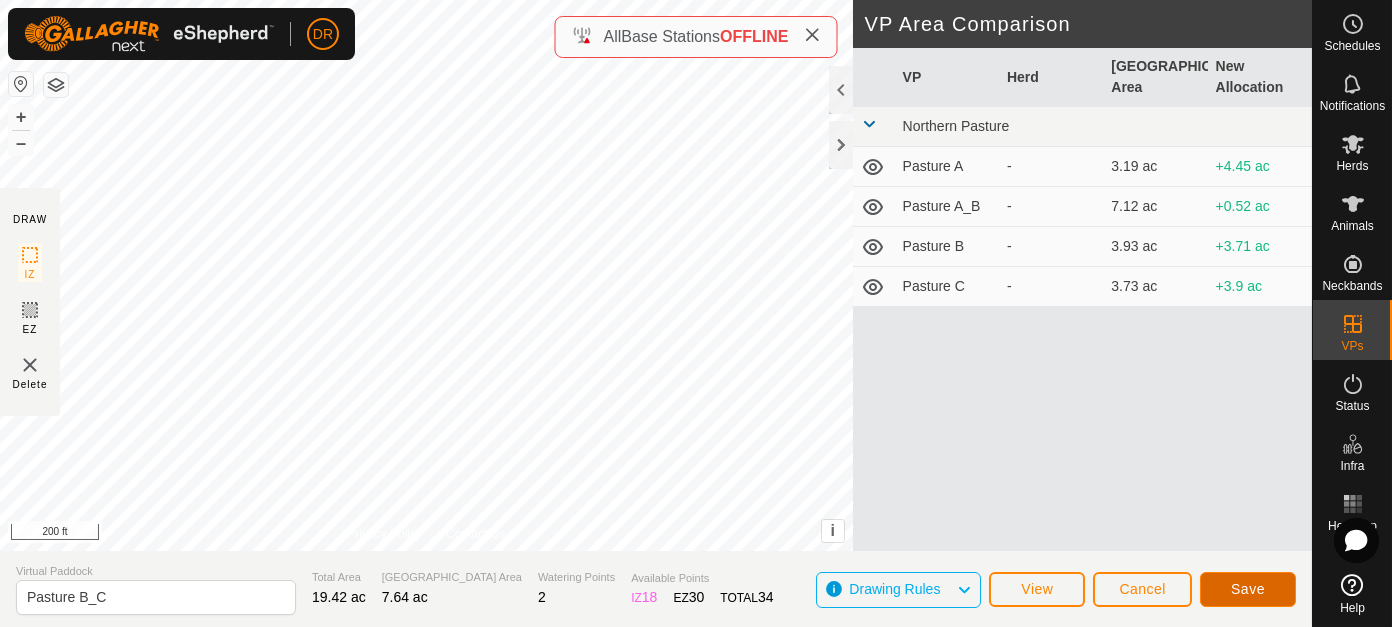 click on "Save" 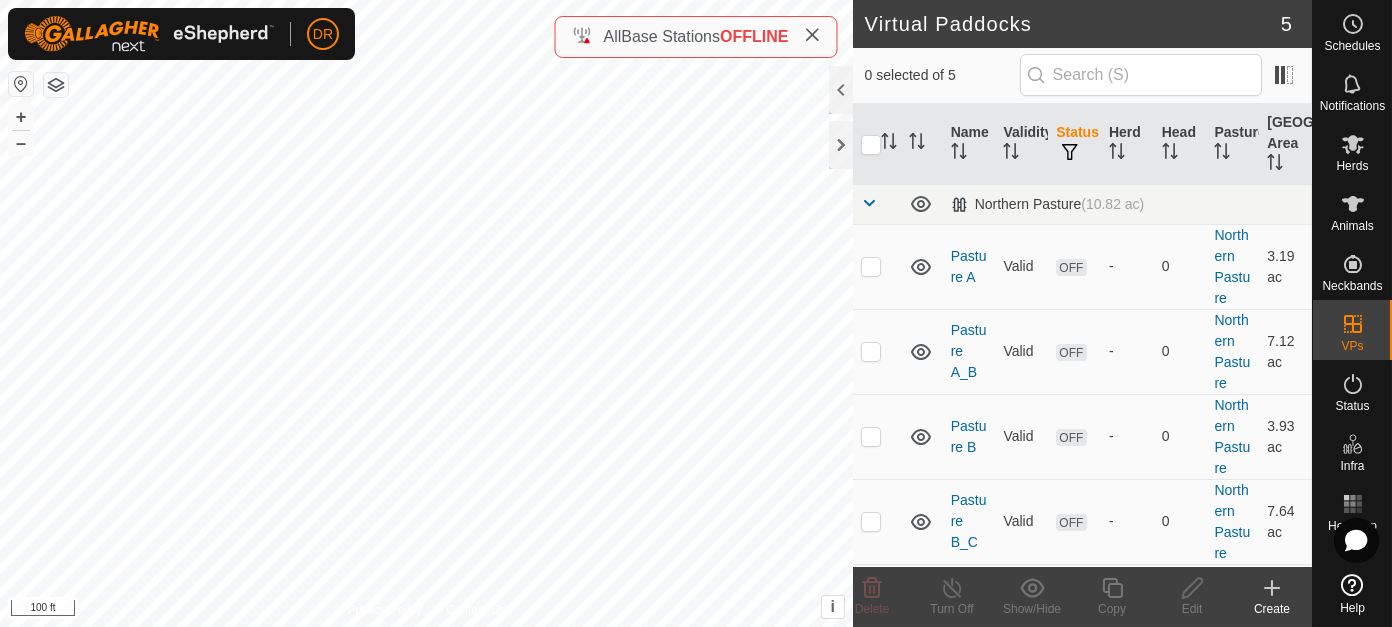 checkbox on "true" 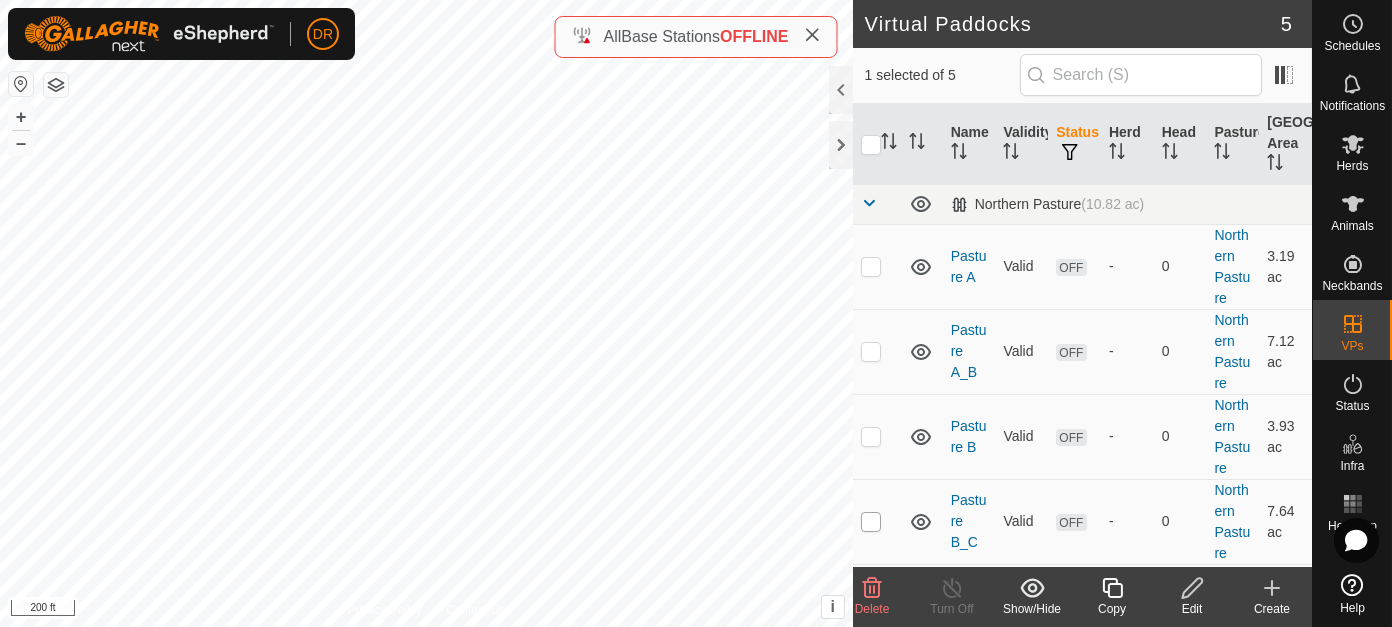 click at bounding box center [871, 522] 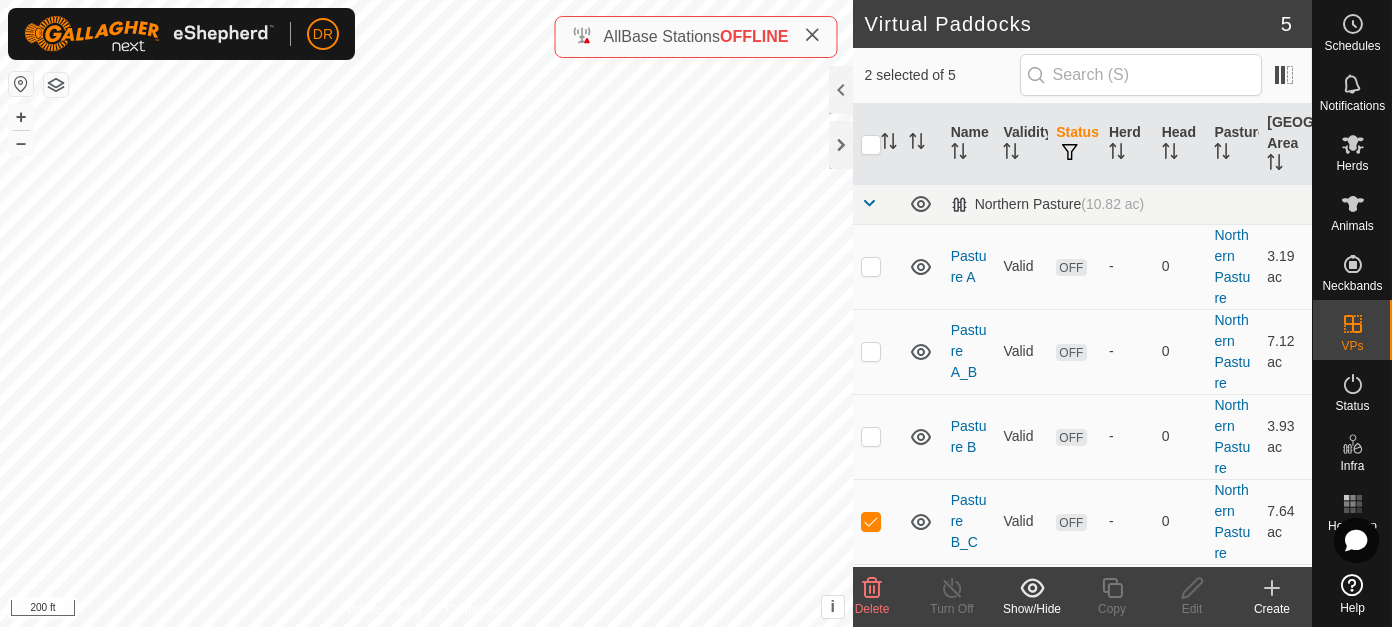 scroll, scrollTop: 80, scrollLeft: 0, axis: vertical 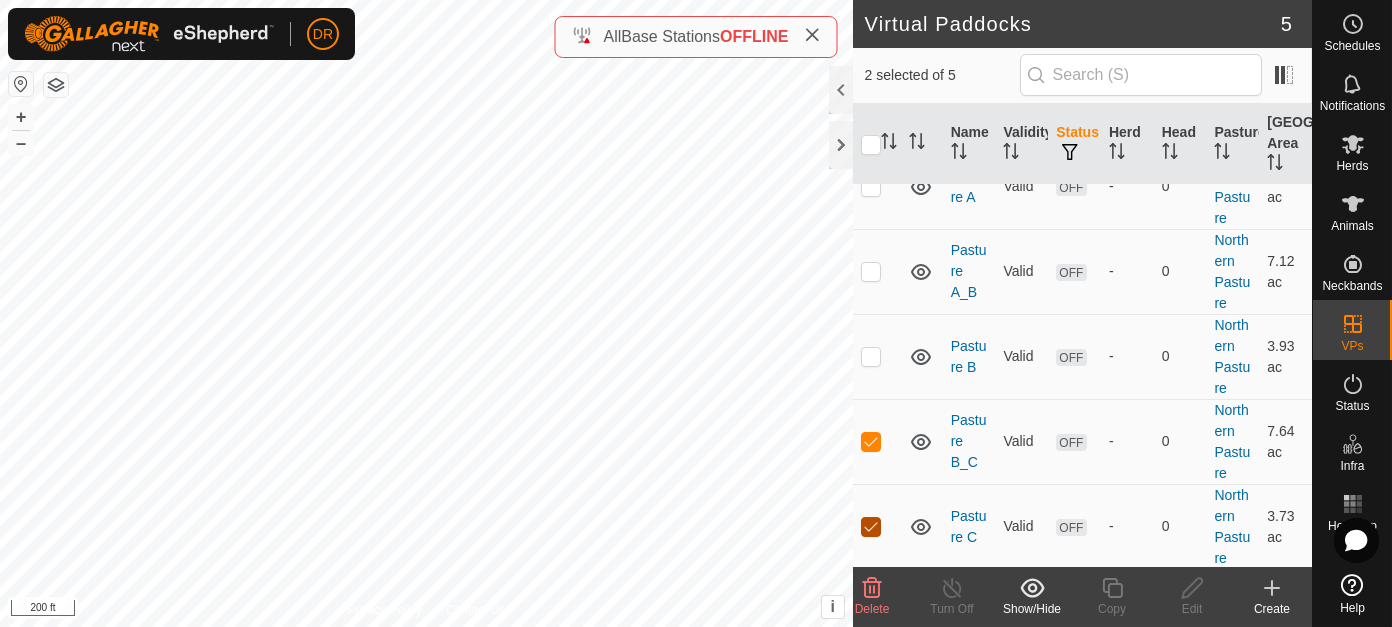 click at bounding box center (871, 527) 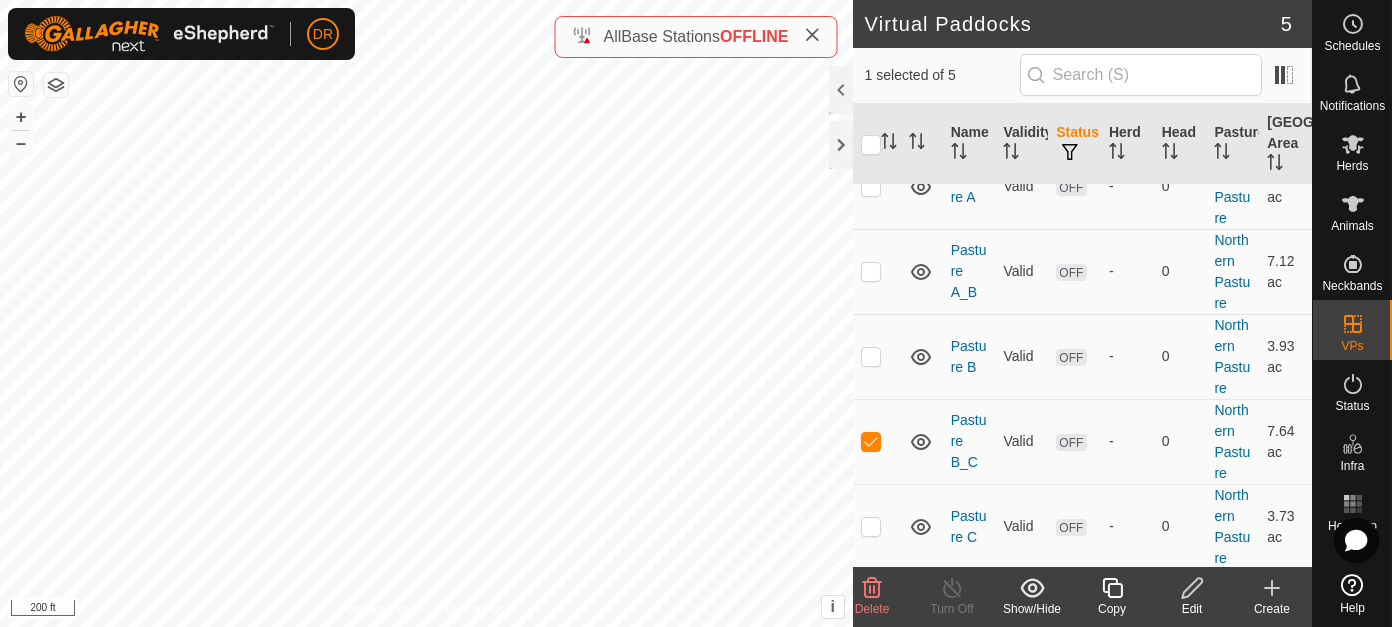 click 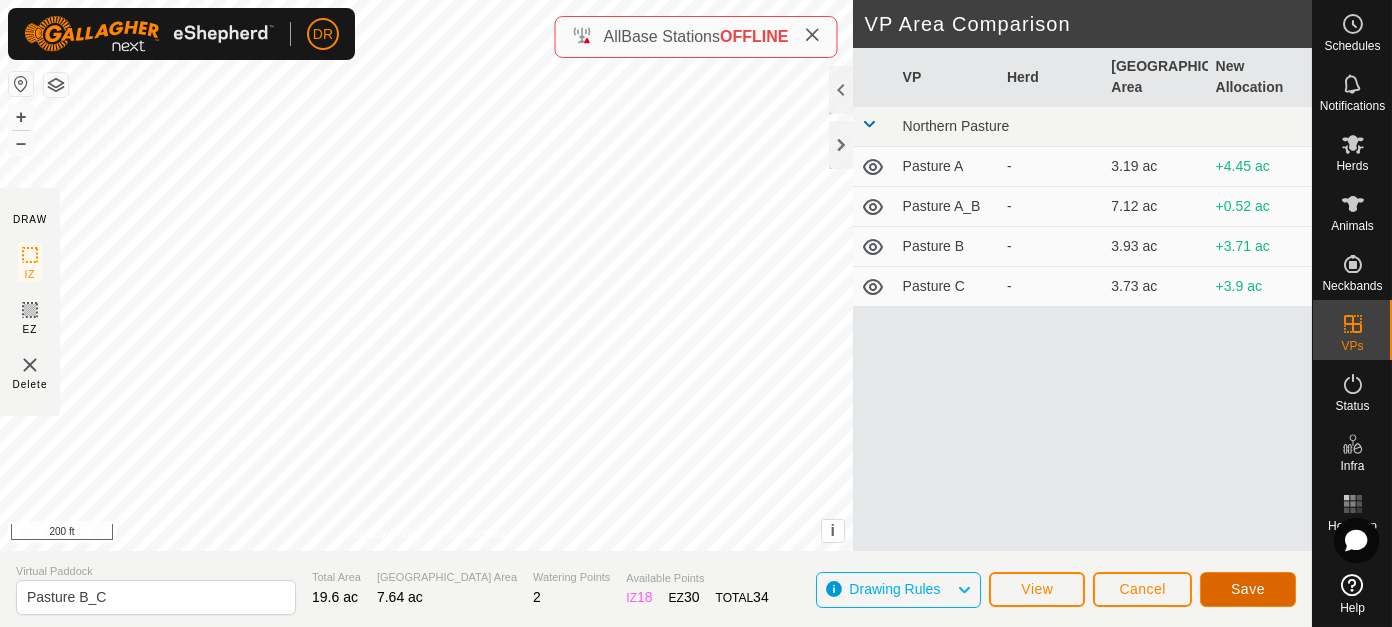 click on "Save" 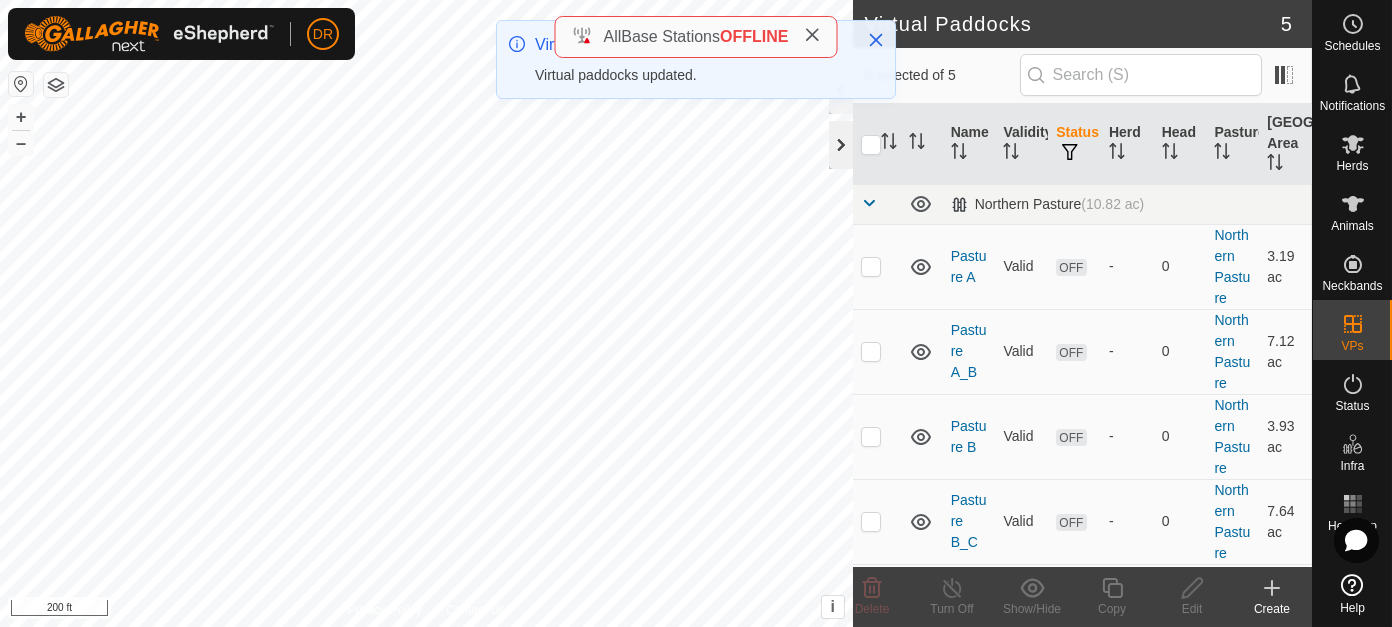 click 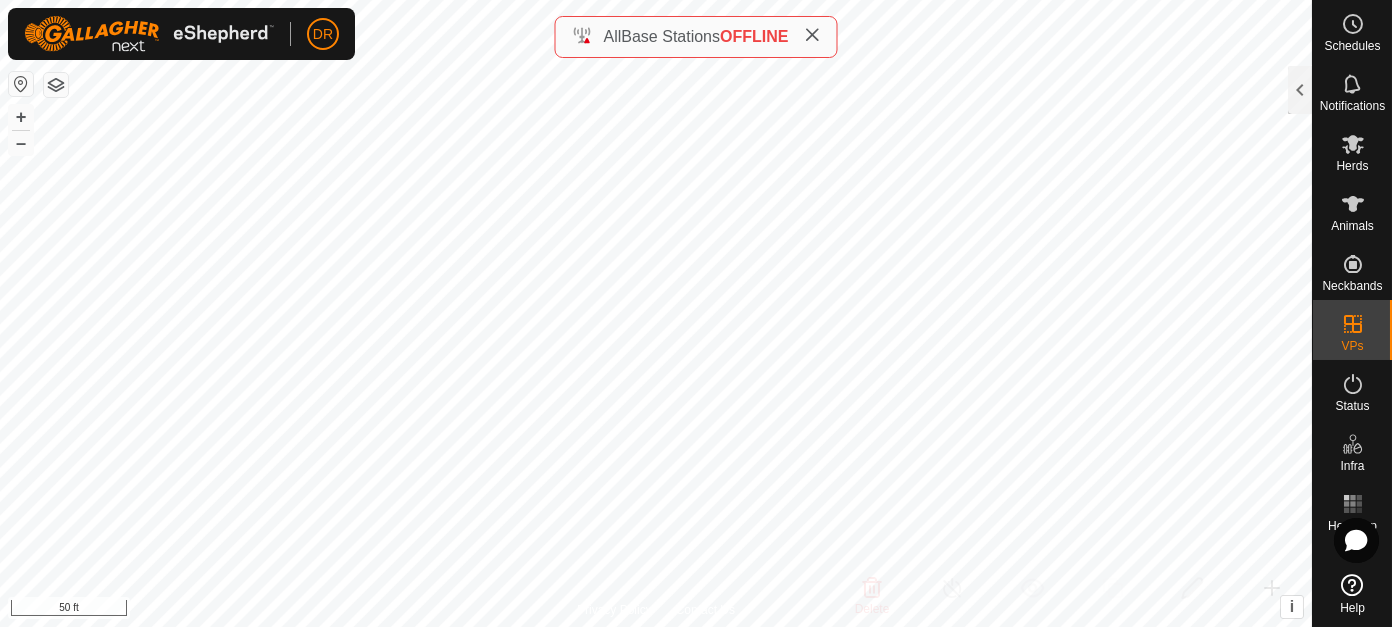 checkbox on "true" 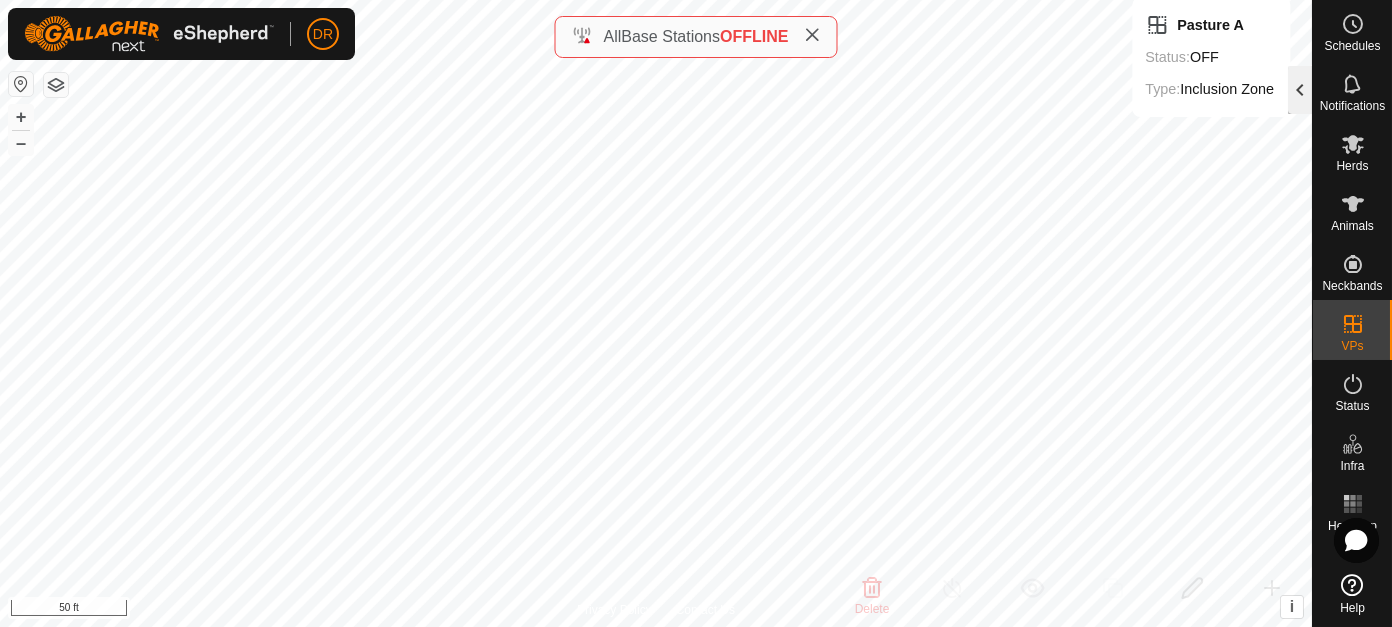 click 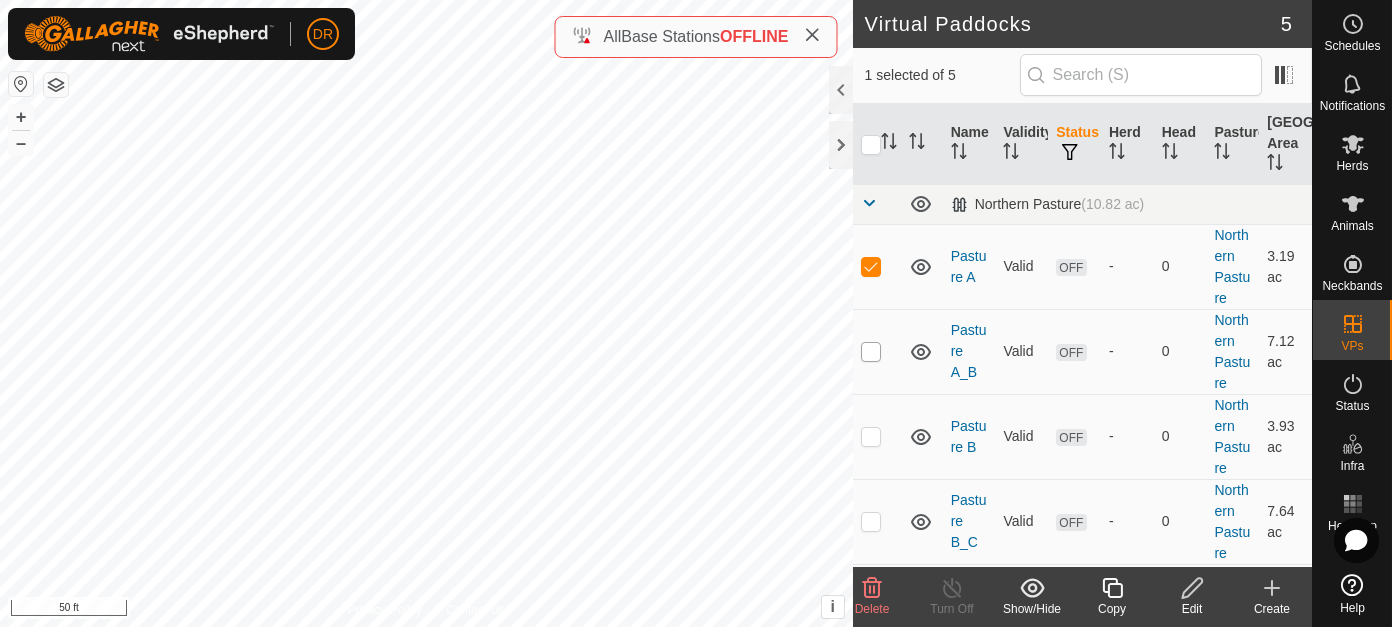 click at bounding box center [871, 352] 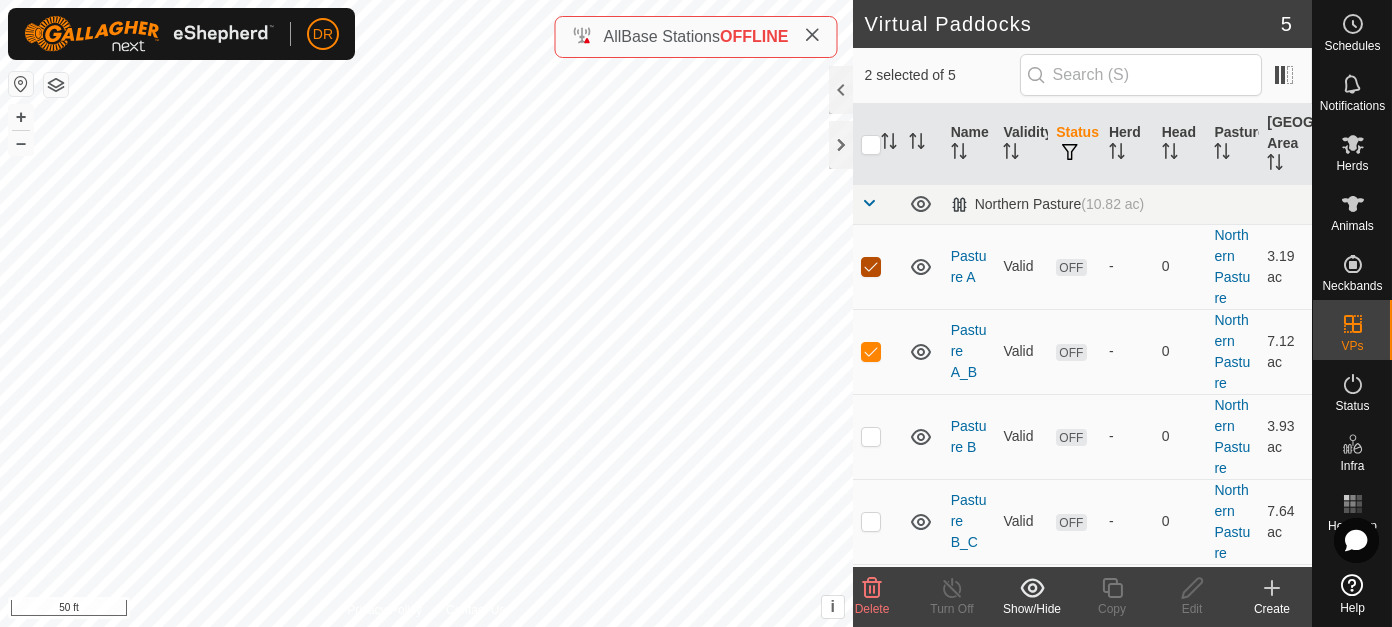 click at bounding box center [871, 267] 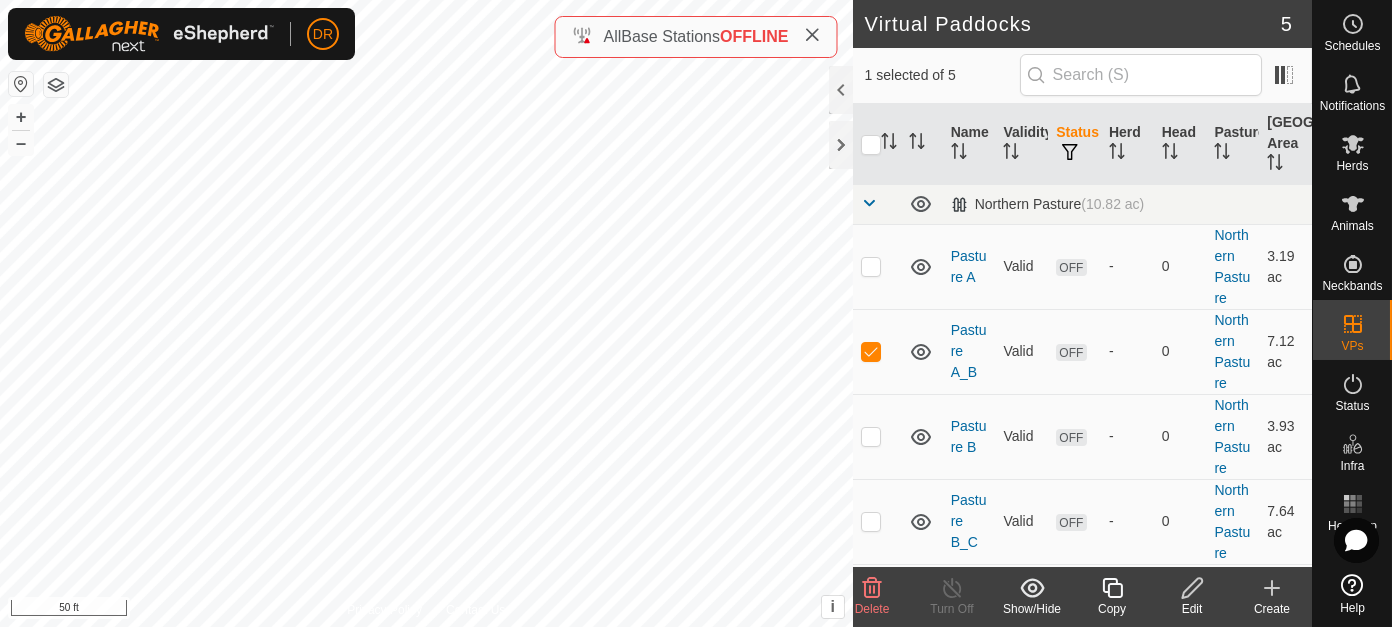 click on "Edit" 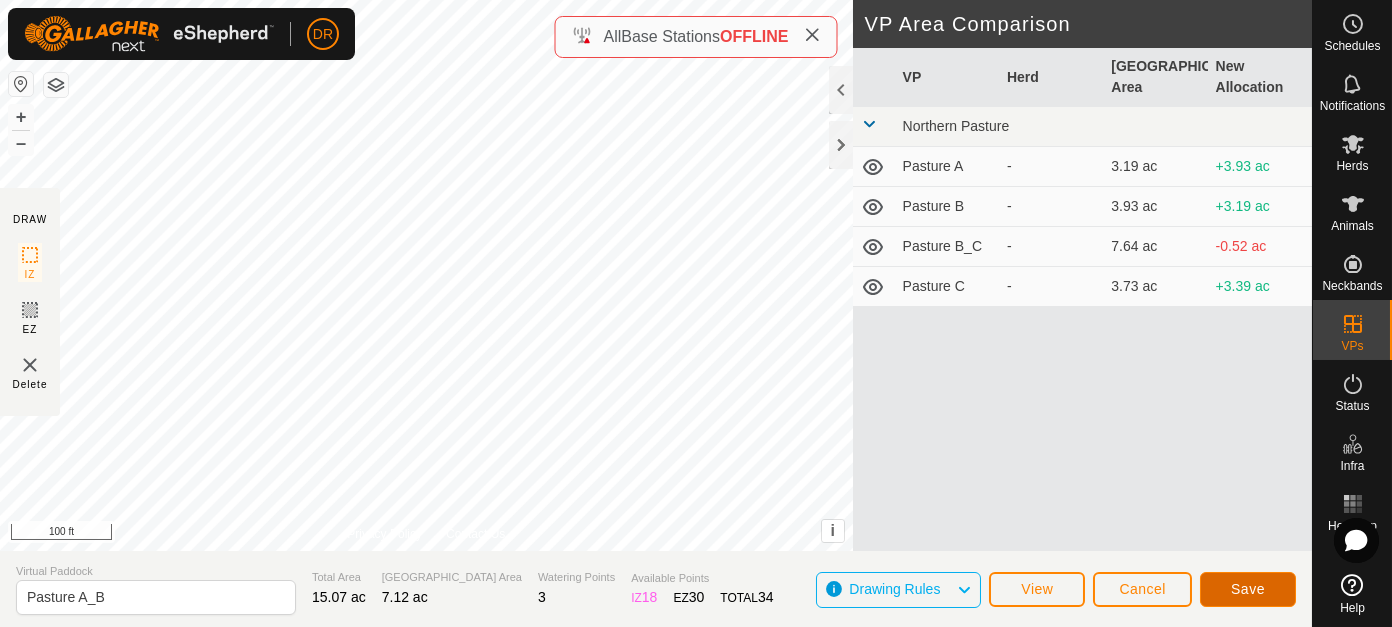 click on "Save" 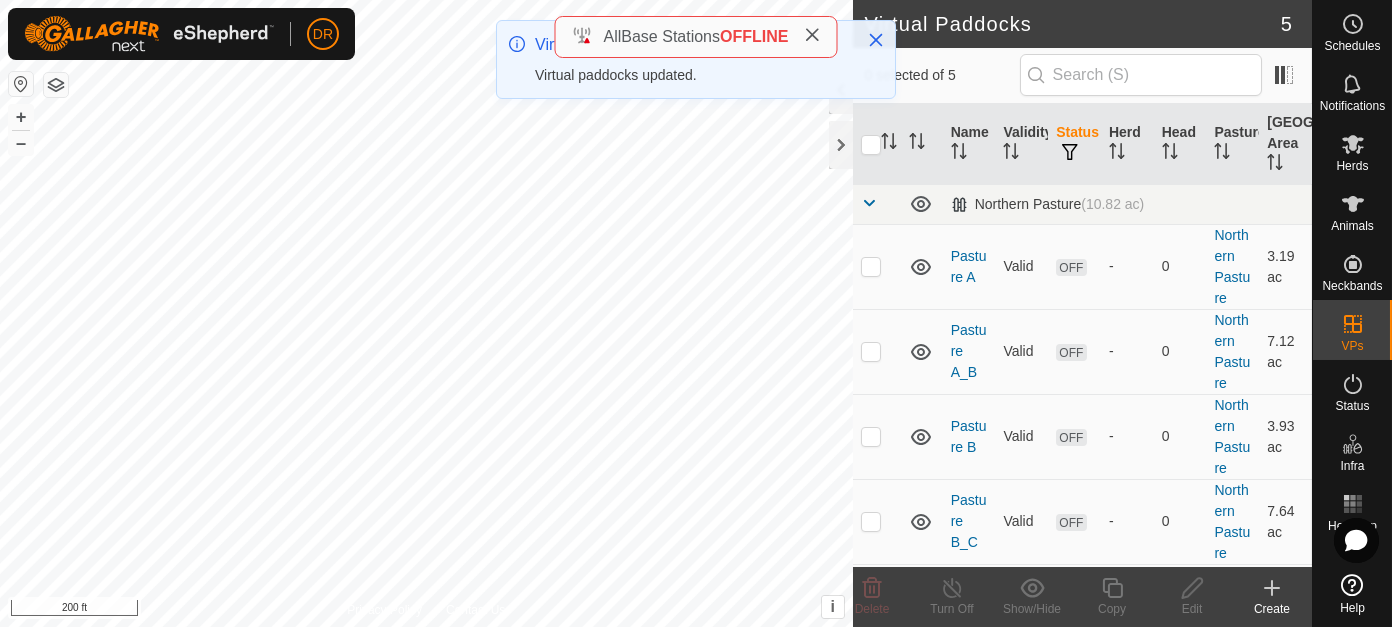 click 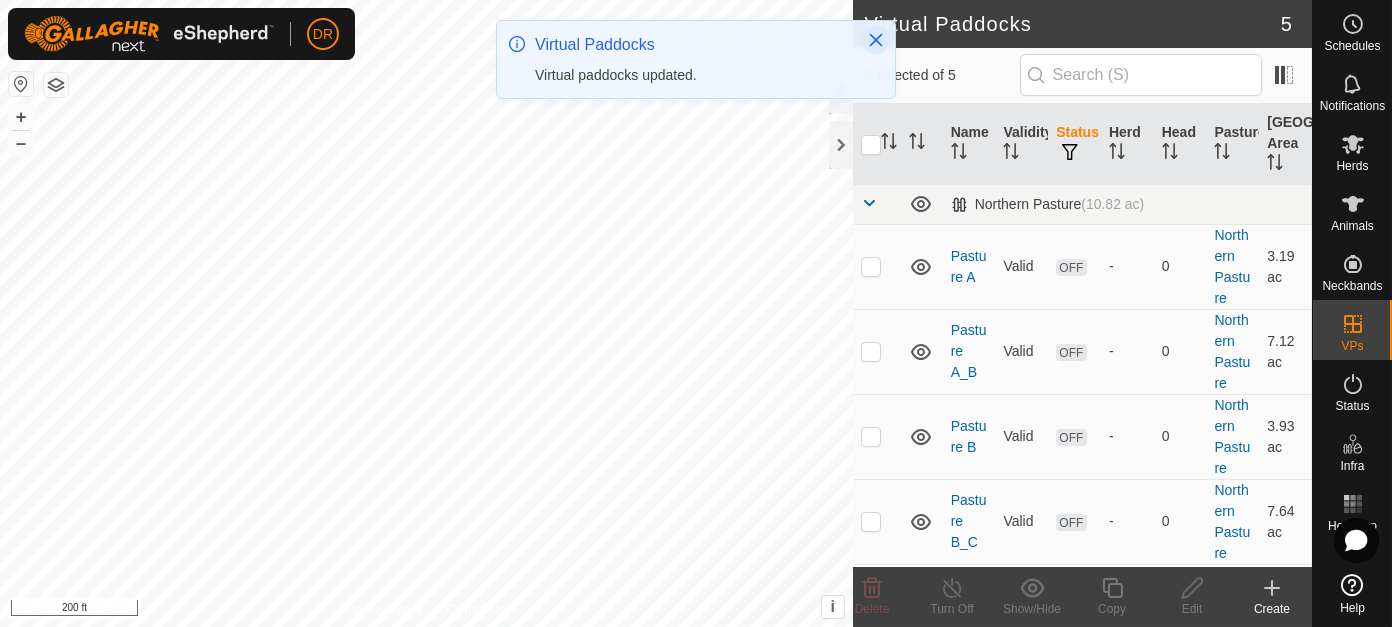 click 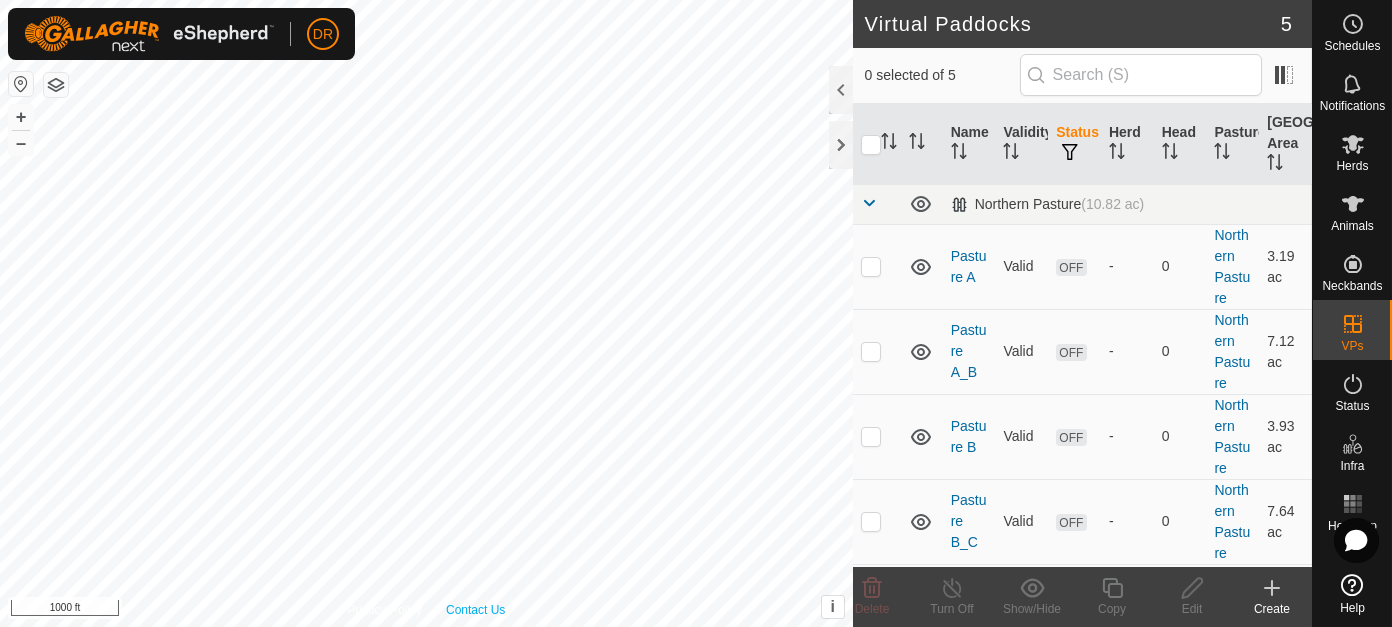 click on "Privacy Policy Contact Us
NB2946227741
2946227741
[GEOGRAPHIC_DATA]
- + – ⇧ i This application includes HERE Maps. © 2024 HERE. All rights reserved. 1000 ft" at bounding box center [426, 313] 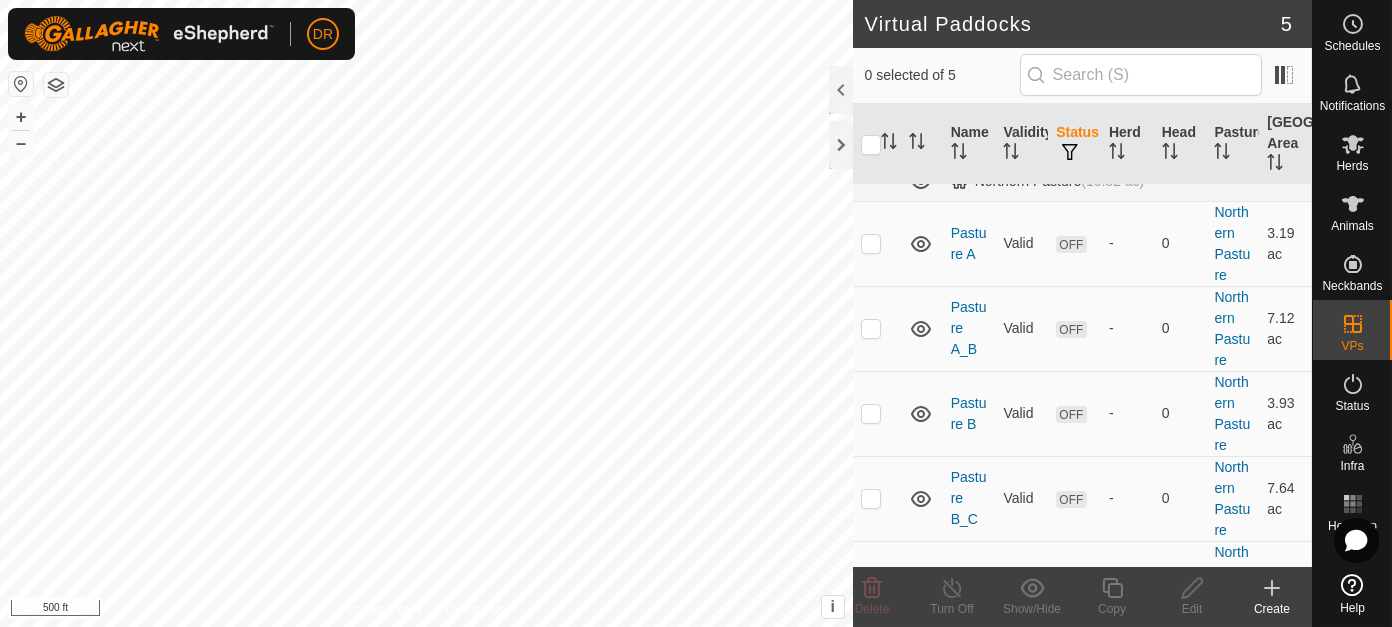 scroll, scrollTop: 0, scrollLeft: 0, axis: both 